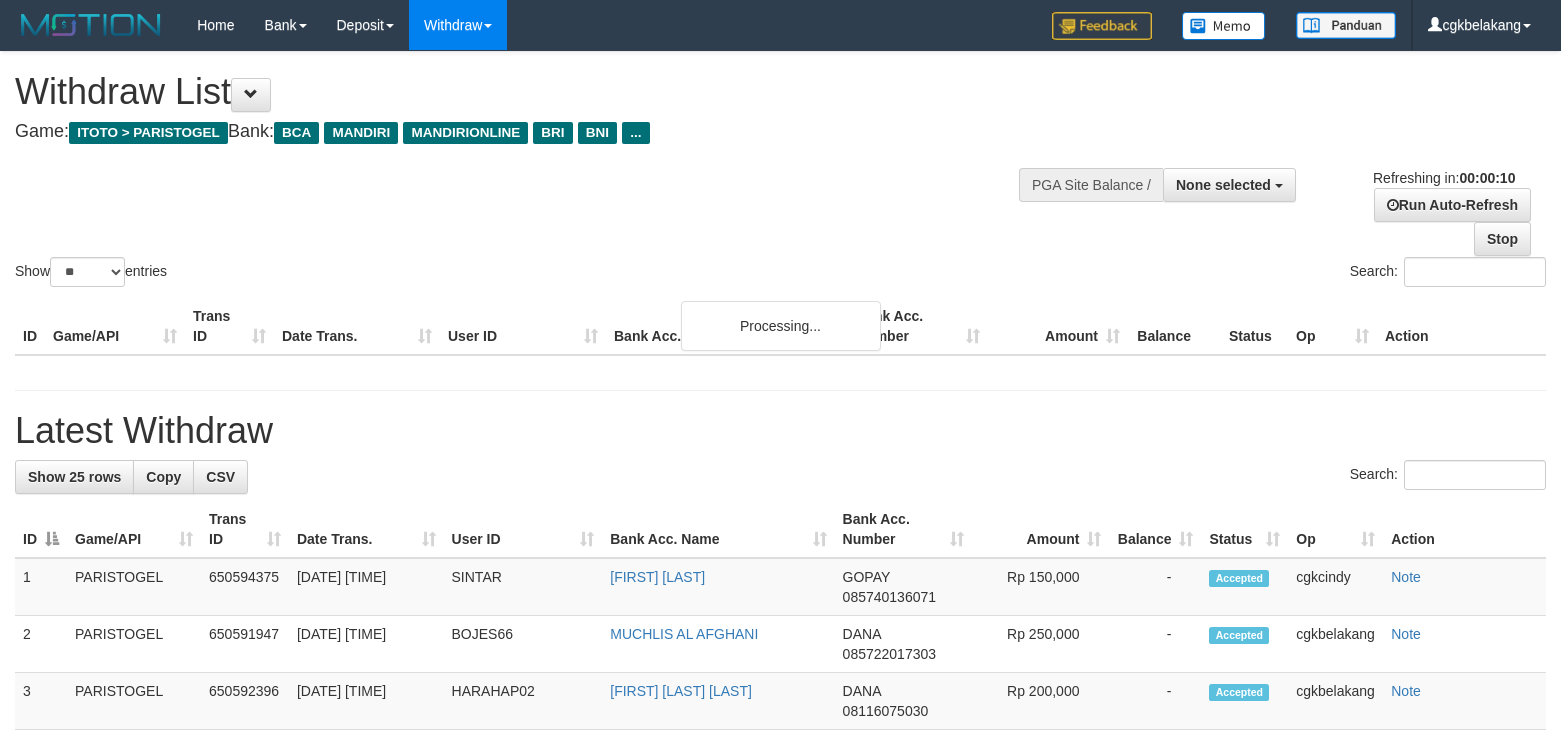 select 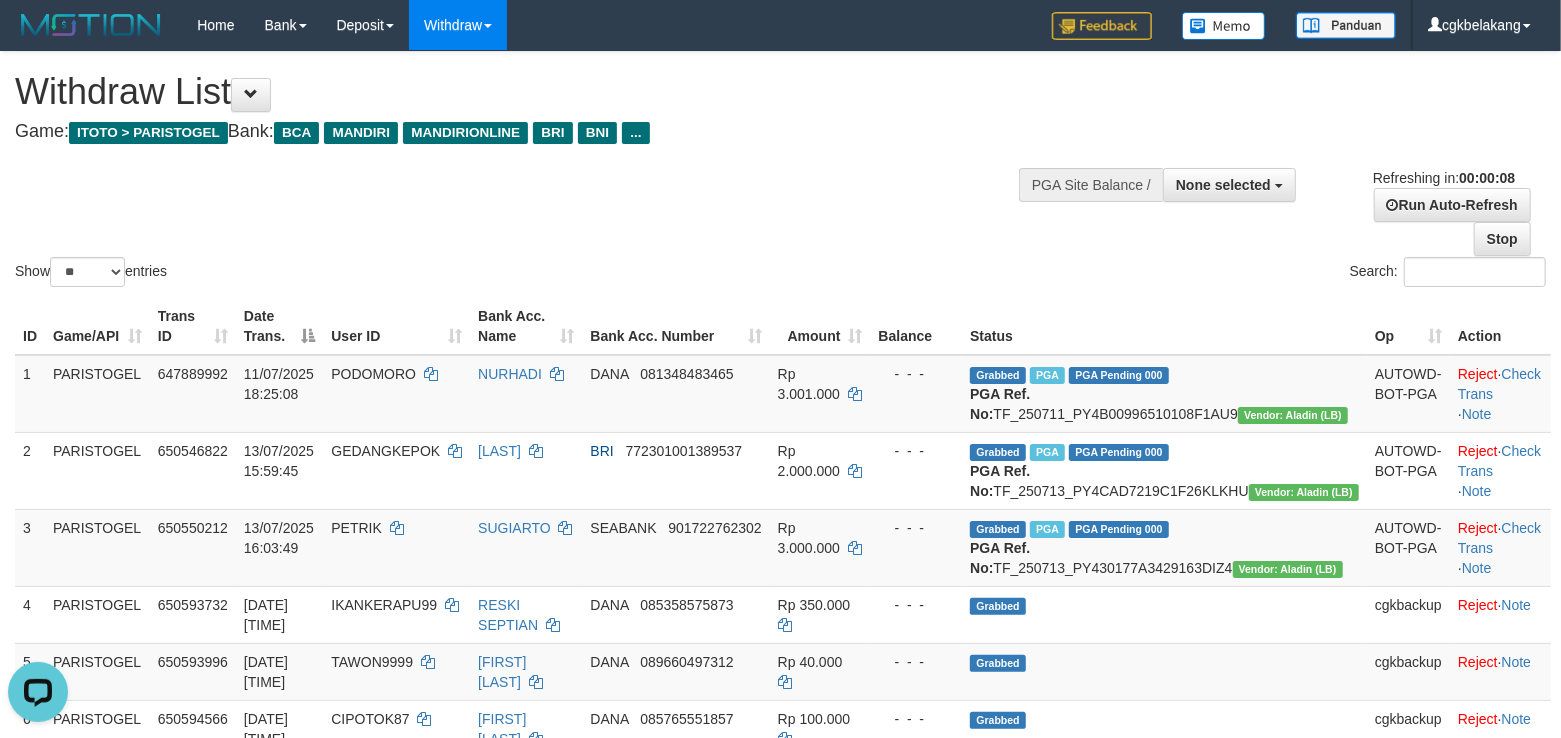 scroll, scrollTop: 0, scrollLeft: 0, axis: both 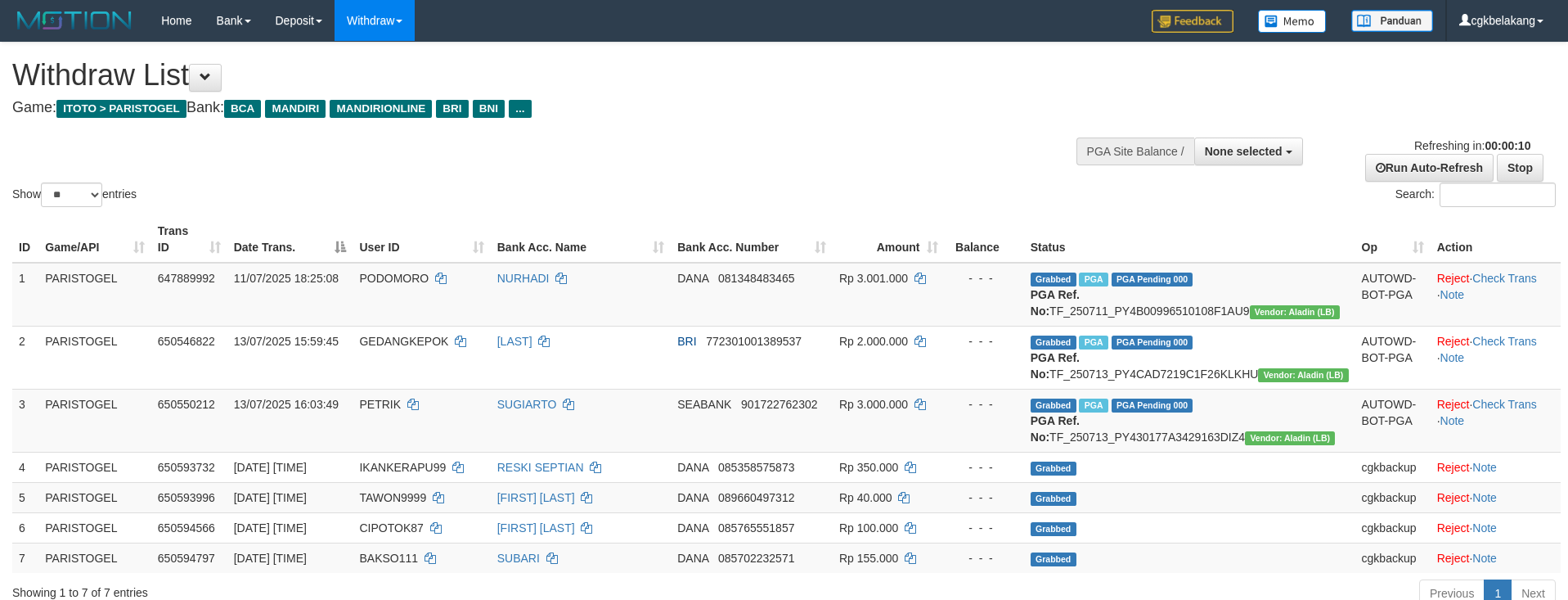 select 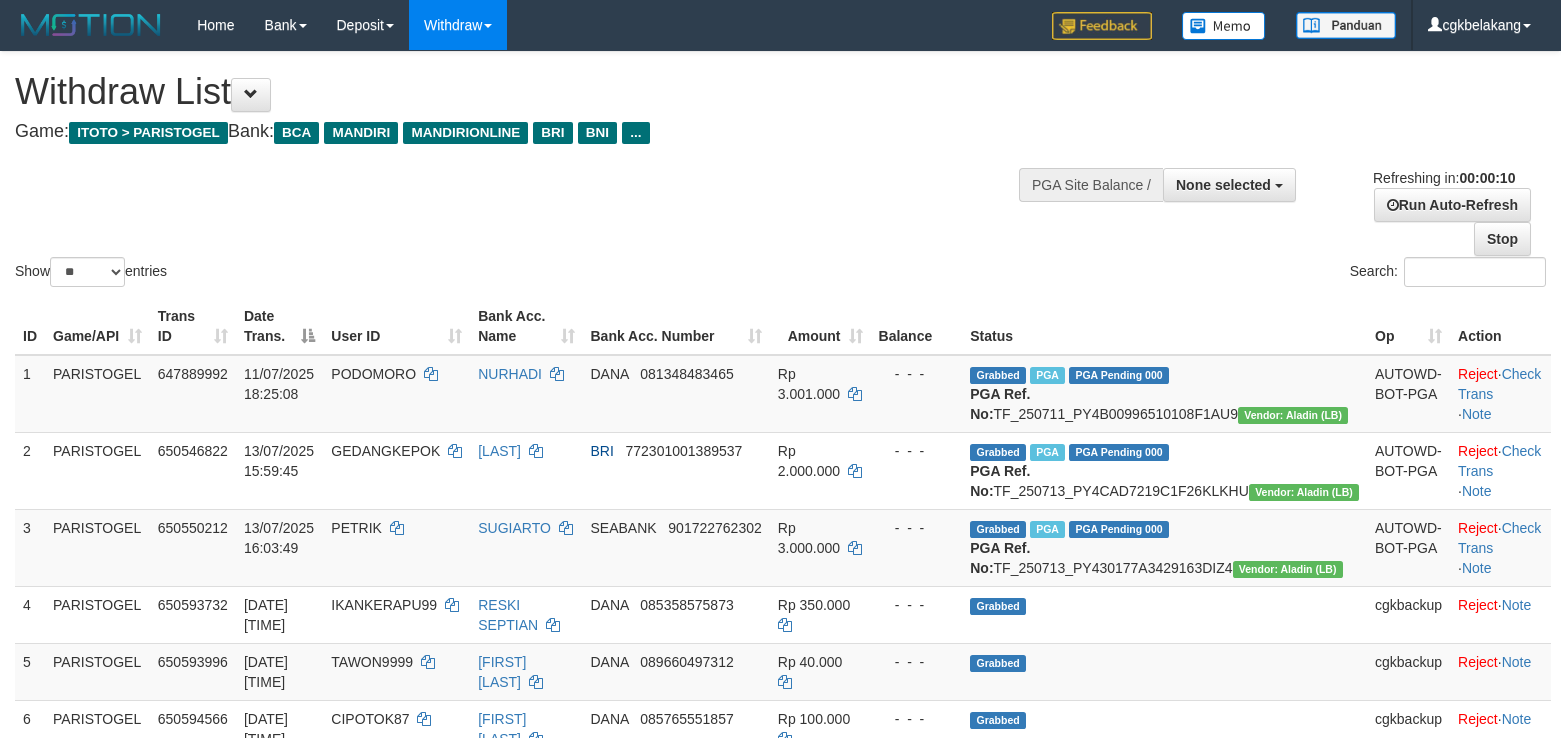 select 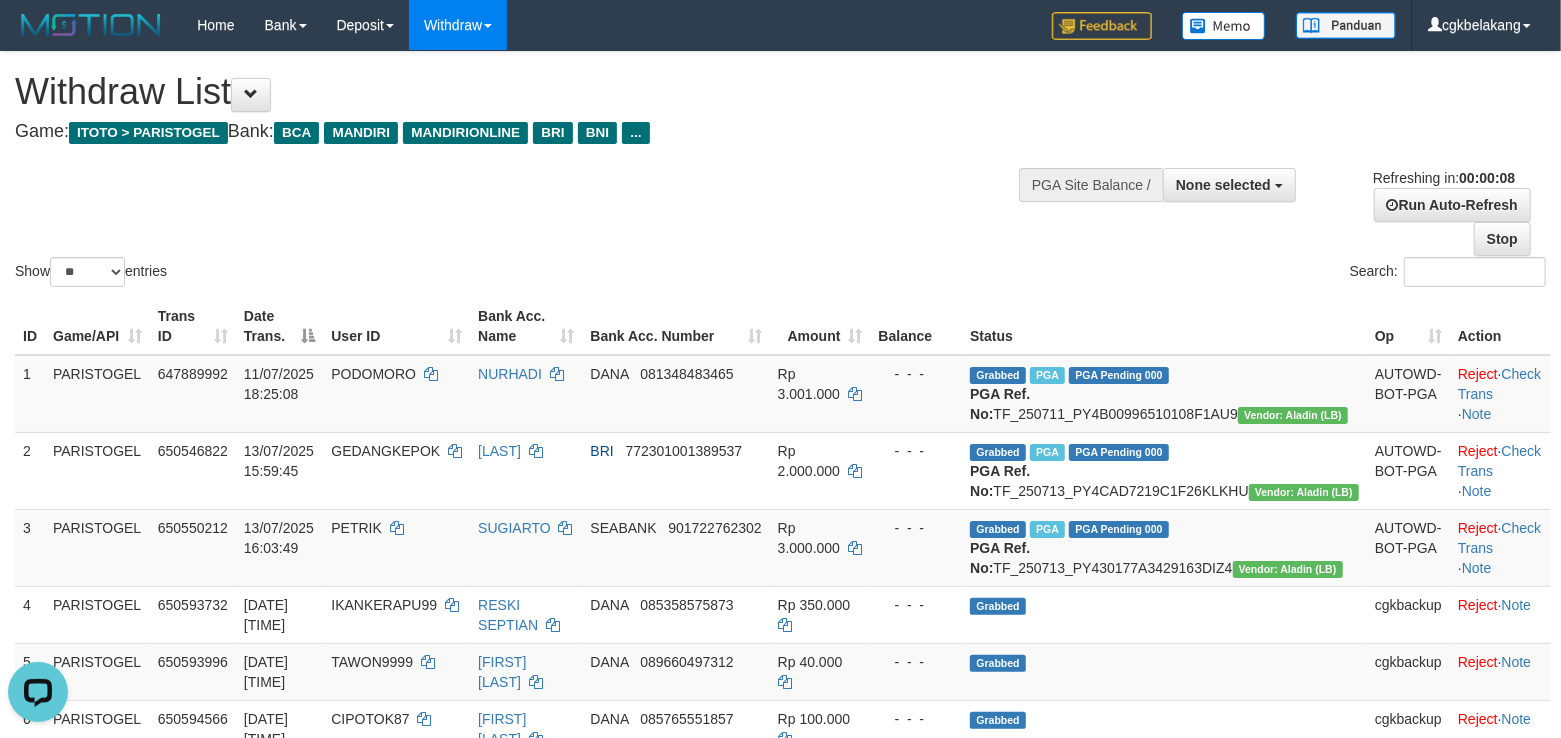 scroll, scrollTop: 0, scrollLeft: 0, axis: both 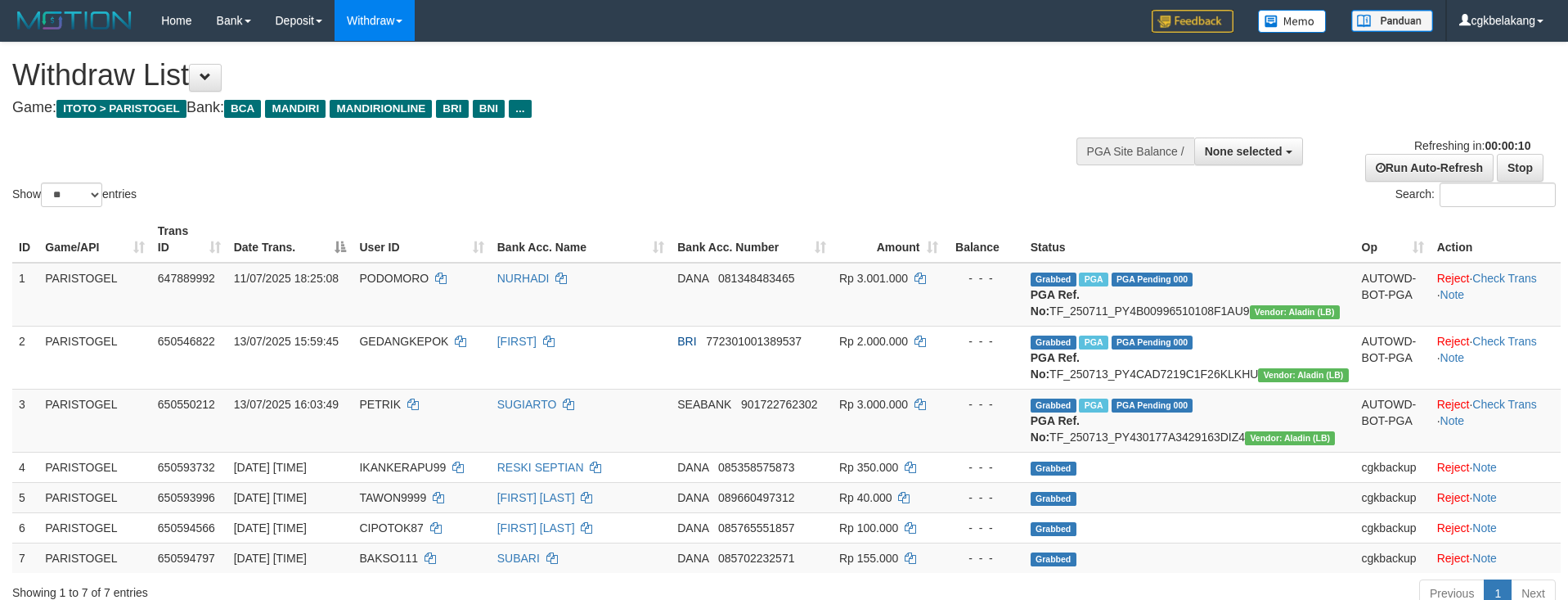 select 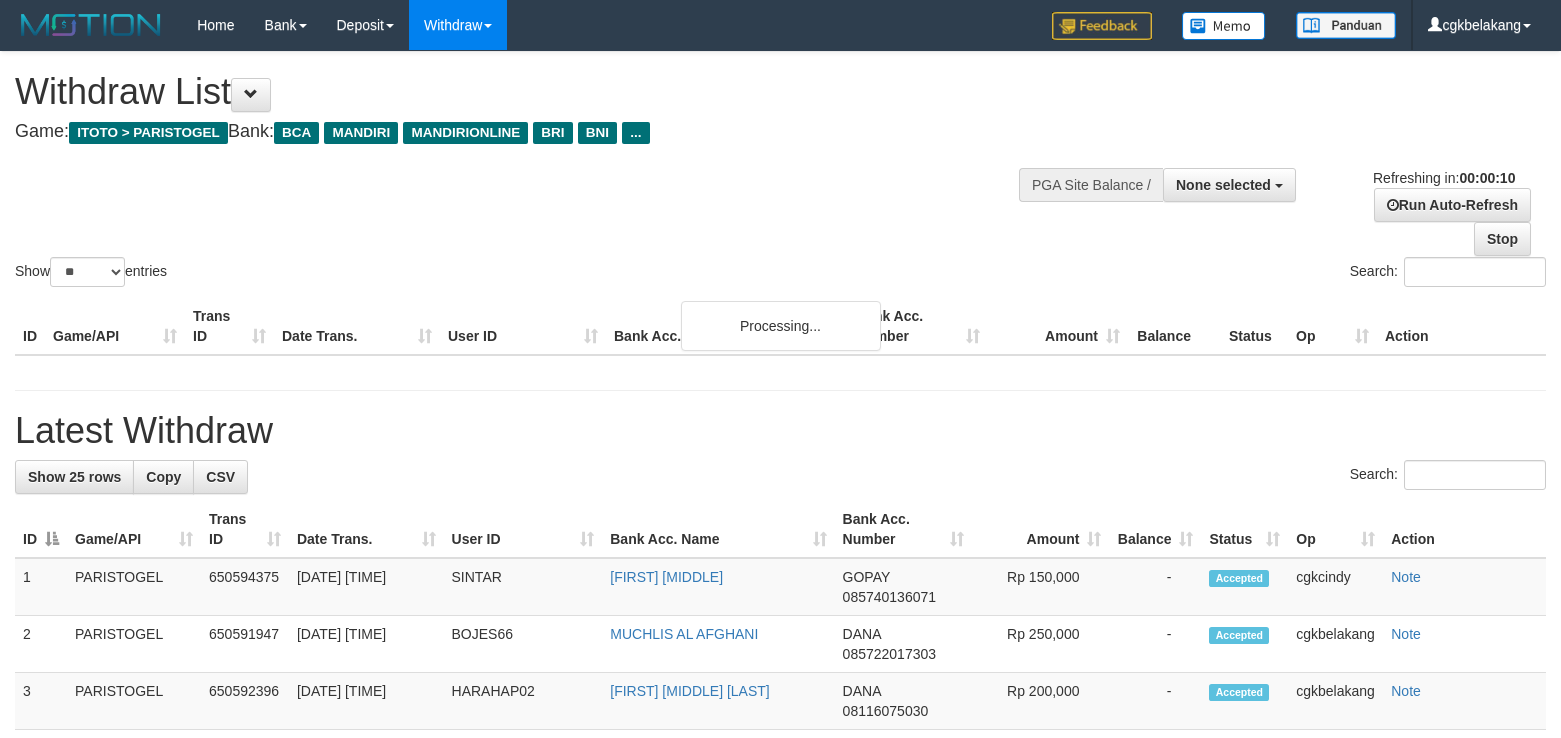 select 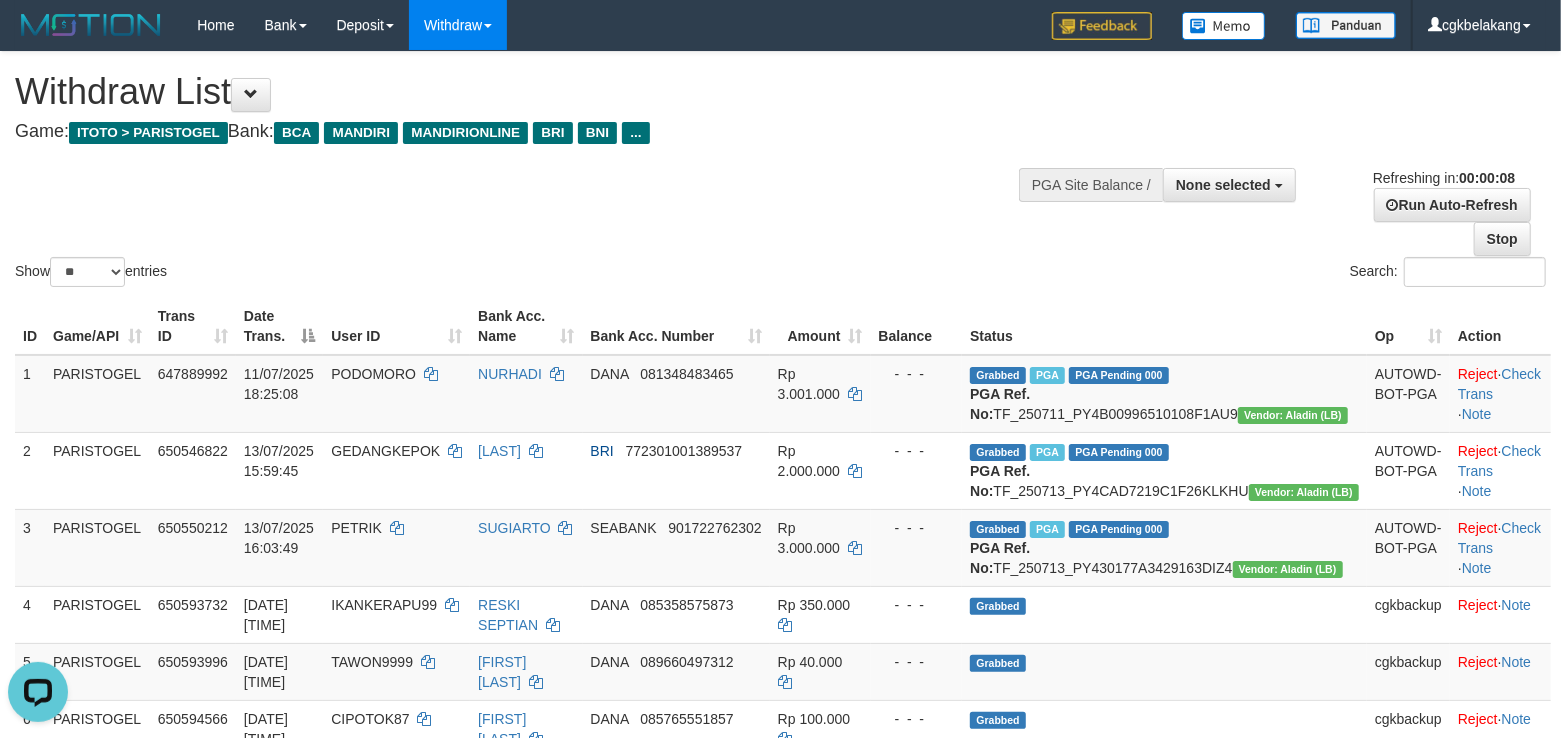 scroll, scrollTop: 0, scrollLeft: 0, axis: both 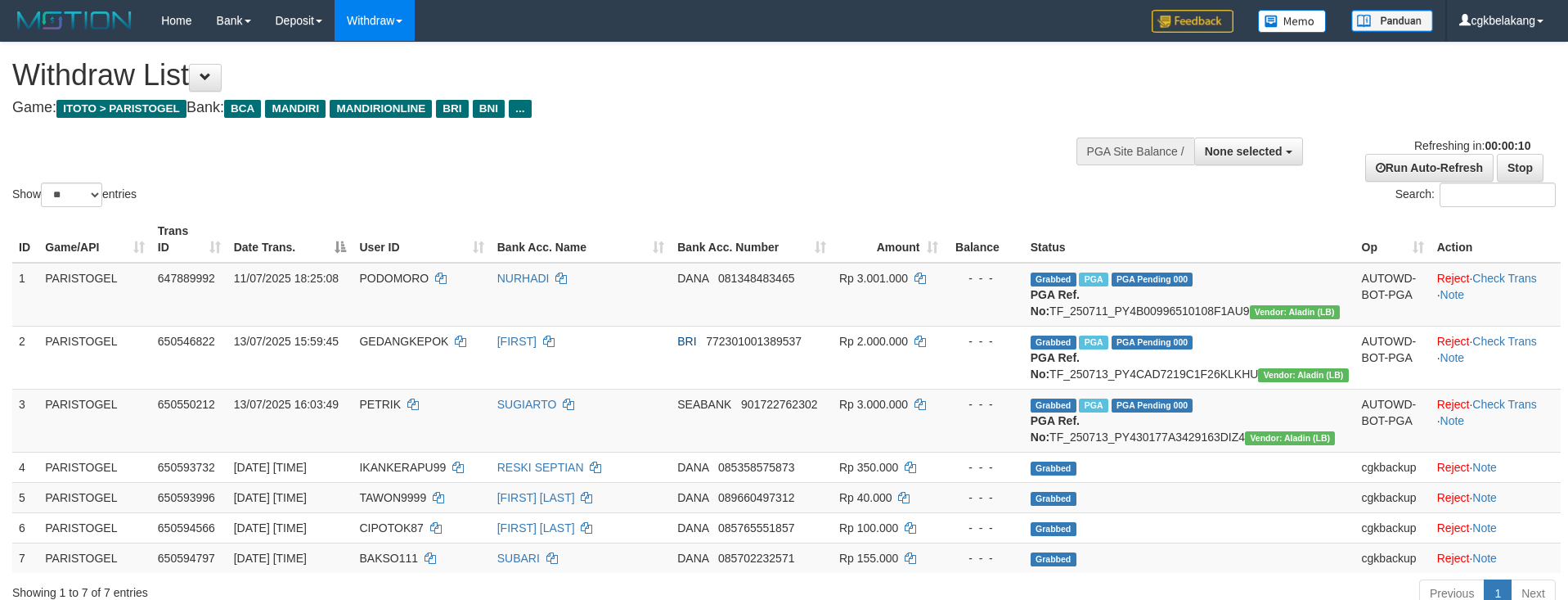 select 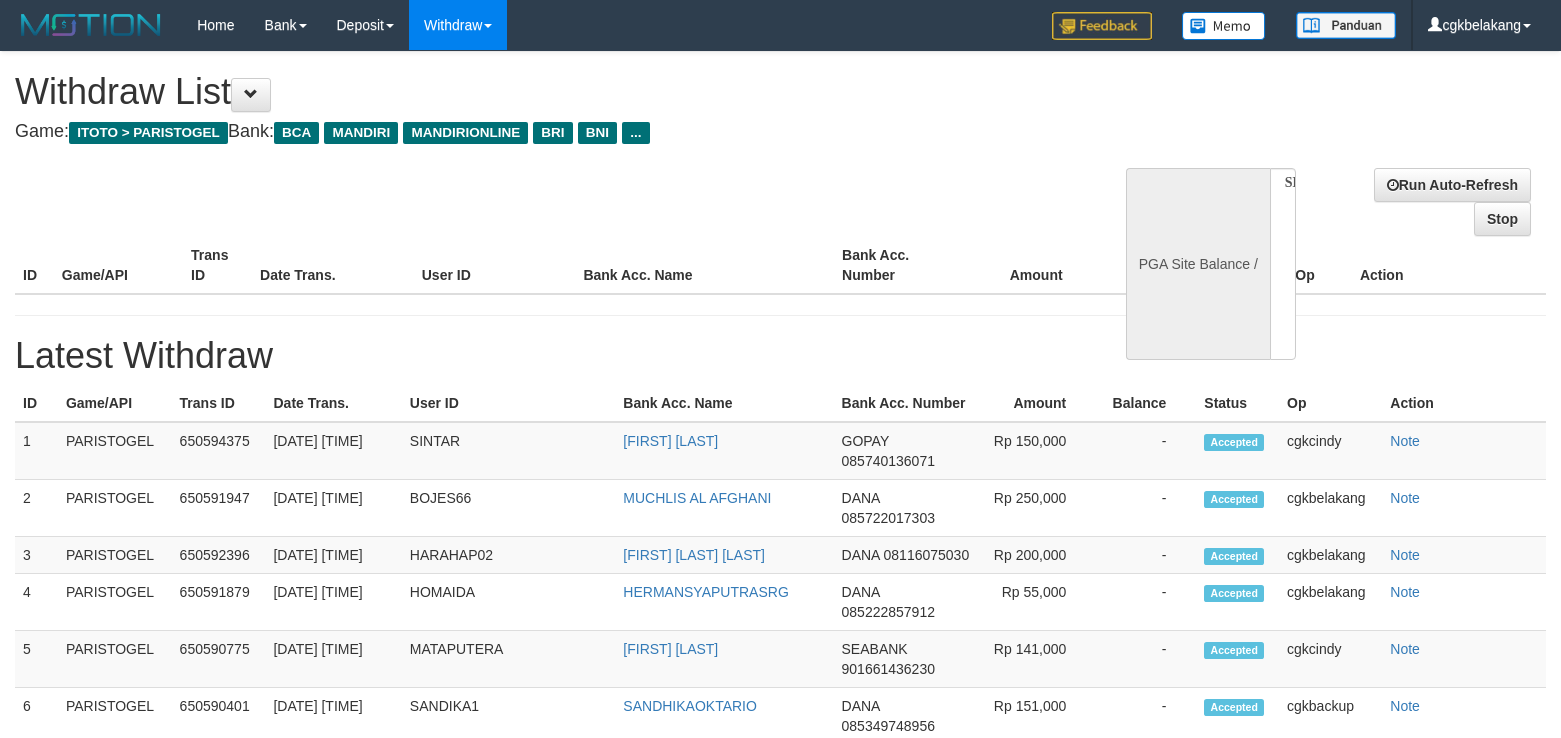 select 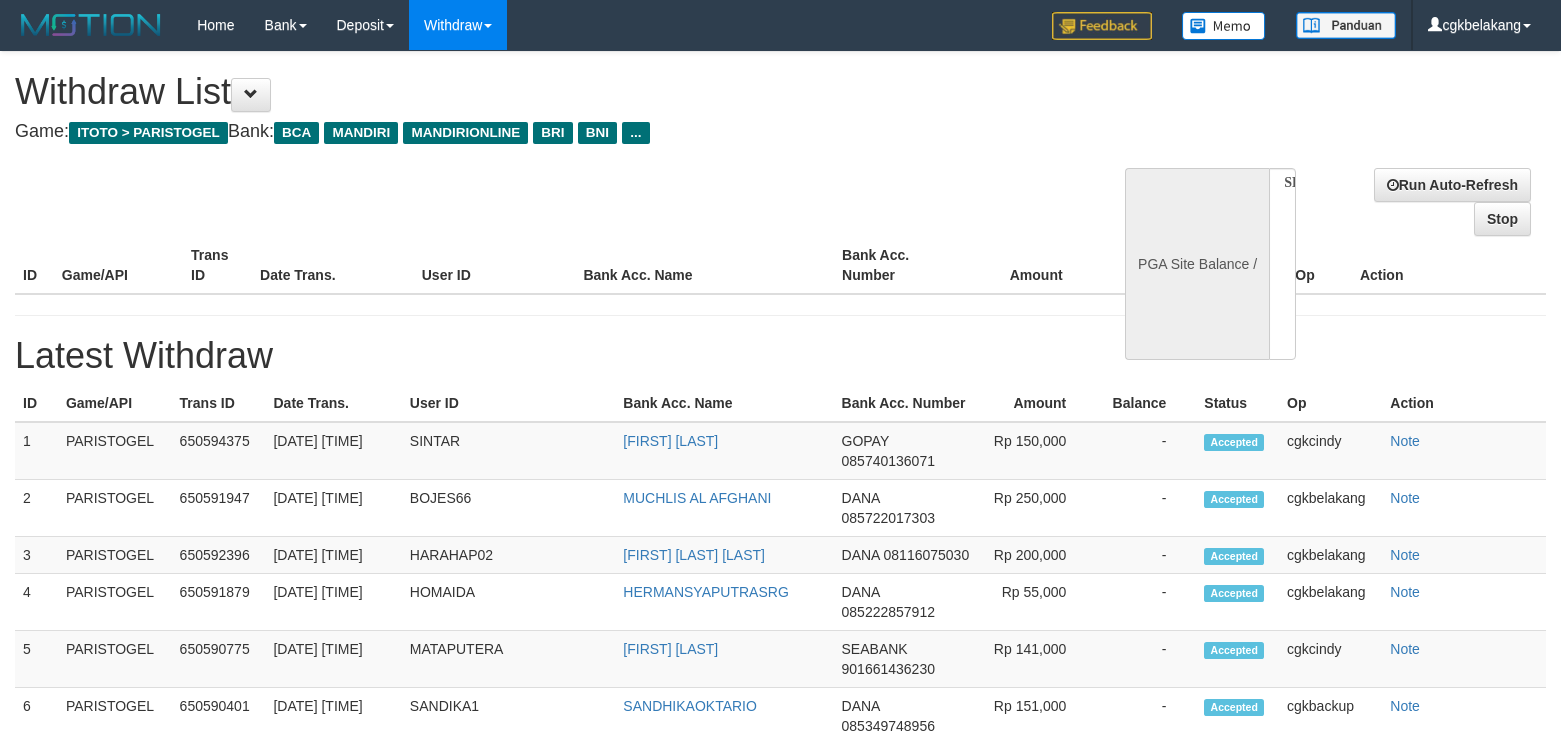 scroll, scrollTop: 0, scrollLeft: 0, axis: both 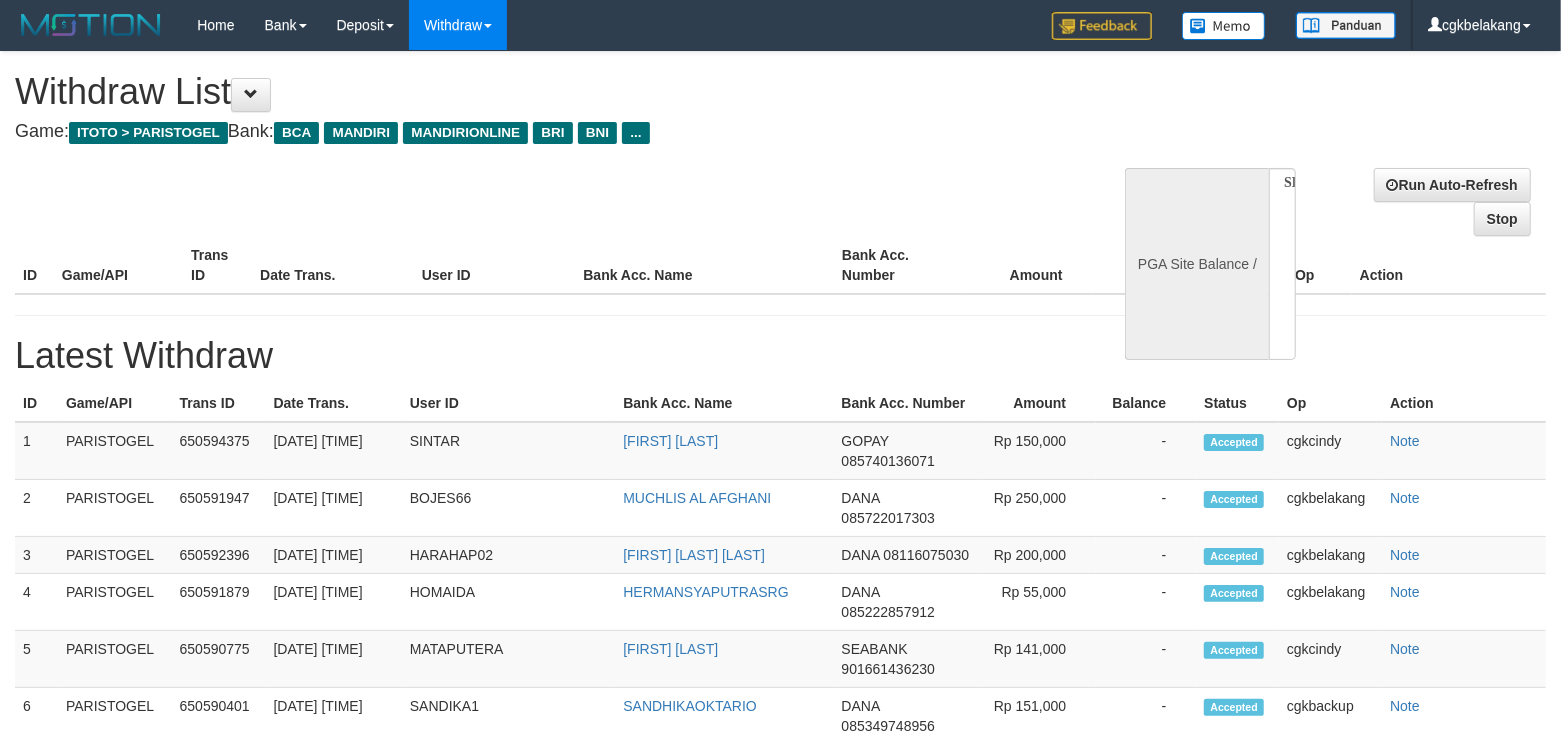 select on "**" 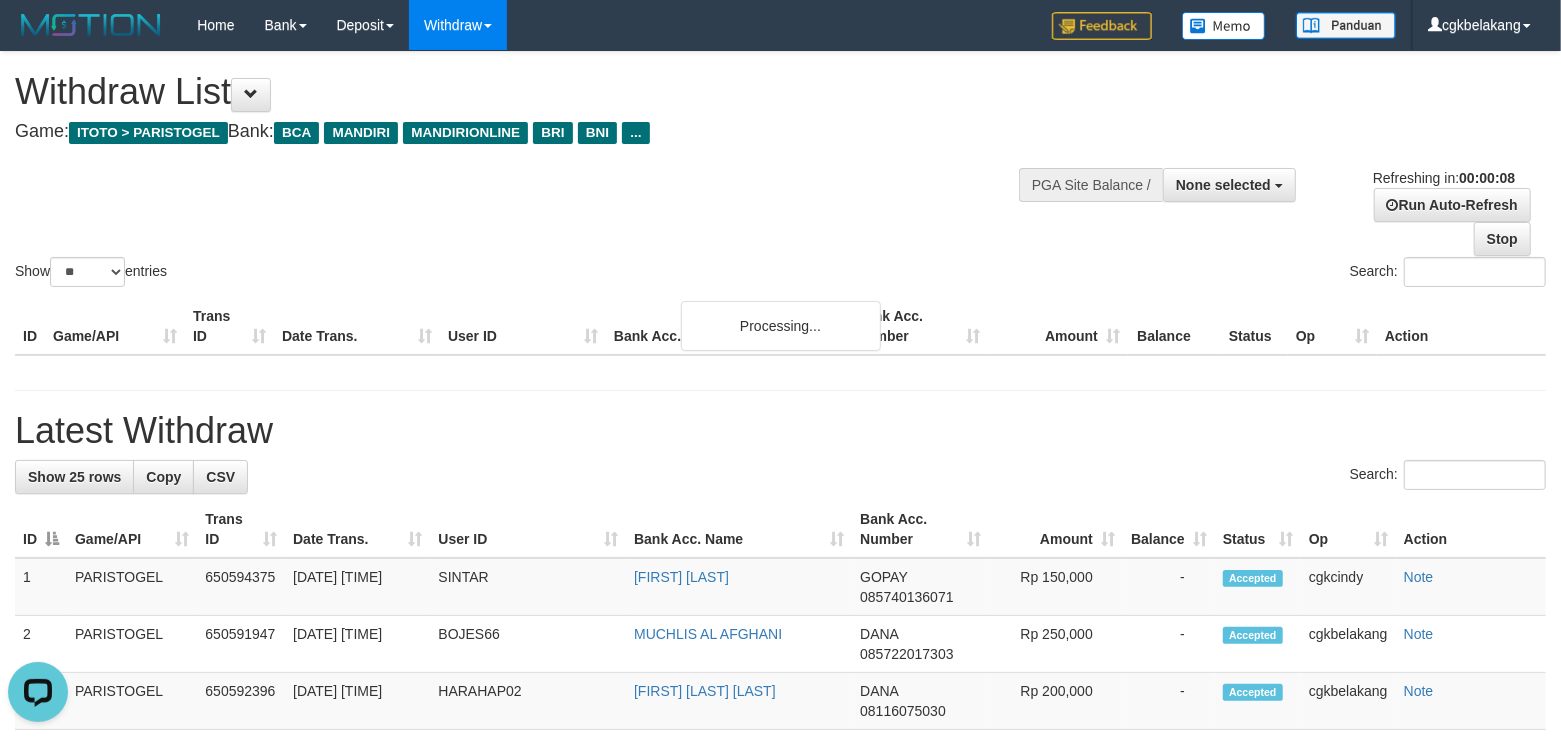 scroll, scrollTop: 0, scrollLeft: 0, axis: both 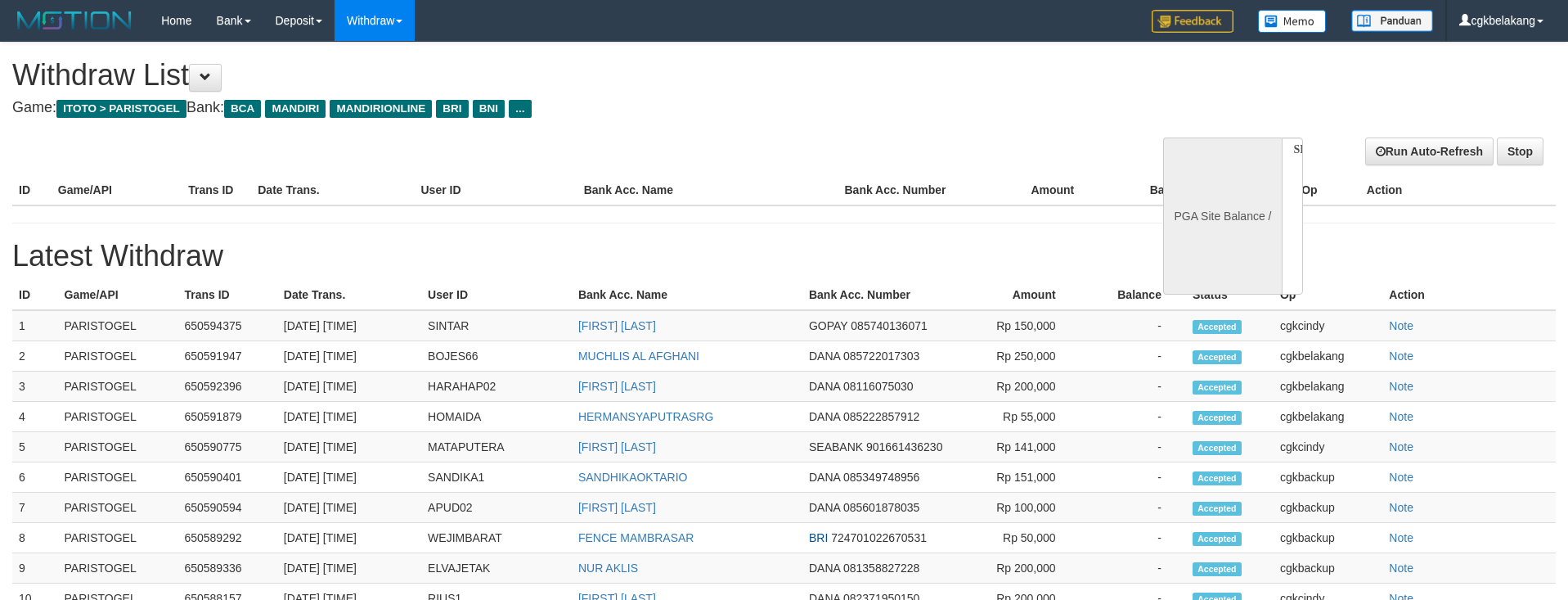 select 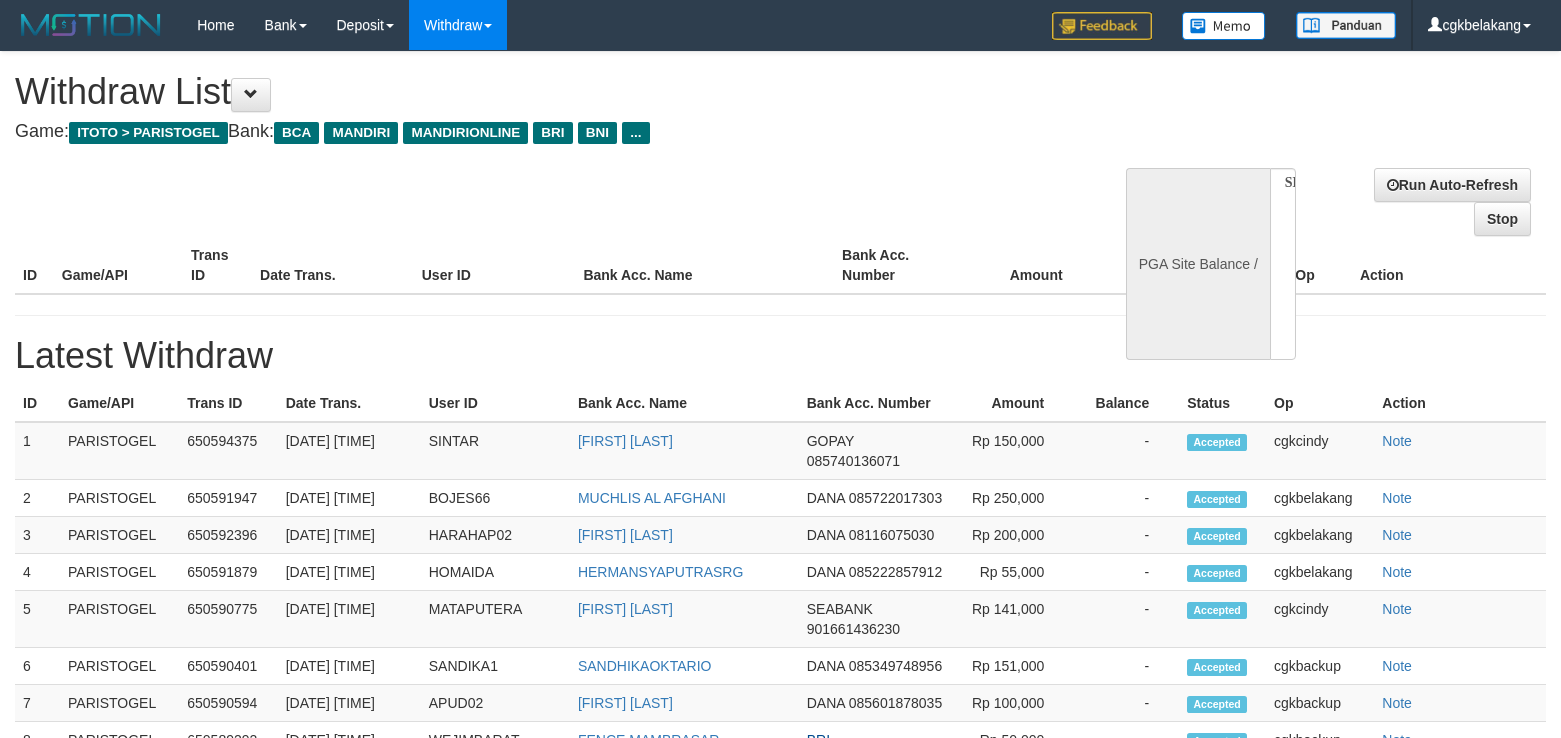 select 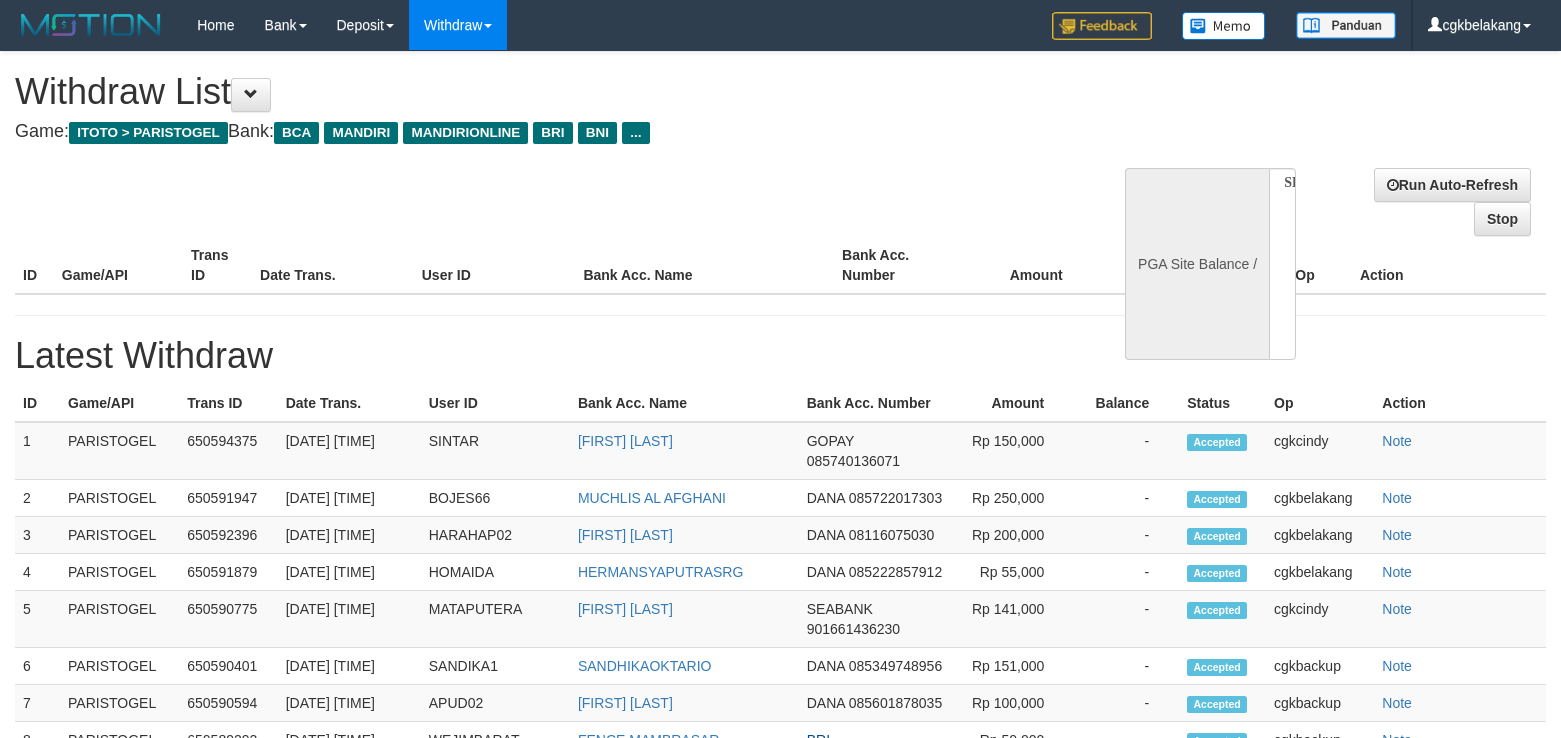 scroll, scrollTop: 0, scrollLeft: 0, axis: both 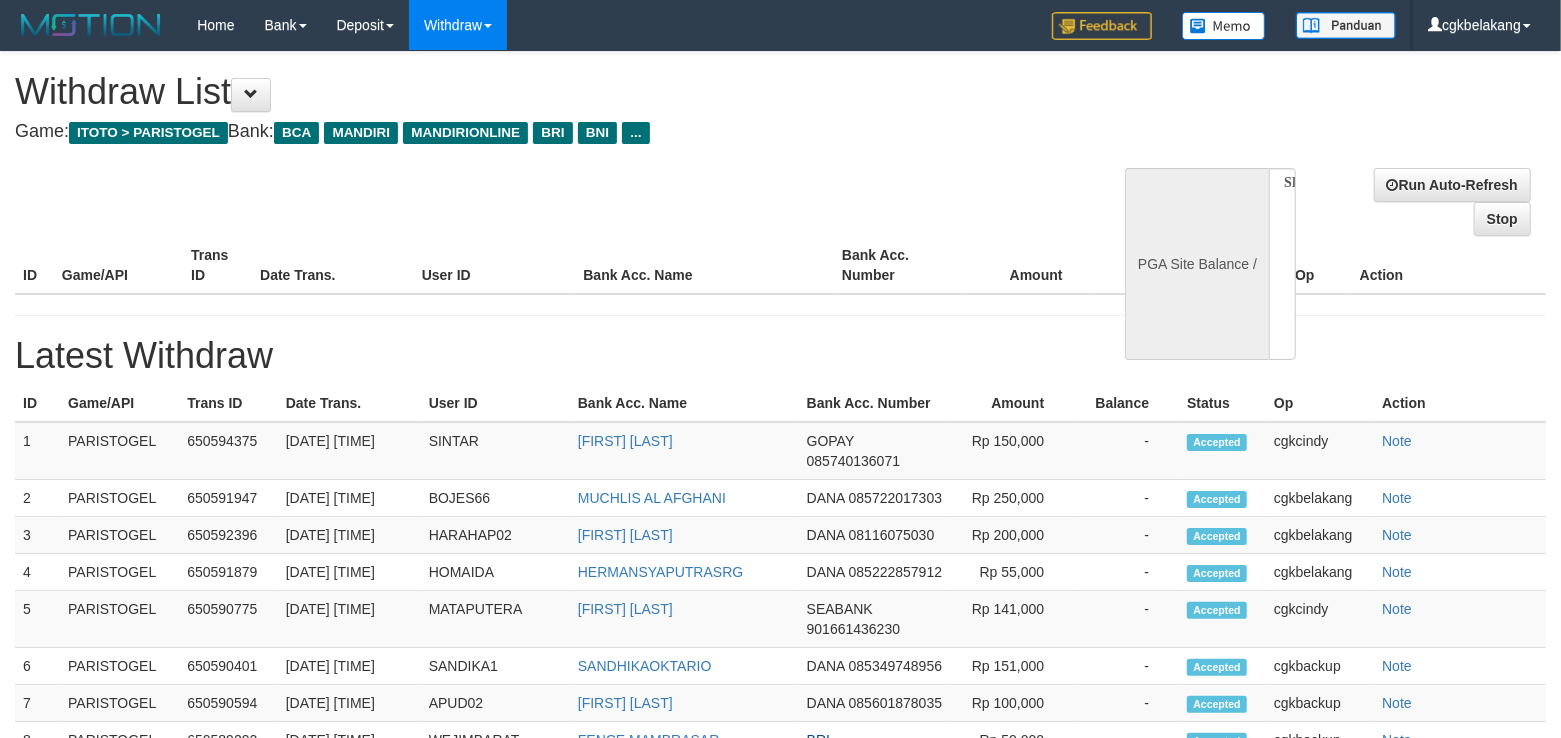 select on "**" 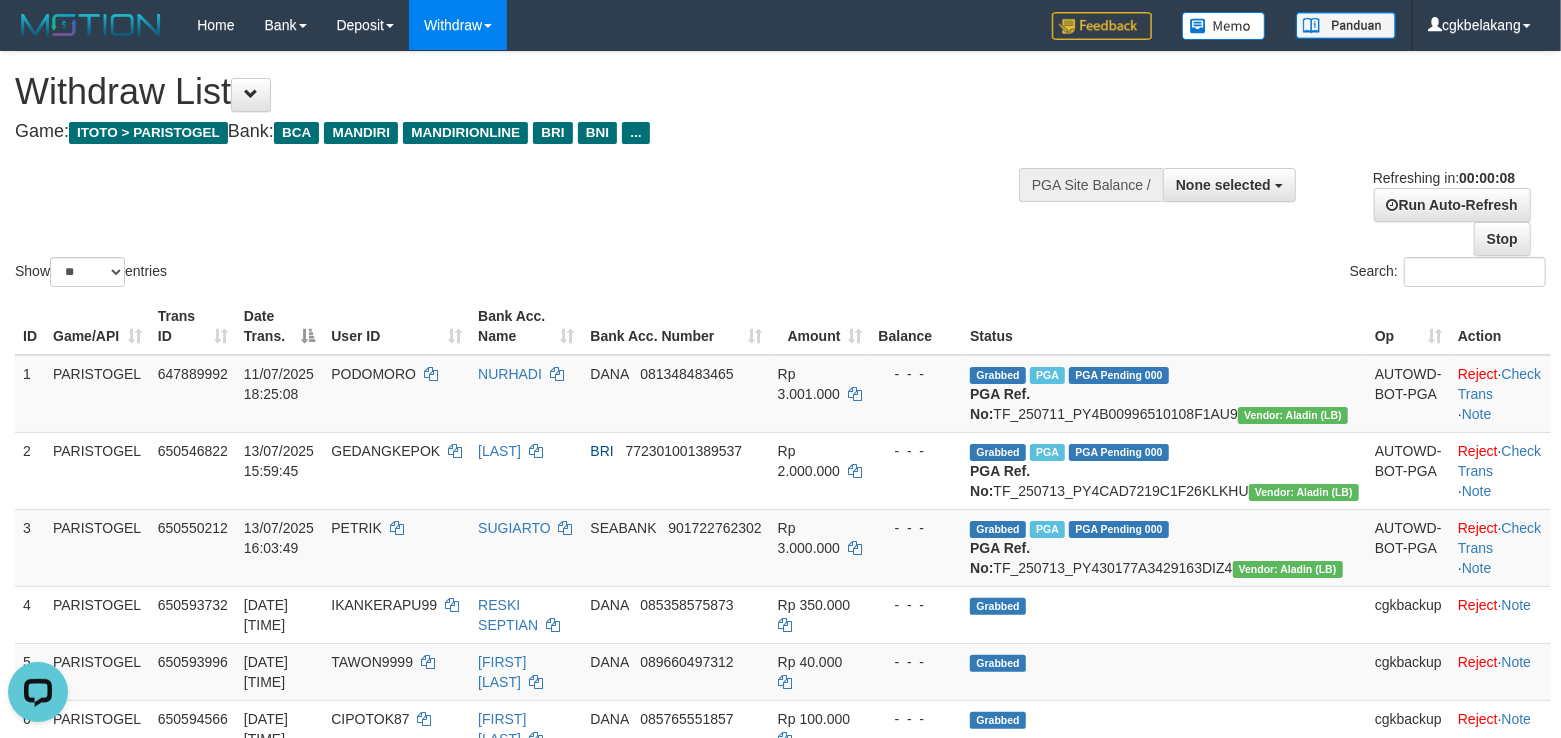scroll, scrollTop: 0, scrollLeft: 0, axis: both 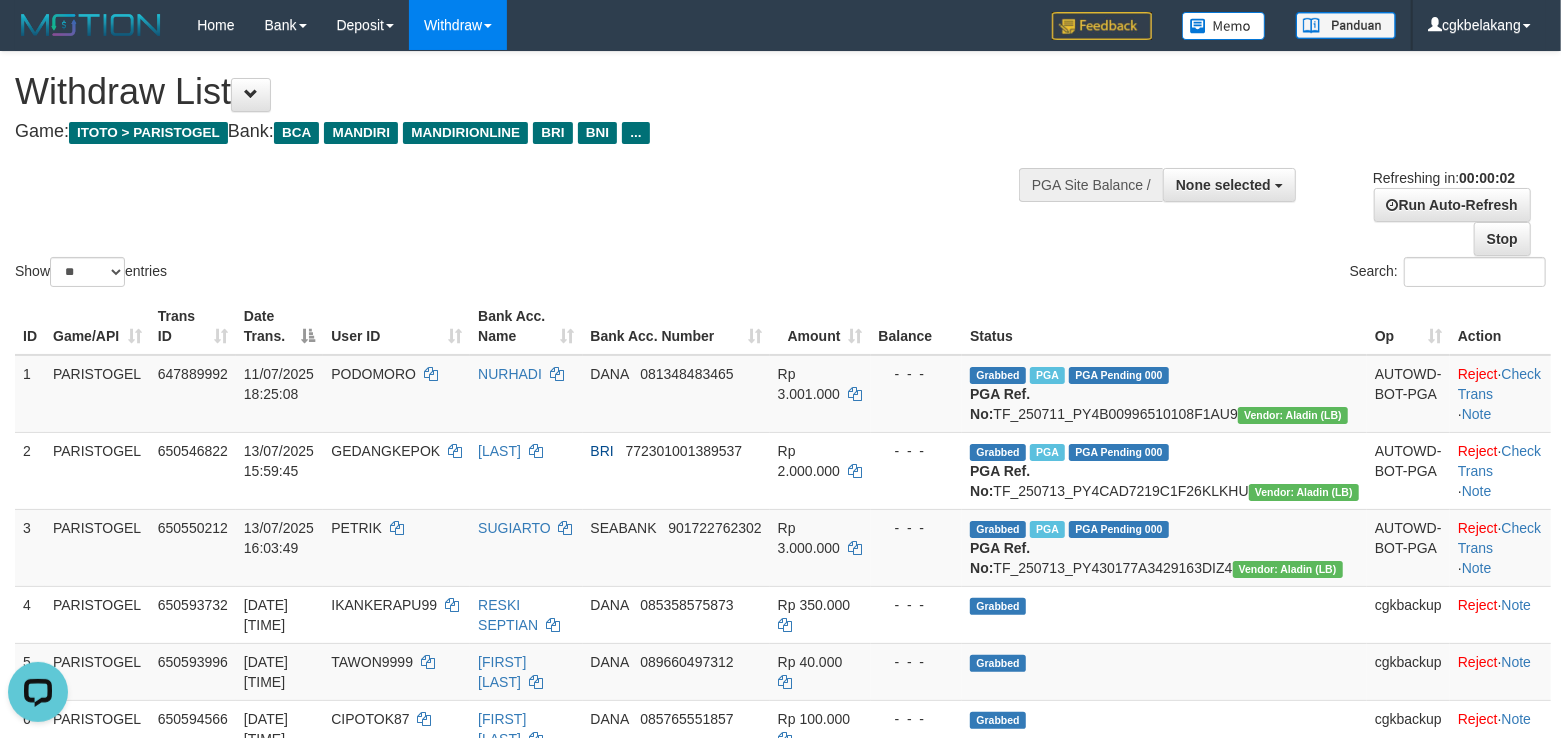 click on "Search:" at bounding box center (1171, 274) 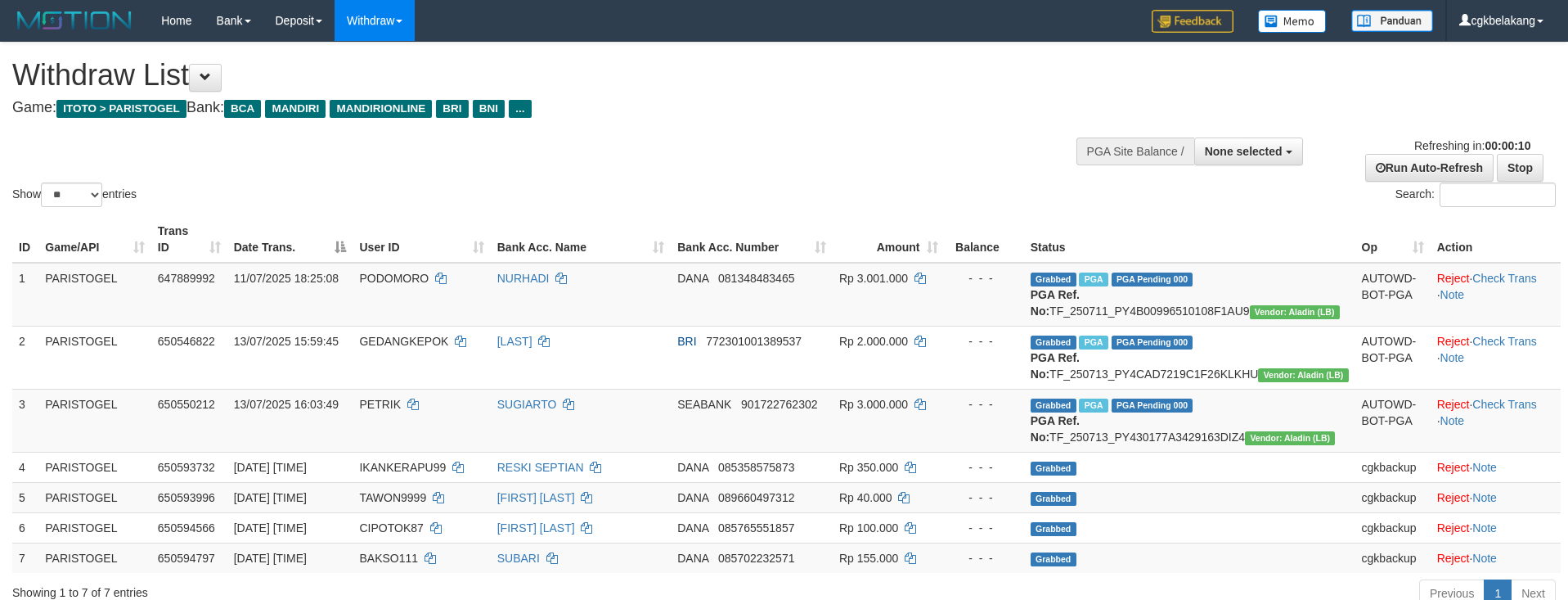 select 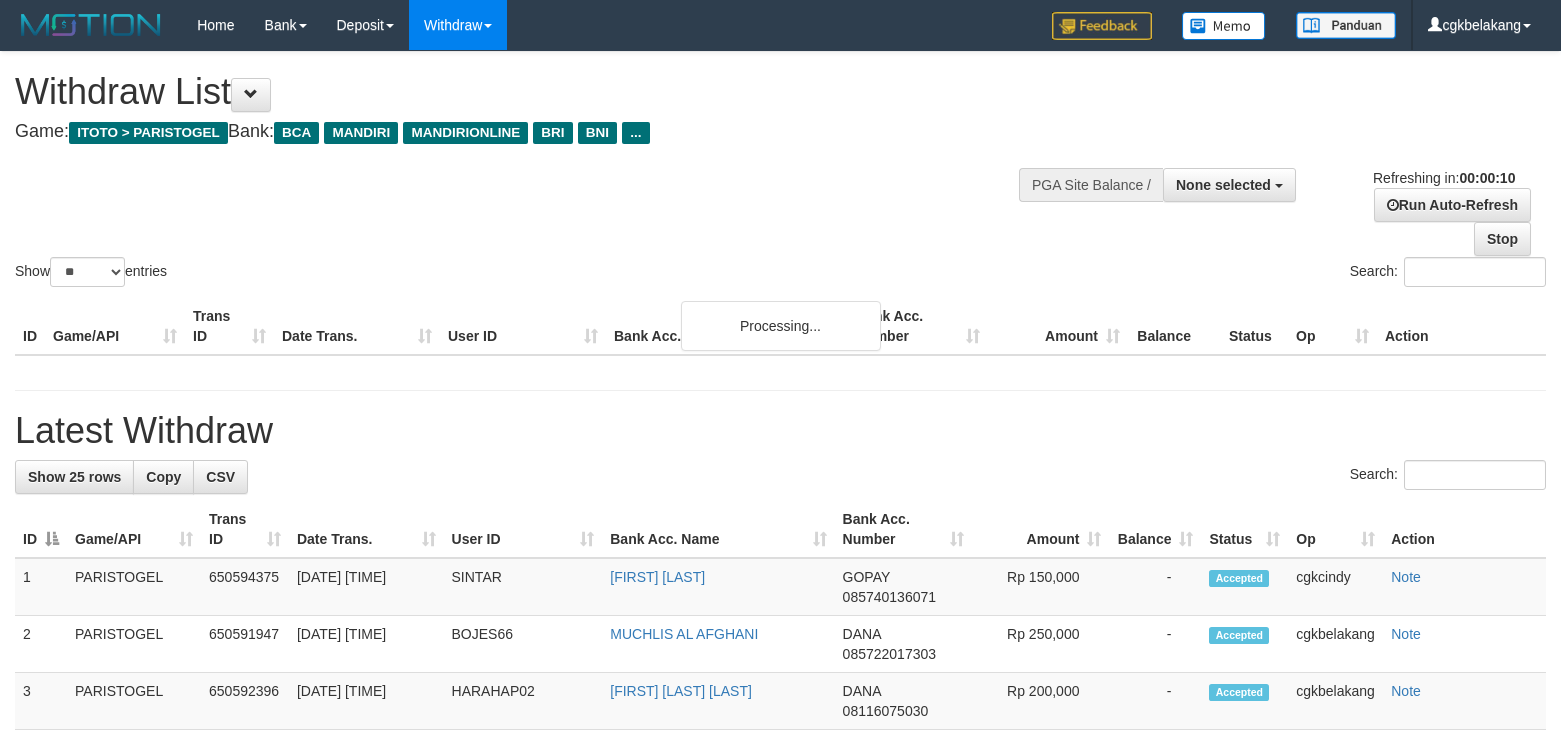 select 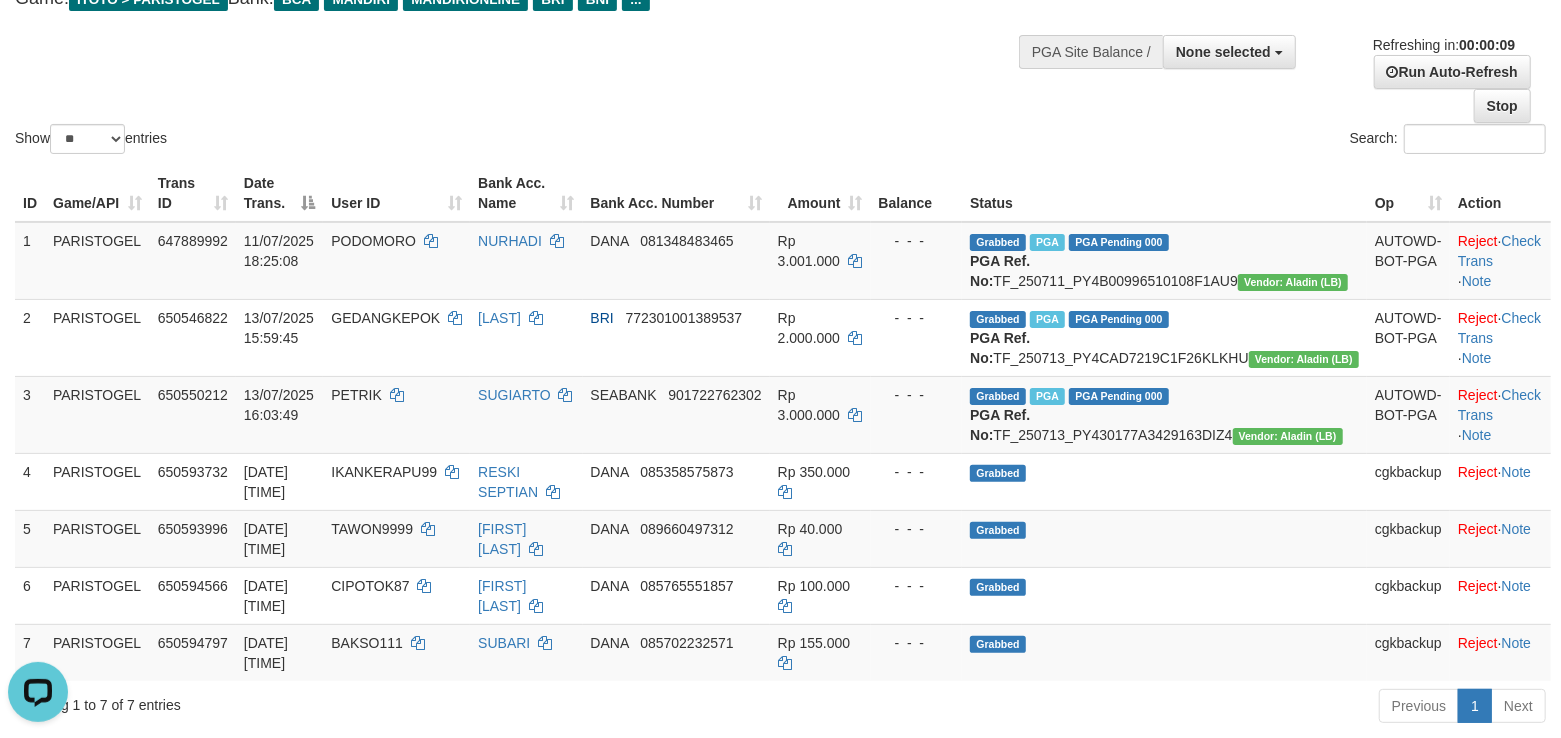 scroll, scrollTop: 0, scrollLeft: 0, axis: both 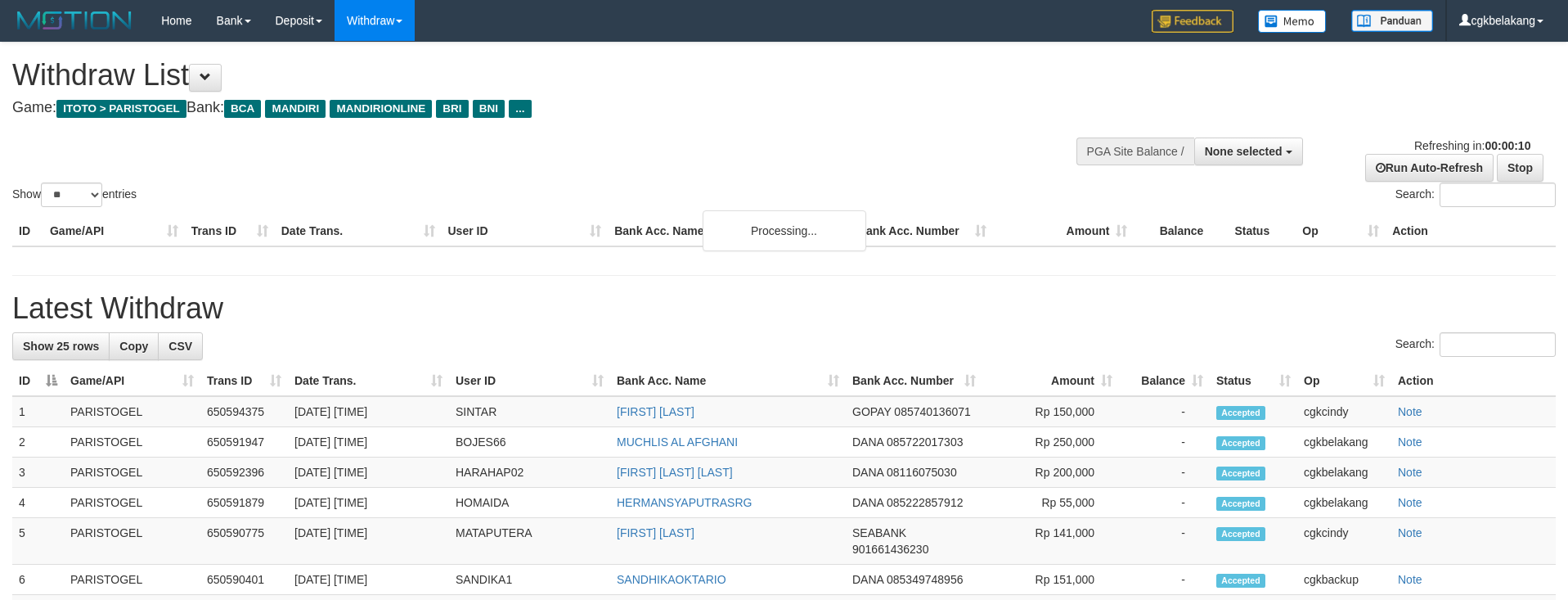 select 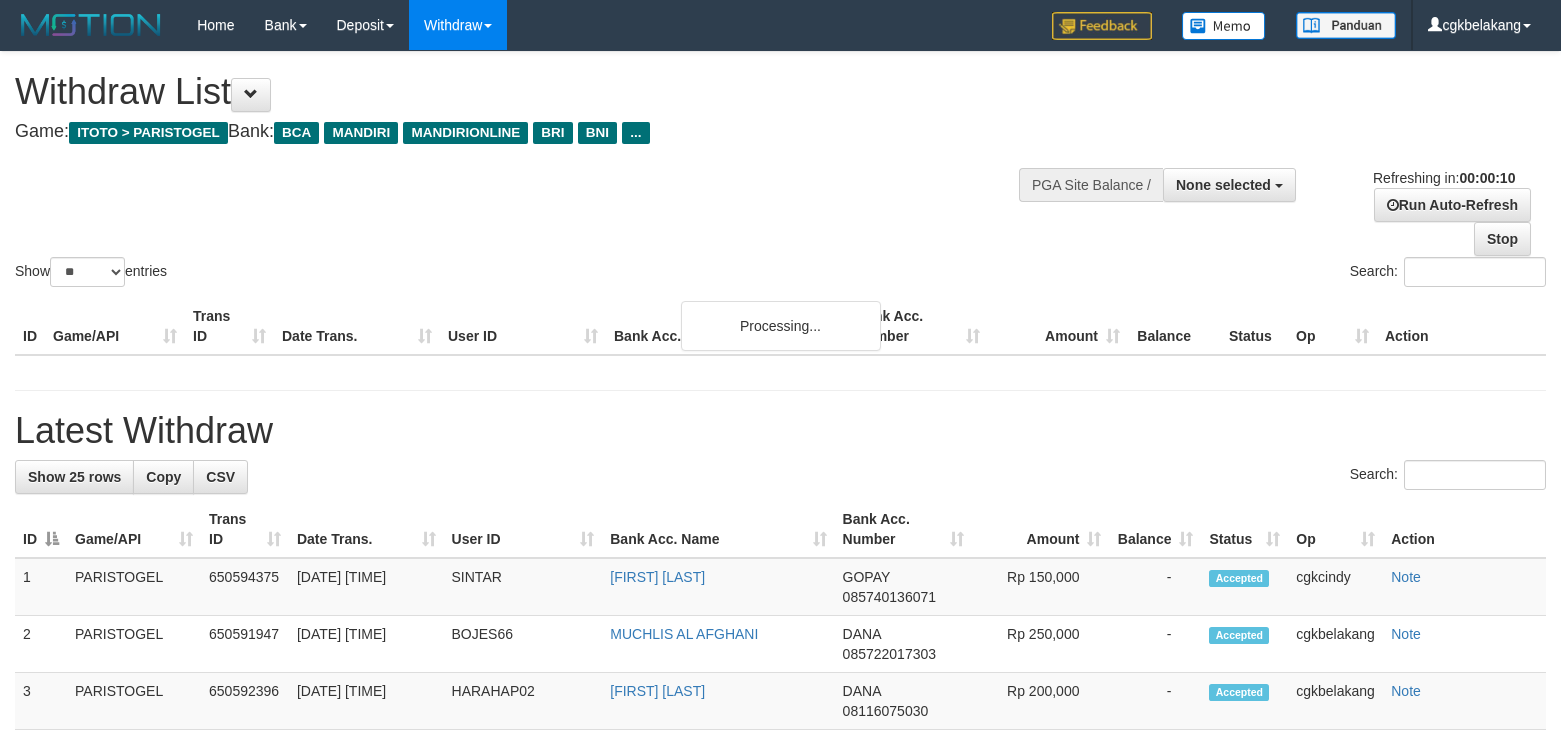 select 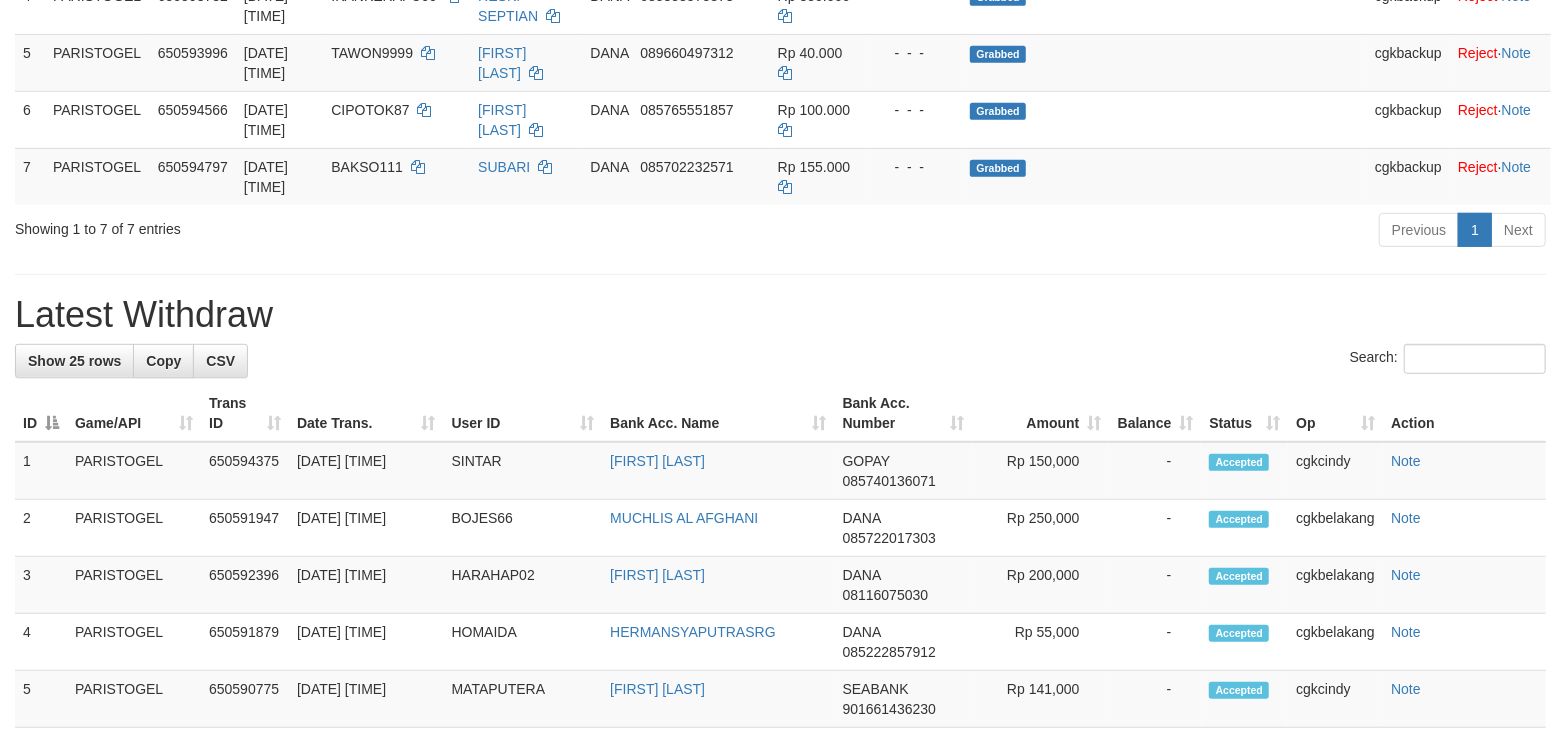 scroll, scrollTop: 533, scrollLeft: 0, axis: vertical 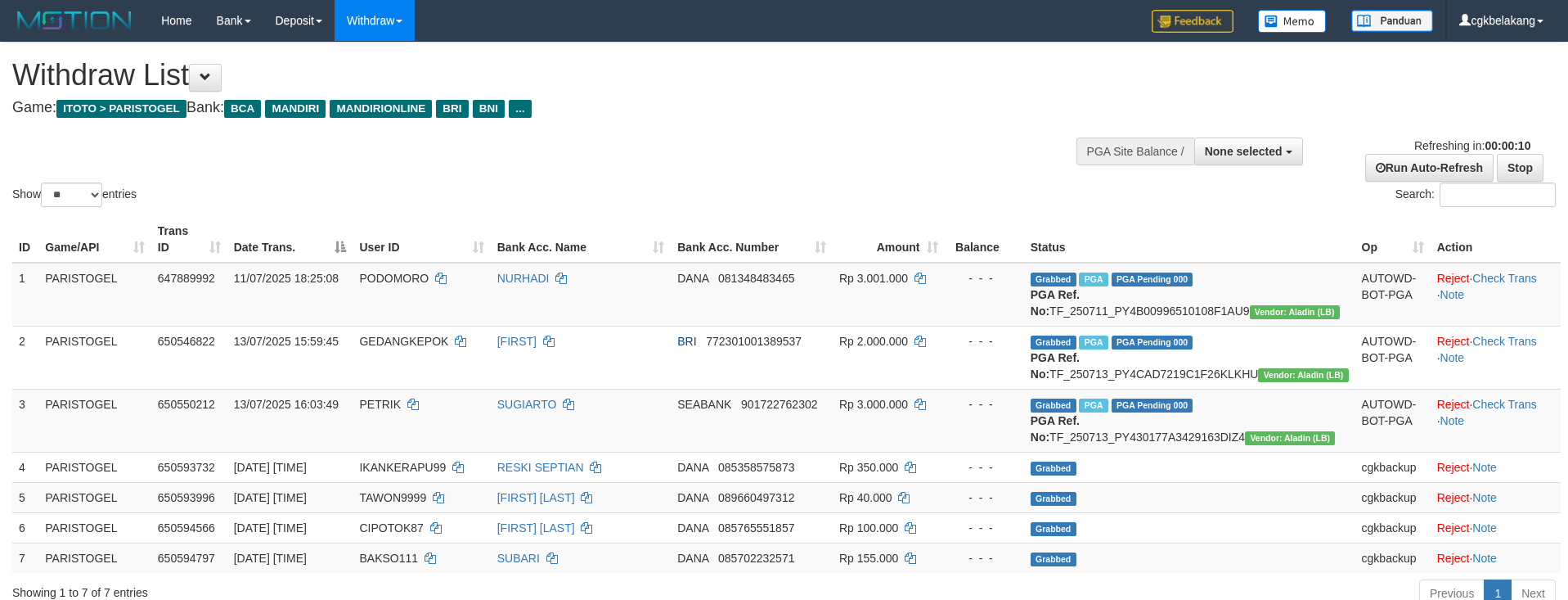 select 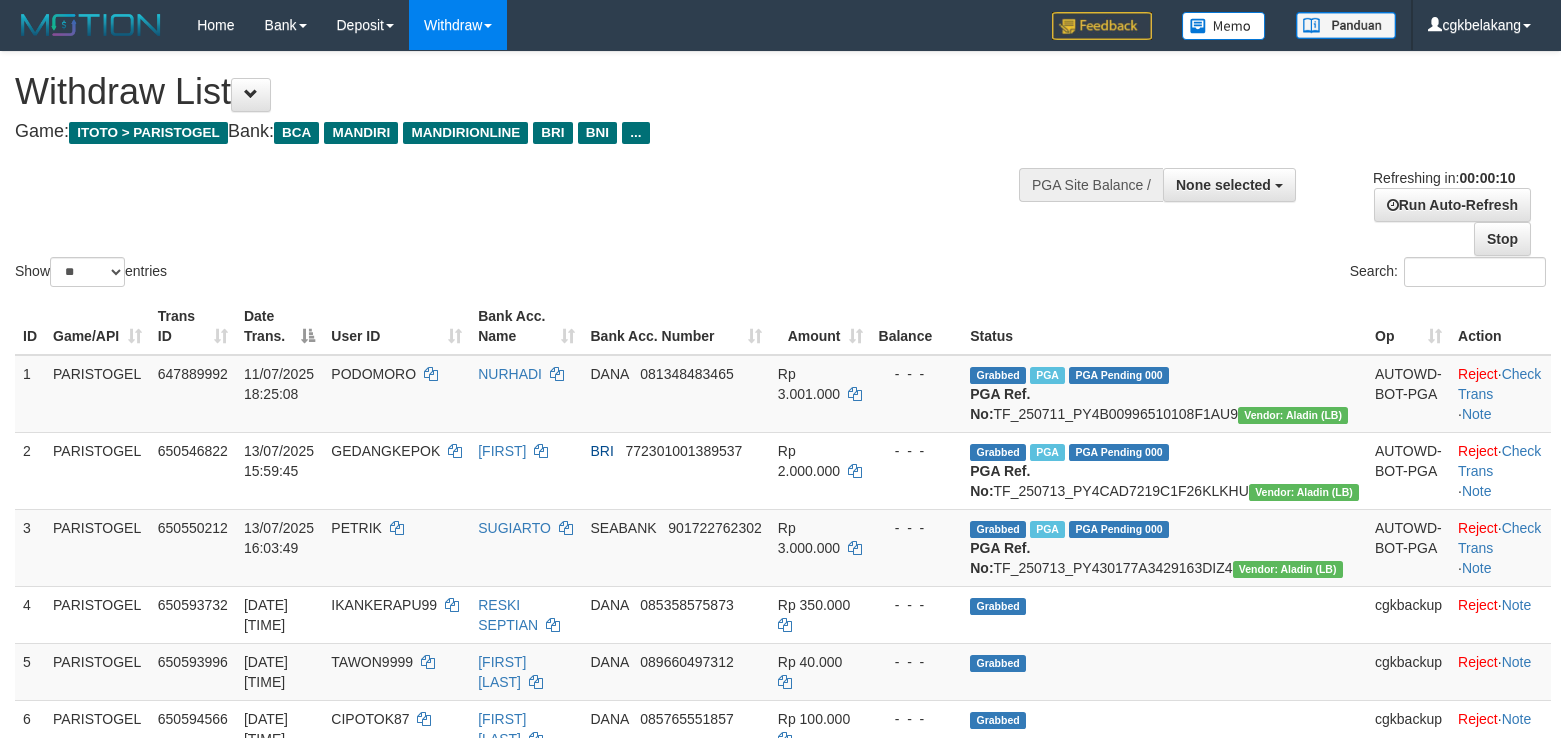 select 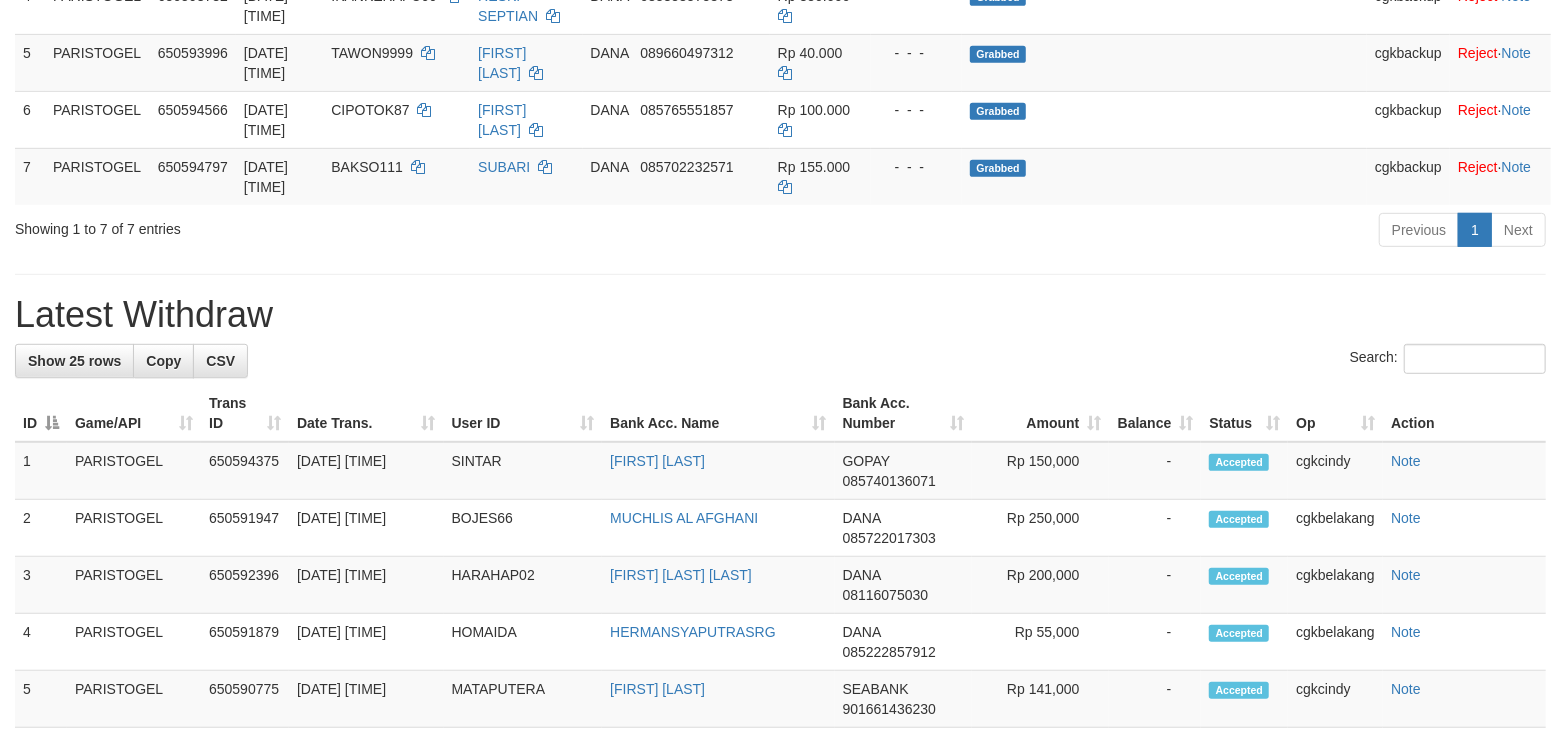 scroll, scrollTop: 533, scrollLeft: 0, axis: vertical 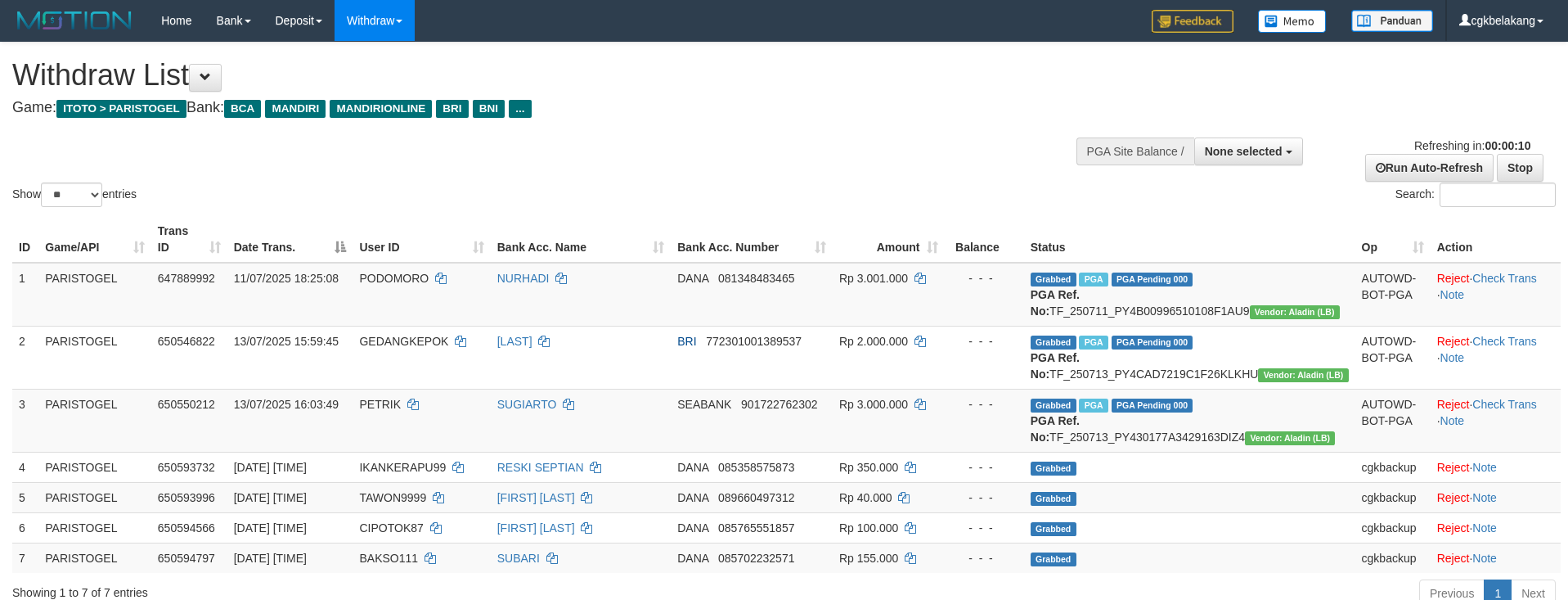 select 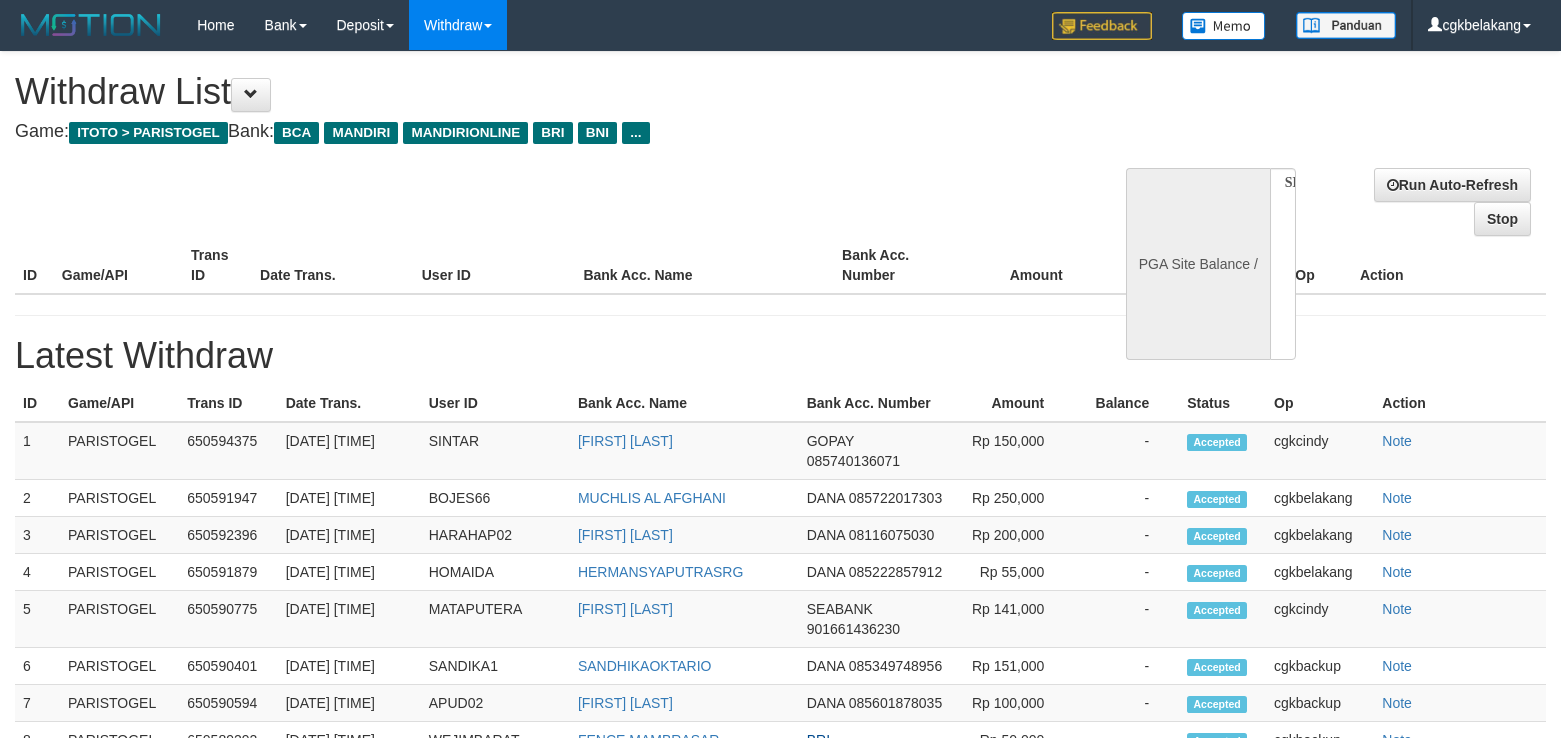 select 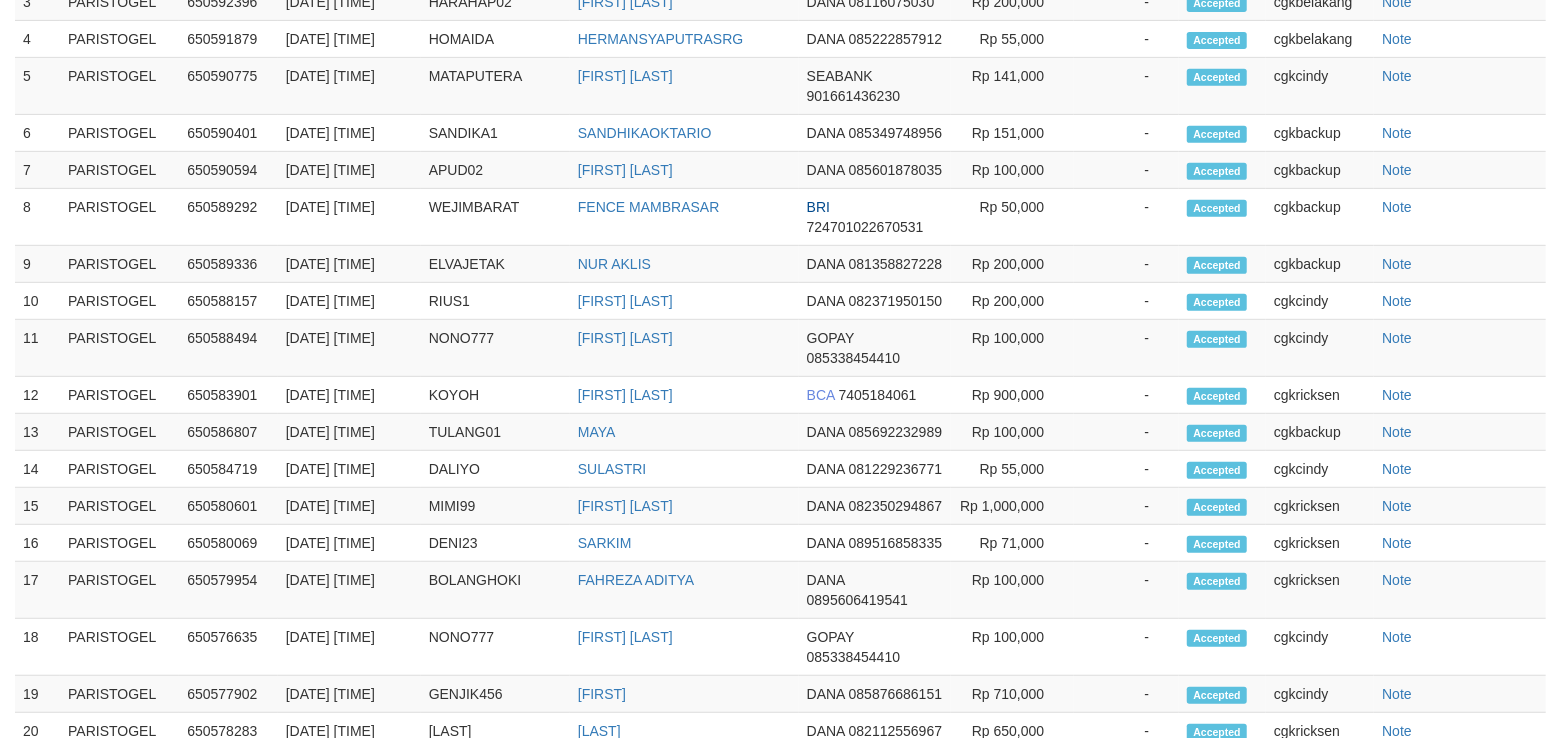 scroll, scrollTop: 609, scrollLeft: 0, axis: vertical 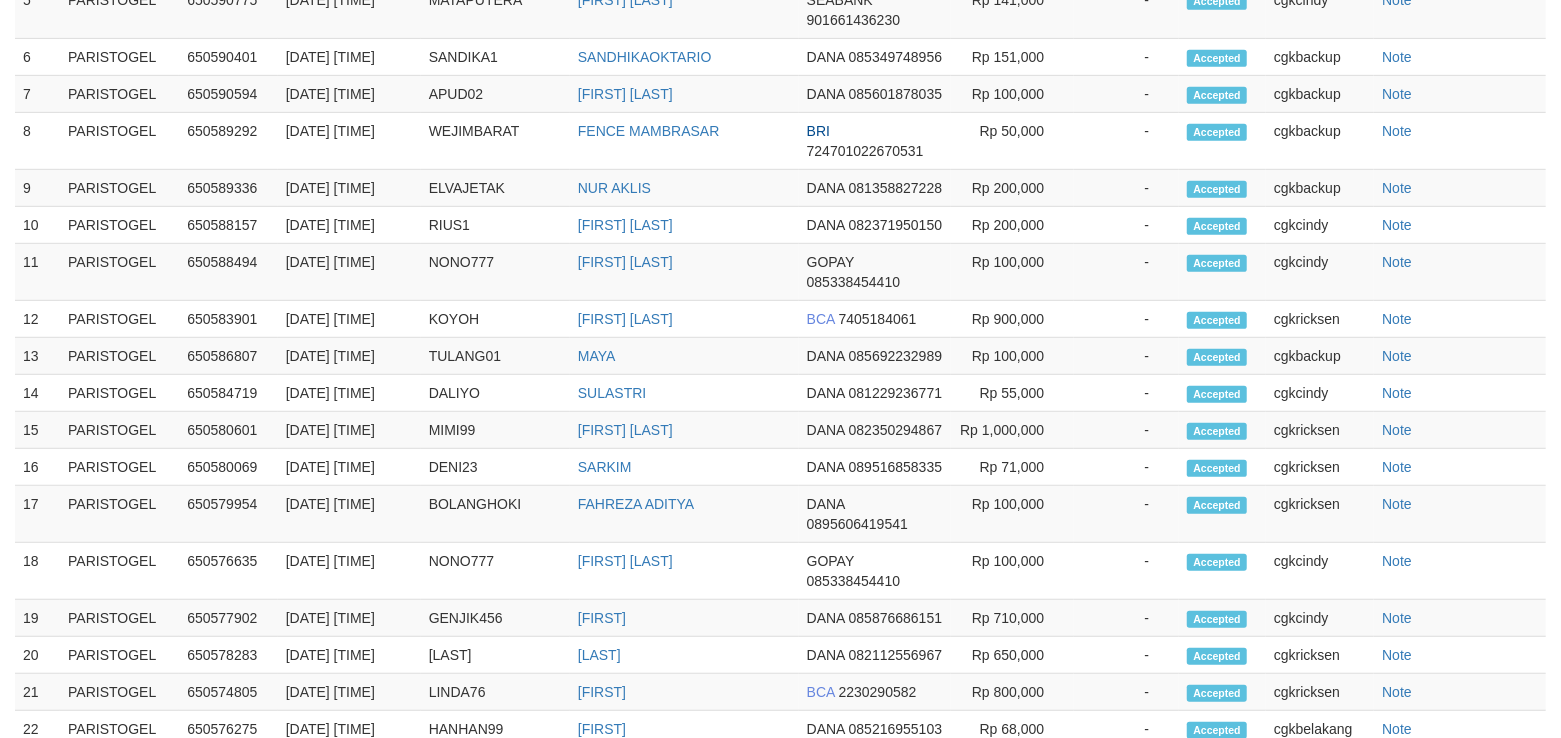 select on "**" 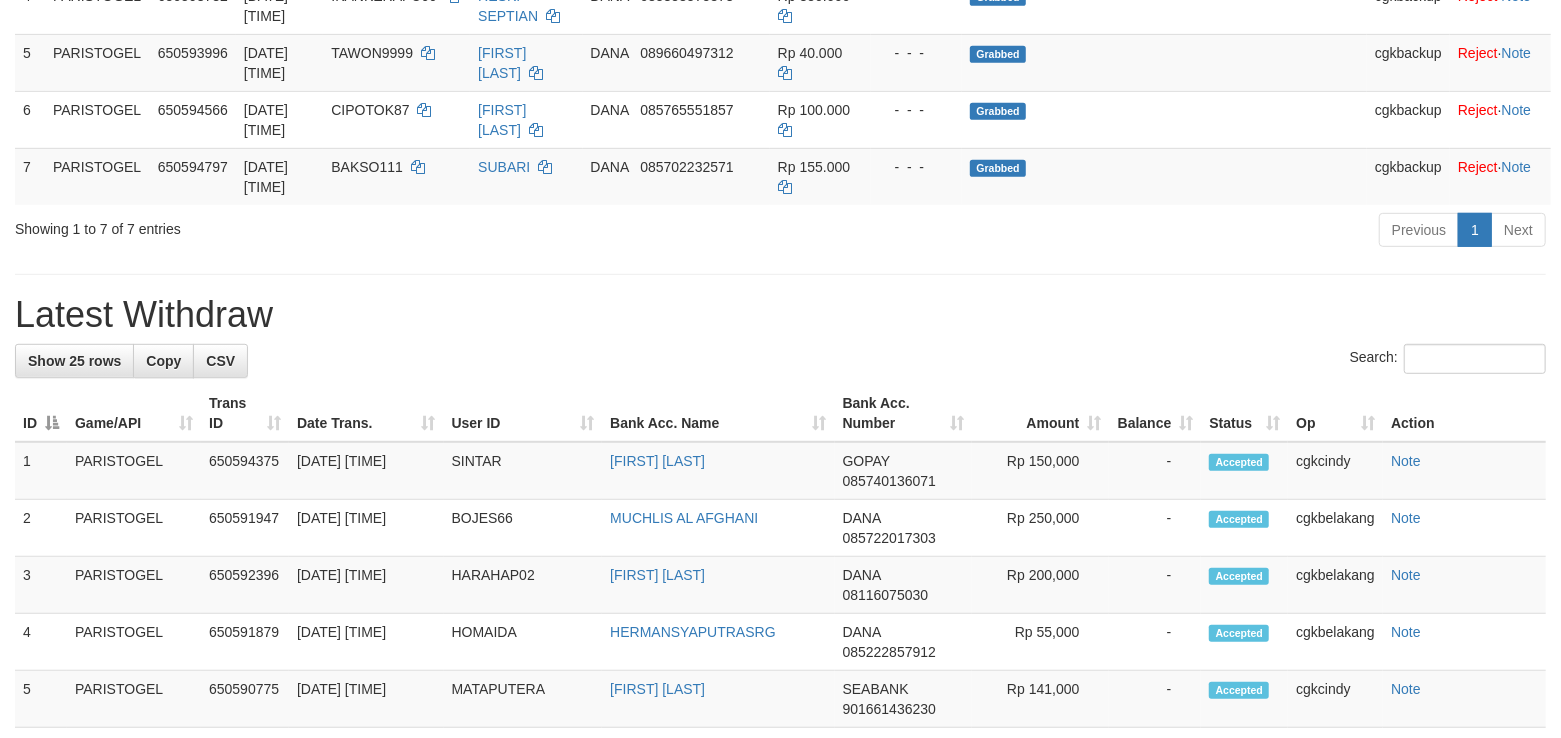 scroll, scrollTop: 533, scrollLeft: 0, axis: vertical 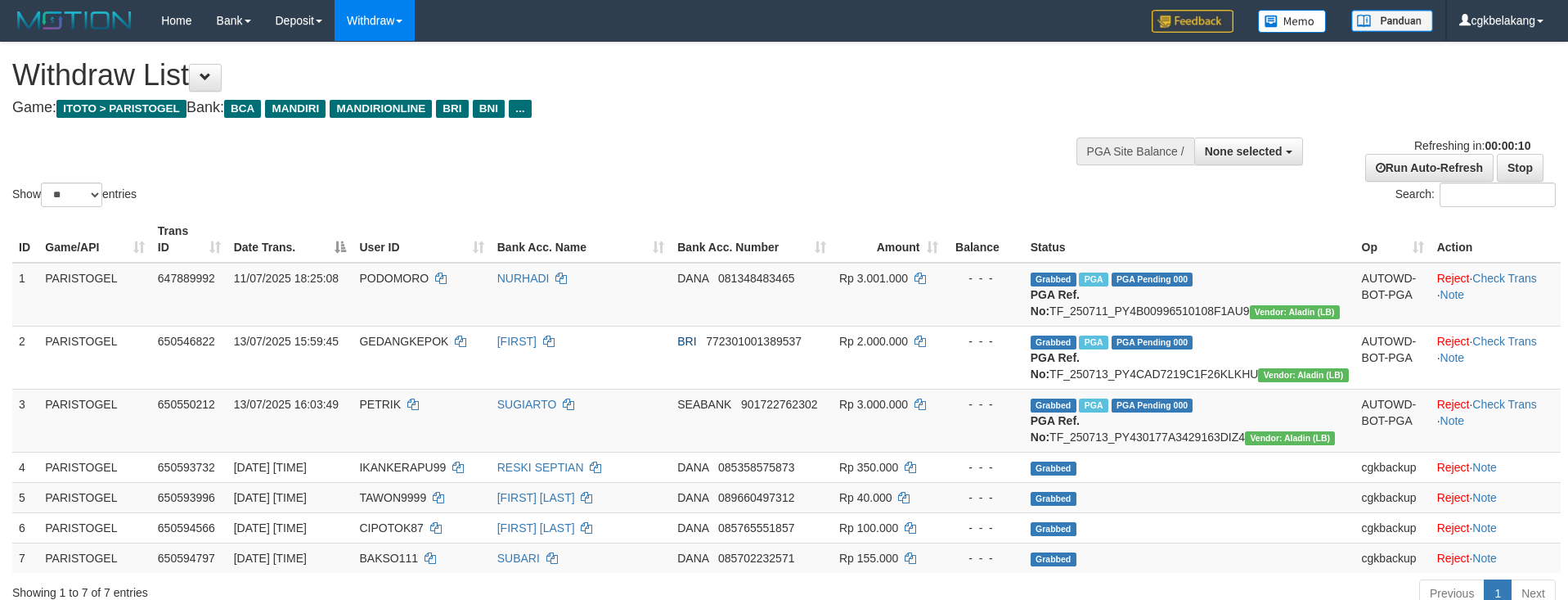 select 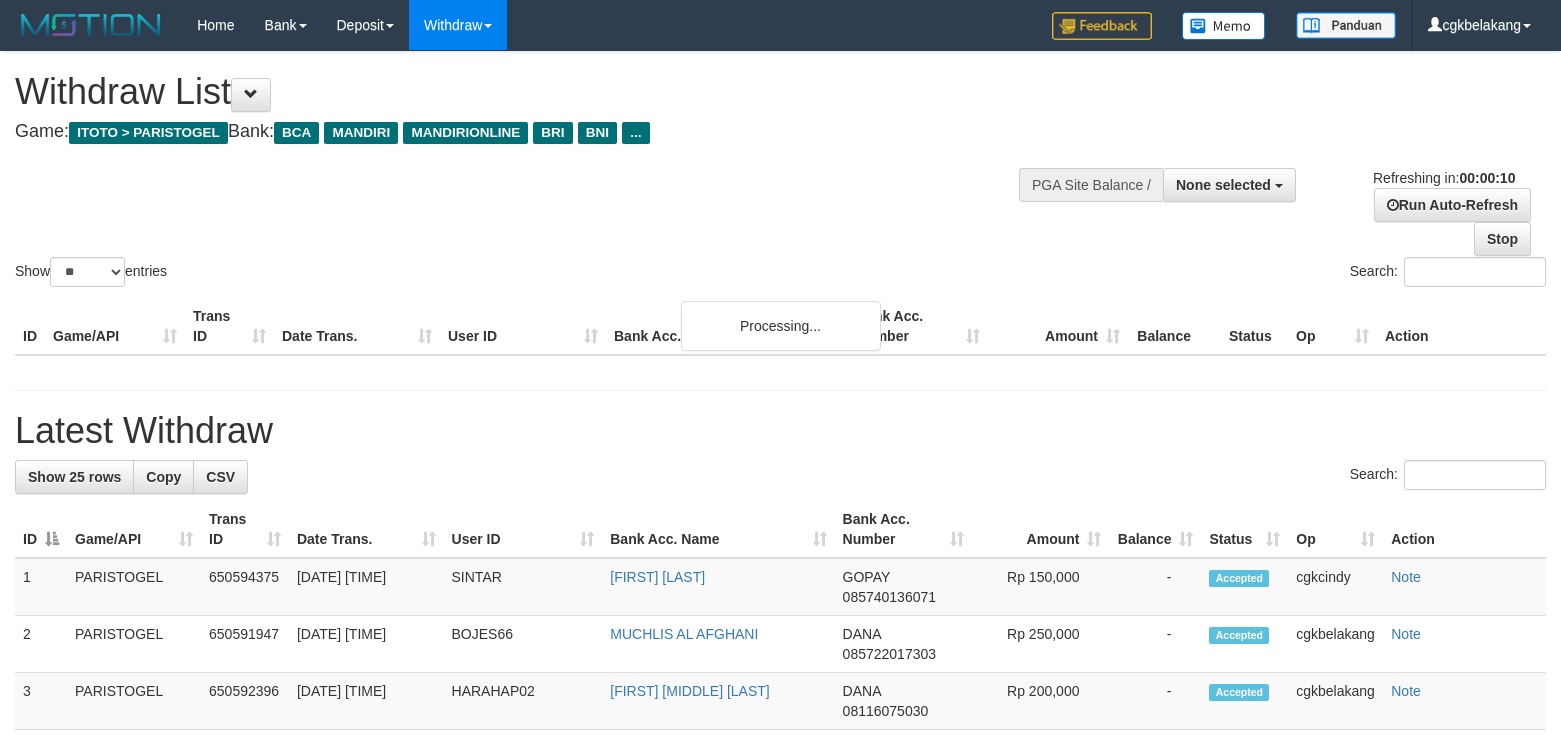 select 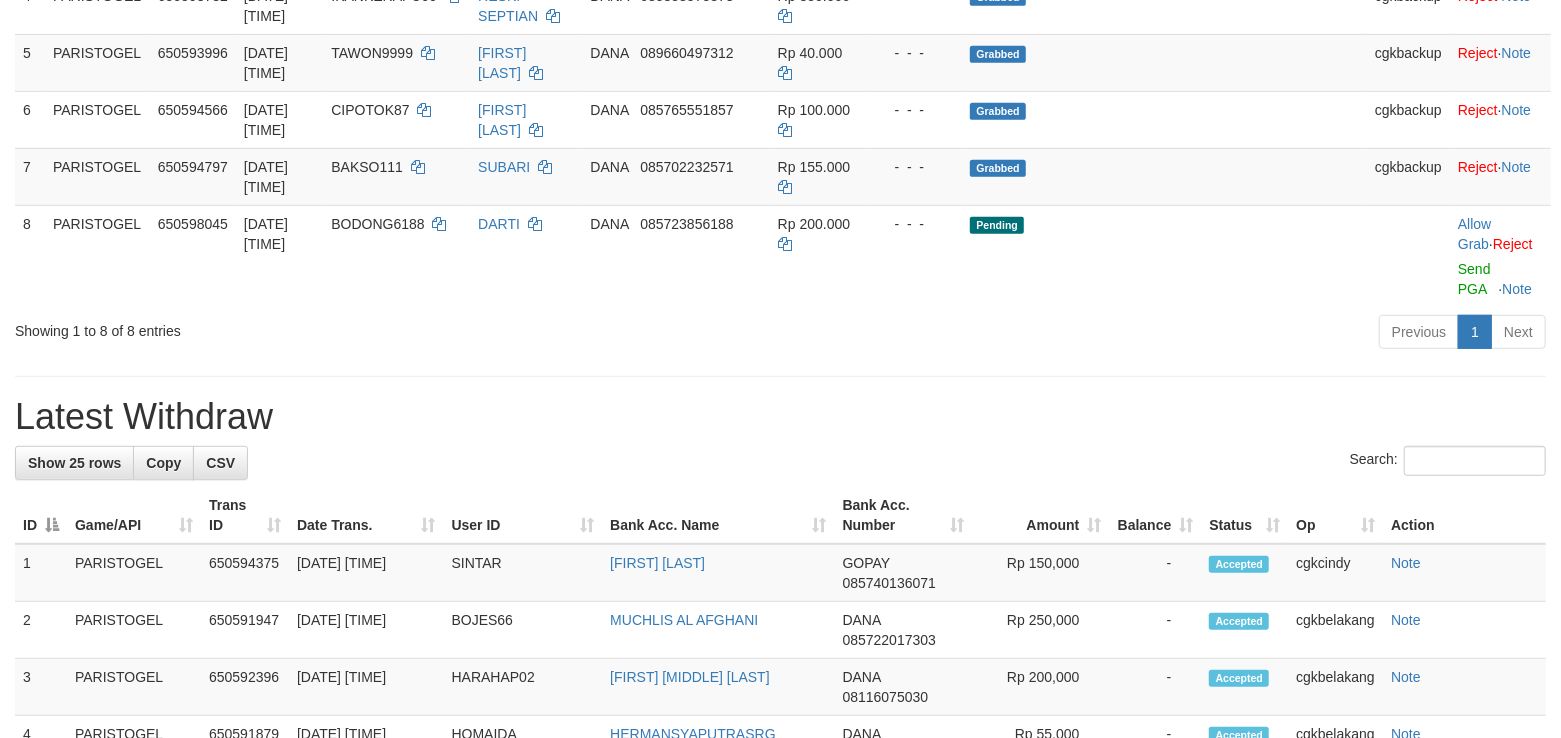 scroll, scrollTop: 533, scrollLeft: 0, axis: vertical 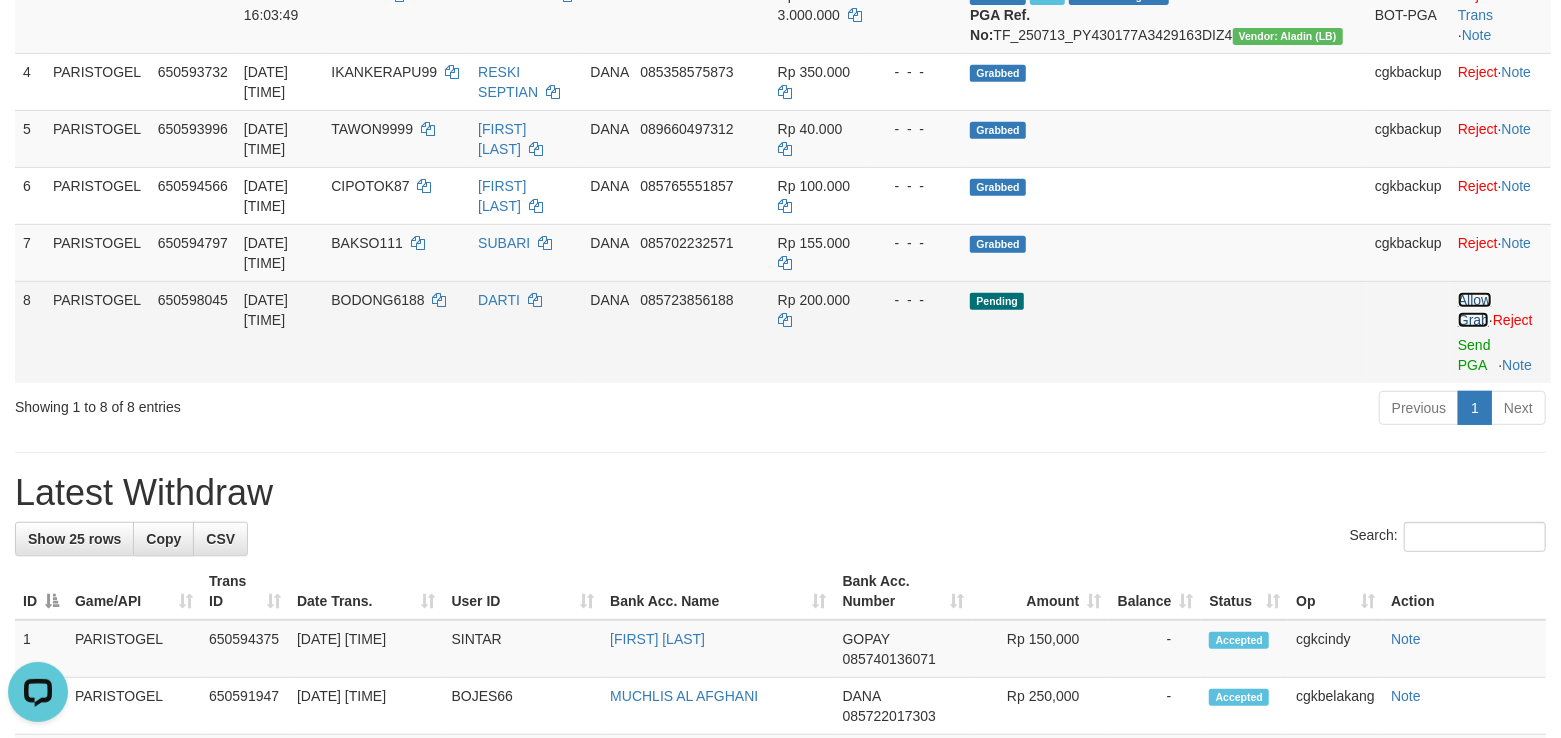 click on "Allow Grab" at bounding box center (1474, 310) 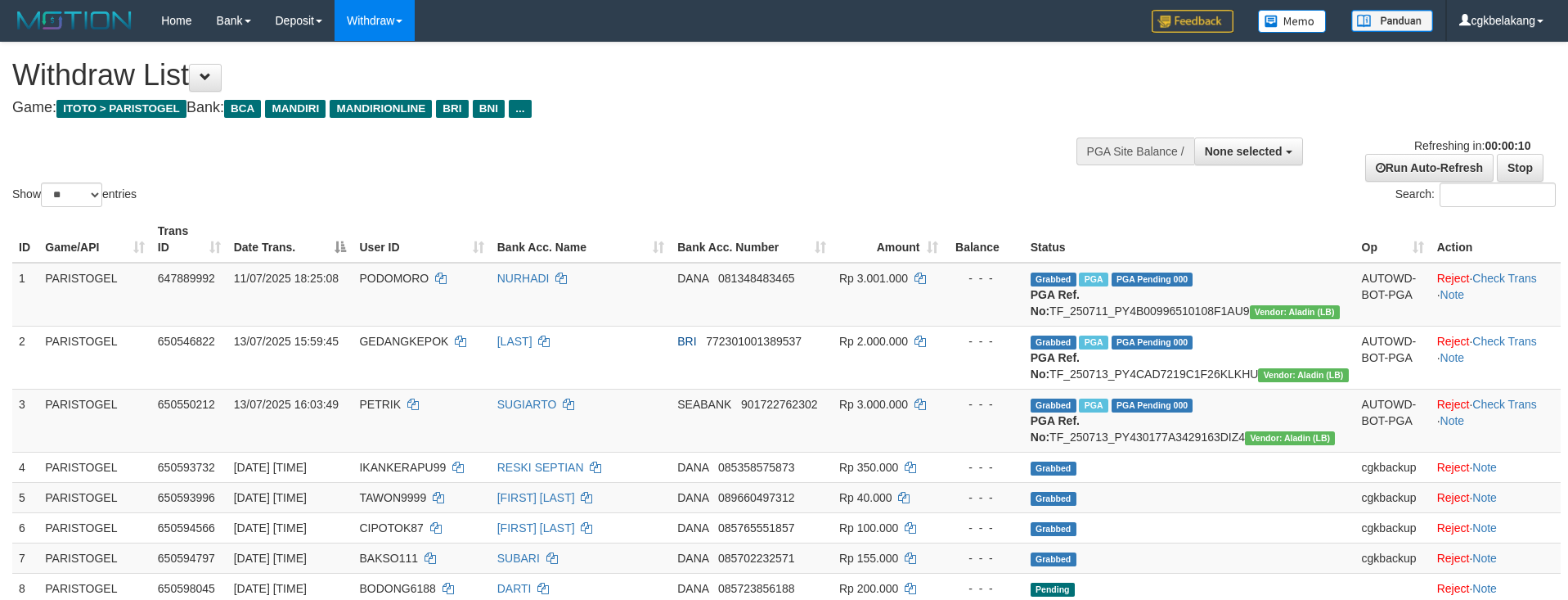 select 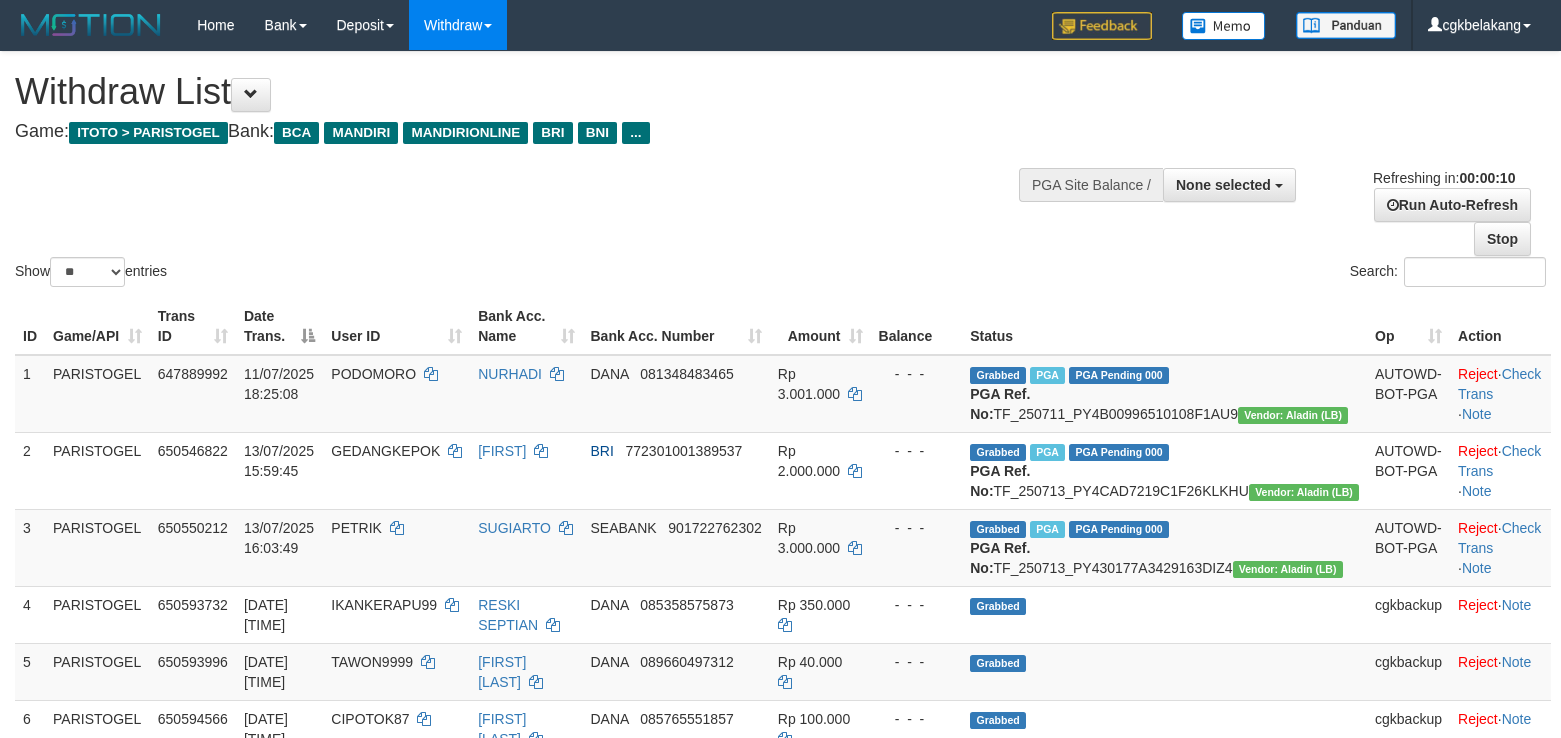 select 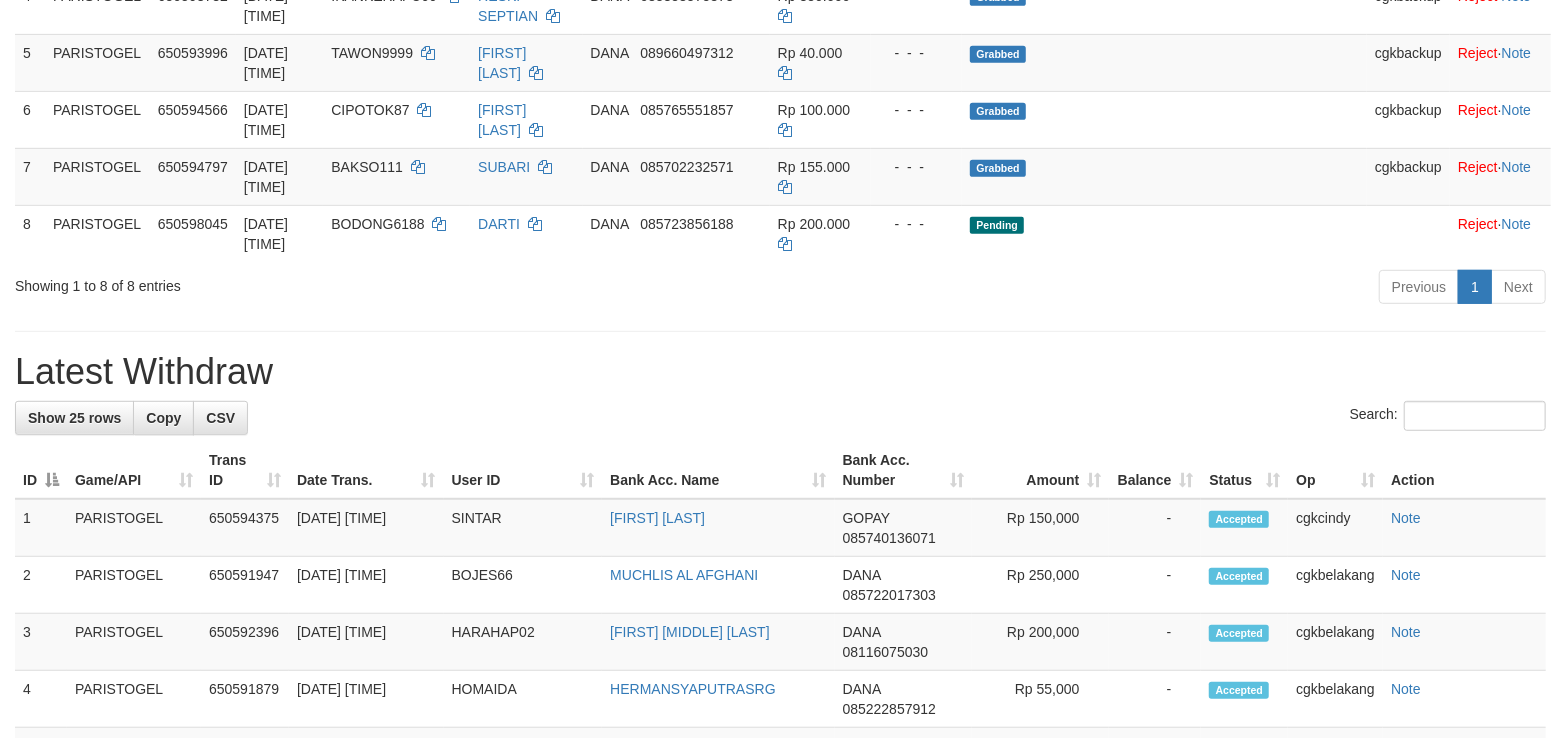 scroll, scrollTop: 533, scrollLeft: 0, axis: vertical 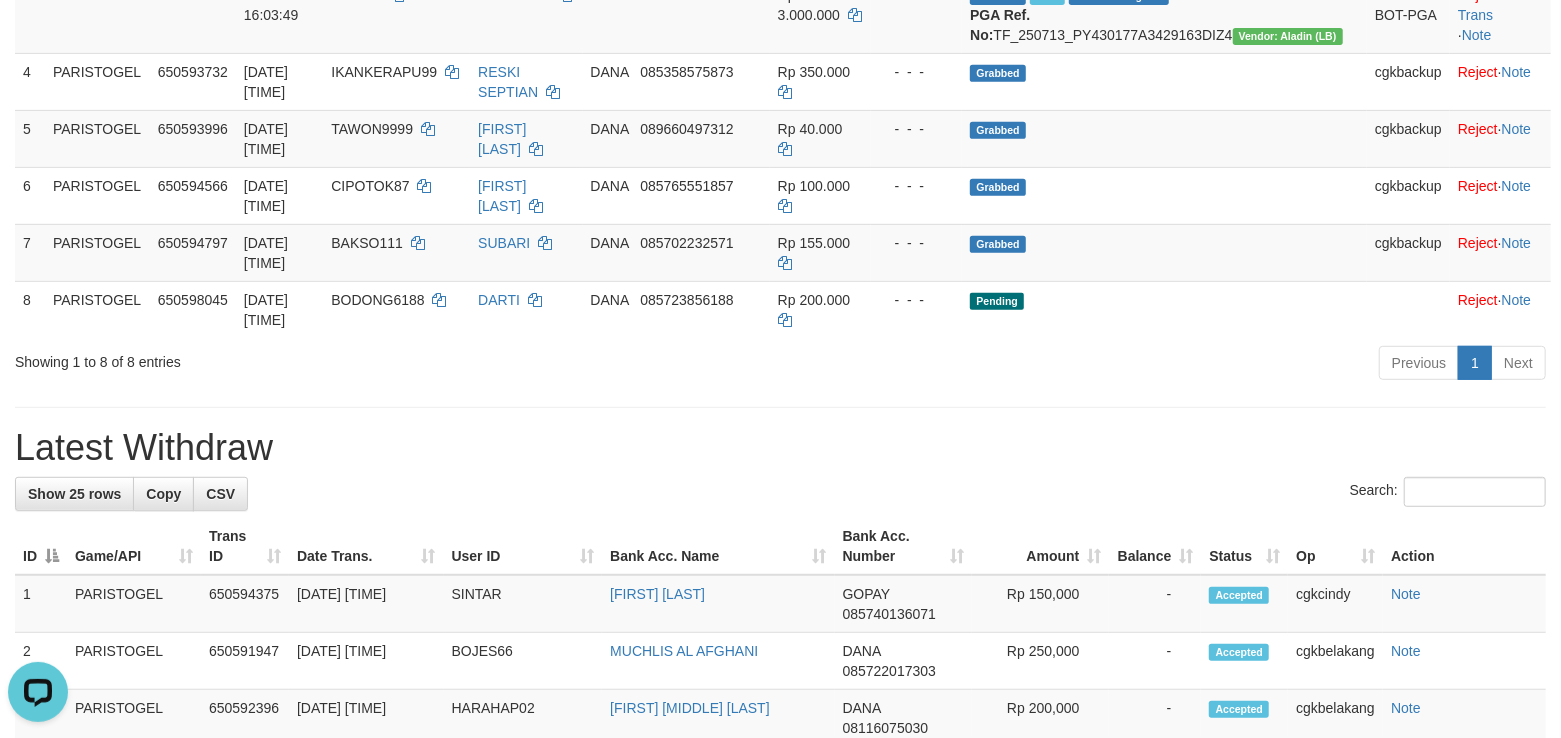 click at bounding box center (780, 407) 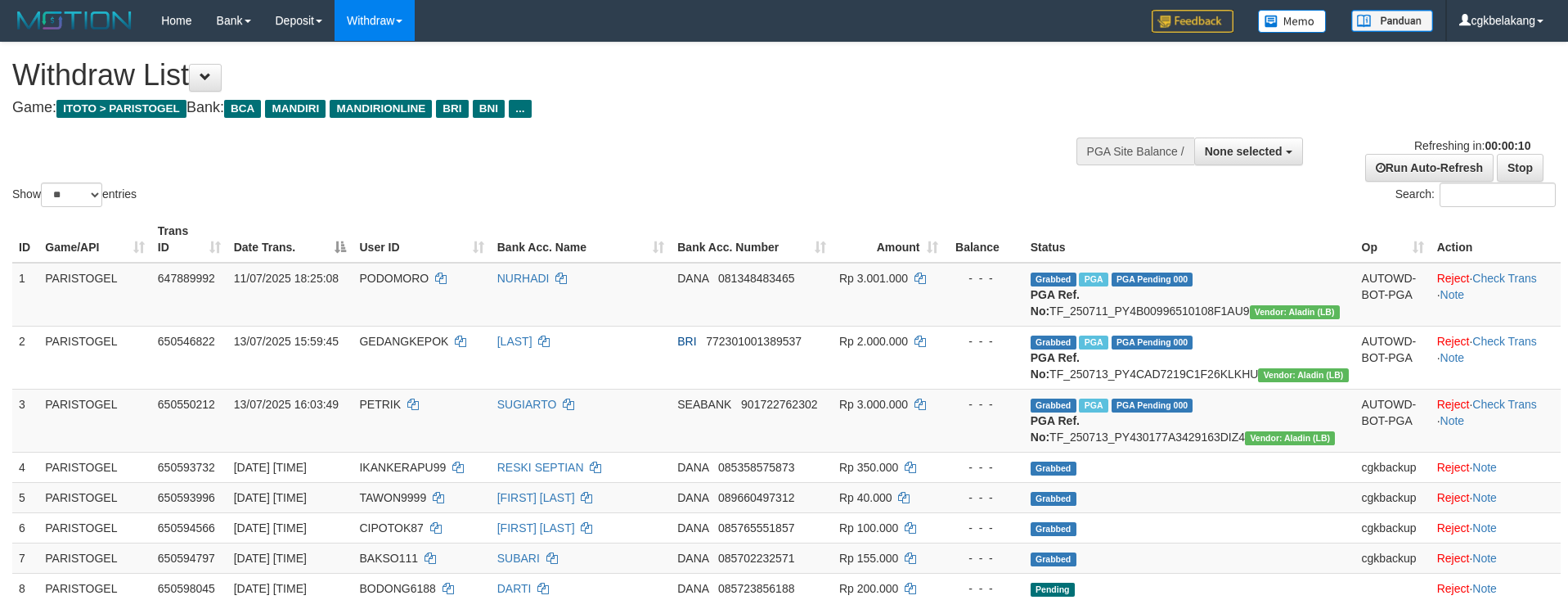 select 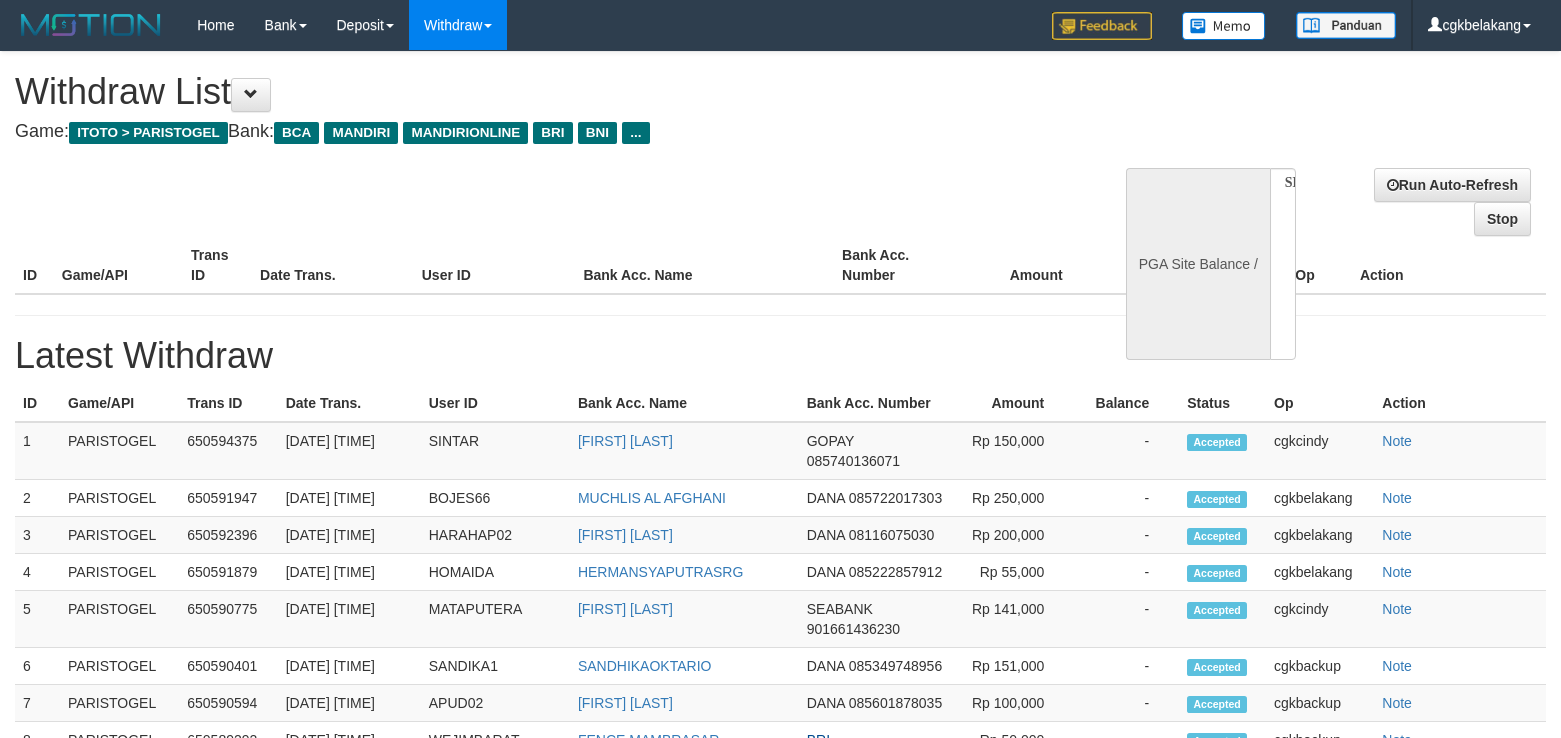 select 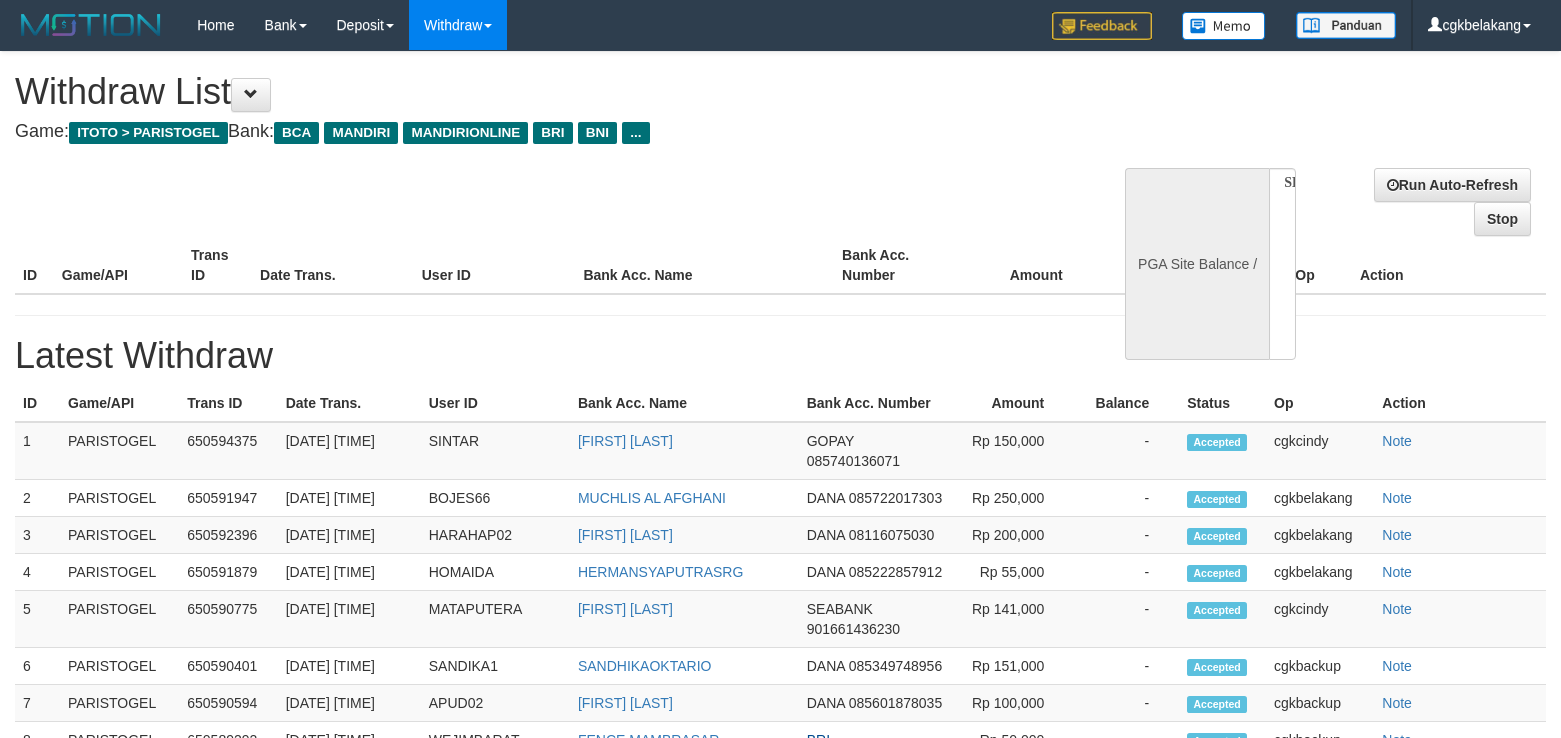 scroll, scrollTop: 0, scrollLeft: 0, axis: both 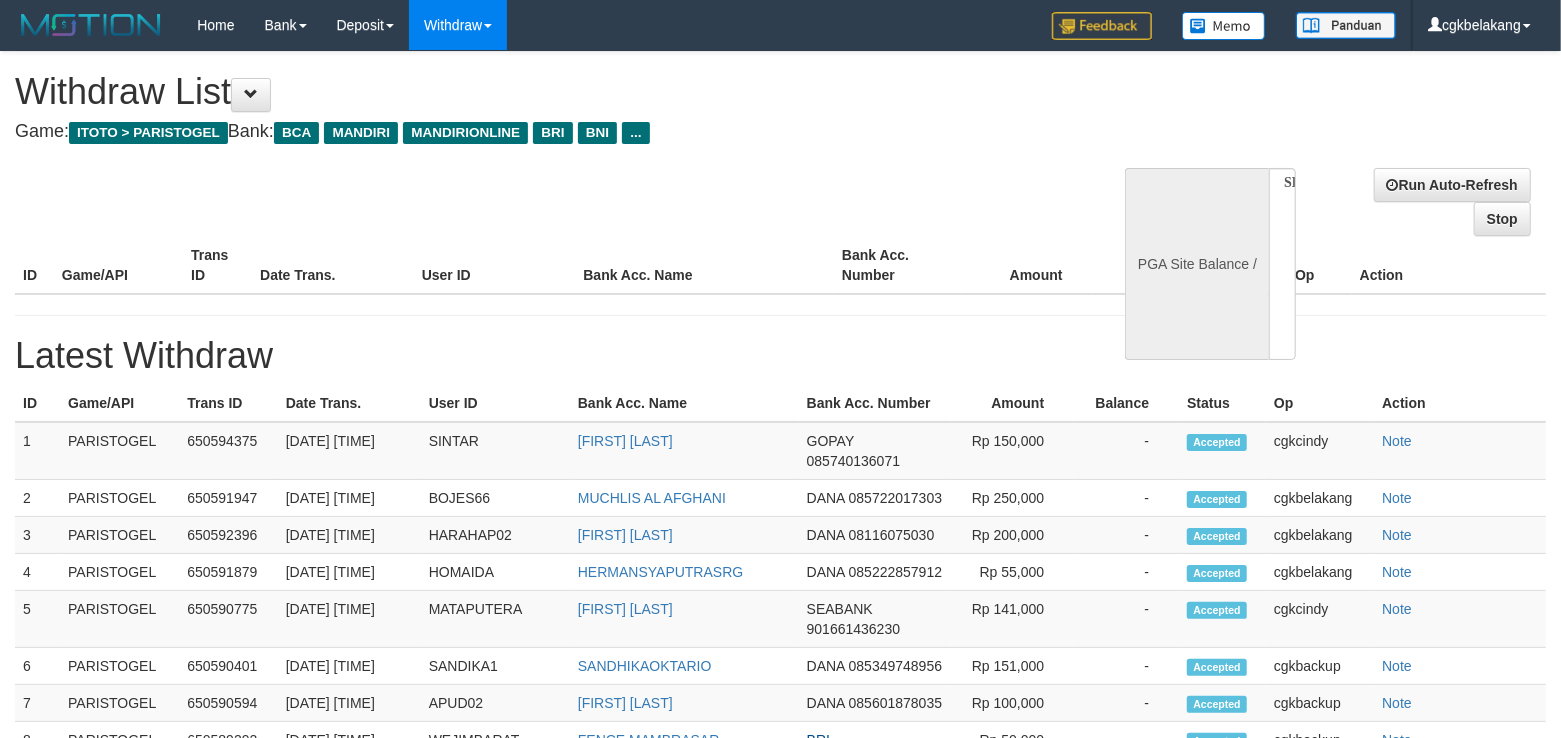 select on "**" 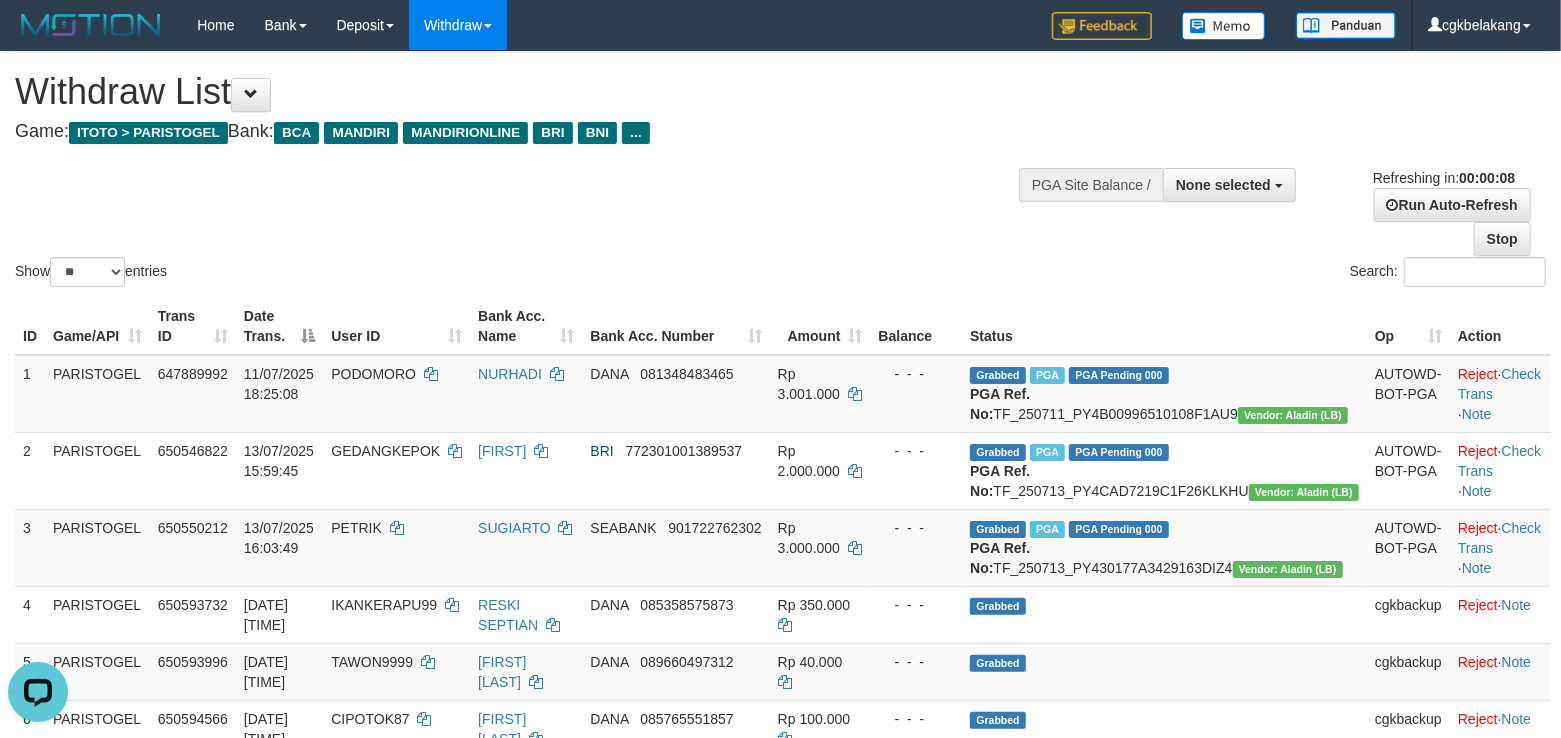 scroll, scrollTop: 0, scrollLeft: 0, axis: both 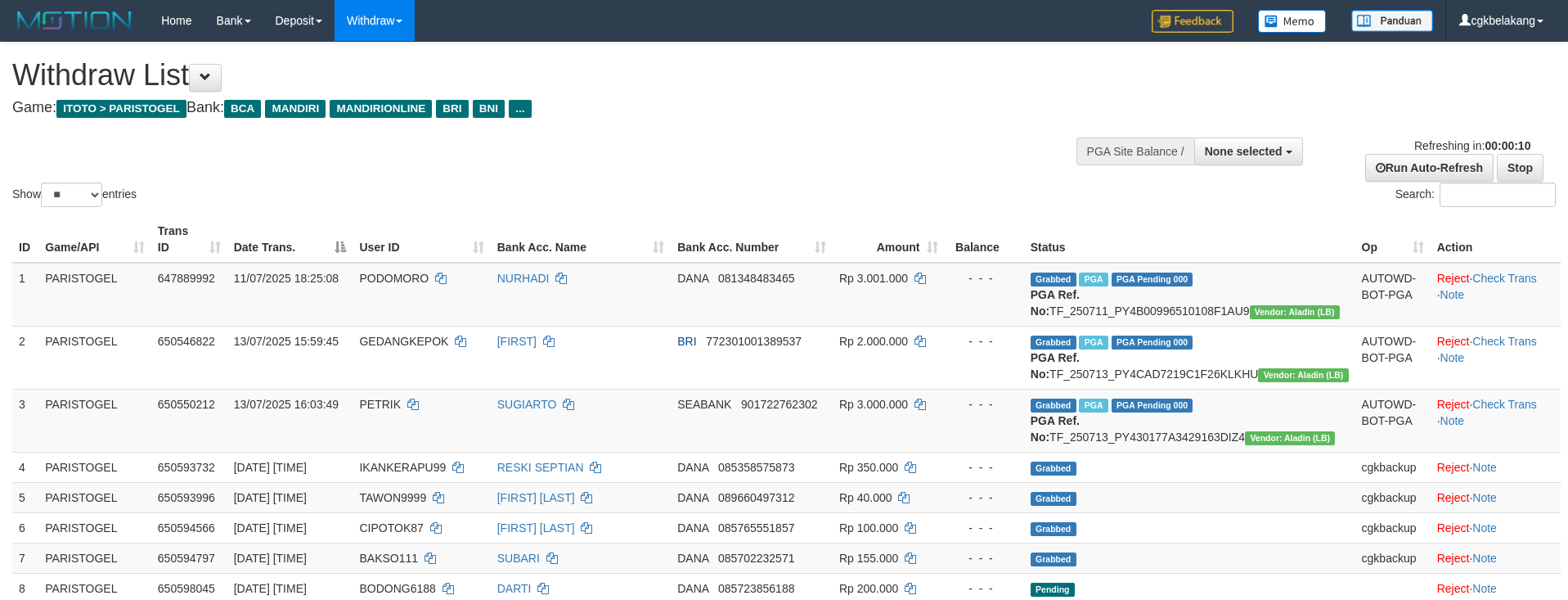 select 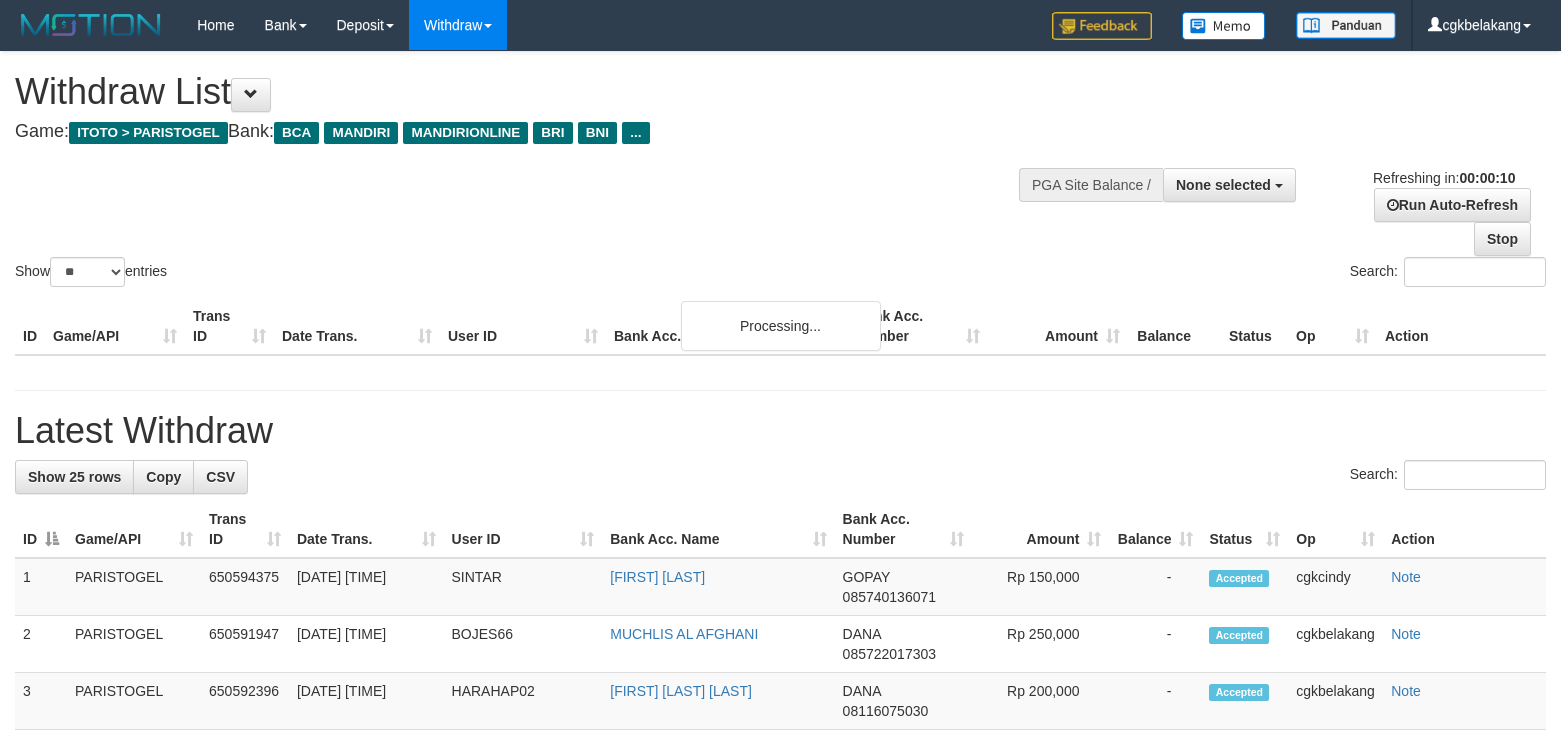 select 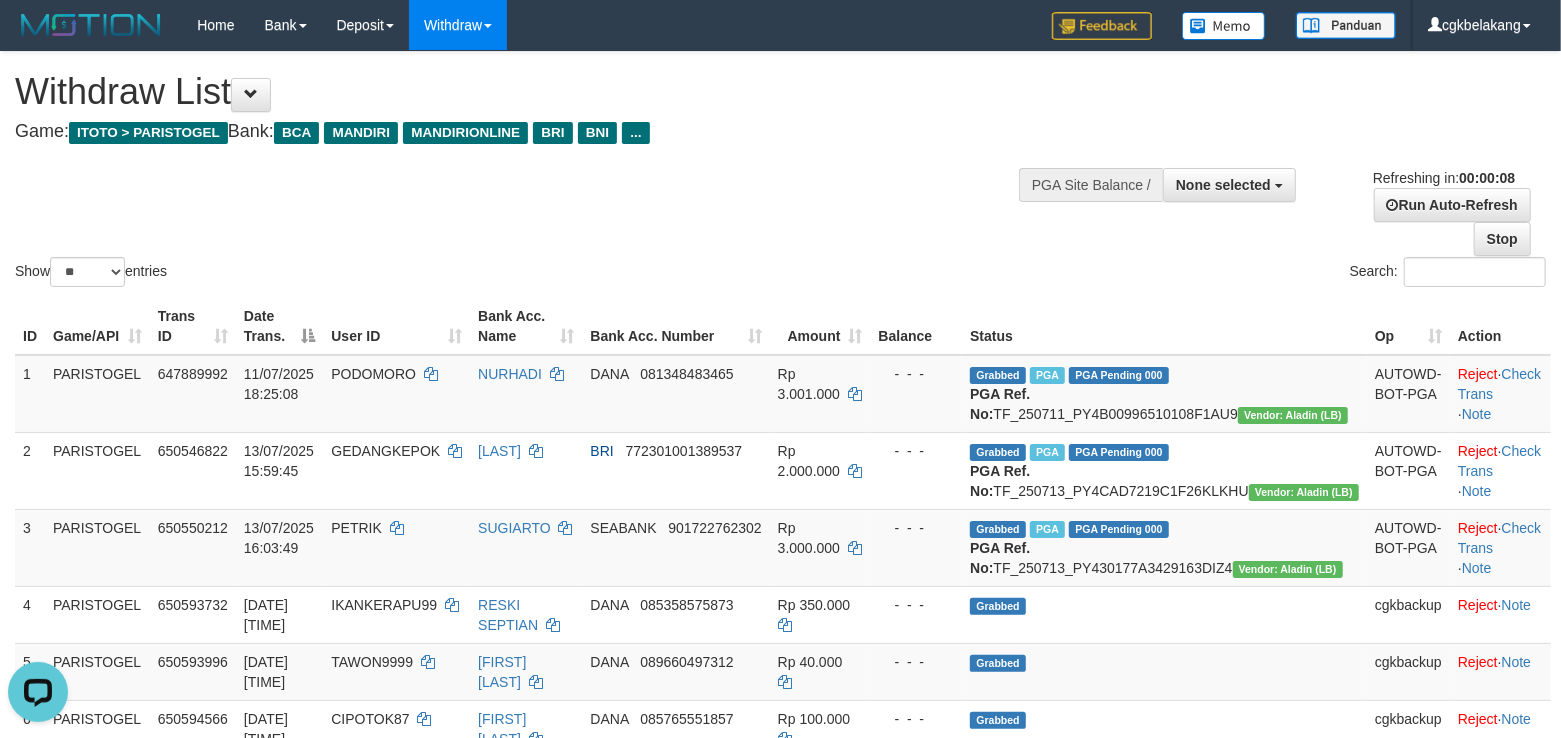 scroll, scrollTop: 0, scrollLeft: 0, axis: both 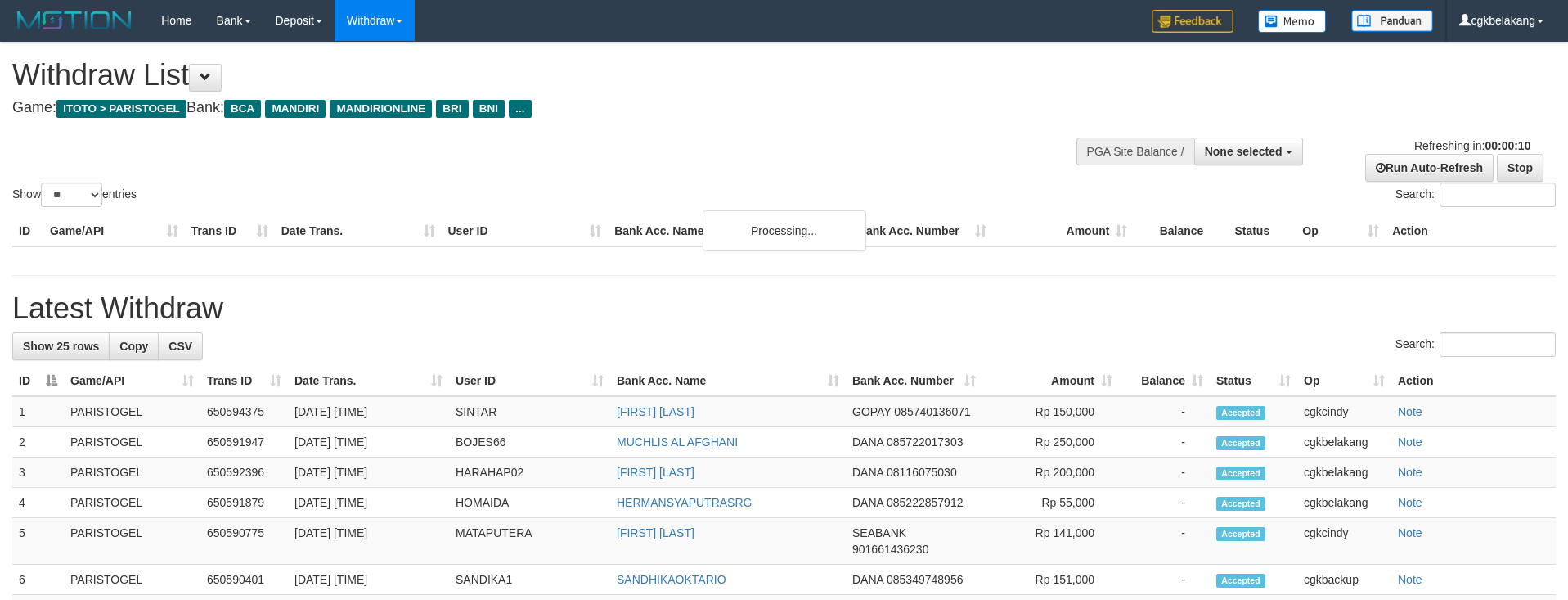 select 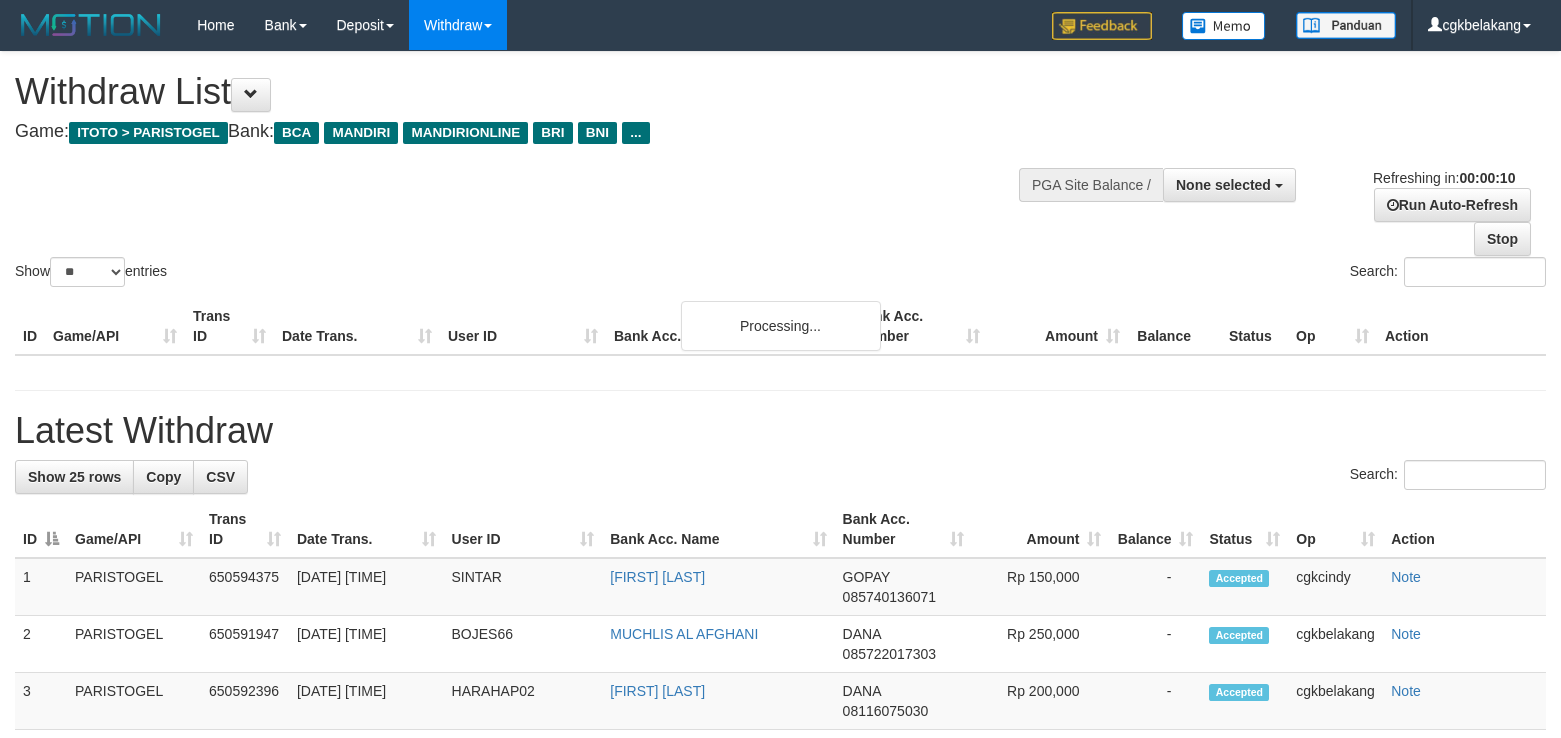 select 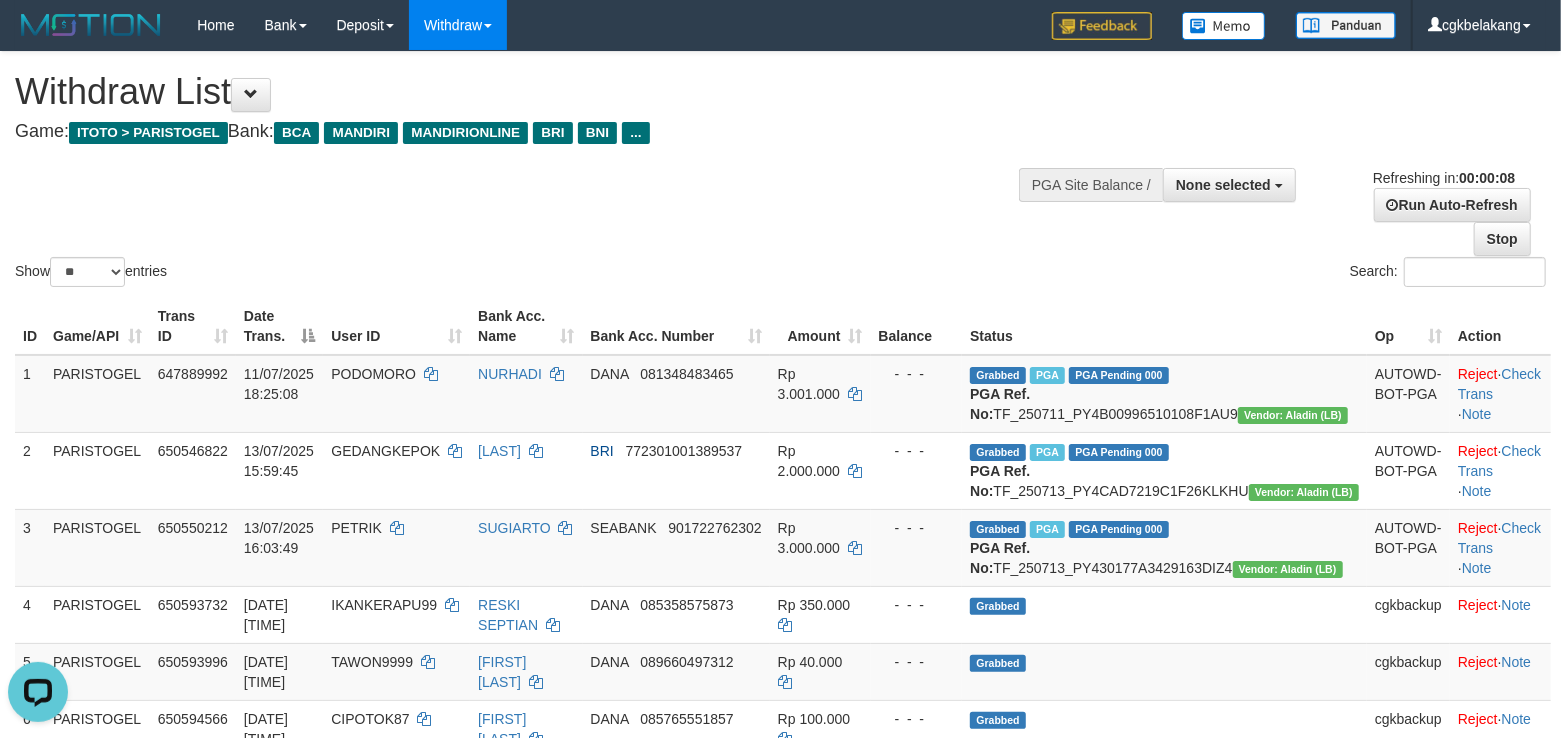 scroll, scrollTop: 0, scrollLeft: 0, axis: both 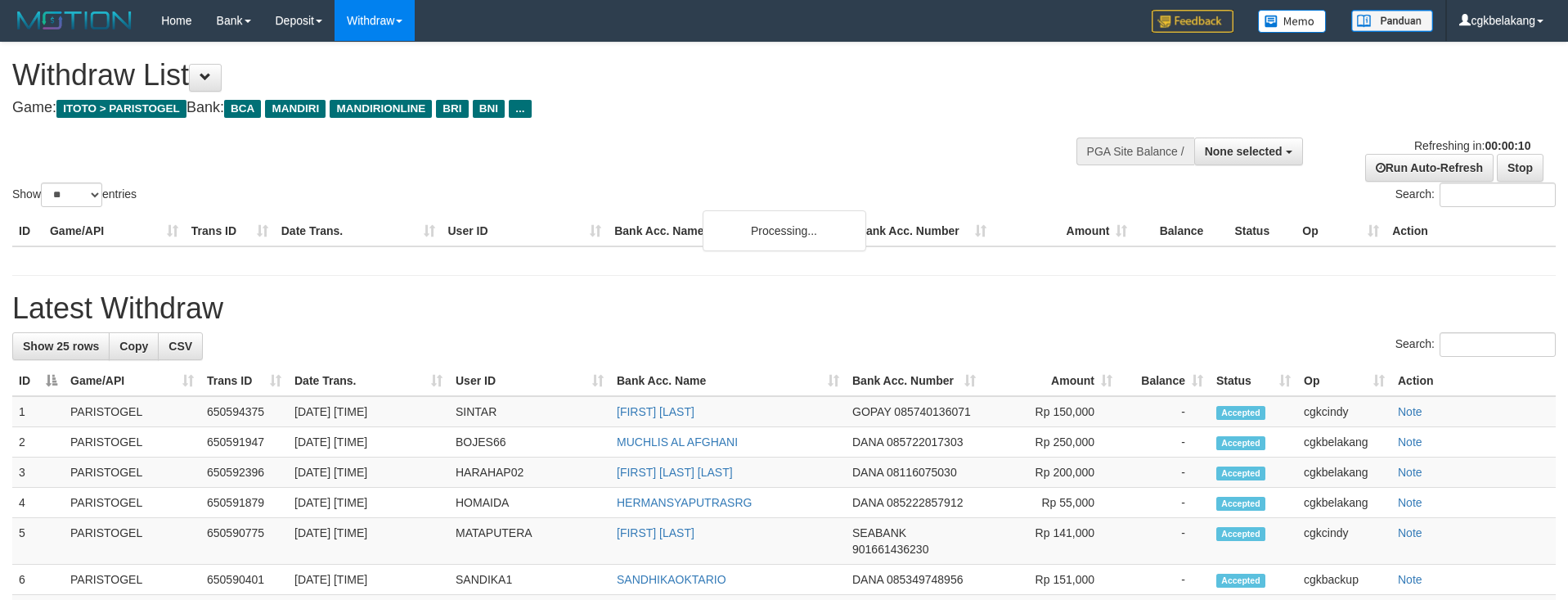 select 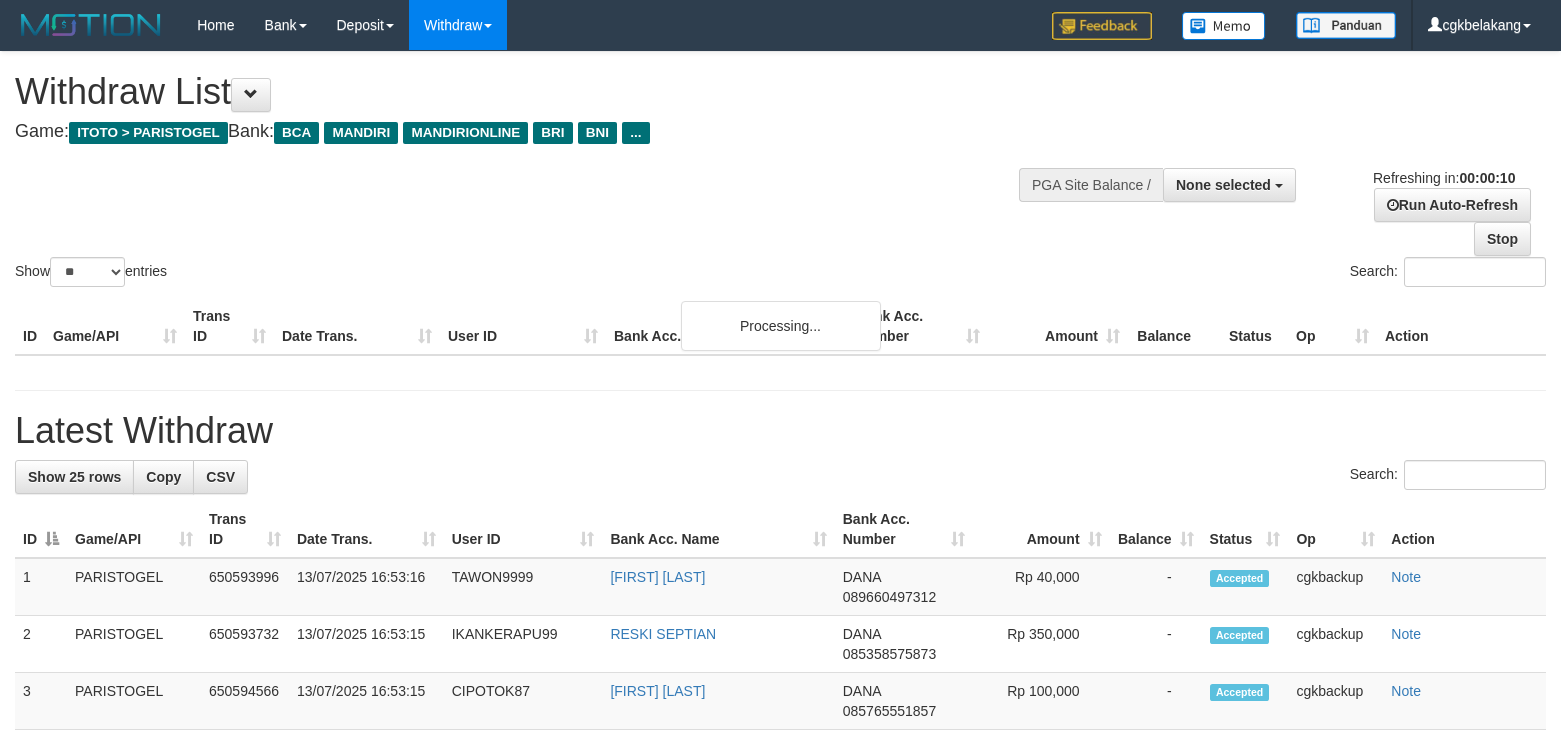 select 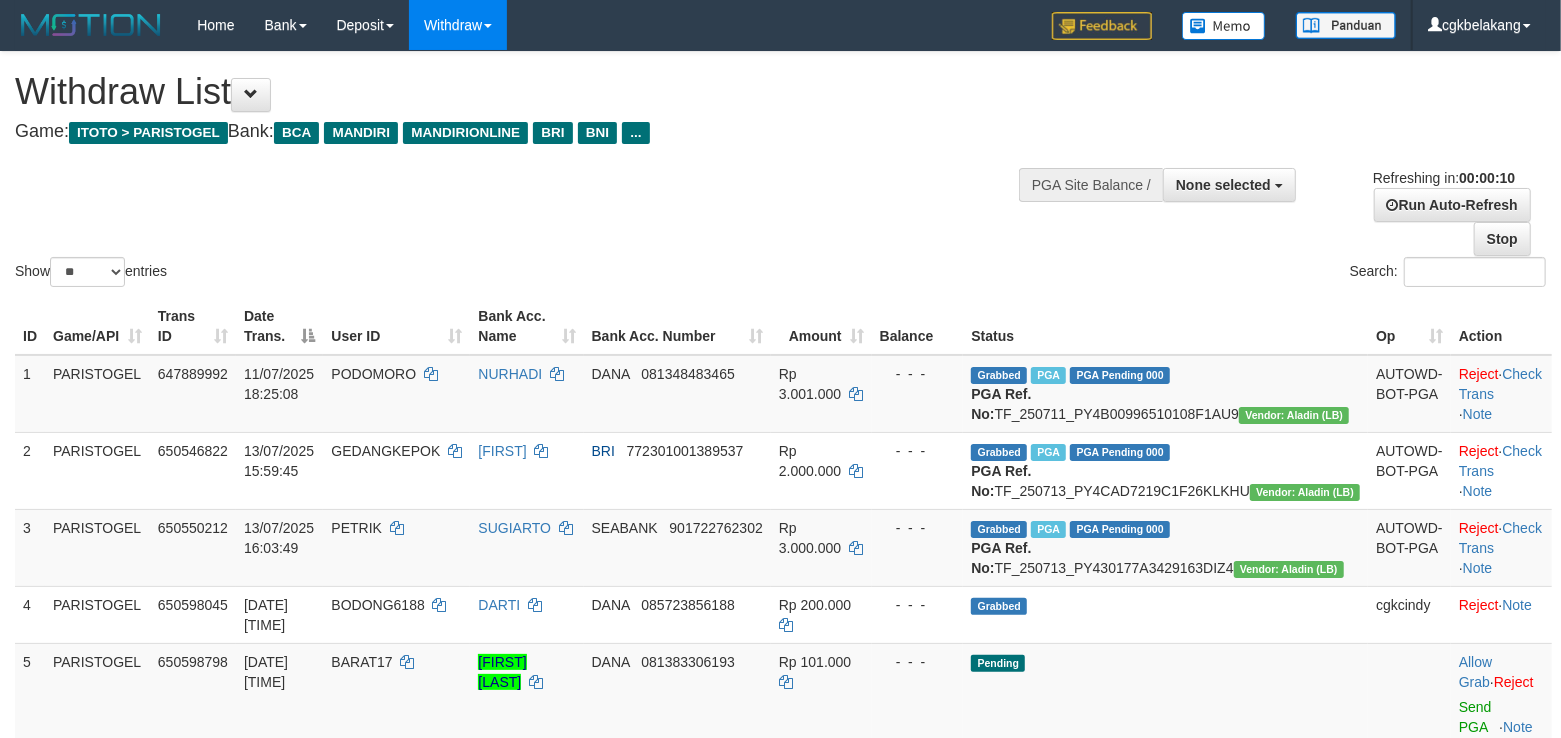 click on "Status" at bounding box center [1165, 326] 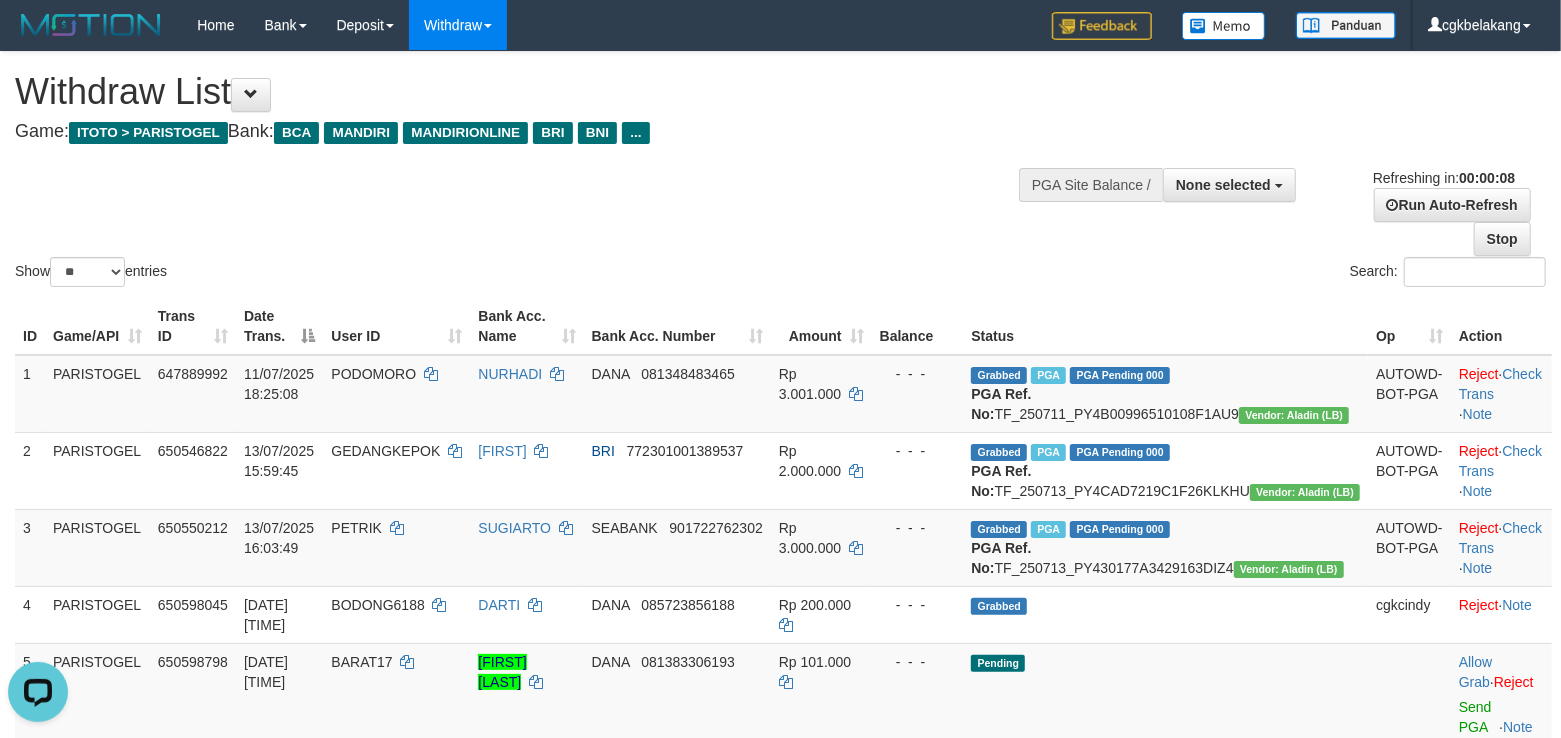 scroll, scrollTop: 0, scrollLeft: 0, axis: both 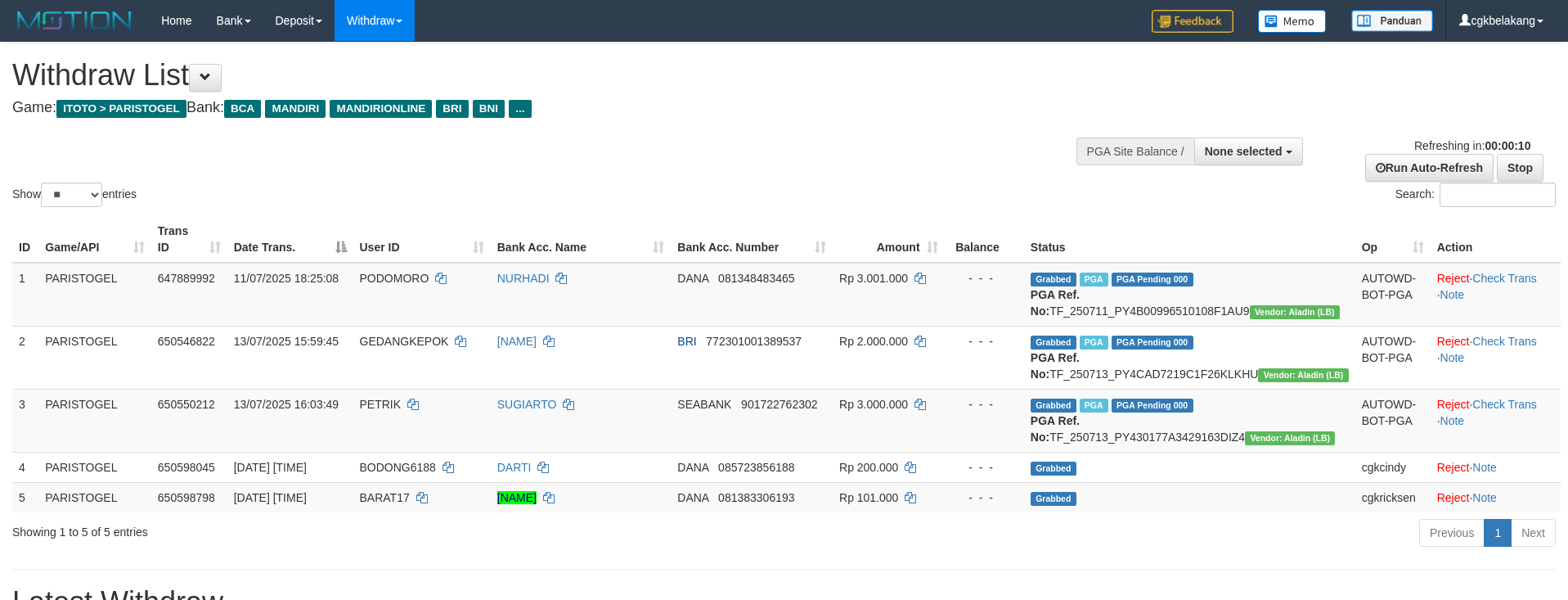 select 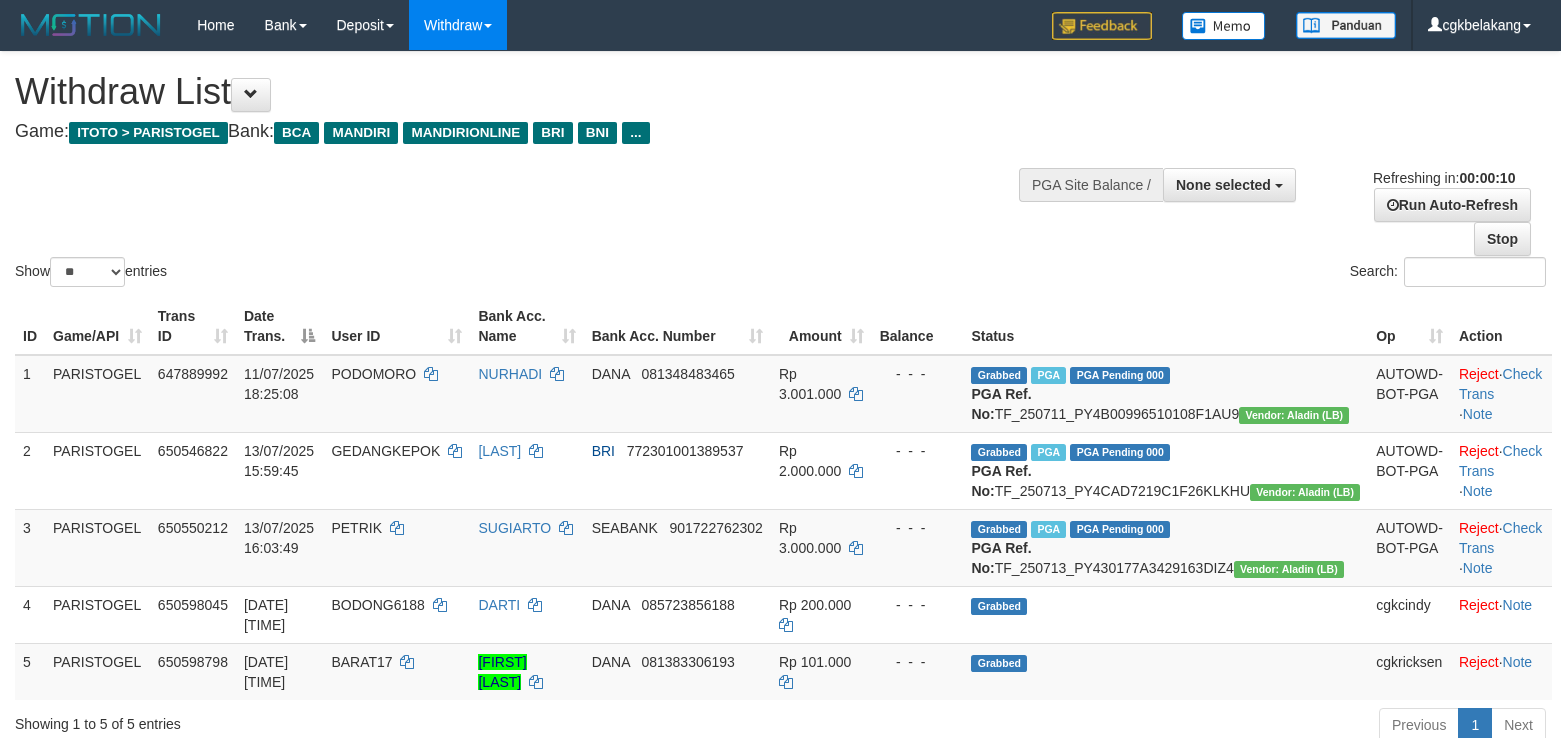 select 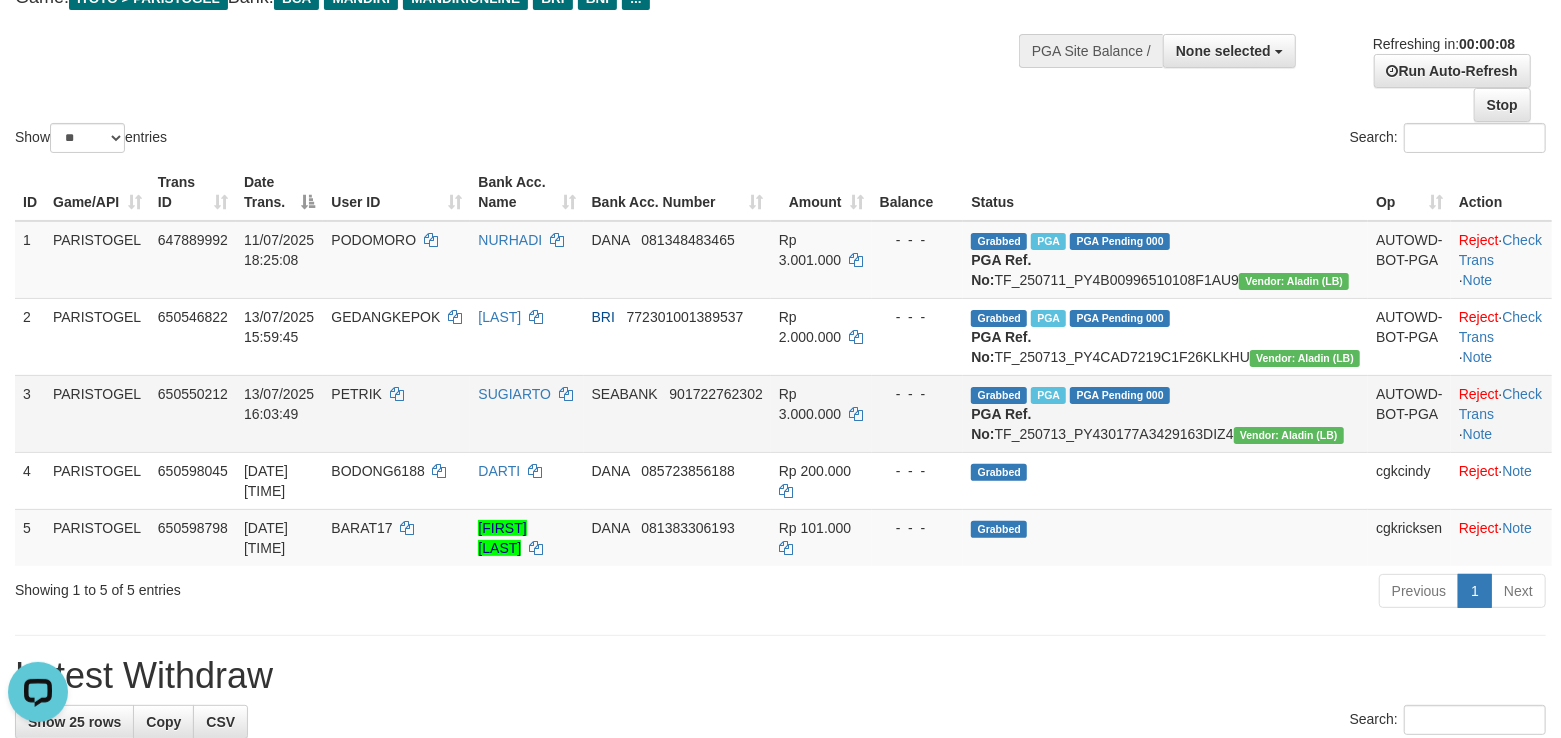 scroll, scrollTop: 0, scrollLeft: 0, axis: both 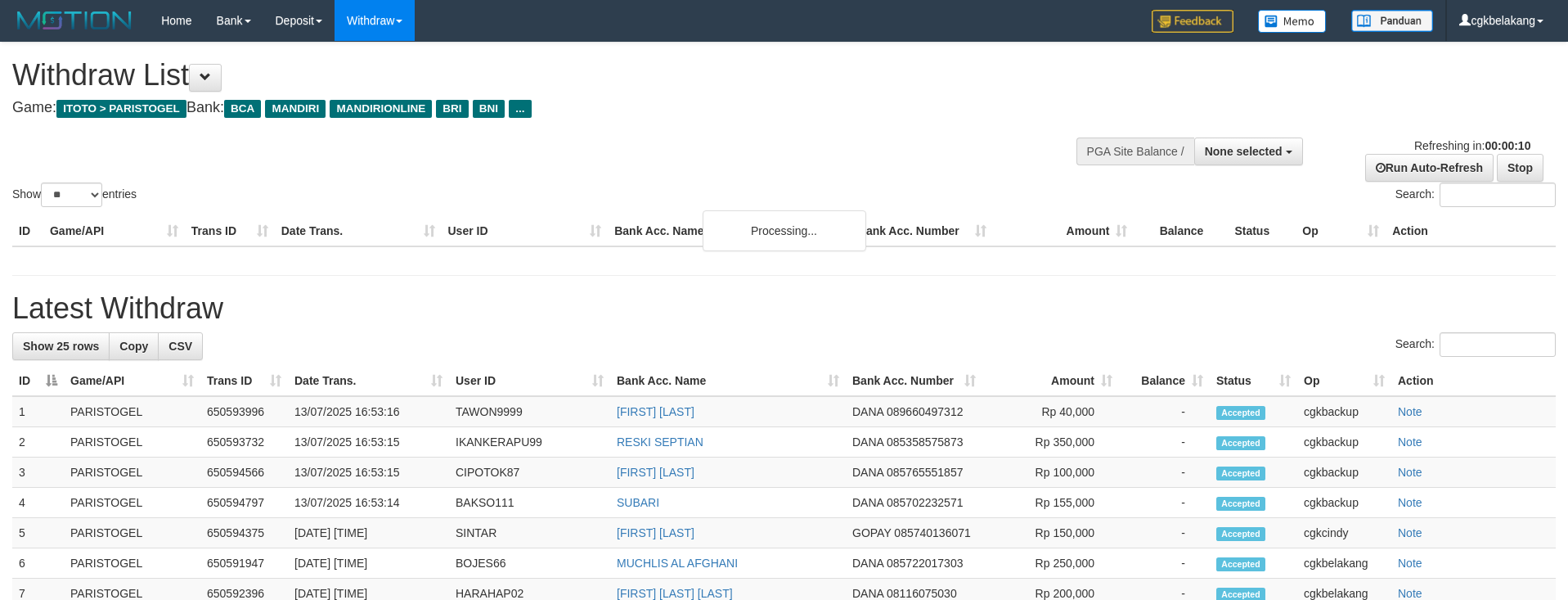 select 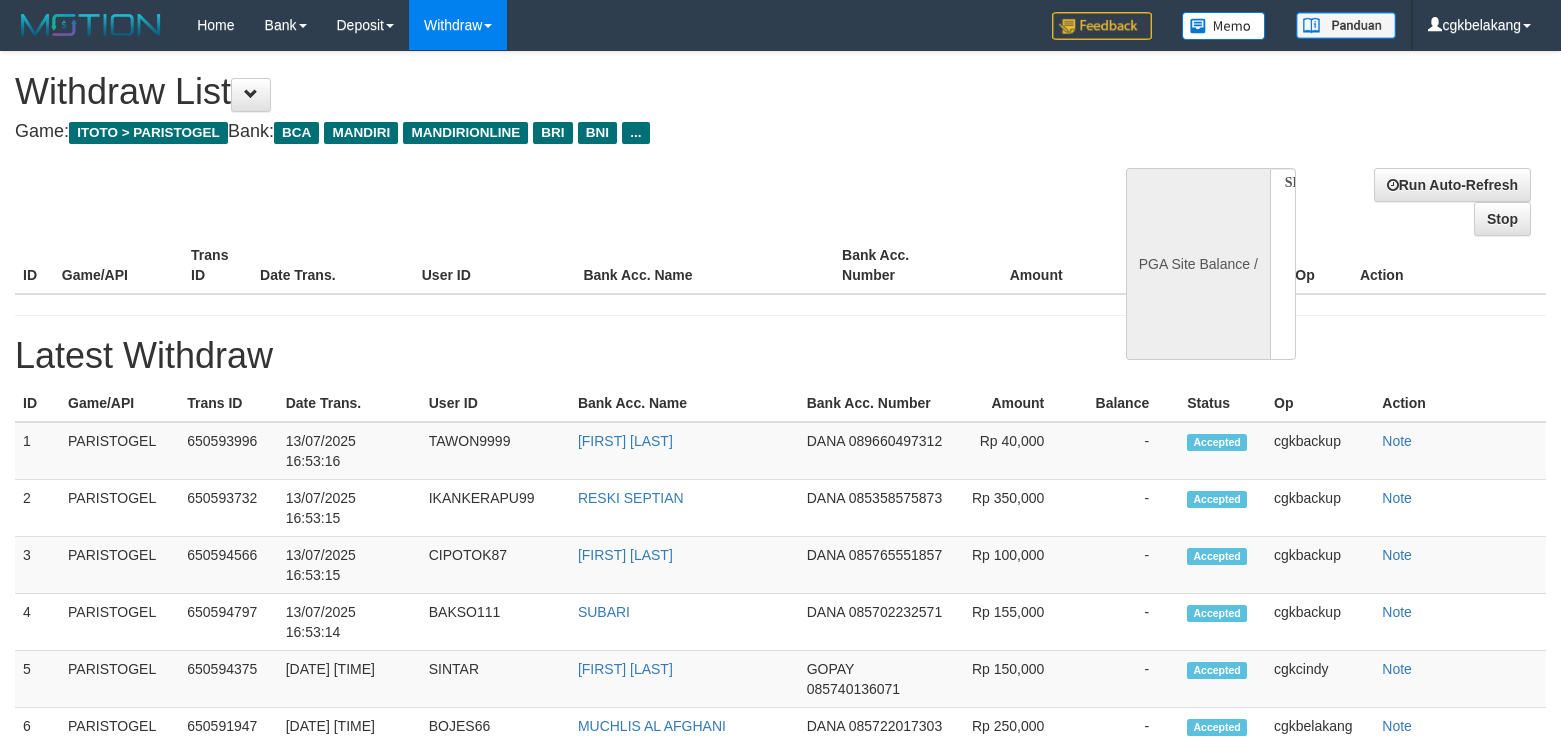 select 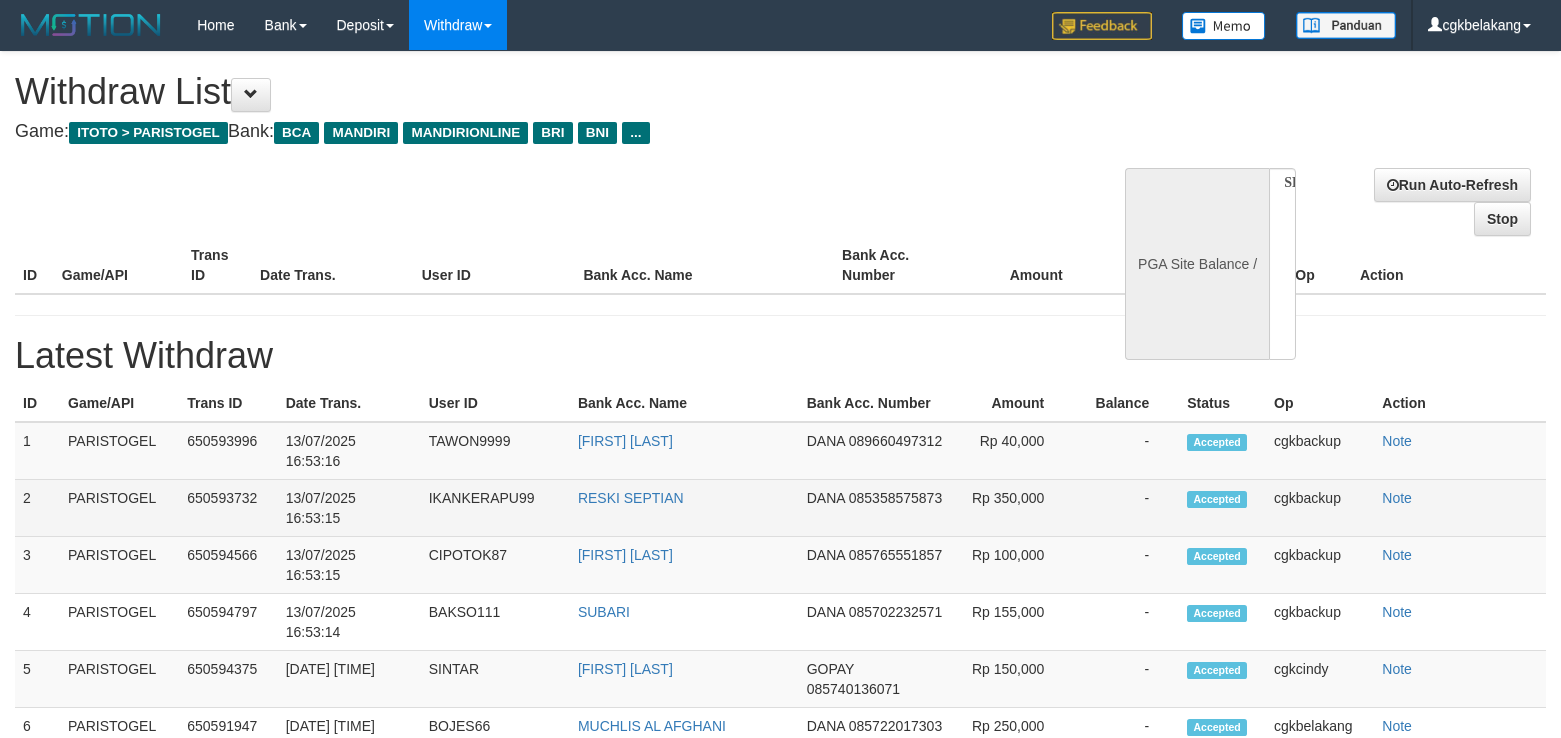 scroll, scrollTop: 0, scrollLeft: 0, axis: both 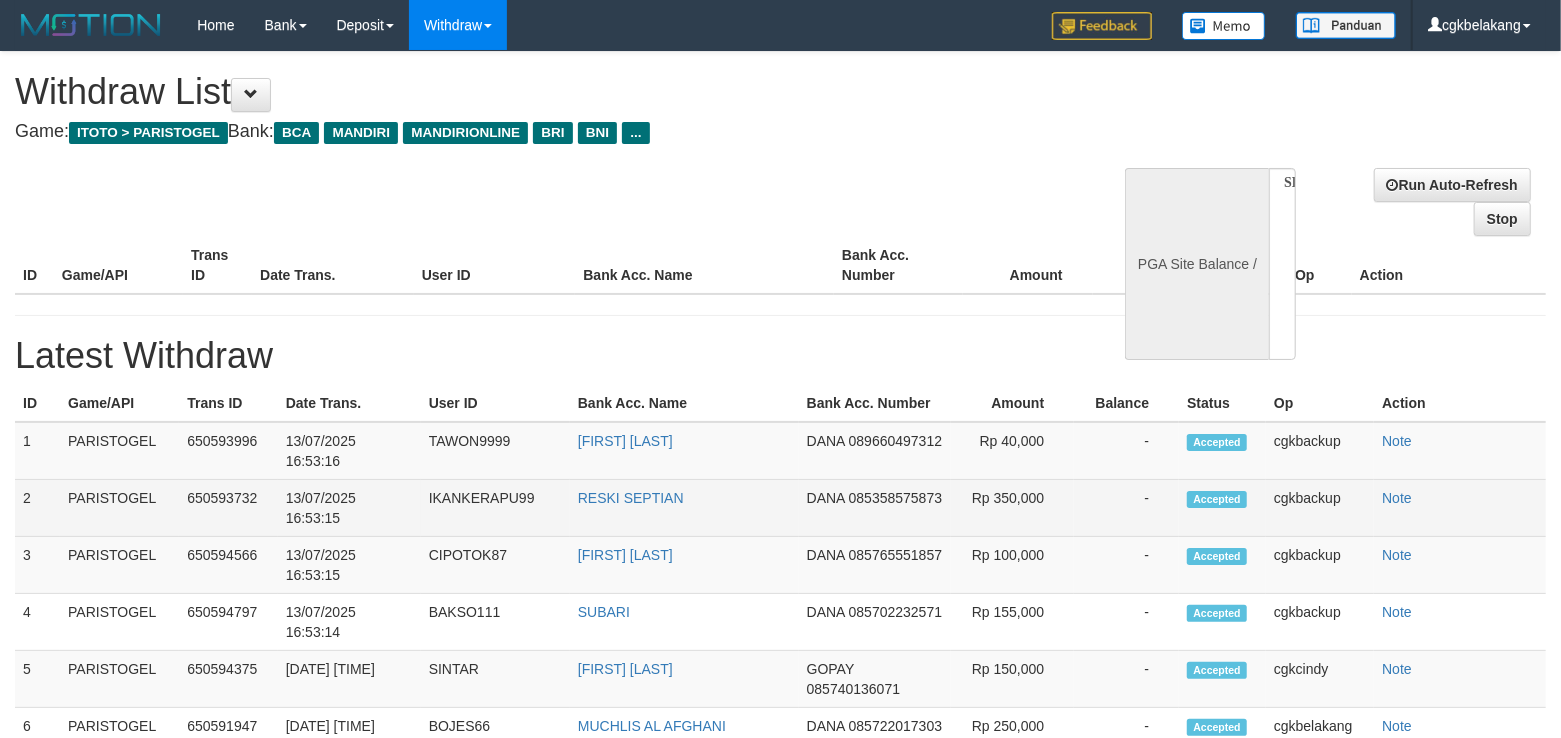 select on "**" 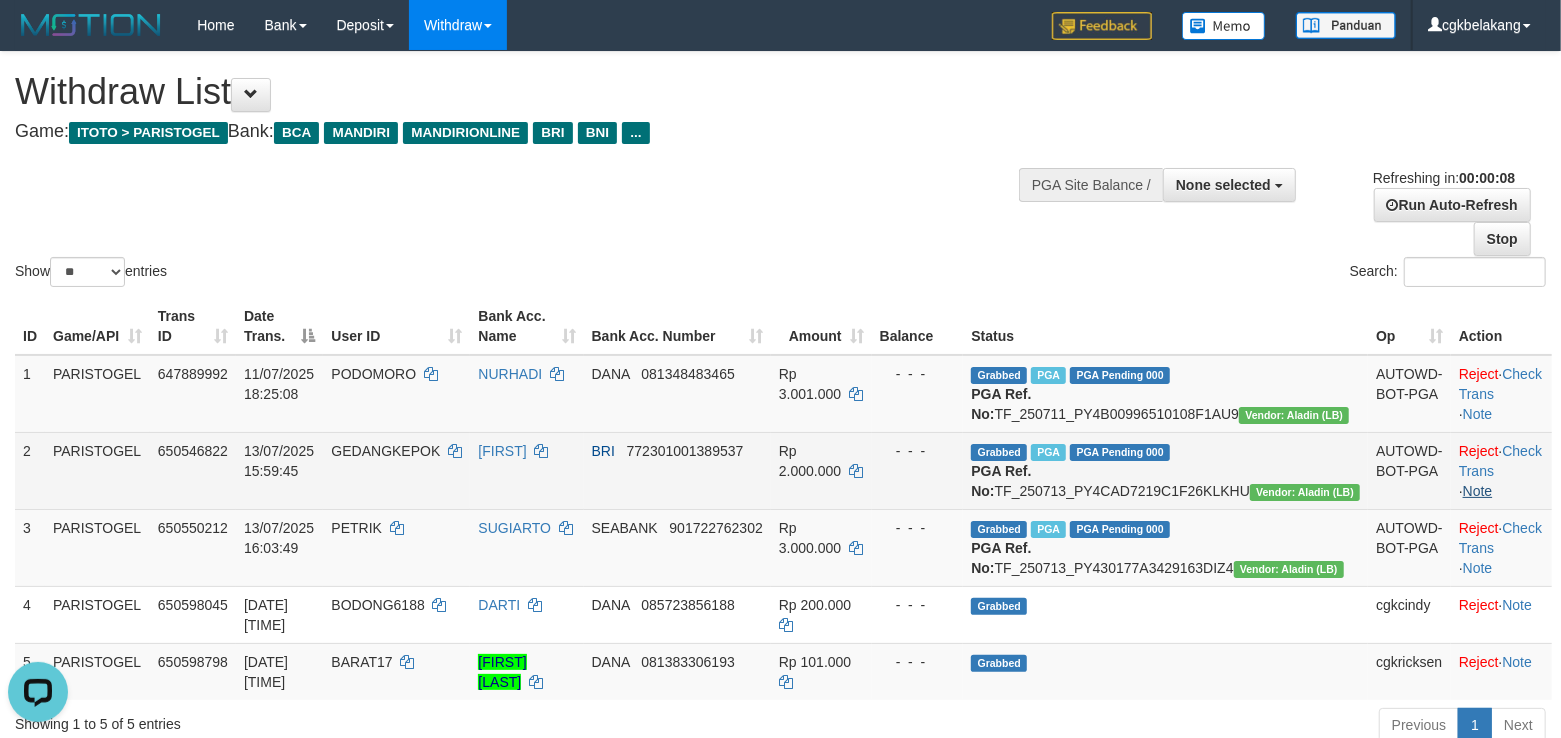 scroll, scrollTop: 0, scrollLeft: 0, axis: both 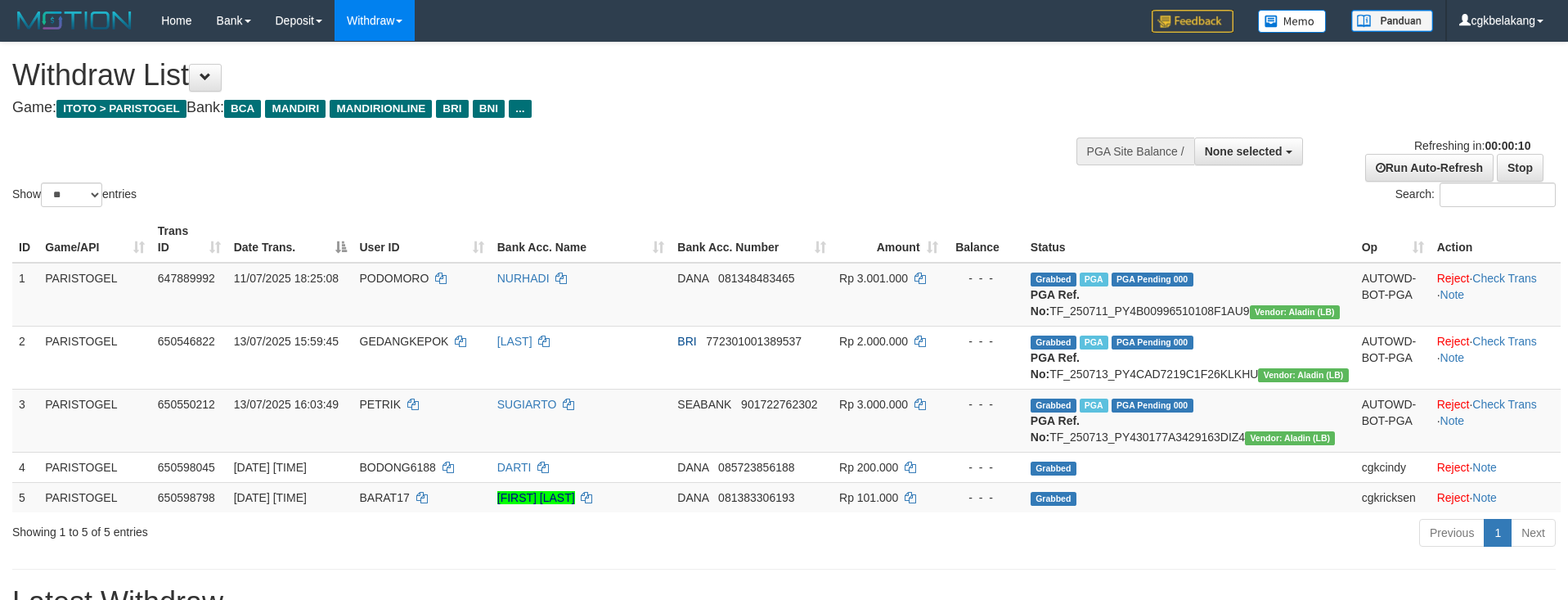 select 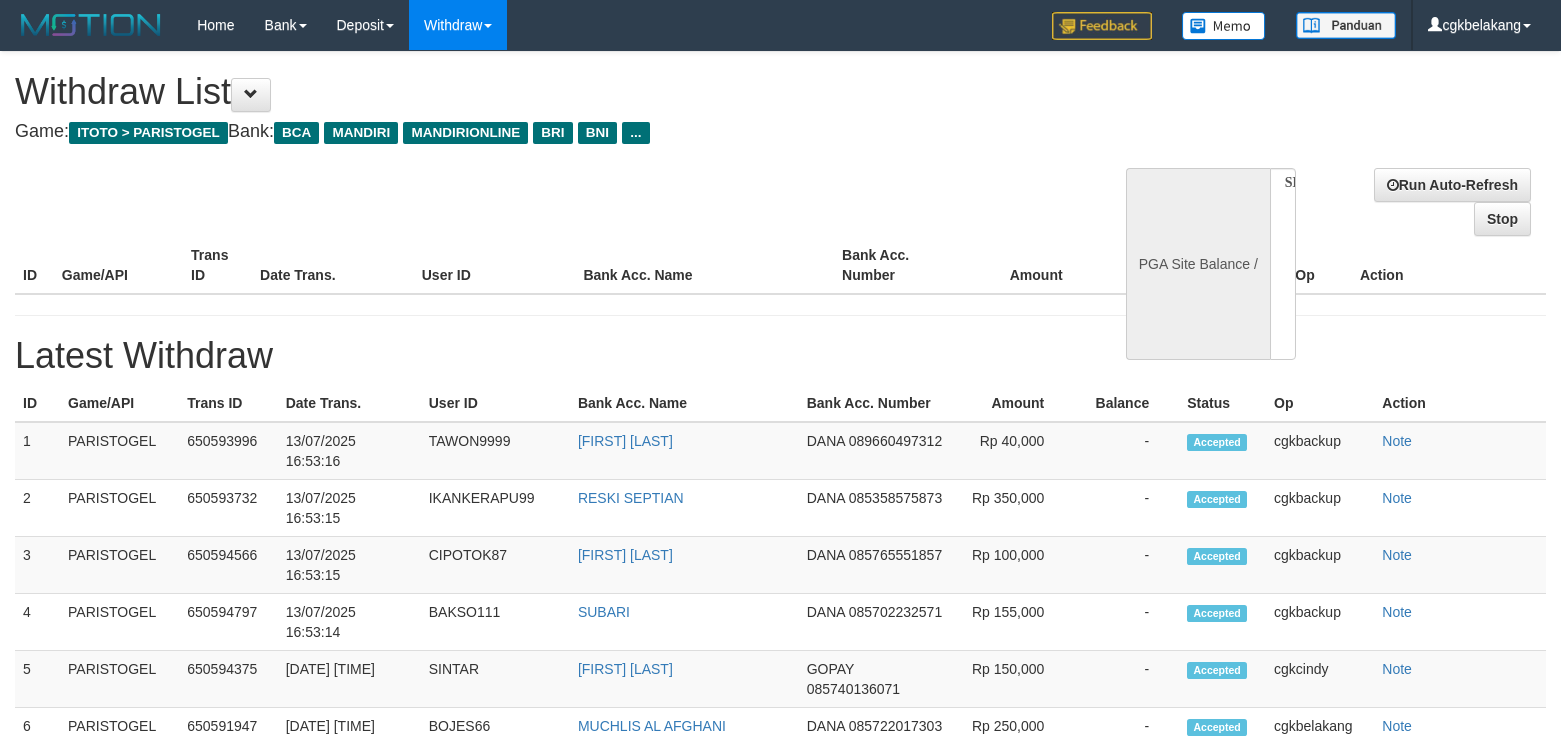 select 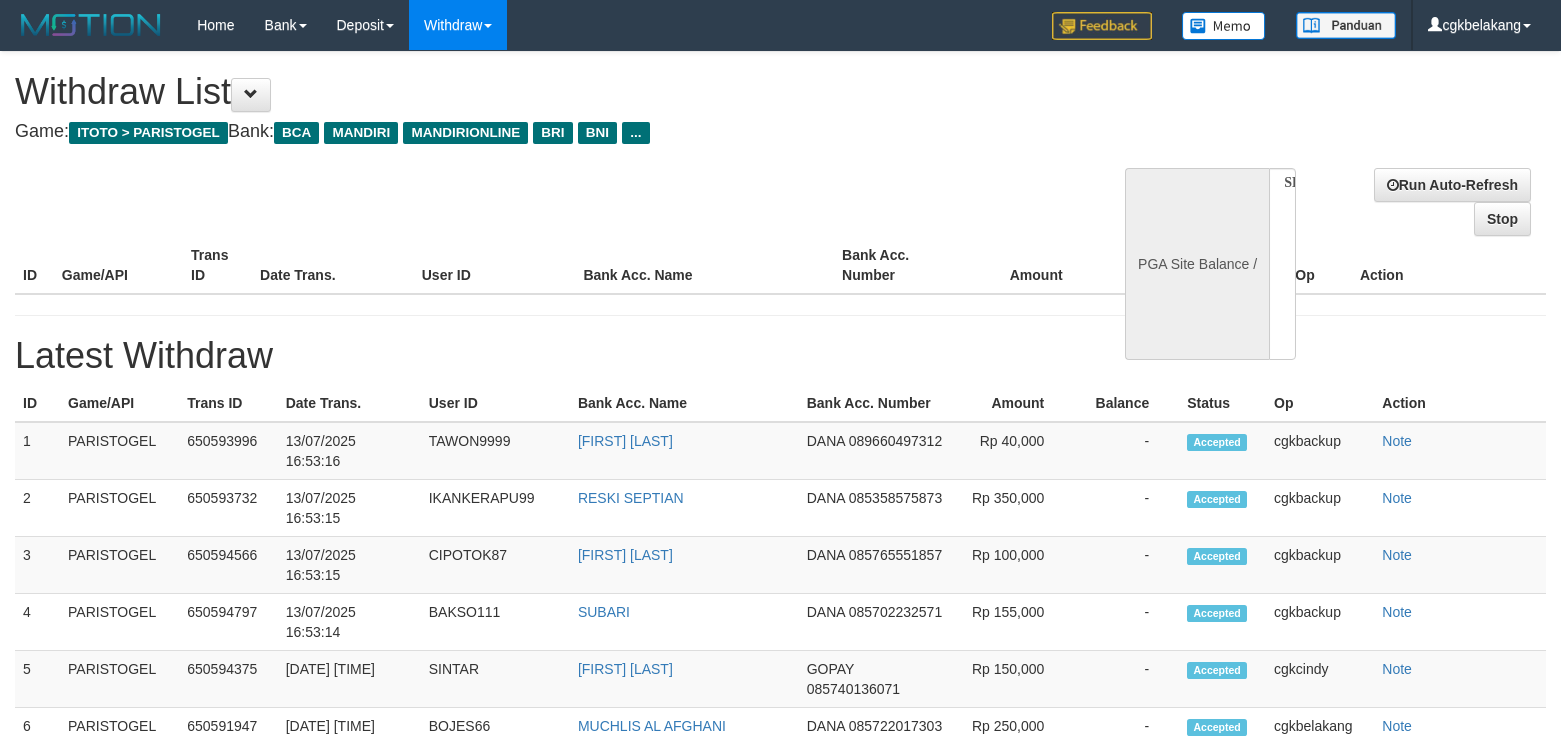 scroll, scrollTop: 266, scrollLeft: 0, axis: vertical 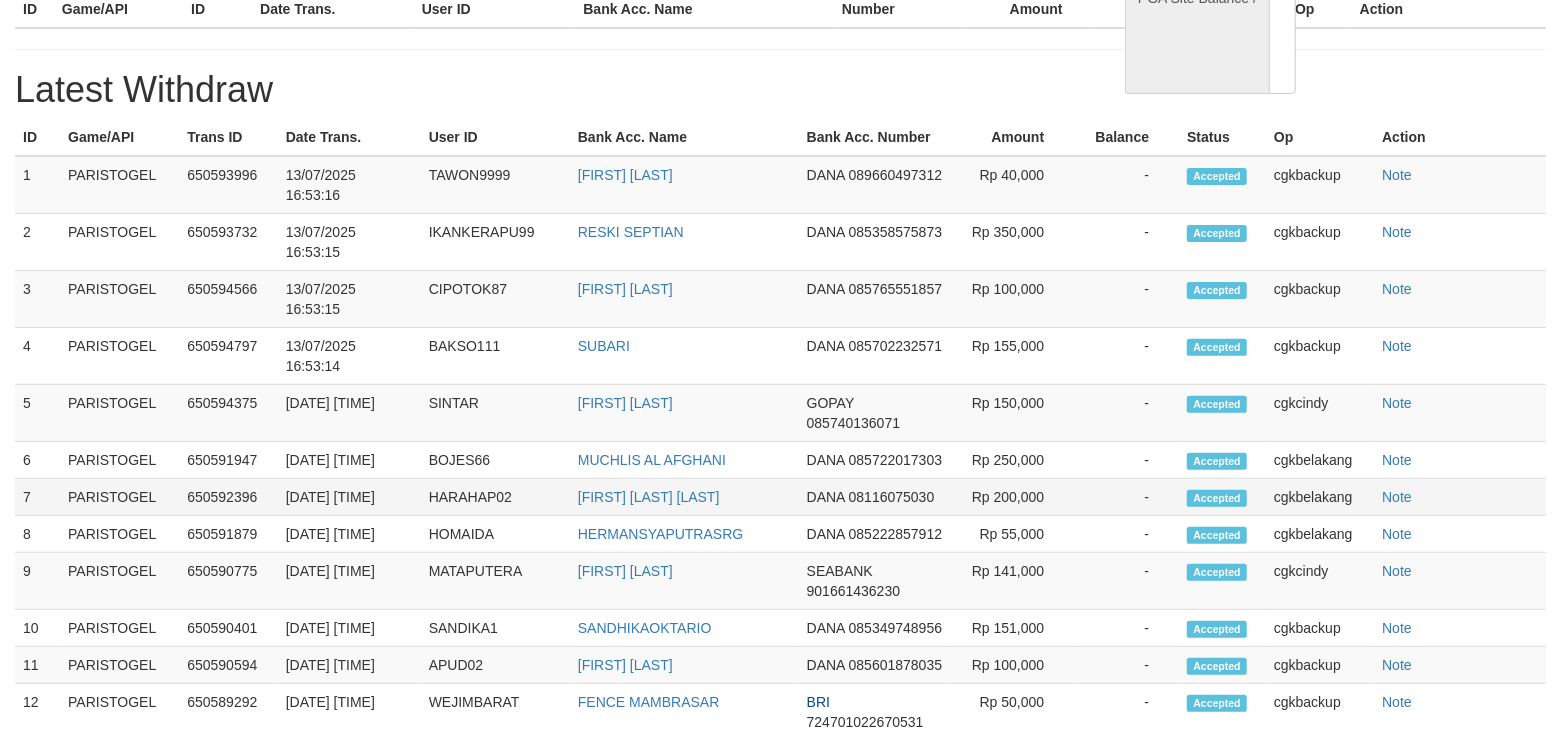 select on "**" 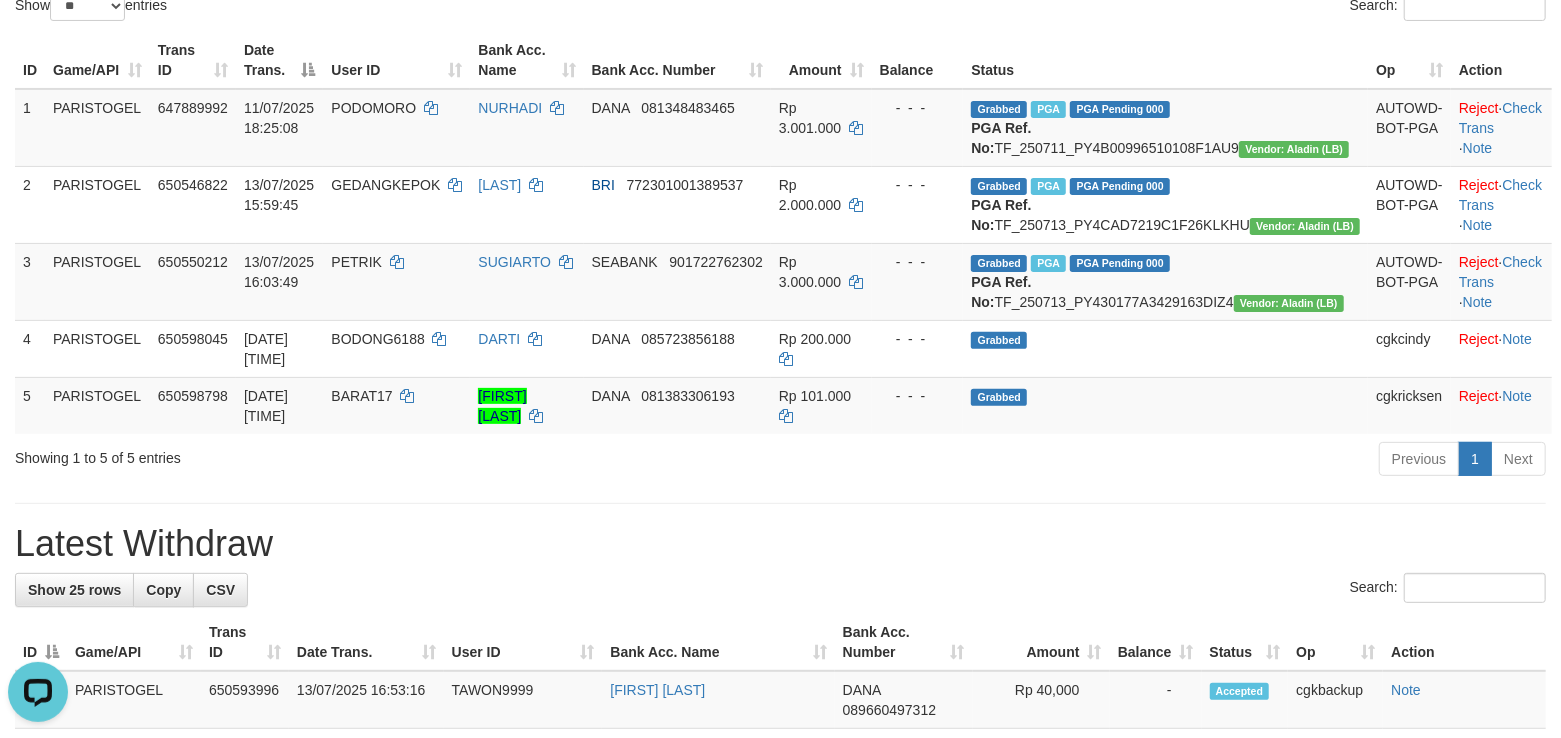 scroll, scrollTop: 0, scrollLeft: 0, axis: both 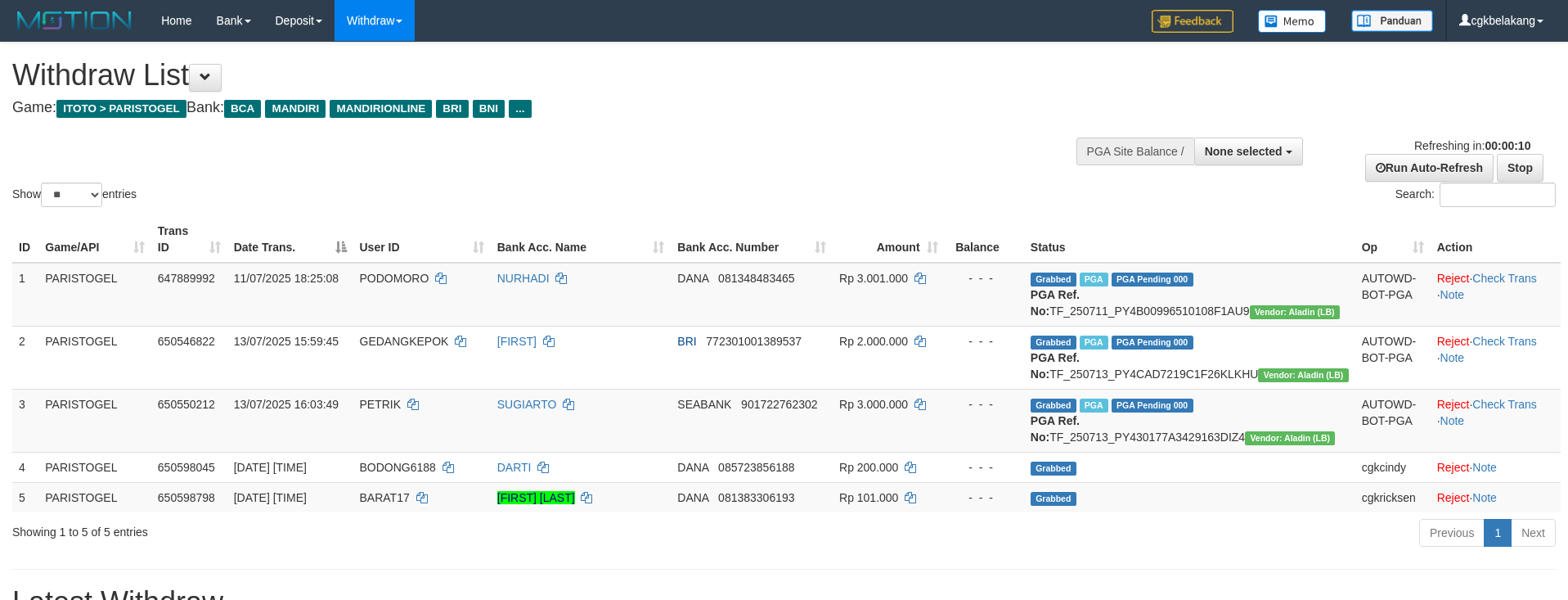 select 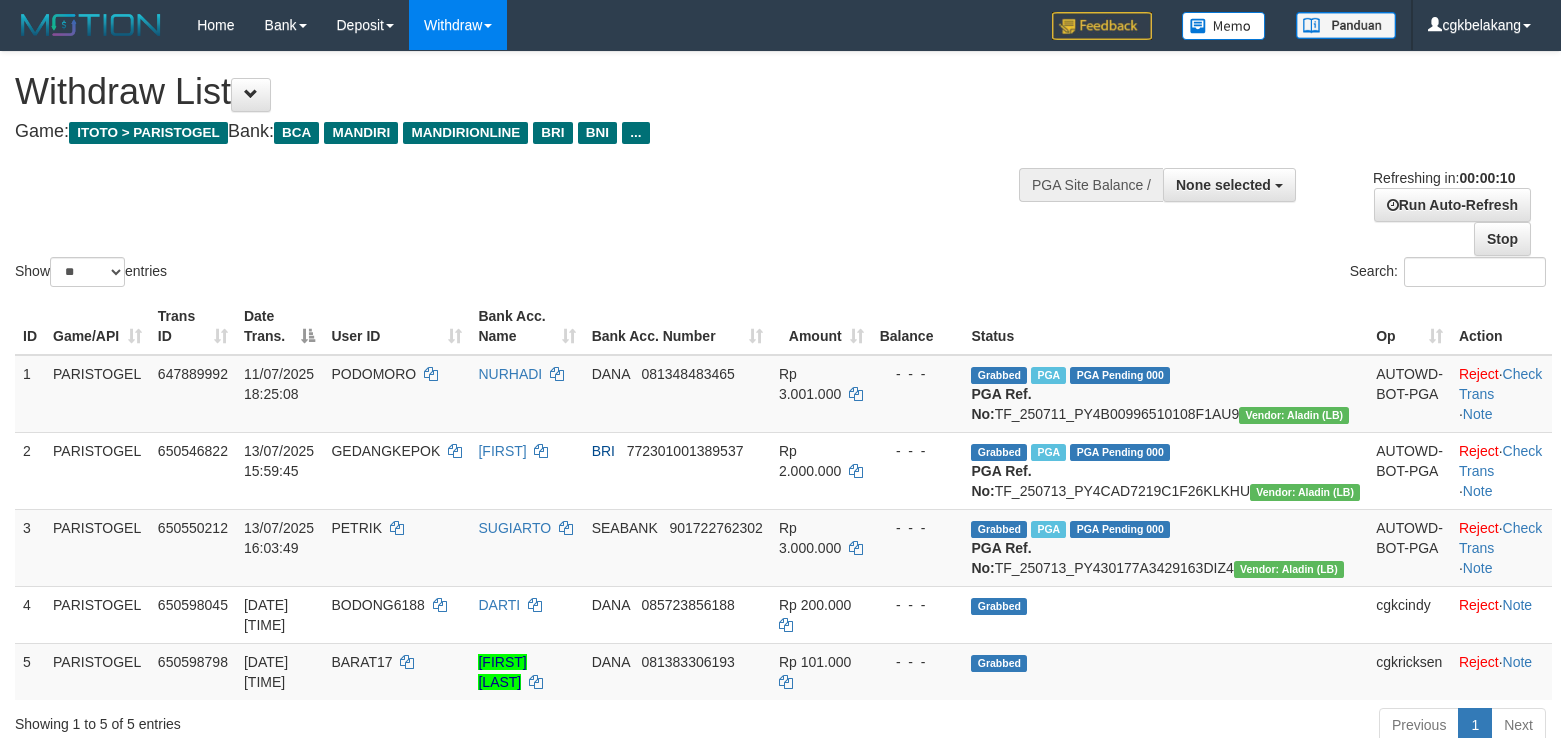 select 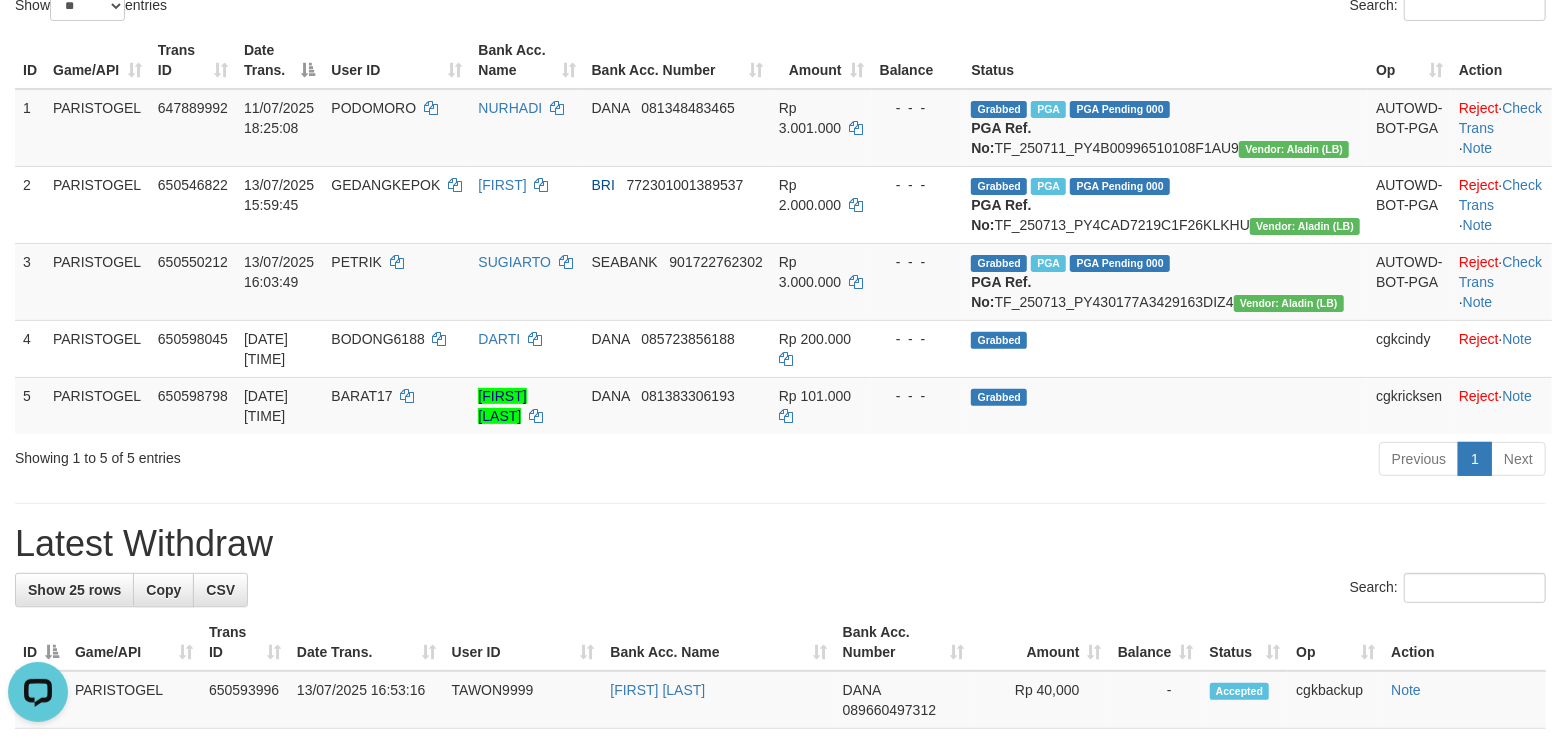 scroll, scrollTop: 0, scrollLeft: 0, axis: both 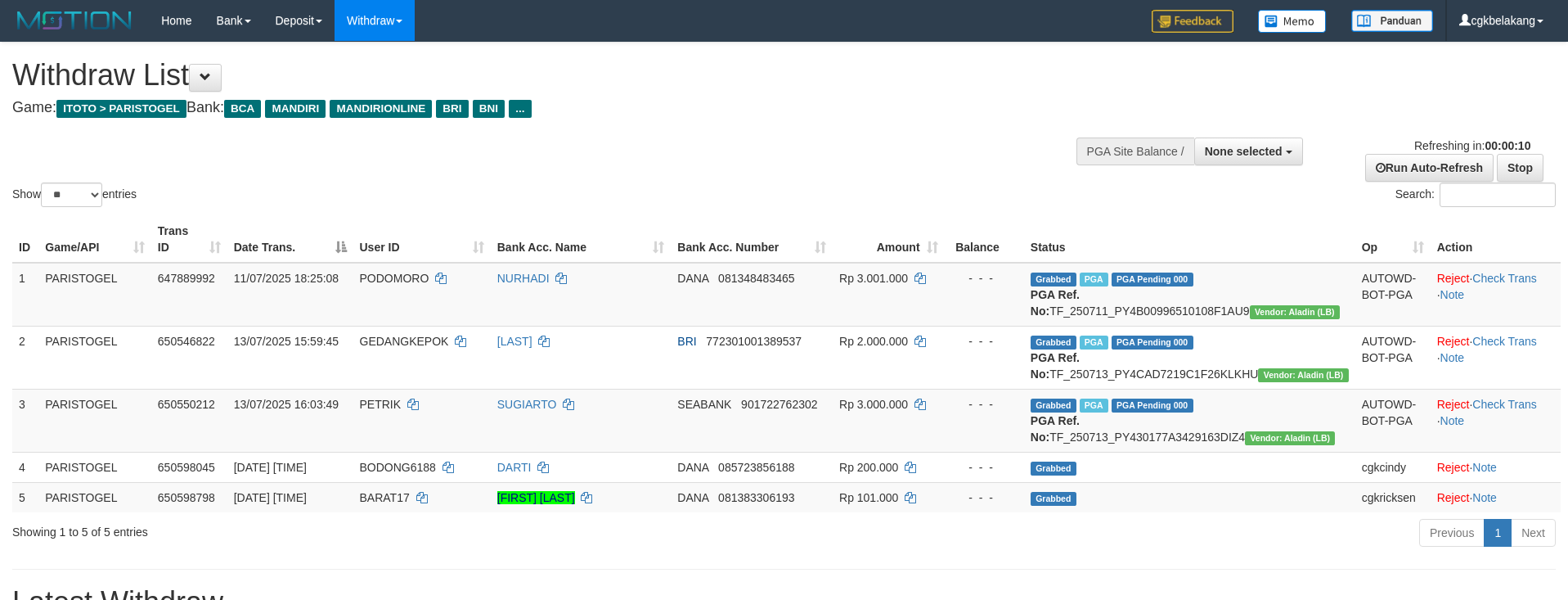 select 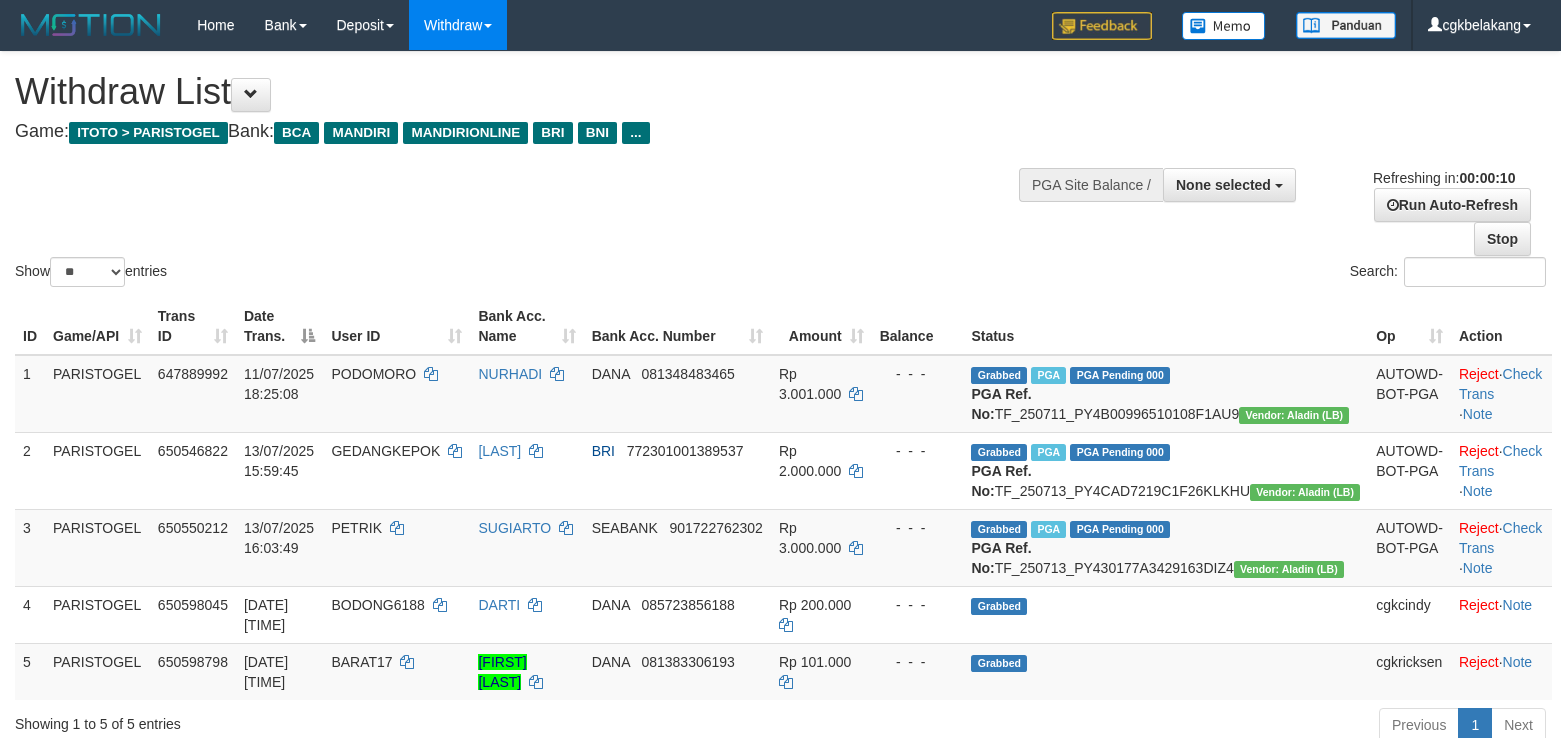 select 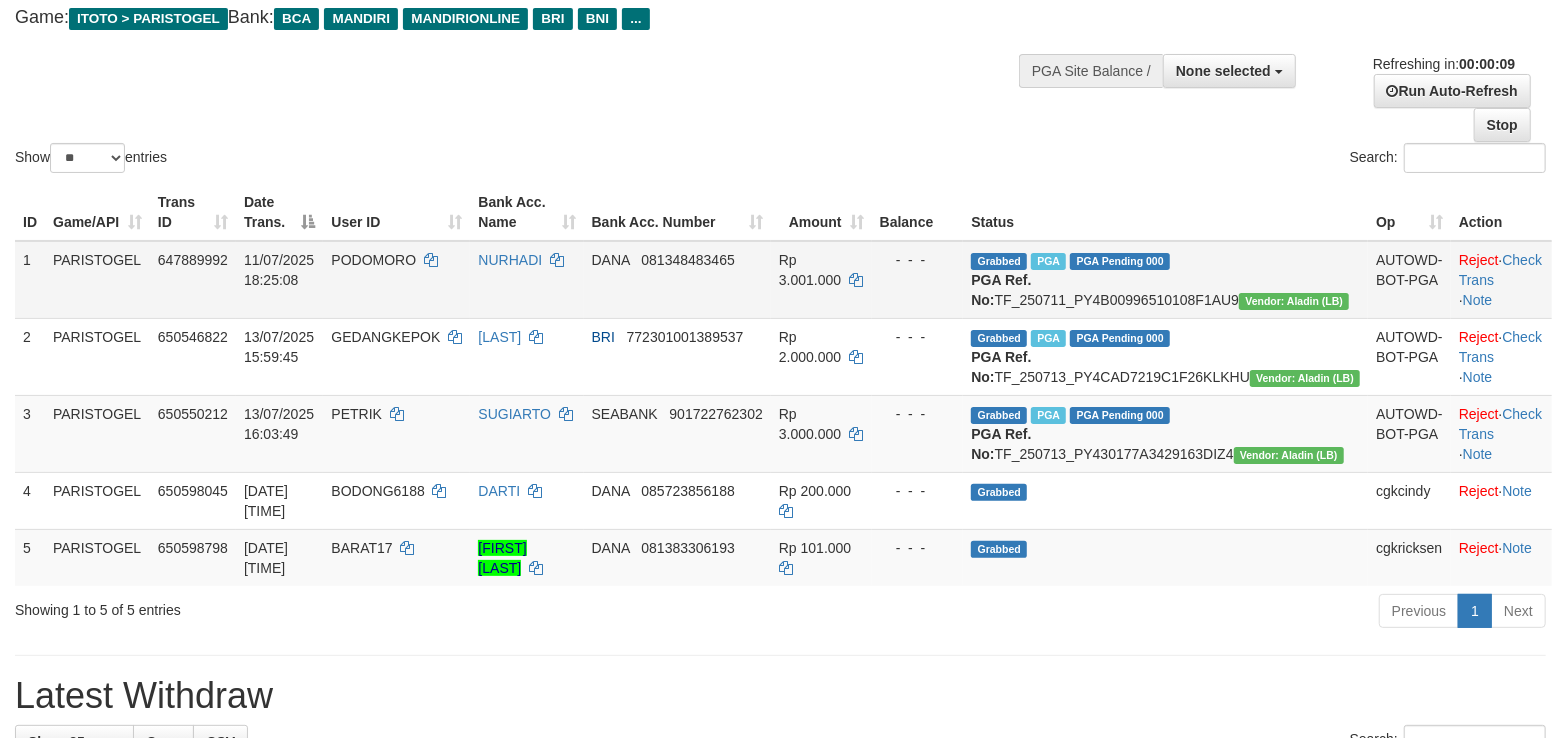 scroll, scrollTop: 0, scrollLeft: 0, axis: both 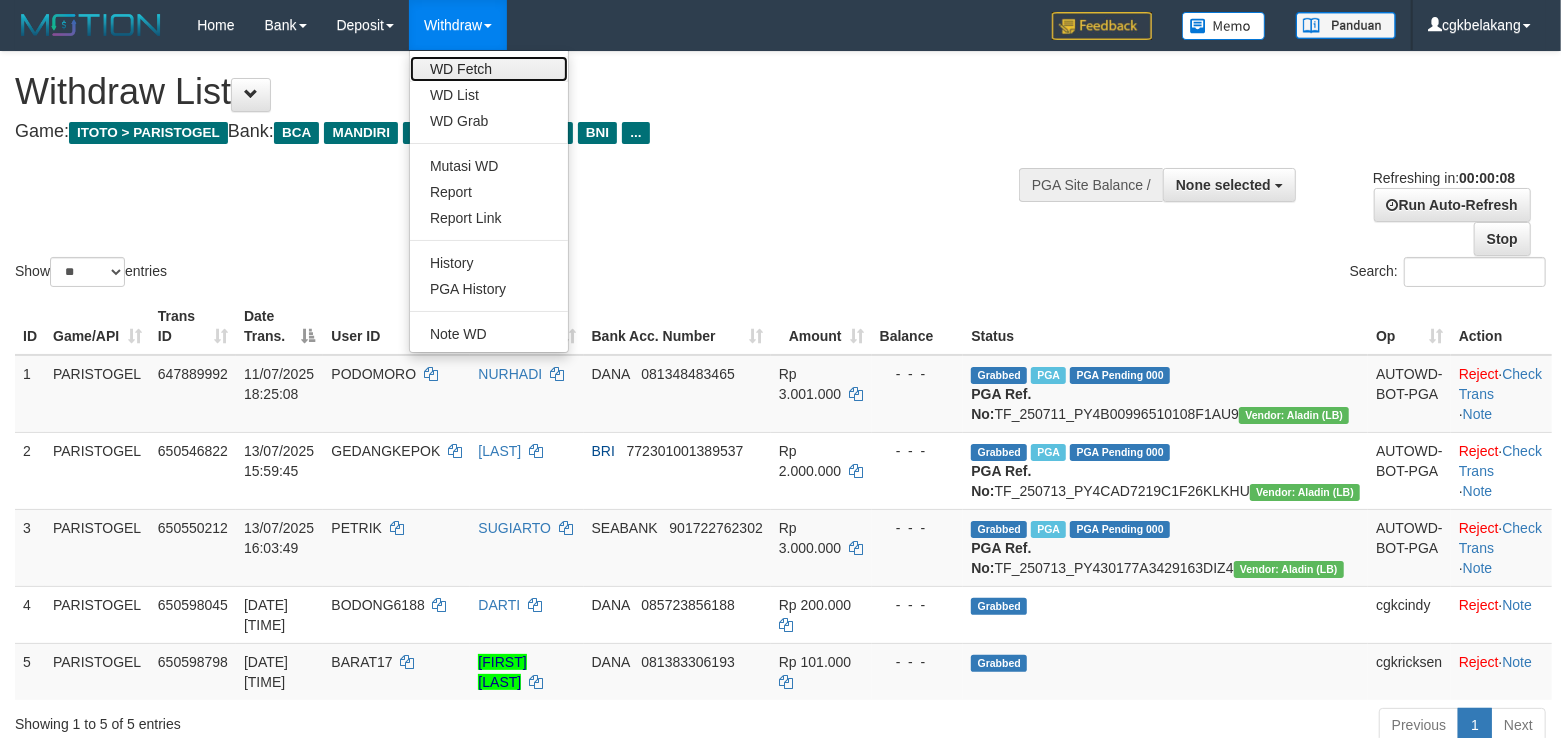 click on "WD Fetch" at bounding box center (489, 69) 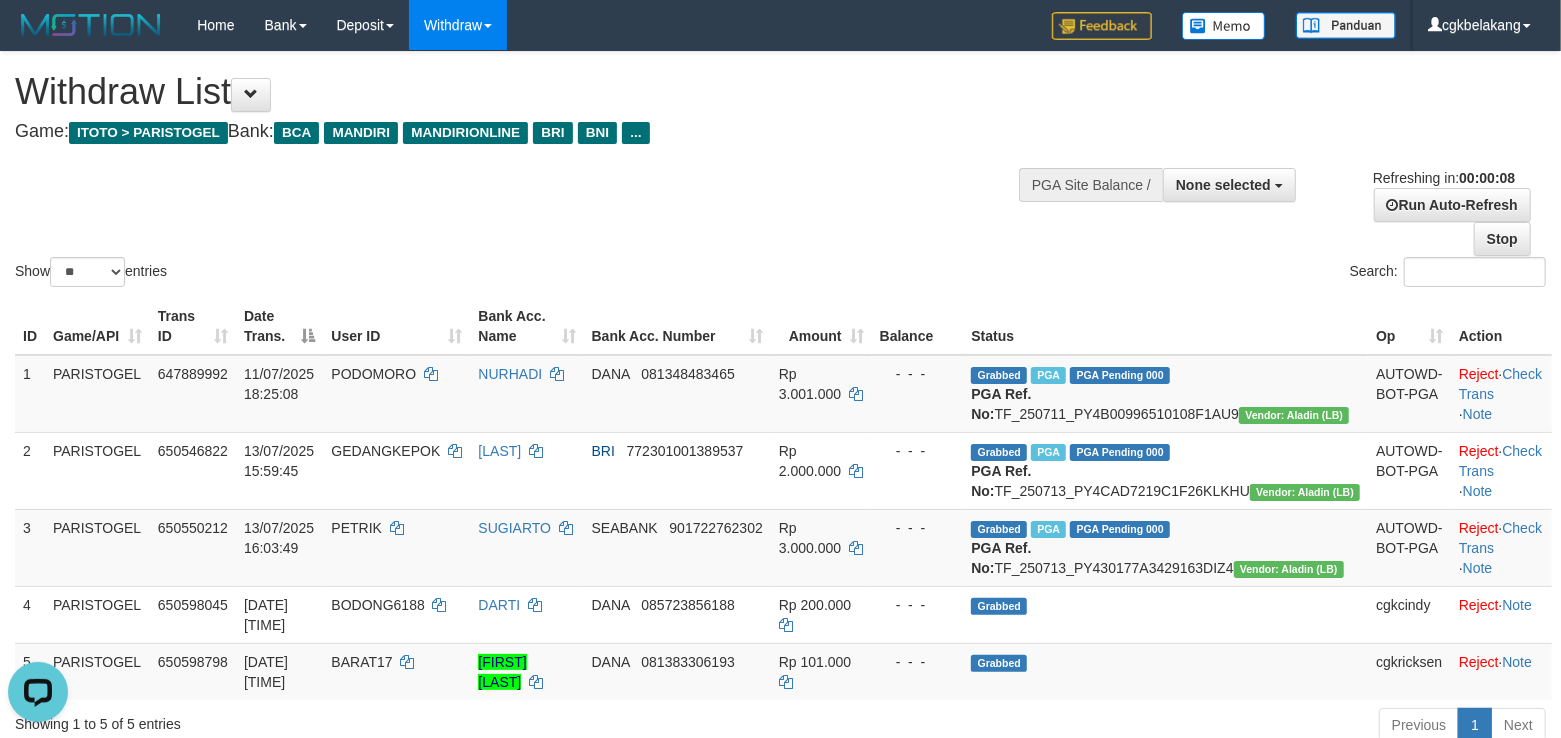 scroll, scrollTop: 0, scrollLeft: 0, axis: both 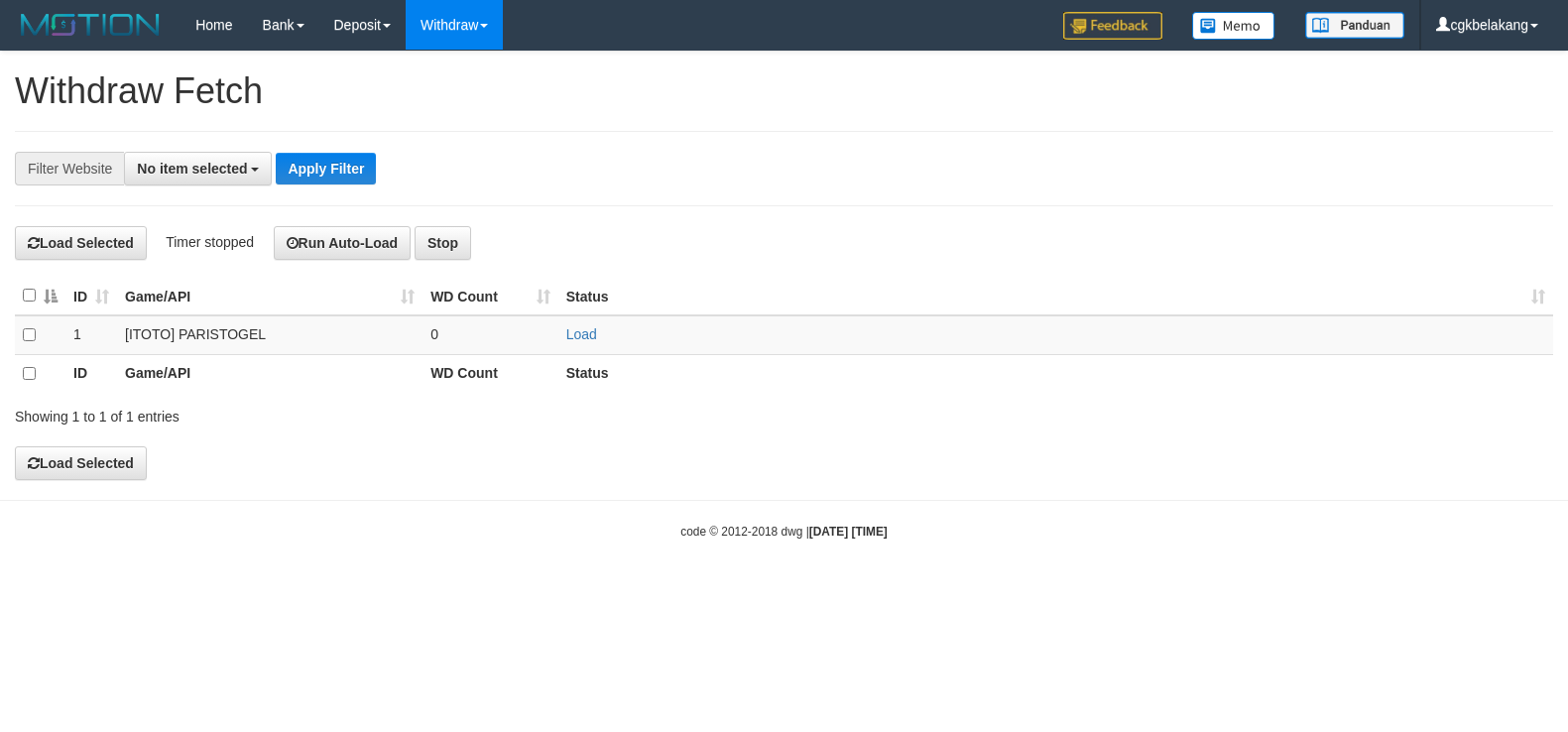 select 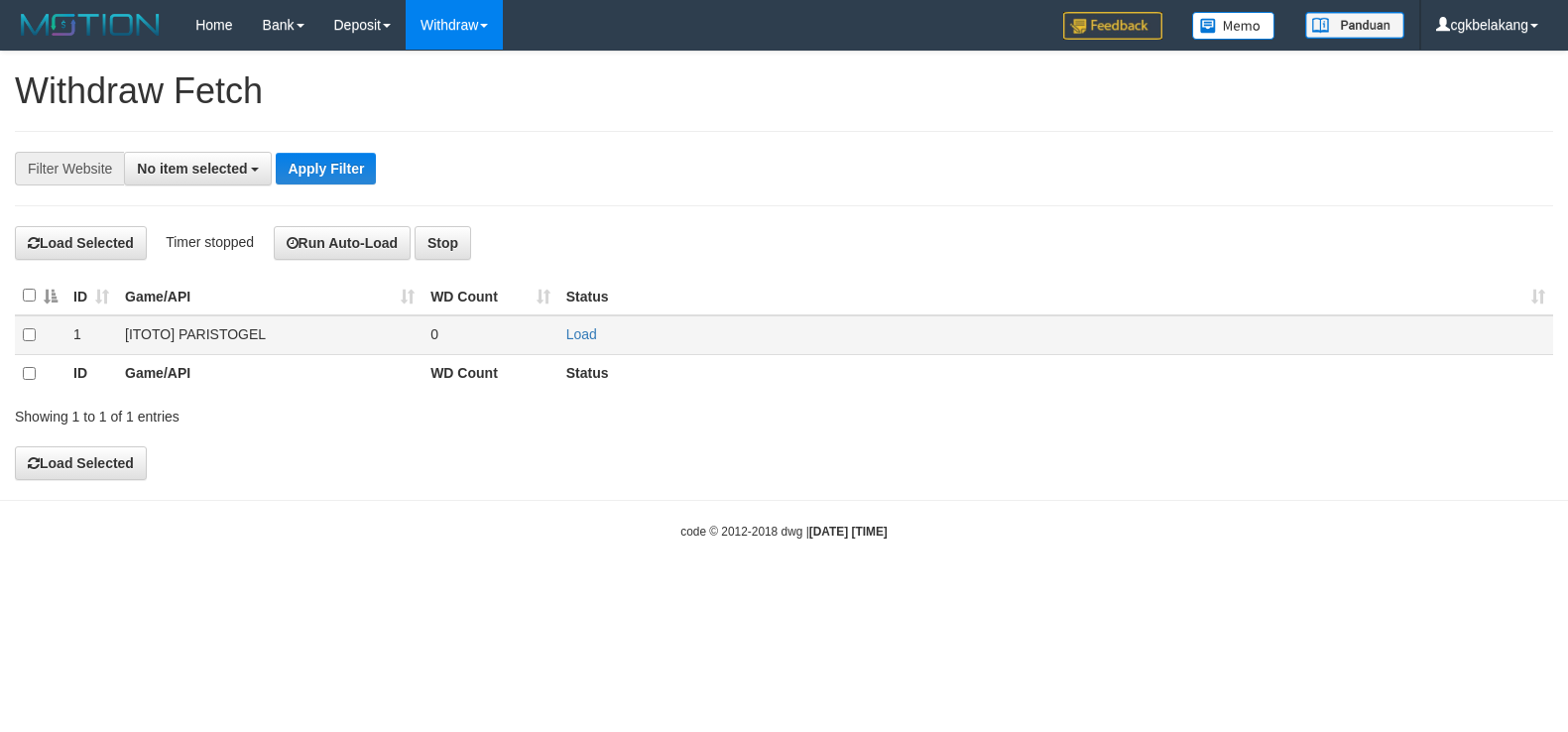scroll, scrollTop: 0, scrollLeft: 0, axis: both 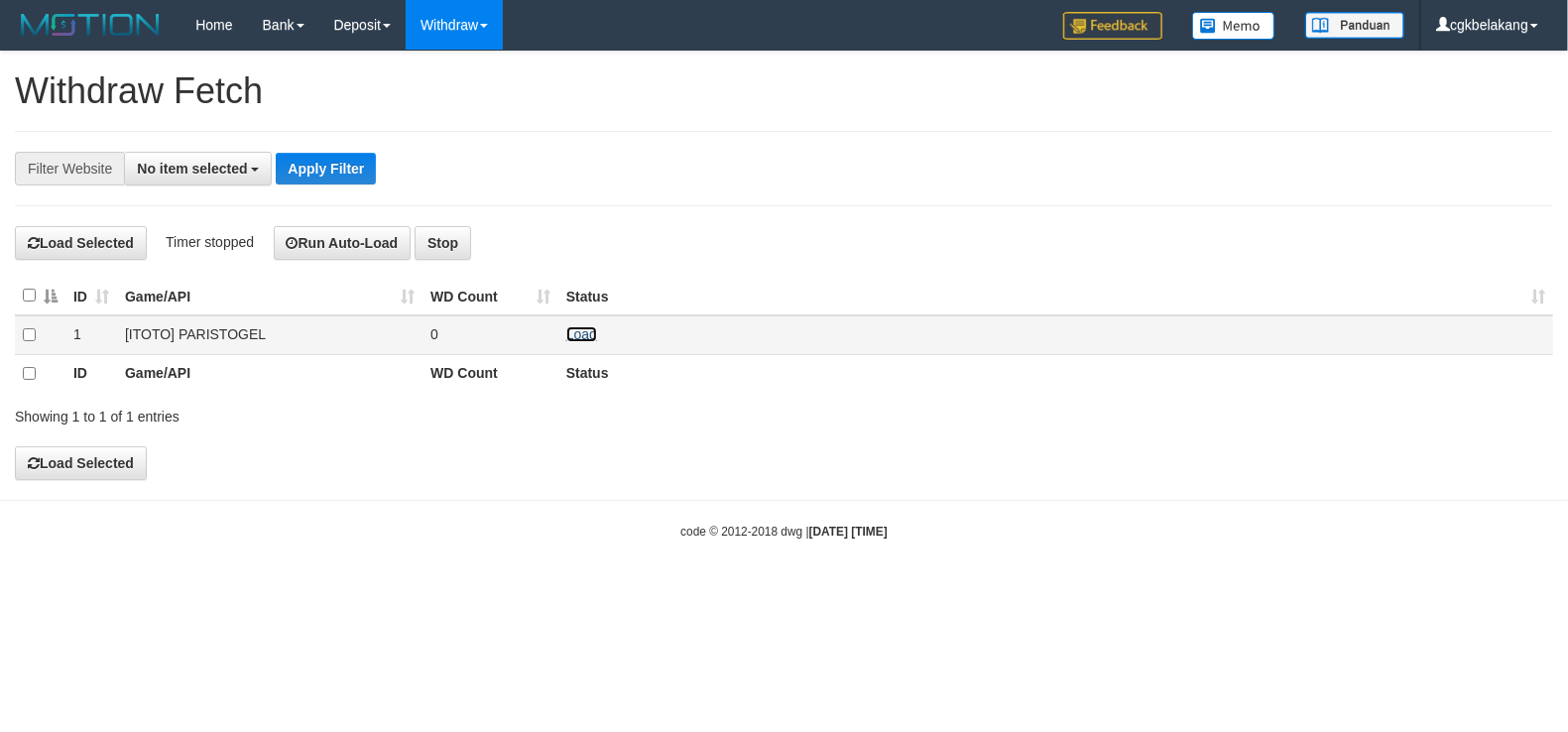 click on "Load" at bounding box center (581, 334) 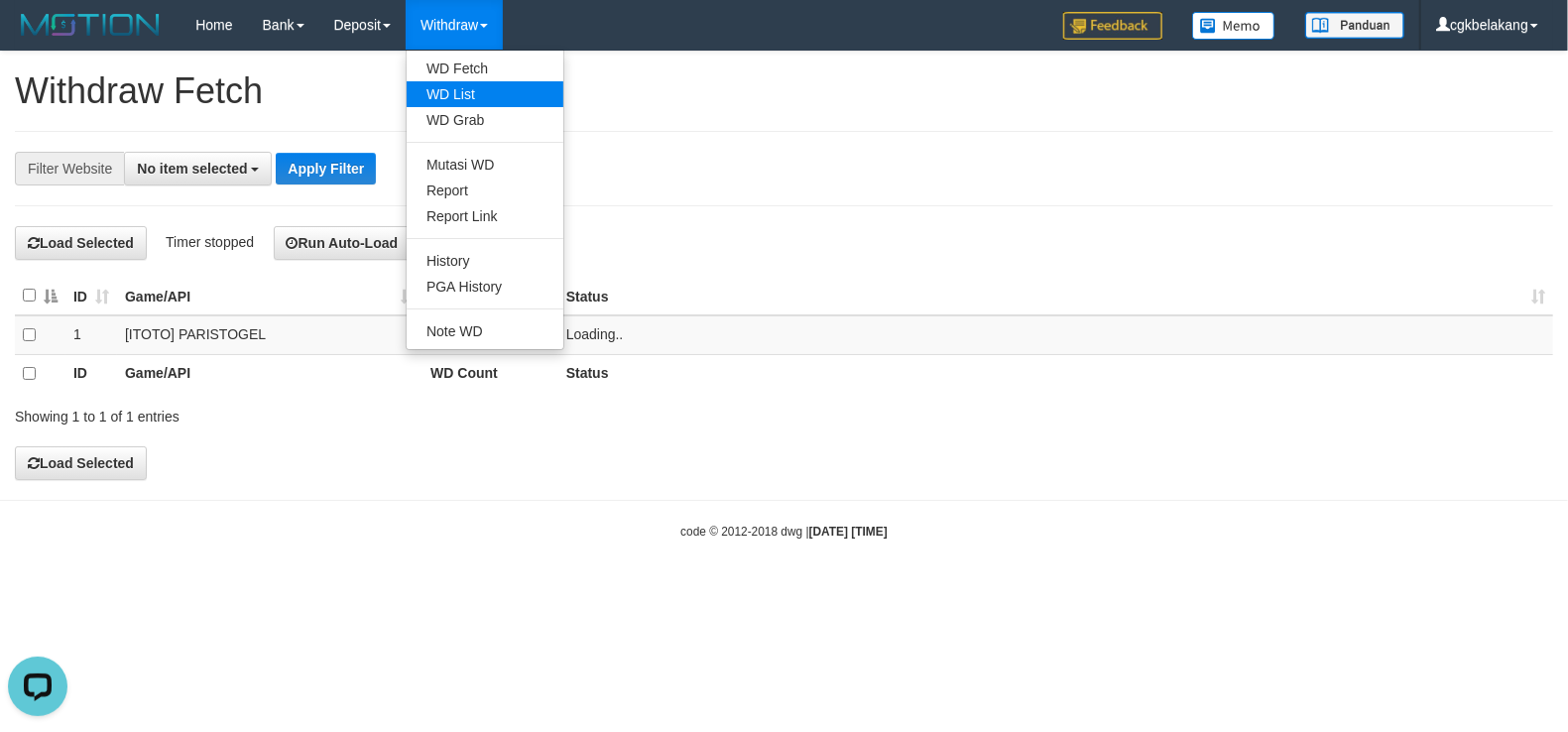scroll, scrollTop: 0, scrollLeft: 0, axis: both 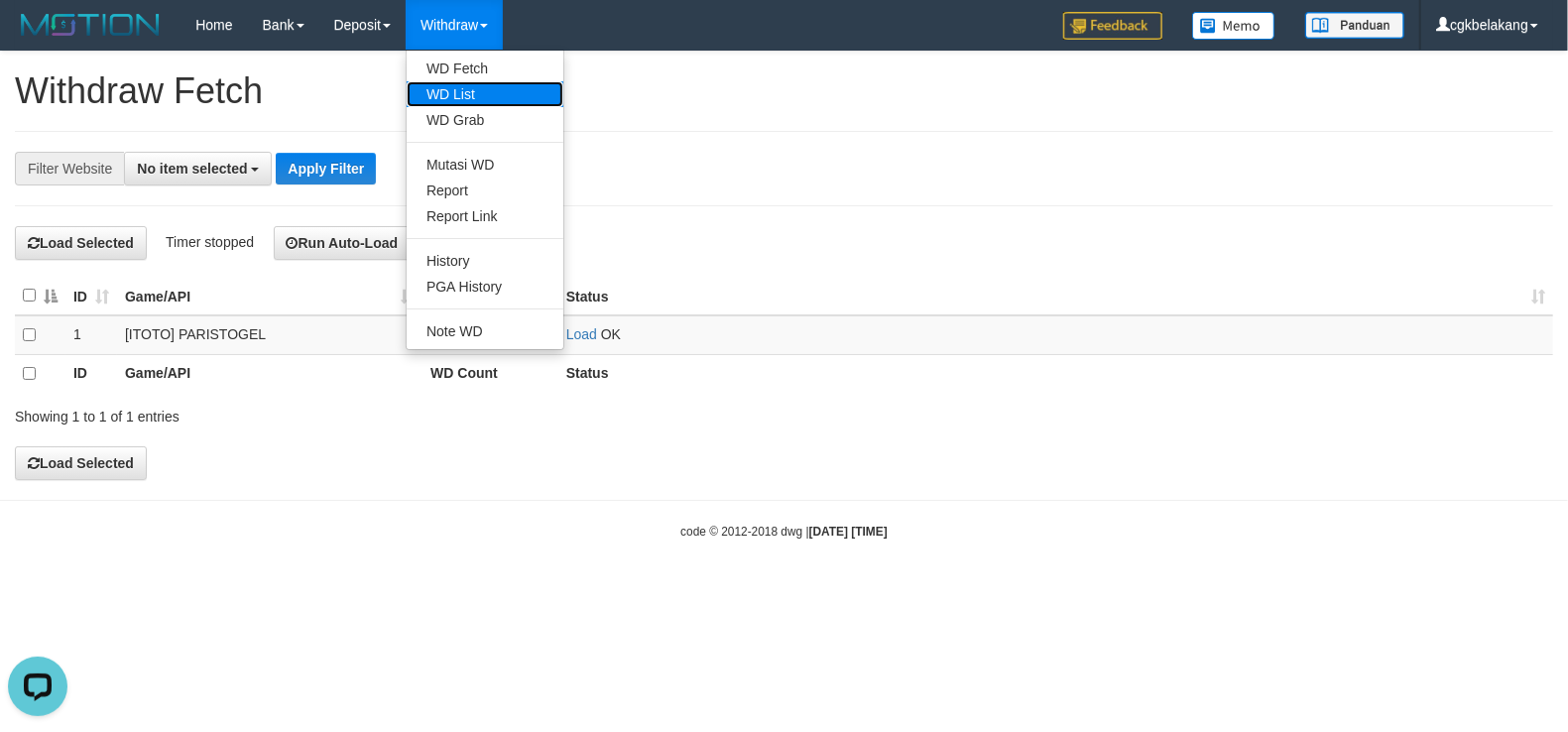 click on "WD List" at bounding box center [485, 94] 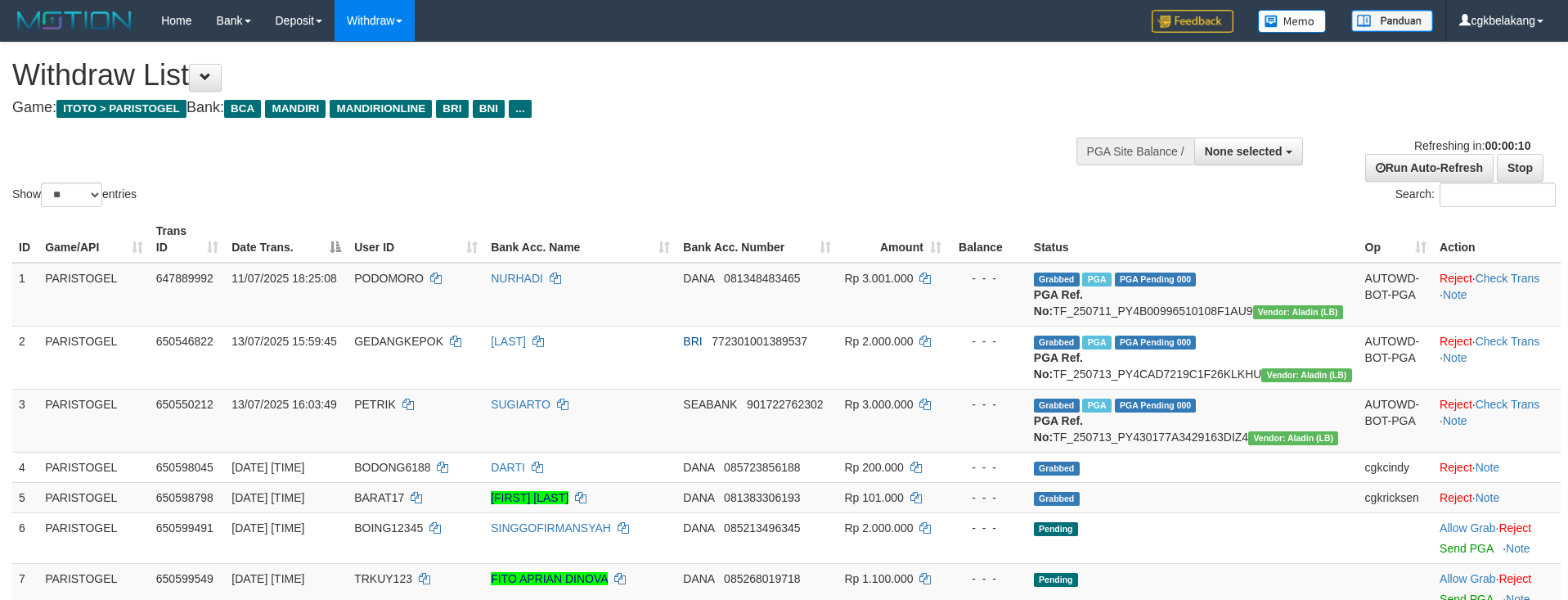 select 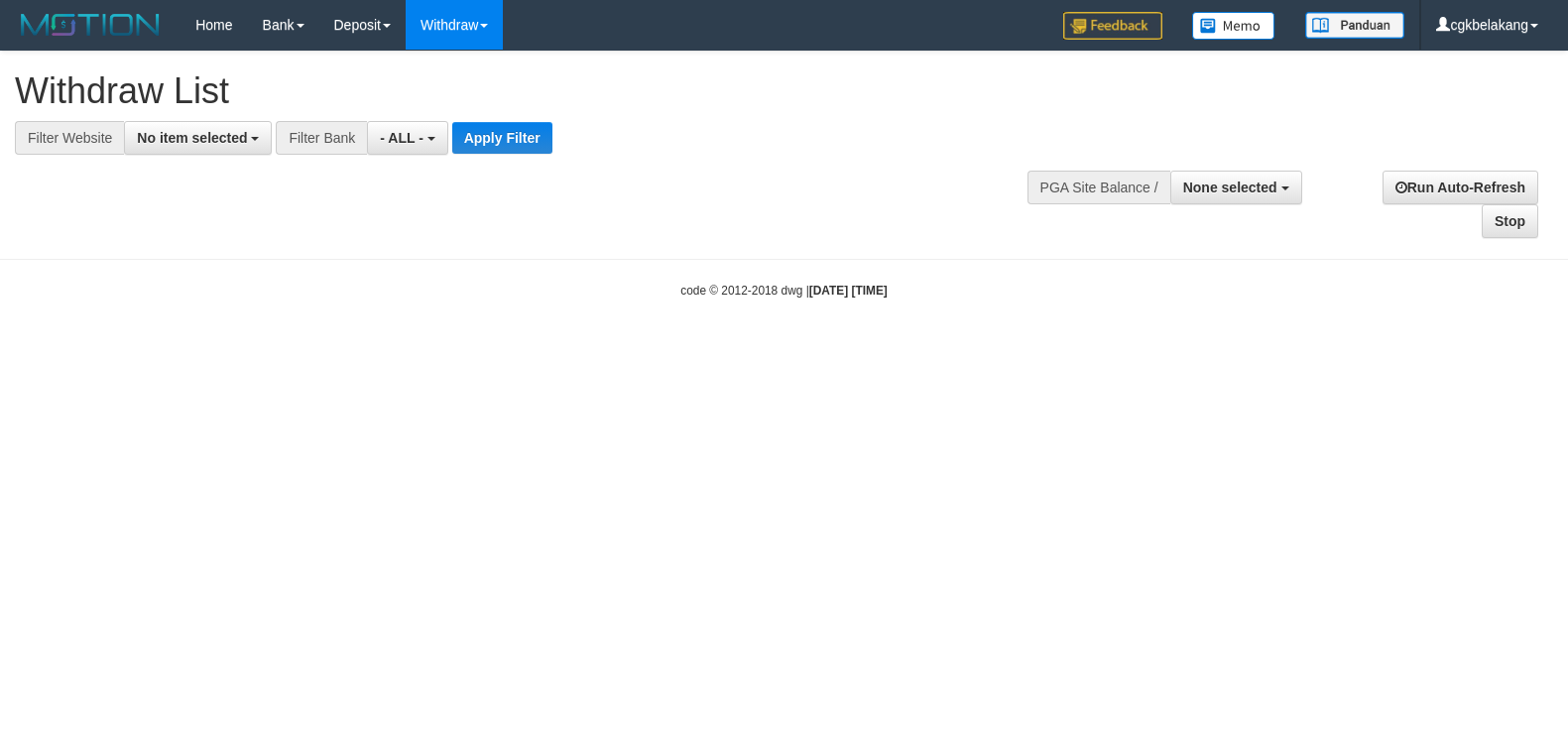 select 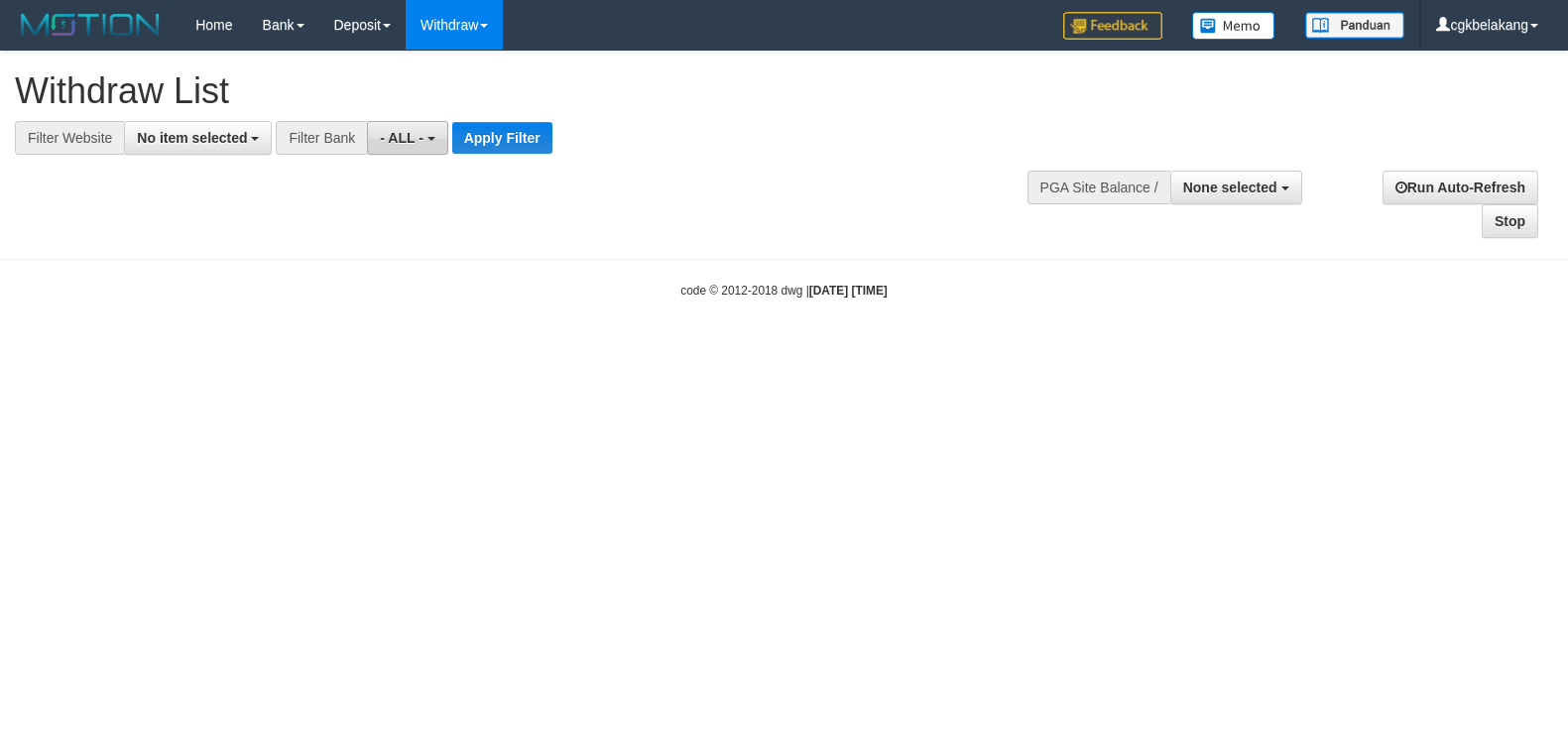 scroll, scrollTop: 0, scrollLeft: 0, axis: both 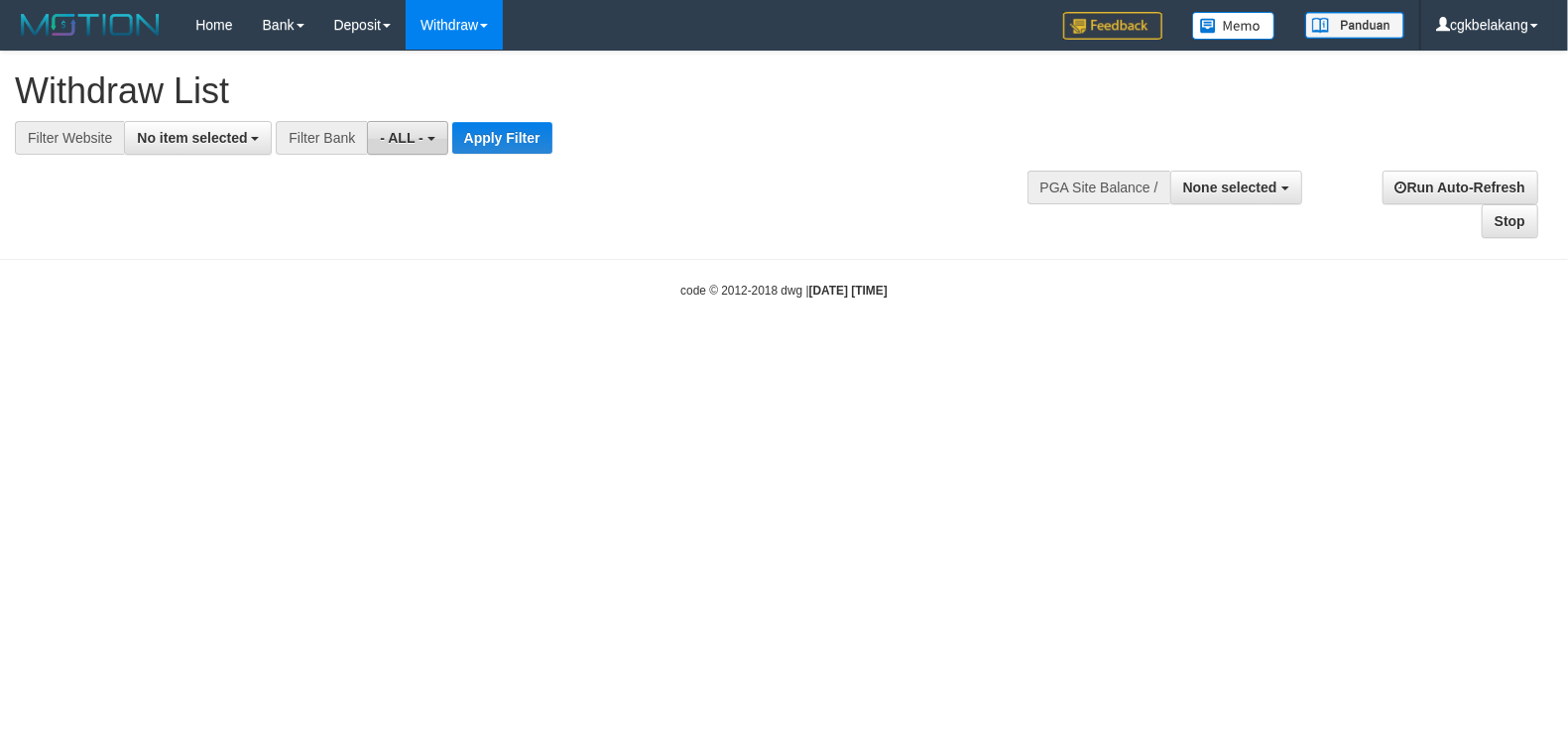 click on "- ALL -" at bounding box center [407, 138] 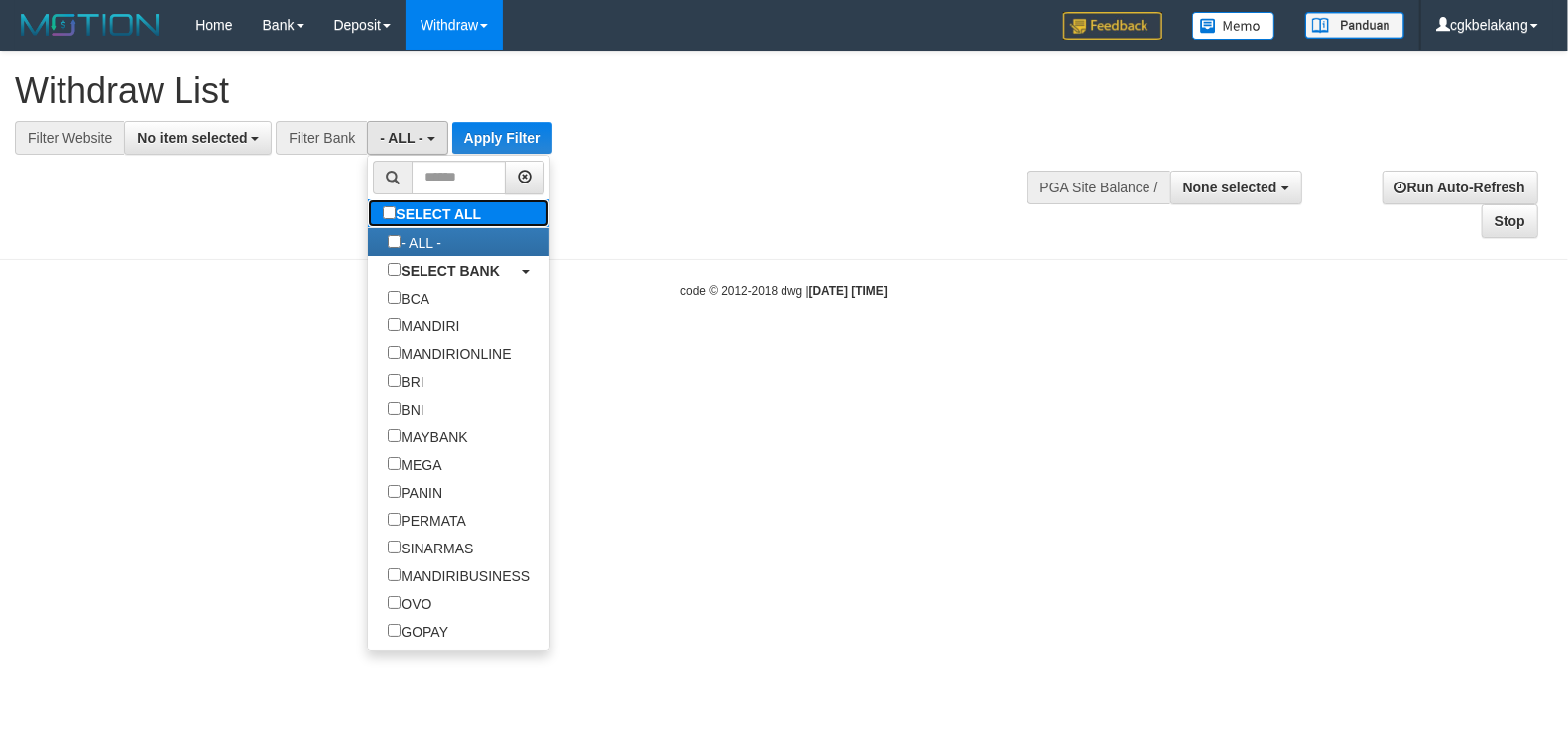 click on "SELECT ALL" at bounding box center [434, 213] 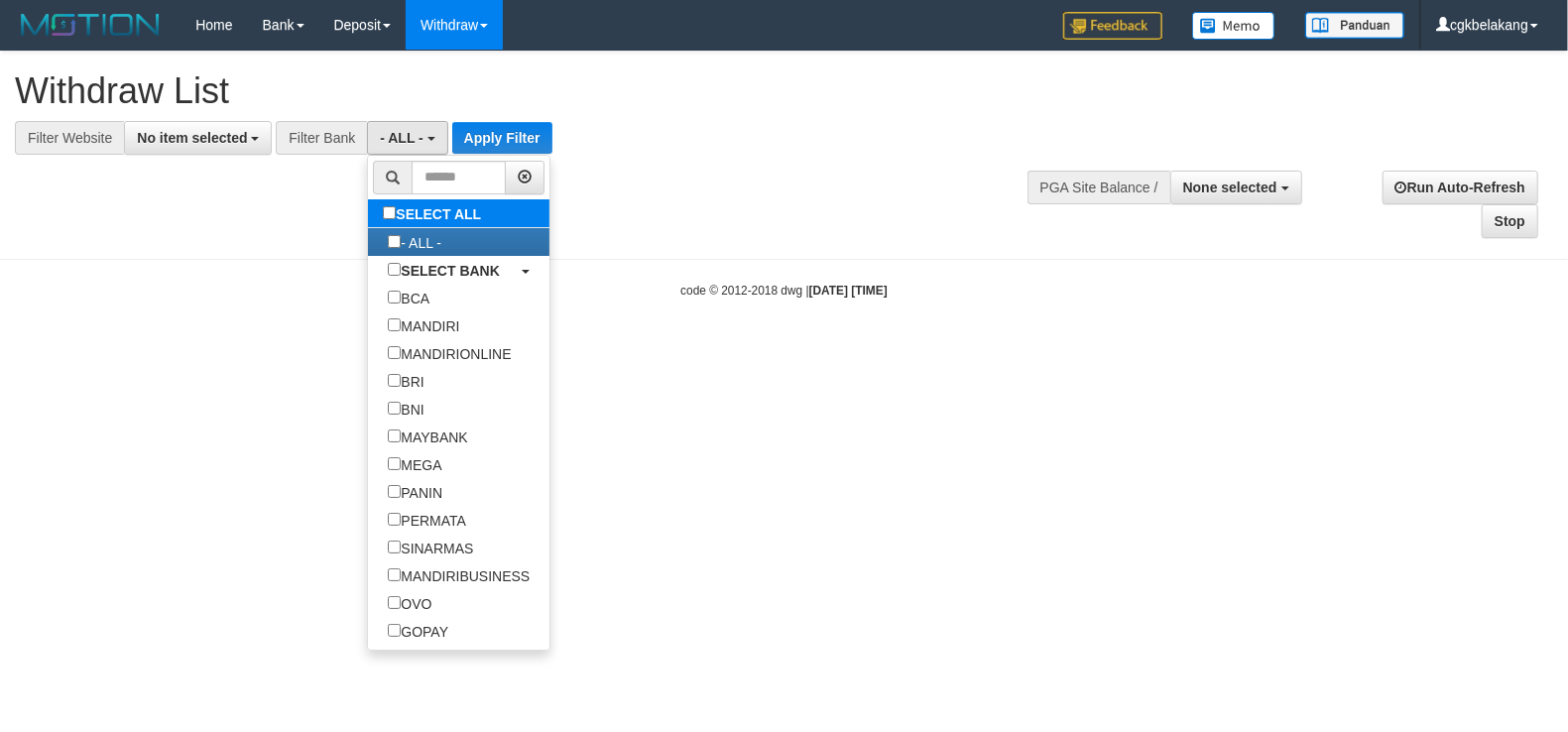 type 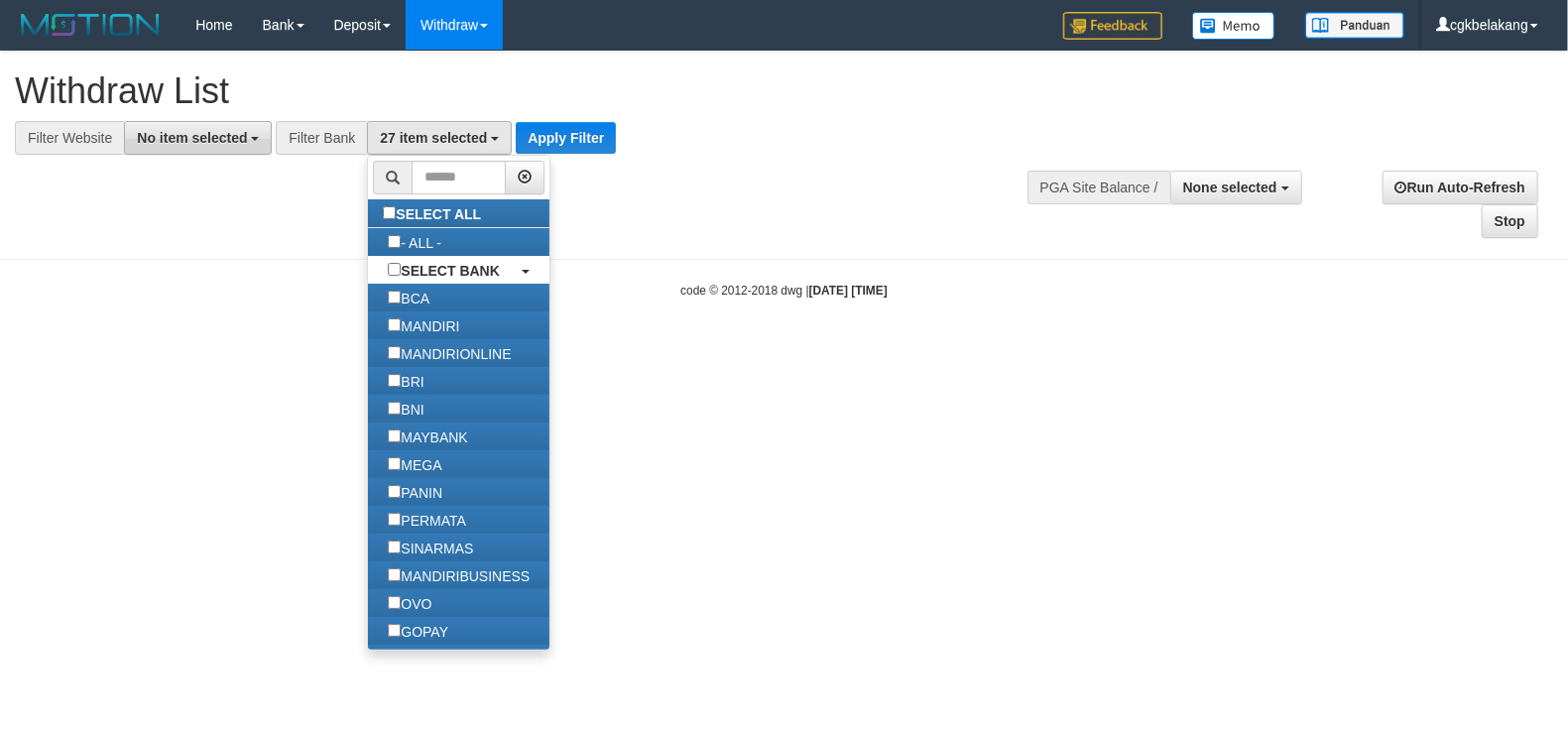 click on "No item selected" at bounding box center [197, 138] 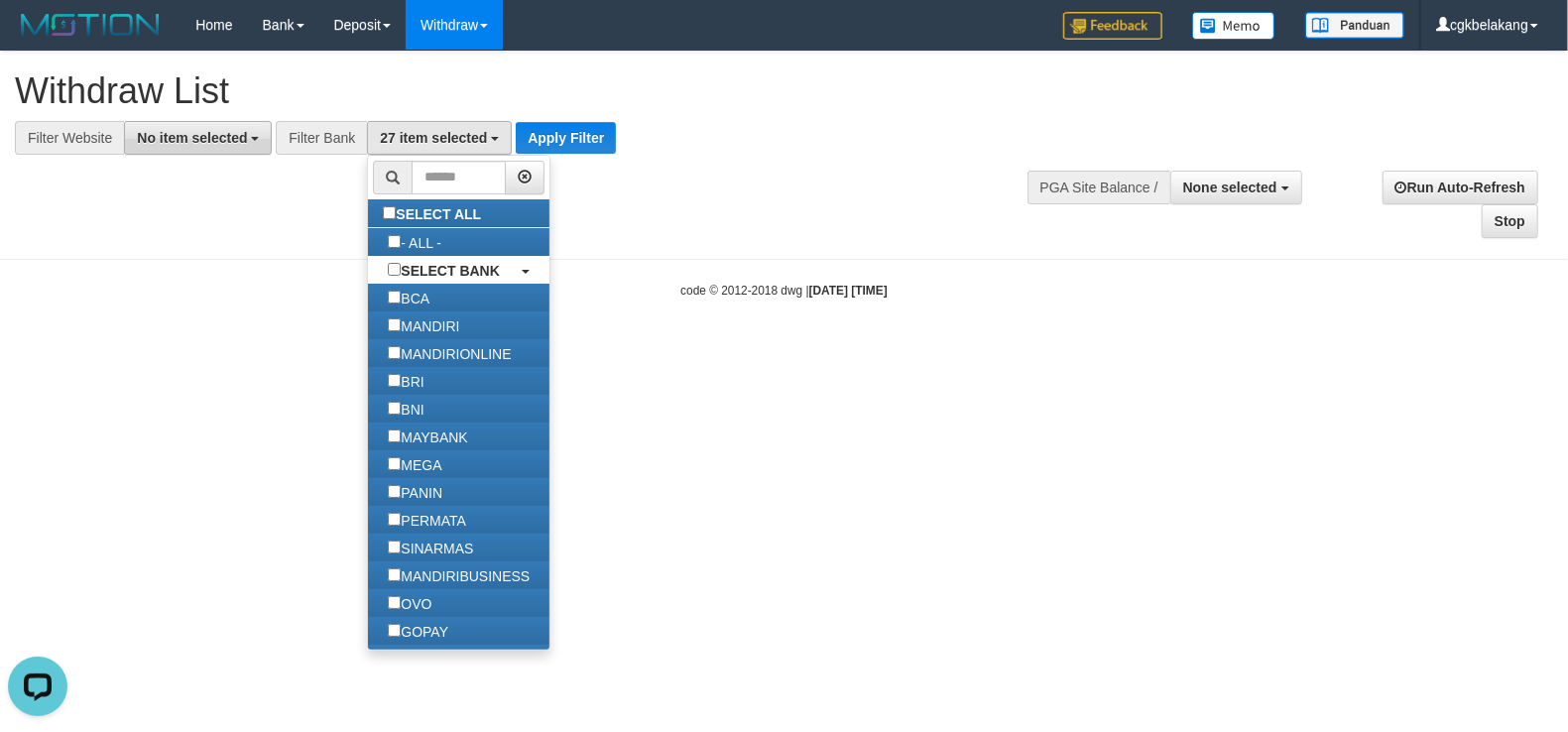 scroll, scrollTop: 0, scrollLeft: 0, axis: both 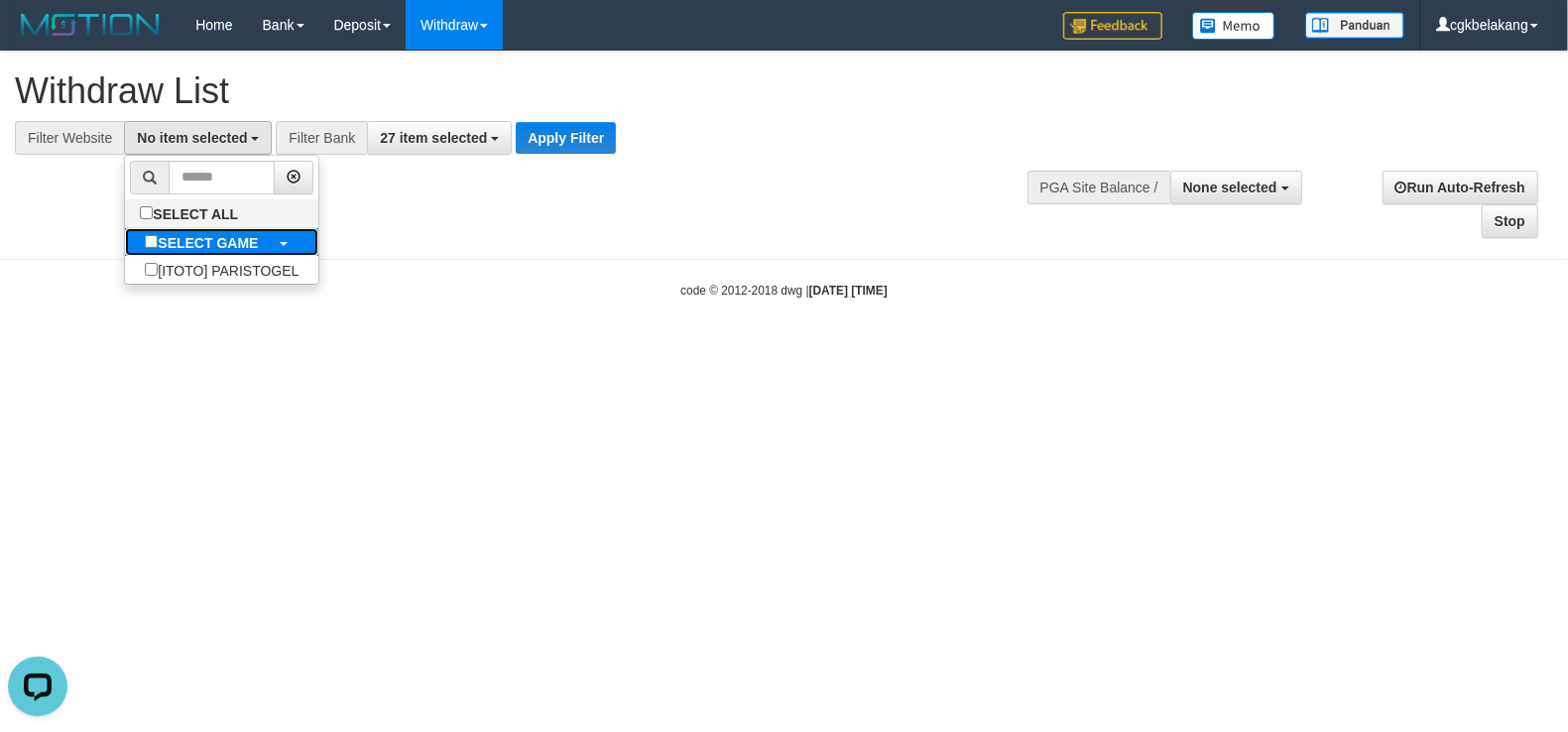click on "SELECT GAME" at bounding box center [207, 243] 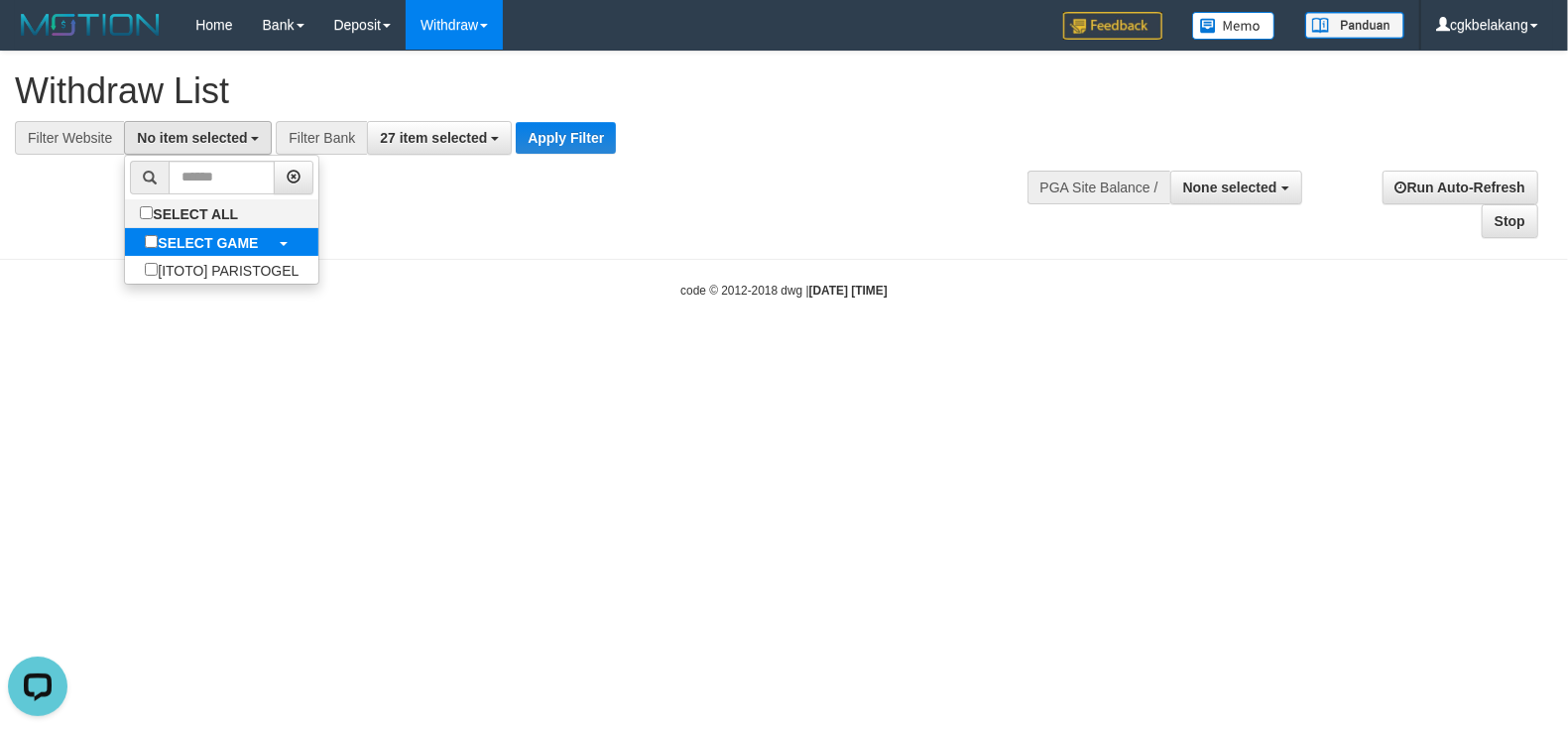 select on "****" 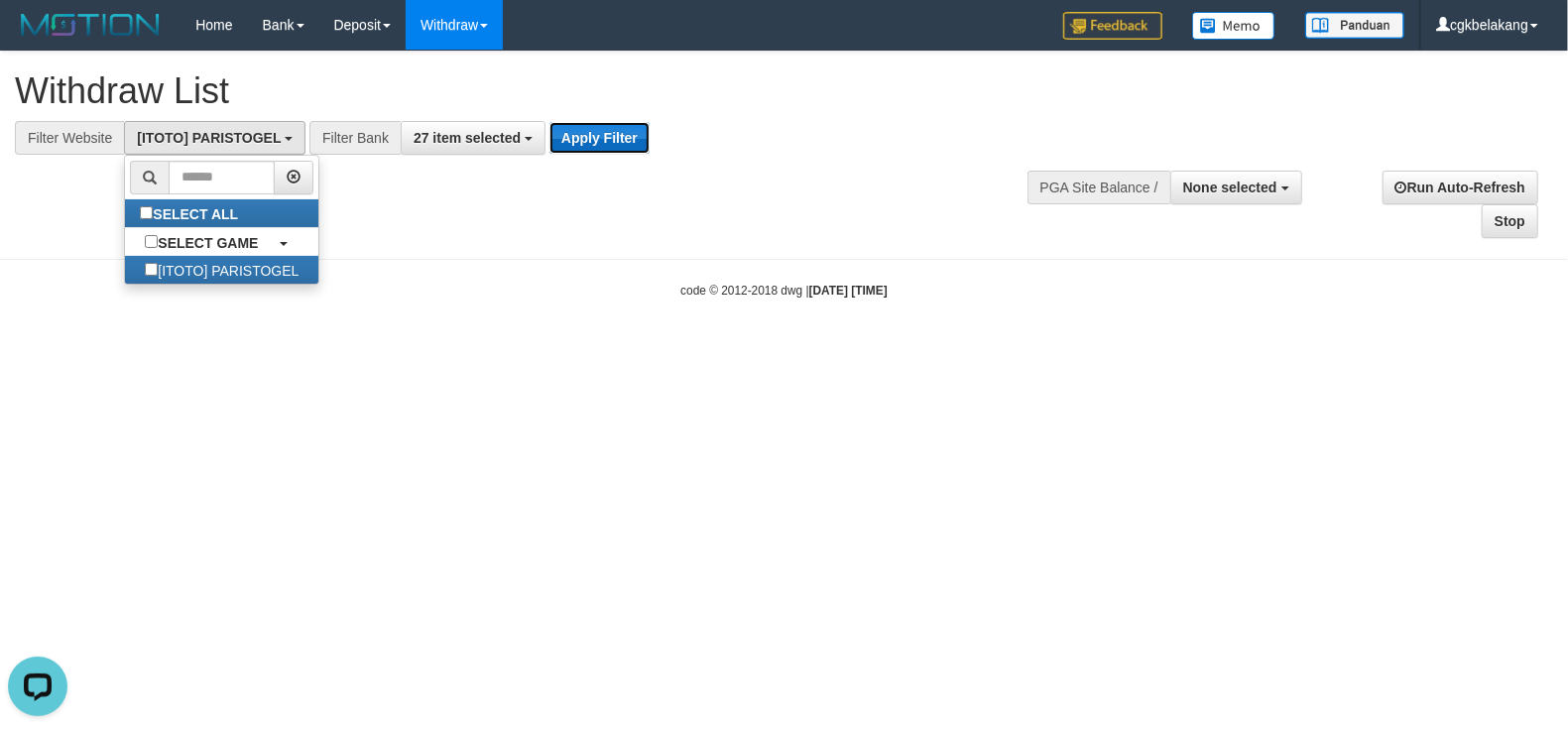 click on "Apply Filter" at bounding box center (599, 138) 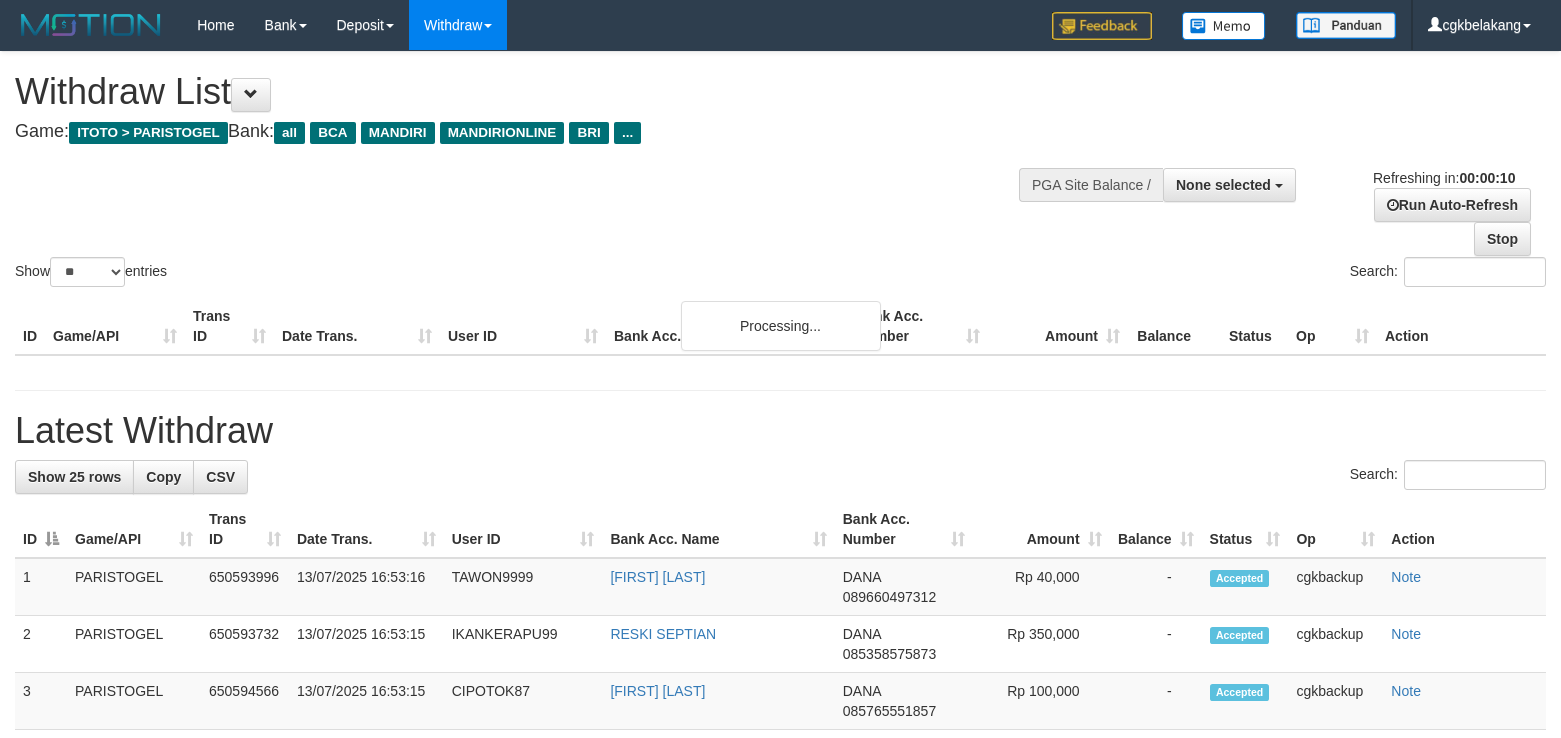 select 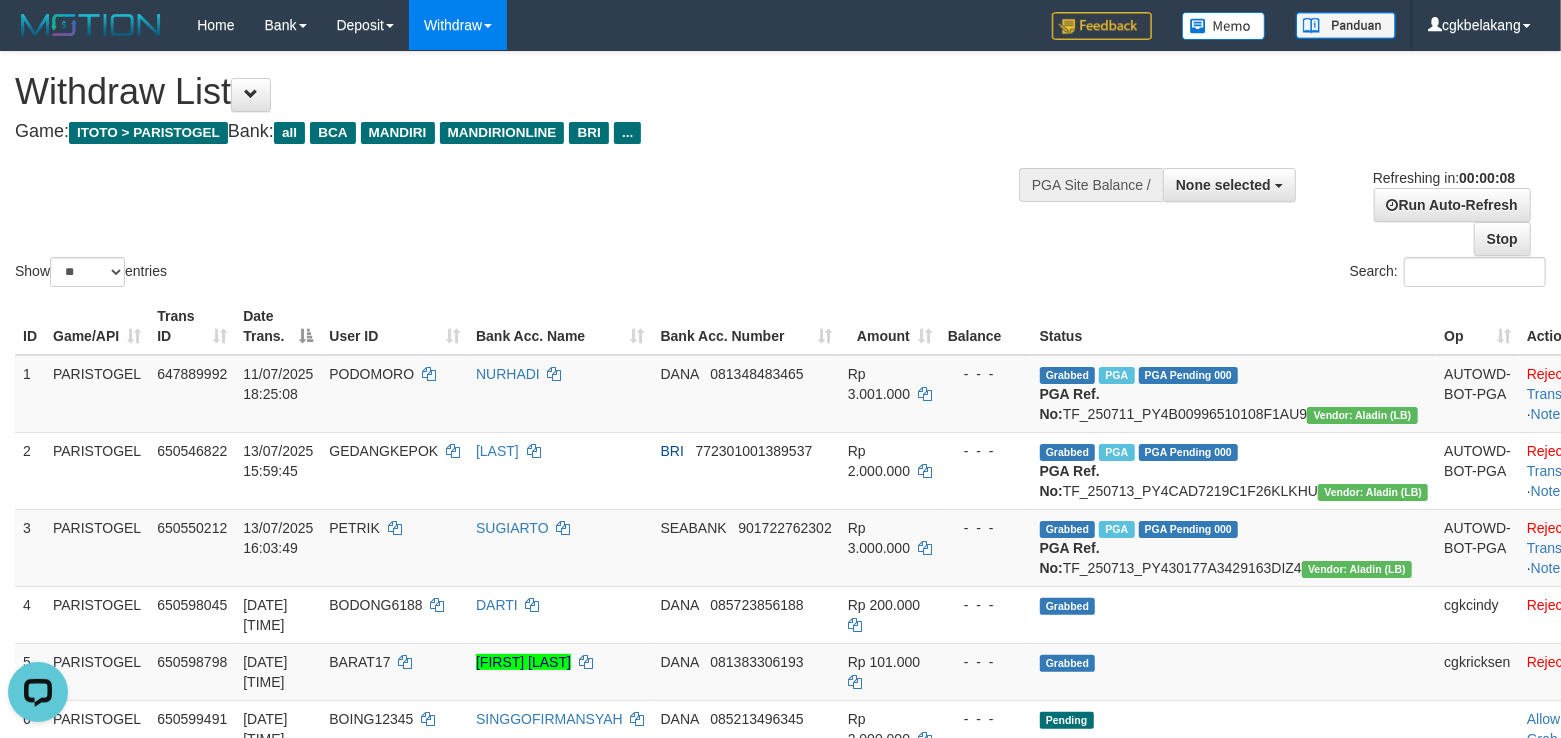 scroll, scrollTop: 0, scrollLeft: 0, axis: both 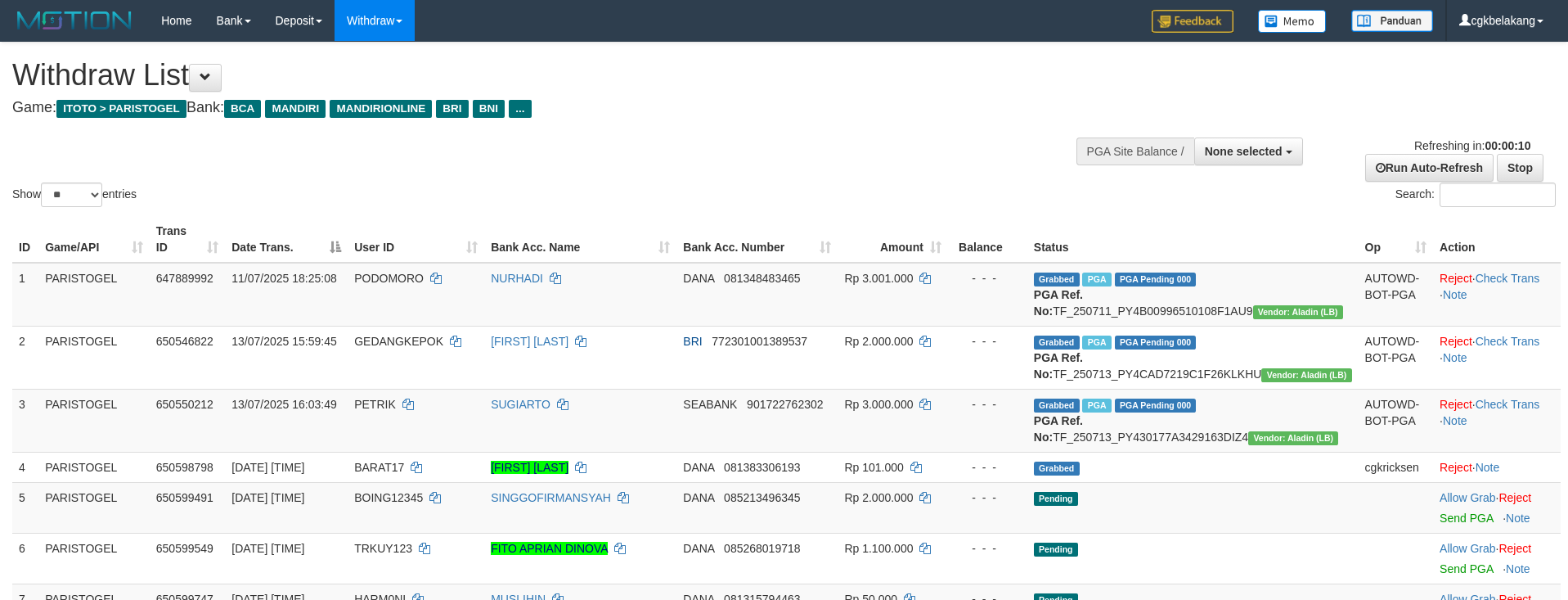 select 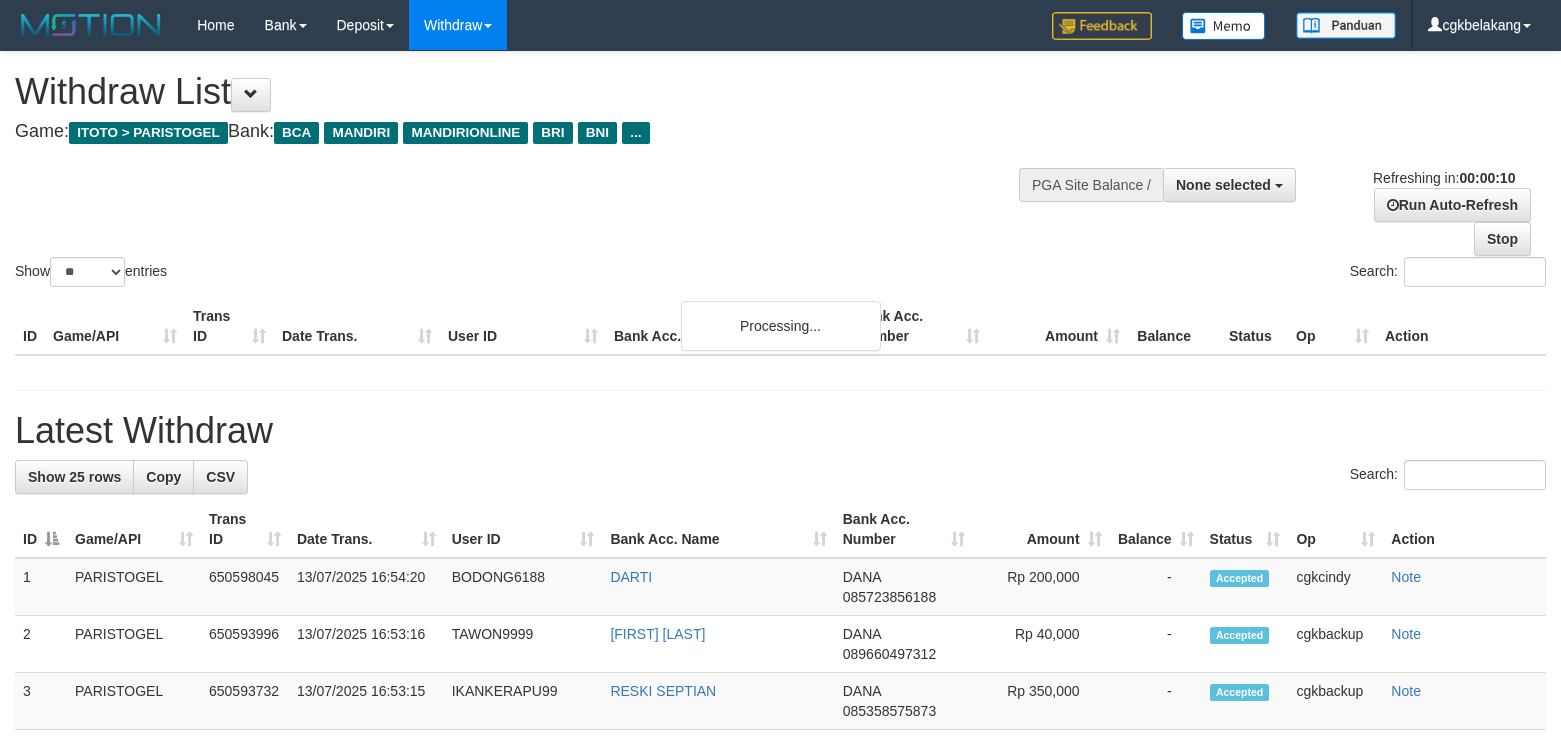 select 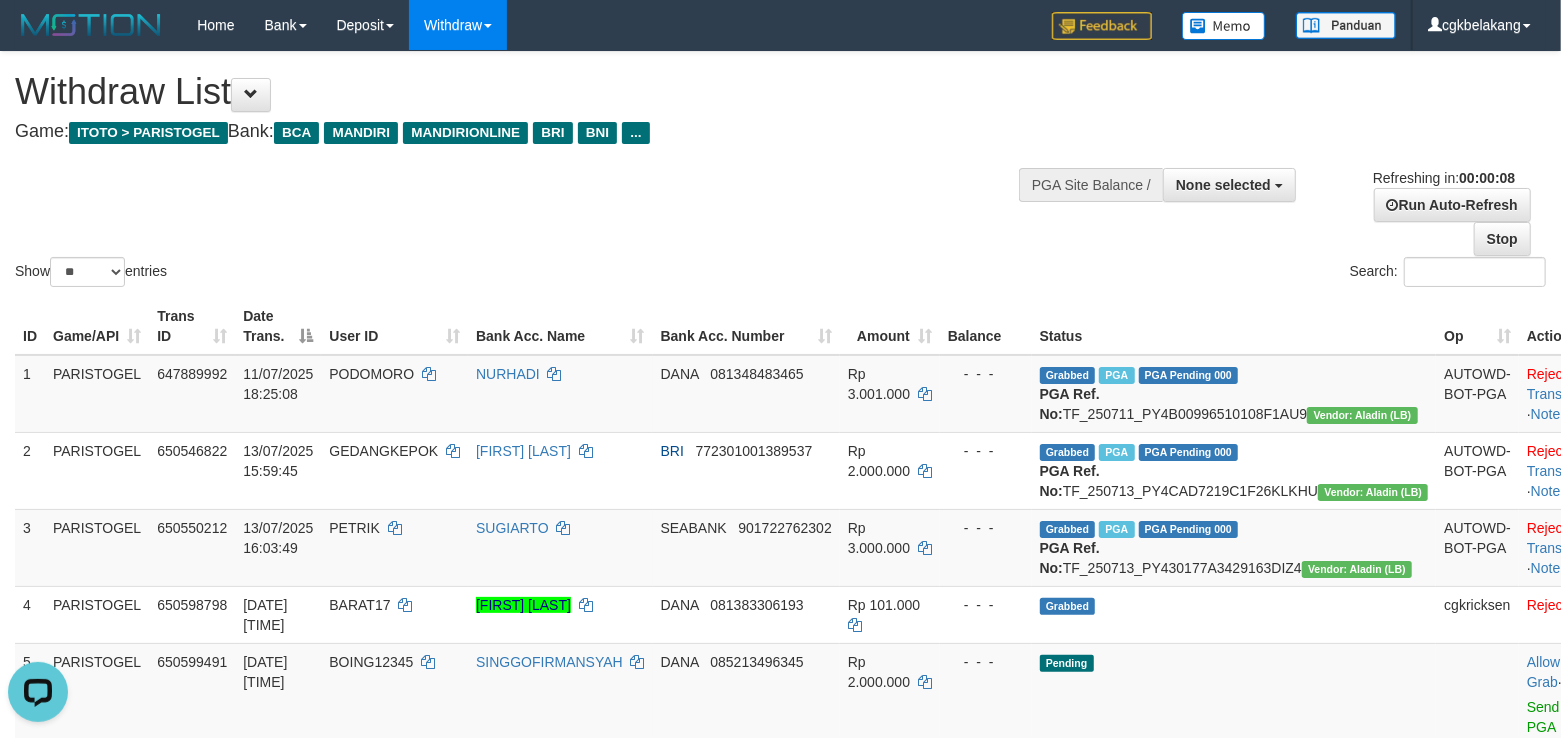 scroll, scrollTop: 0, scrollLeft: 0, axis: both 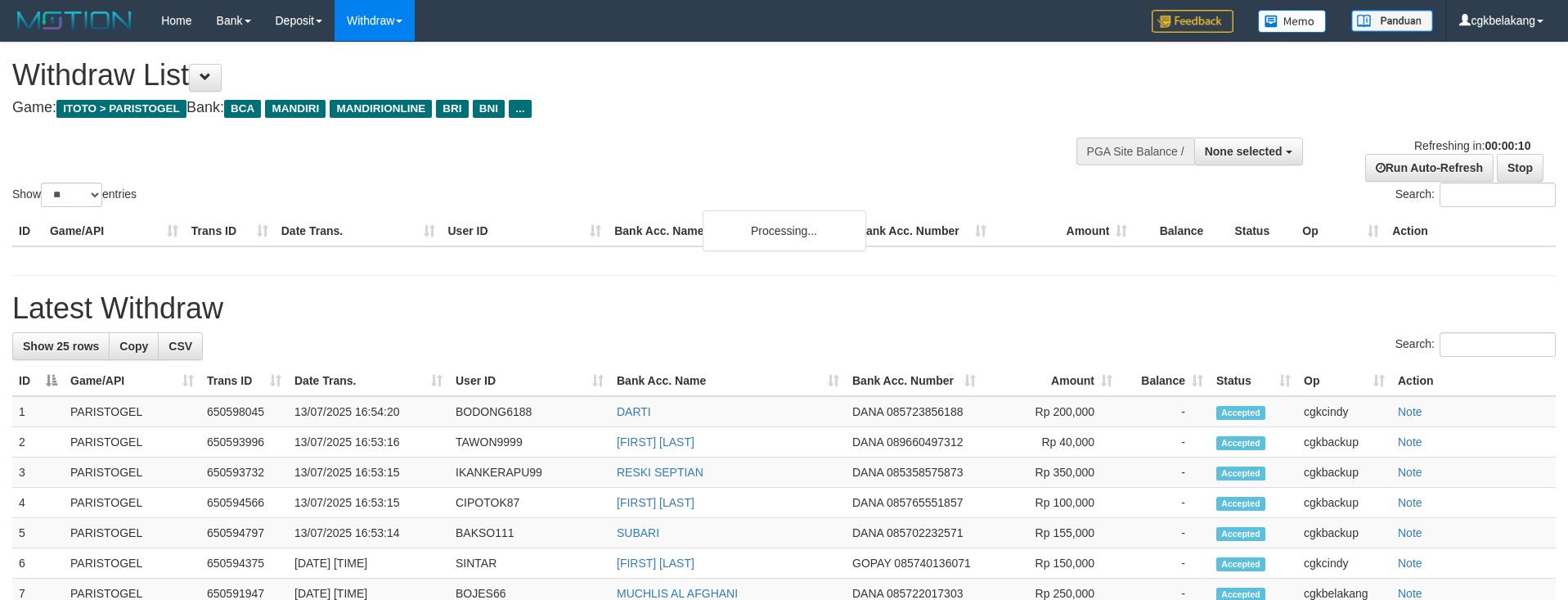 select 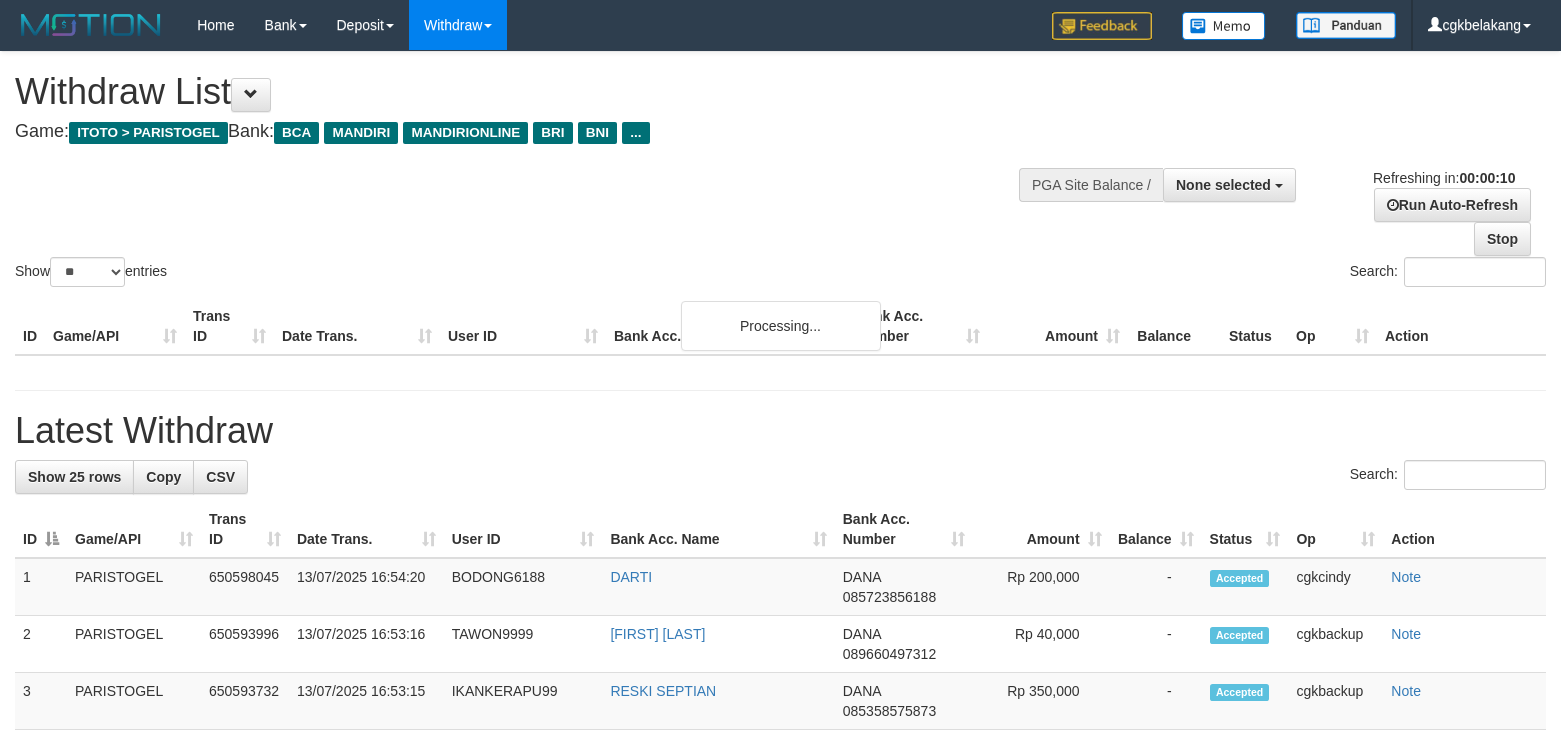 select 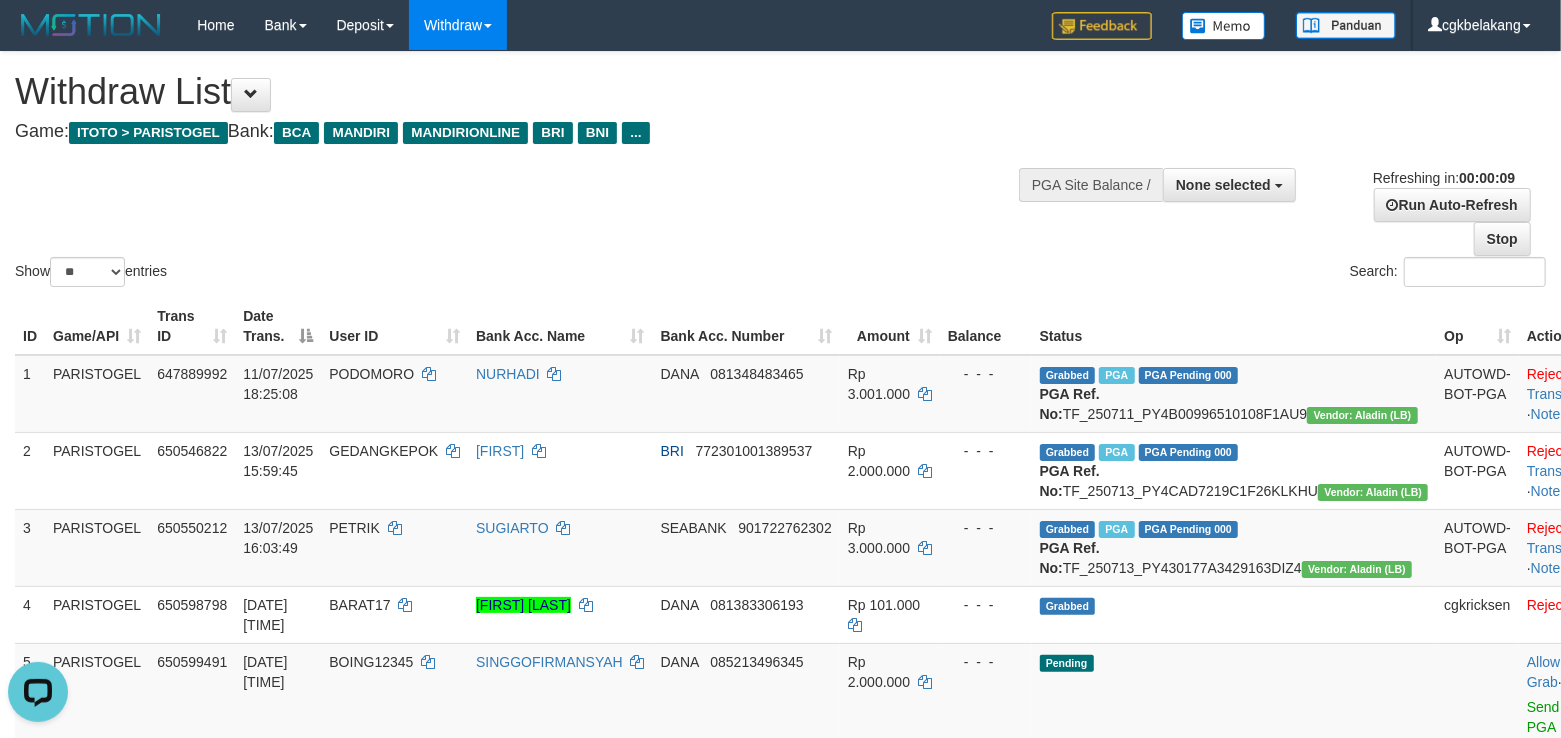 scroll, scrollTop: 0, scrollLeft: 0, axis: both 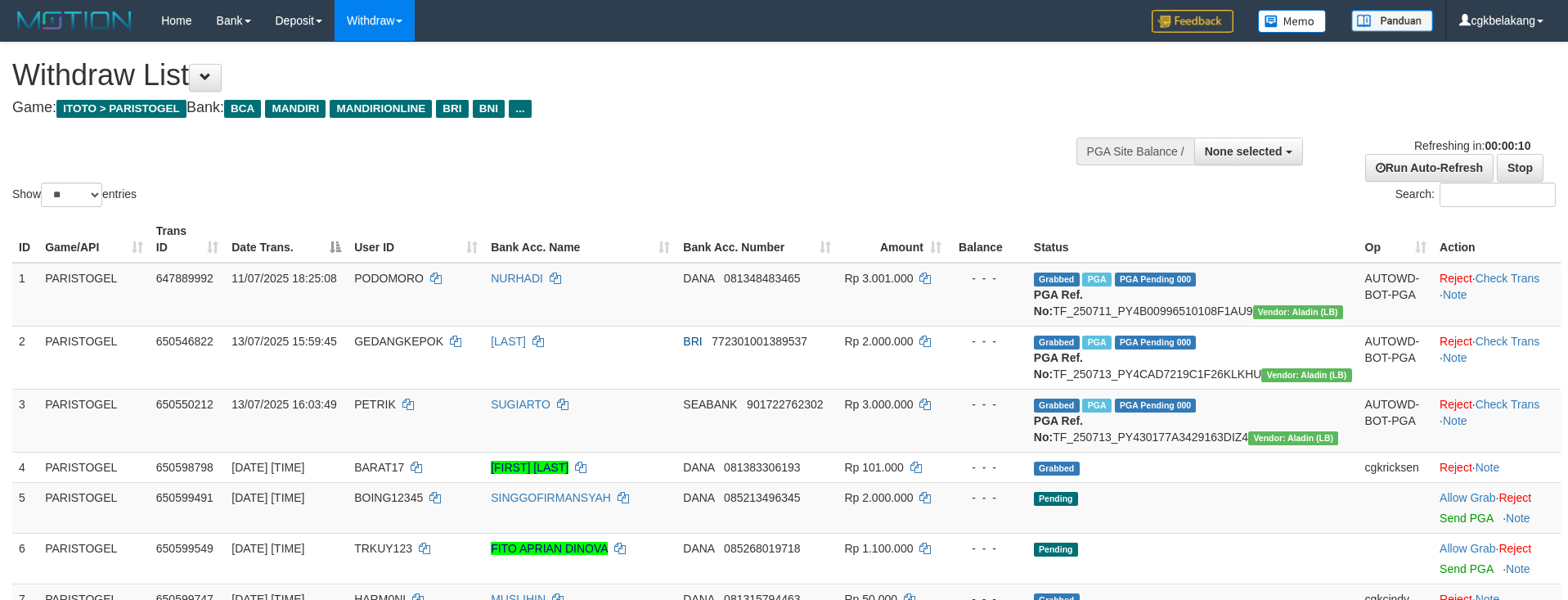 select 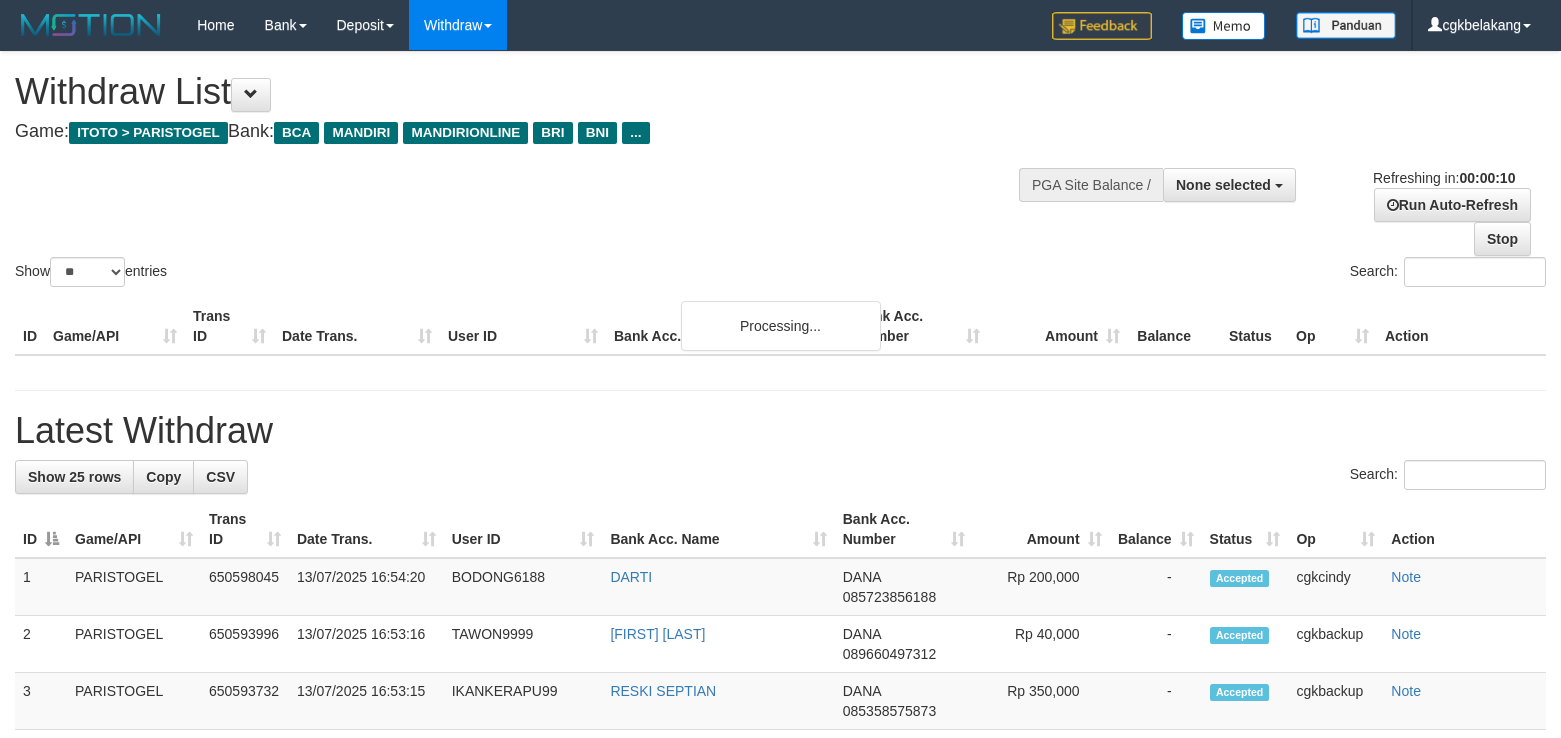 select 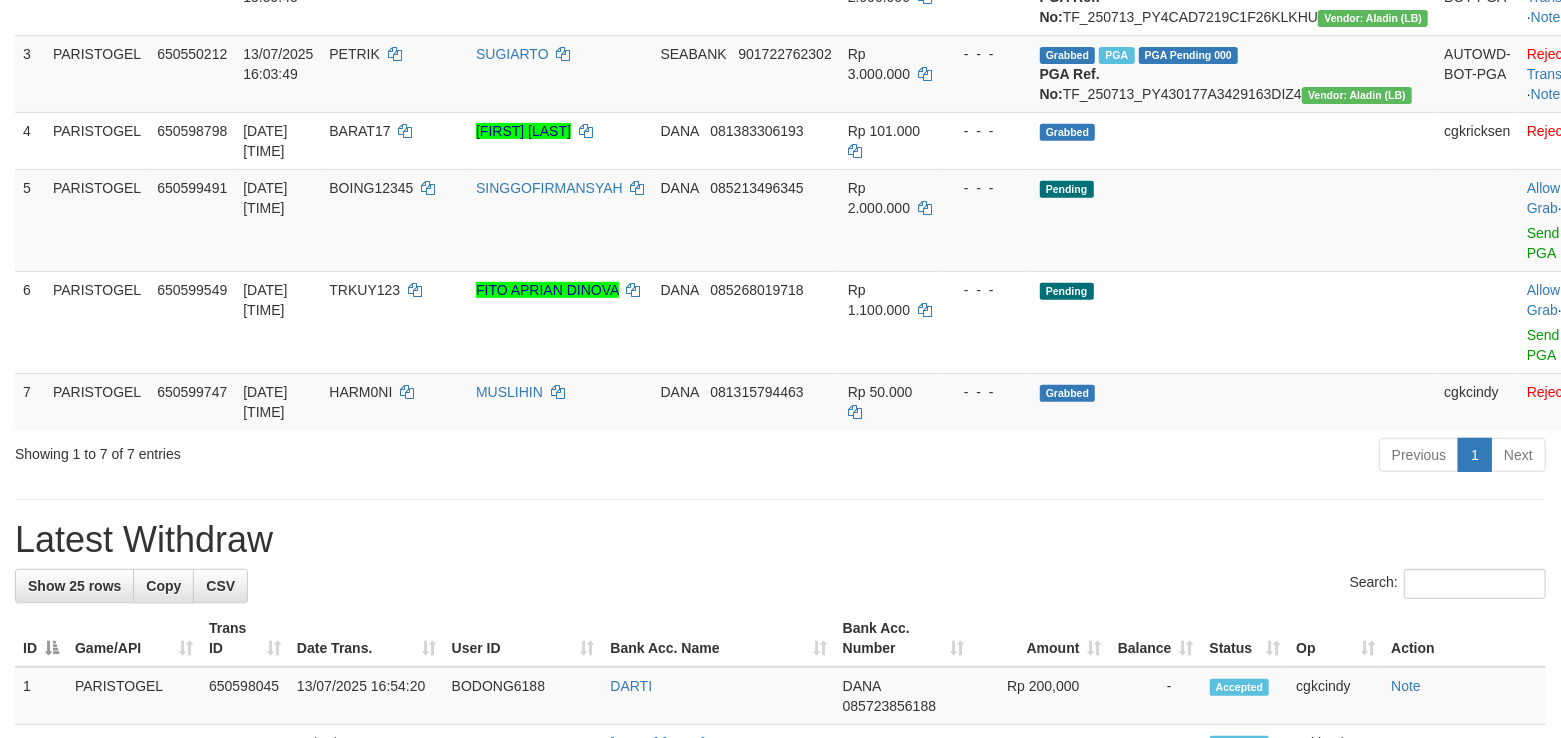 scroll, scrollTop: 400, scrollLeft: 0, axis: vertical 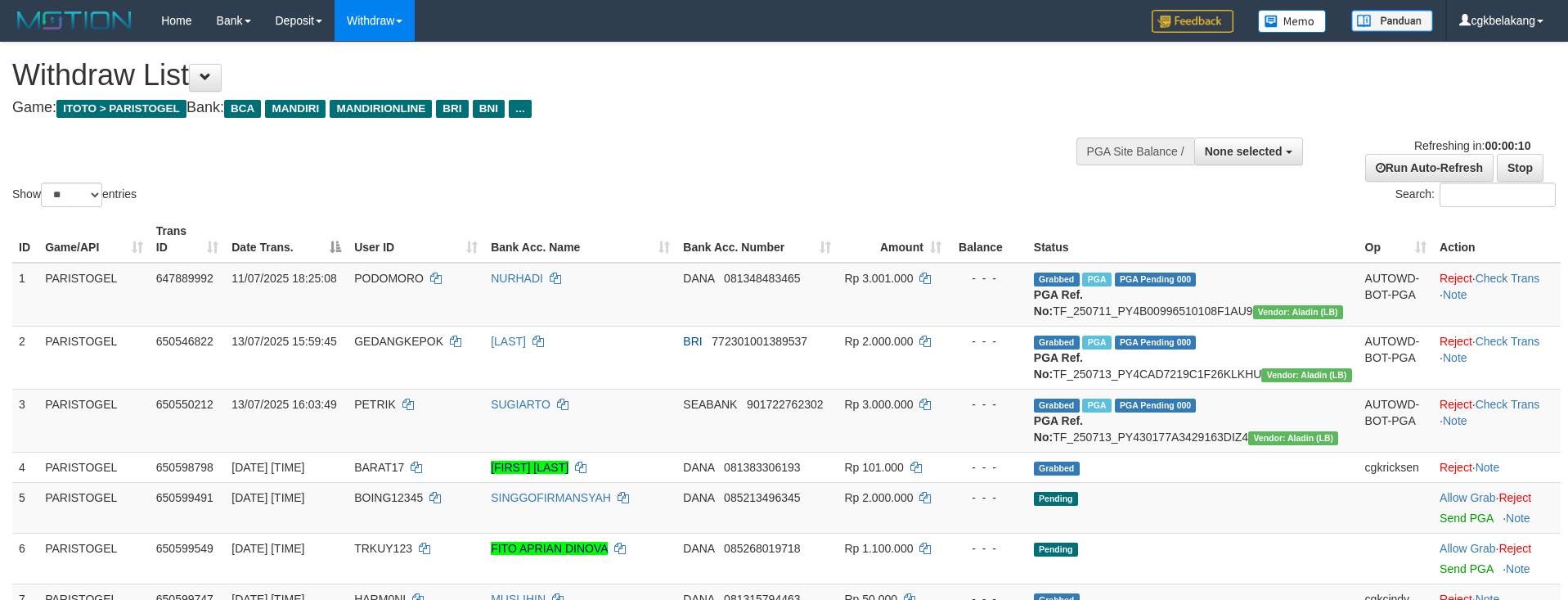 select 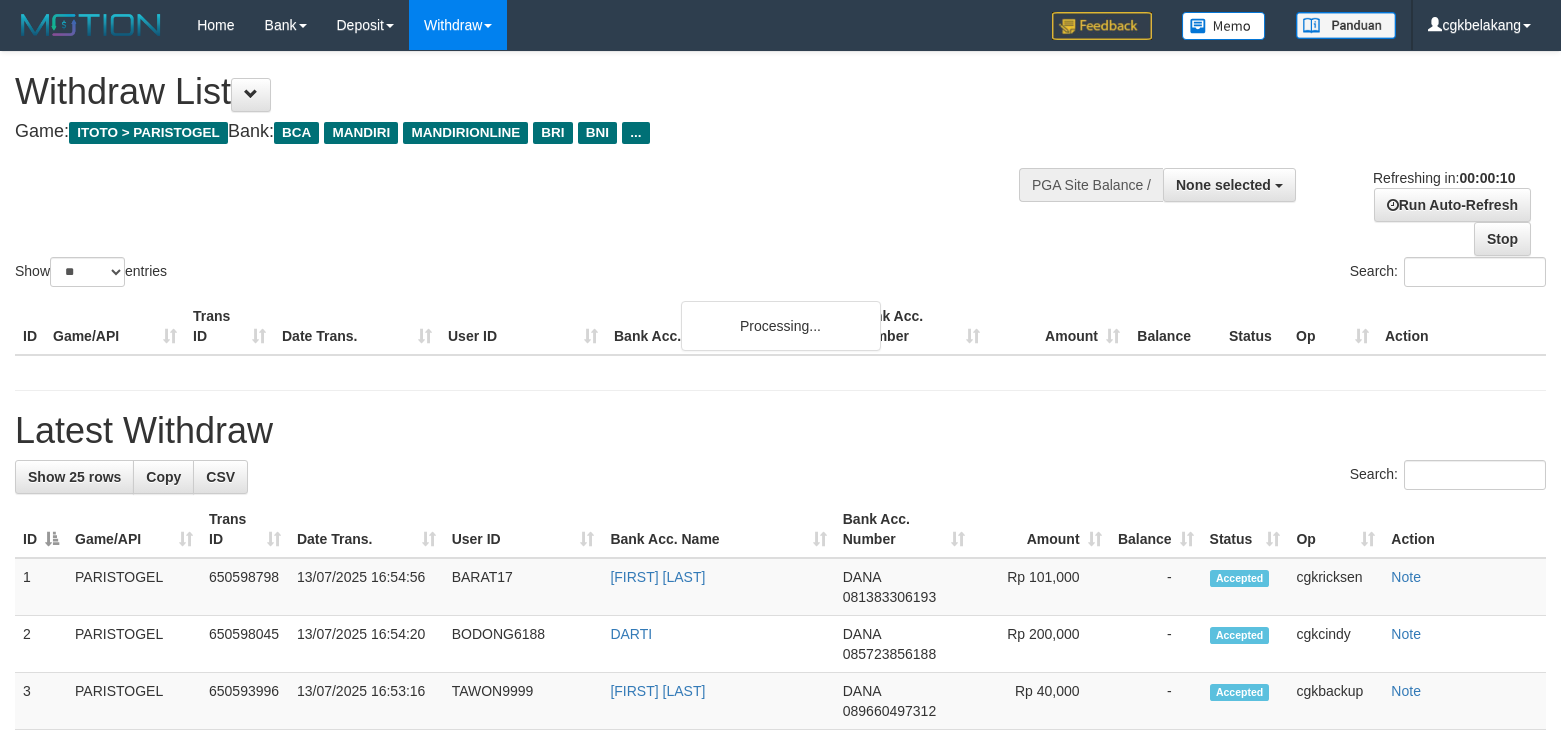 select 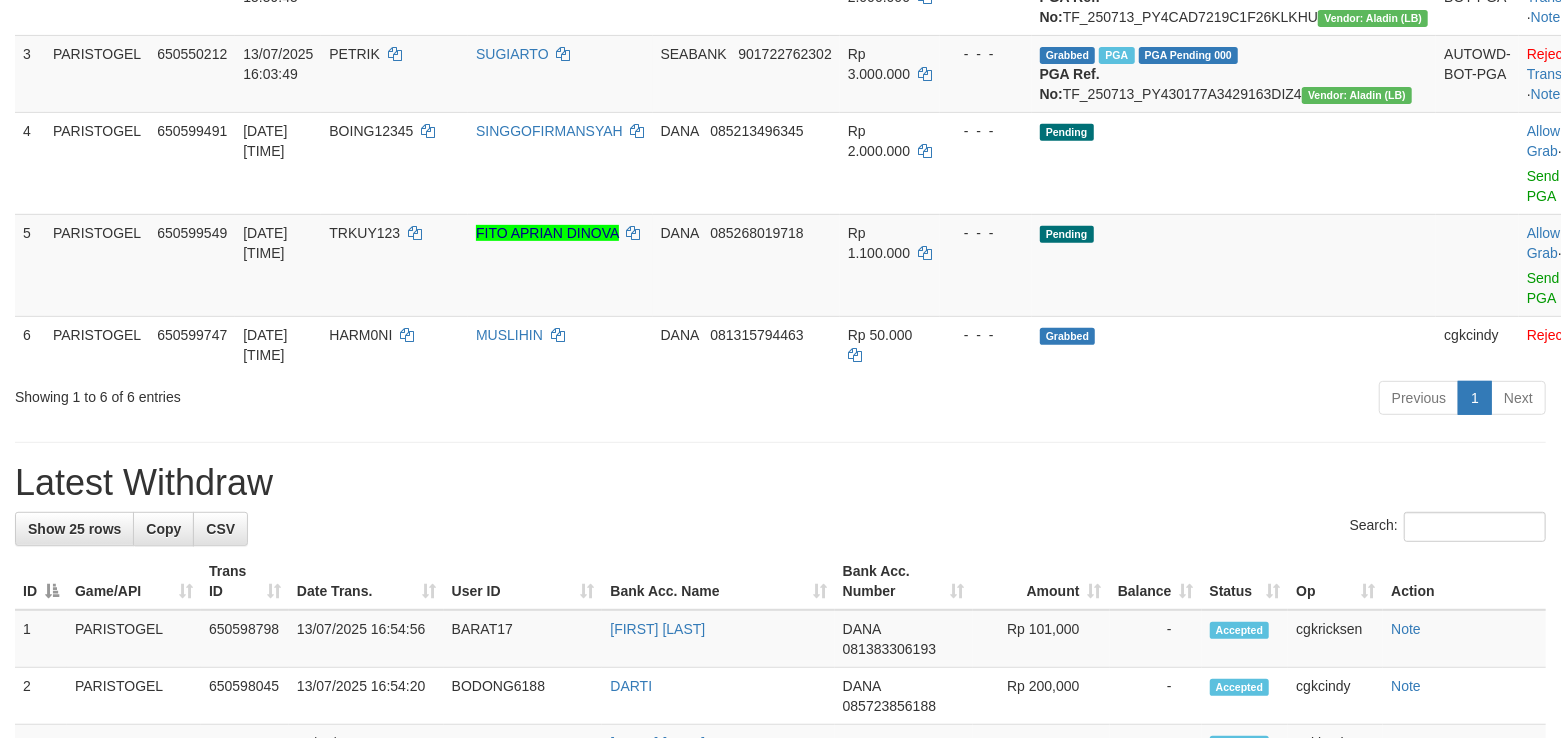scroll, scrollTop: 400, scrollLeft: 0, axis: vertical 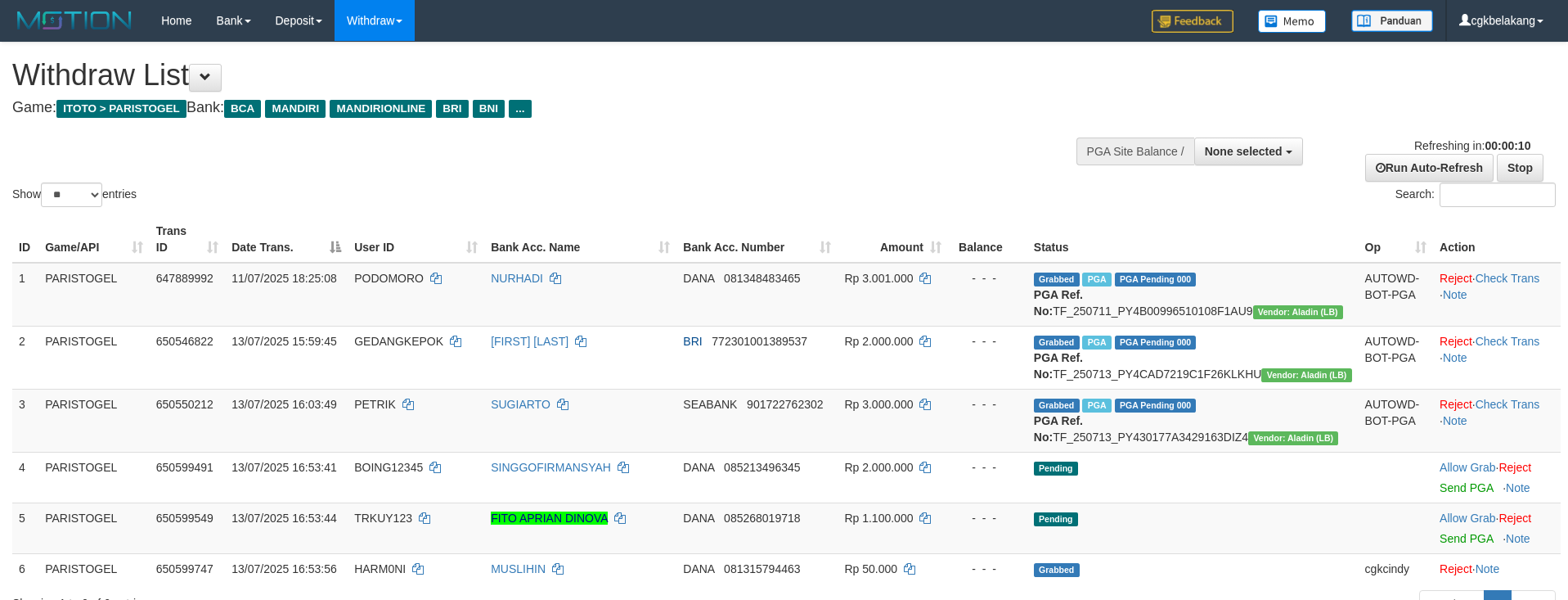 select 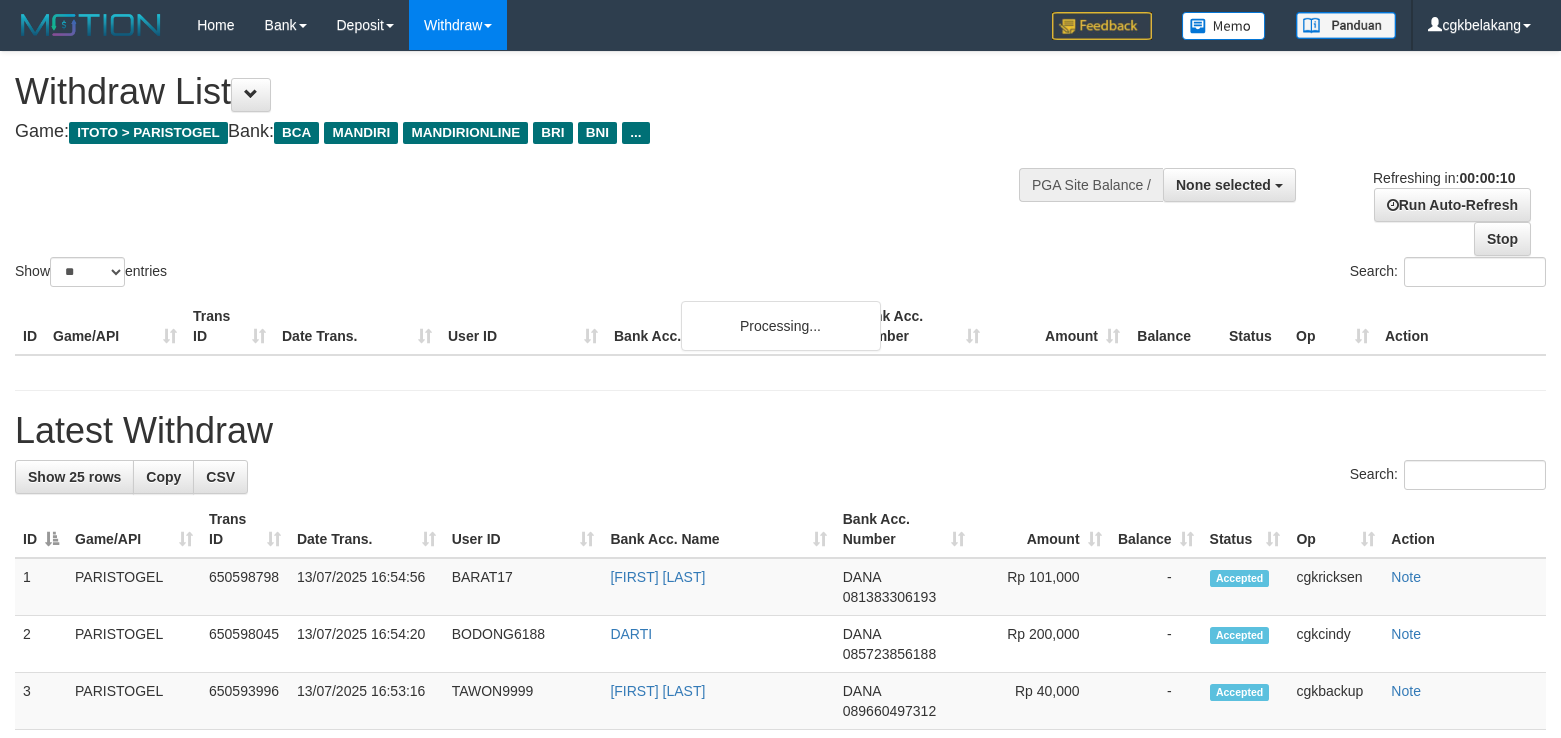 select 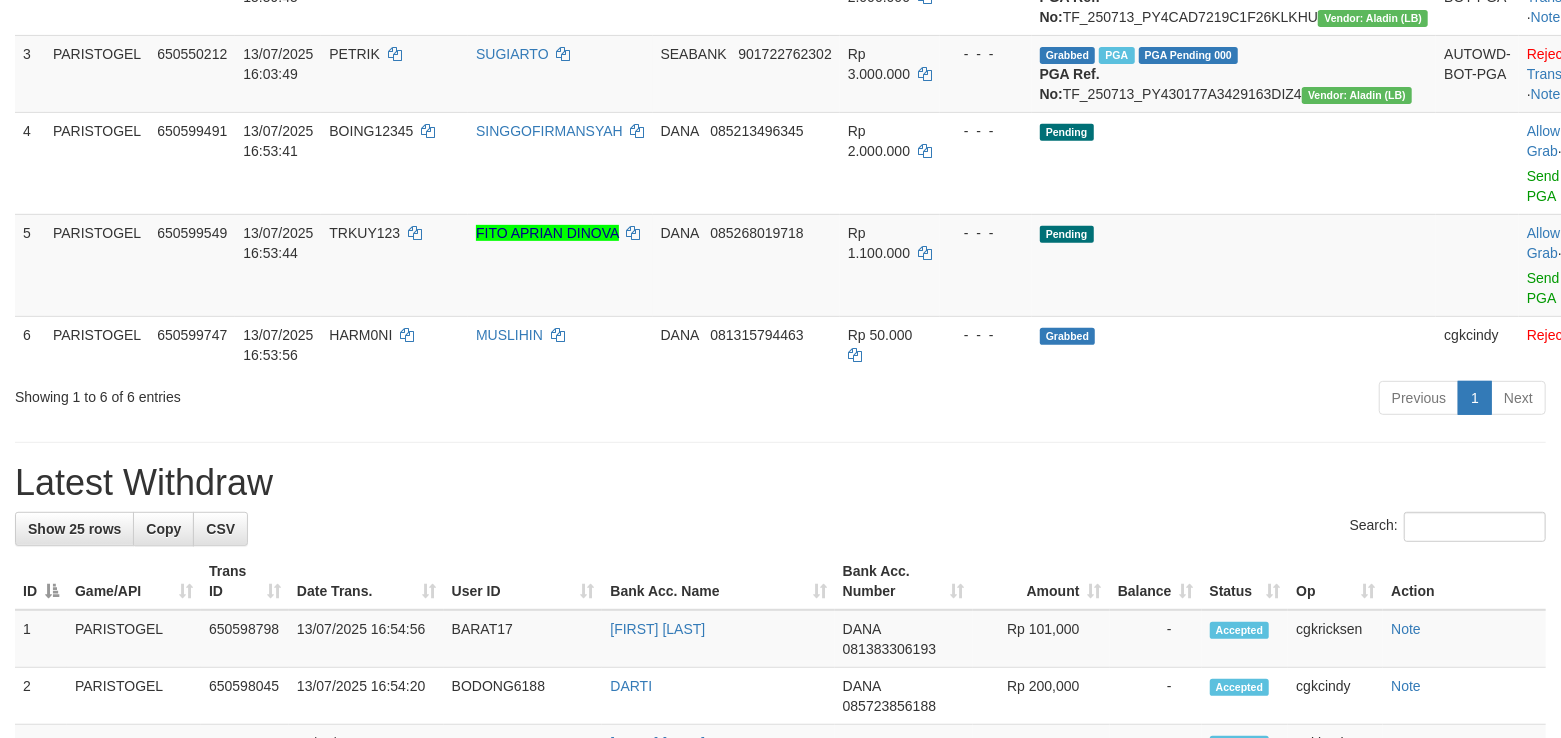 scroll, scrollTop: 400, scrollLeft: 0, axis: vertical 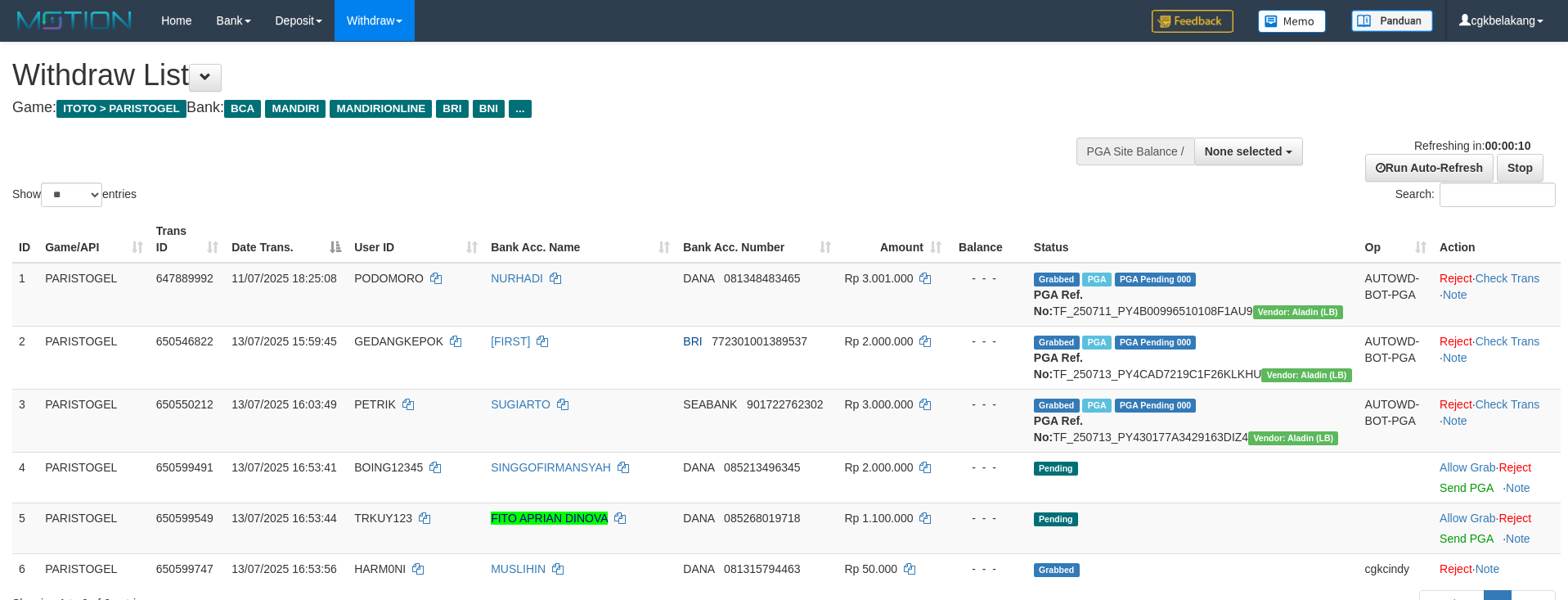 select 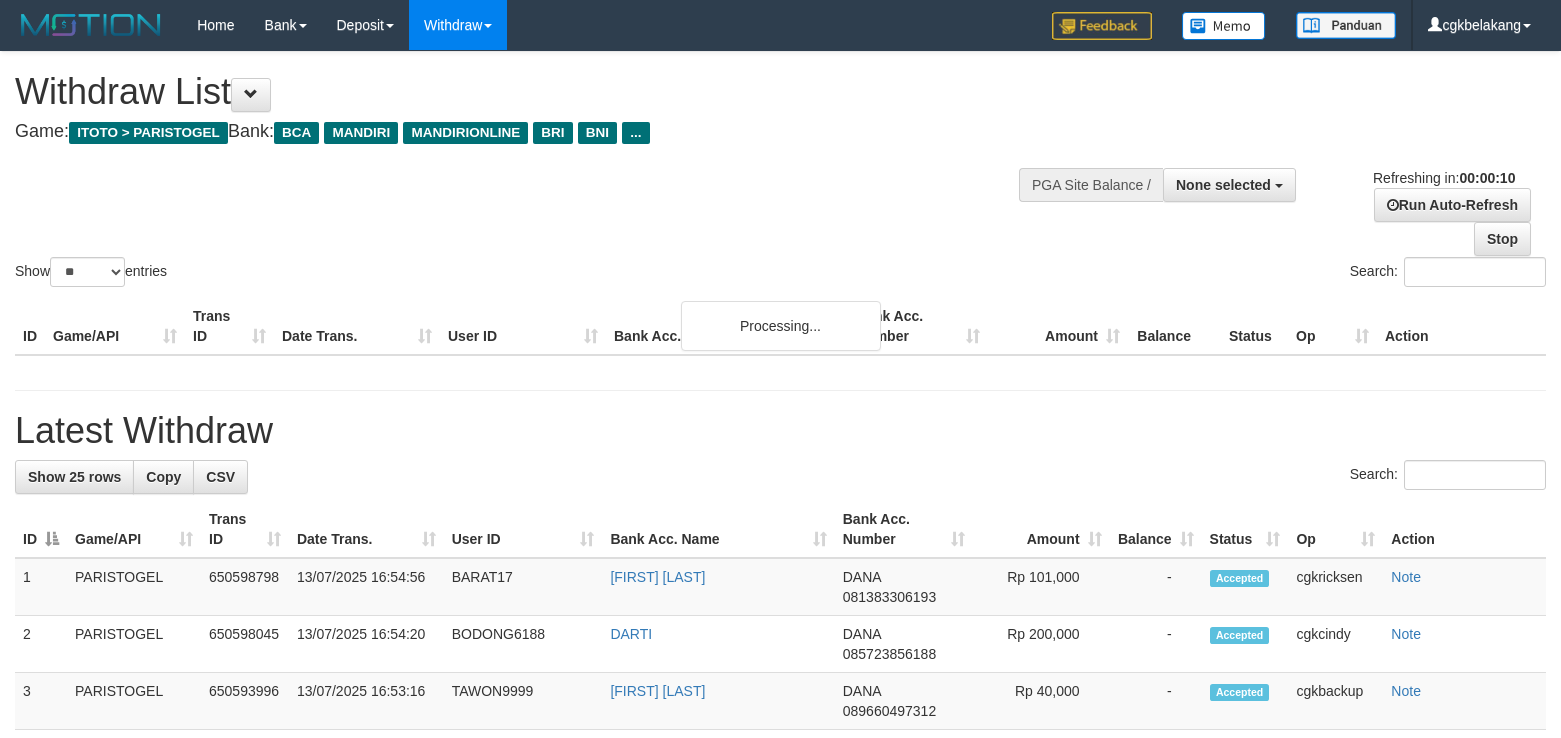 select 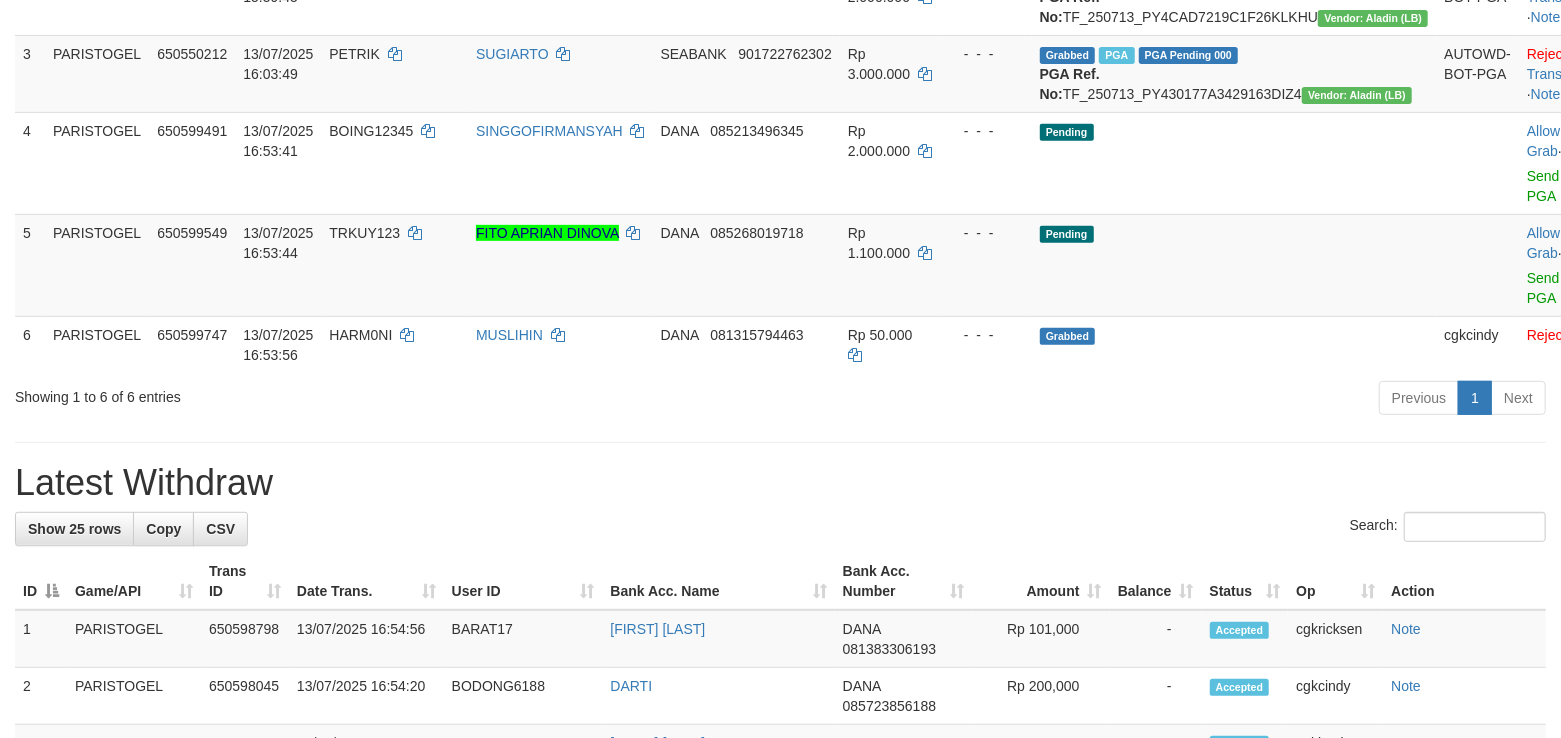 scroll, scrollTop: 400, scrollLeft: 0, axis: vertical 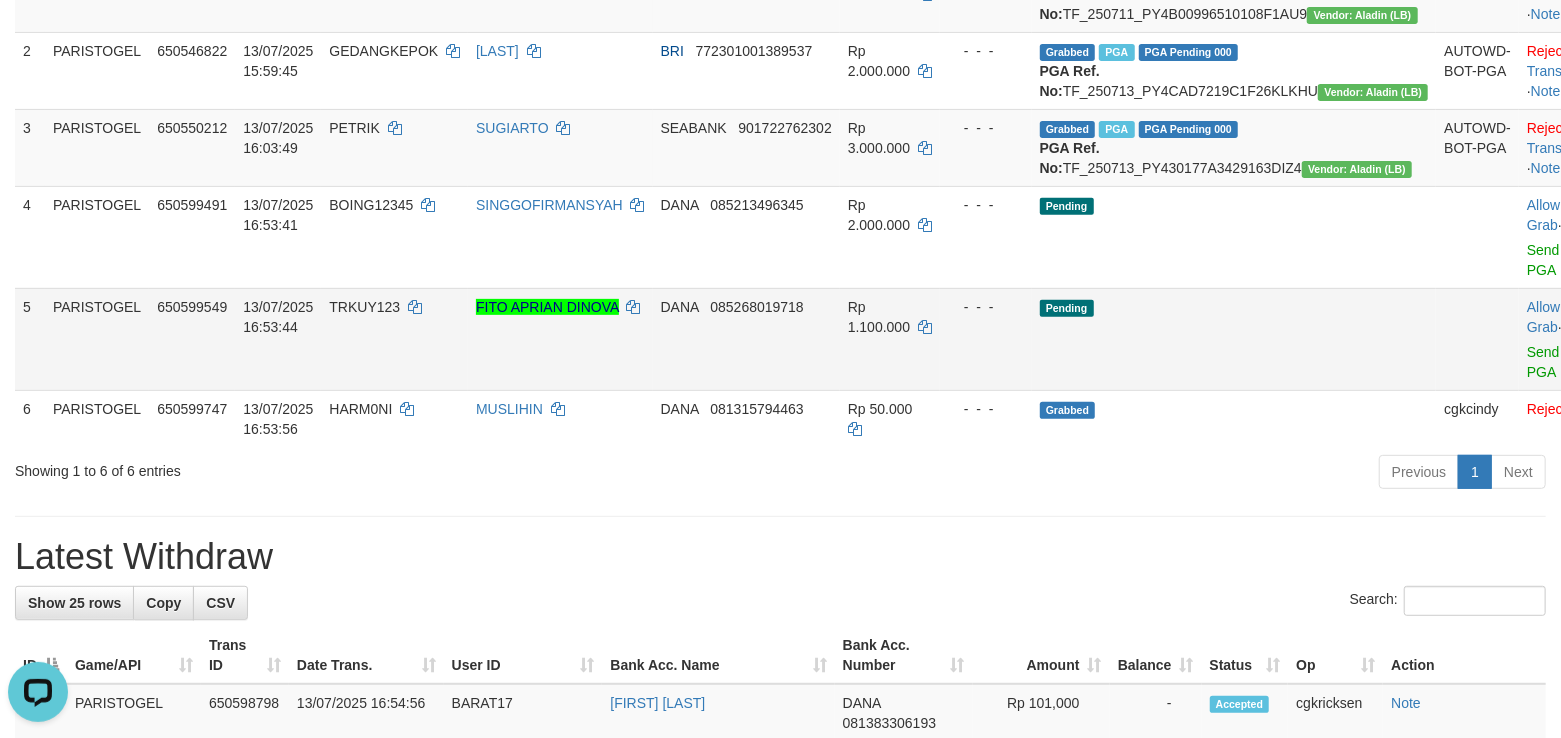 click on "Pending" at bounding box center [1234, 339] 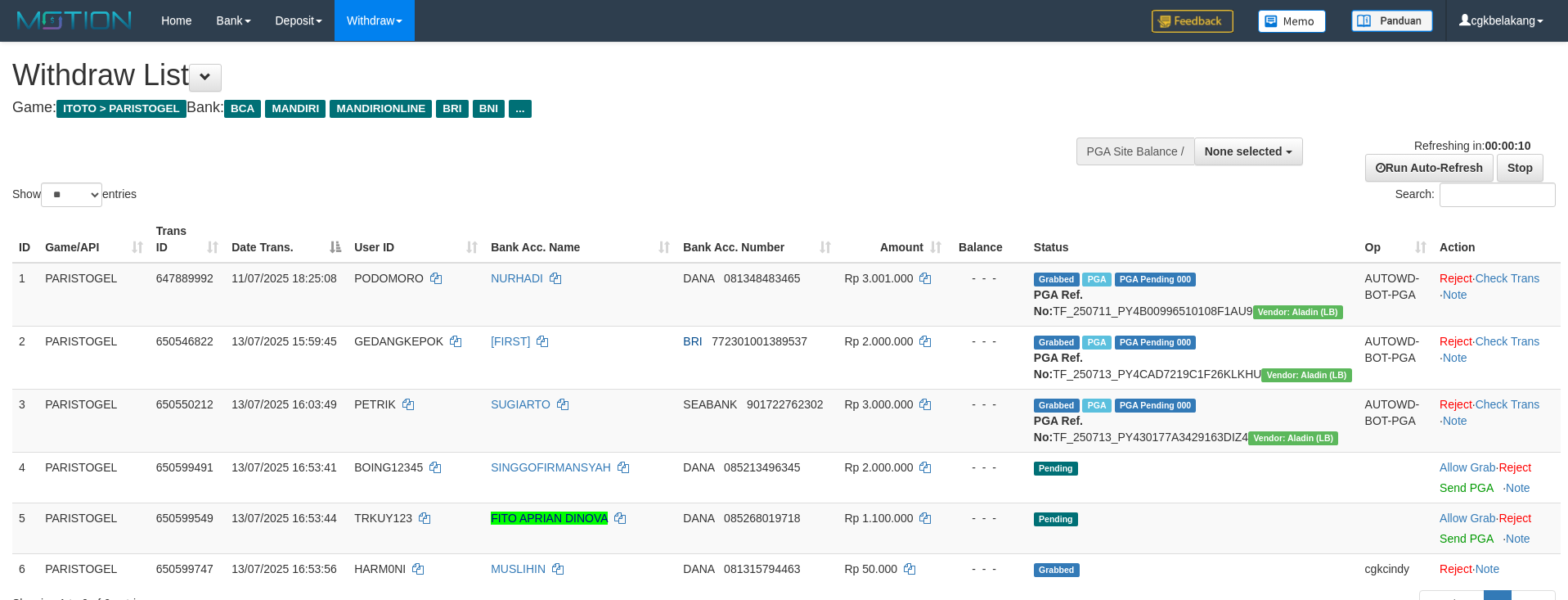 select 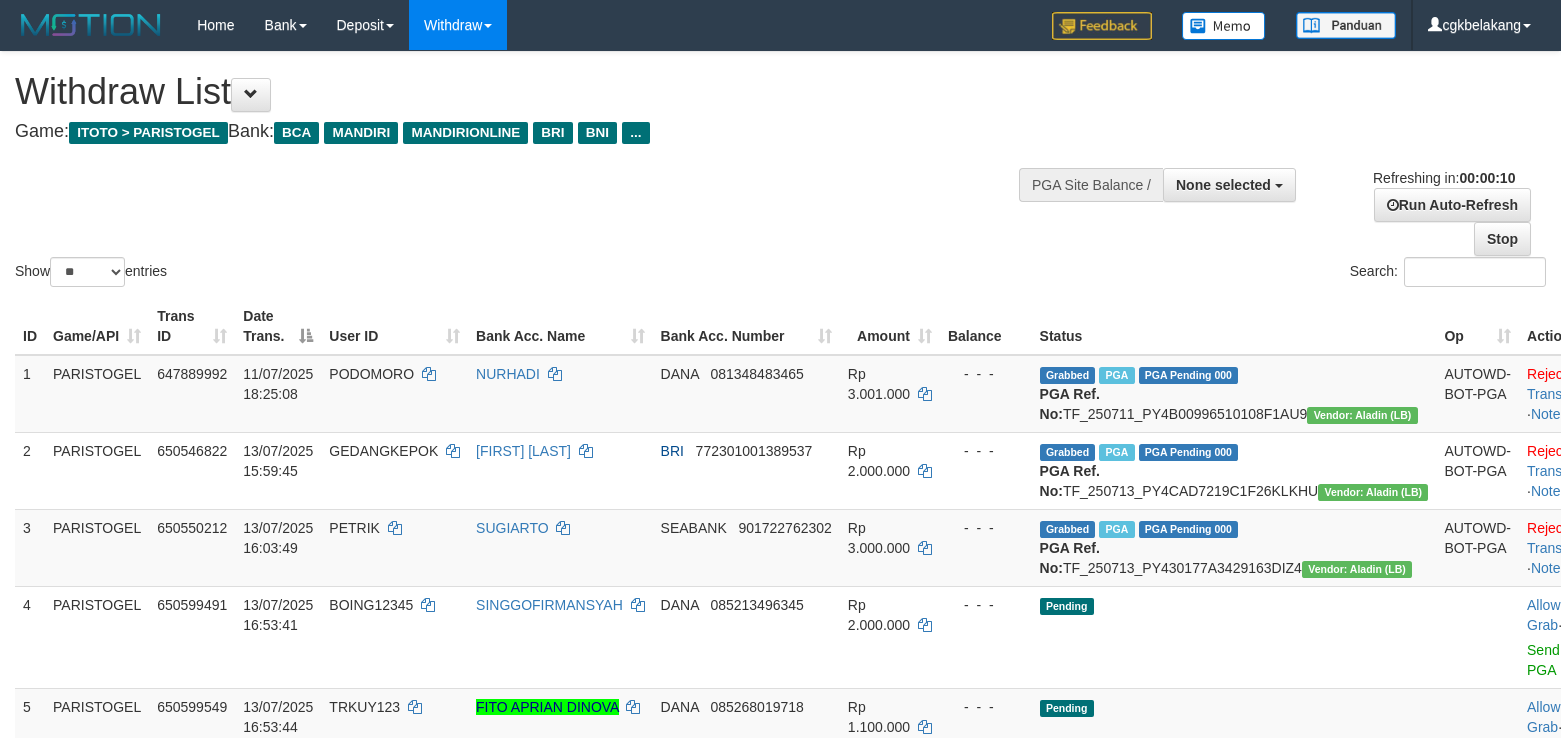 select 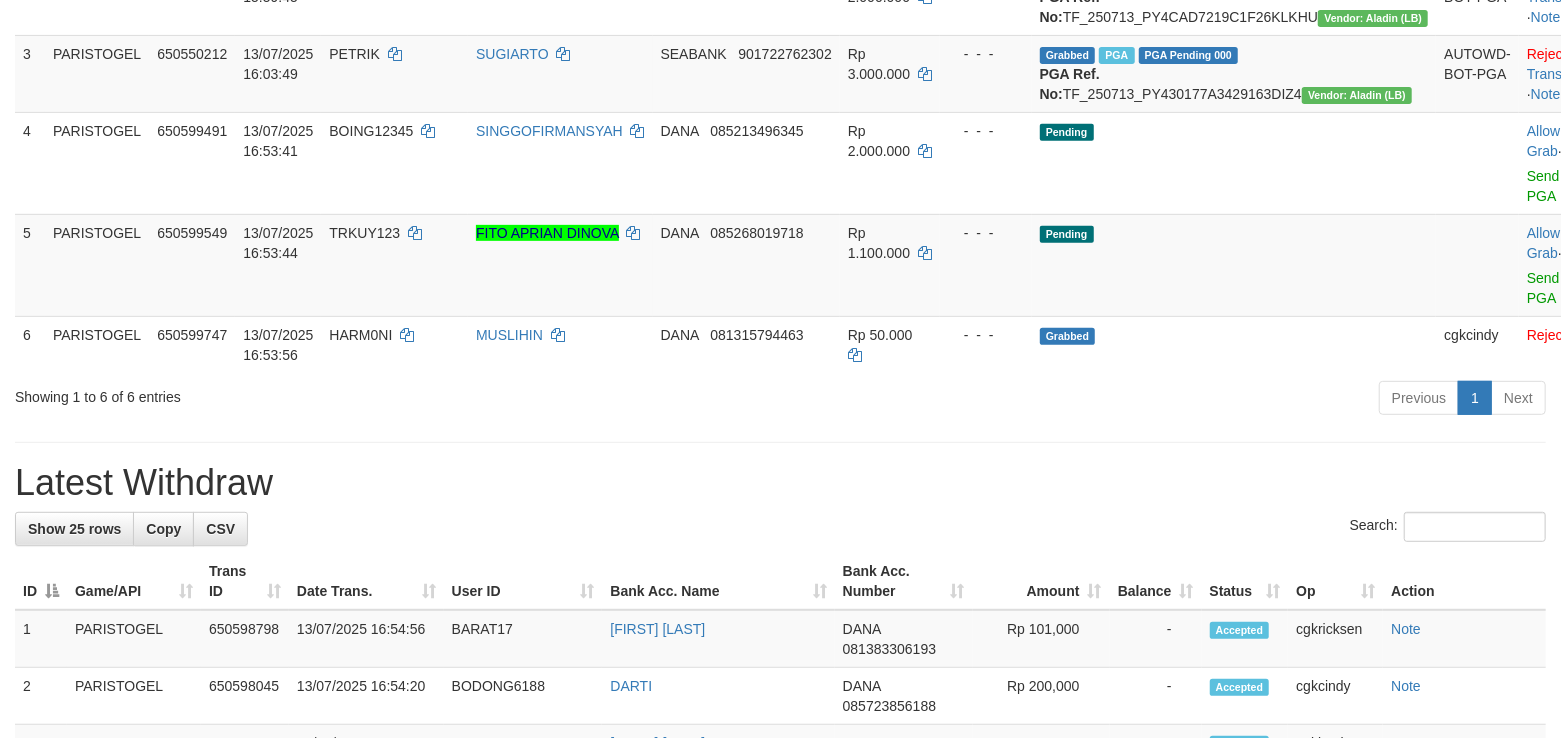 scroll, scrollTop: 400, scrollLeft: 0, axis: vertical 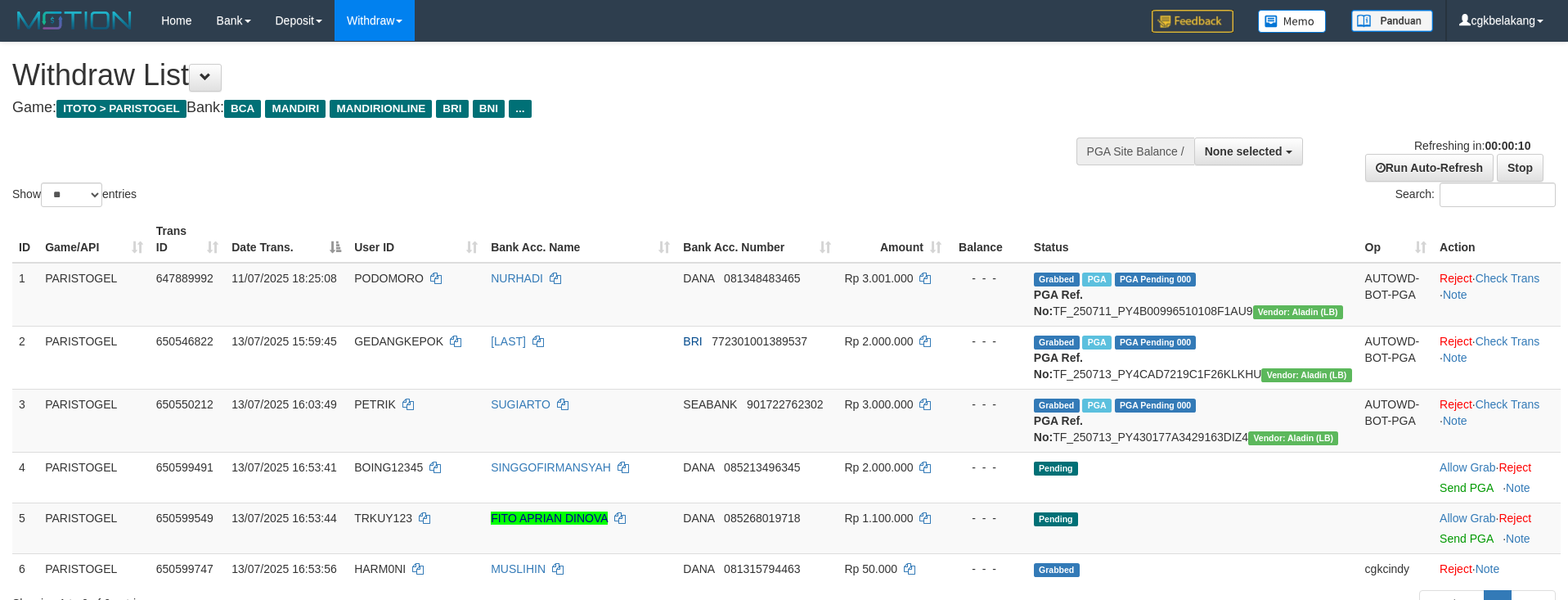 select 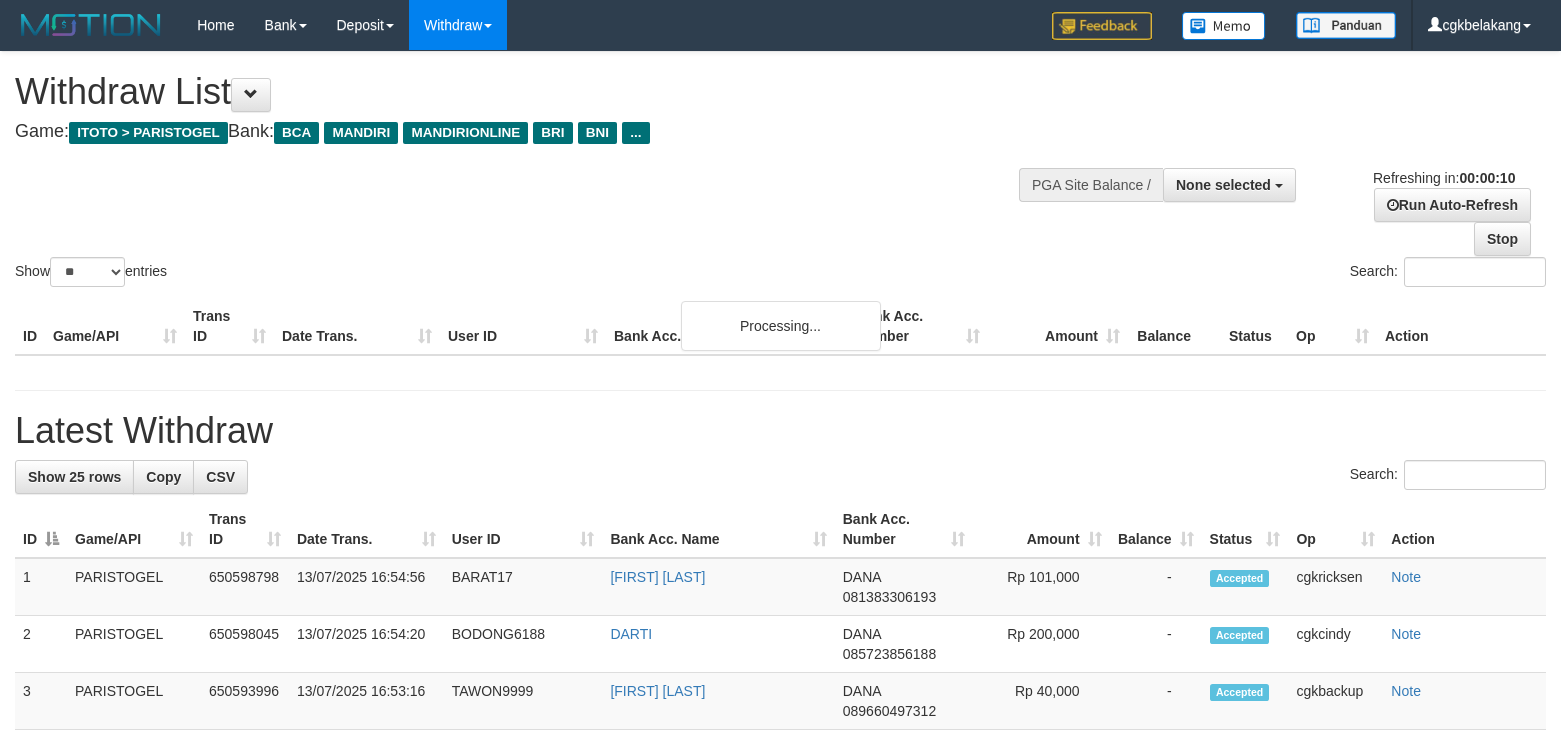 select 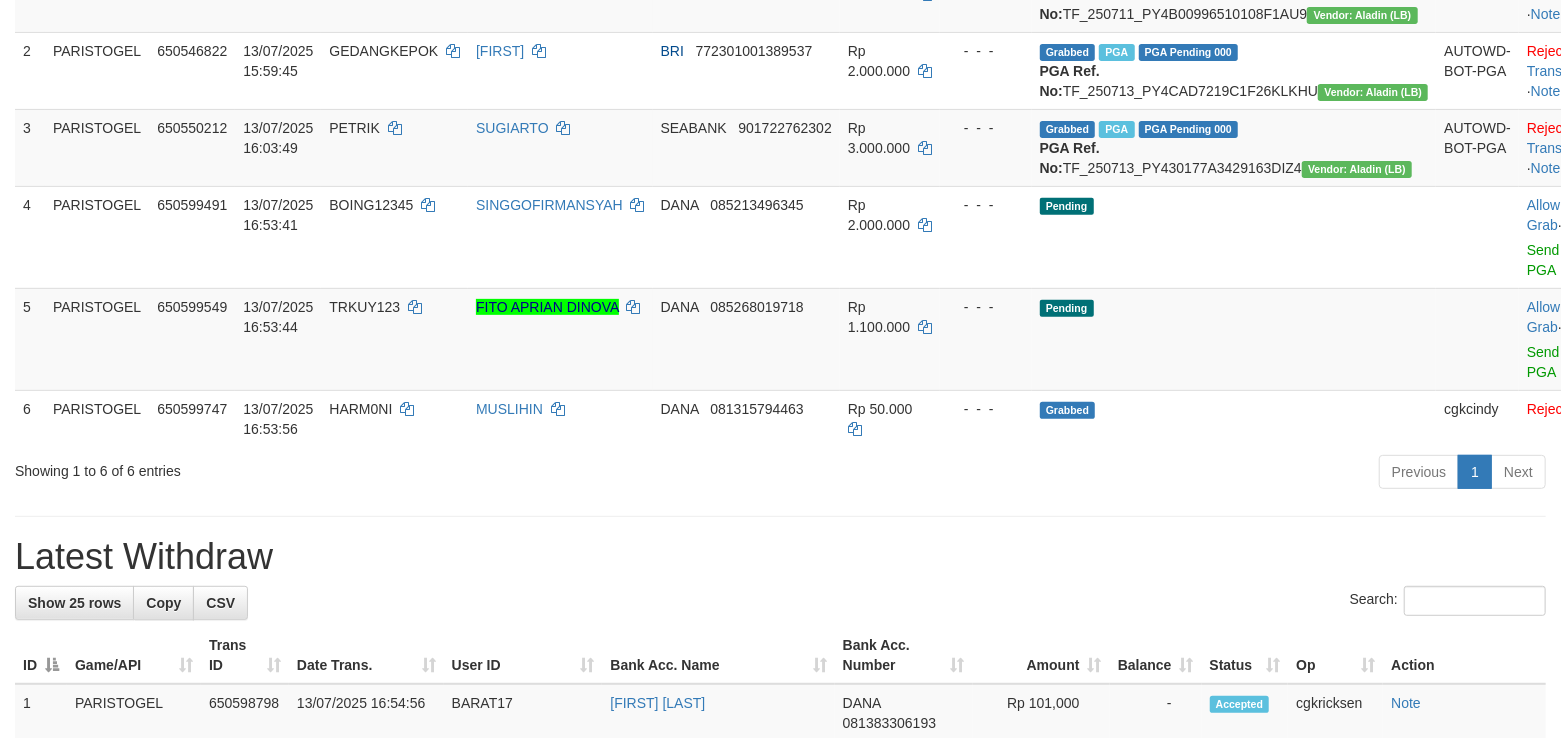 scroll, scrollTop: 989, scrollLeft: 0, axis: vertical 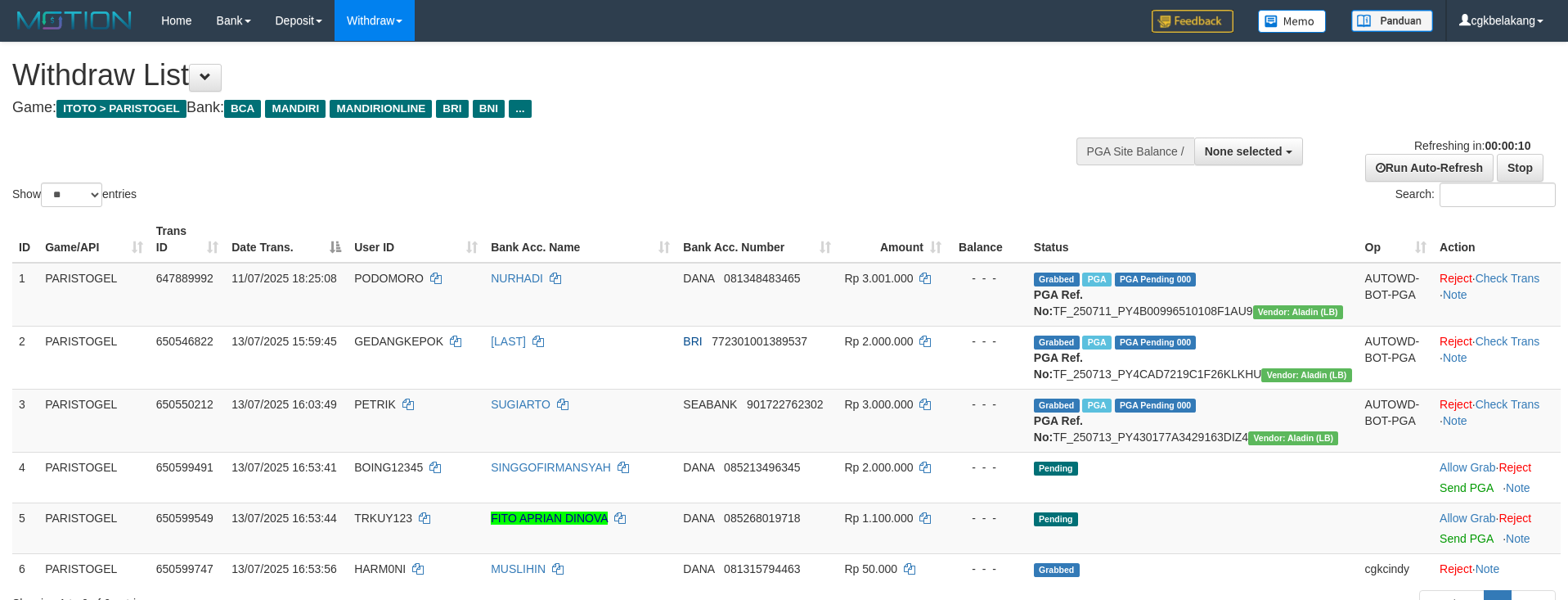 select 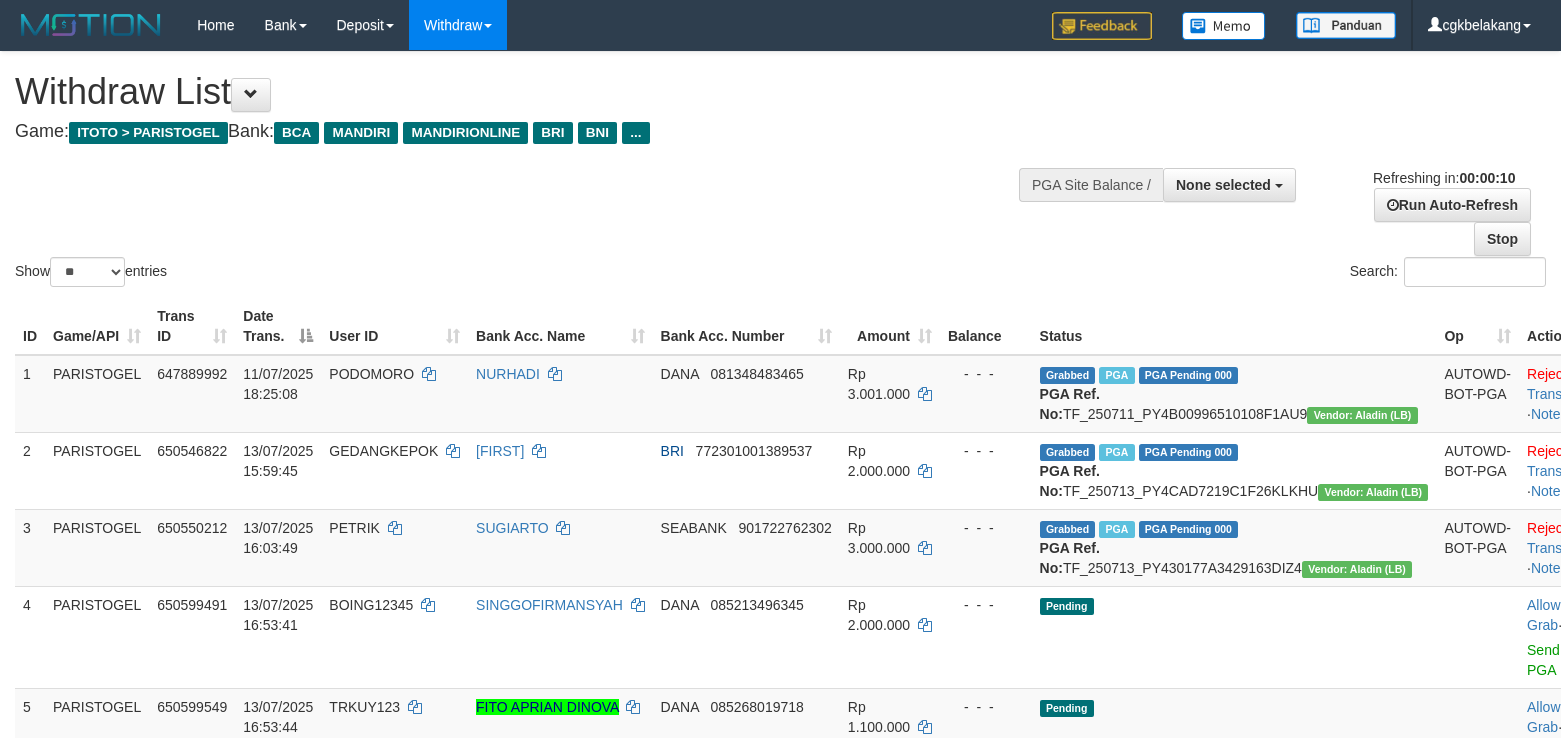 select 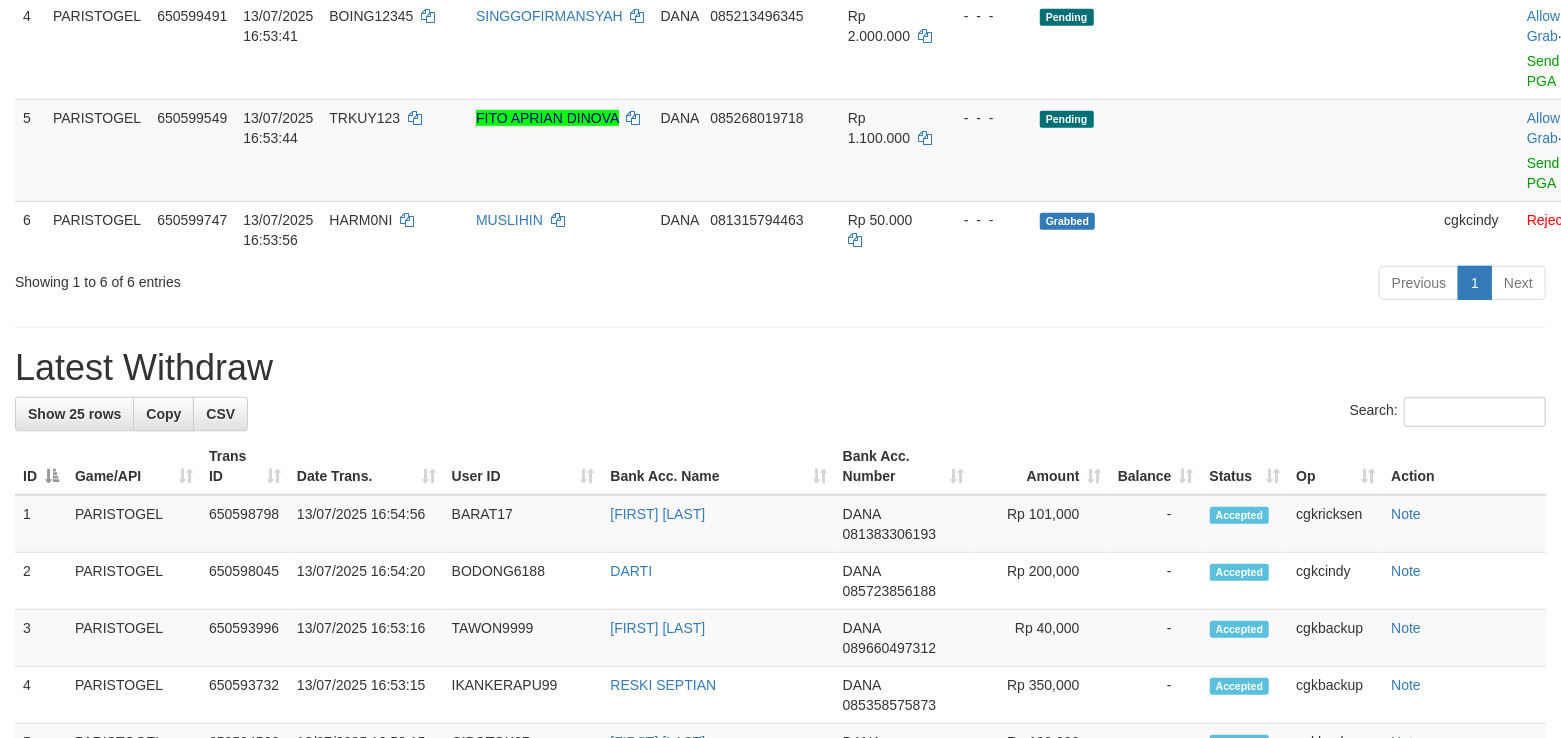 scroll, scrollTop: 456, scrollLeft: 0, axis: vertical 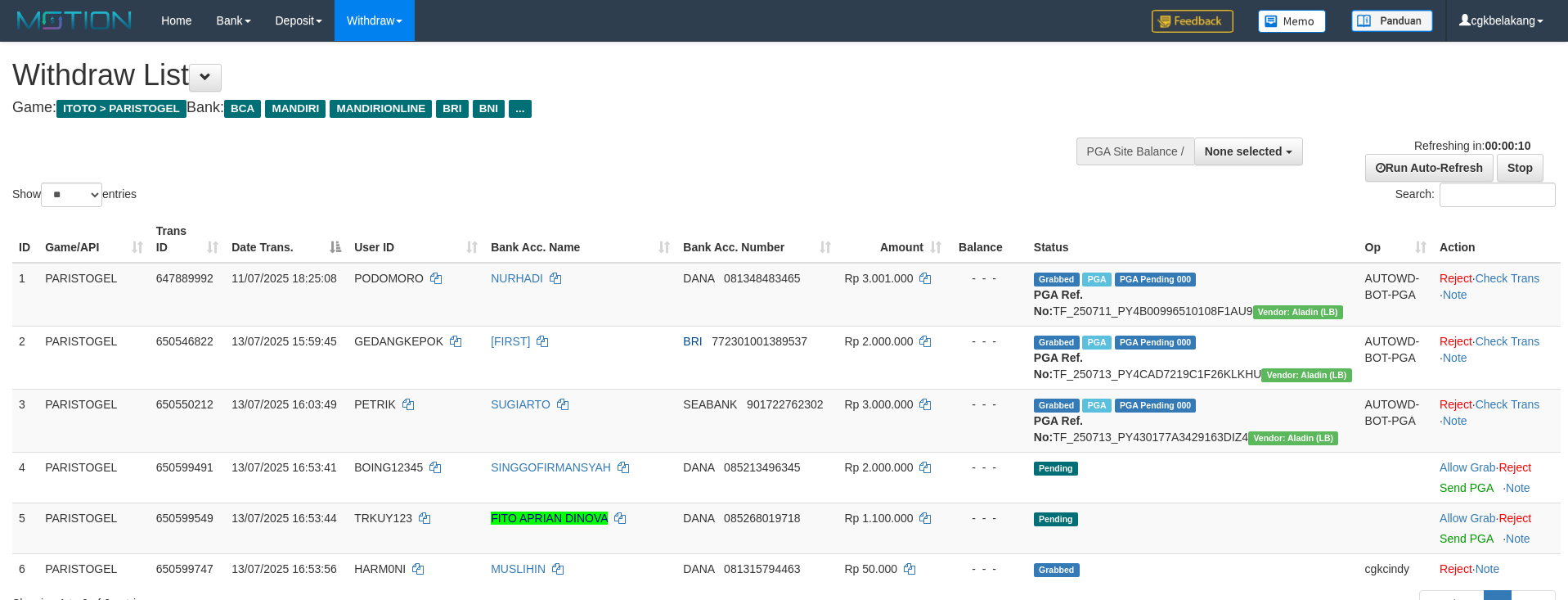select 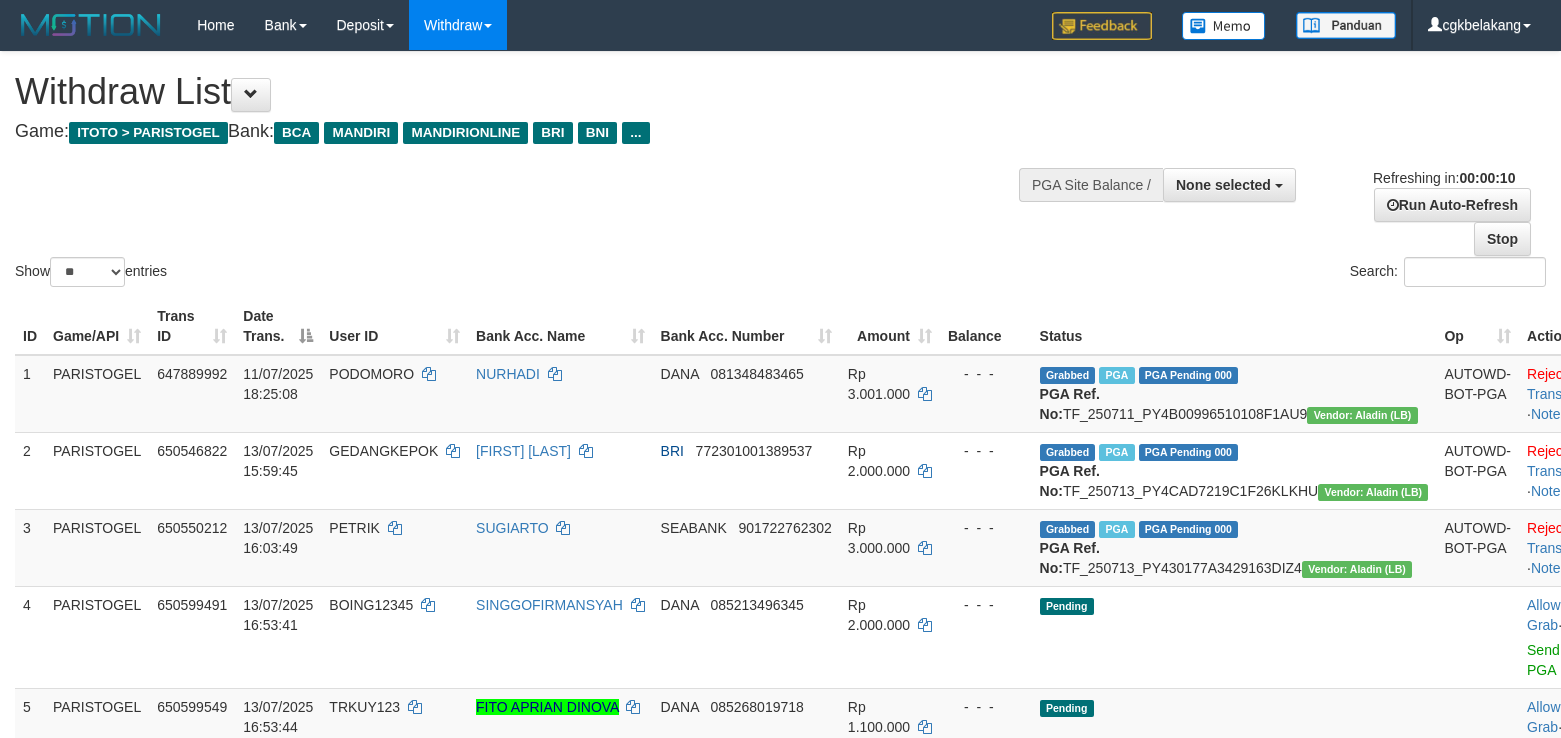 select 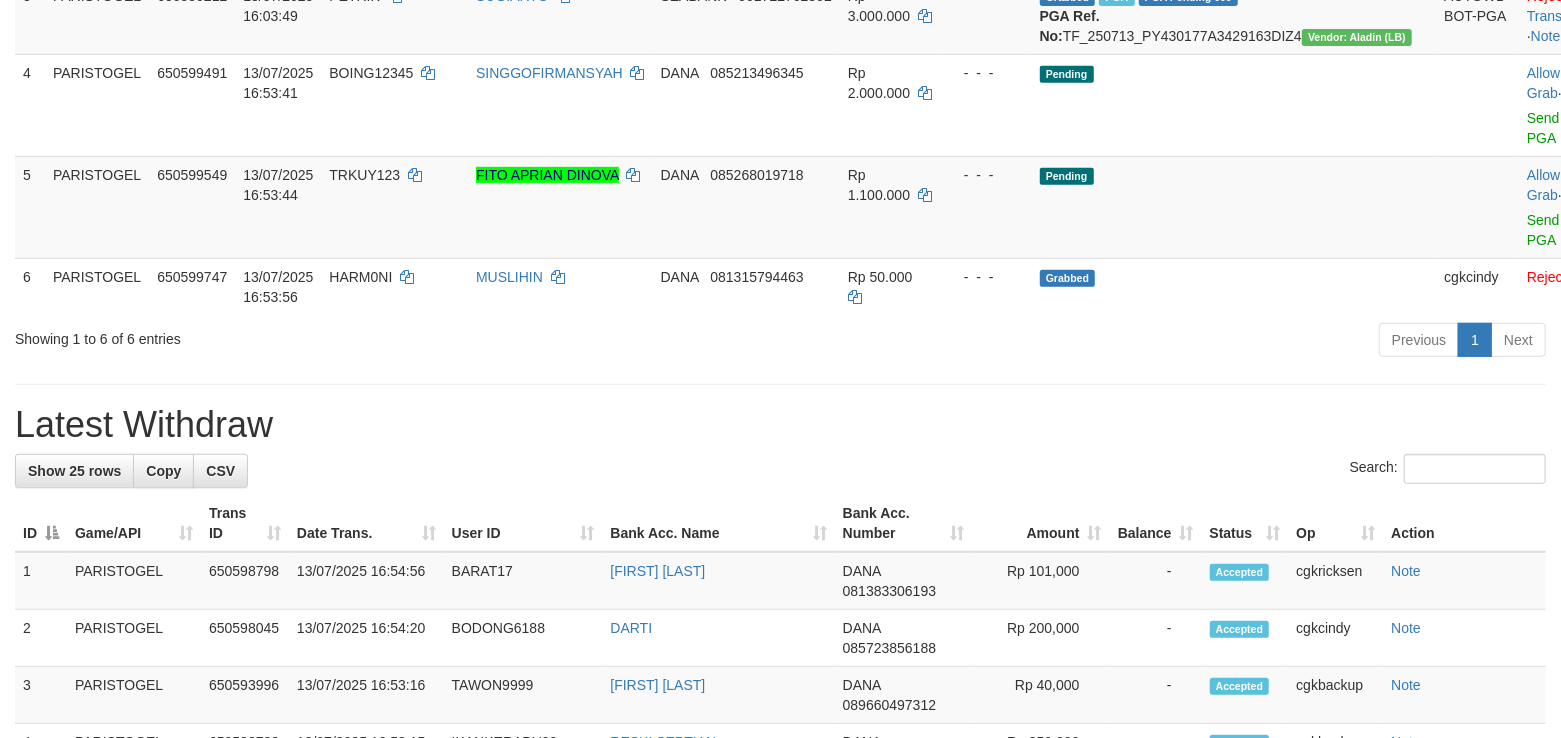 scroll, scrollTop: 456, scrollLeft: 0, axis: vertical 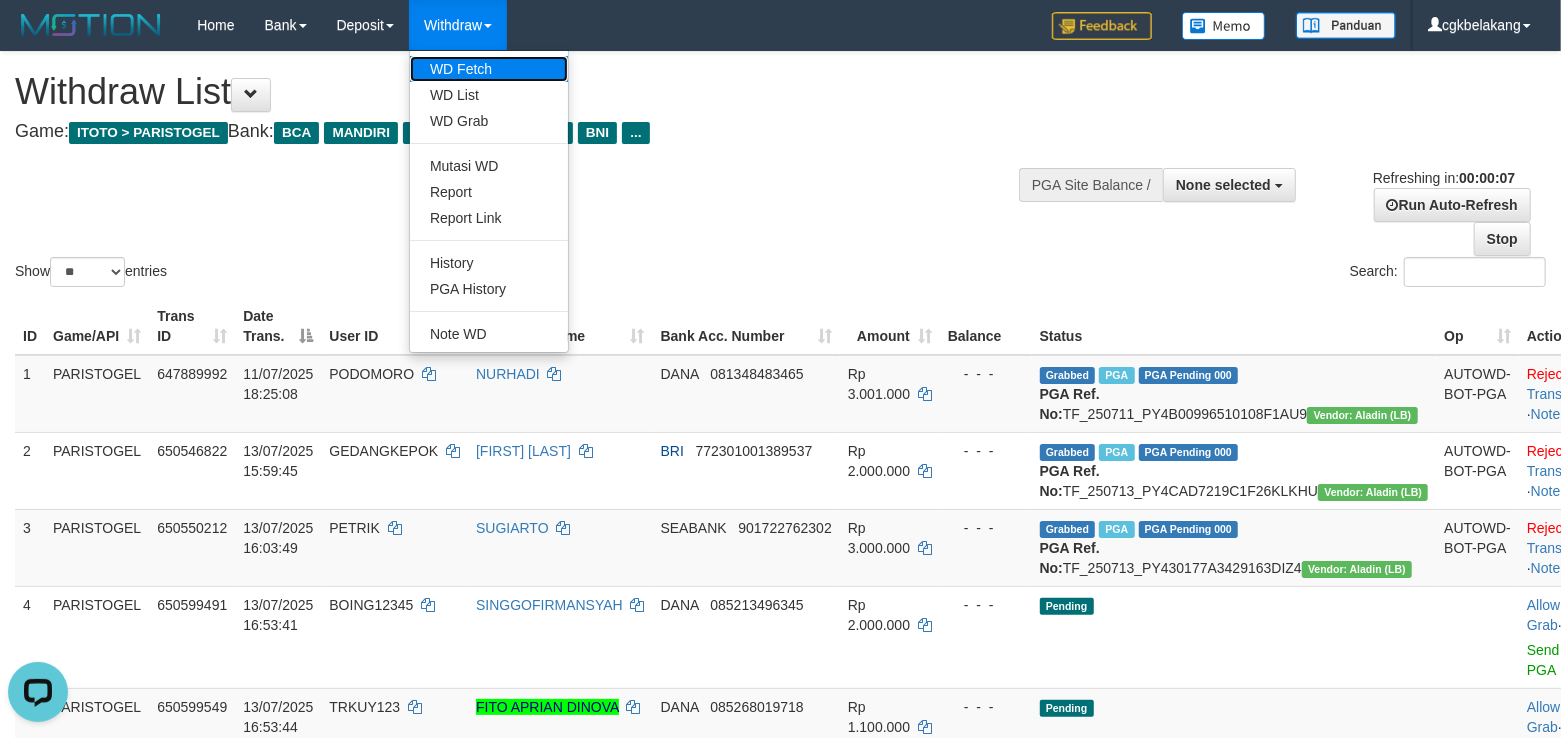 click on "WD Fetch" at bounding box center [489, 69] 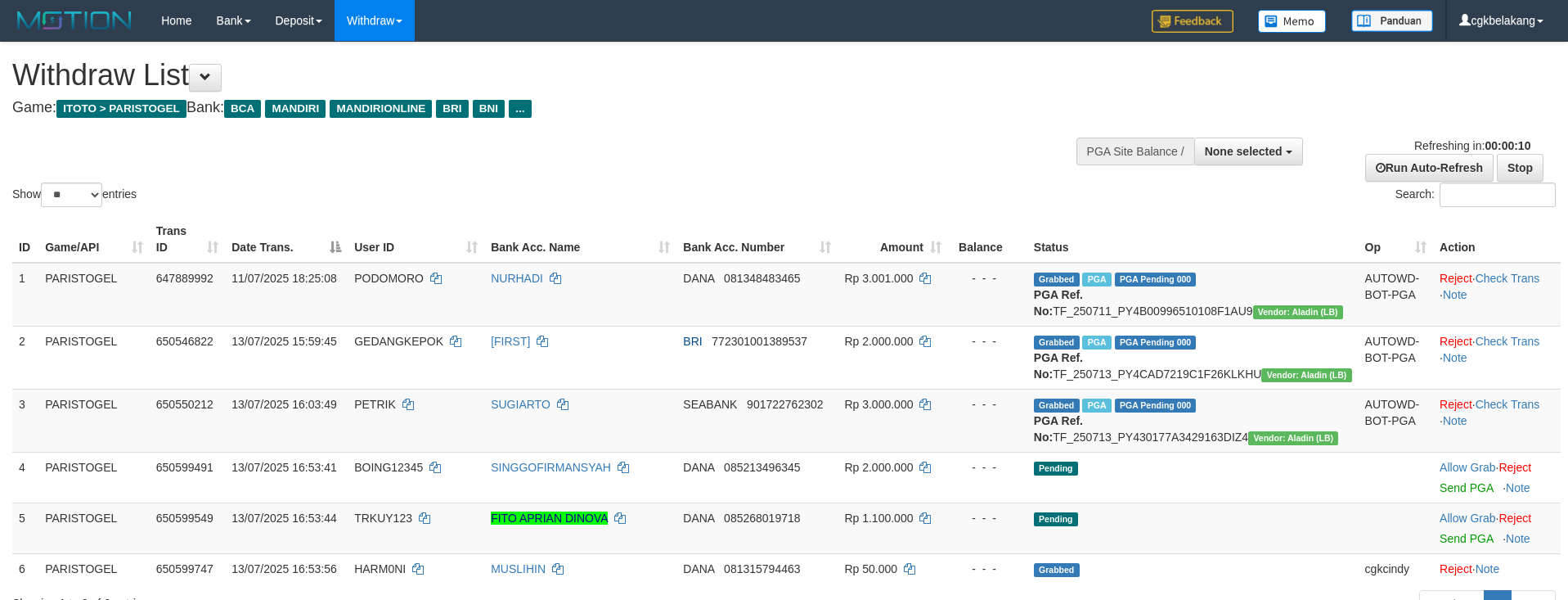 select 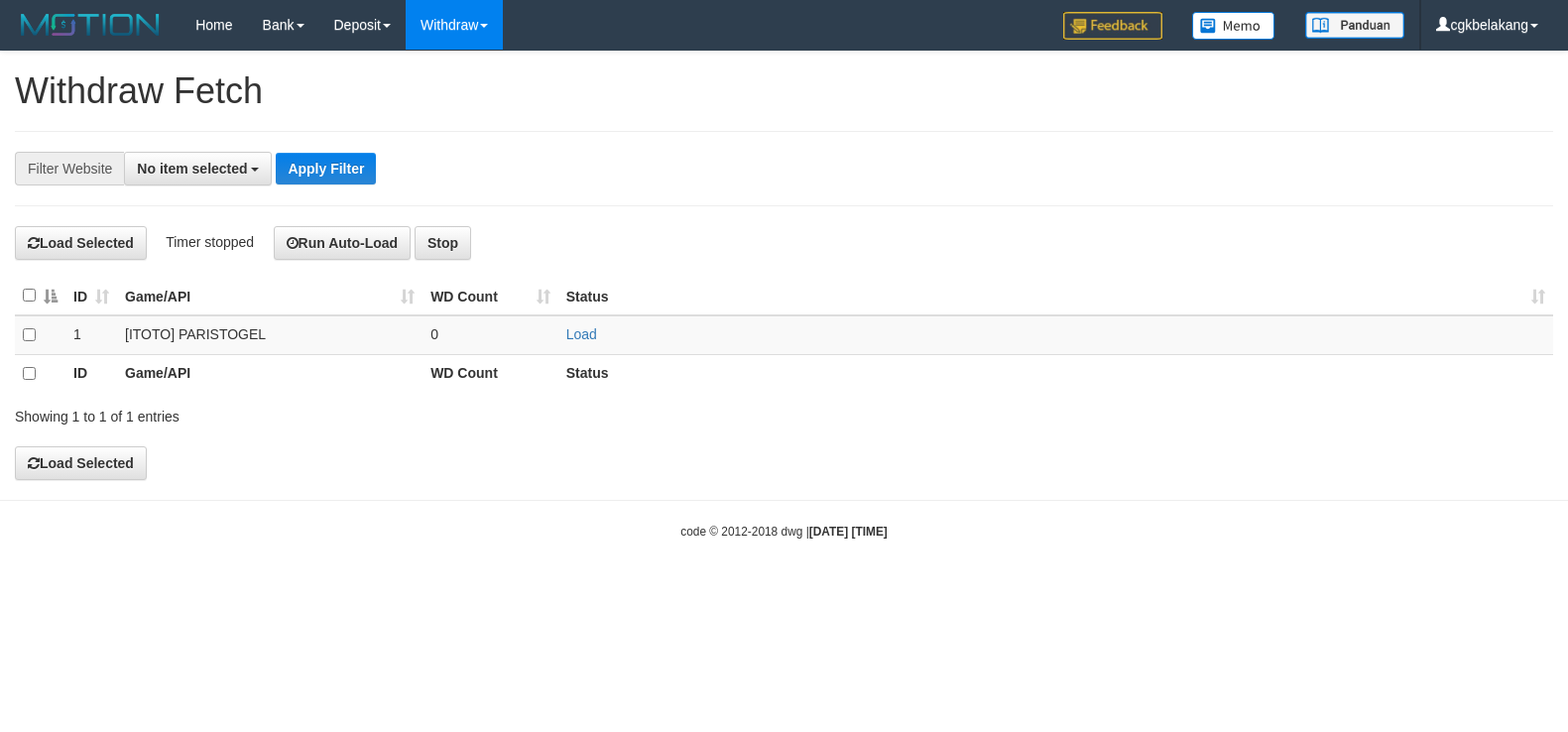 select 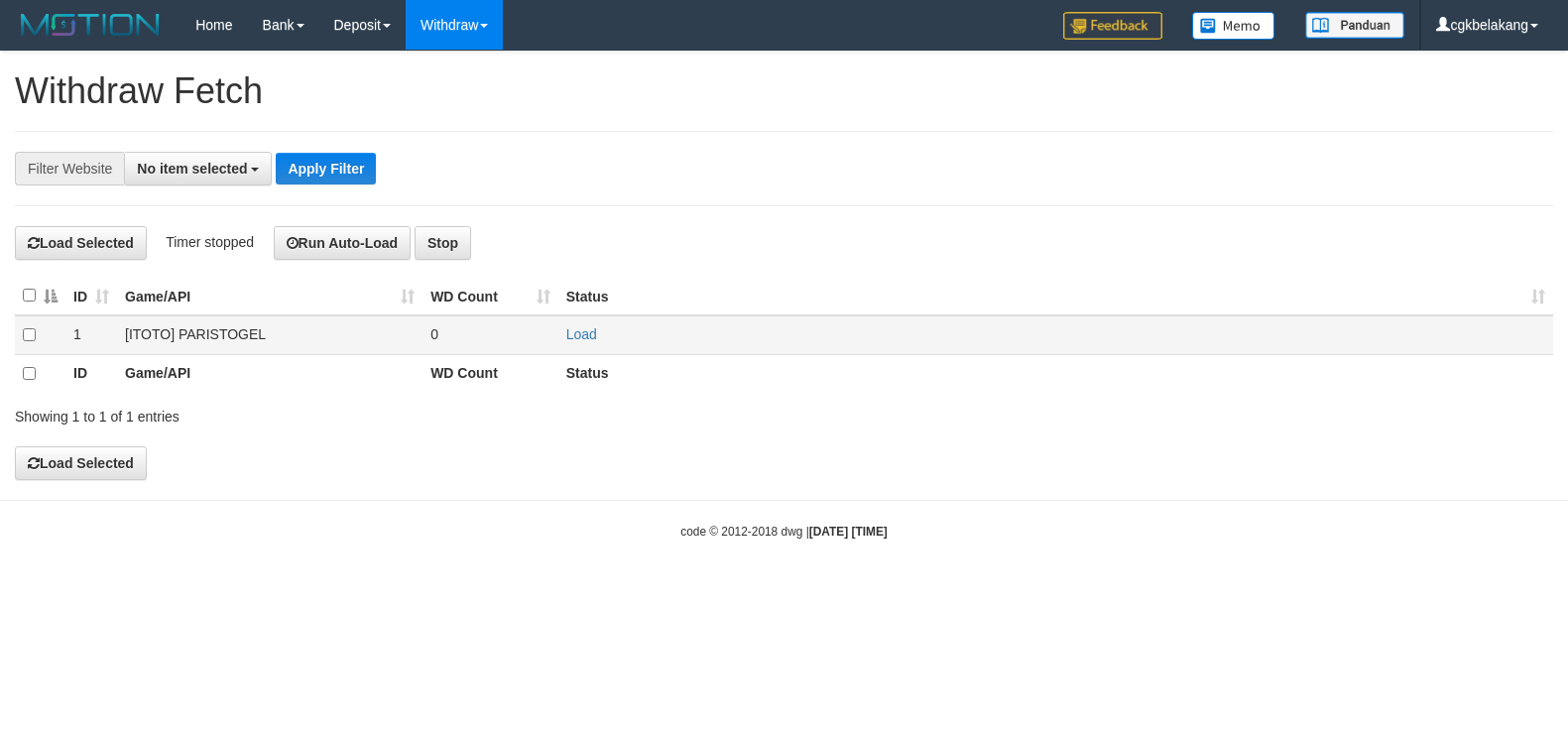 scroll, scrollTop: 0, scrollLeft: 0, axis: both 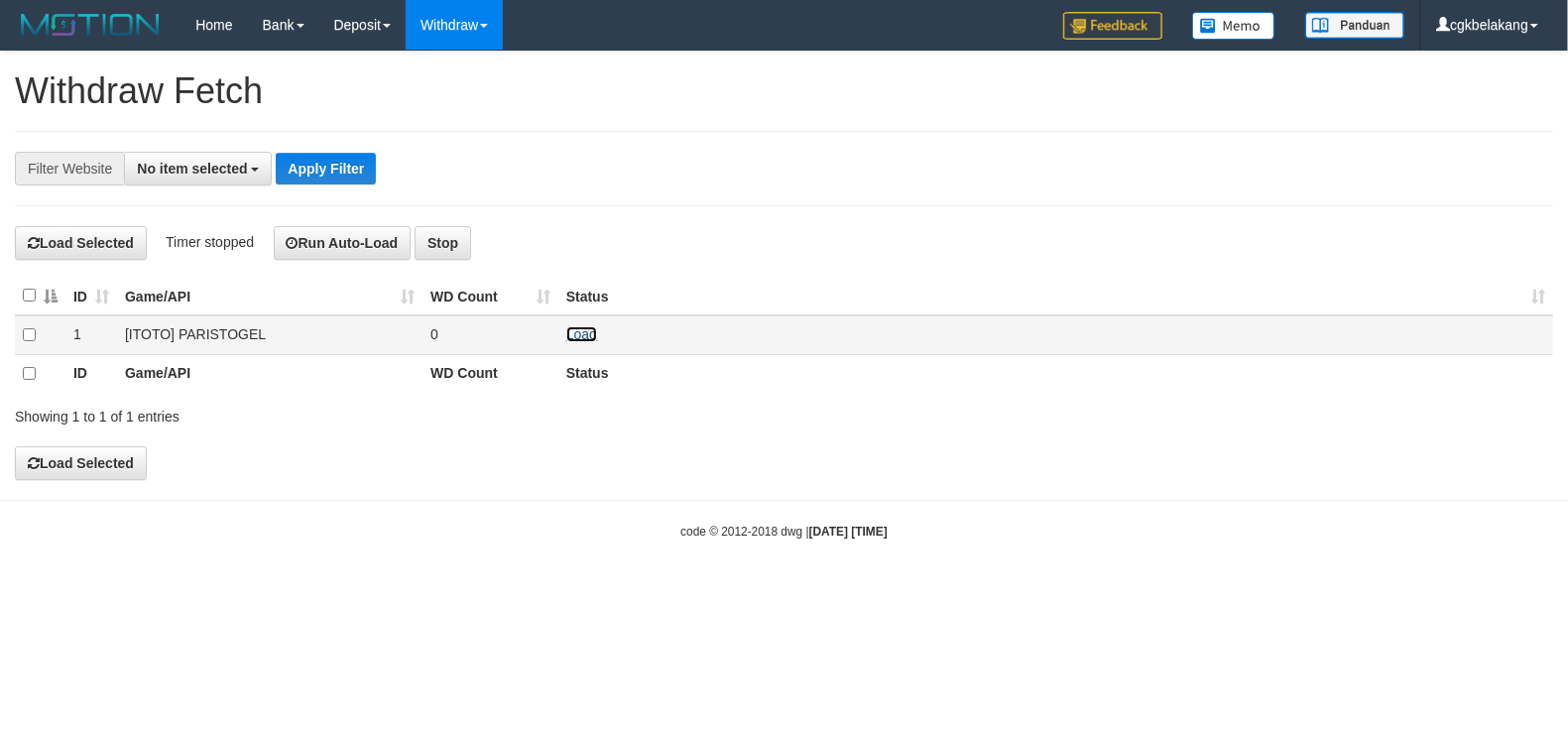 click on "Load" at bounding box center (581, 334) 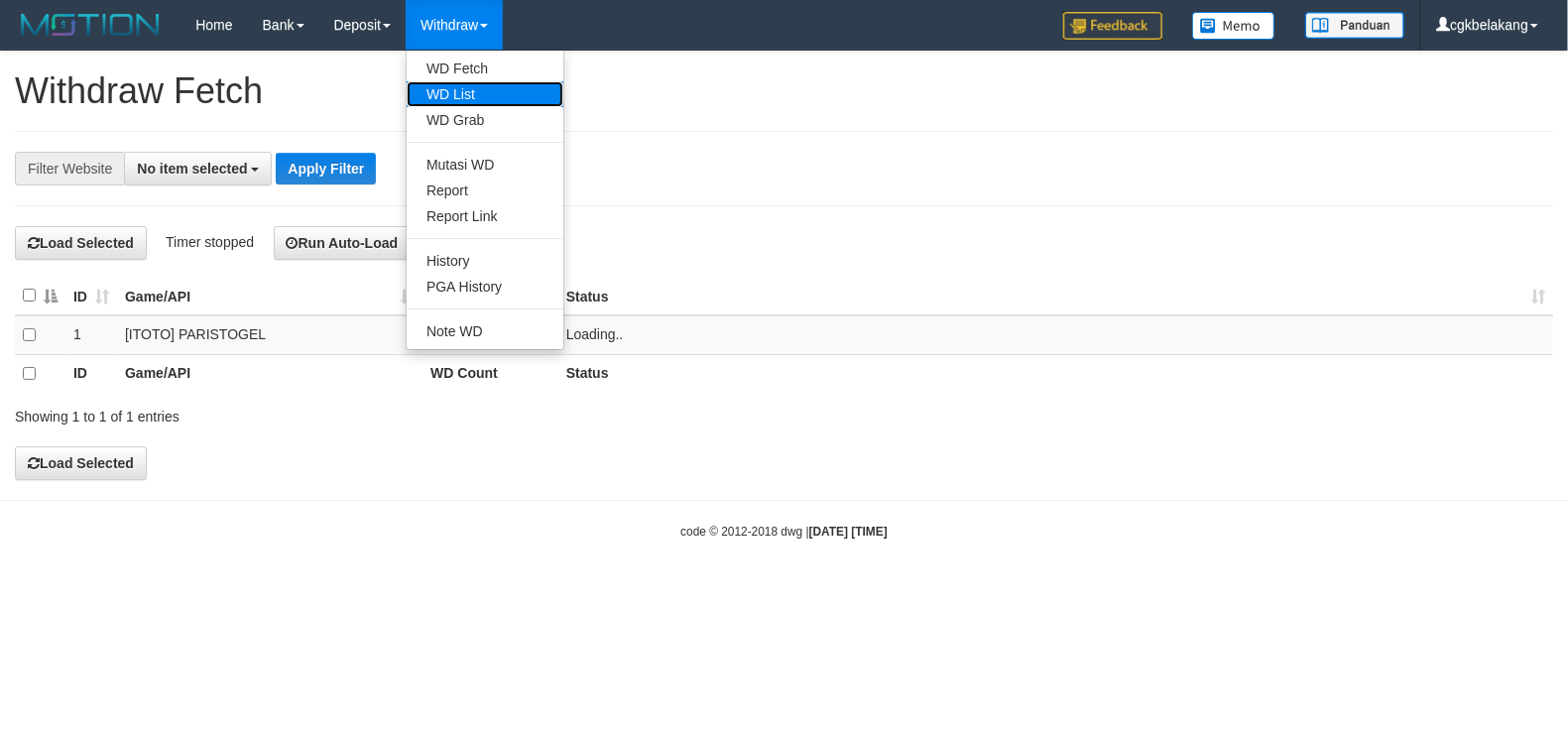 click on "WD List" at bounding box center [485, 94] 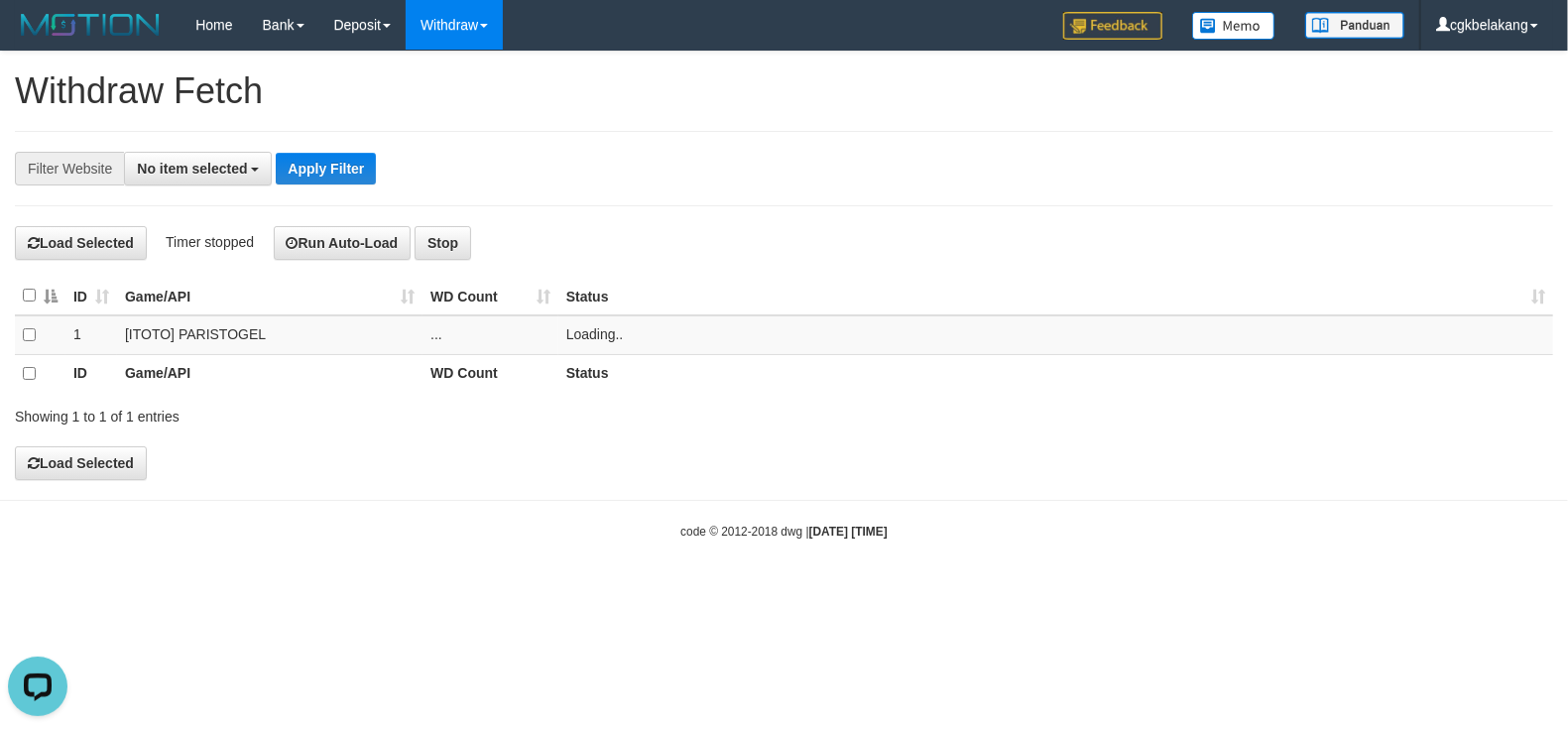 scroll, scrollTop: 0, scrollLeft: 0, axis: both 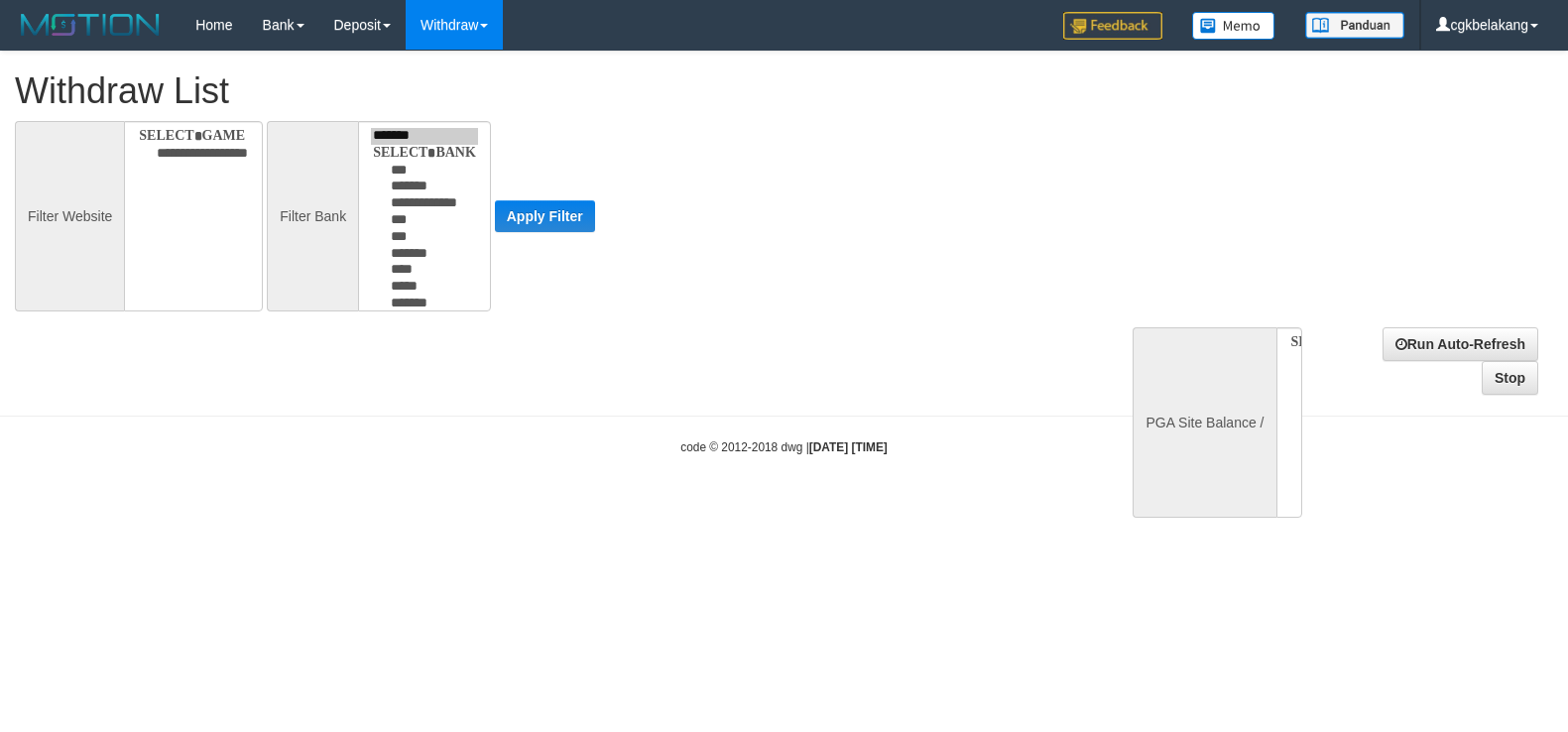 select 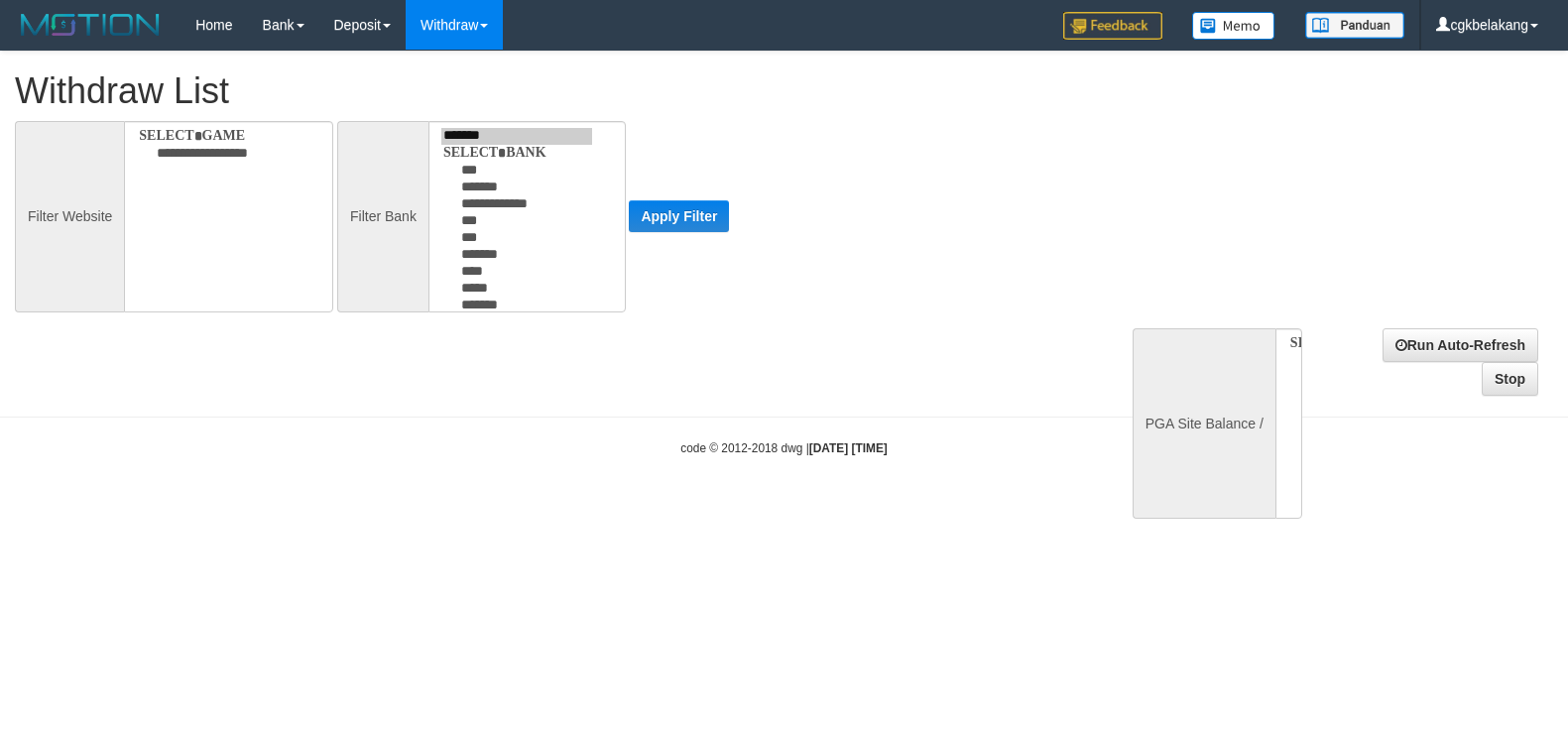 scroll, scrollTop: 0, scrollLeft: 0, axis: both 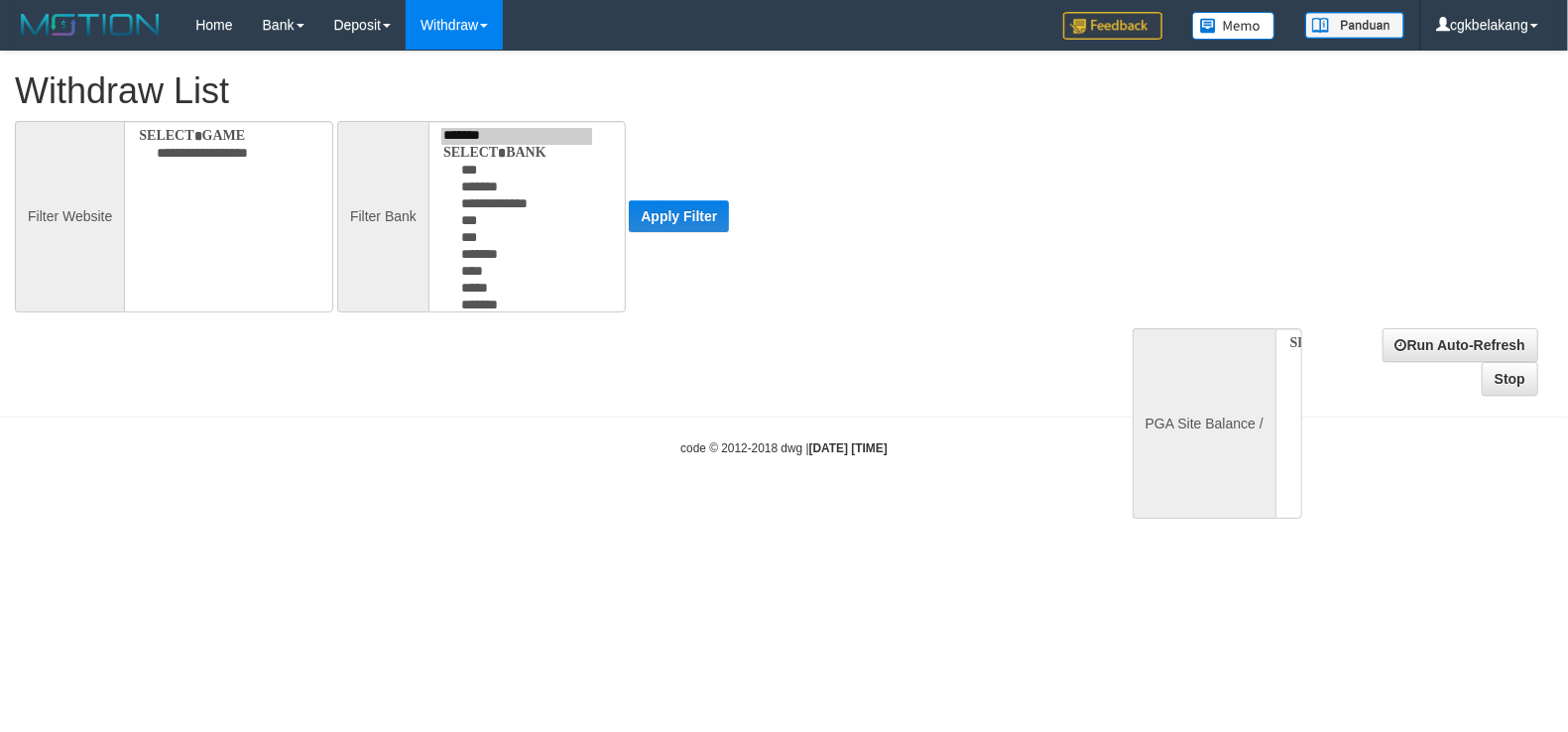 select 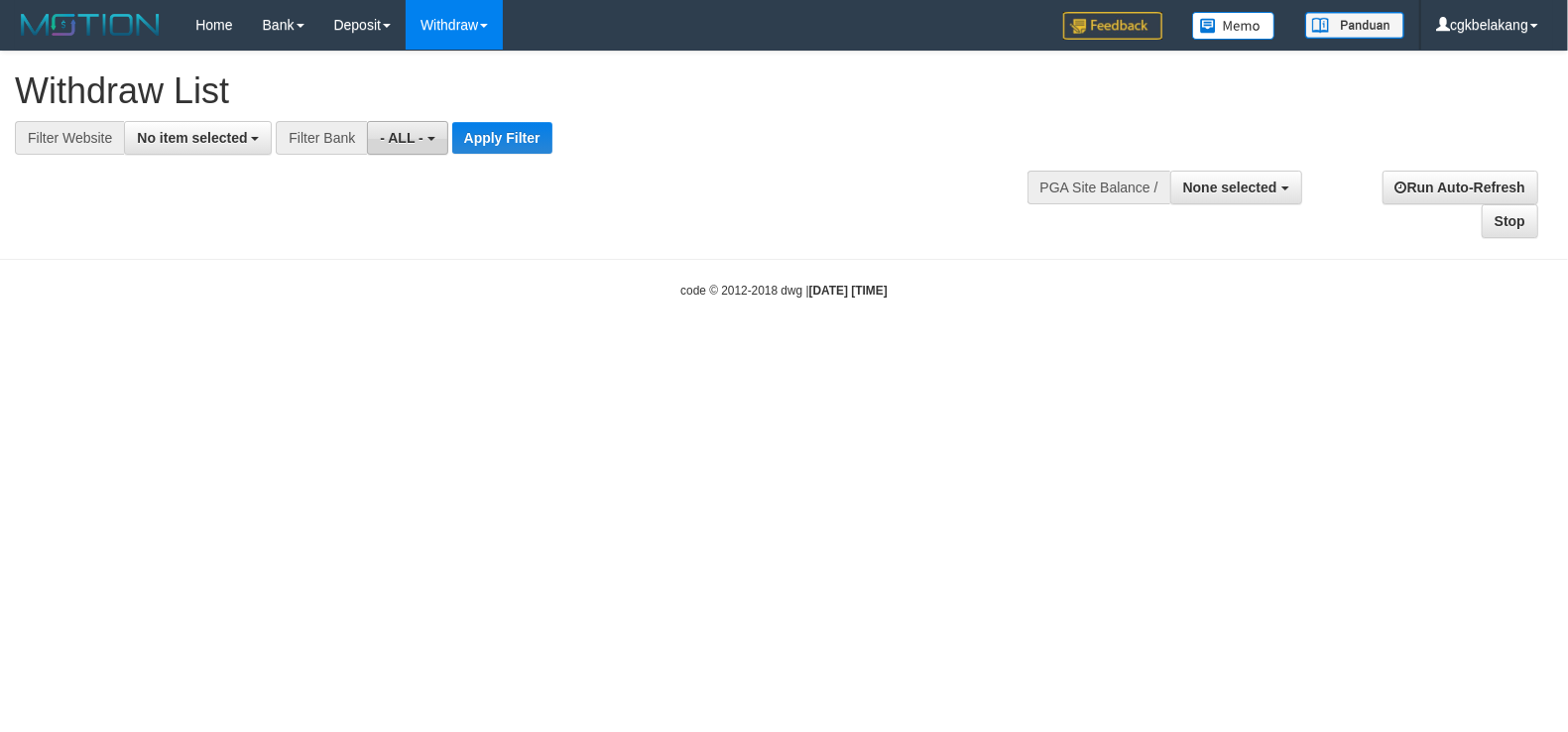 click on "- ALL -" at bounding box center (402, 138) 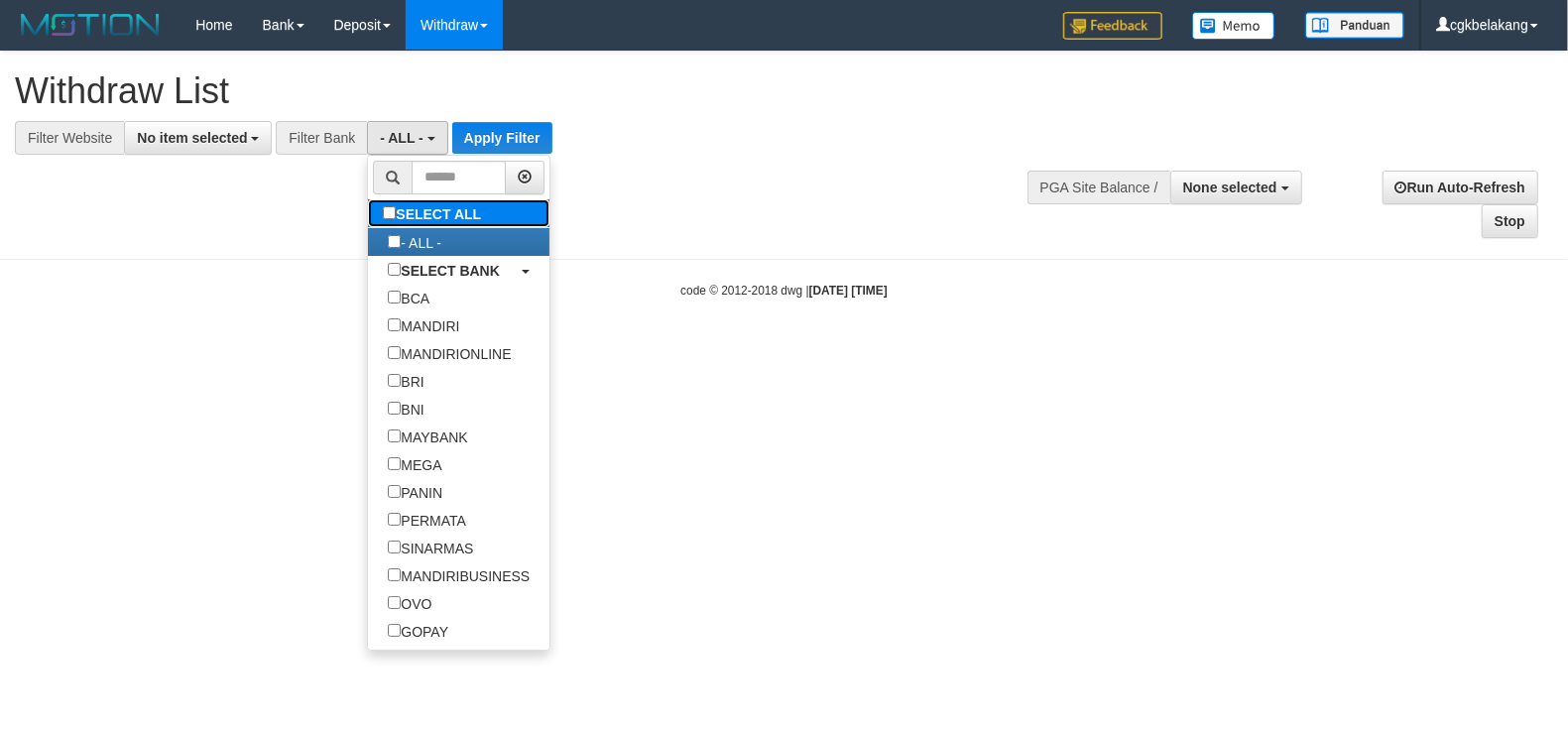 click on "SELECT ALL" at bounding box center [434, 213] 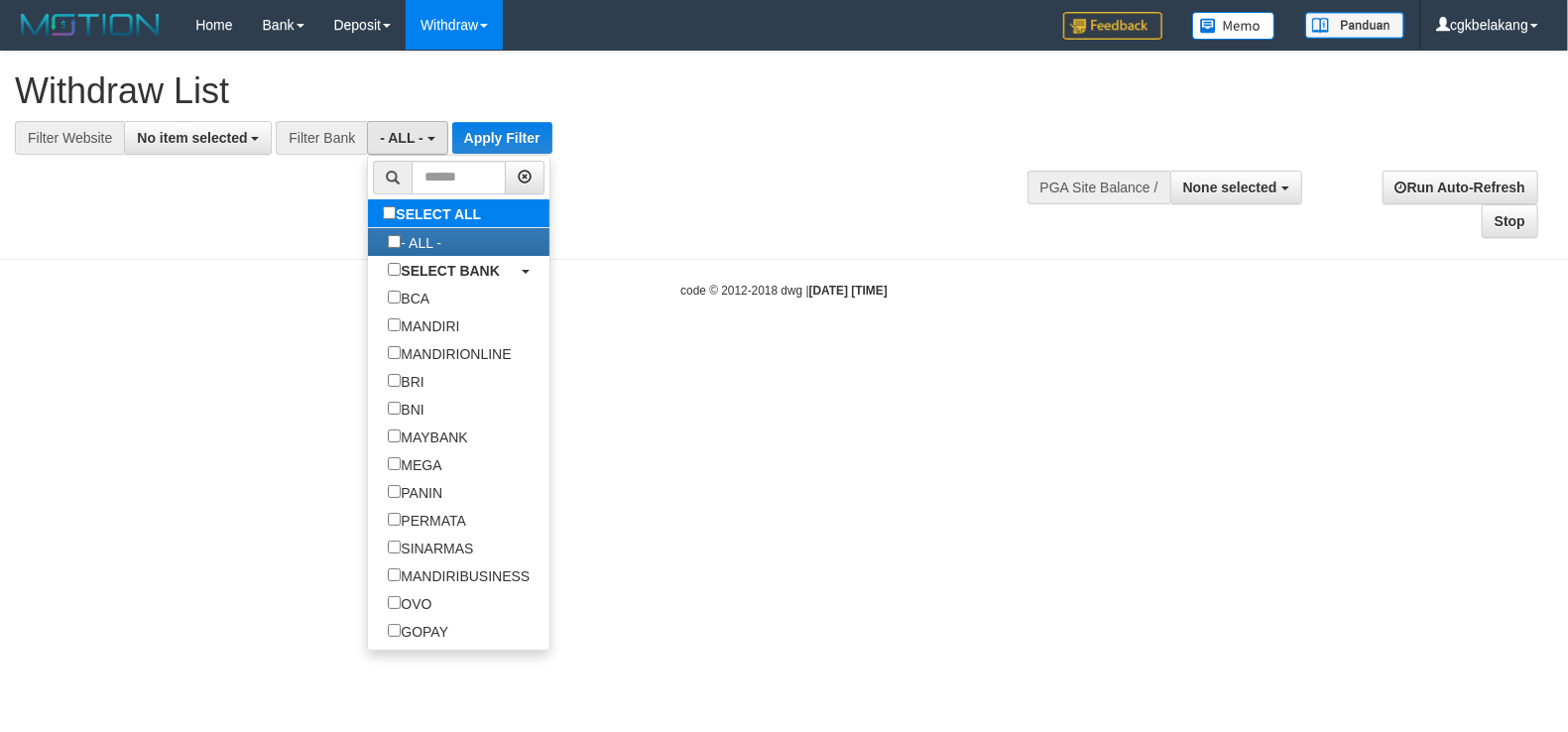 type 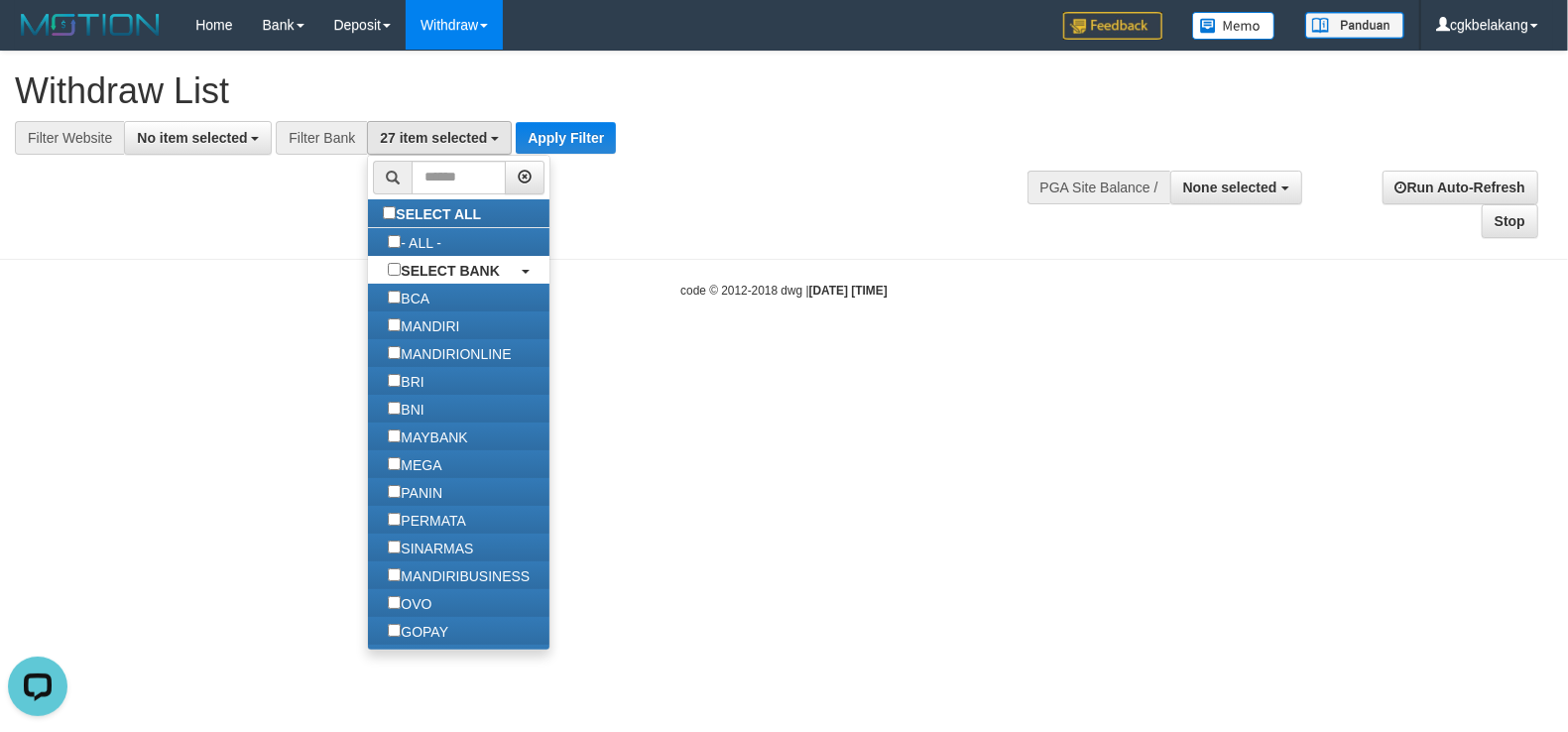 scroll, scrollTop: 0, scrollLeft: 0, axis: both 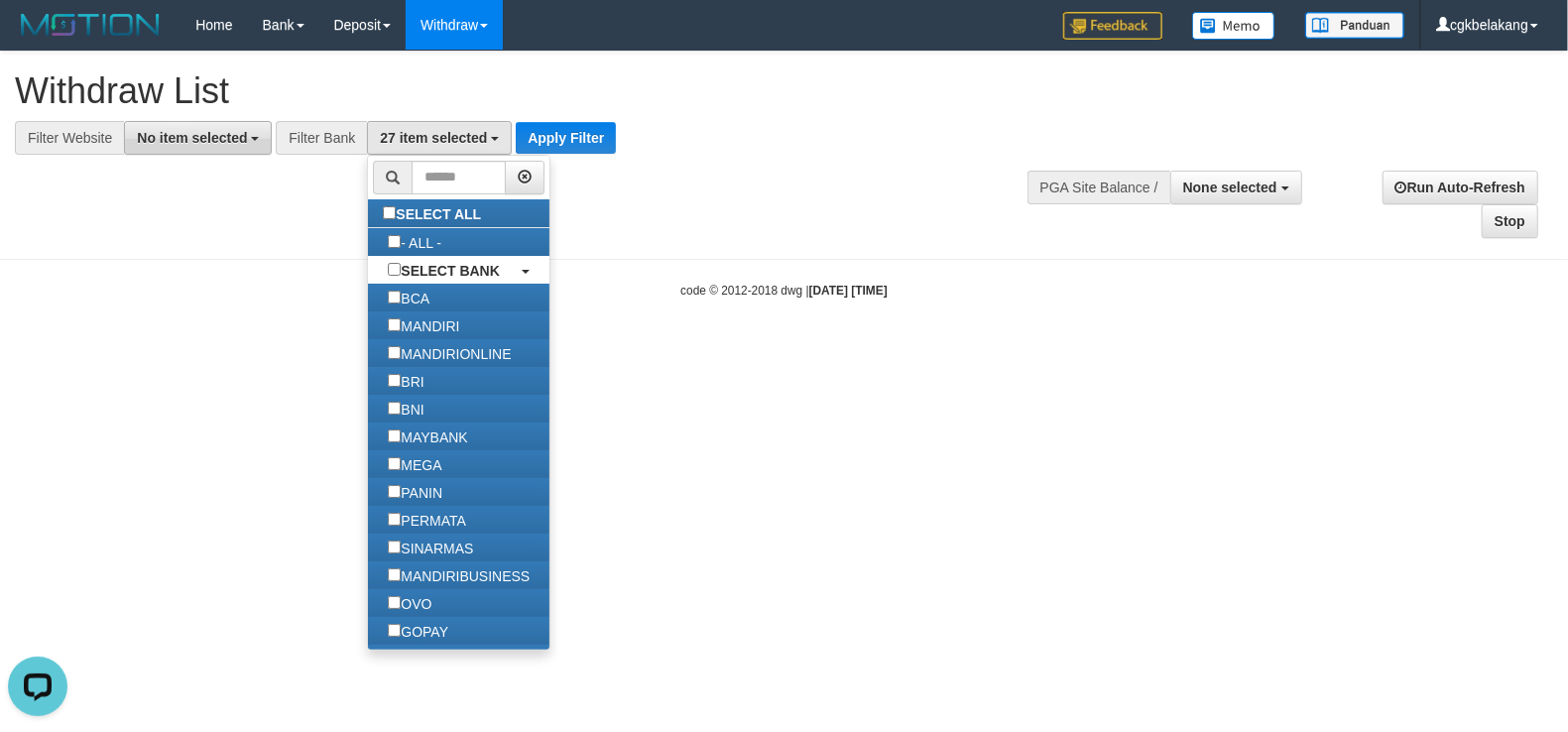 click on "No item selected" at bounding box center (197, 138) 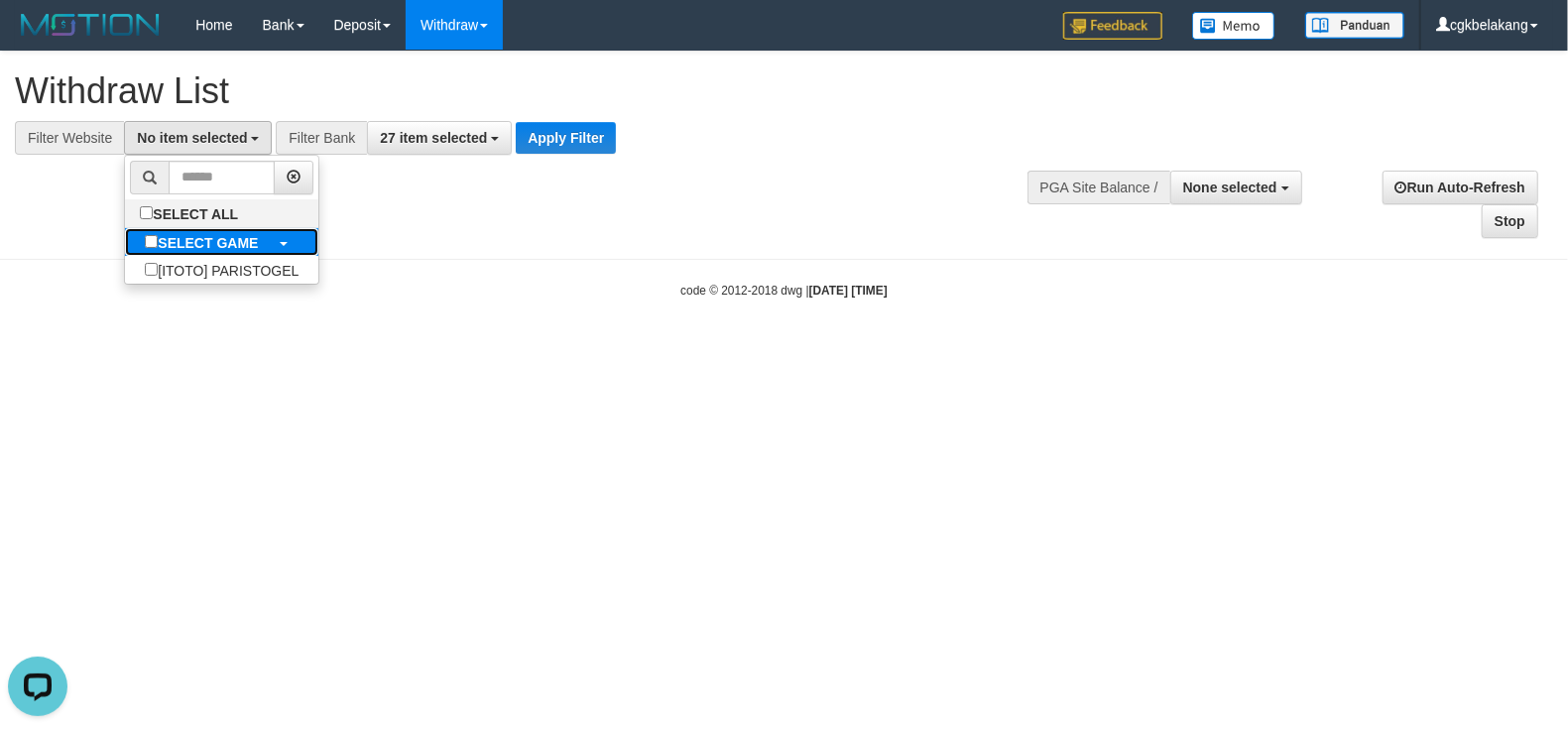 click on "SELECT GAME" at bounding box center [201, 242] 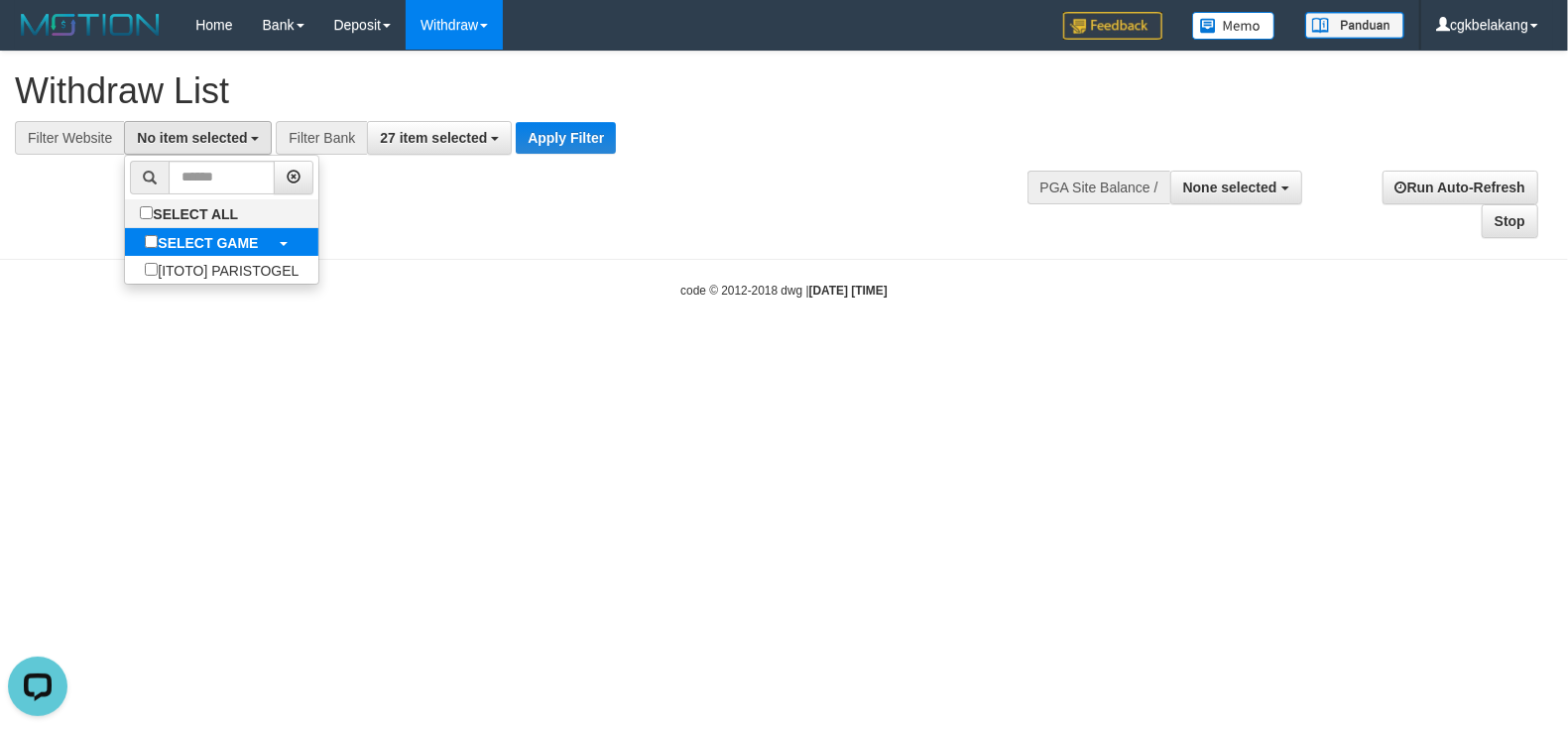 select on "****" 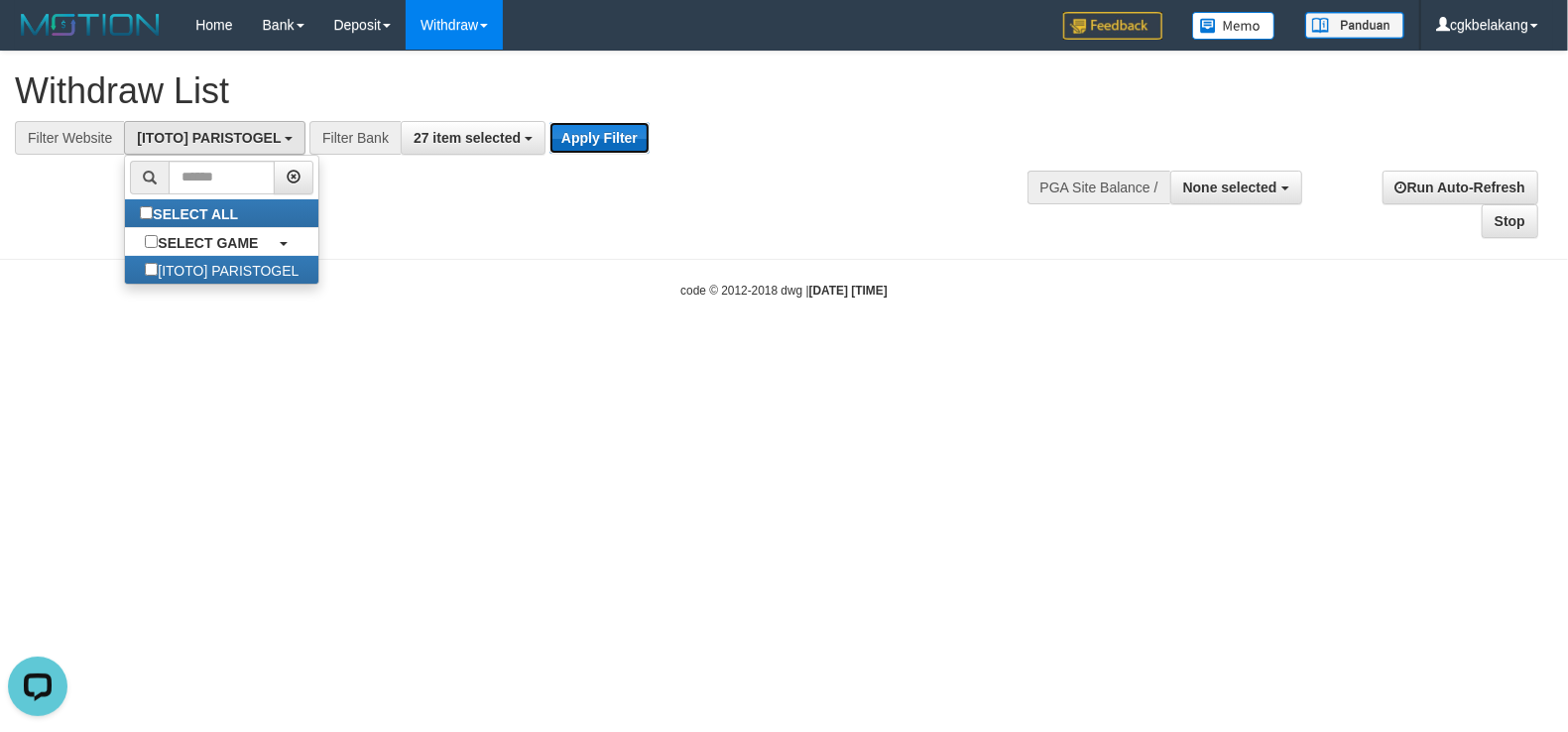 click on "Apply Filter" at bounding box center [599, 138] 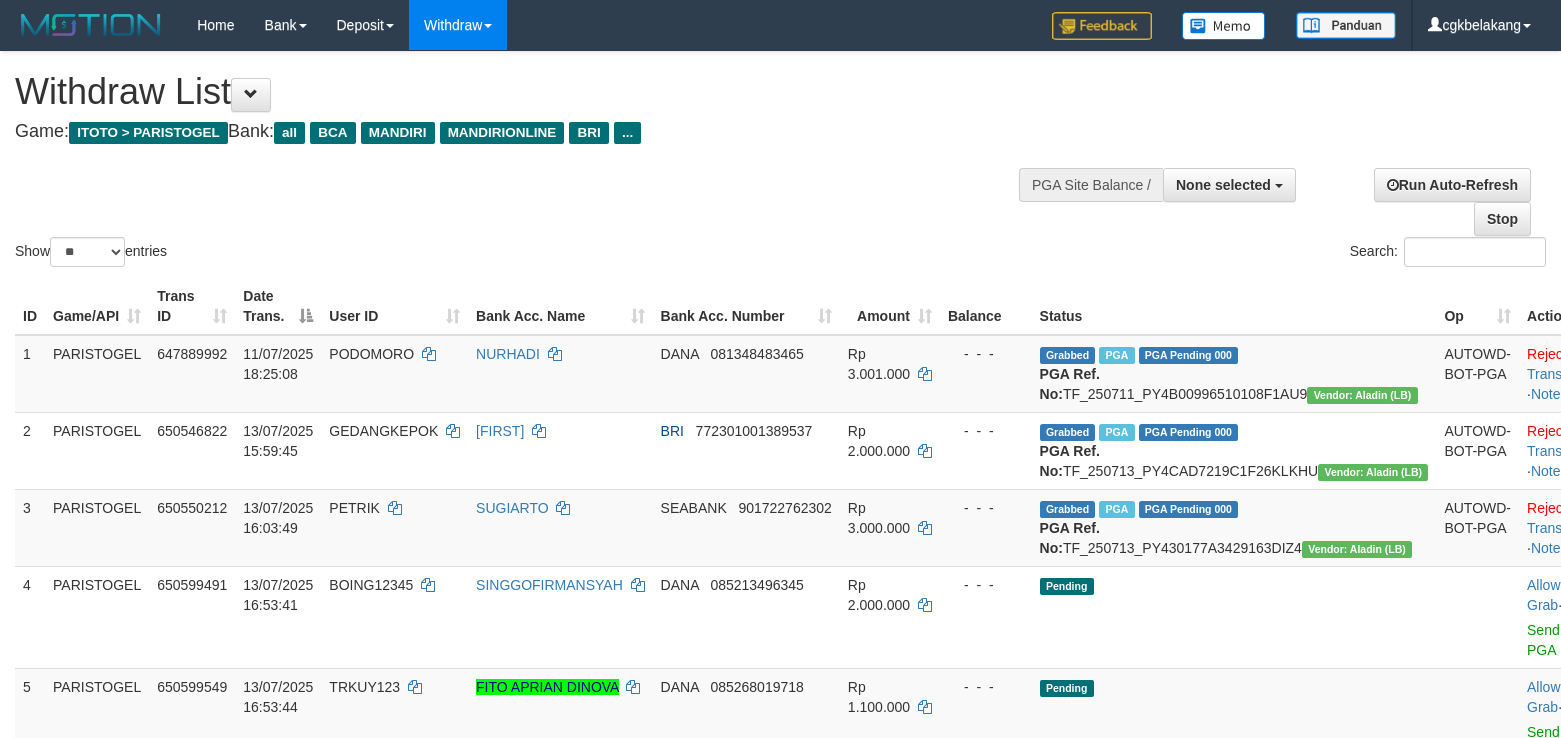 select 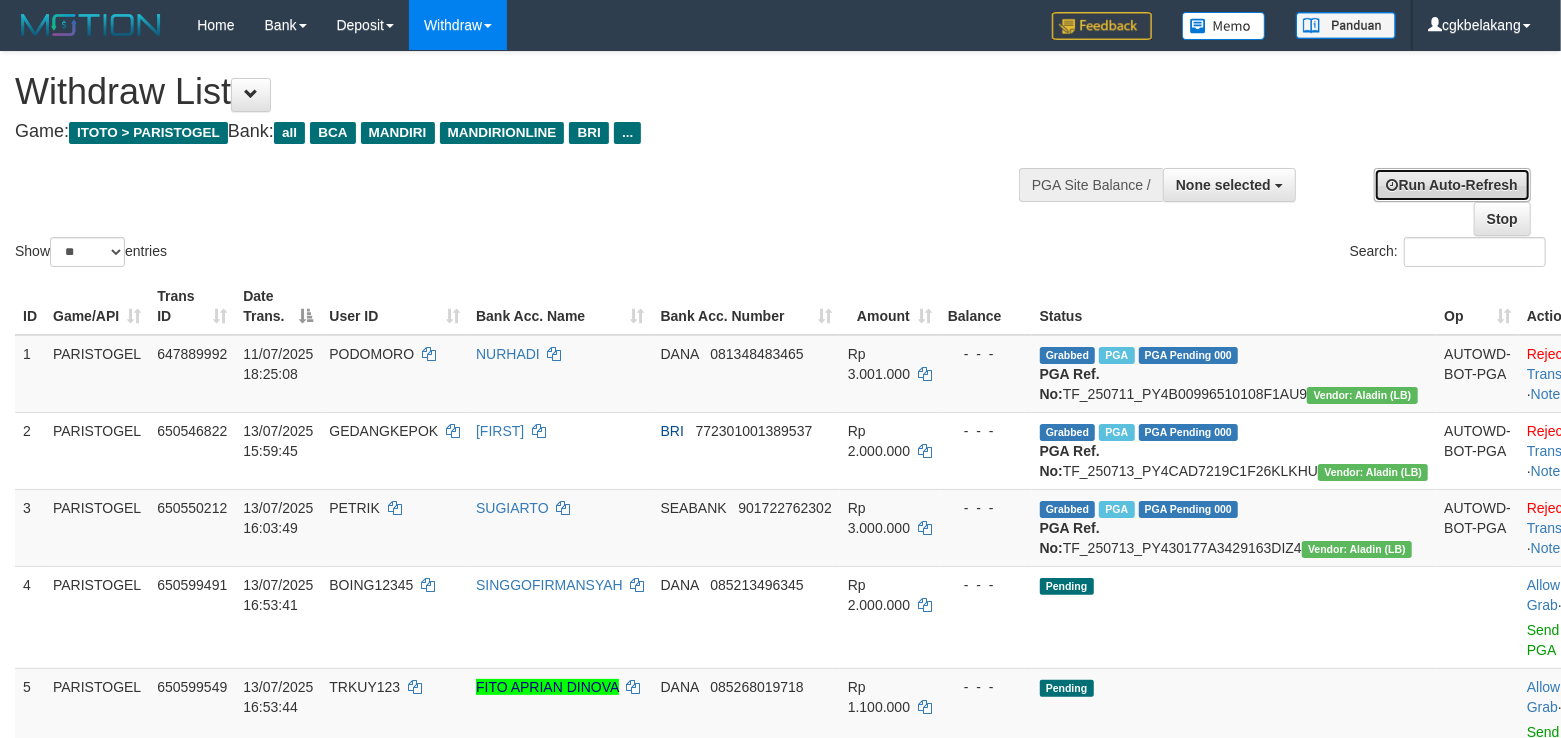 click on "Run Auto-Refresh" at bounding box center (1452, 185) 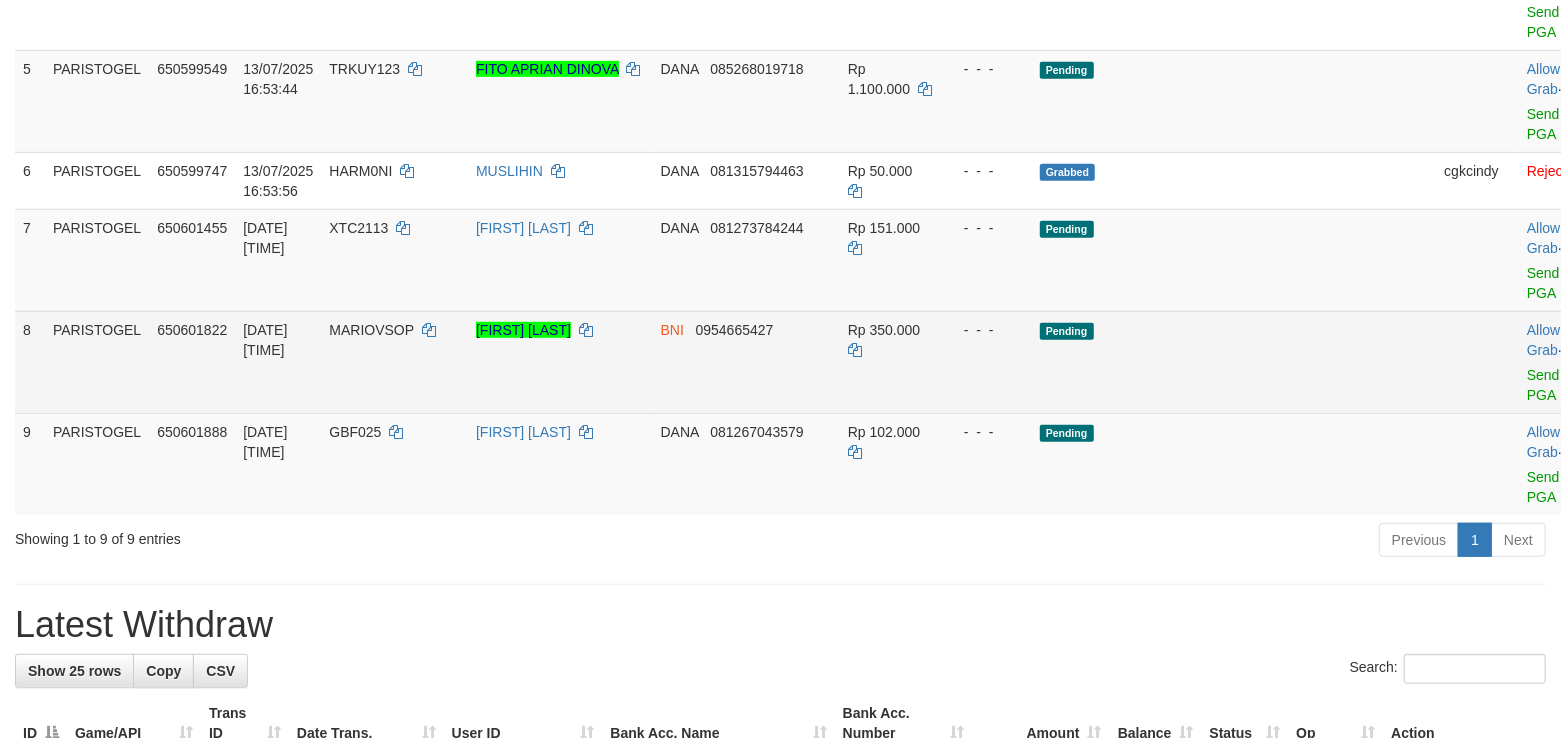 scroll, scrollTop: 666, scrollLeft: 0, axis: vertical 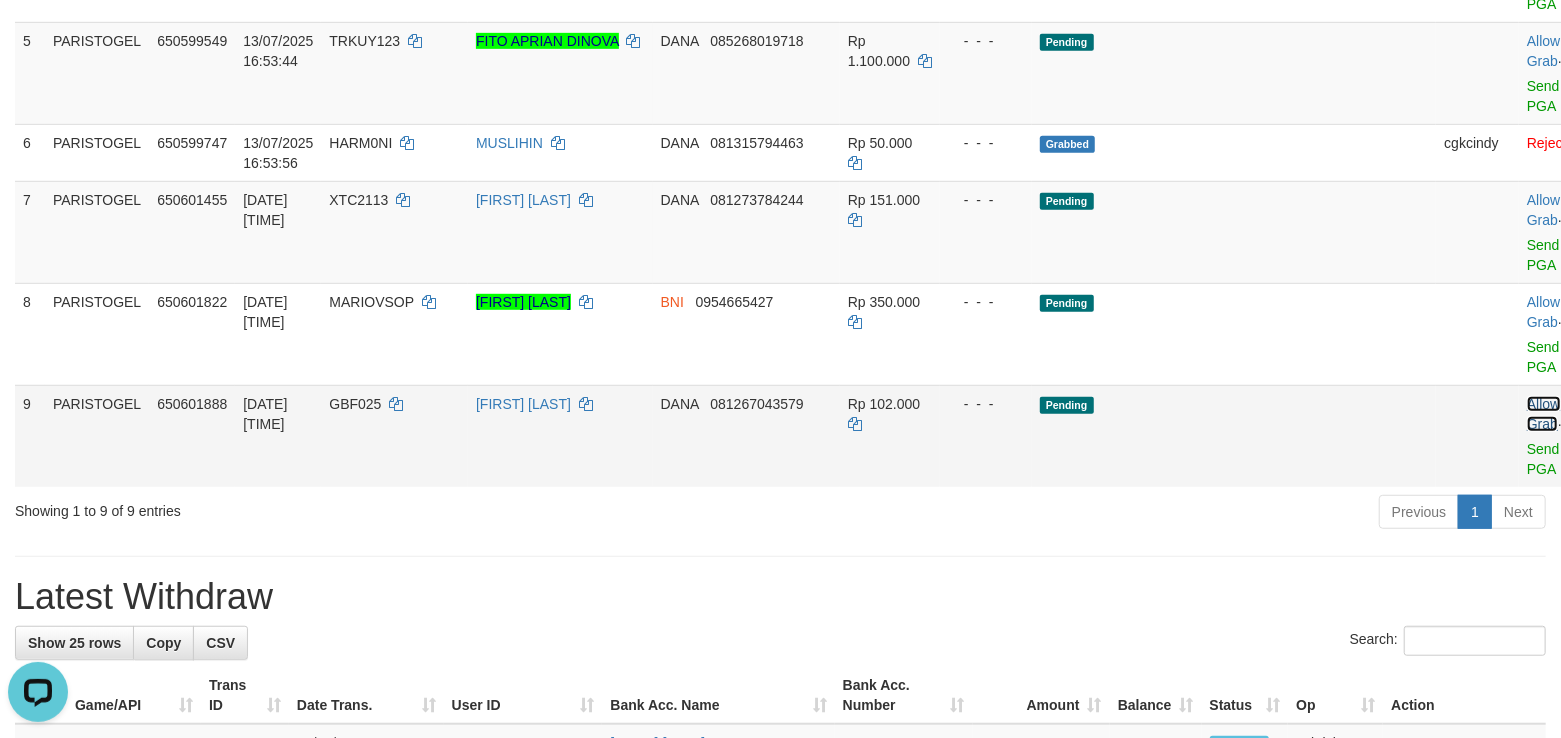 click on "Allow Grab" at bounding box center [1543, 414] 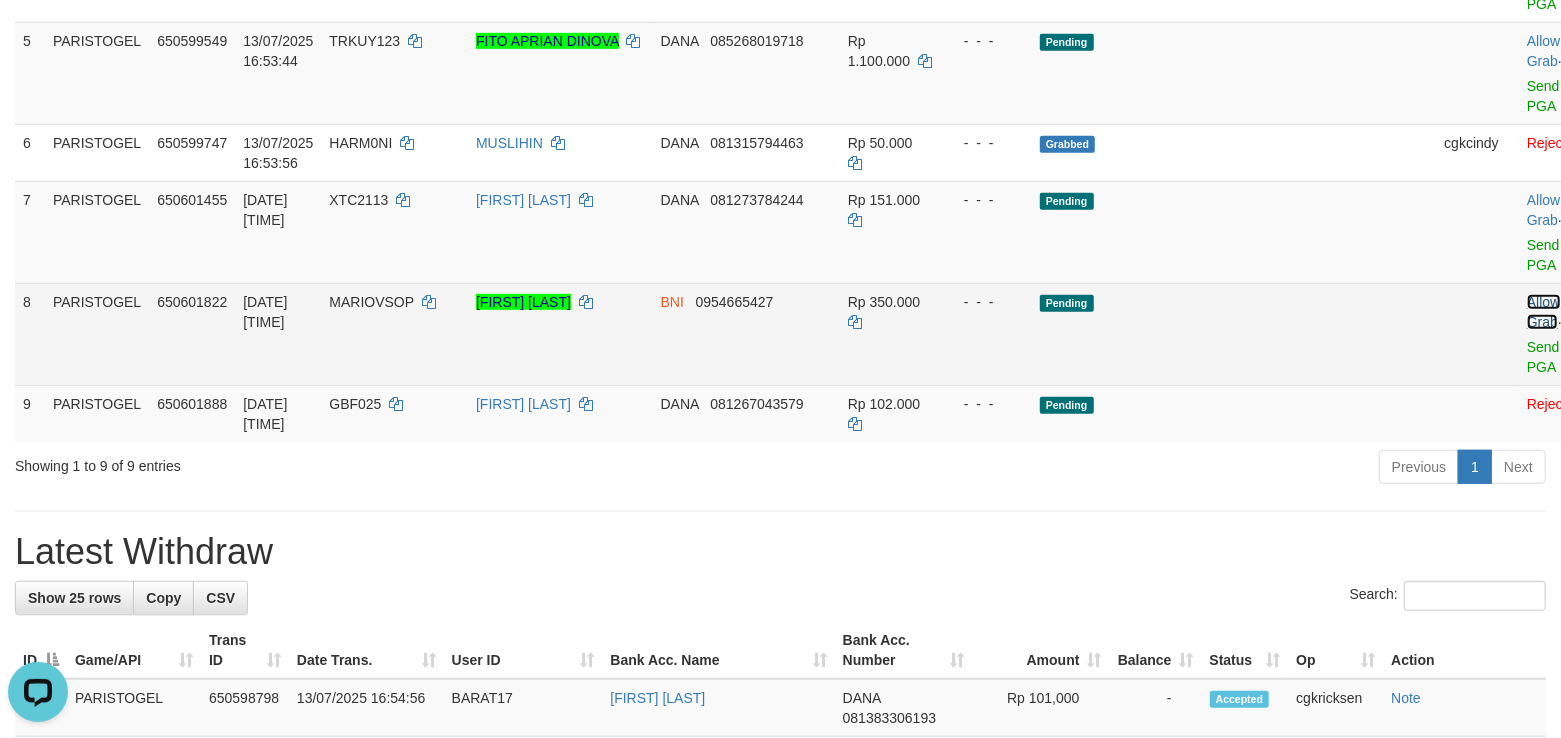 click on "Allow Grab" at bounding box center [1543, 312] 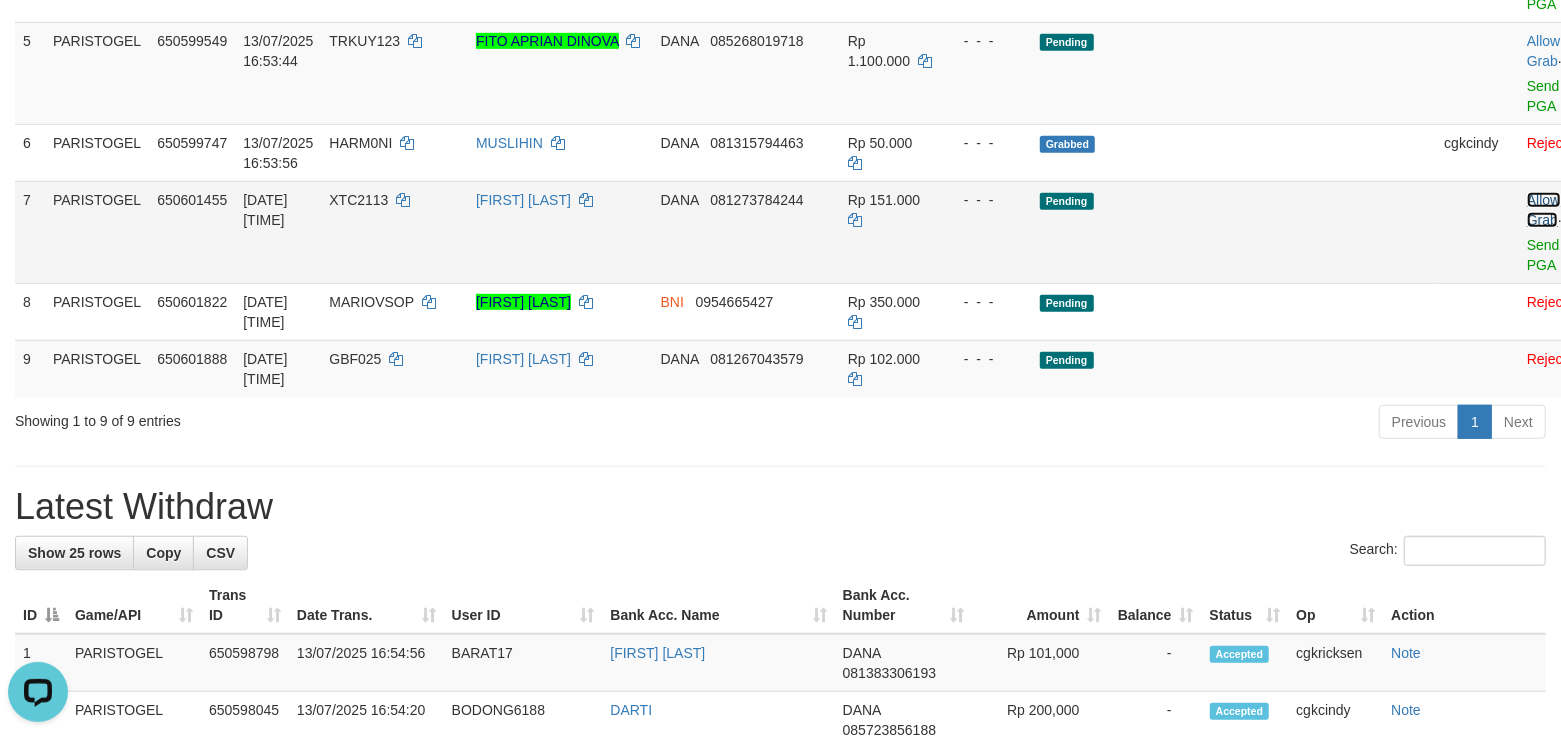 click on "Allow Grab" at bounding box center (1543, 210) 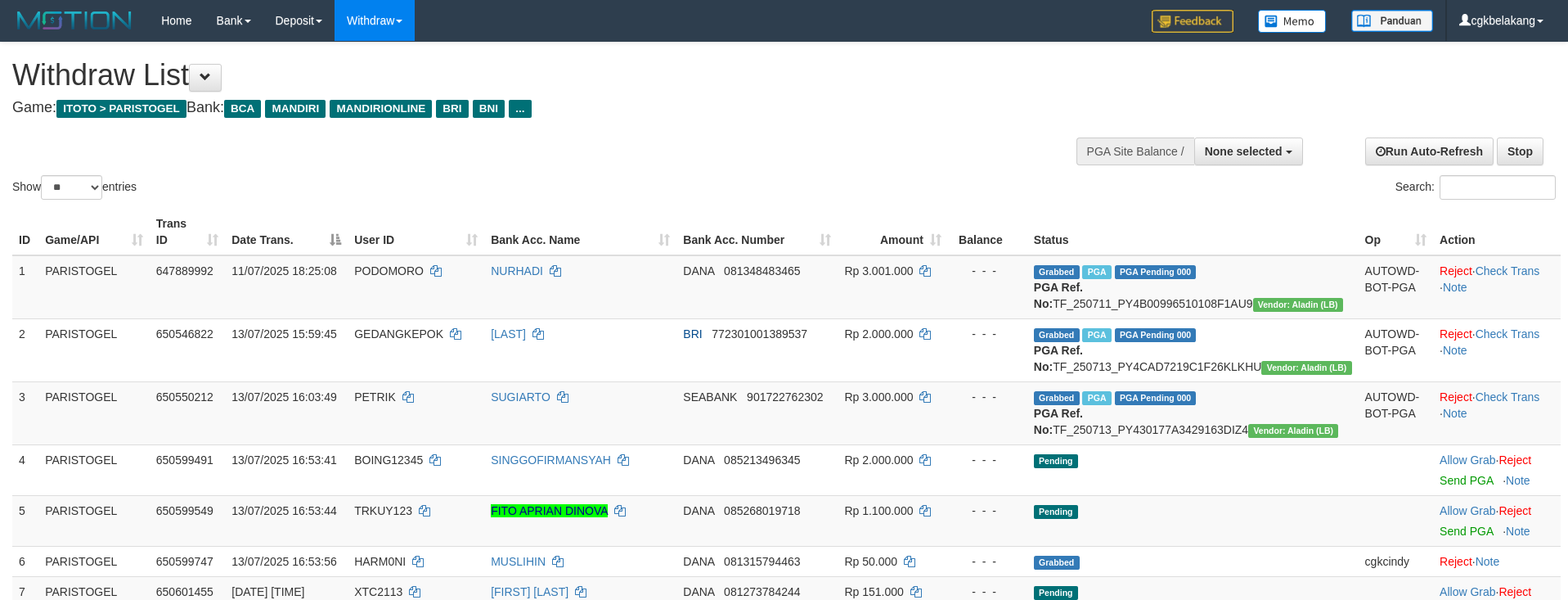 select 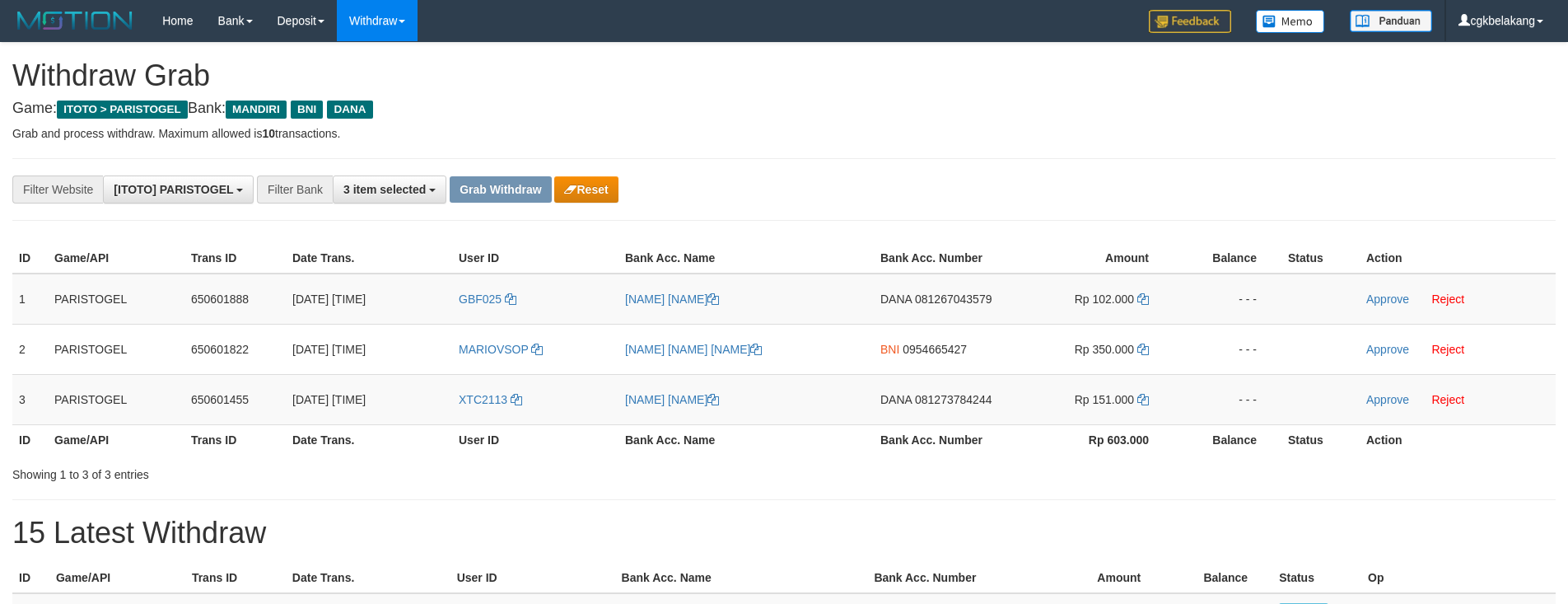 scroll, scrollTop: 0, scrollLeft: 0, axis: both 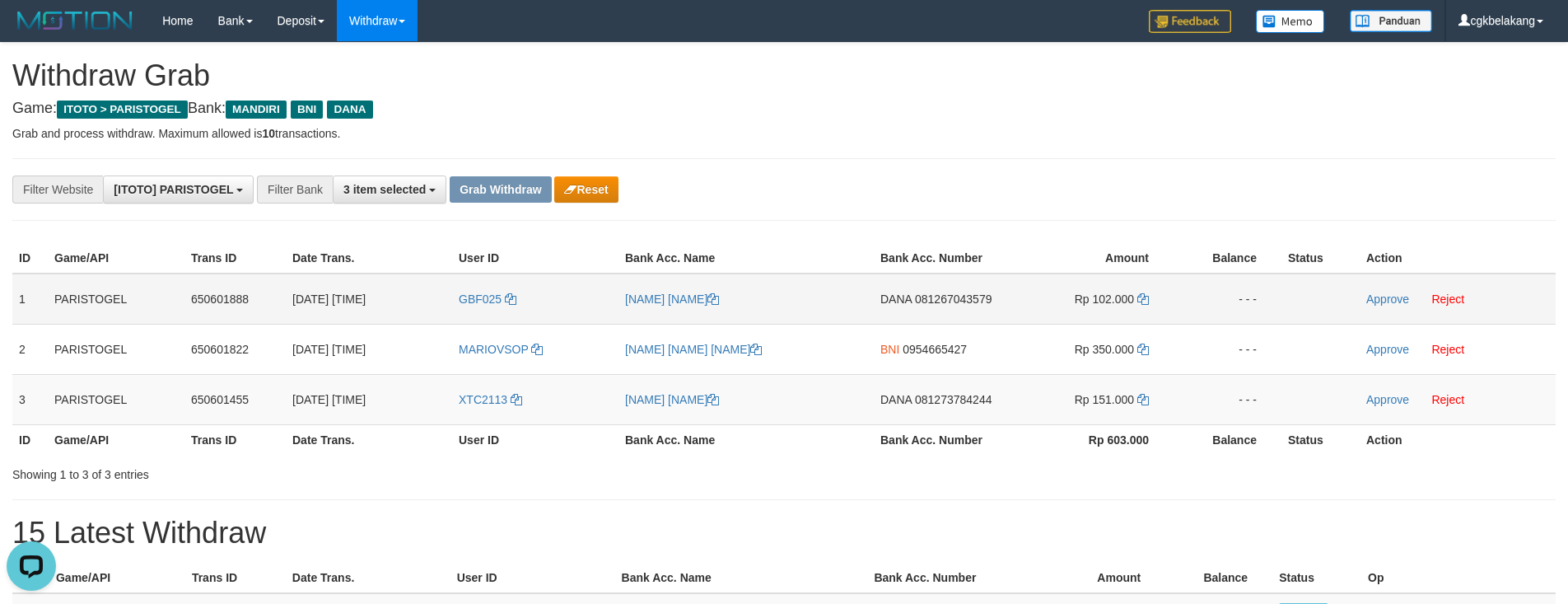 click on "GBF025" at bounding box center [535, 299] 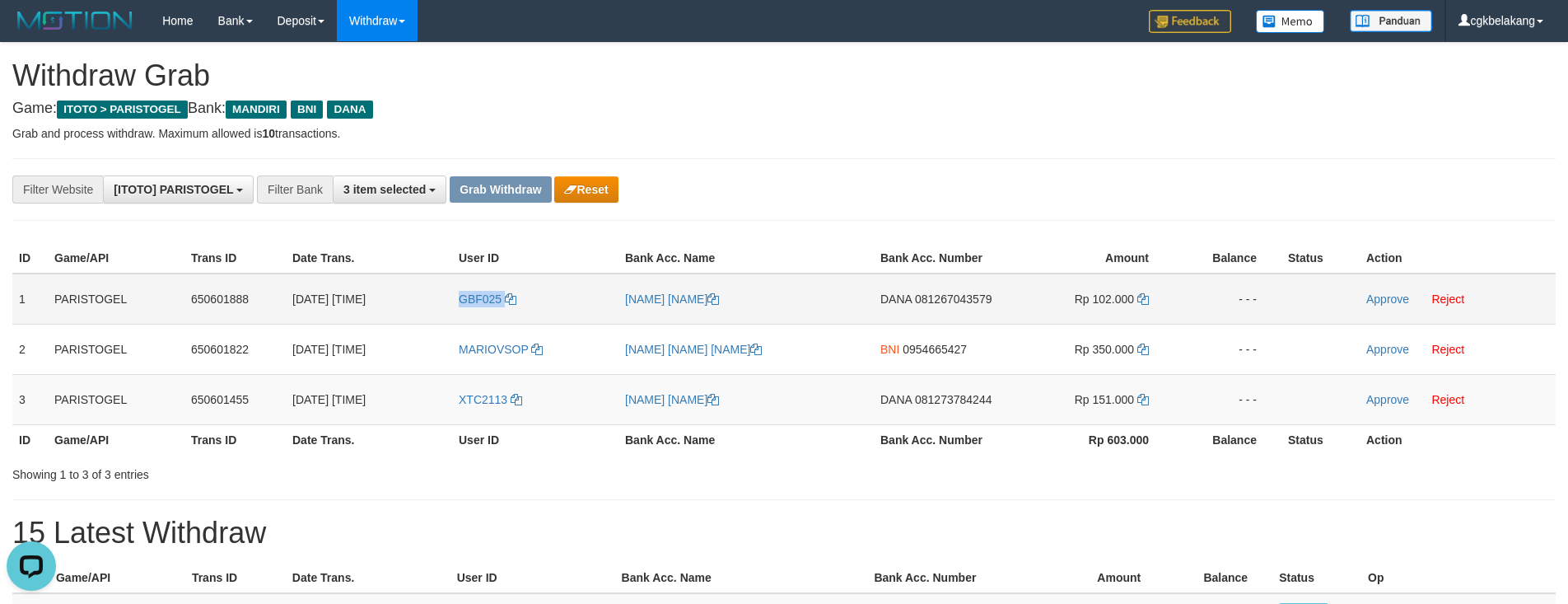 click on "GBF025" at bounding box center (535, 299) 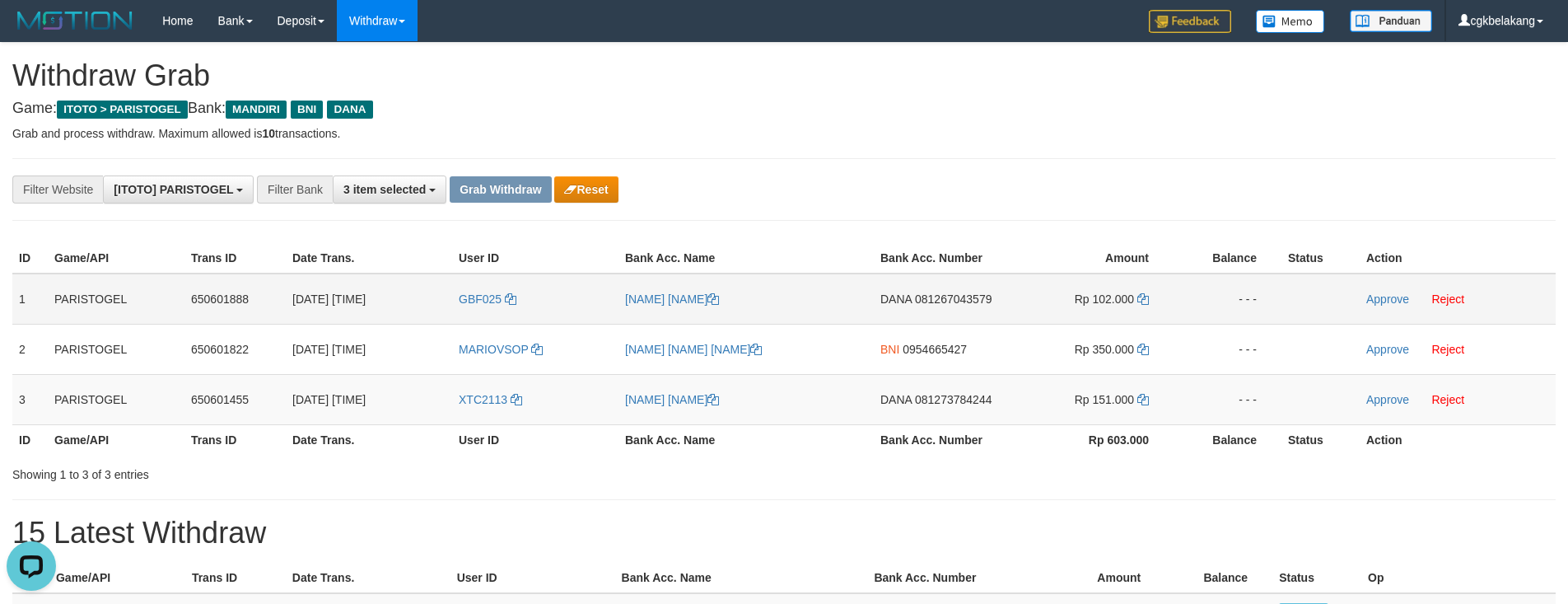 click on "[FIRST] [LAST]" at bounding box center [746, 299] 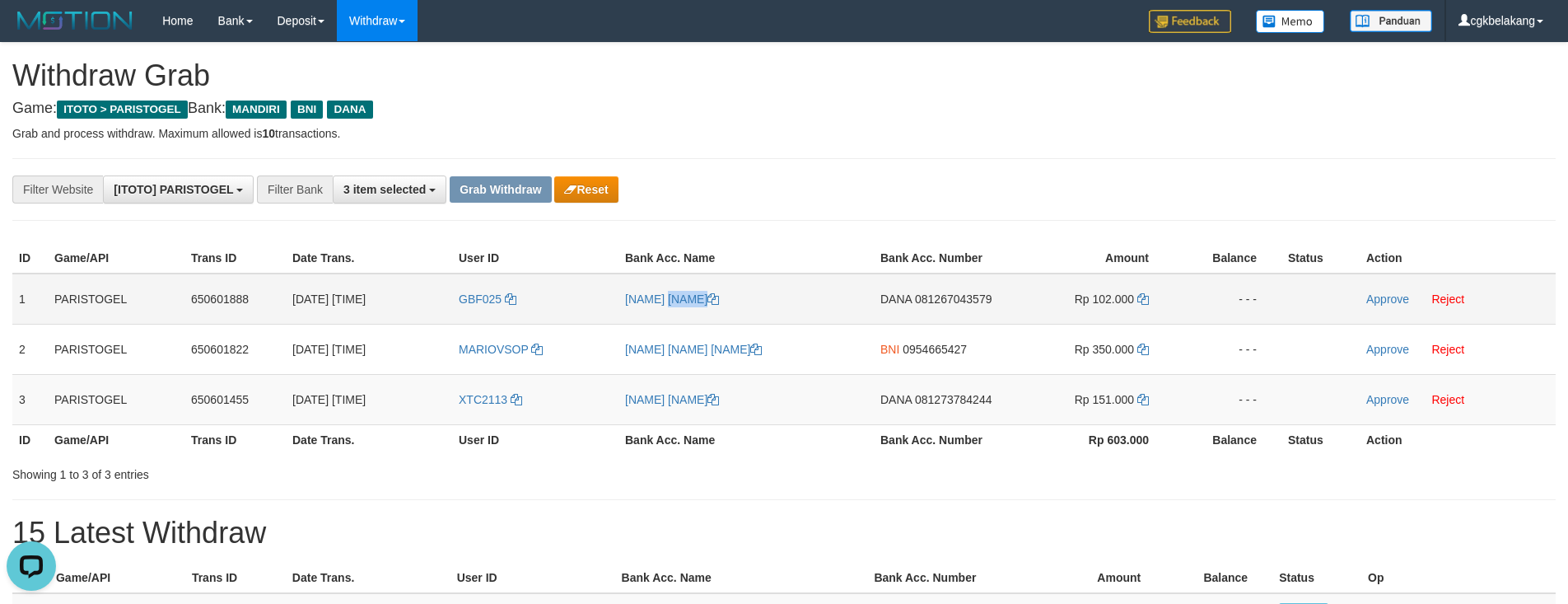 click on "[FIRST] [LAST]" at bounding box center [746, 299] 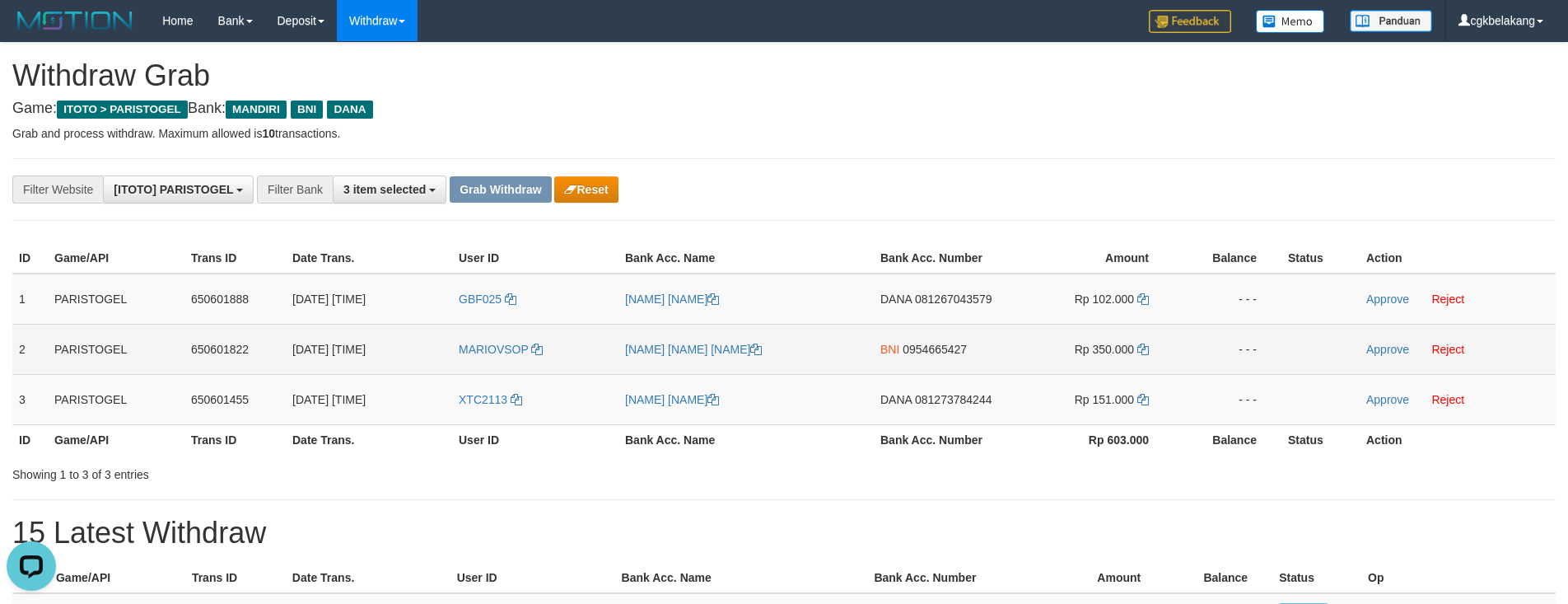 click on "MARIOVSOP" at bounding box center (535, 349) 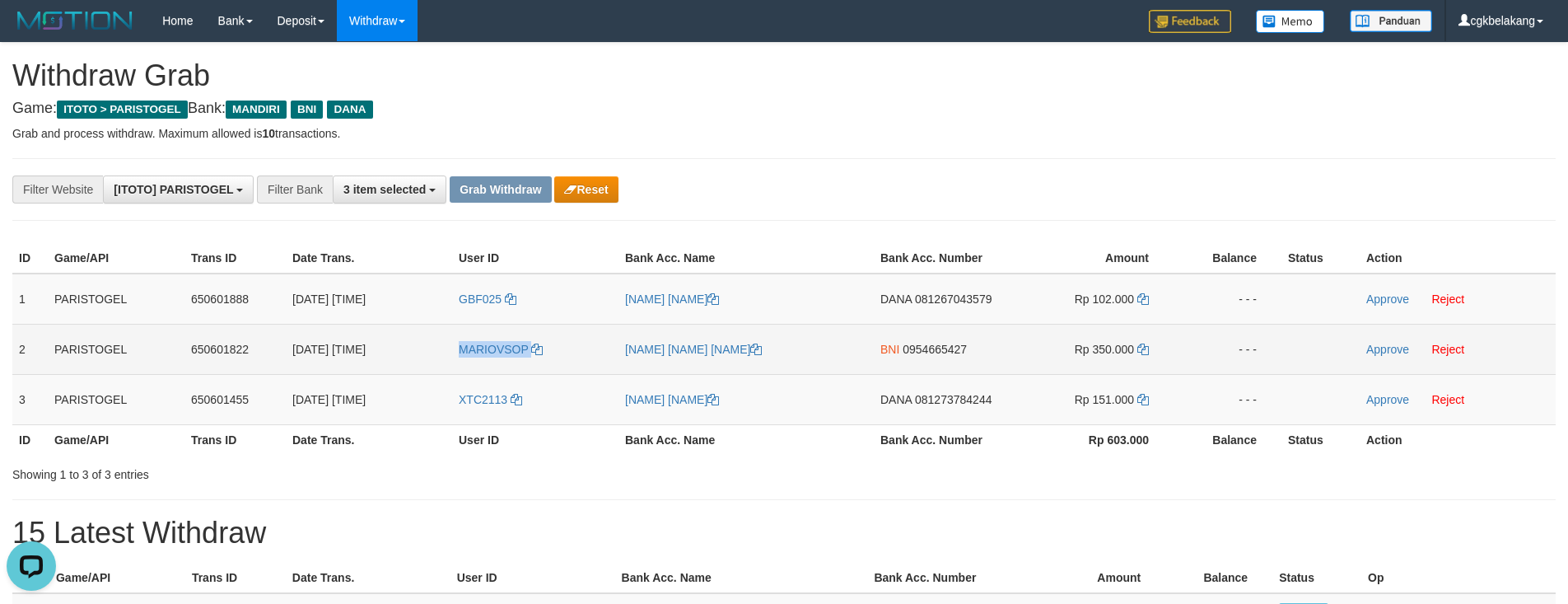 click on "MARIOVSOP" at bounding box center [535, 349] 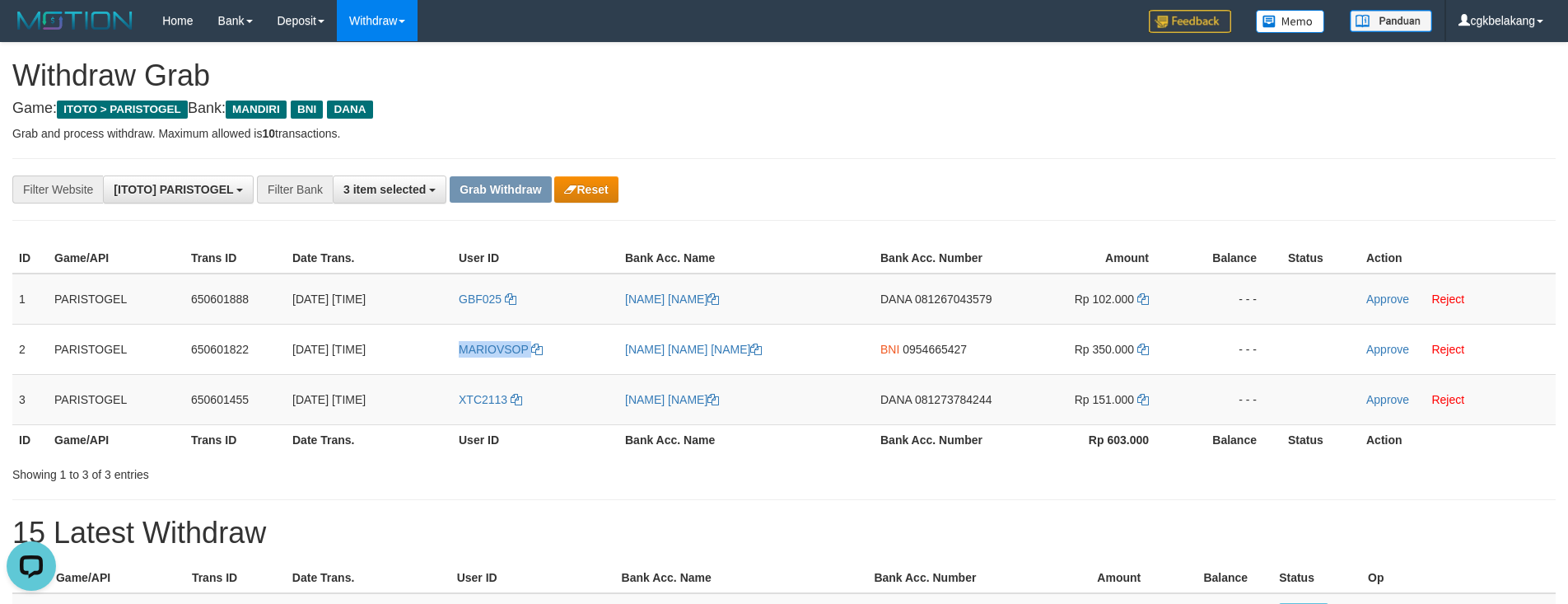 copy on "MARIOVSOP" 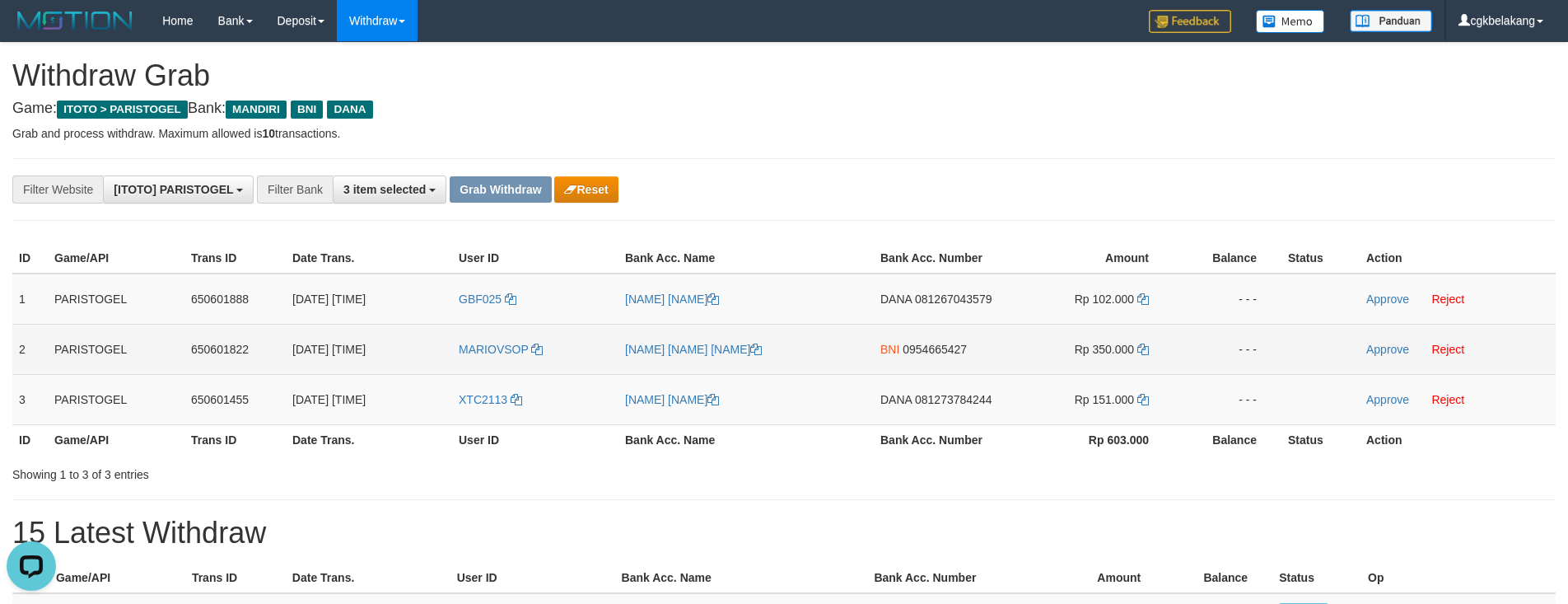 click on "[FIRST] [LAST]" at bounding box center [746, 349] 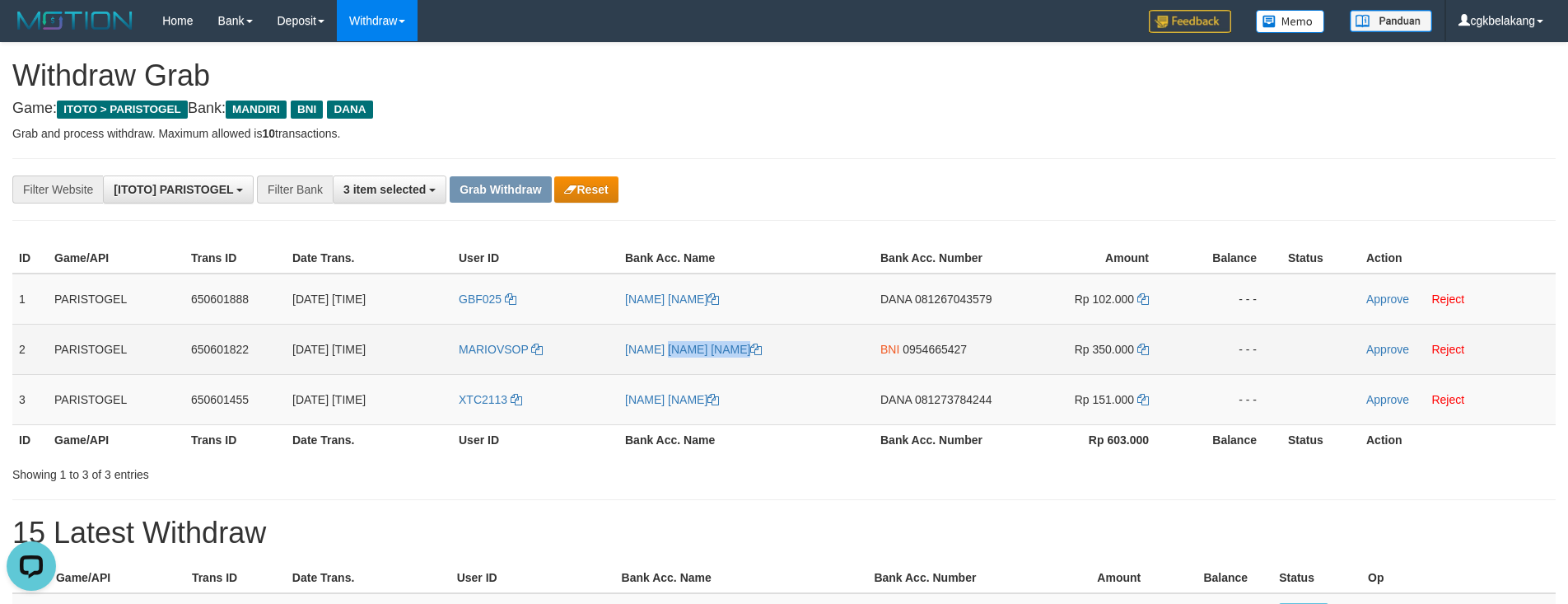 click on "[FIRST] [LAST]" at bounding box center [746, 349] 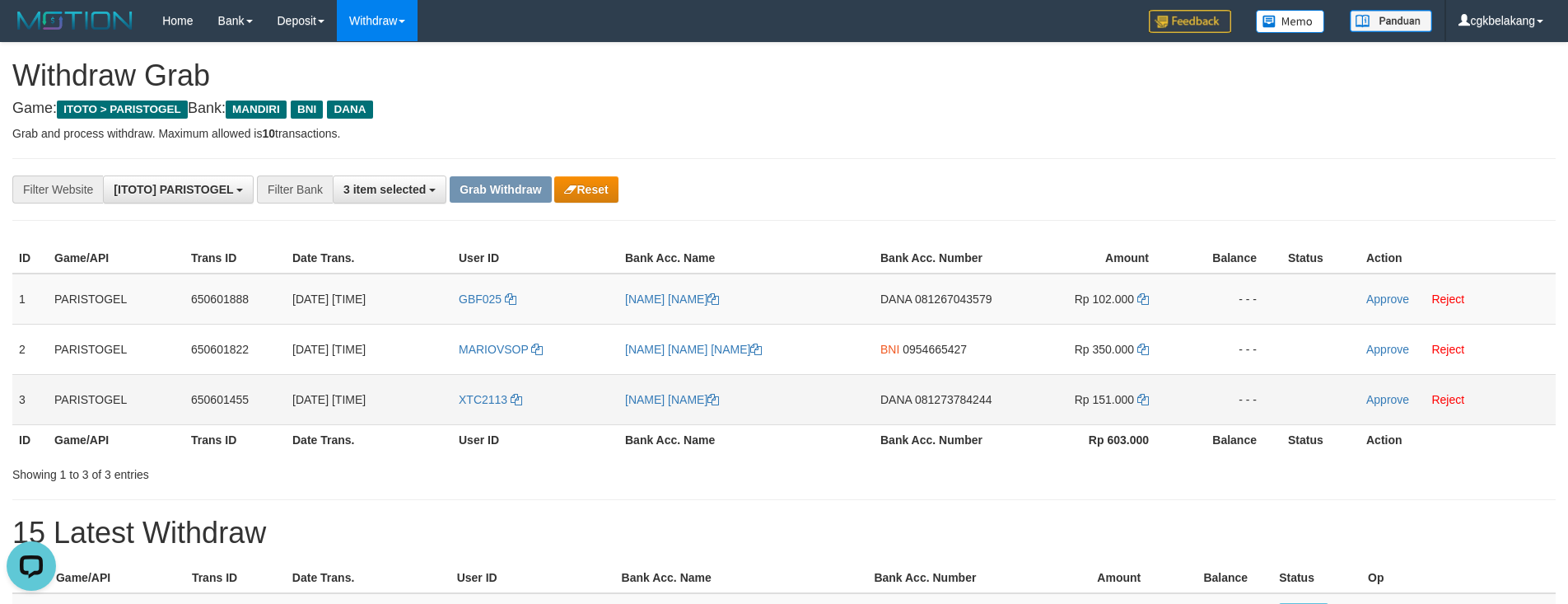 click on "XTC2113" at bounding box center (535, 399) 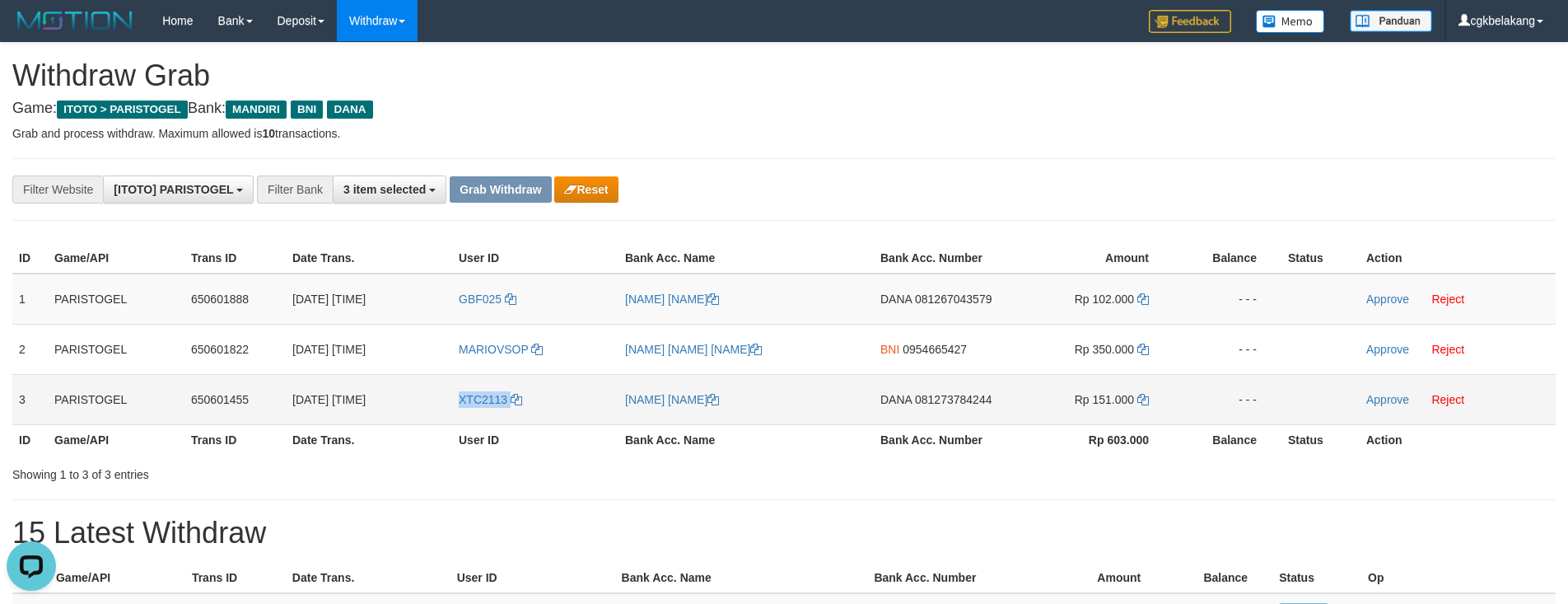 click on "XTC2113" at bounding box center (535, 399) 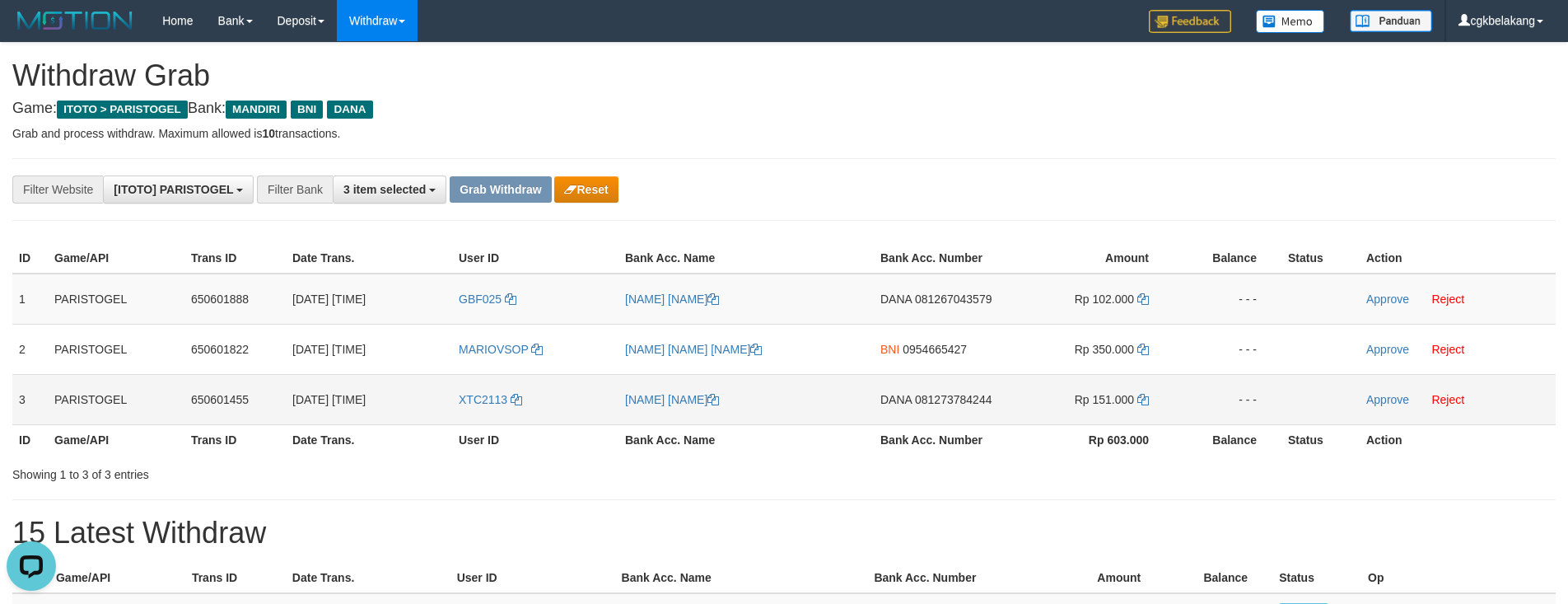 click on "[FIRST] [LAST]" at bounding box center [746, 399] 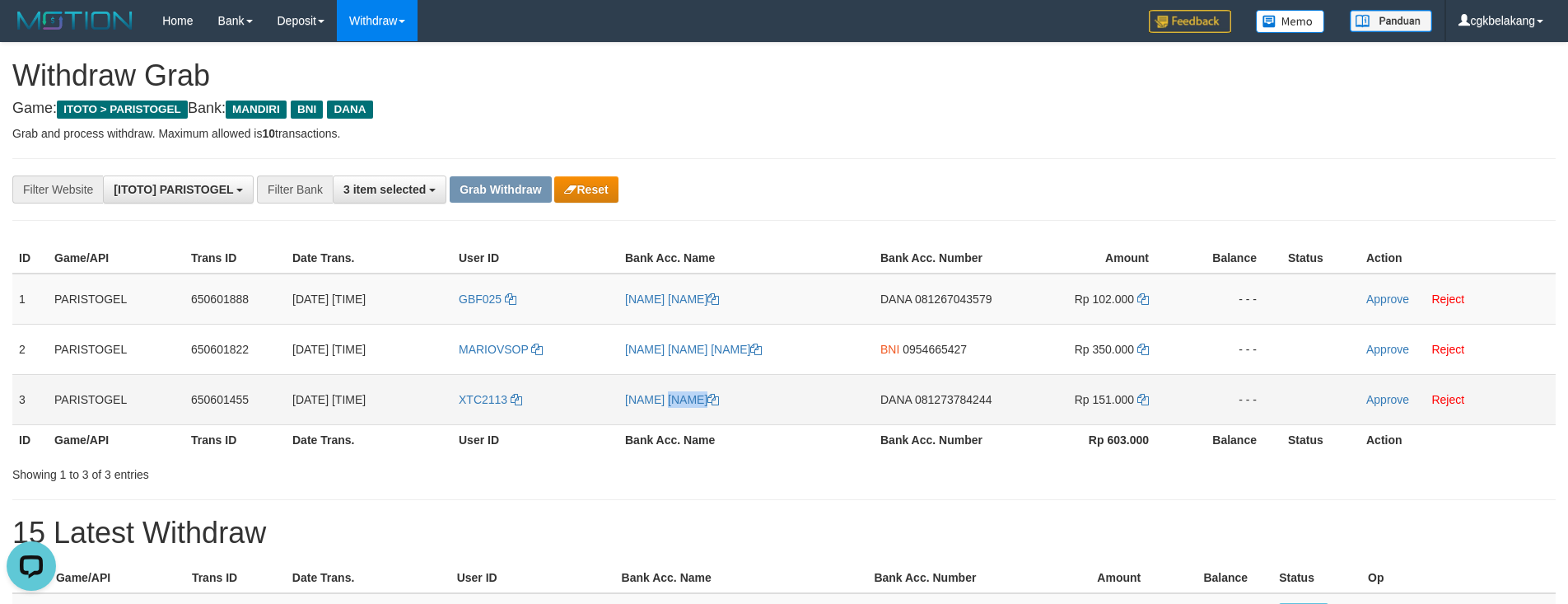 click on "[FIRST] [LAST]" at bounding box center [746, 399] 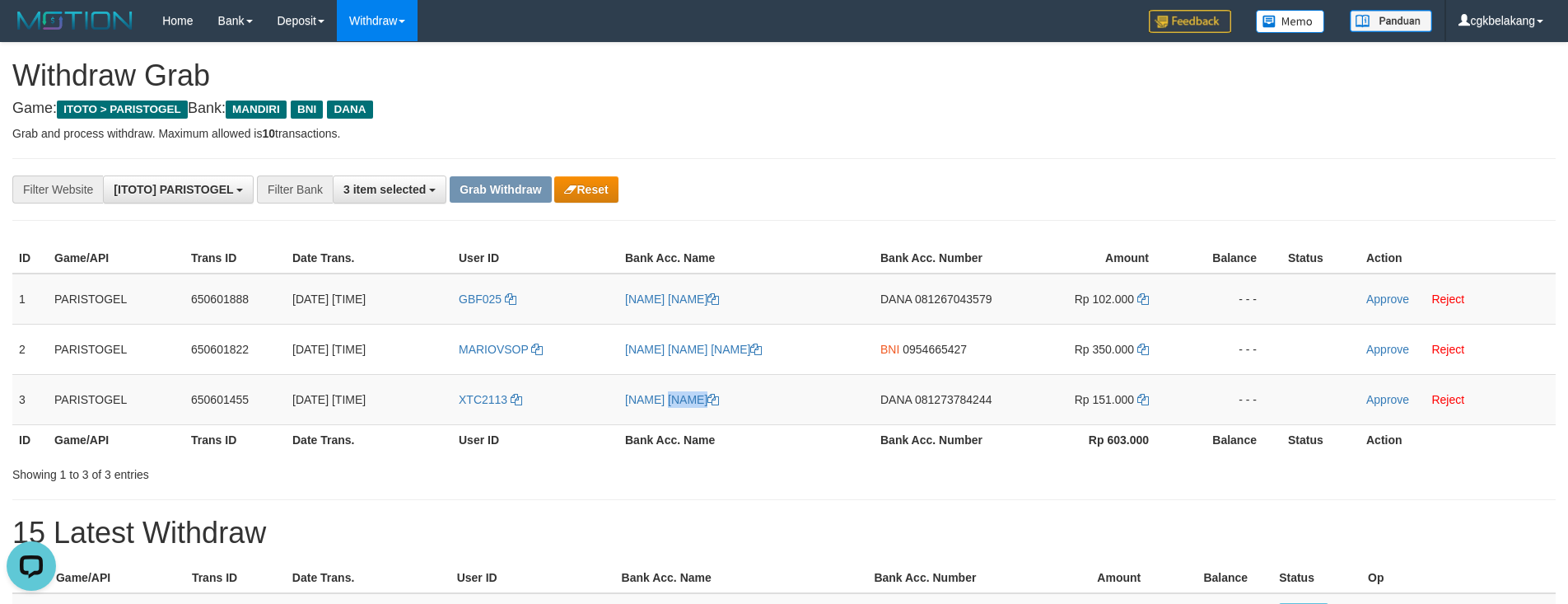 copy on "[FIRST] [LAST]" 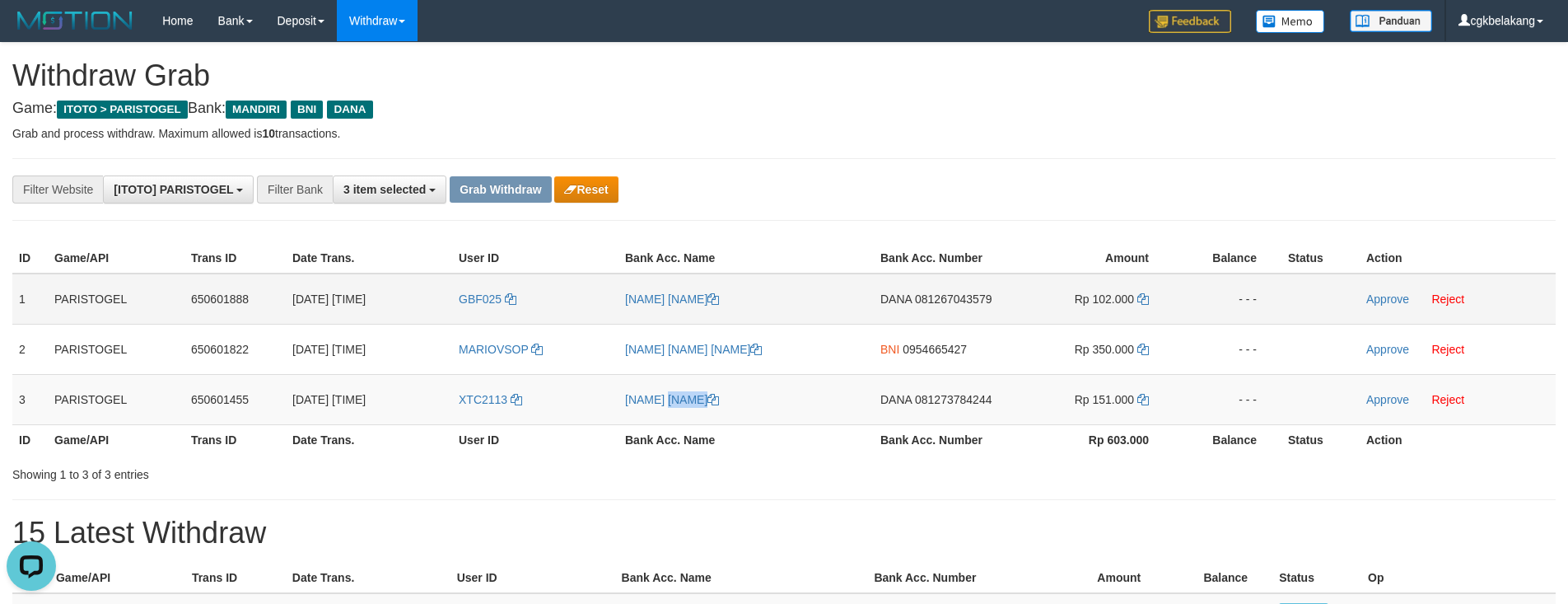 click on "DANA
081267043579" at bounding box center [942, 299] 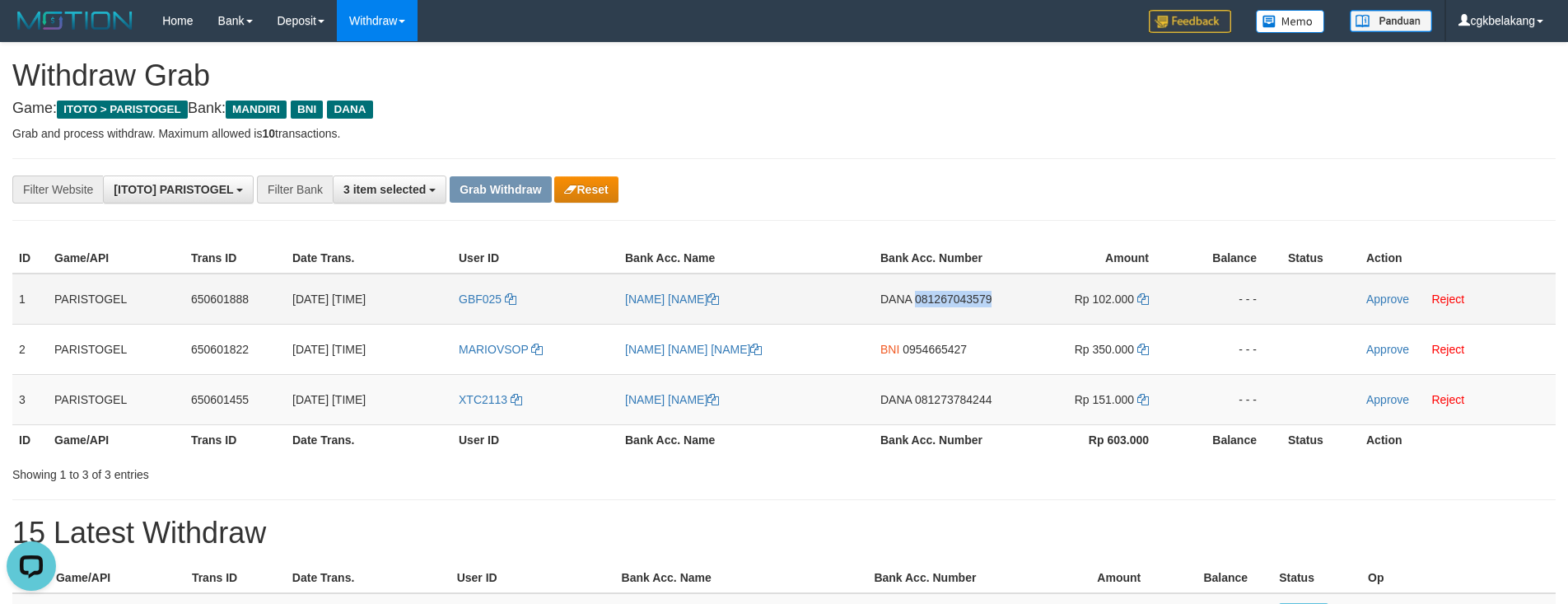 click on "DANA
081267043579" at bounding box center (942, 299) 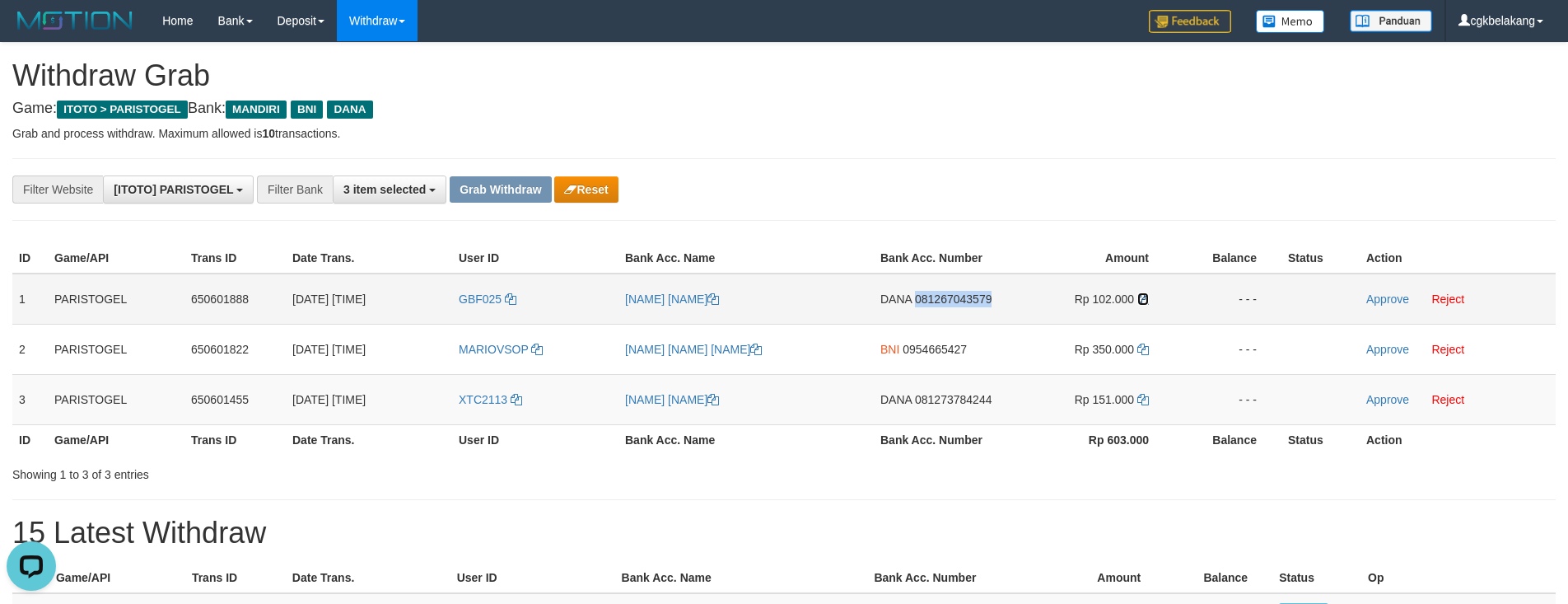 click at bounding box center (1143, 299) 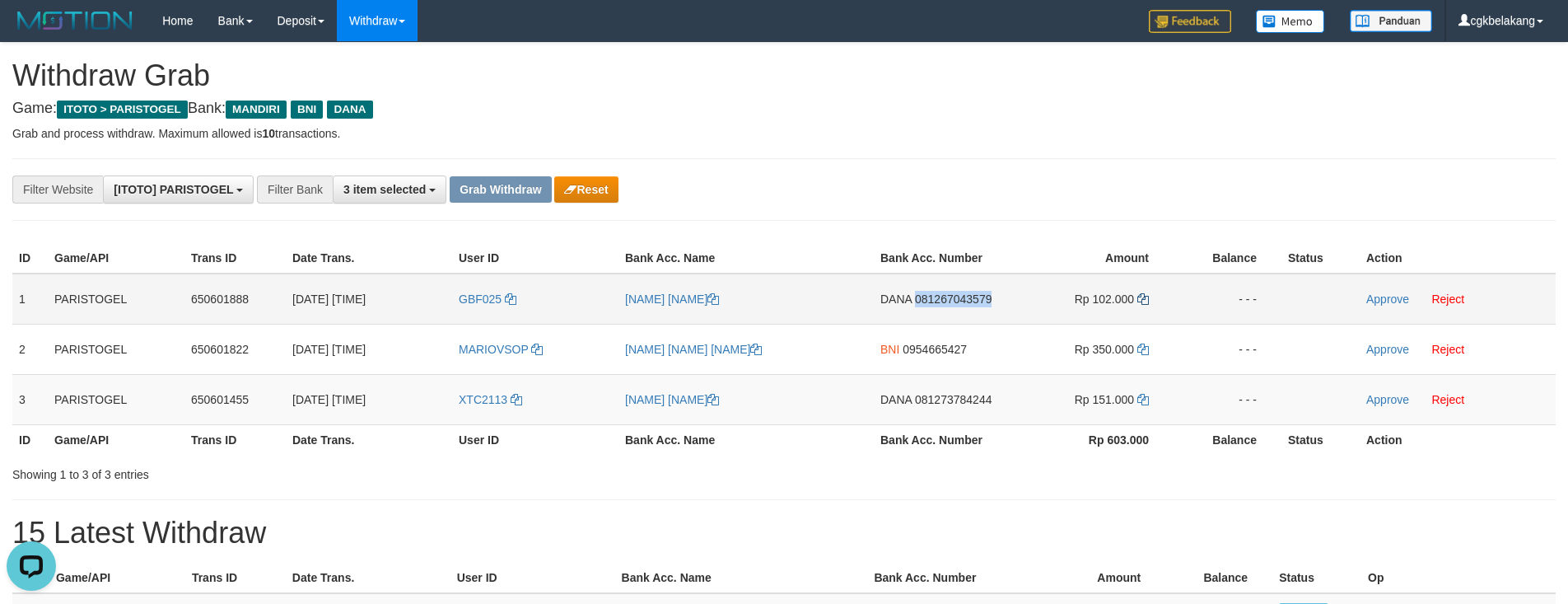 copy on "081267043579" 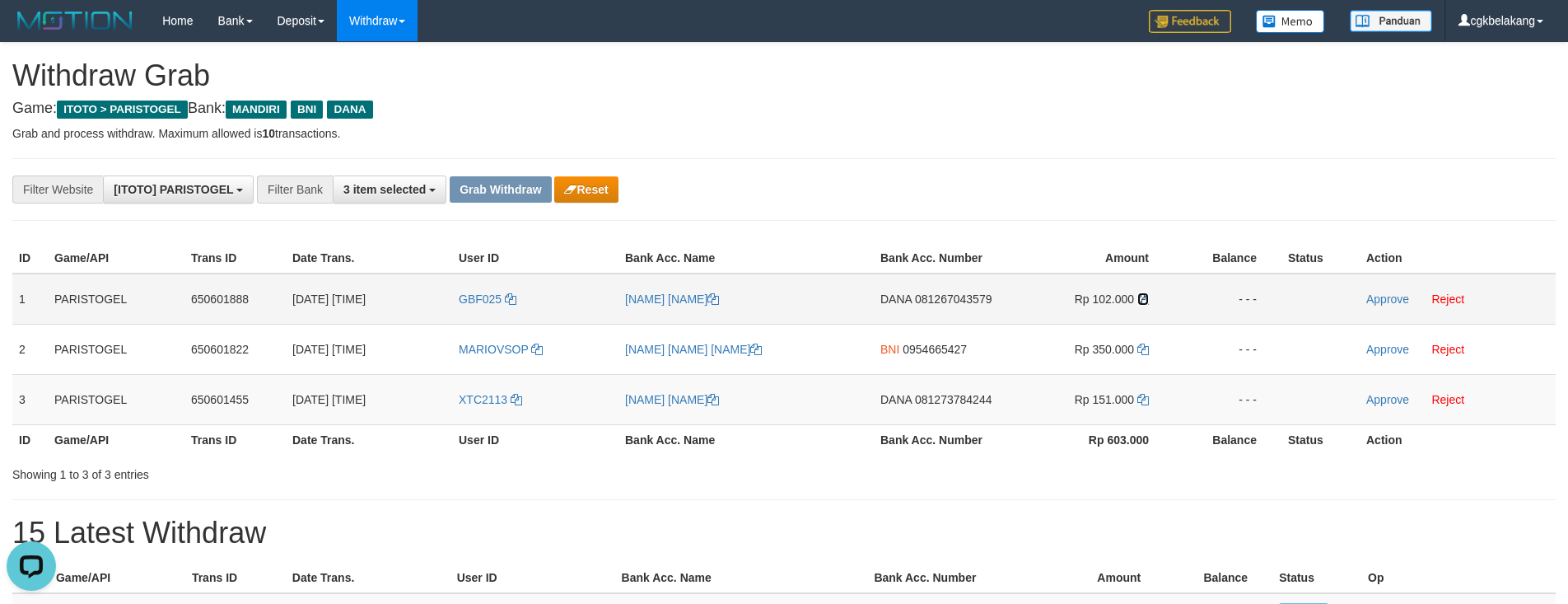click at bounding box center [1143, 299] 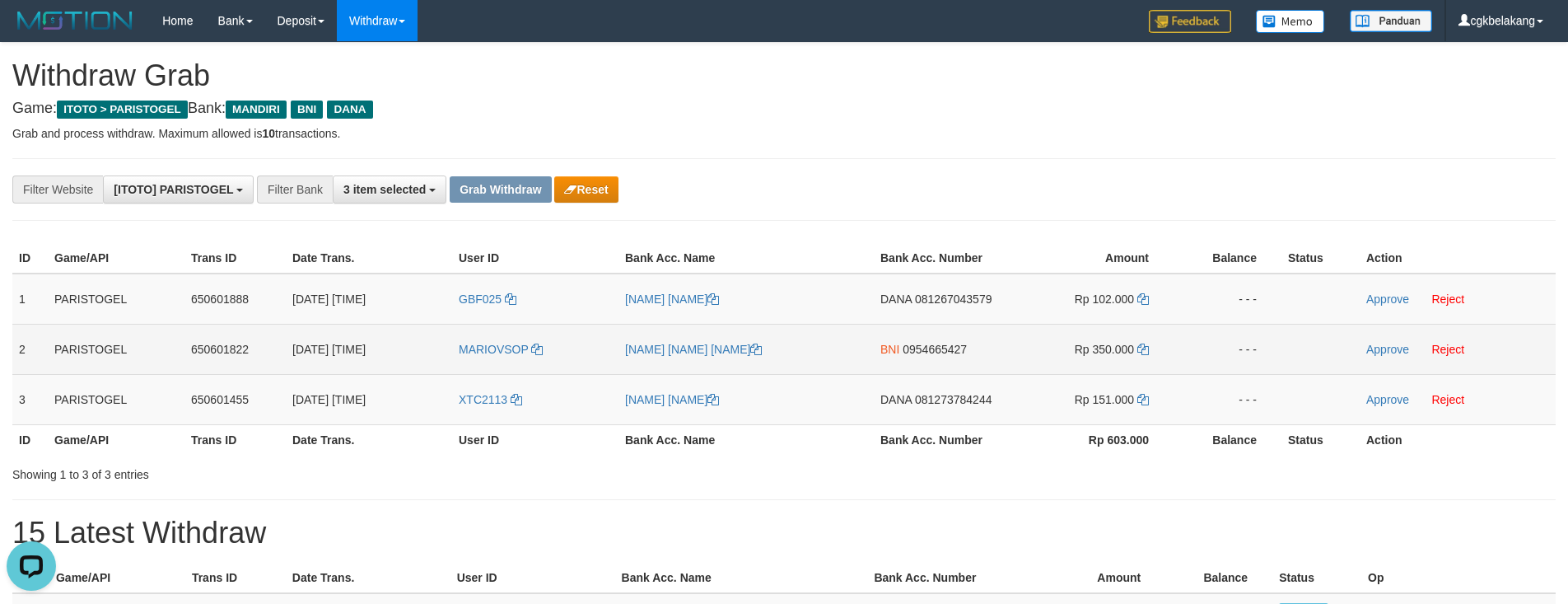 click on "BNI
0954665427" at bounding box center [942, 349] 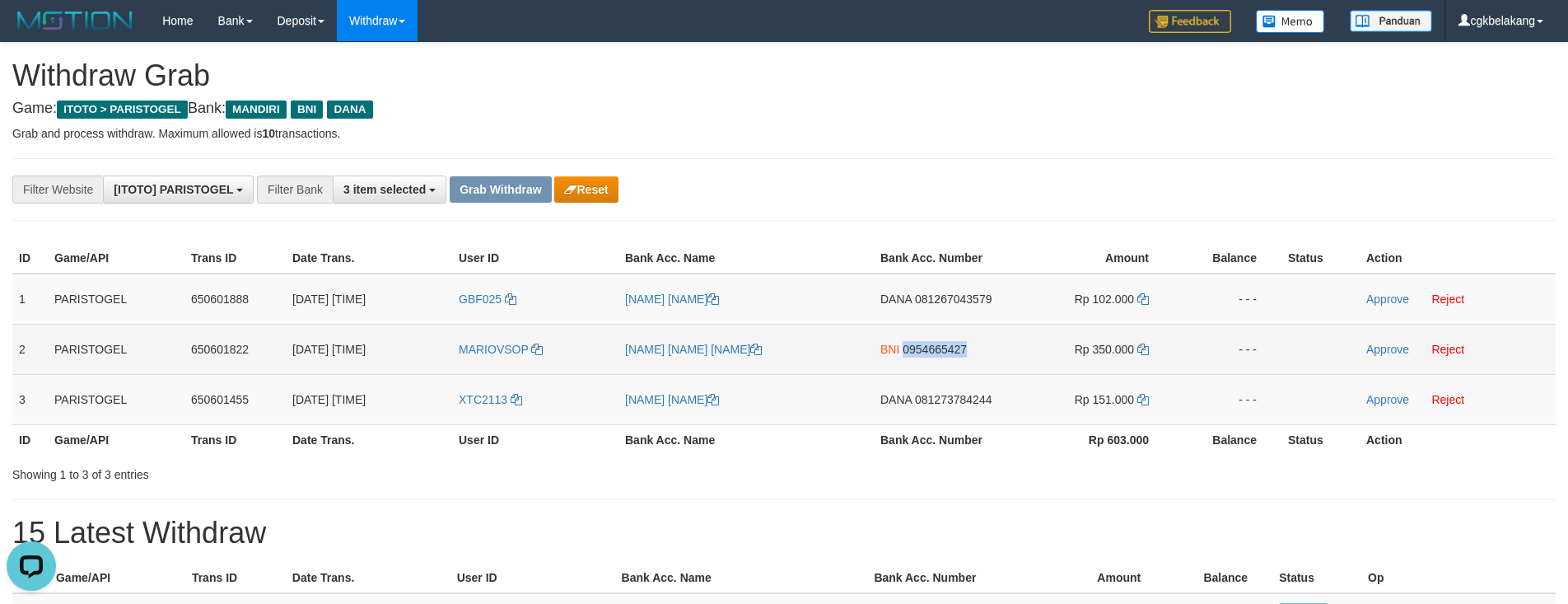 click on "BNI
0954665427" at bounding box center (942, 349) 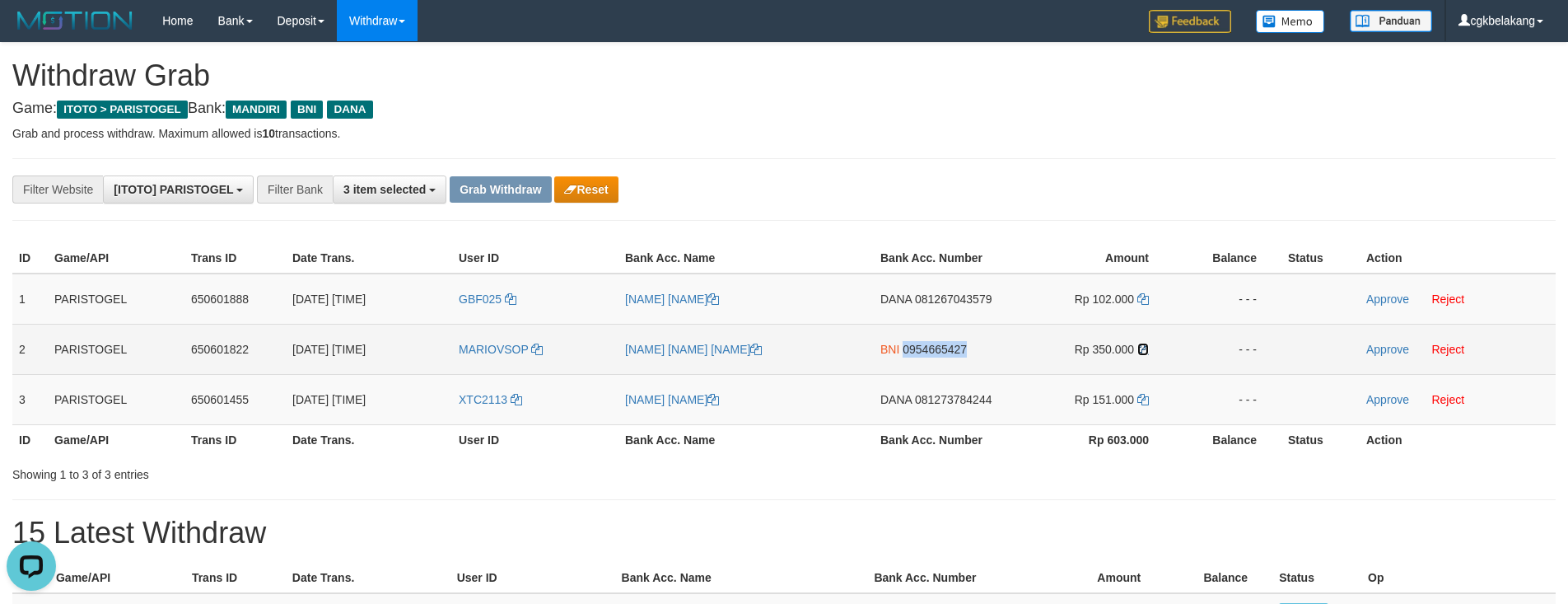 click at bounding box center (1143, 349) 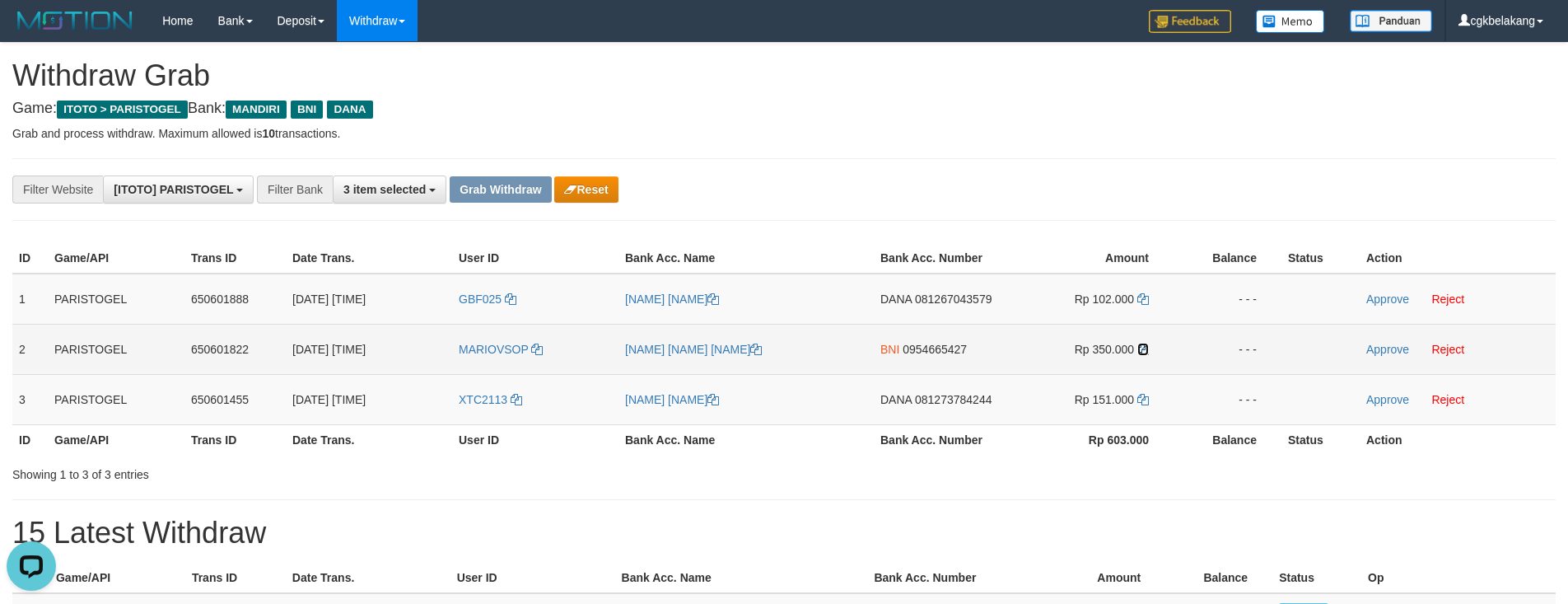 click at bounding box center (1143, 349) 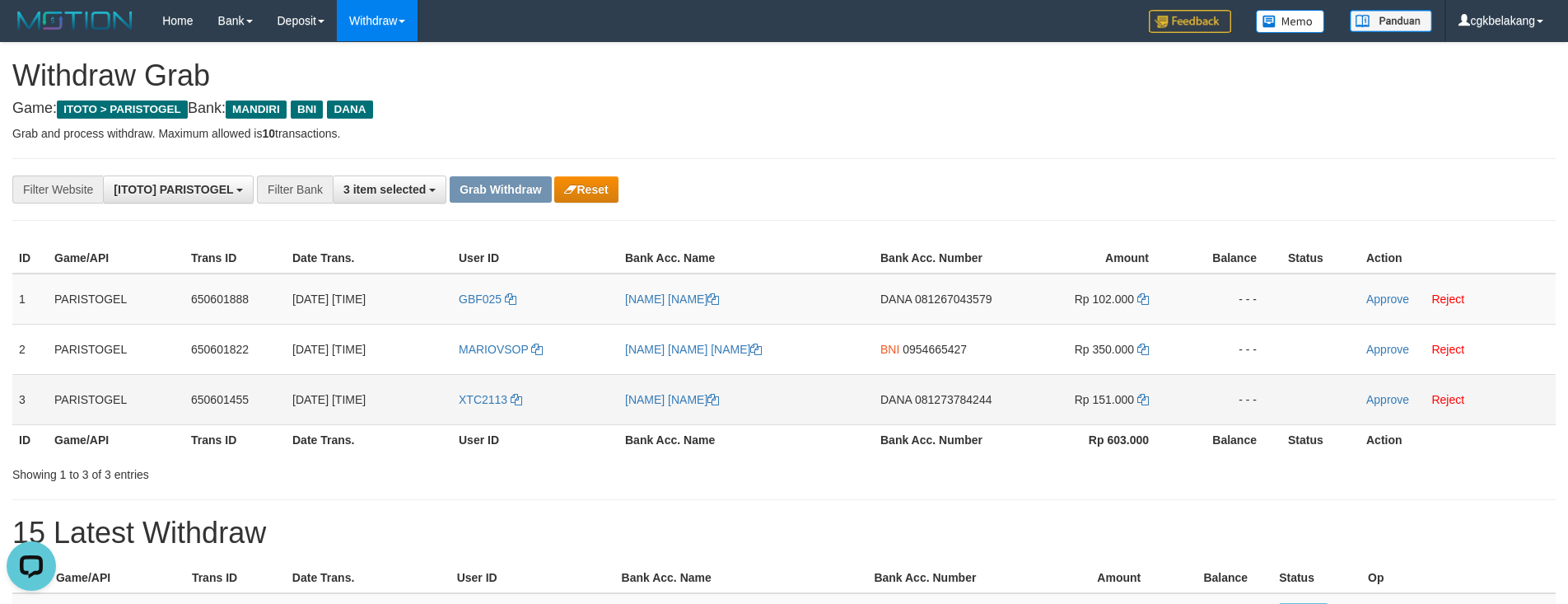 click on "DANA
081273784244" at bounding box center [942, 399] 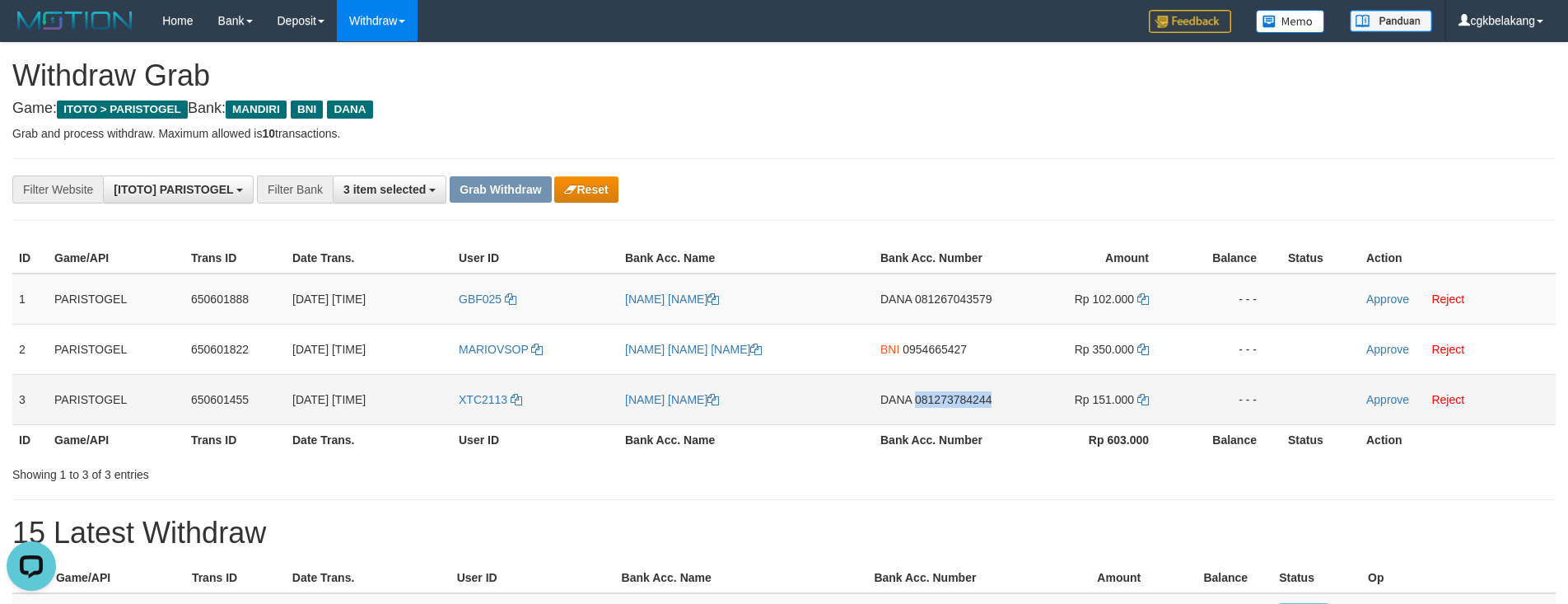 copy on "081273784244" 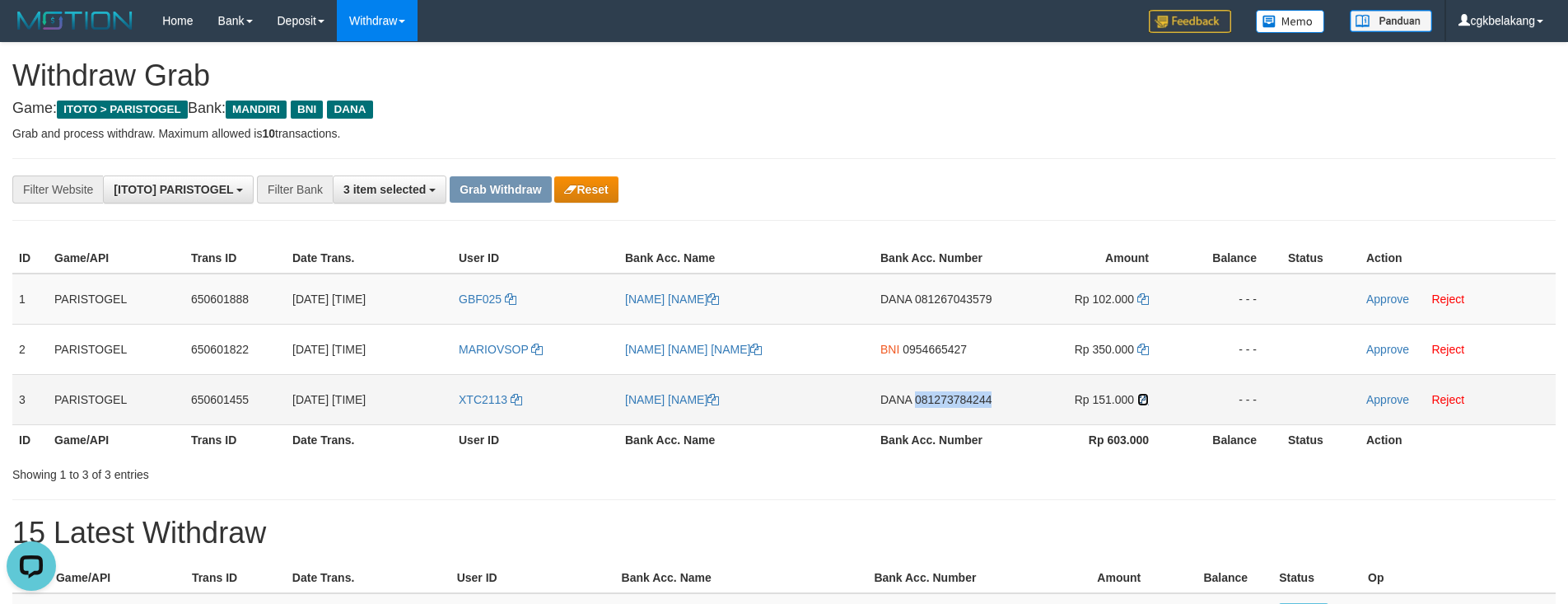 click at bounding box center [1143, 400] 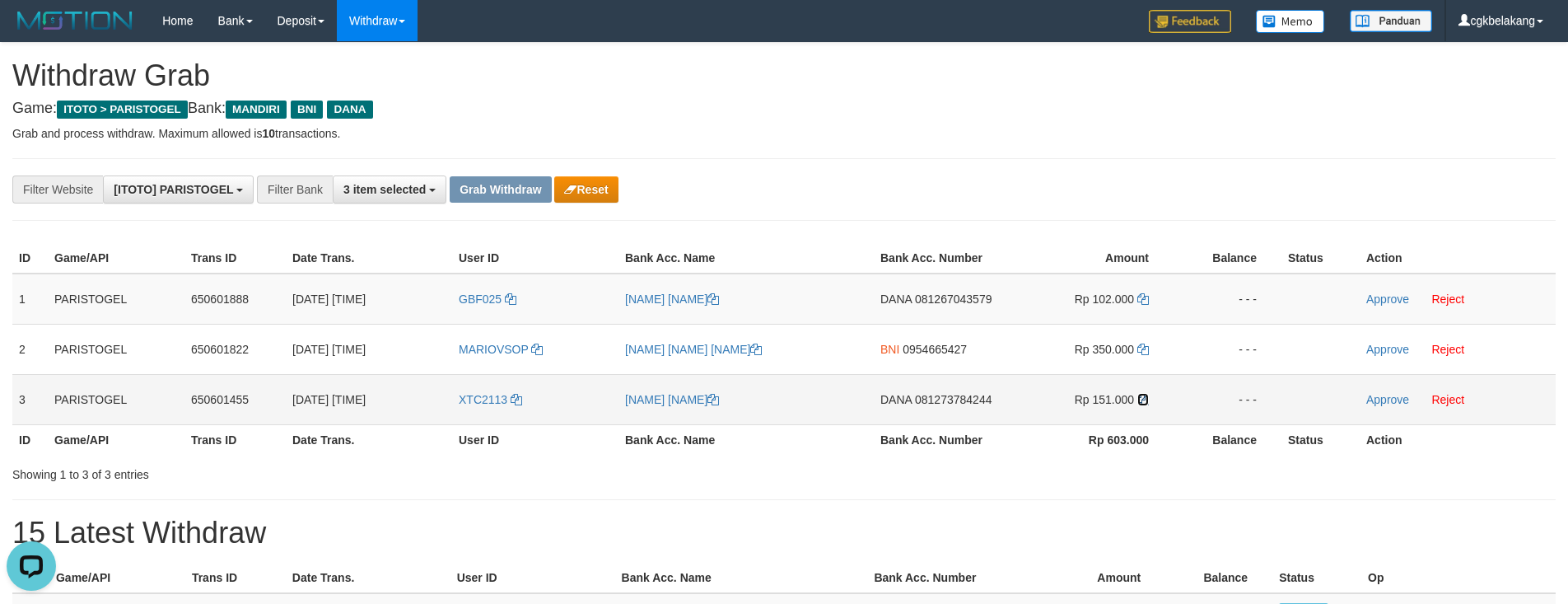 click at bounding box center [1143, 400] 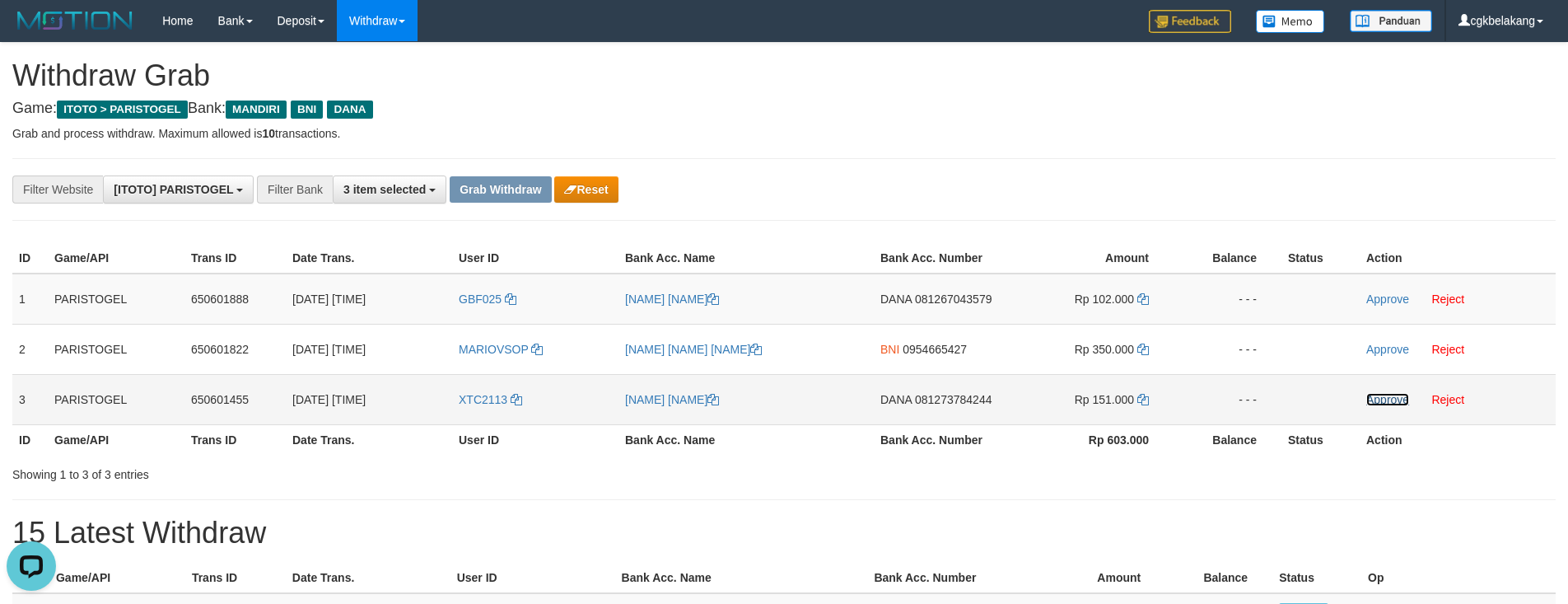 click on "Approve" at bounding box center (1388, 400) 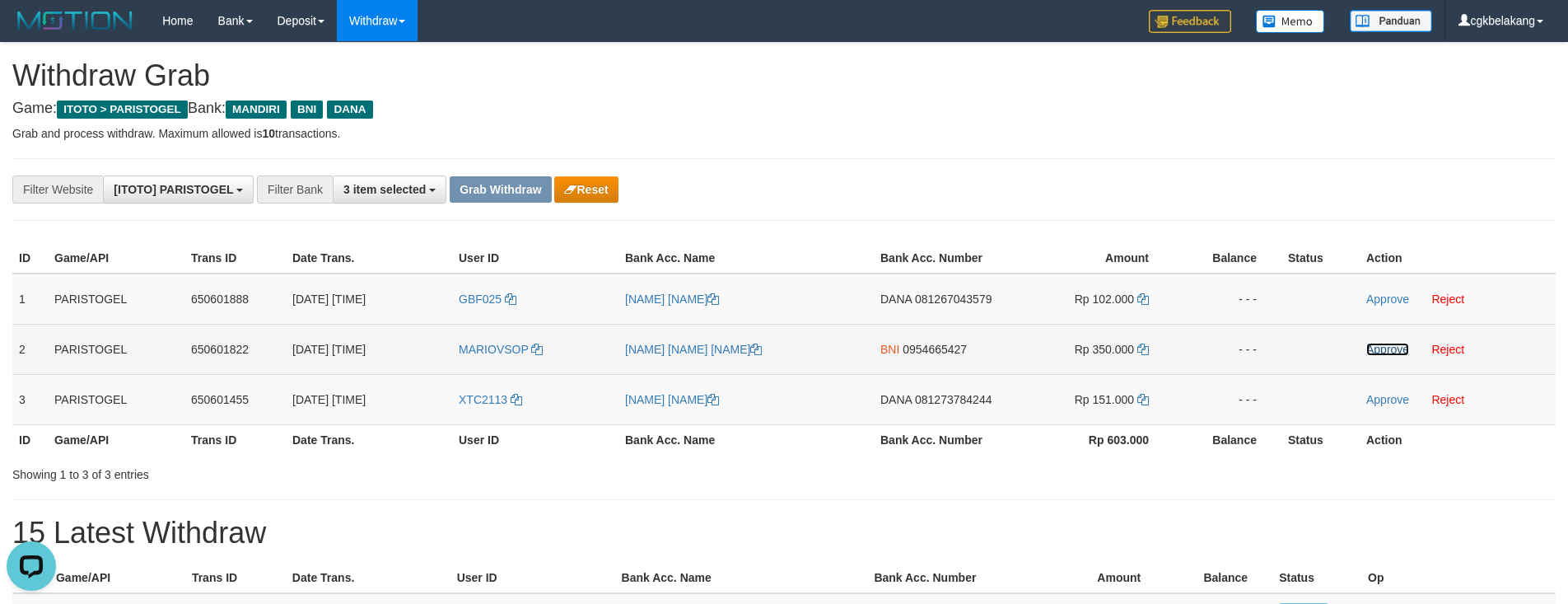 click on "Approve" at bounding box center [1388, 349] 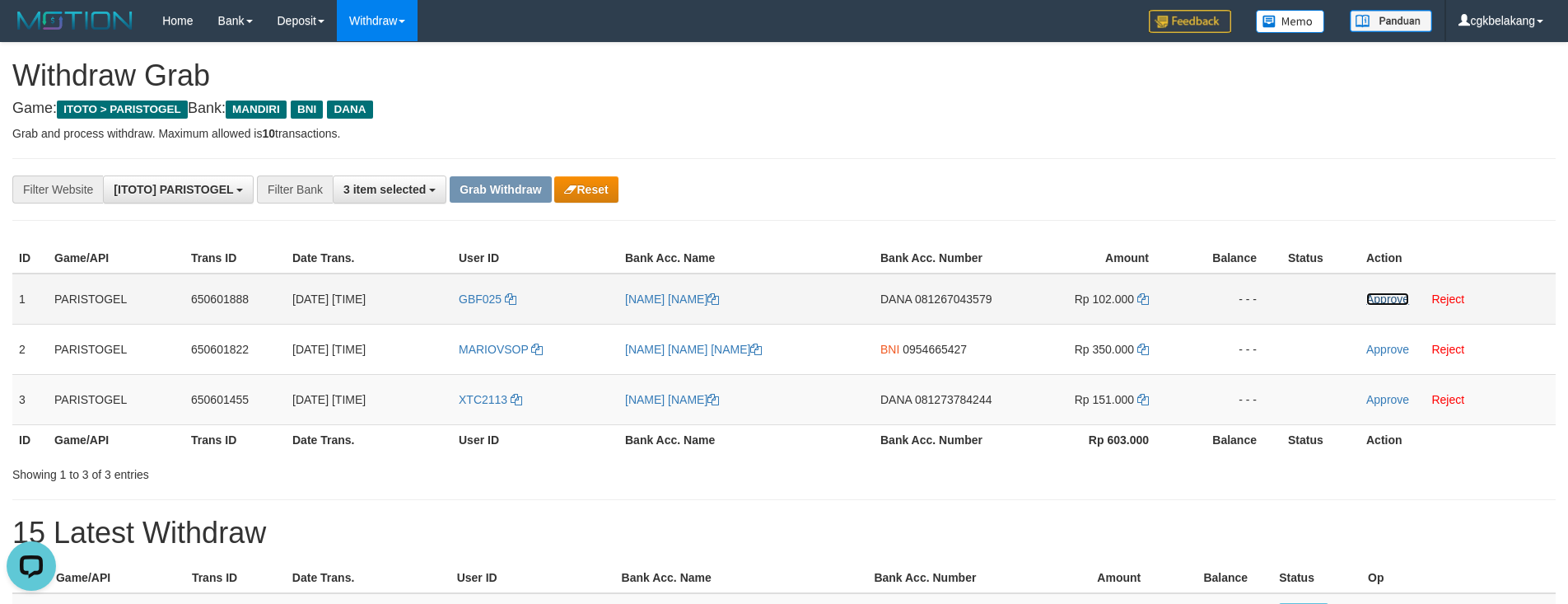 click on "Approve" at bounding box center (1388, 299) 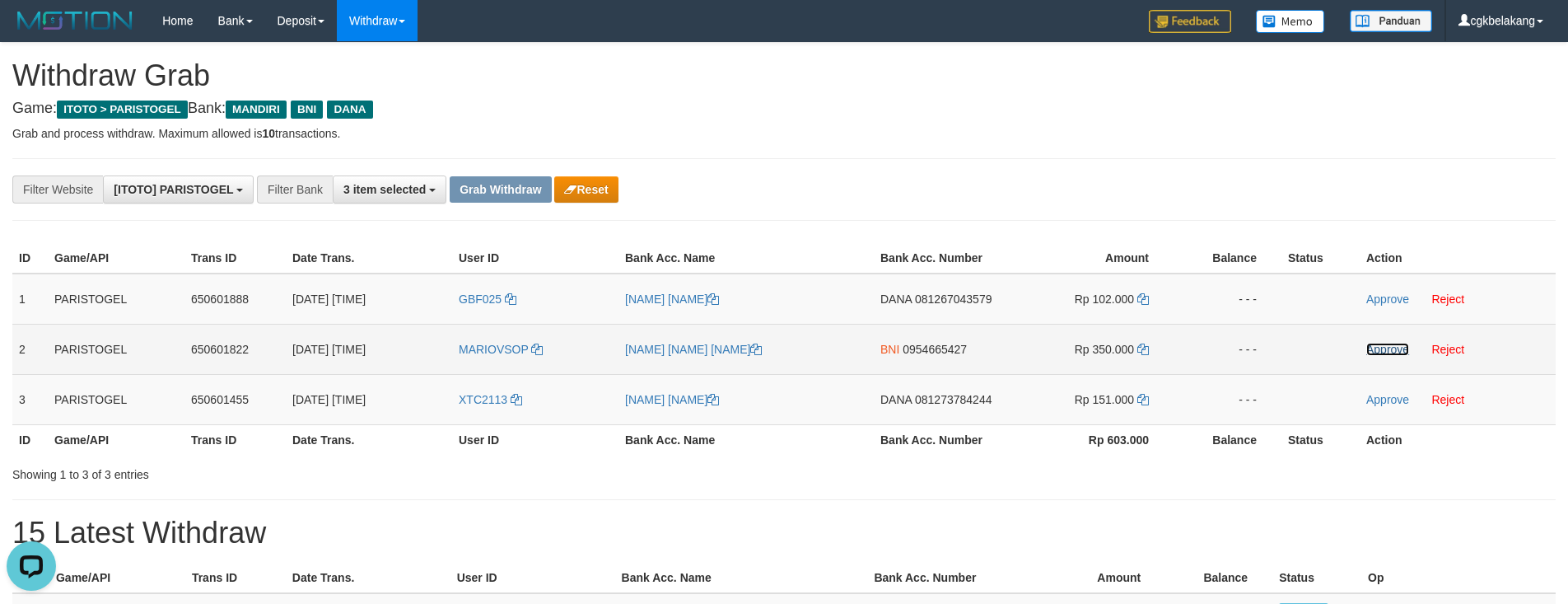 click on "Approve" at bounding box center [1388, 349] 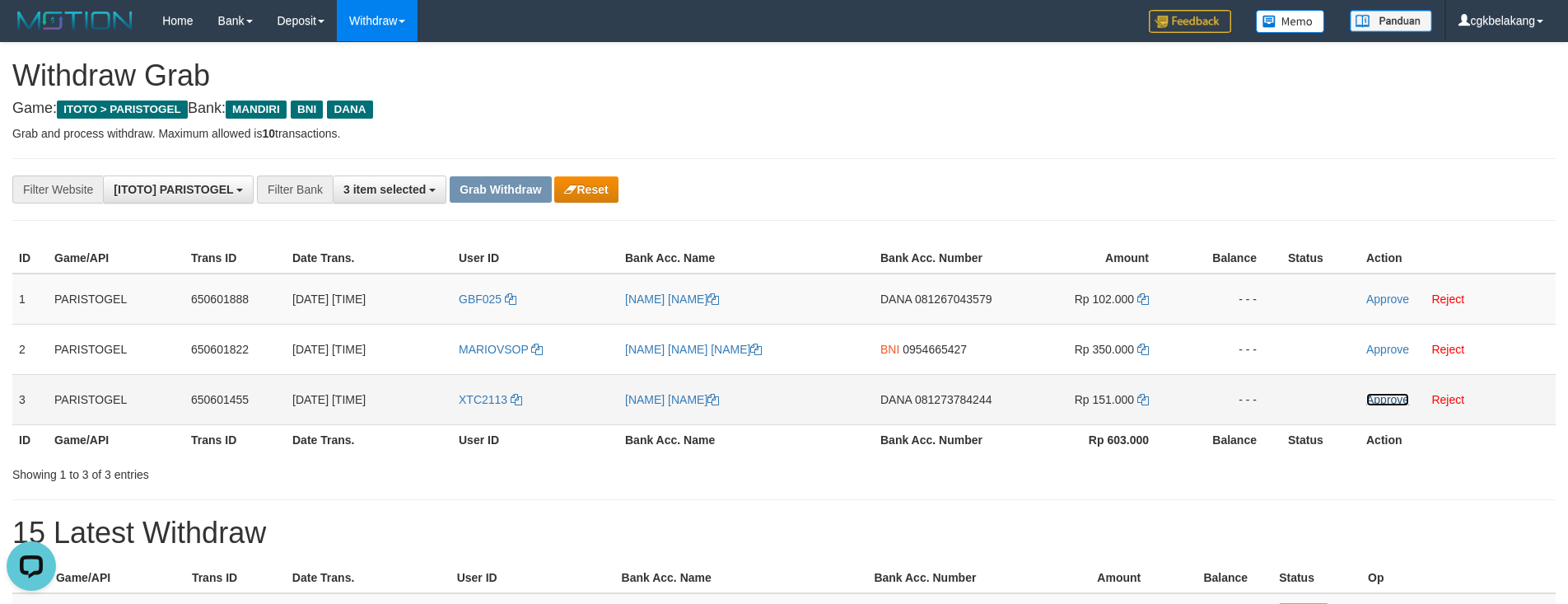 click on "Approve" at bounding box center [1388, 400] 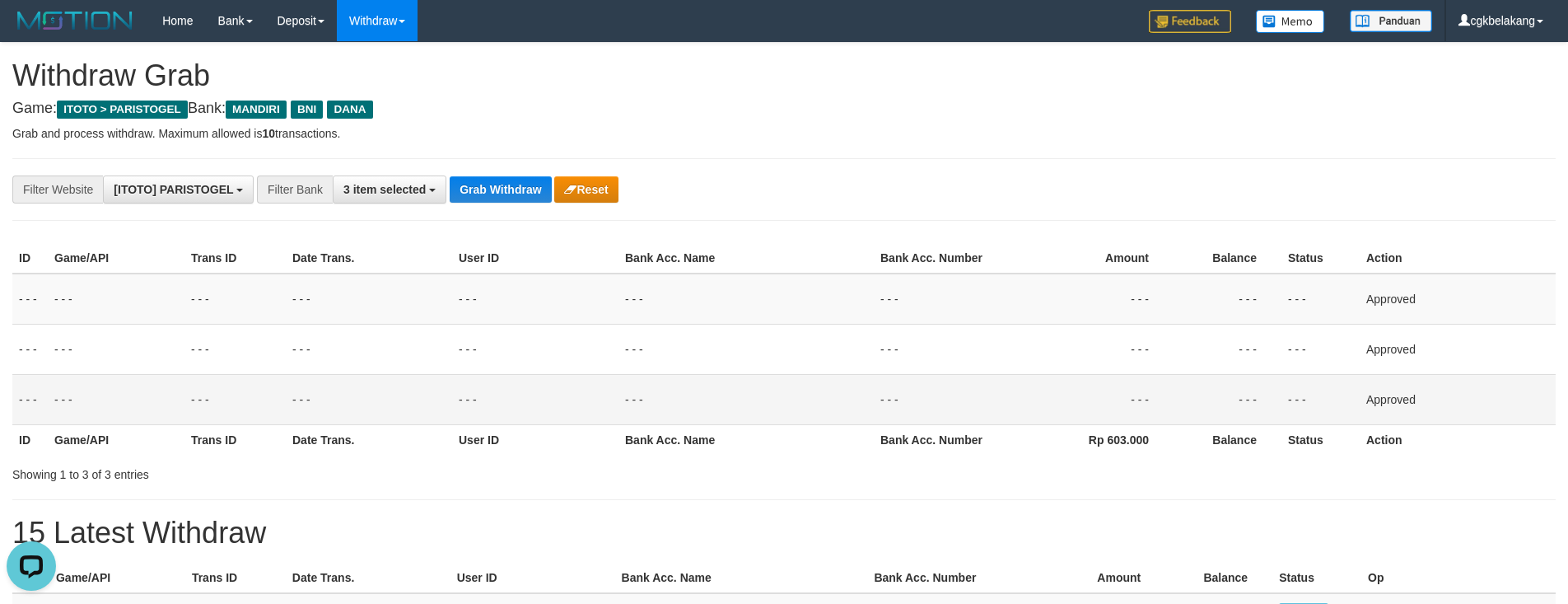 click on "- - -" at bounding box center (746, 399) 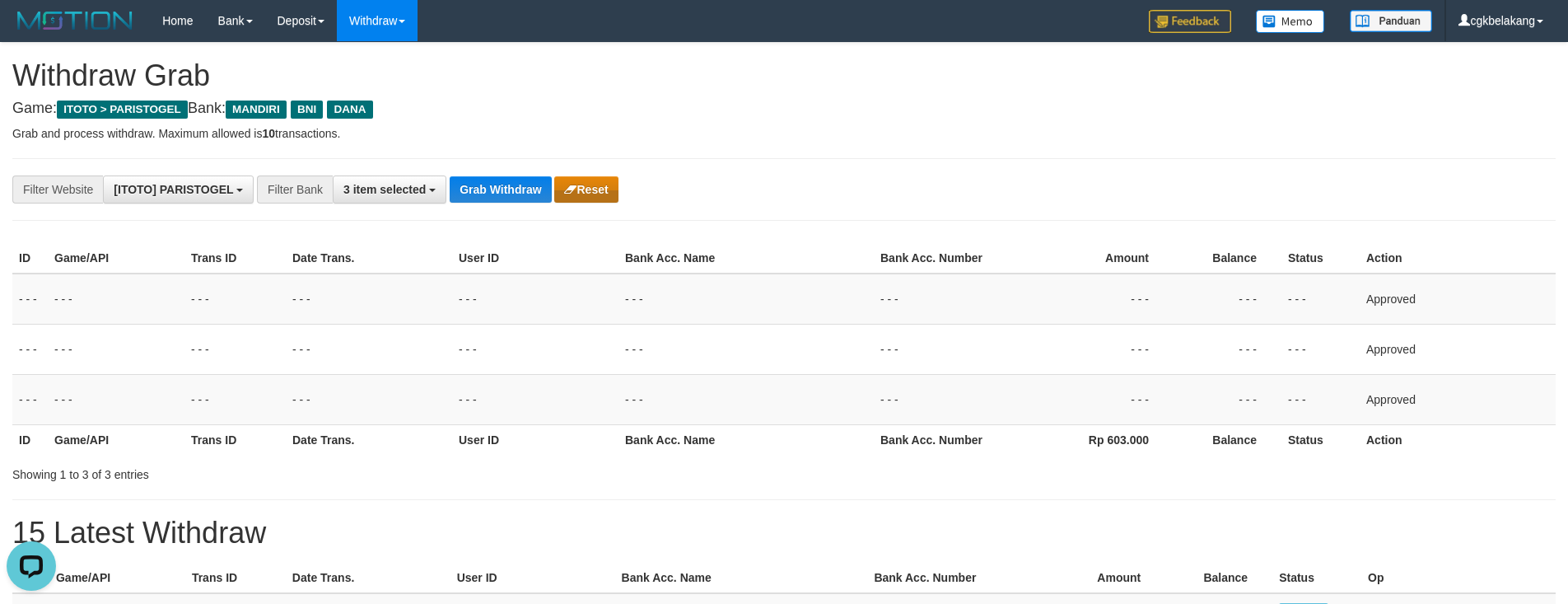 drag, startPoint x: 580, startPoint y: 205, endPoint x: 587, endPoint y: 194, distance: 13.038405 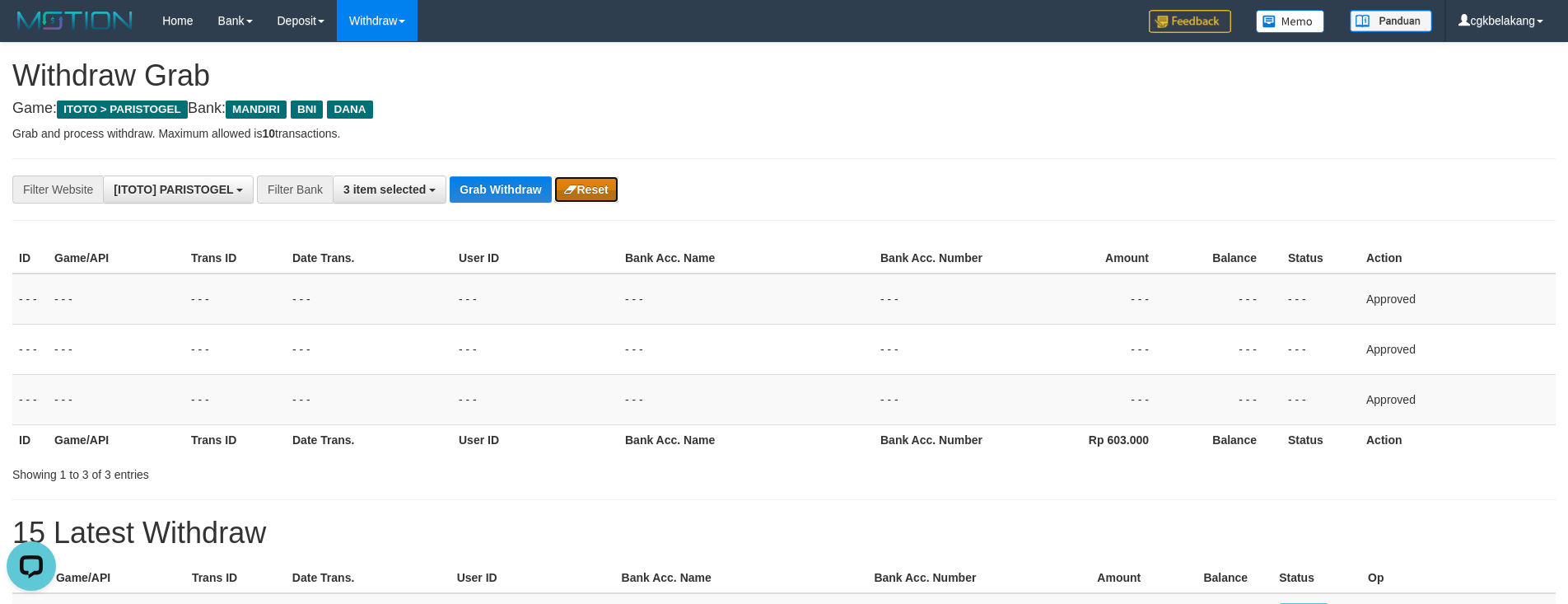 click on "Reset" at bounding box center [586, 190] 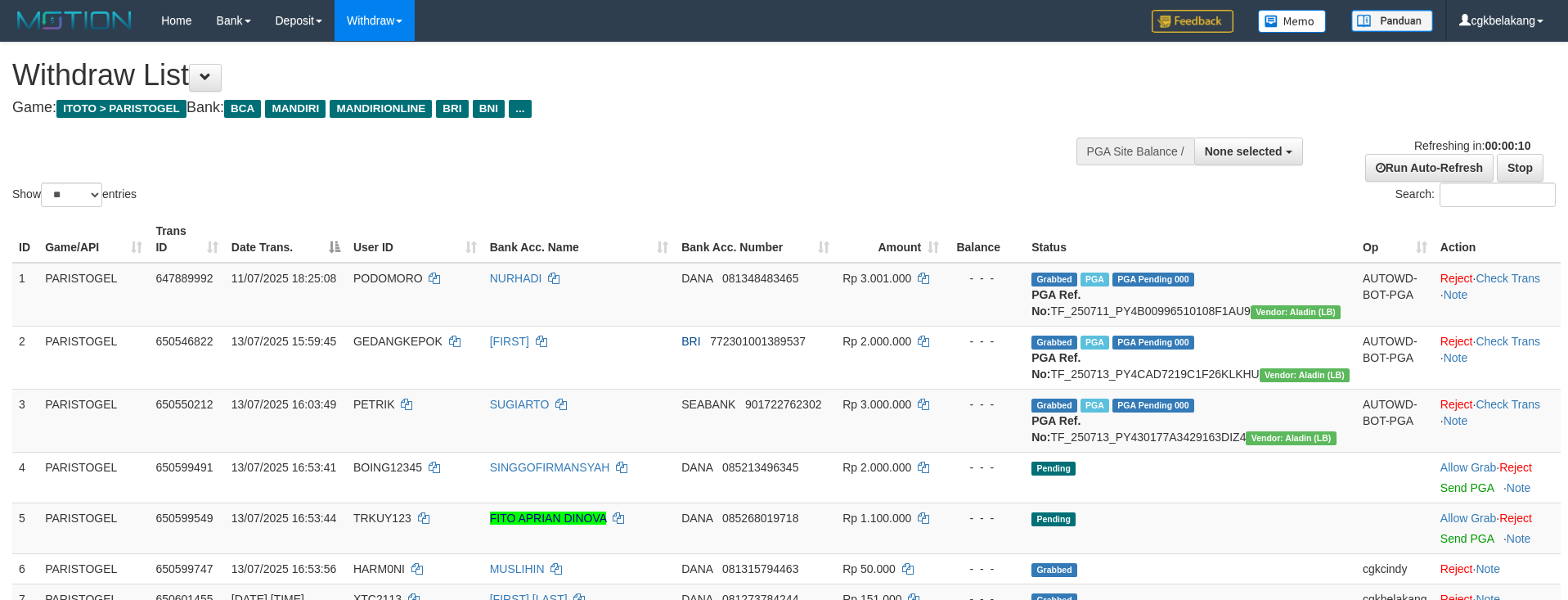 select 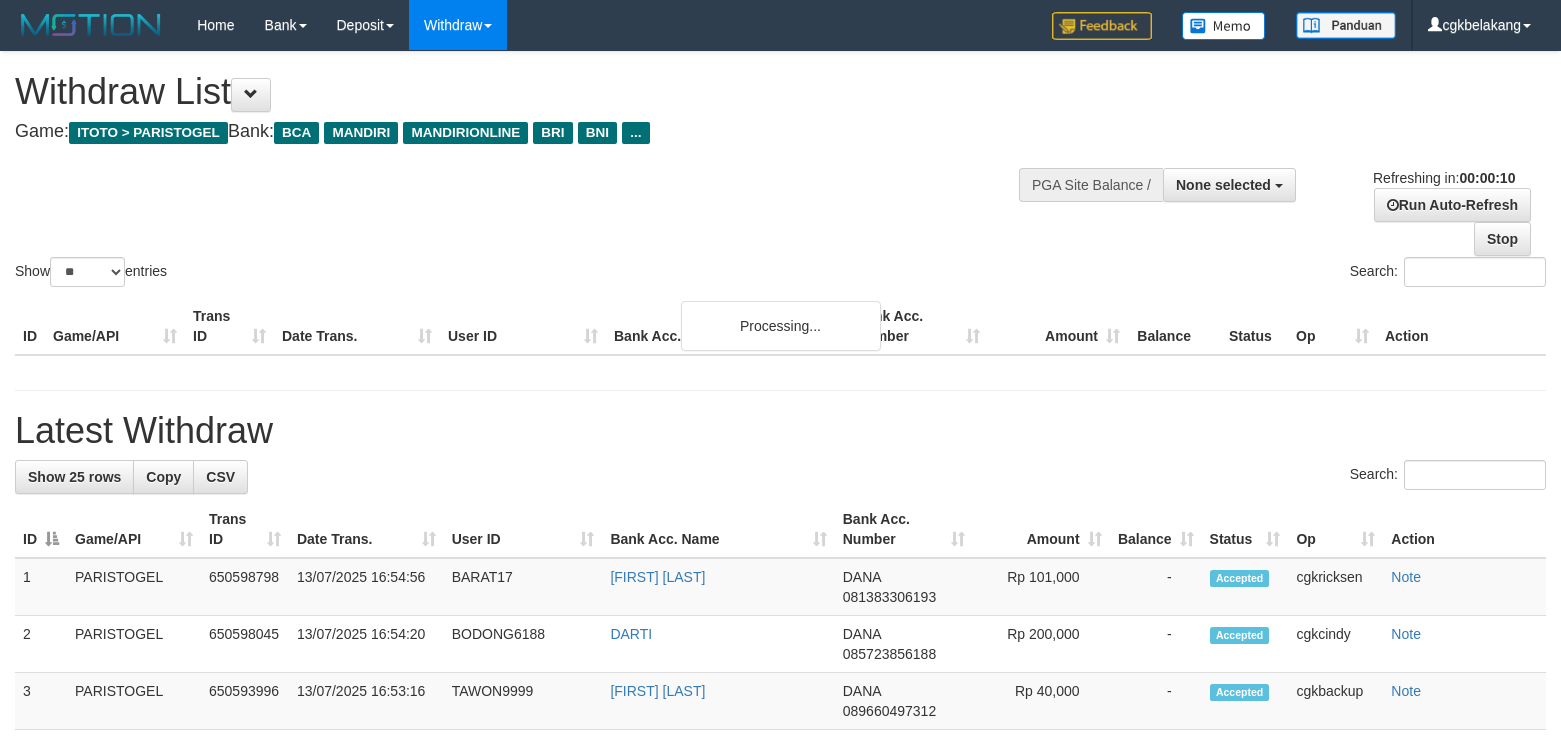 select 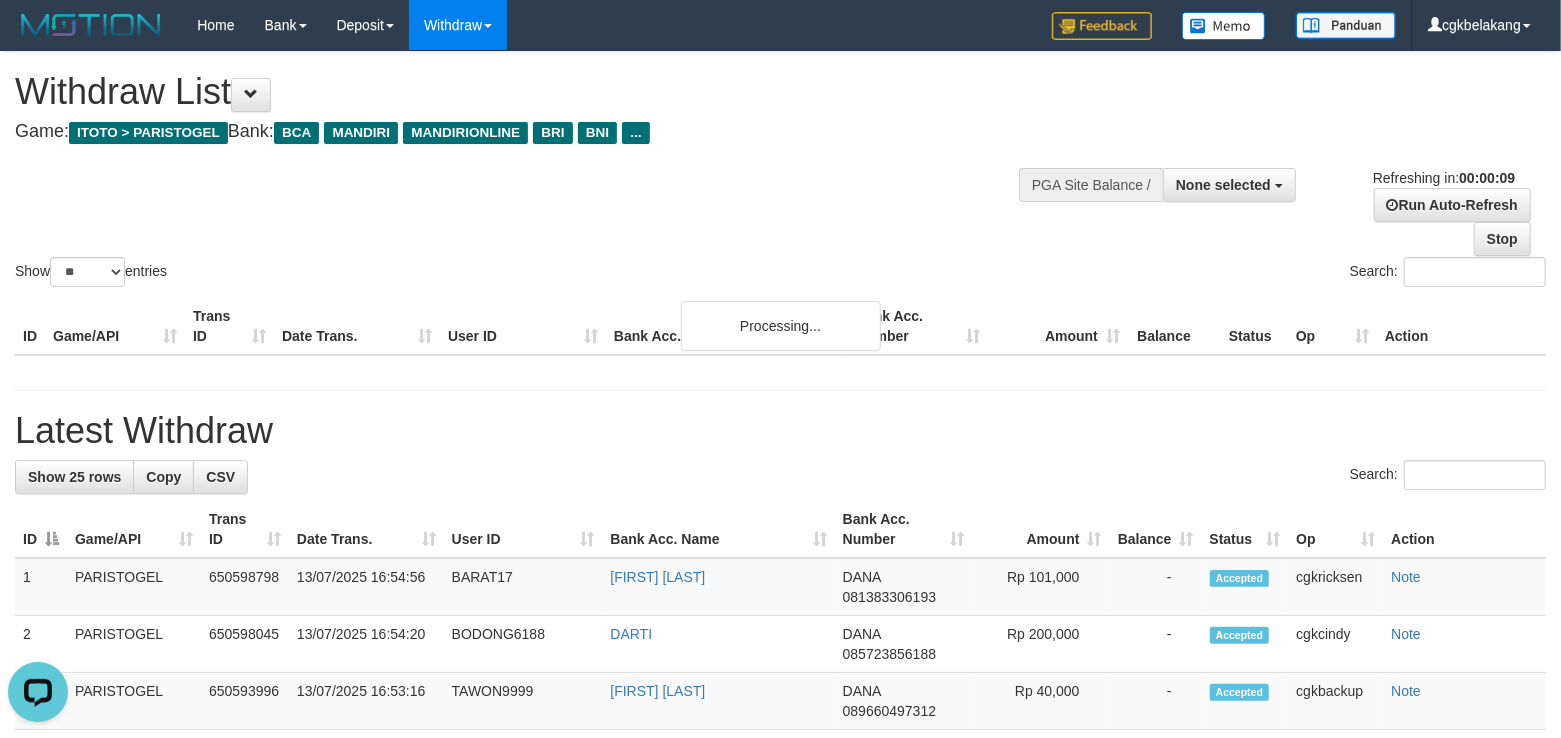 scroll, scrollTop: 0, scrollLeft: 0, axis: both 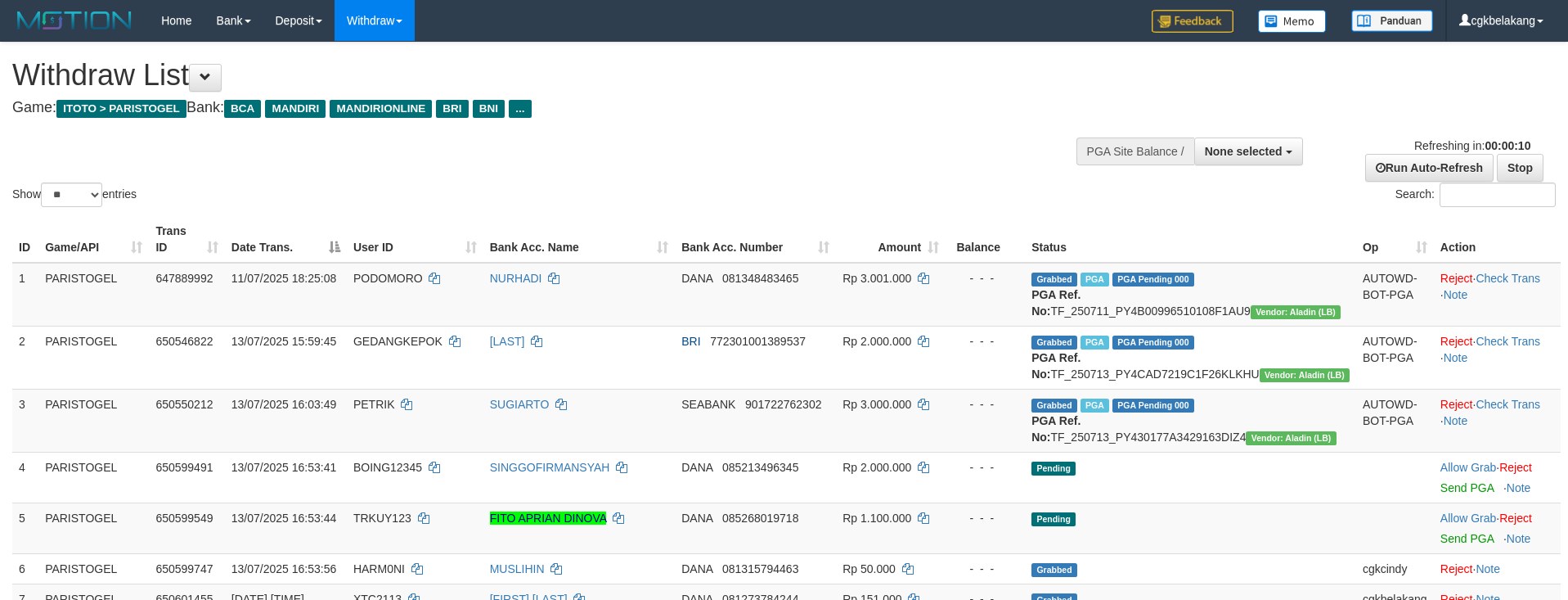 select 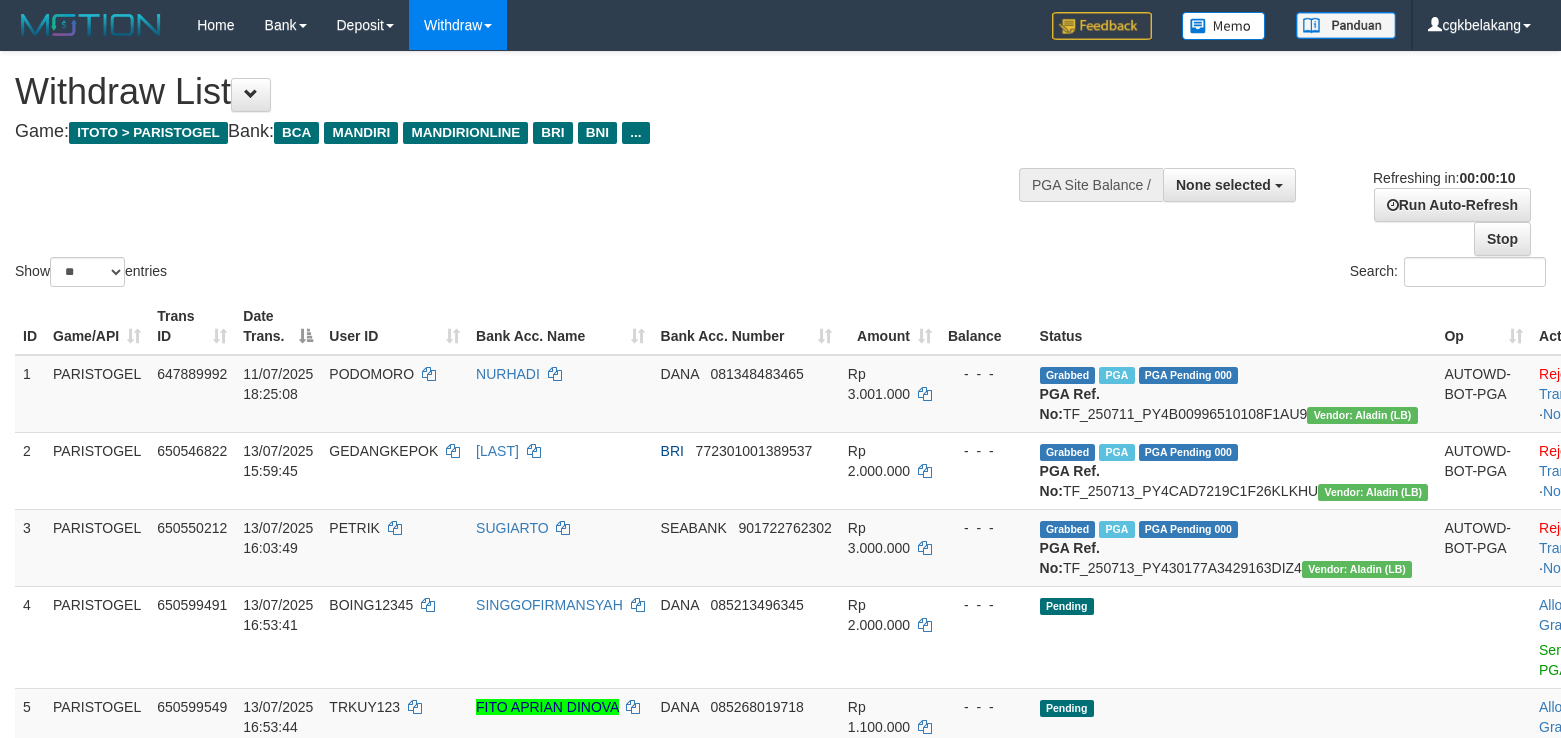 select 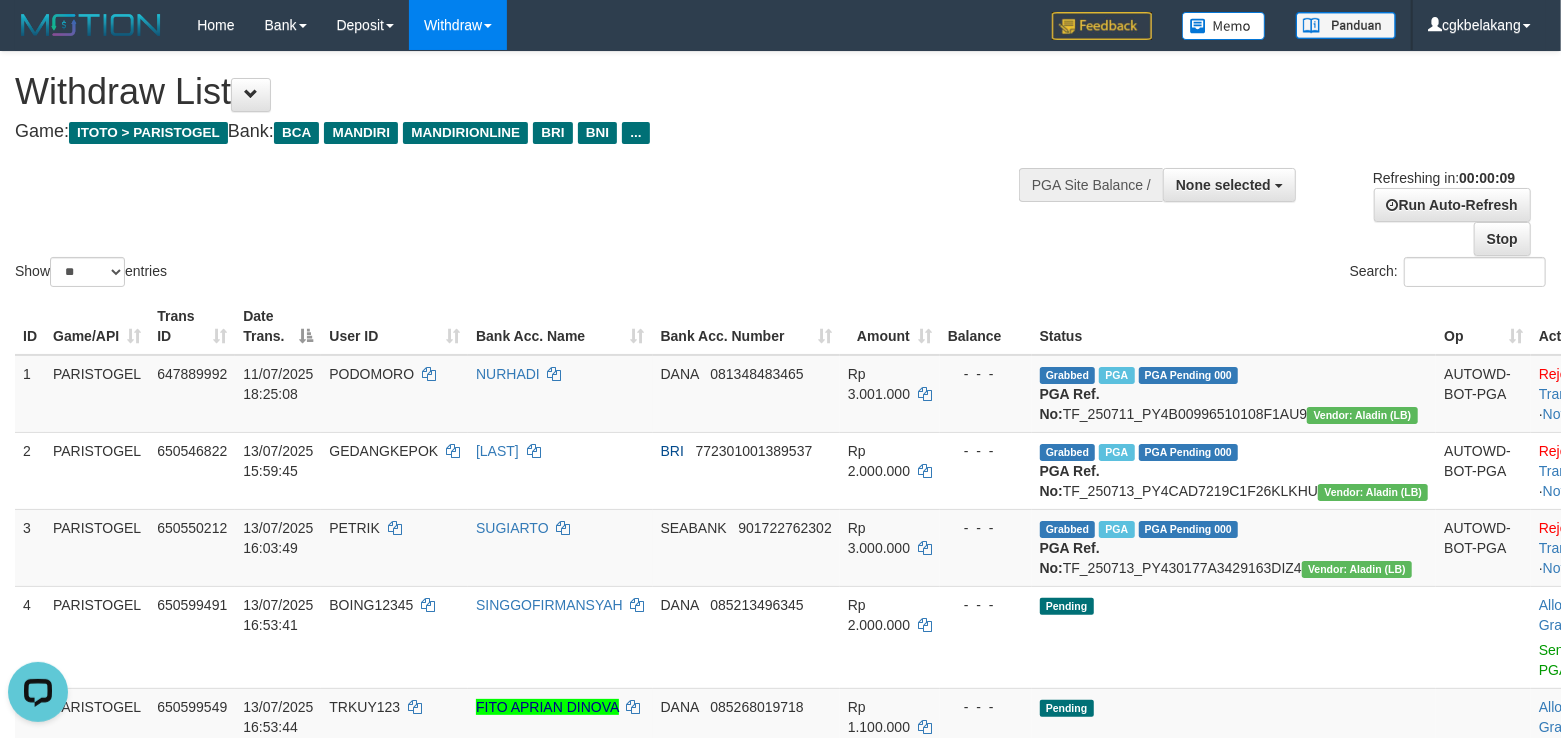 scroll, scrollTop: 0, scrollLeft: 0, axis: both 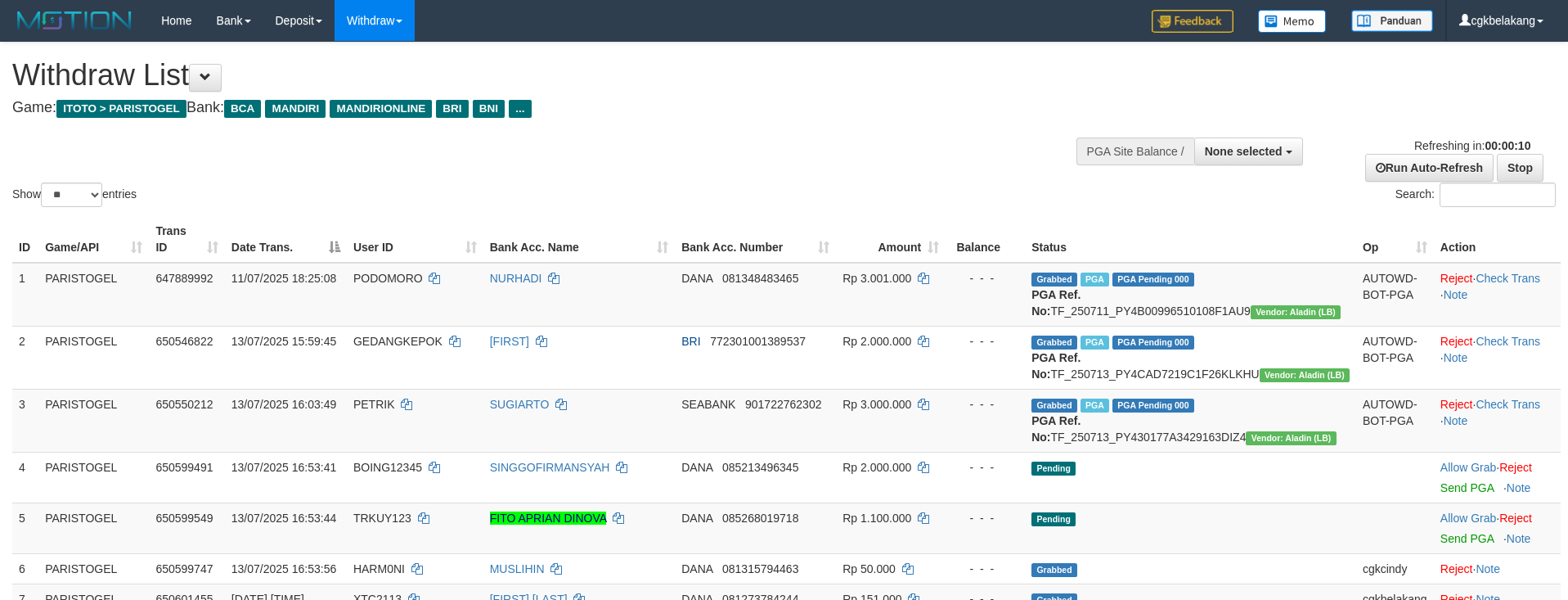 select 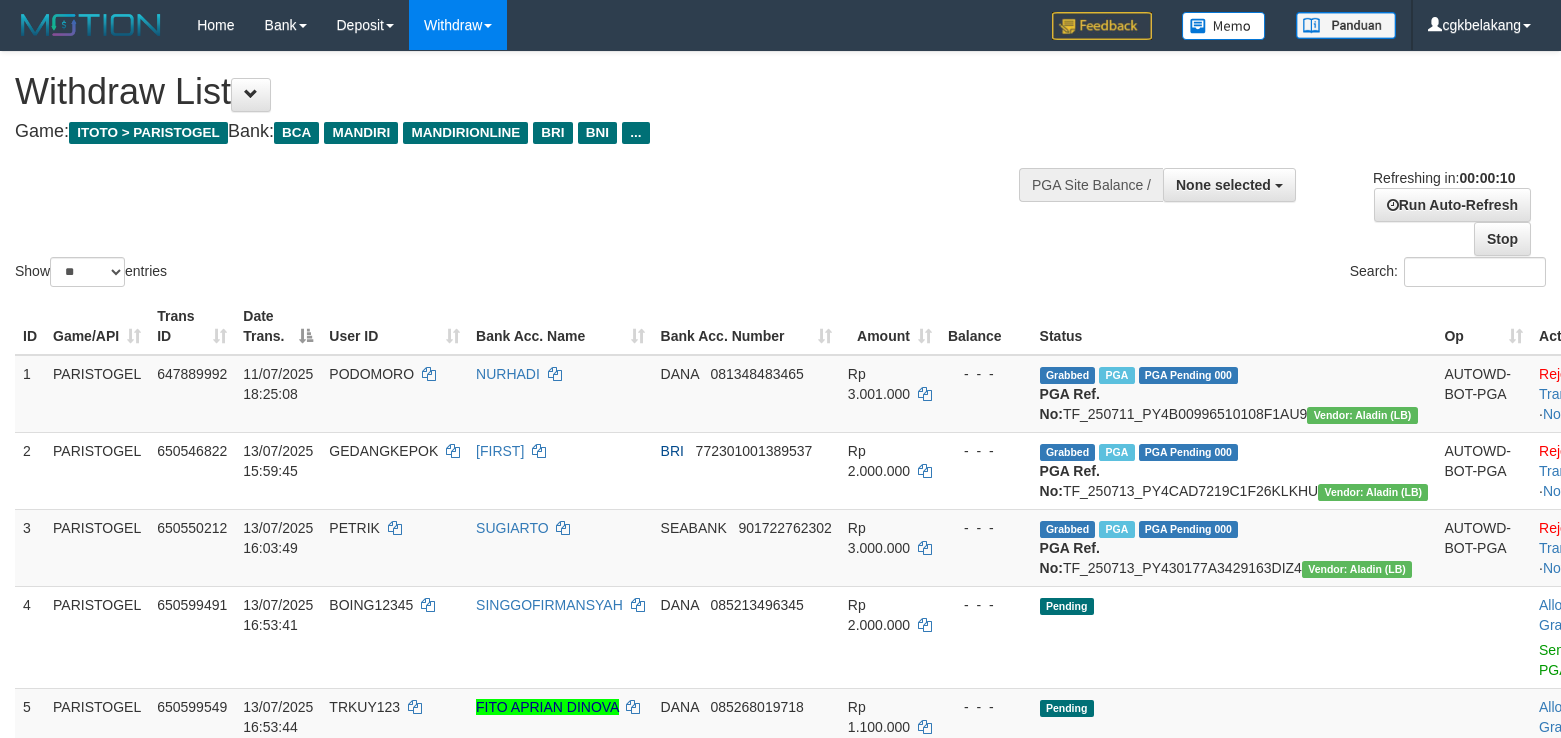 select 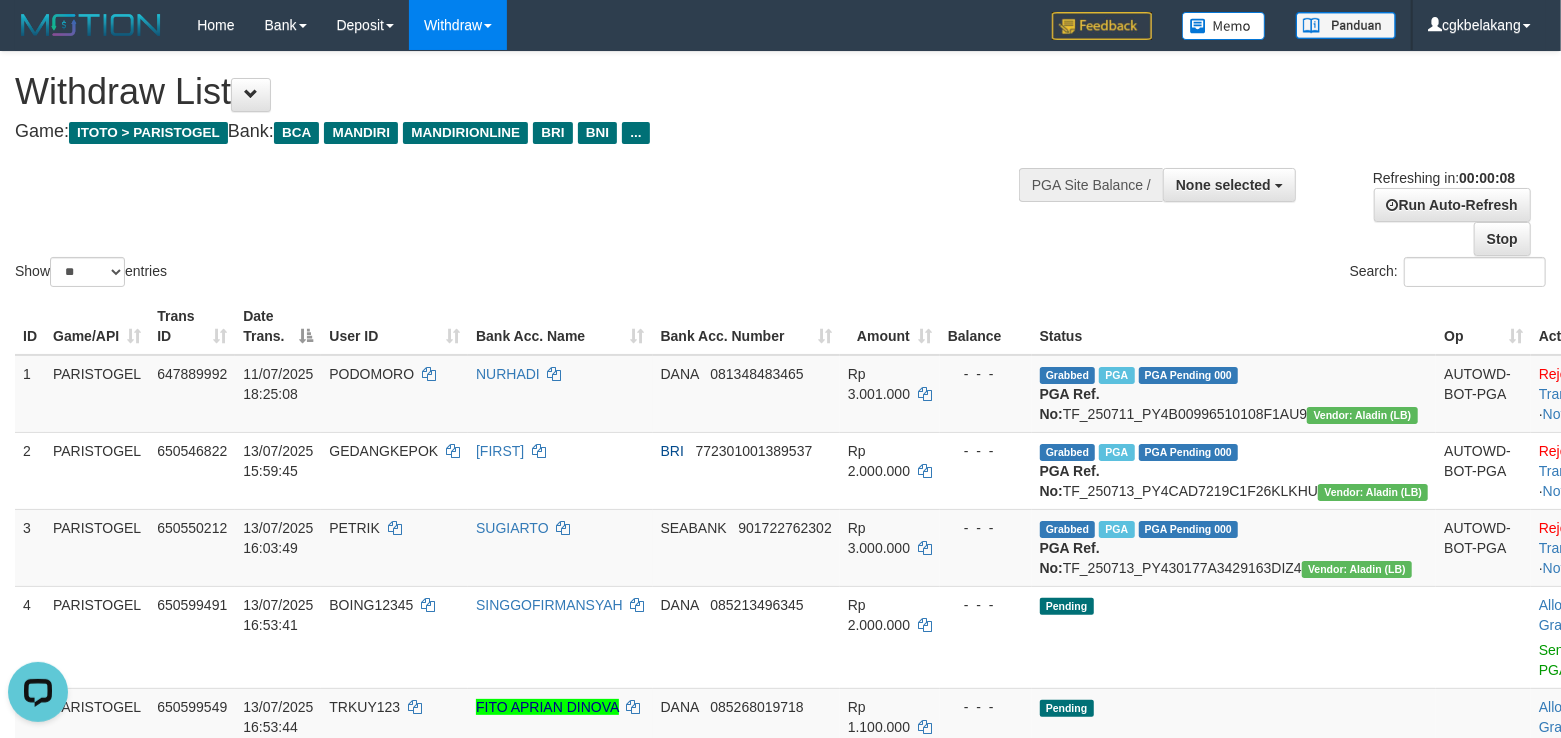 scroll, scrollTop: 0, scrollLeft: 0, axis: both 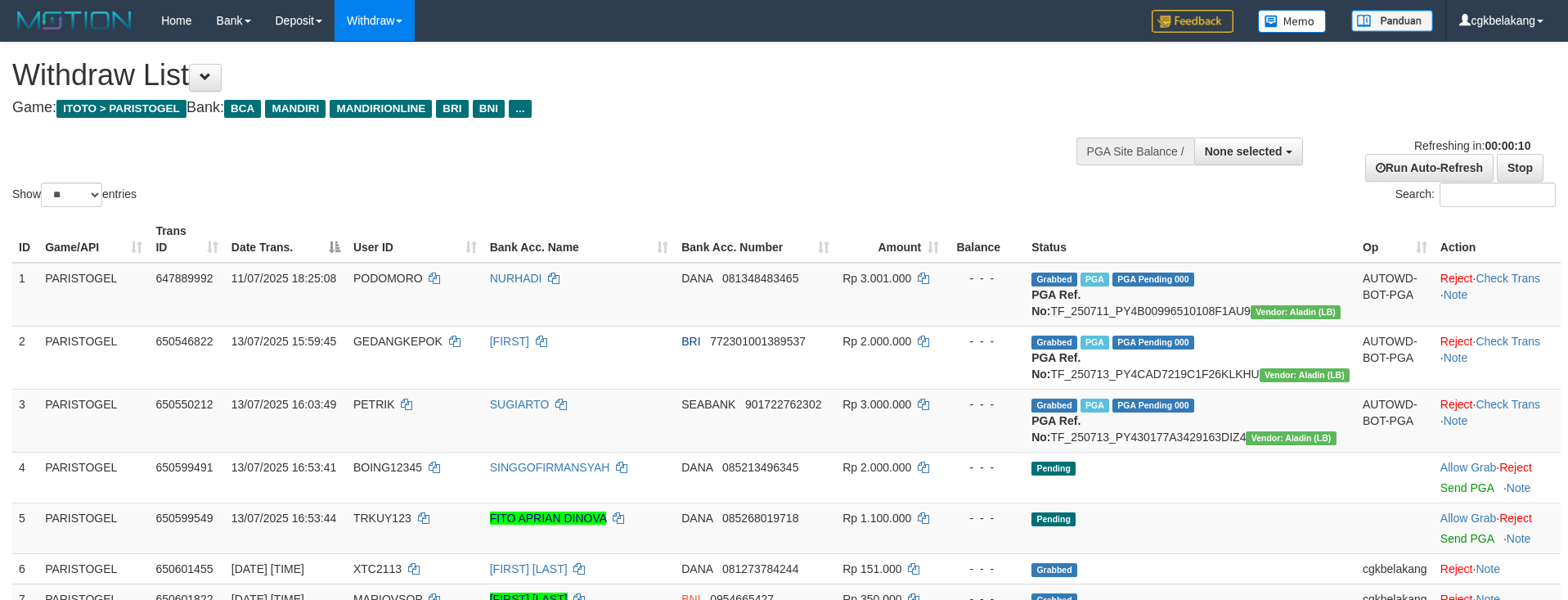 select 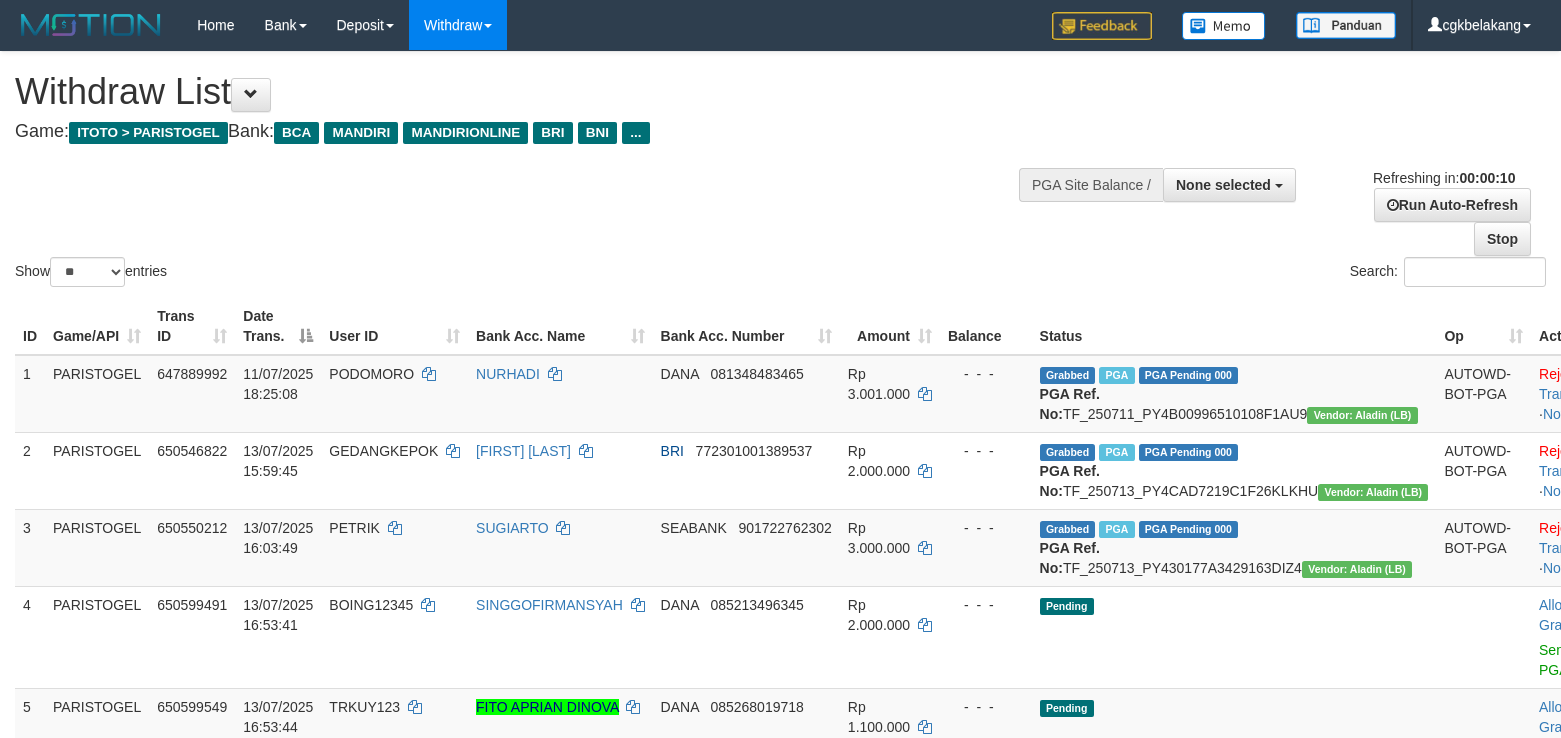 select 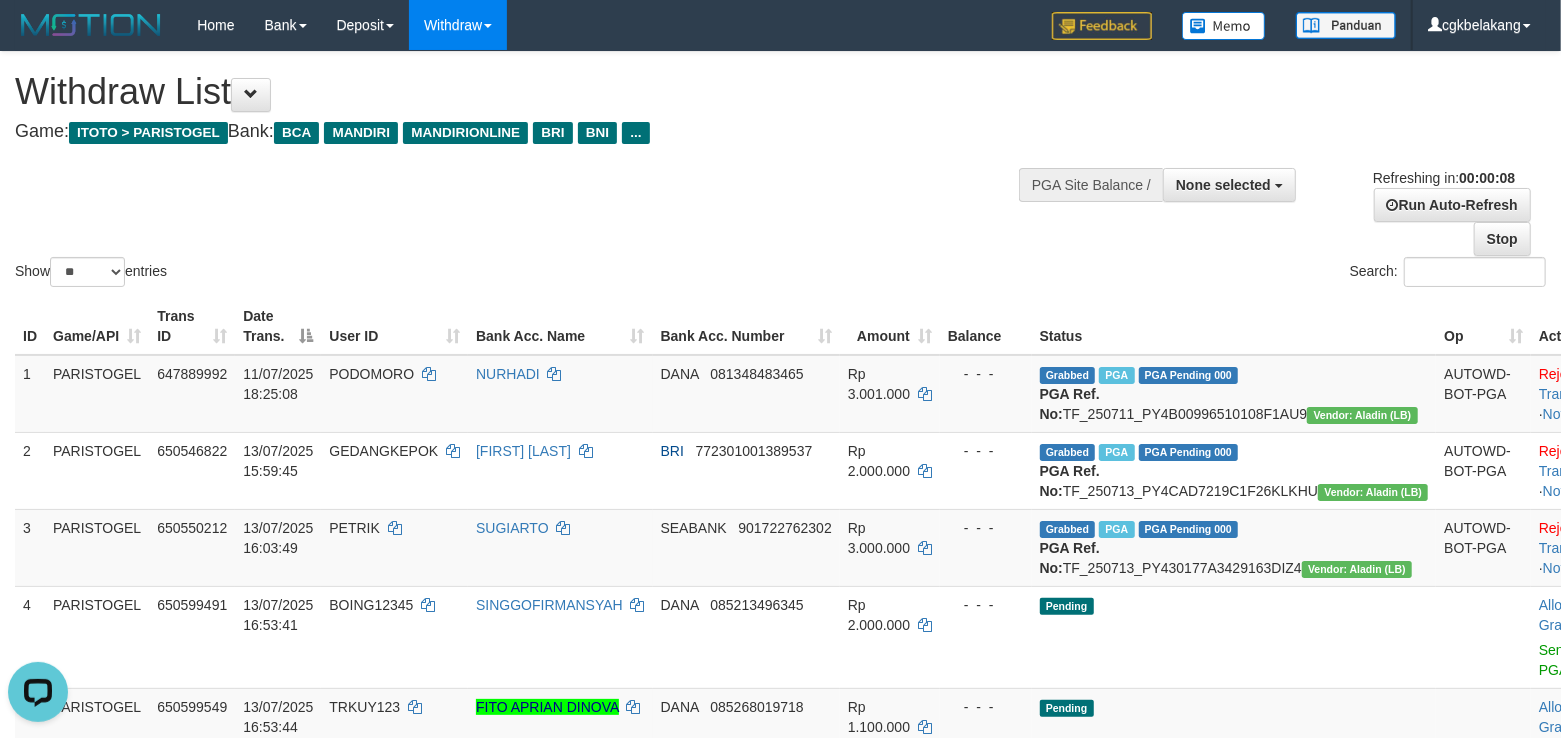 scroll, scrollTop: 0, scrollLeft: 0, axis: both 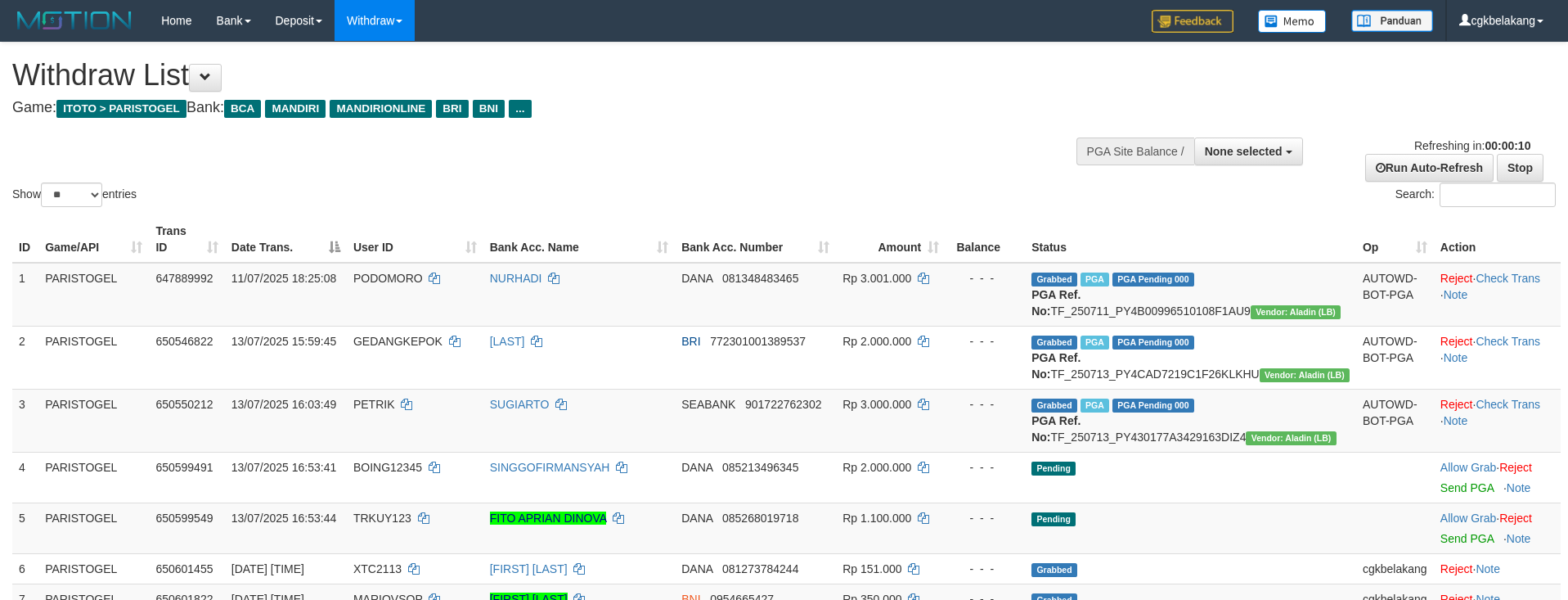 select 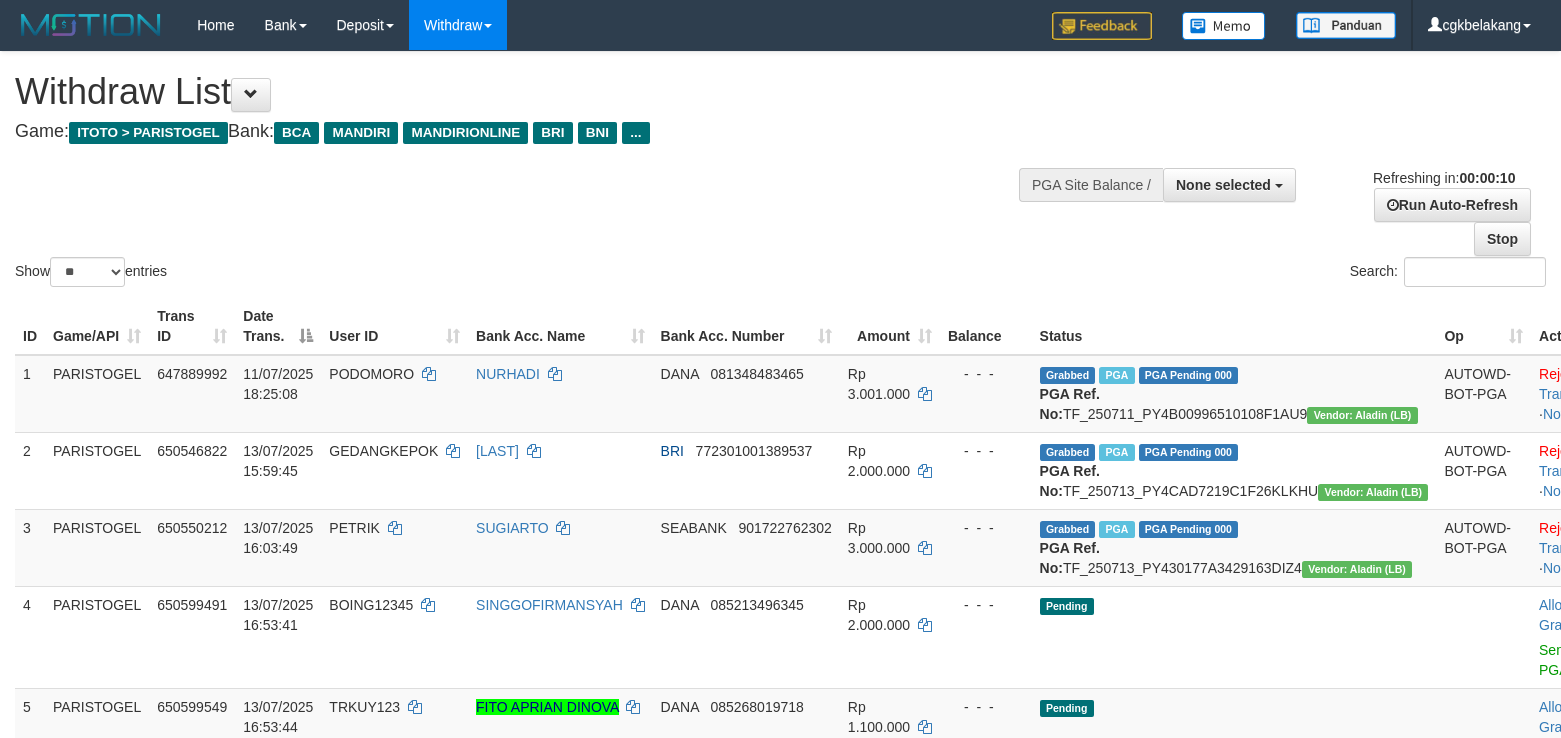 select 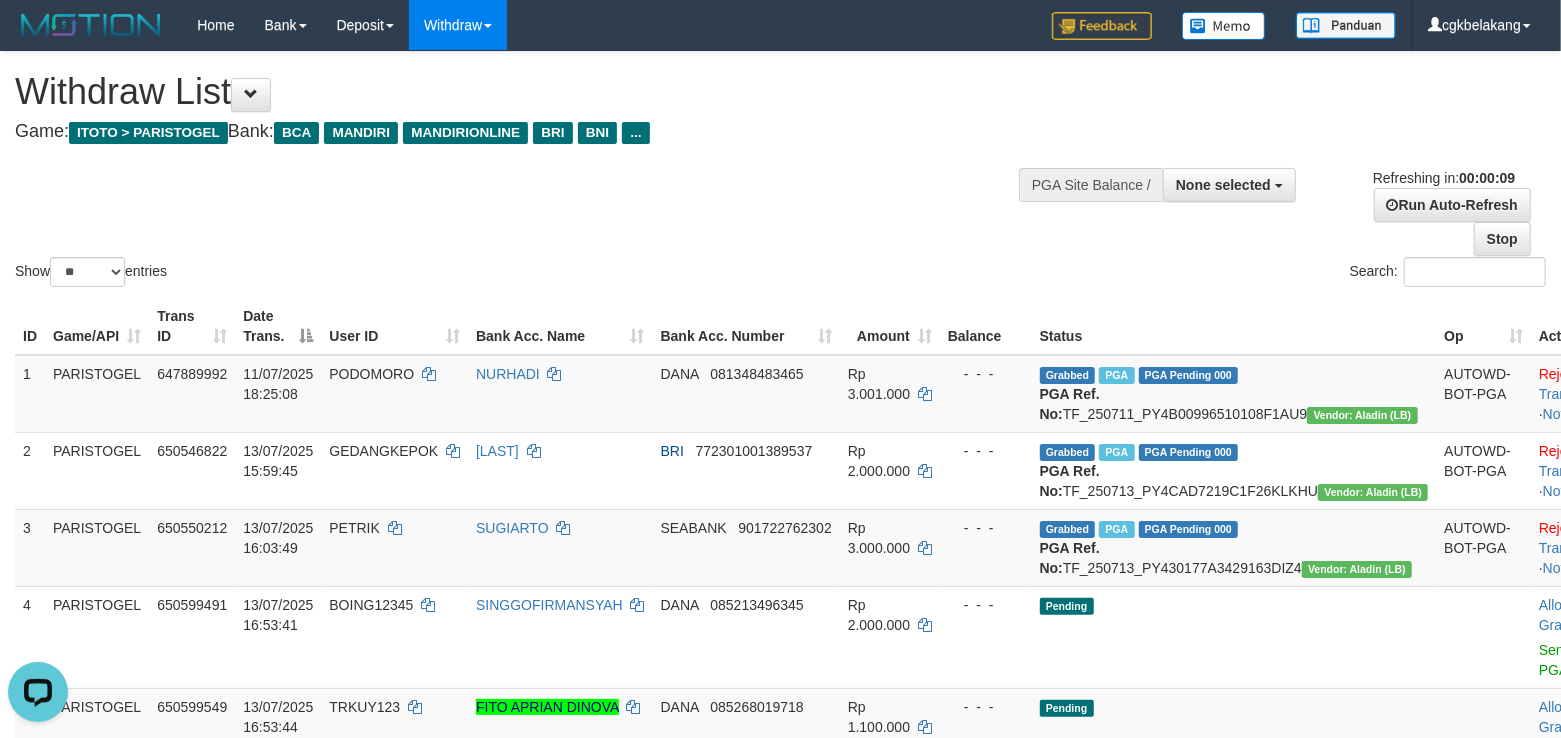 scroll, scrollTop: 0, scrollLeft: 0, axis: both 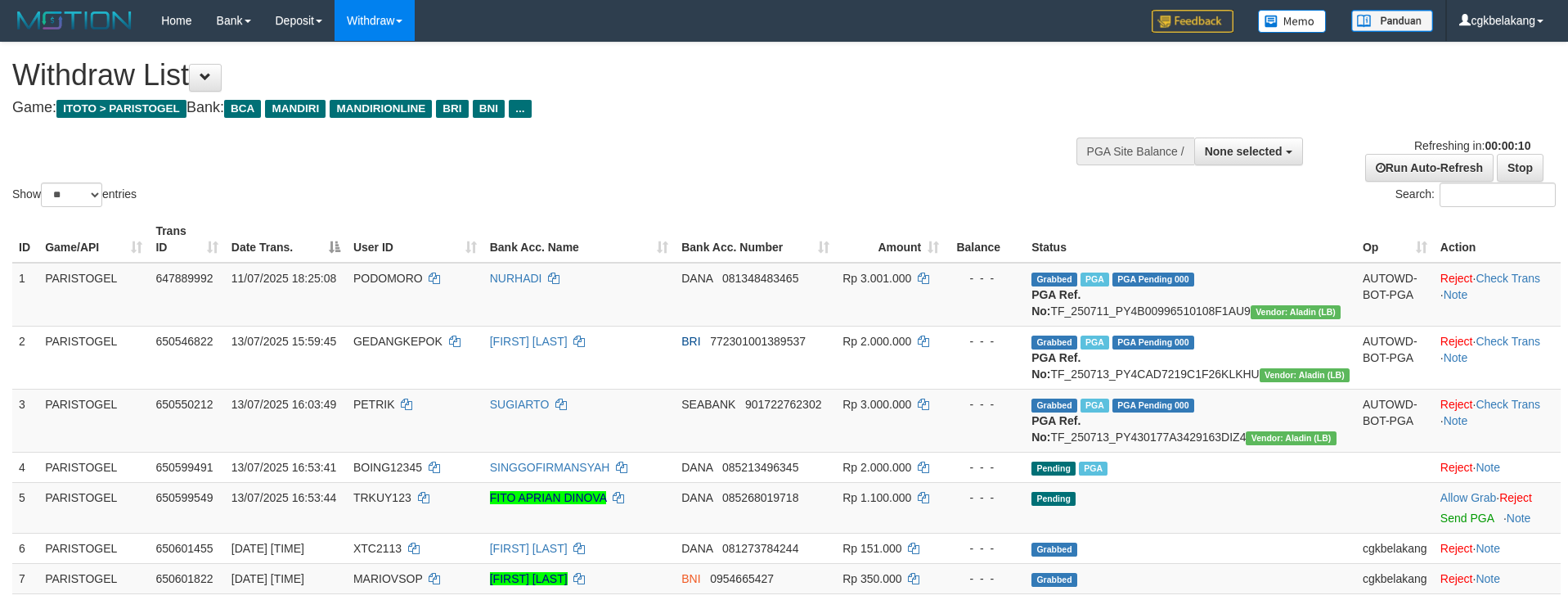 select 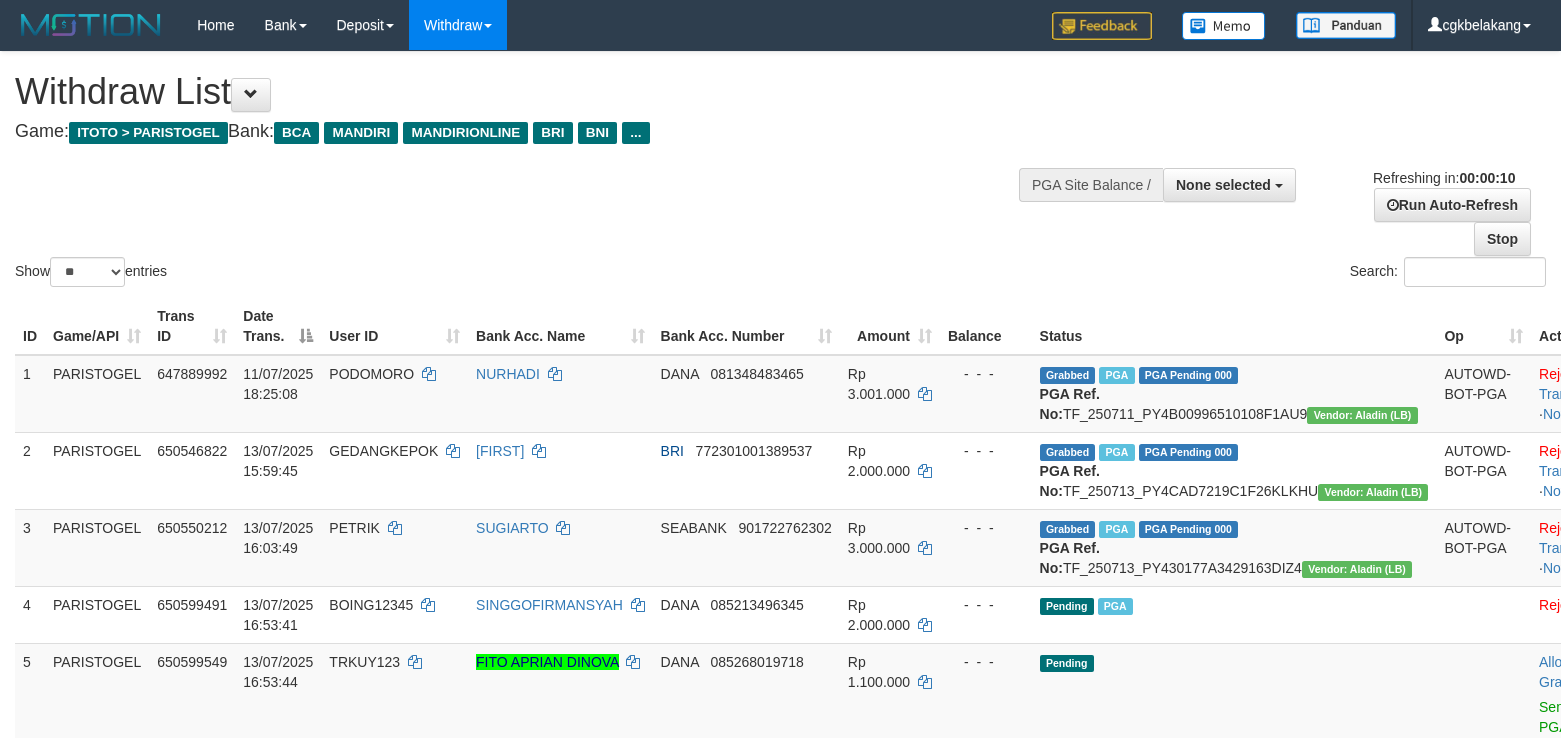 select 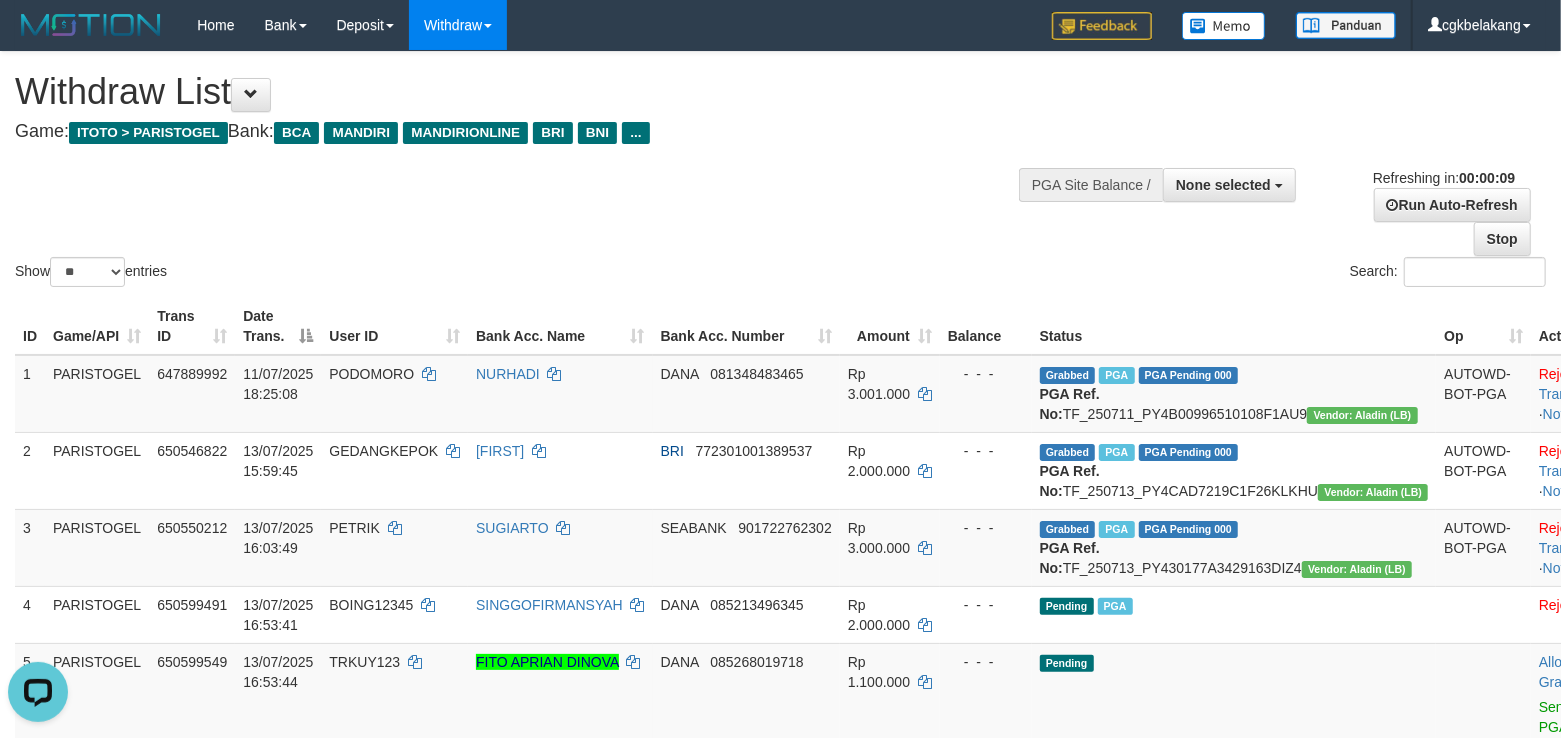 scroll, scrollTop: 0, scrollLeft: 0, axis: both 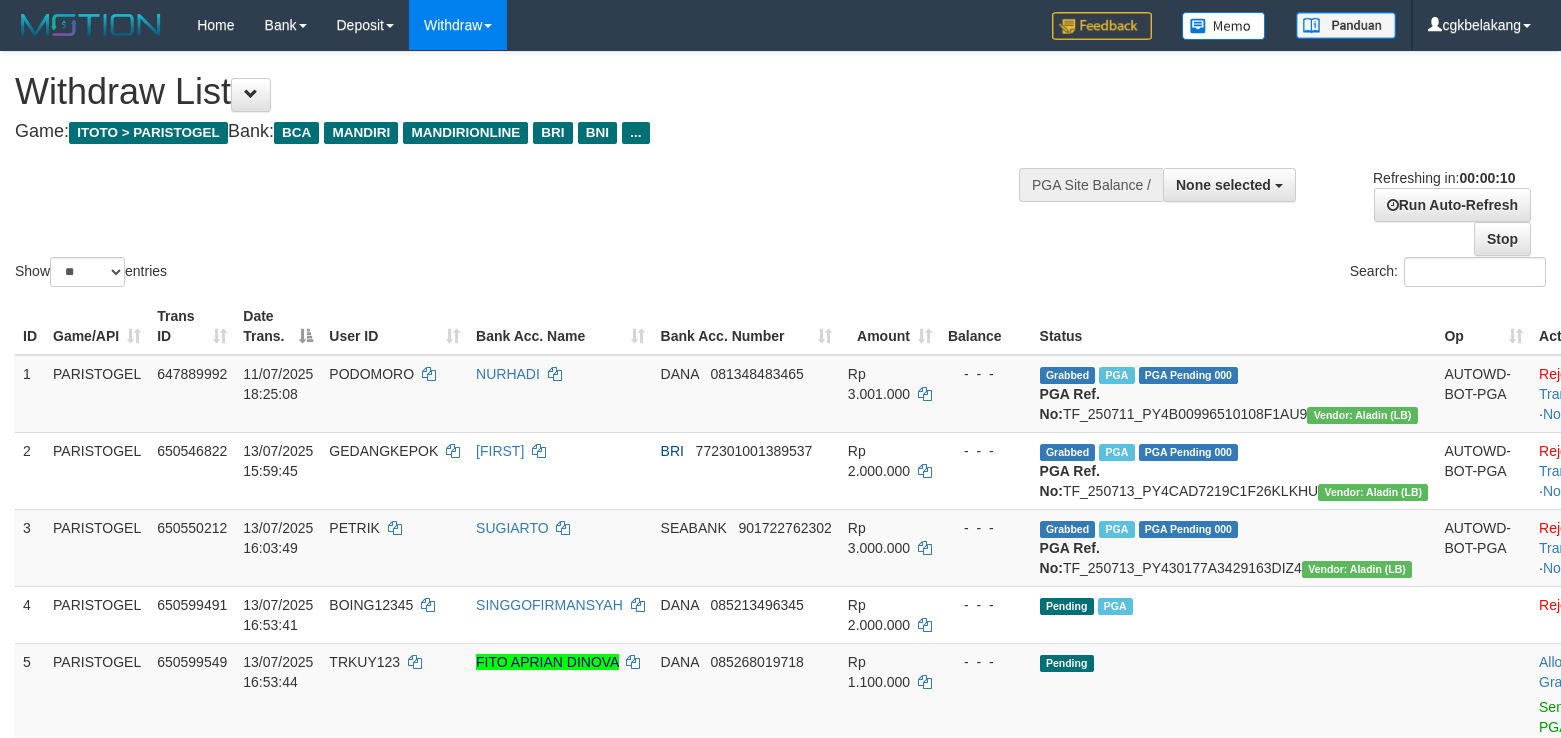 select 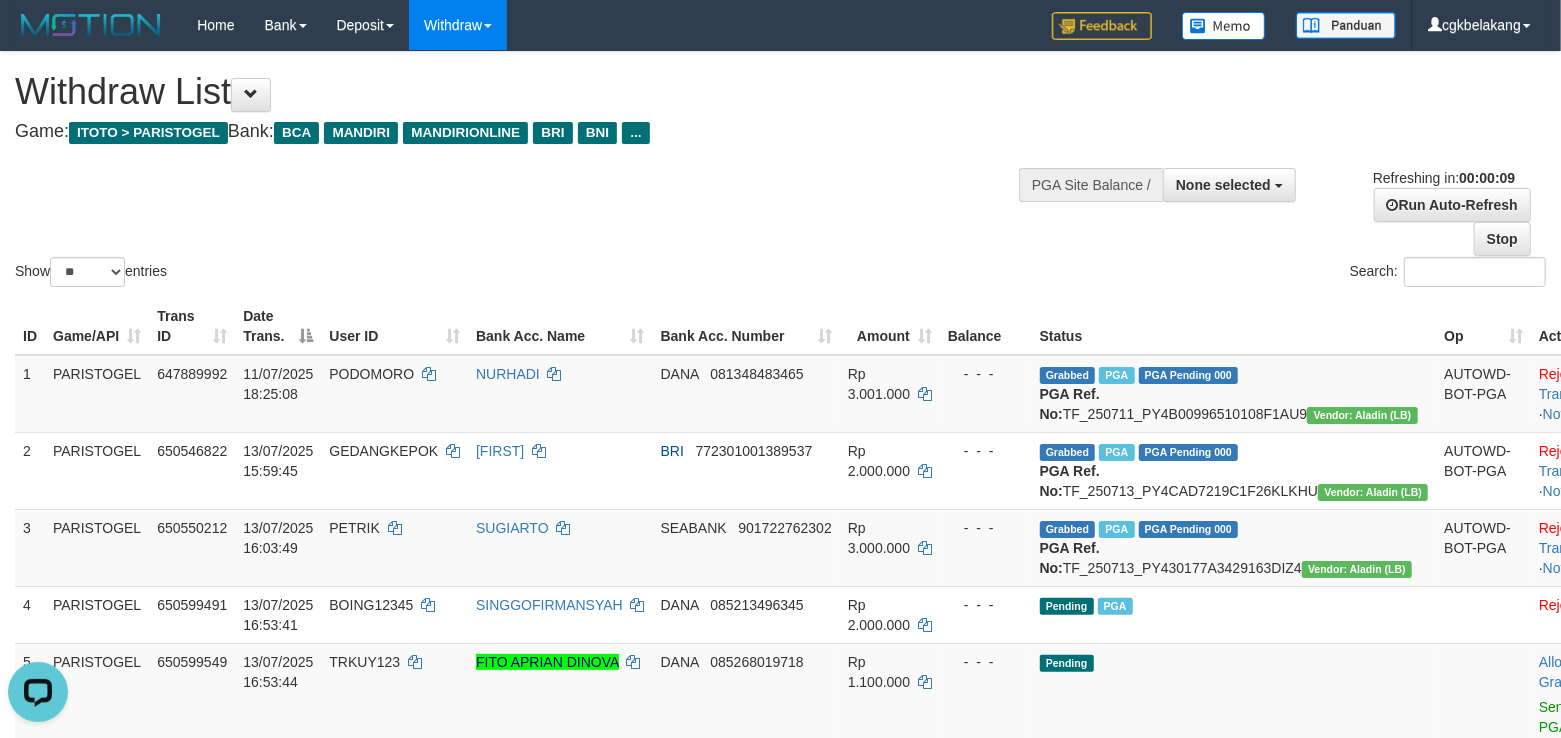 scroll, scrollTop: 0, scrollLeft: 0, axis: both 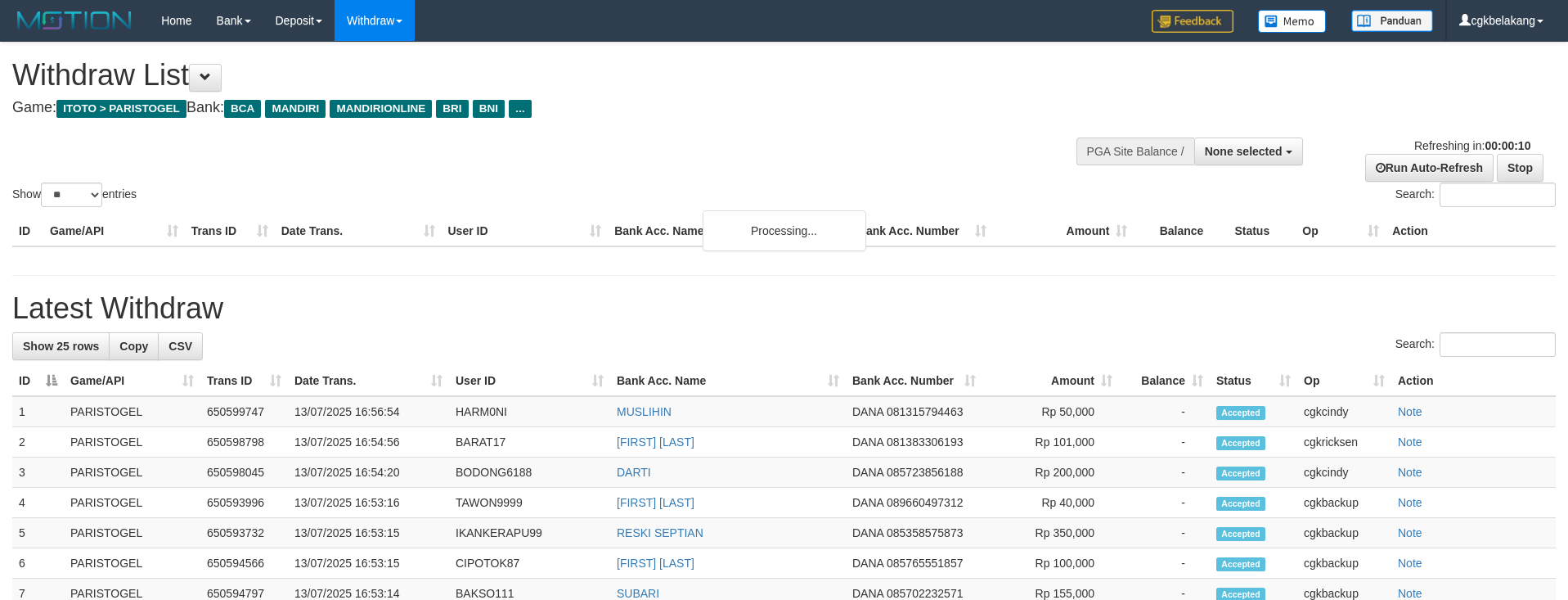 select 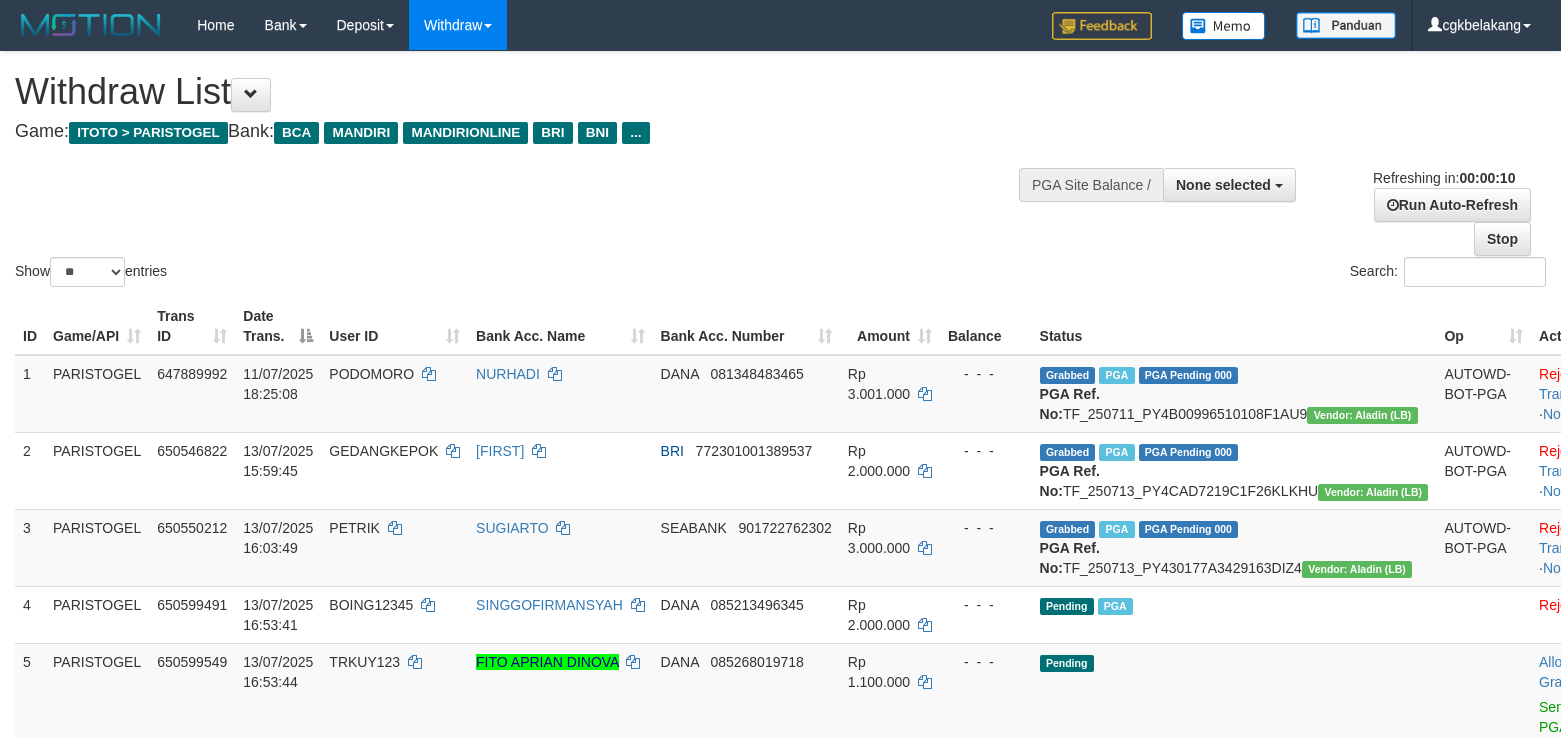 select 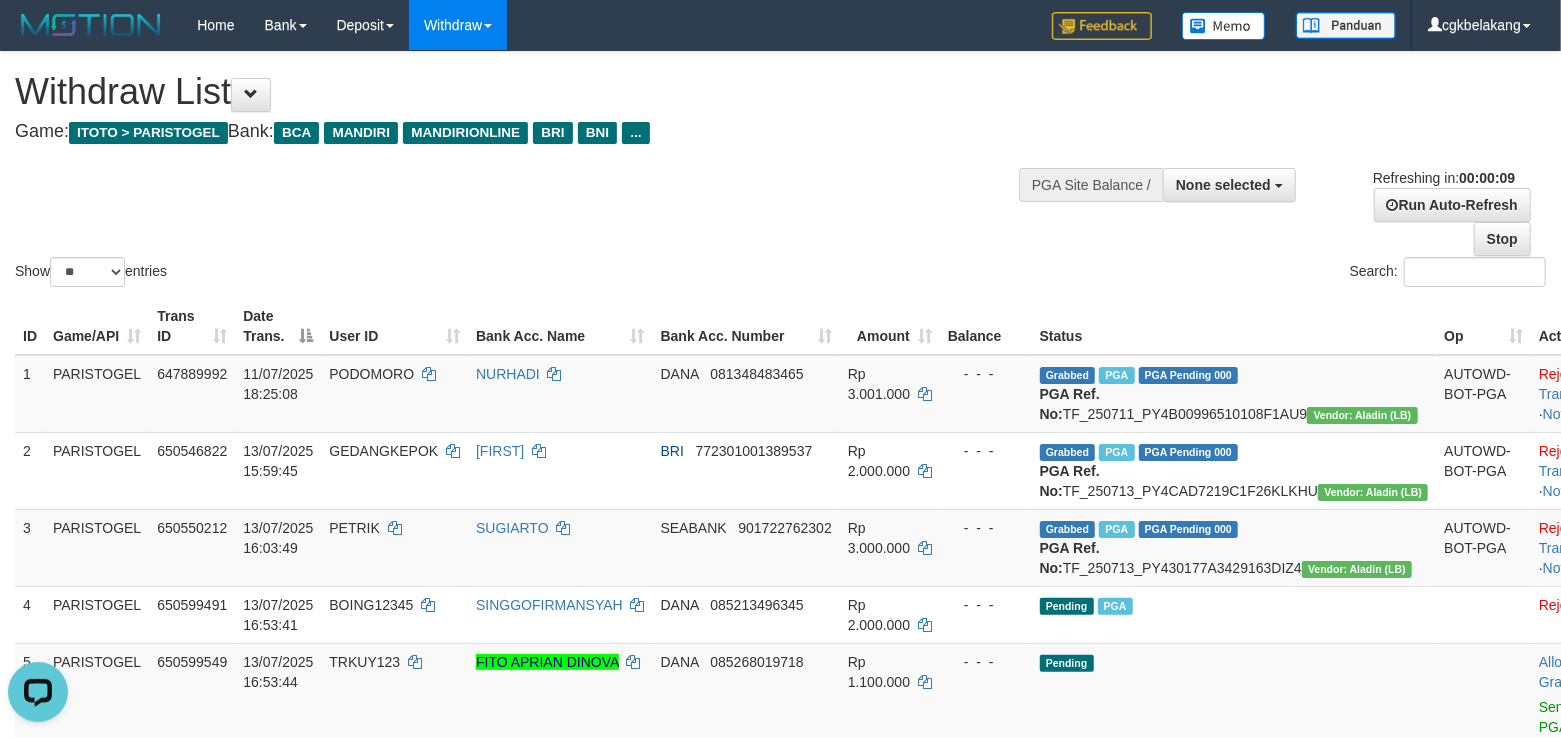 scroll, scrollTop: 0, scrollLeft: 0, axis: both 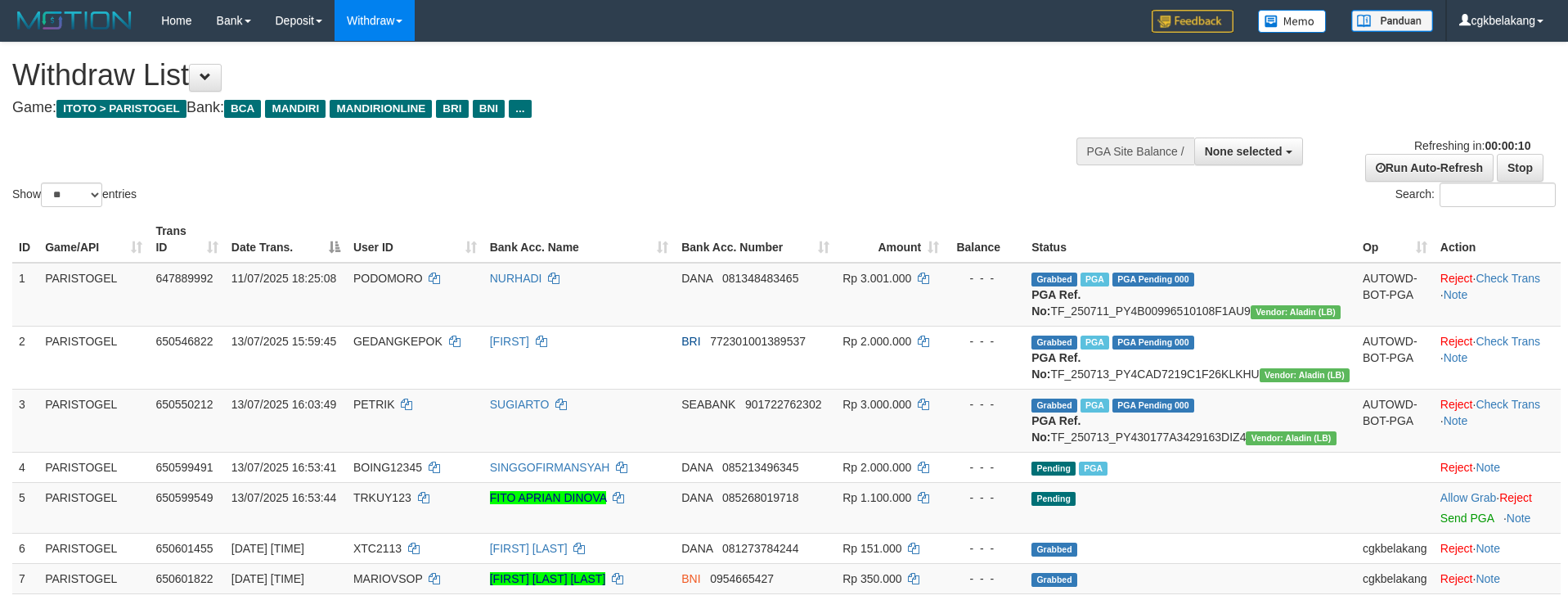 select 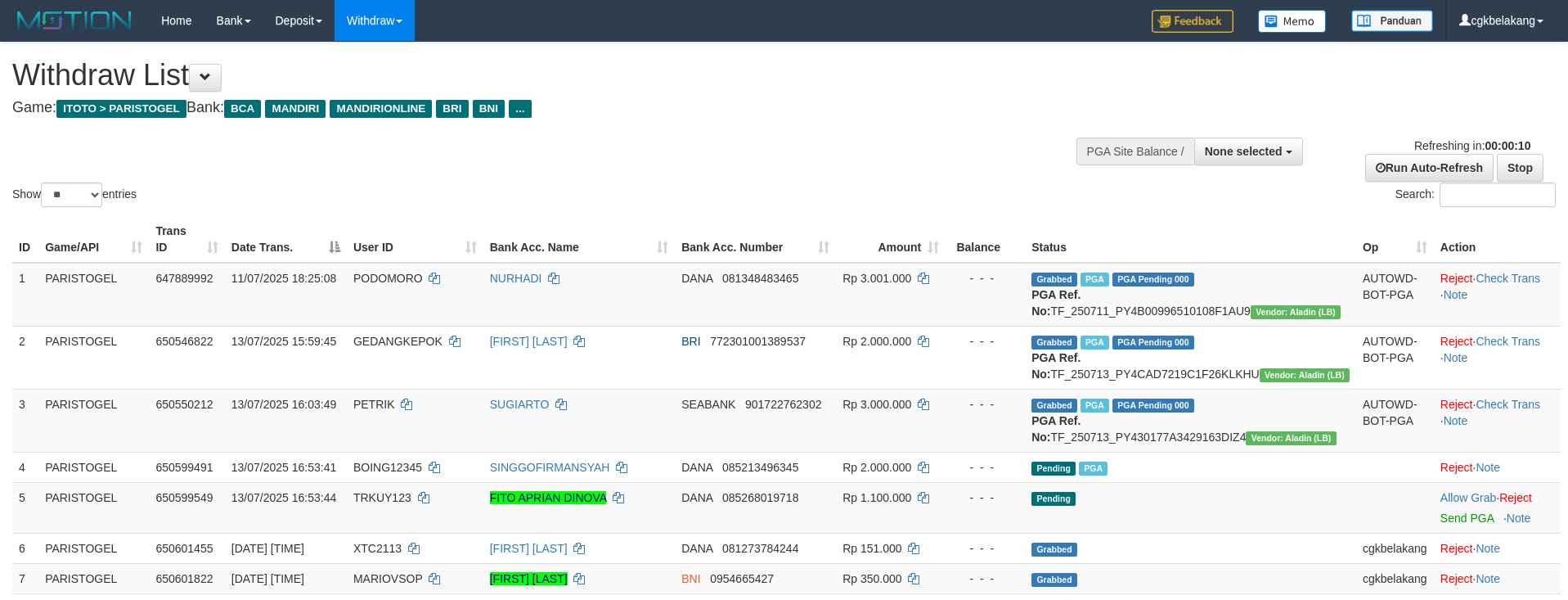 select 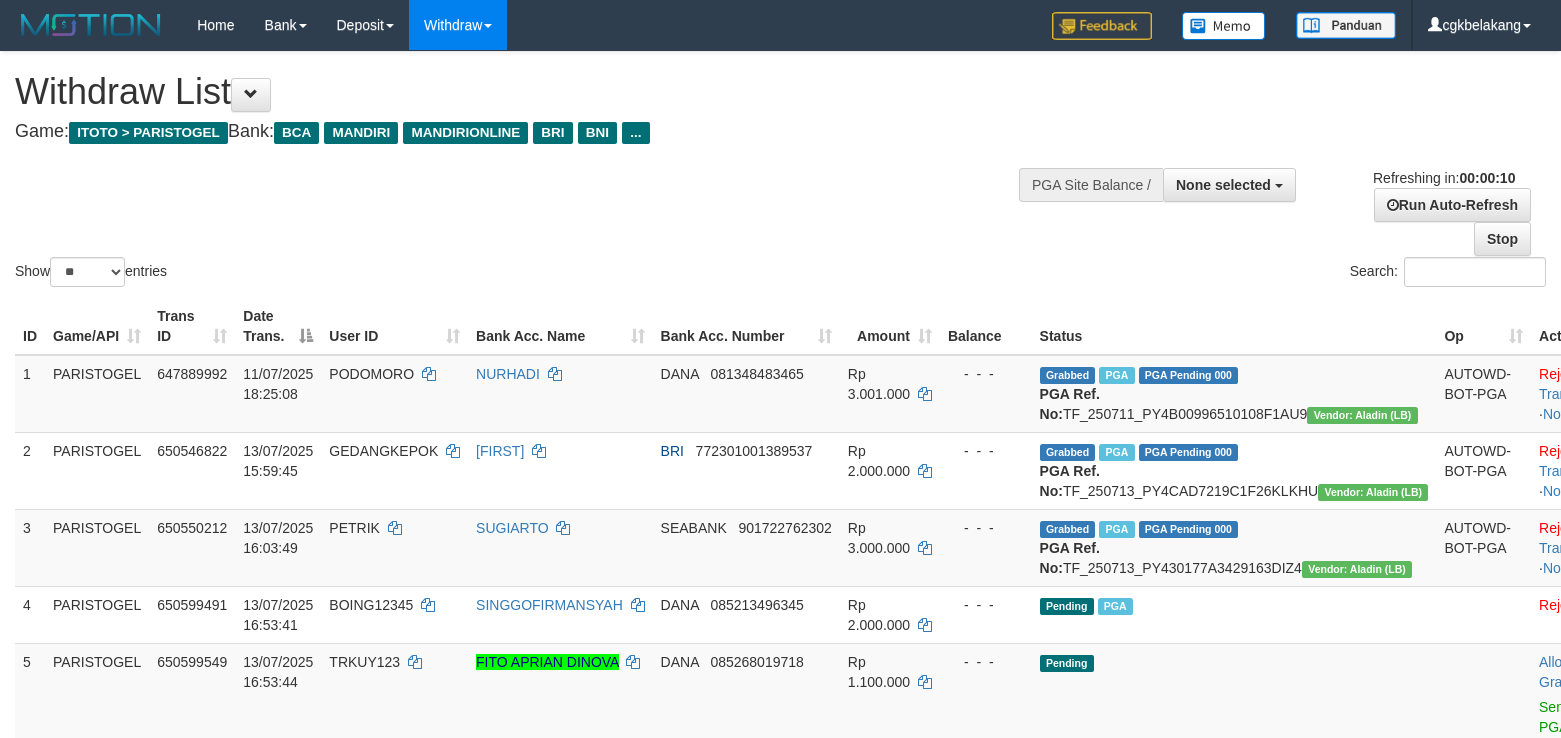 select 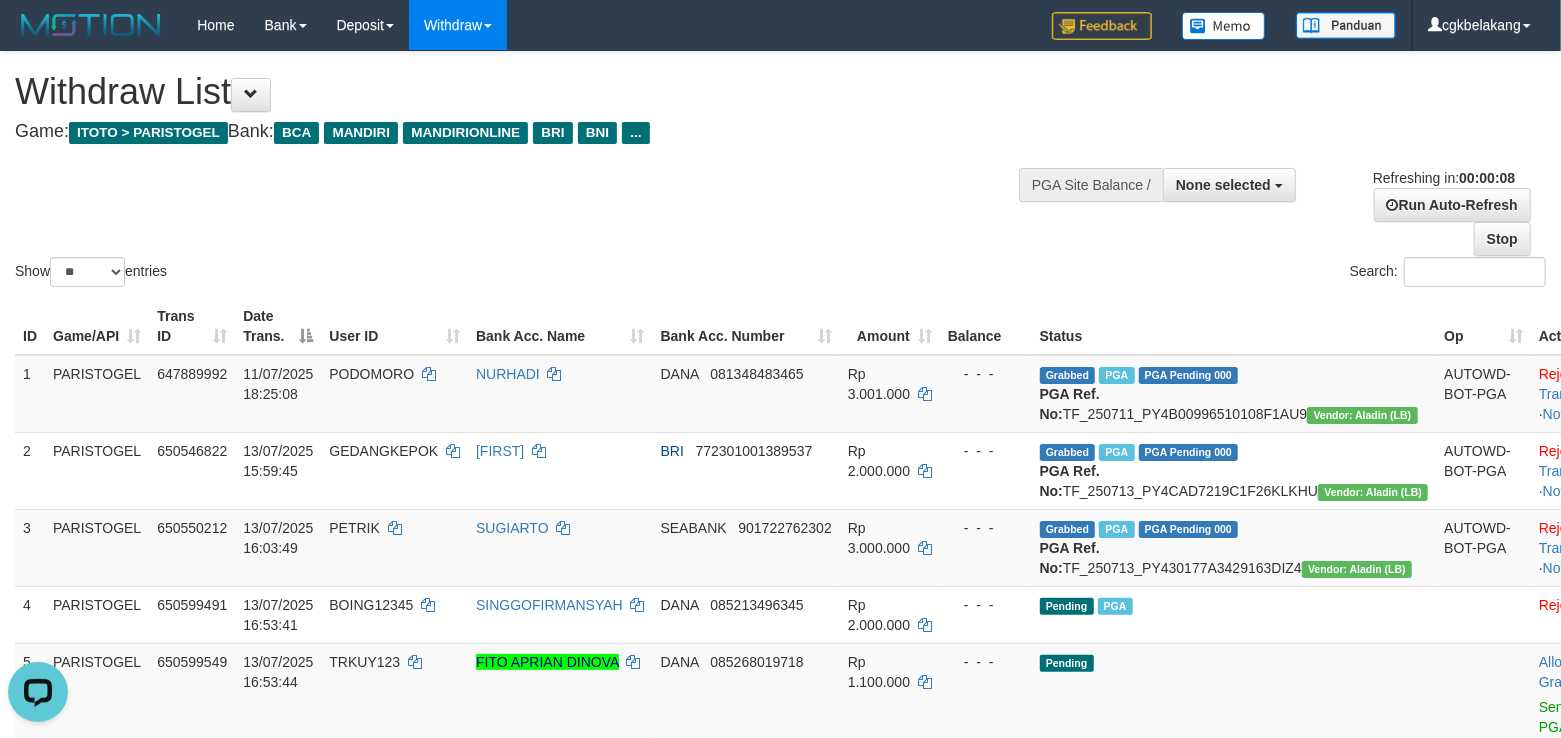 scroll, scrollTop: 0, scrollLeft: 0, axis: both 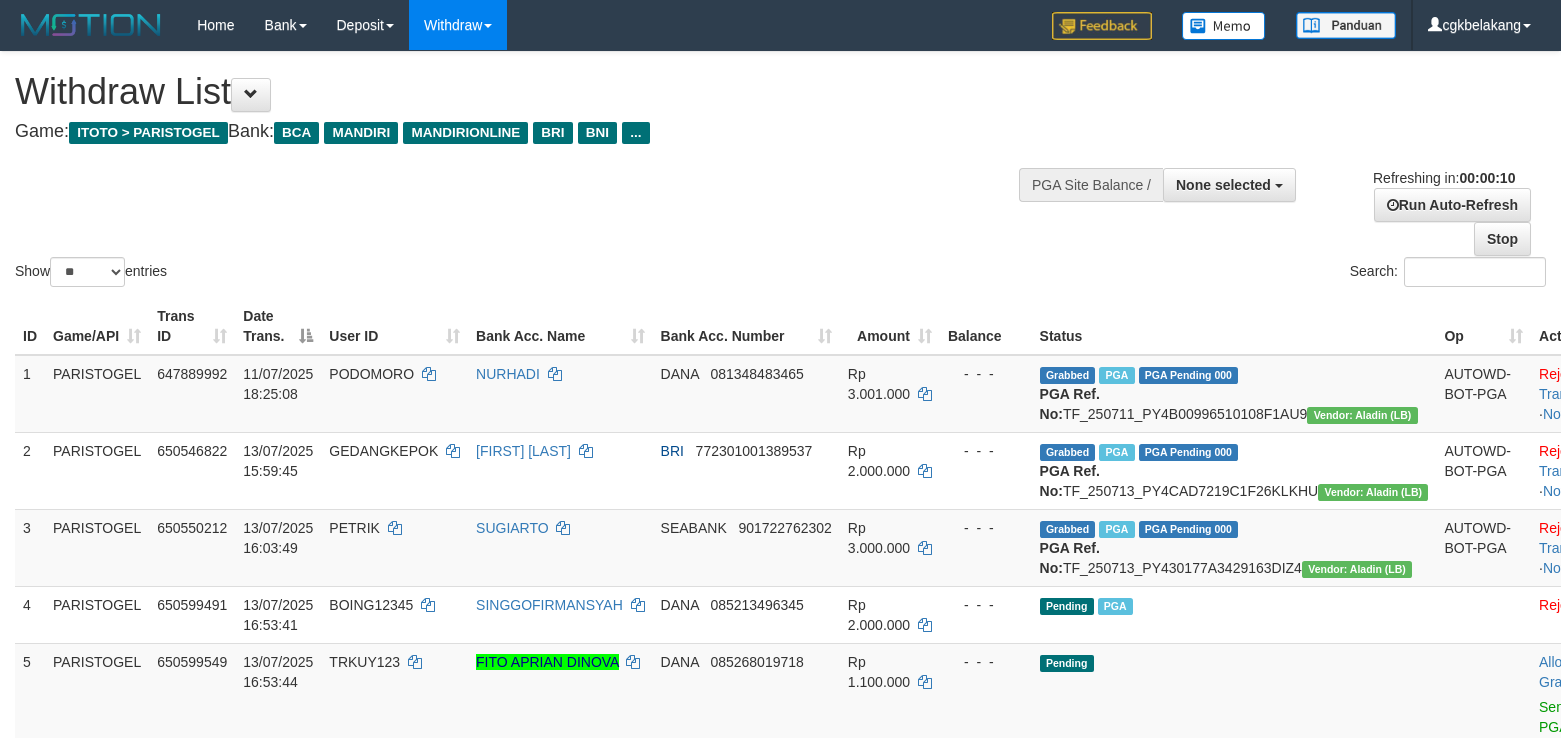 select 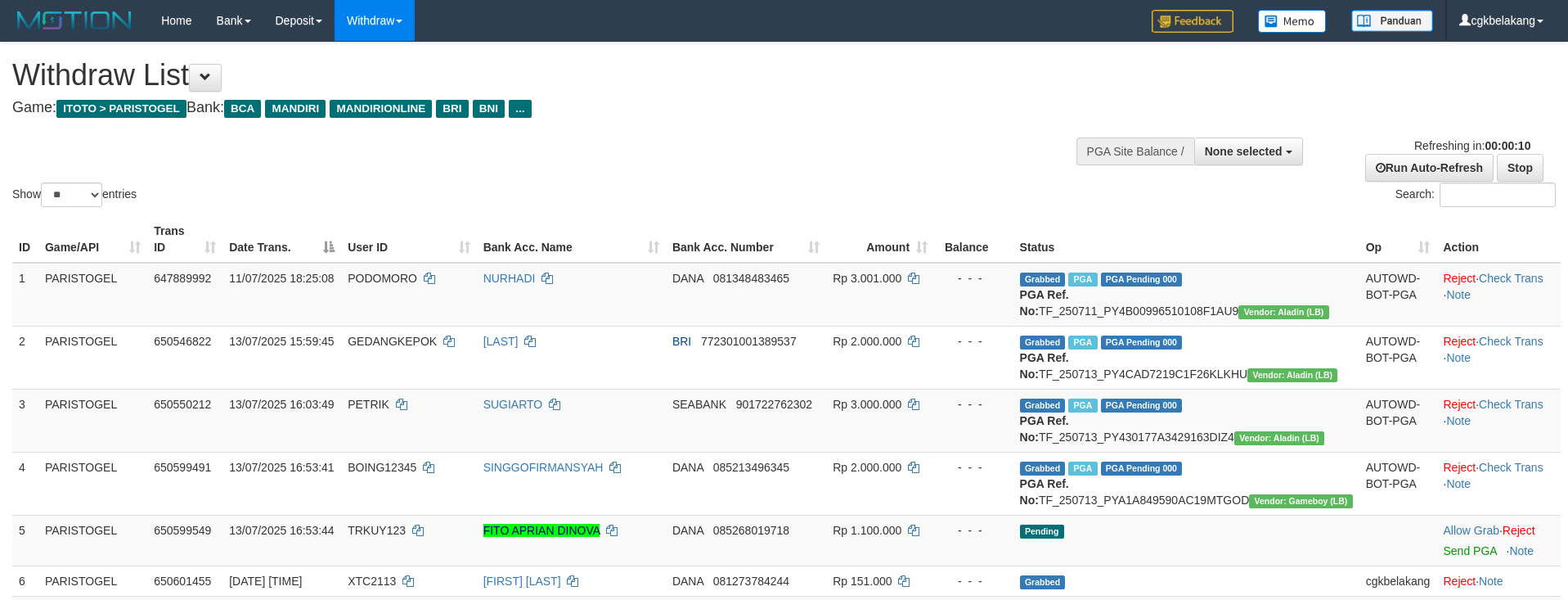 select 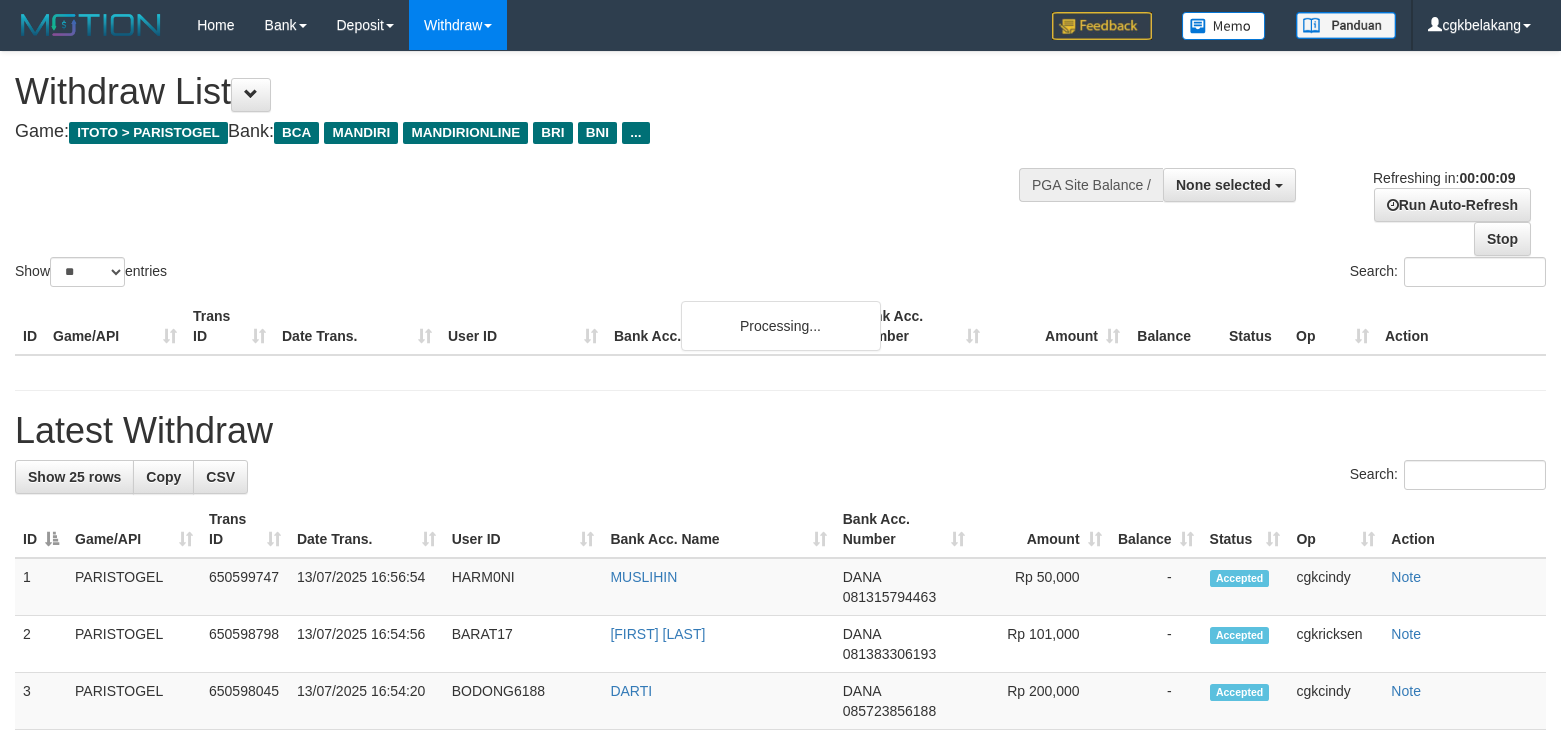 select 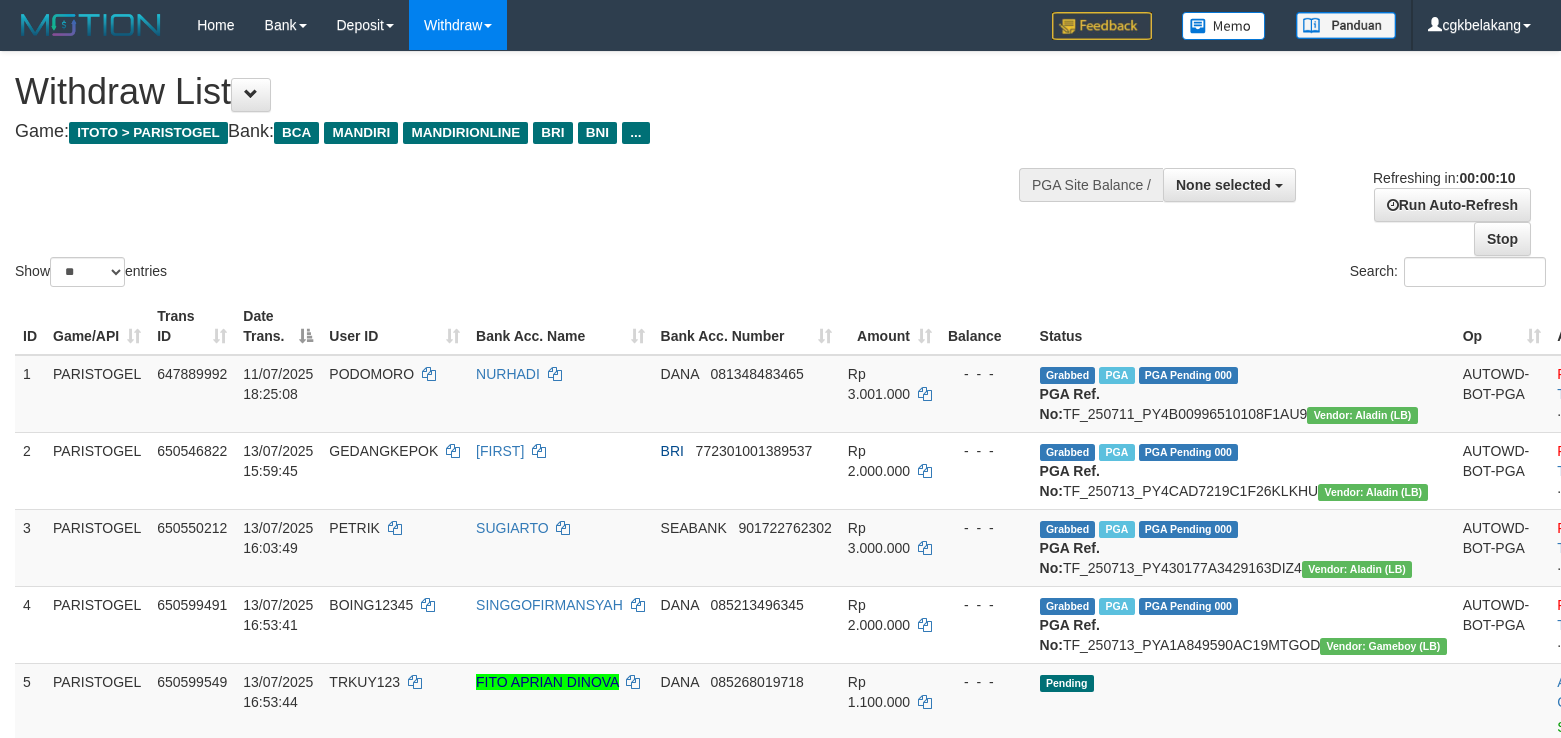 select 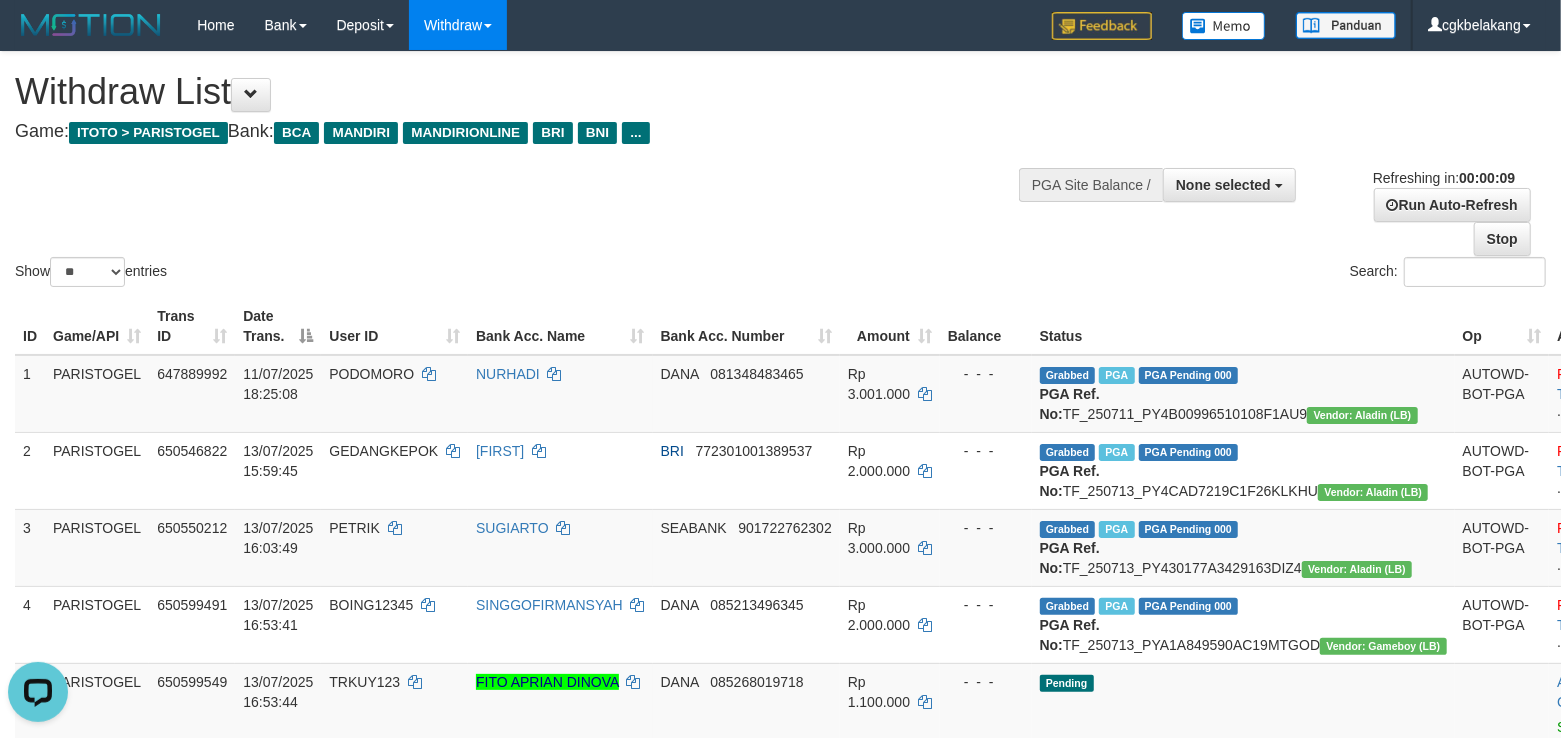 scroll, scrollTop: 0, scrollLeft: 0, axis: both 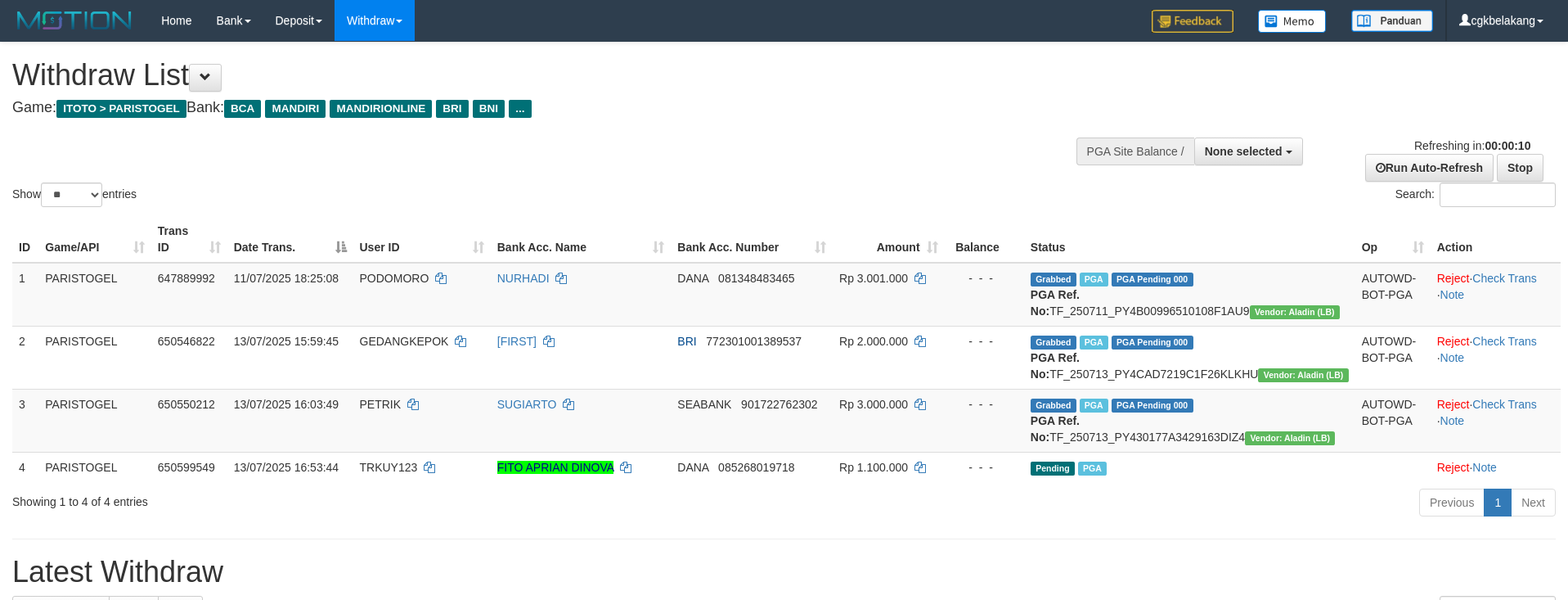 select 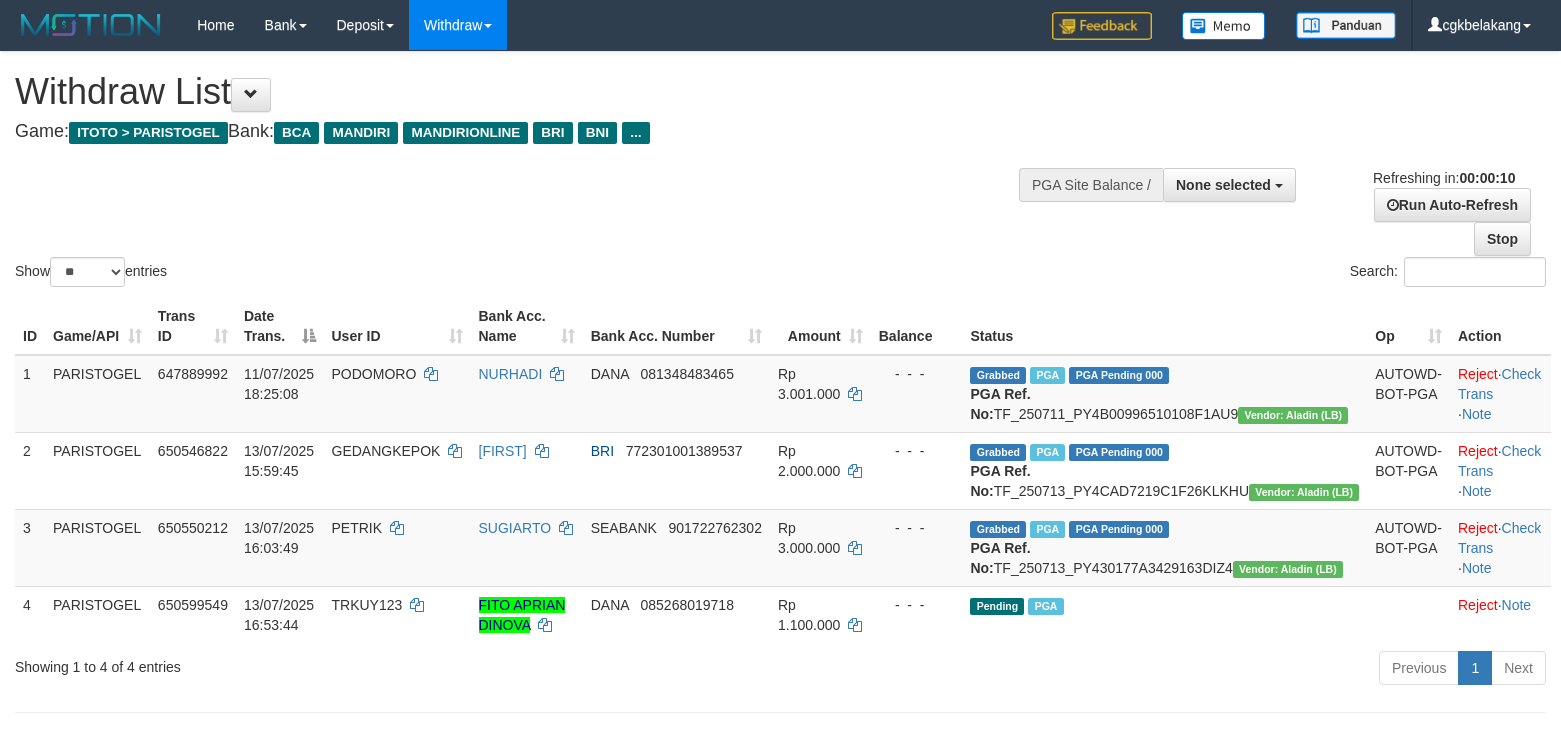 select 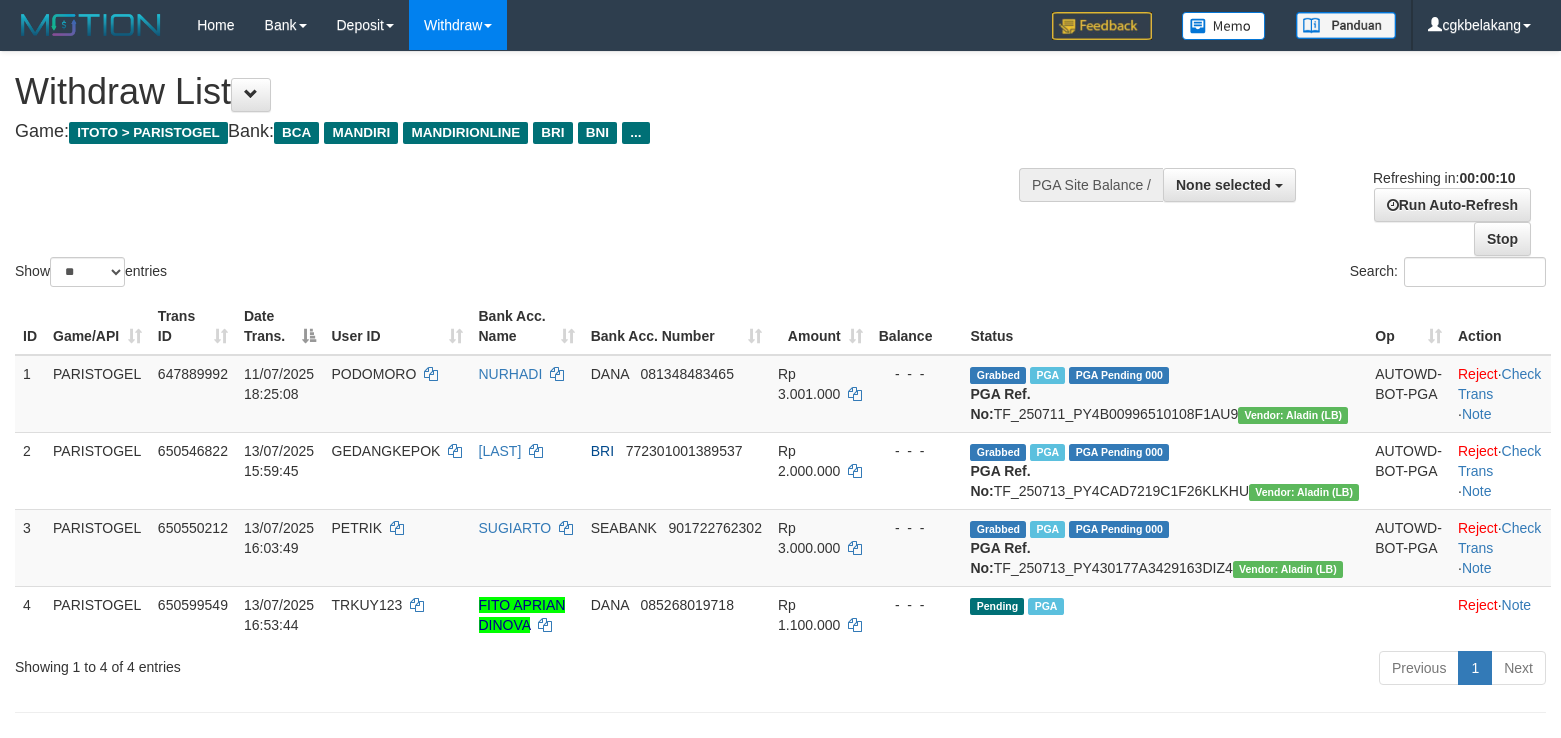 select 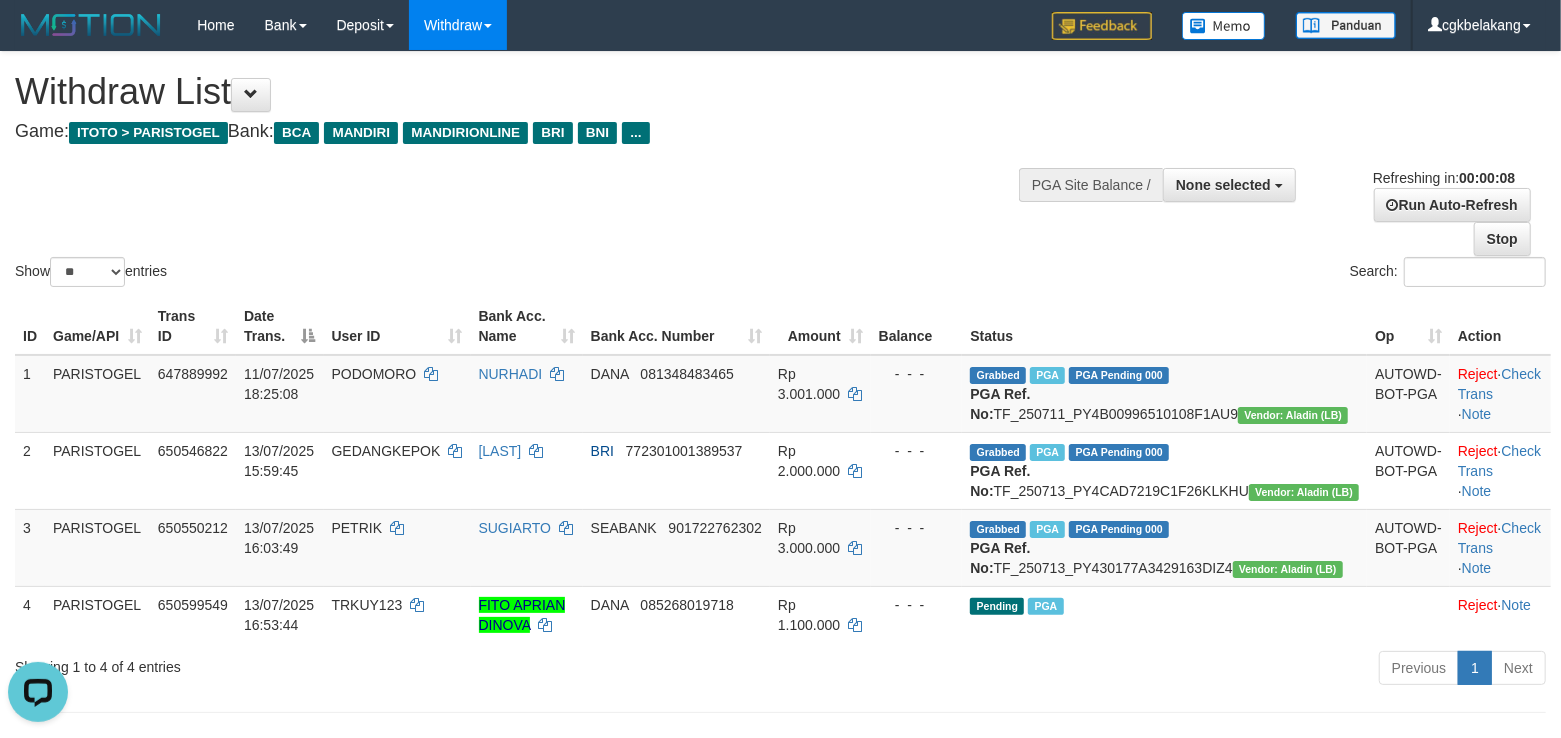 scroll, scrollTop: 0, scrollLeft: 0, axis: both 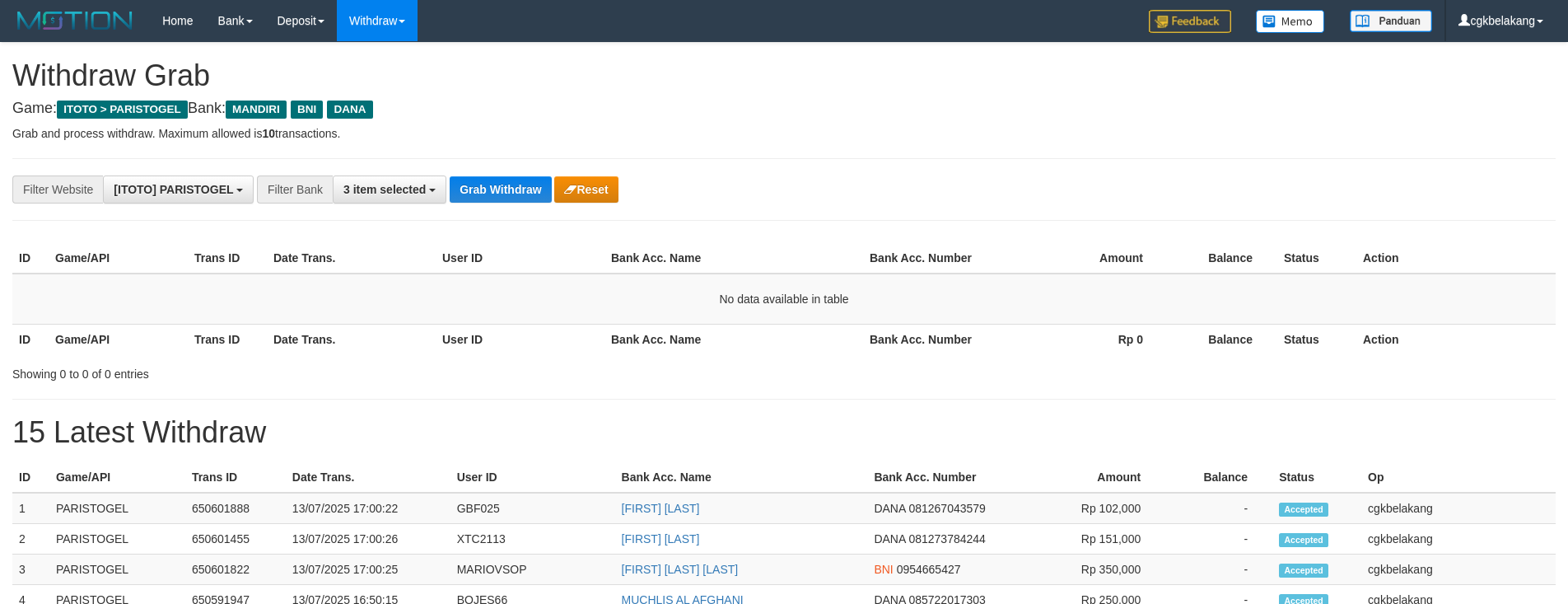 click on "ID Game/API Trans ID Date Trans. User ID Bank Acc. Name Bank Acc. Number Amount Balance Status Action
No data available in table
ID Game/API Trans ID Date Trans. User ID Bank Acc. Name Bank Acc. Number Rp 0 Balance Status Action" at bounding box center (784, 298) 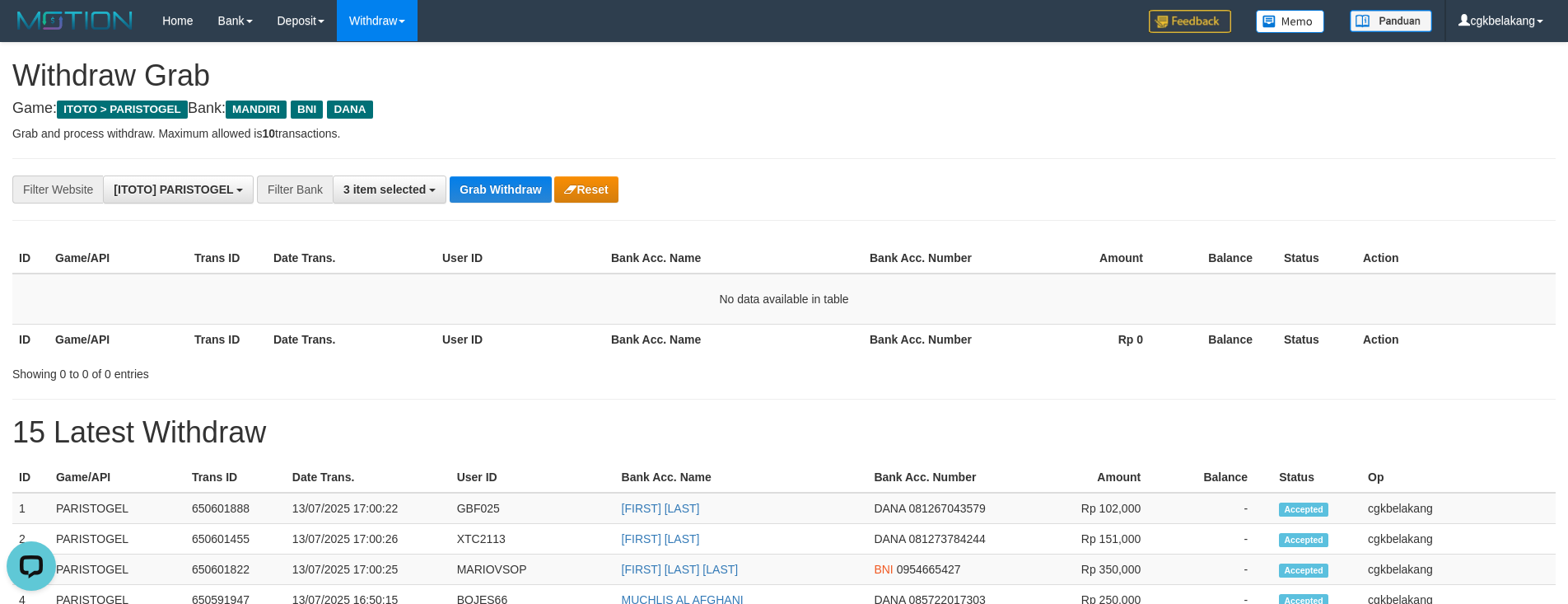 scroll, scrollTop: 0, scrollLeft: 0, axis: both 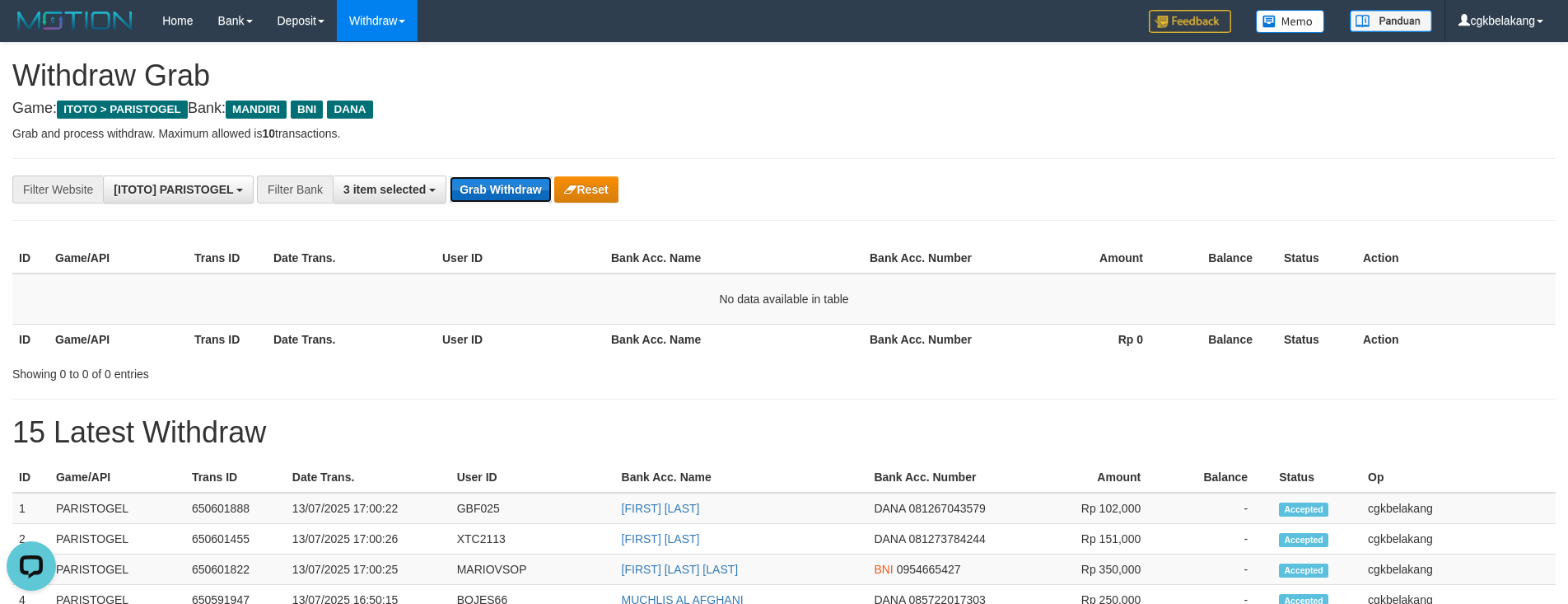 click on "Grab Withdraw" at bounding box center (500, 190) 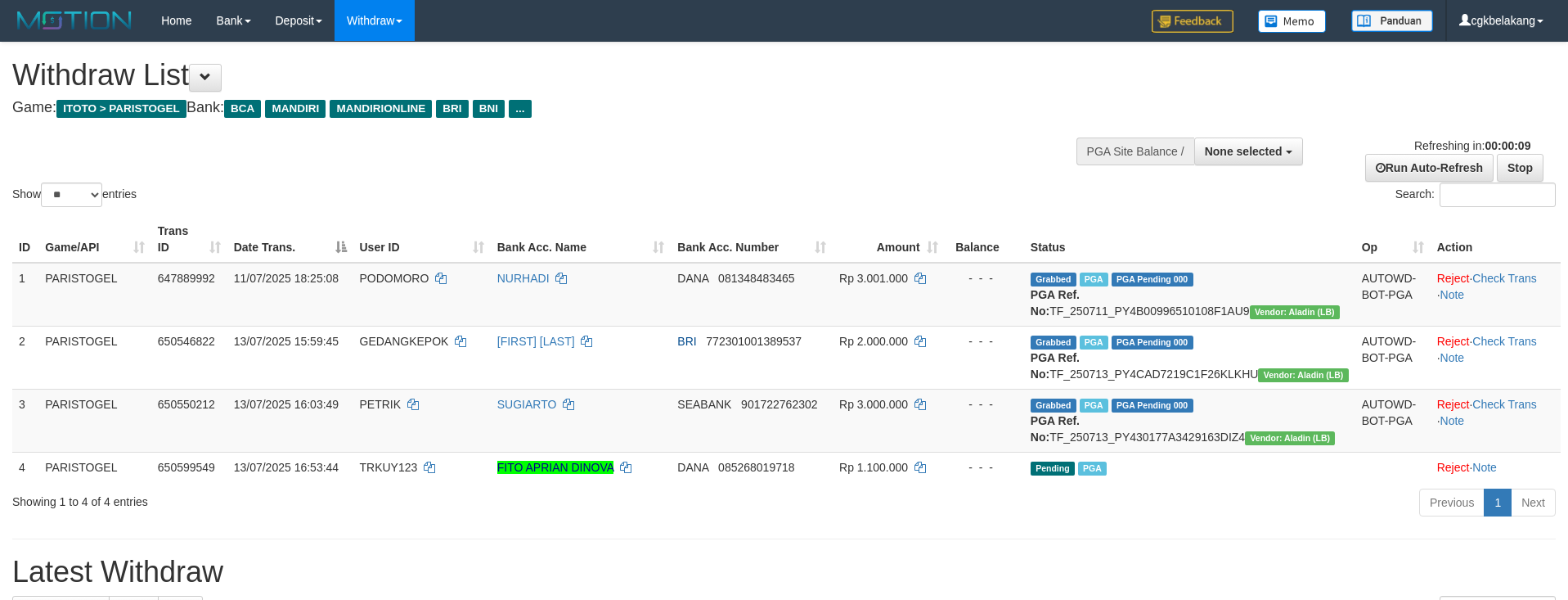 select 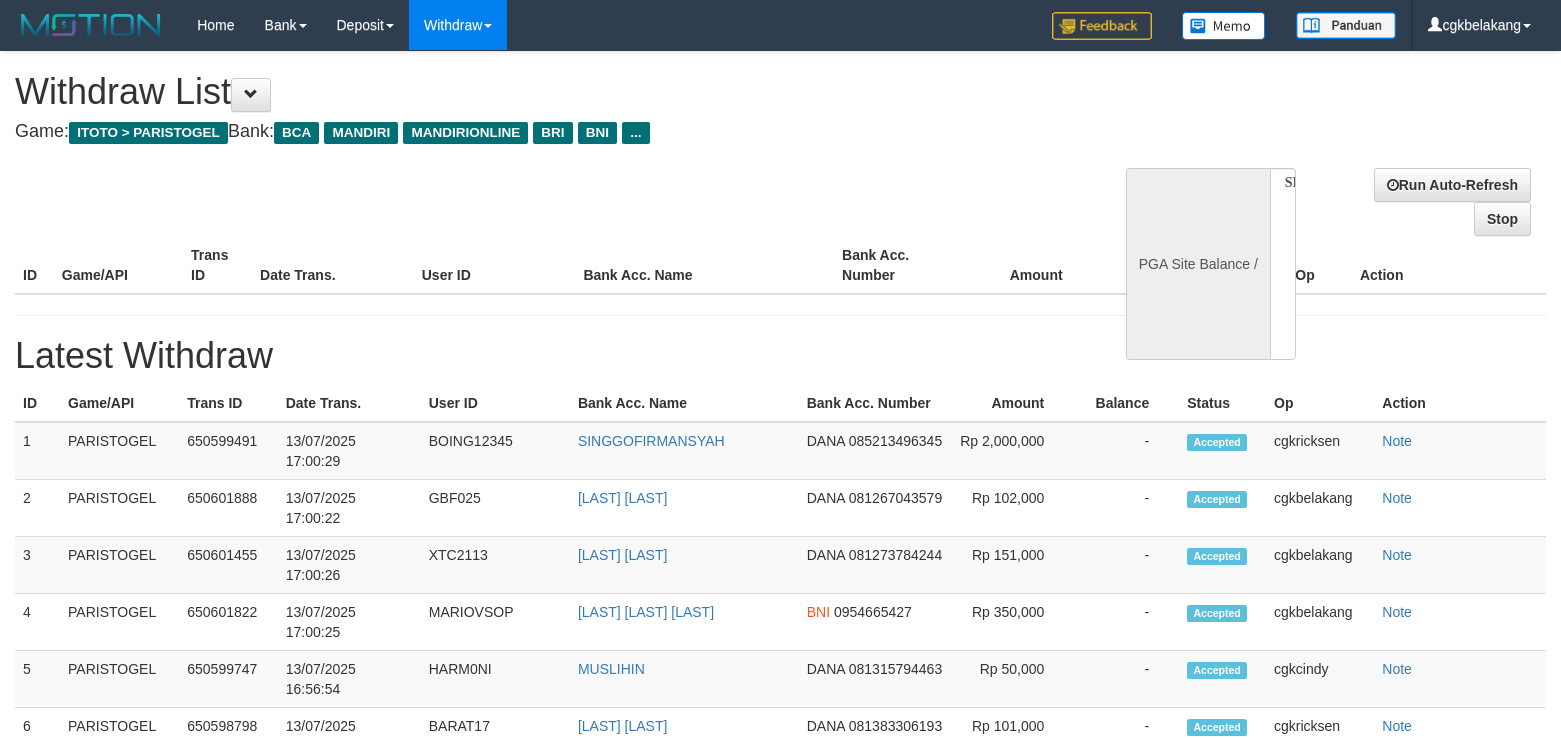select 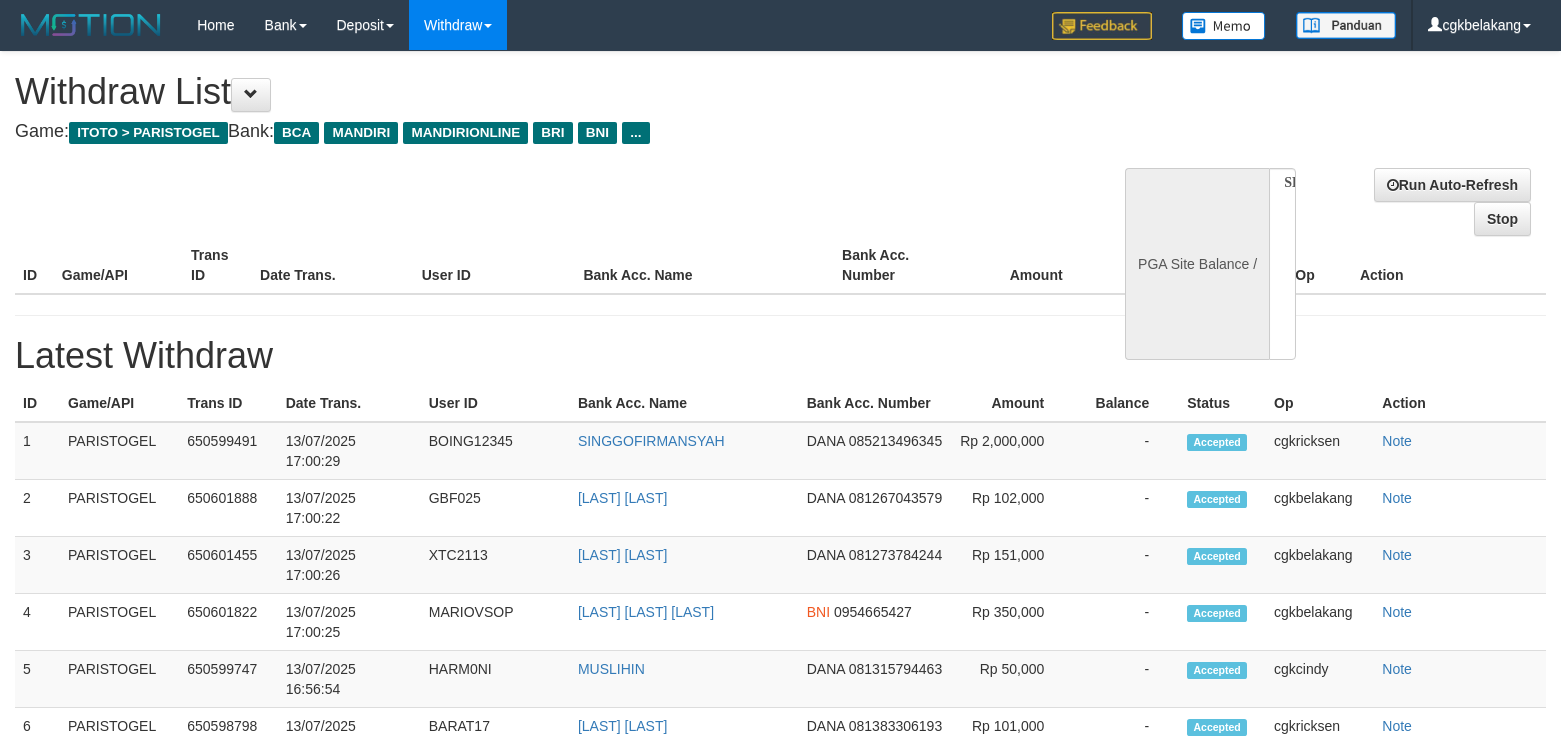 scroll, scrollTop: 0, scrollLeft: 0, axis: both 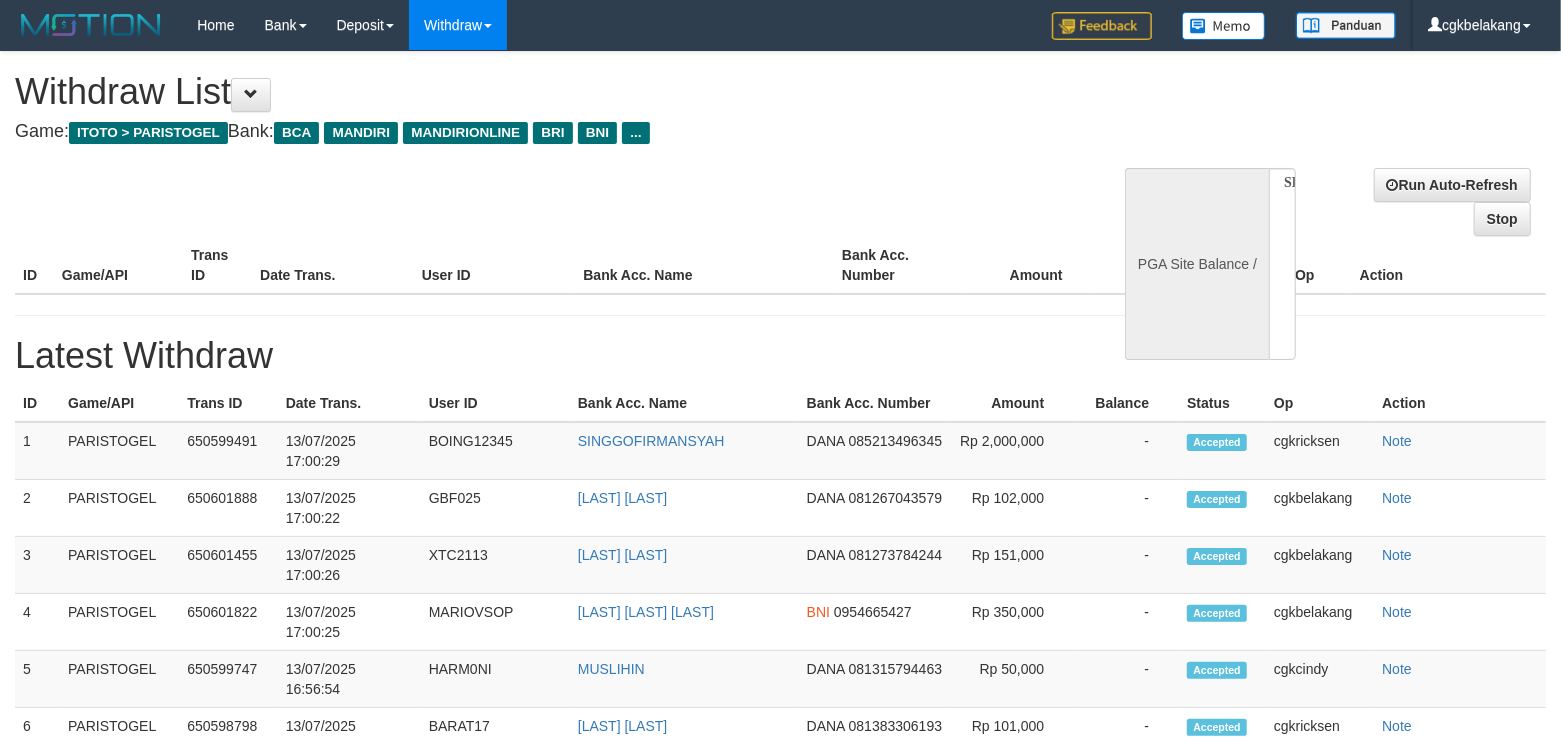 select on "**" 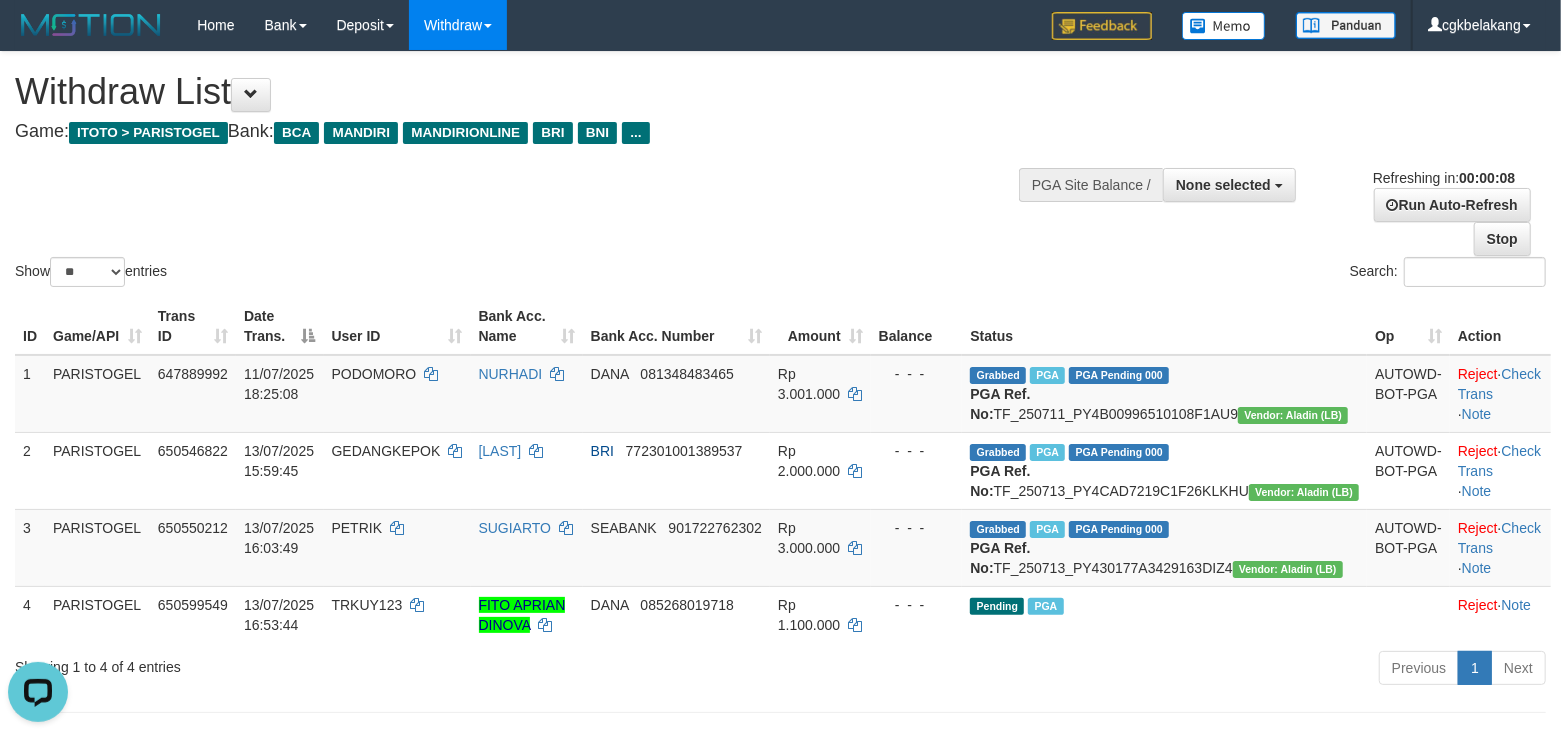 scroll, scrollTop: 0, scrollLeft: 0, axis: both 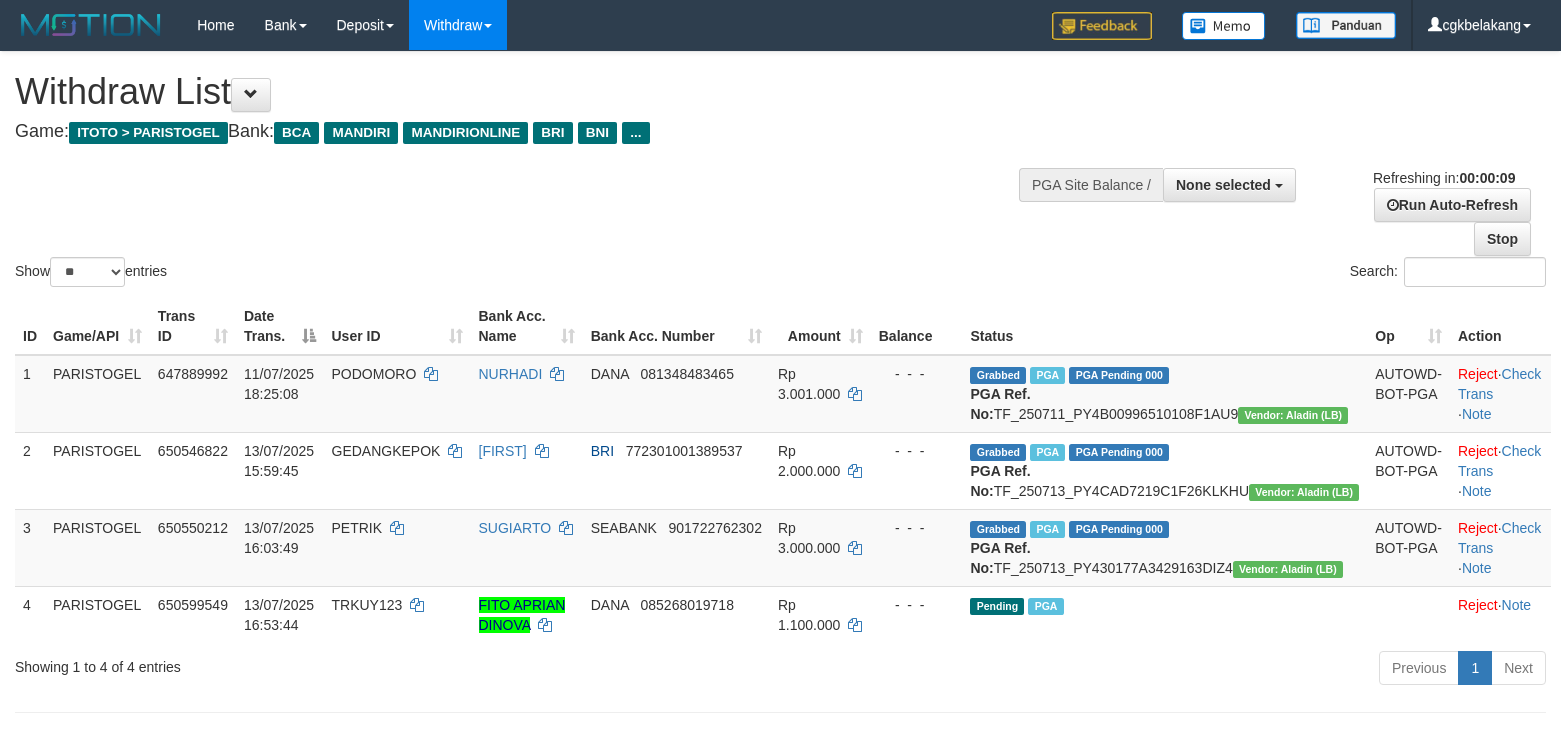 select 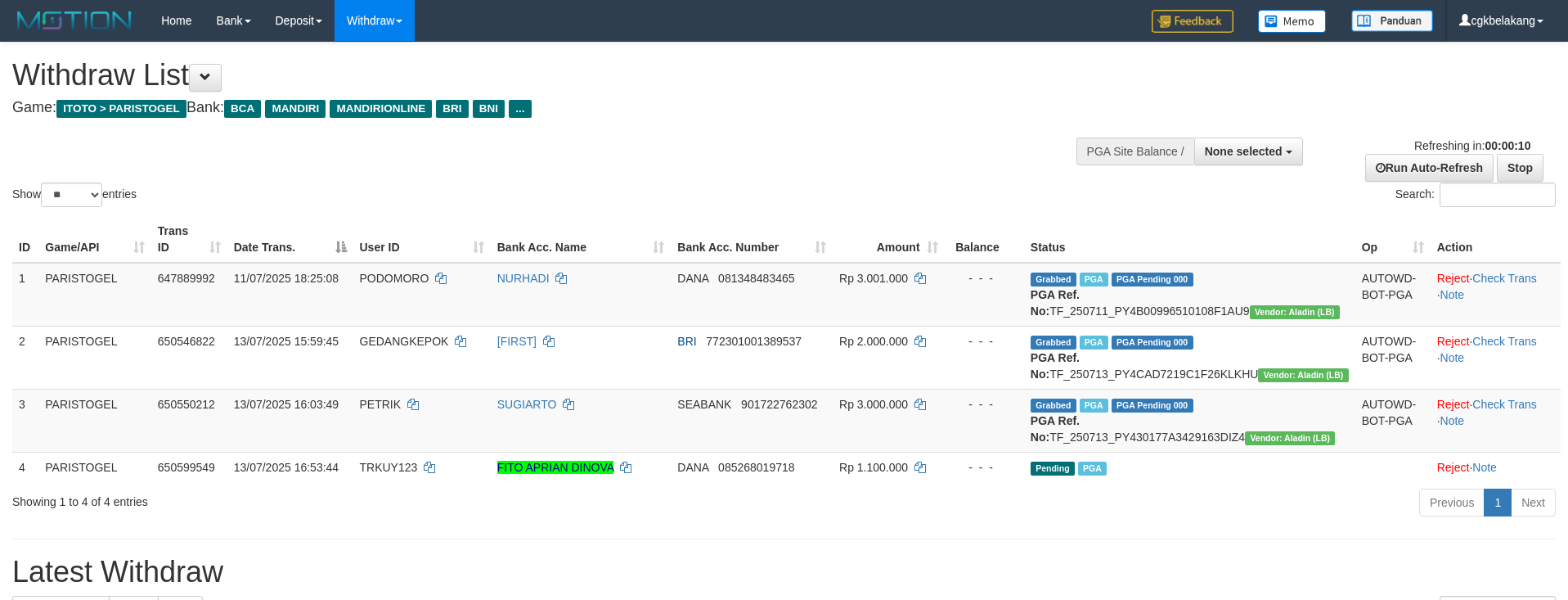select 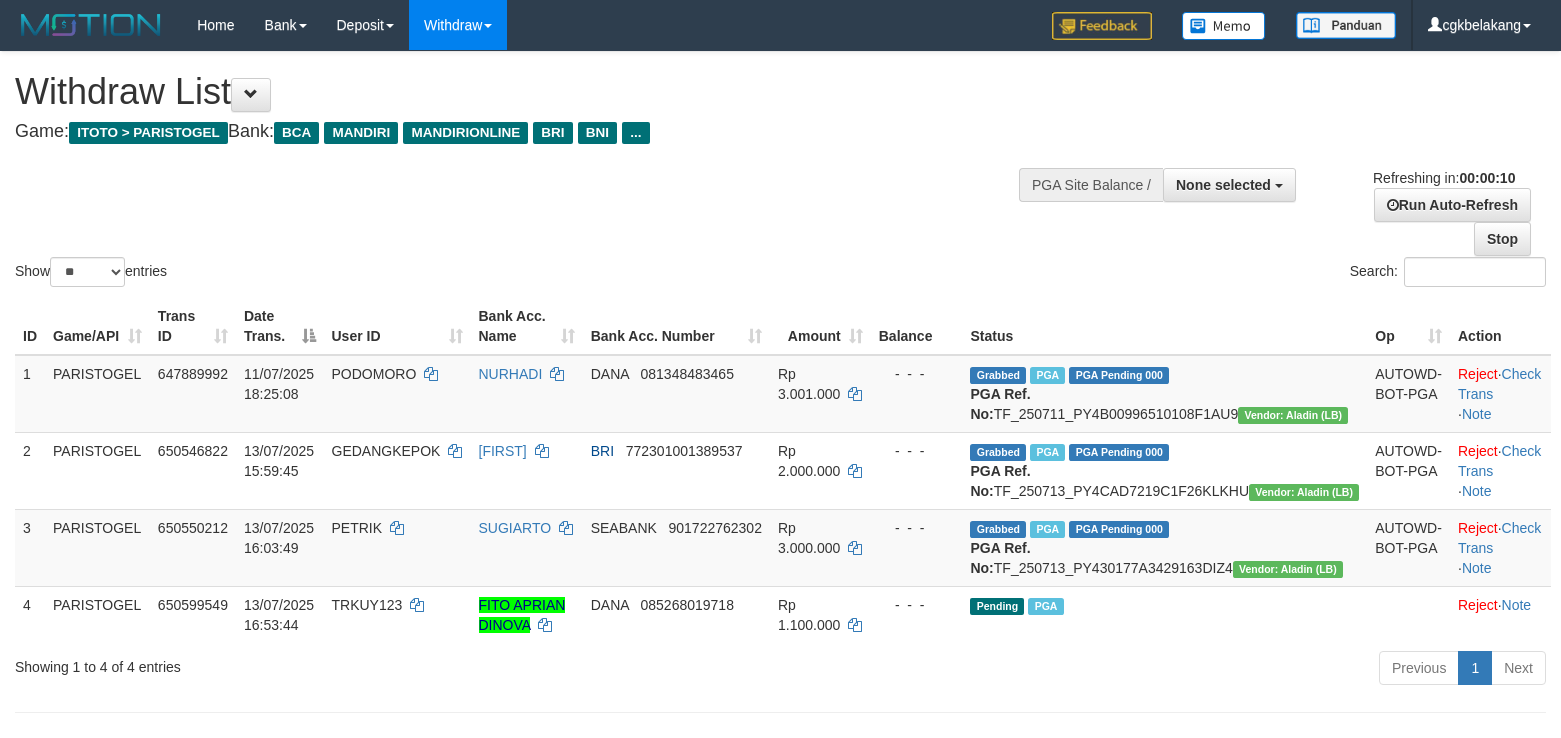 select 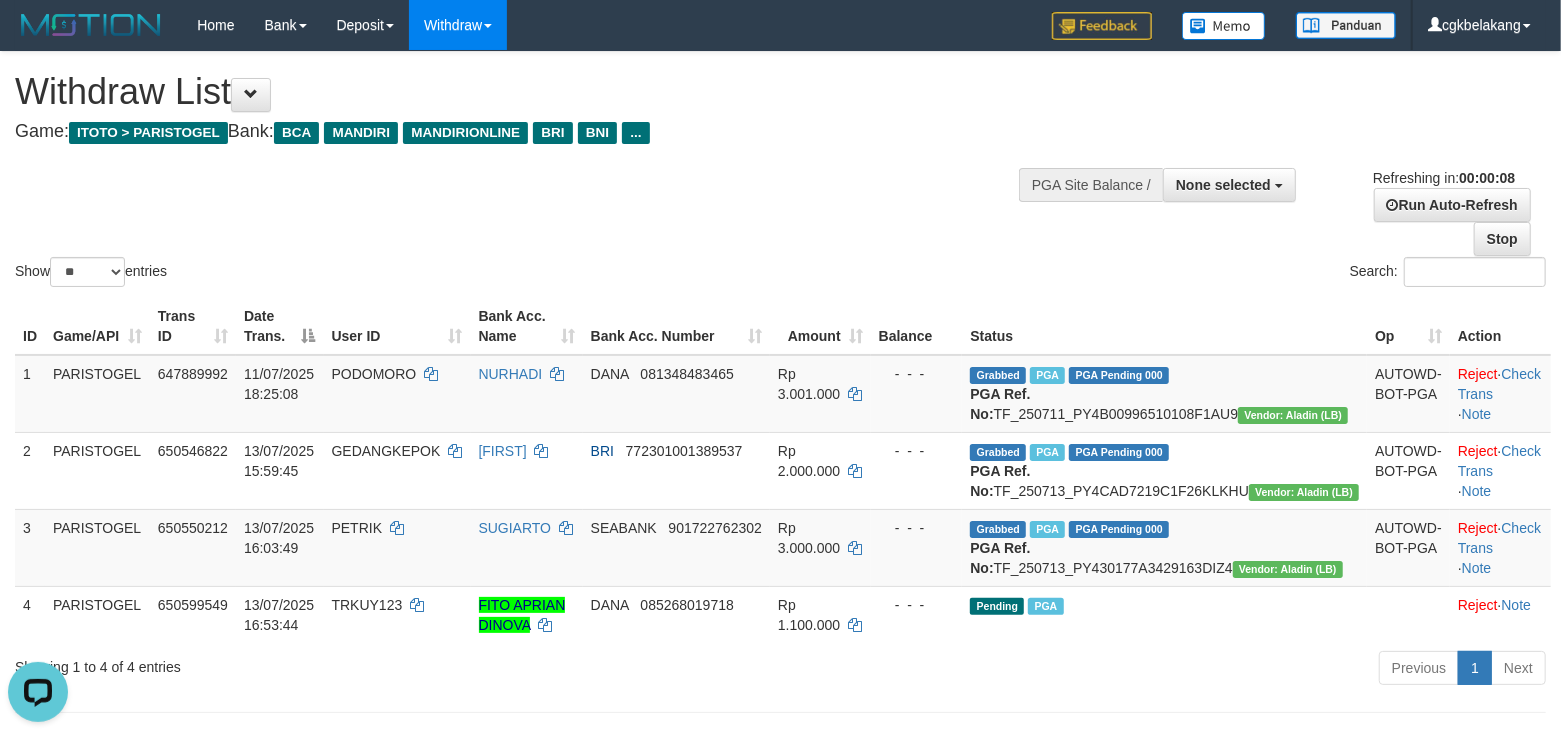 scroll, scrollTop: 0, scrollLeft: 0, axis: both 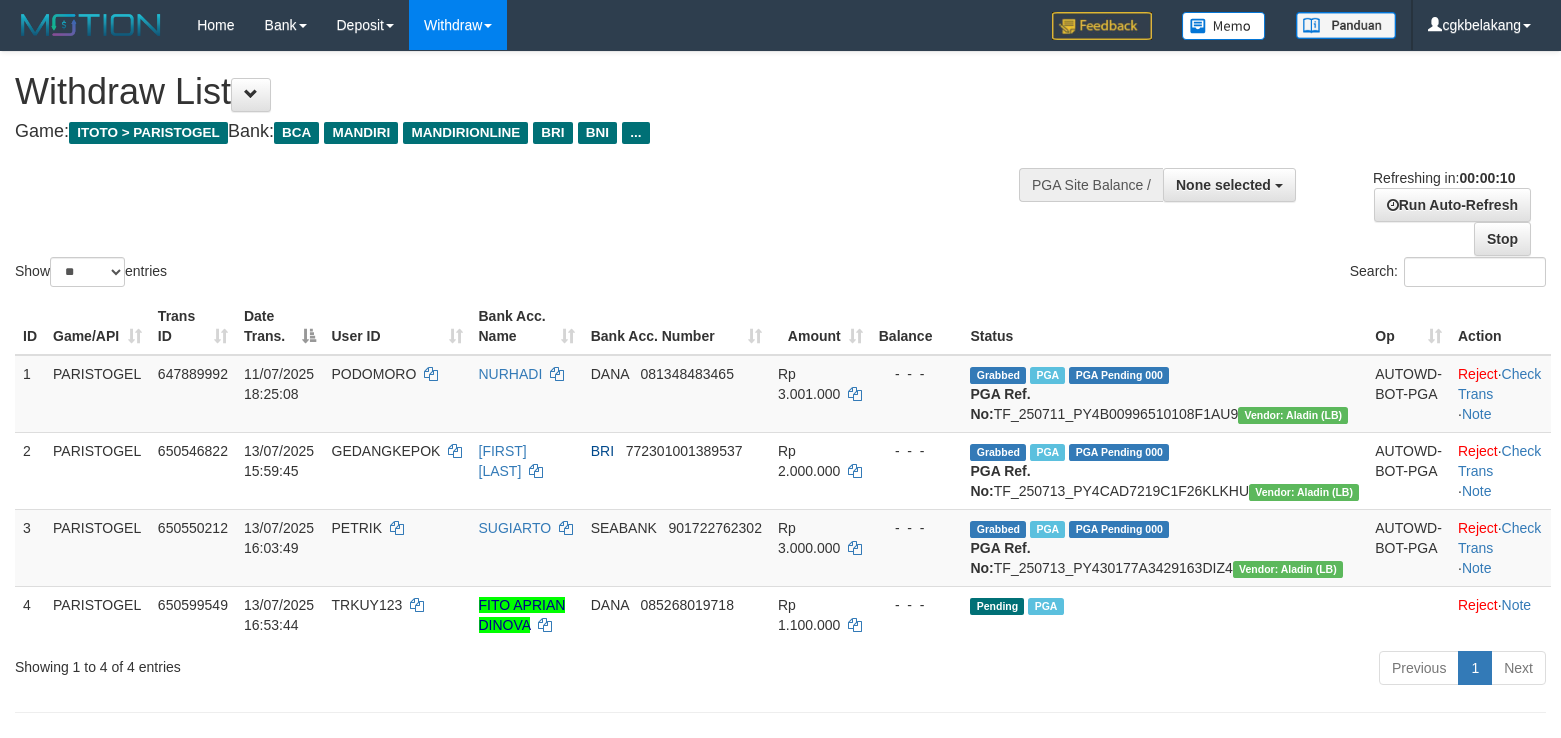 select 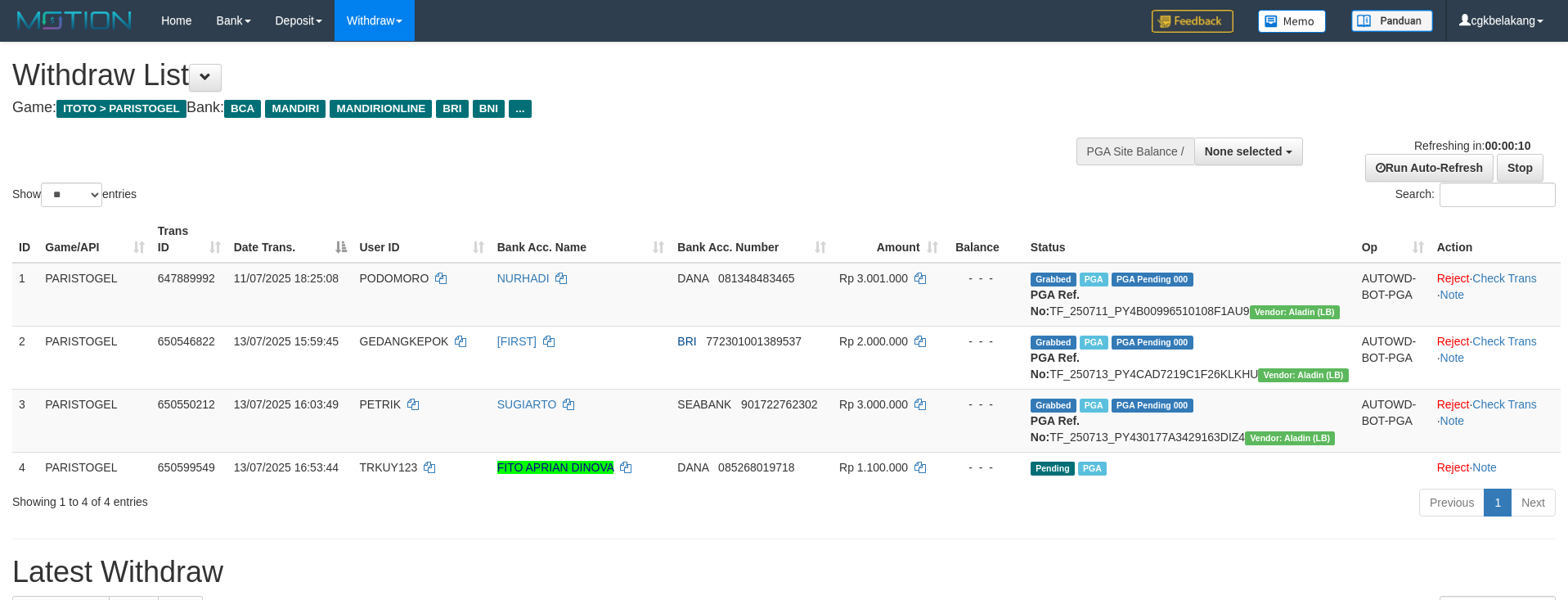 select 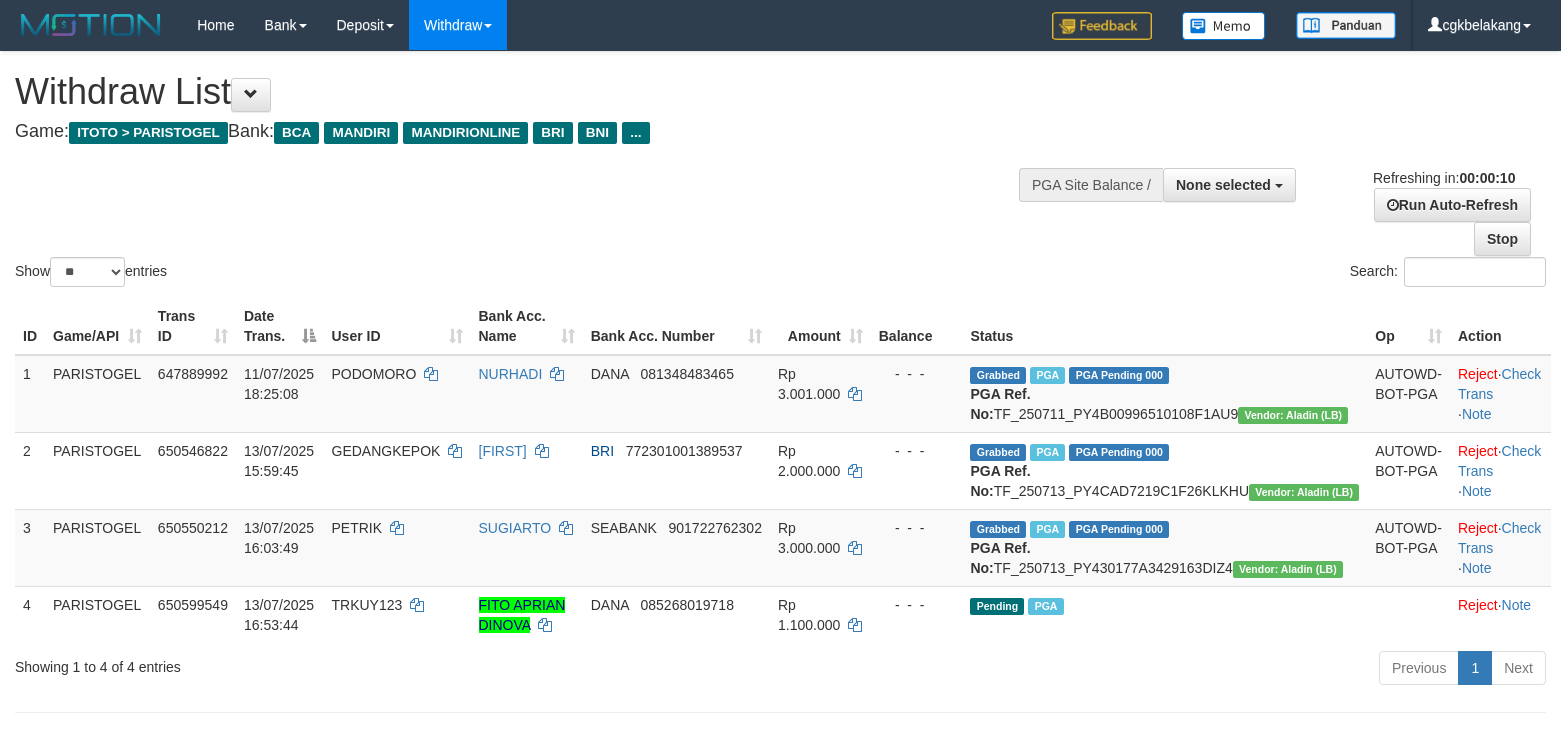 select 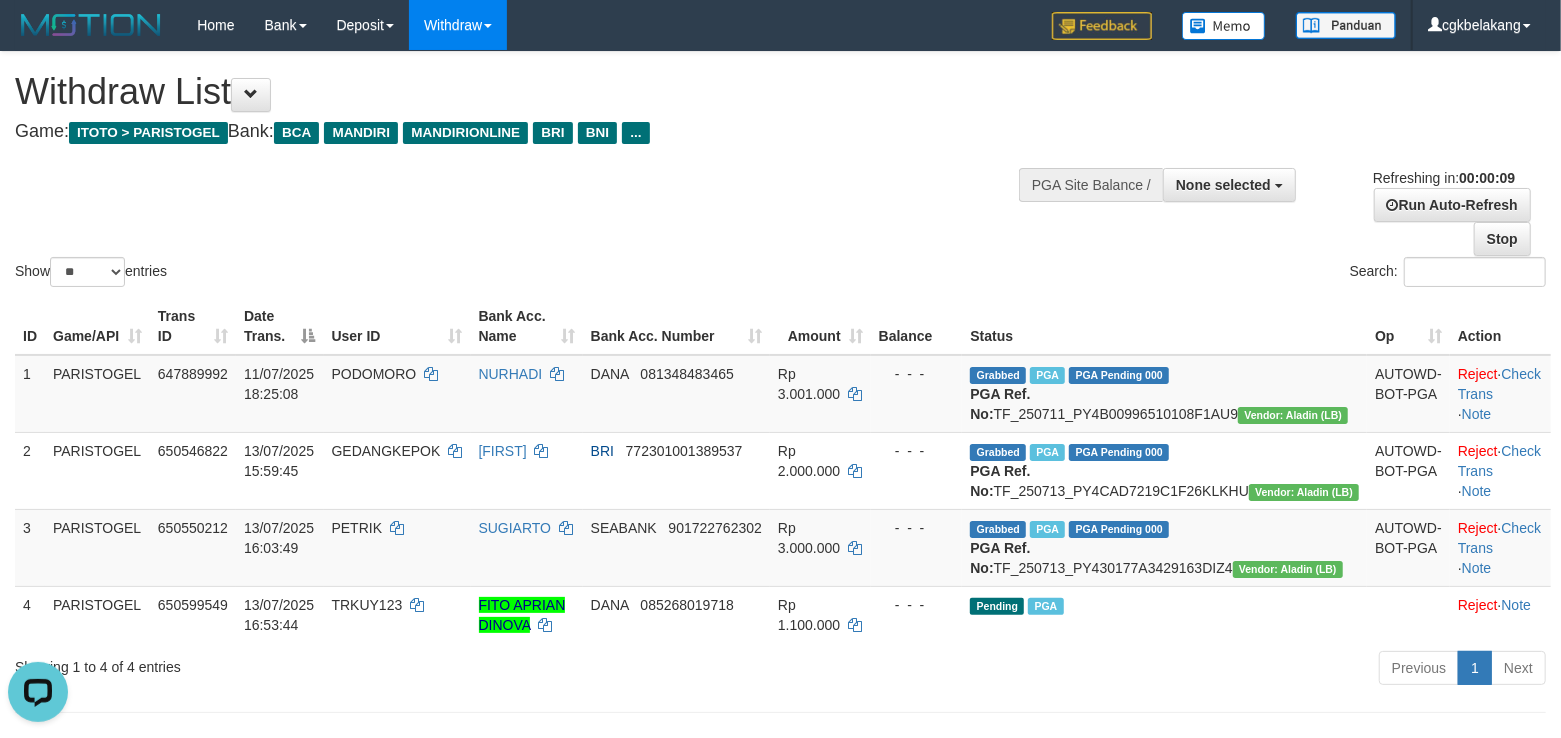 scroll, scrollTop: 0, scrollLeft: 0, axis: both 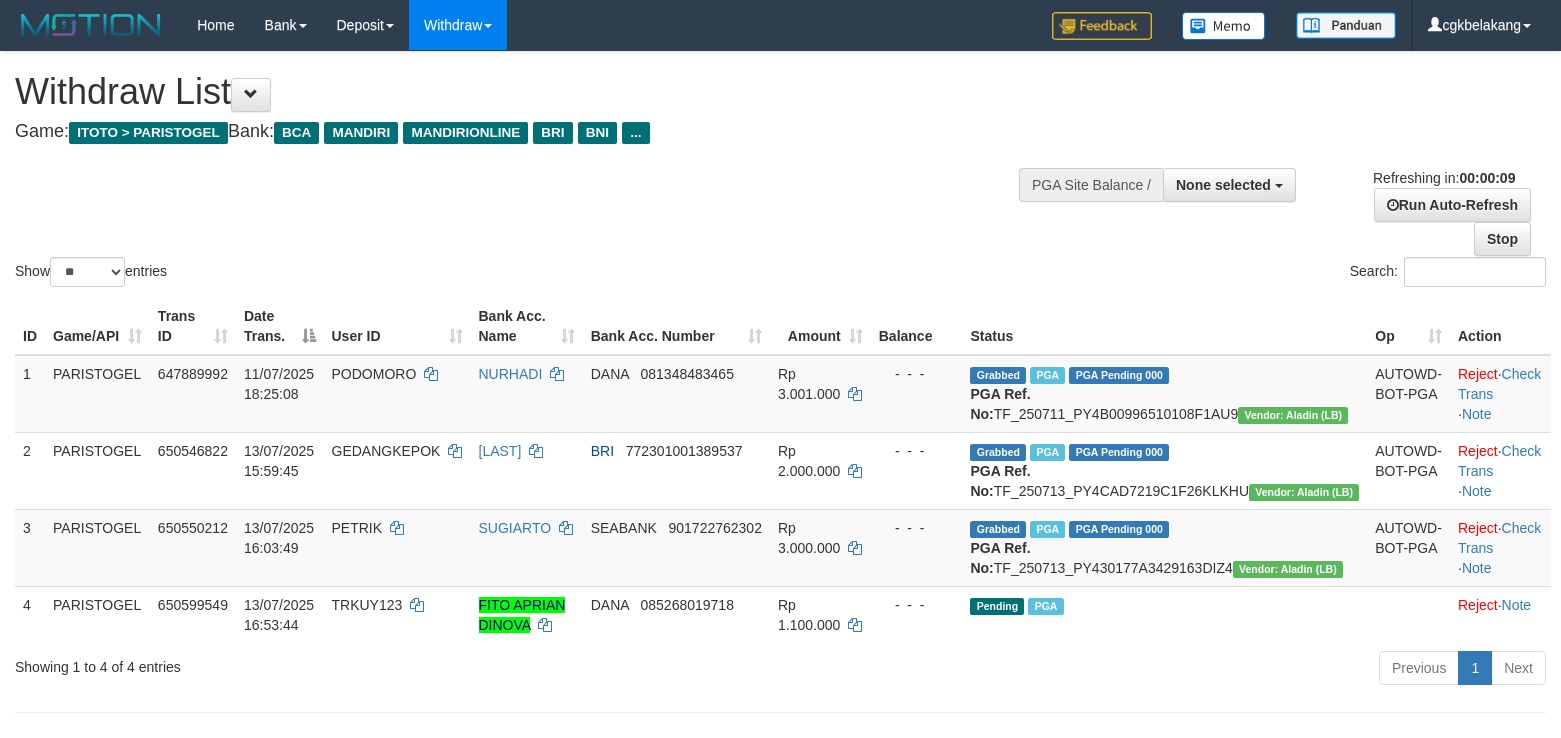 select 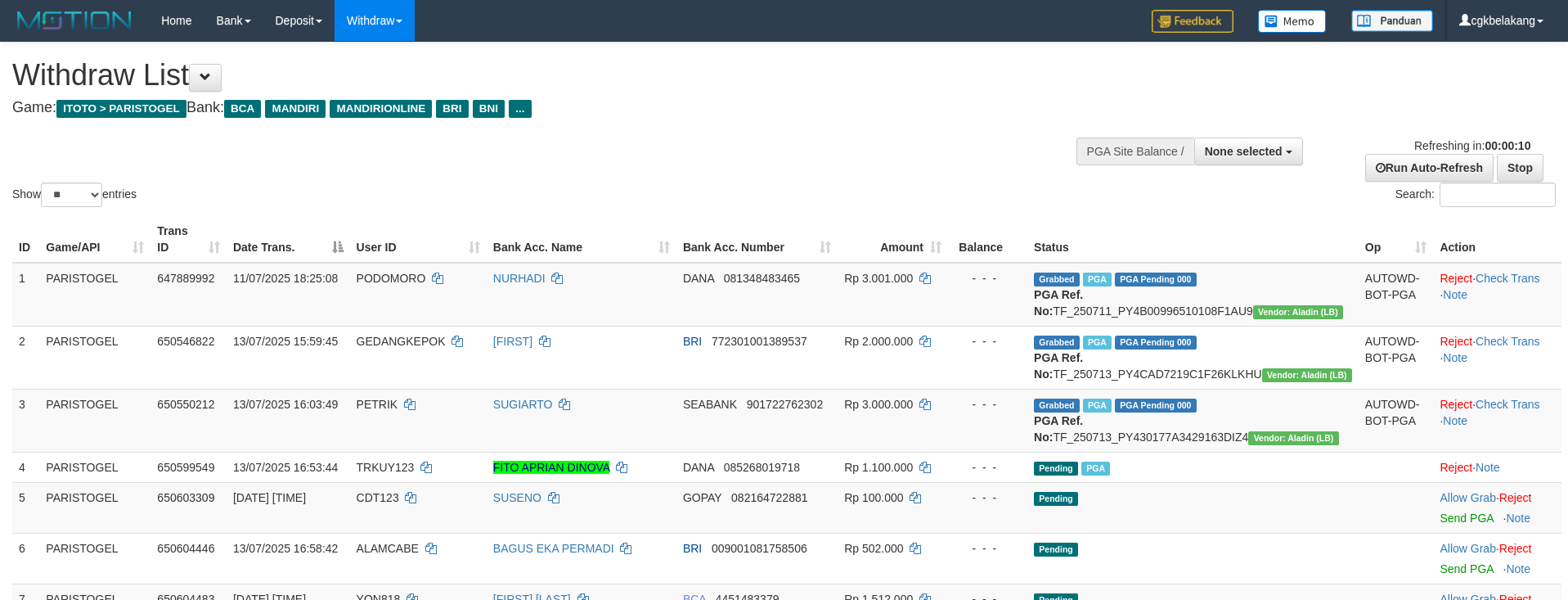 select 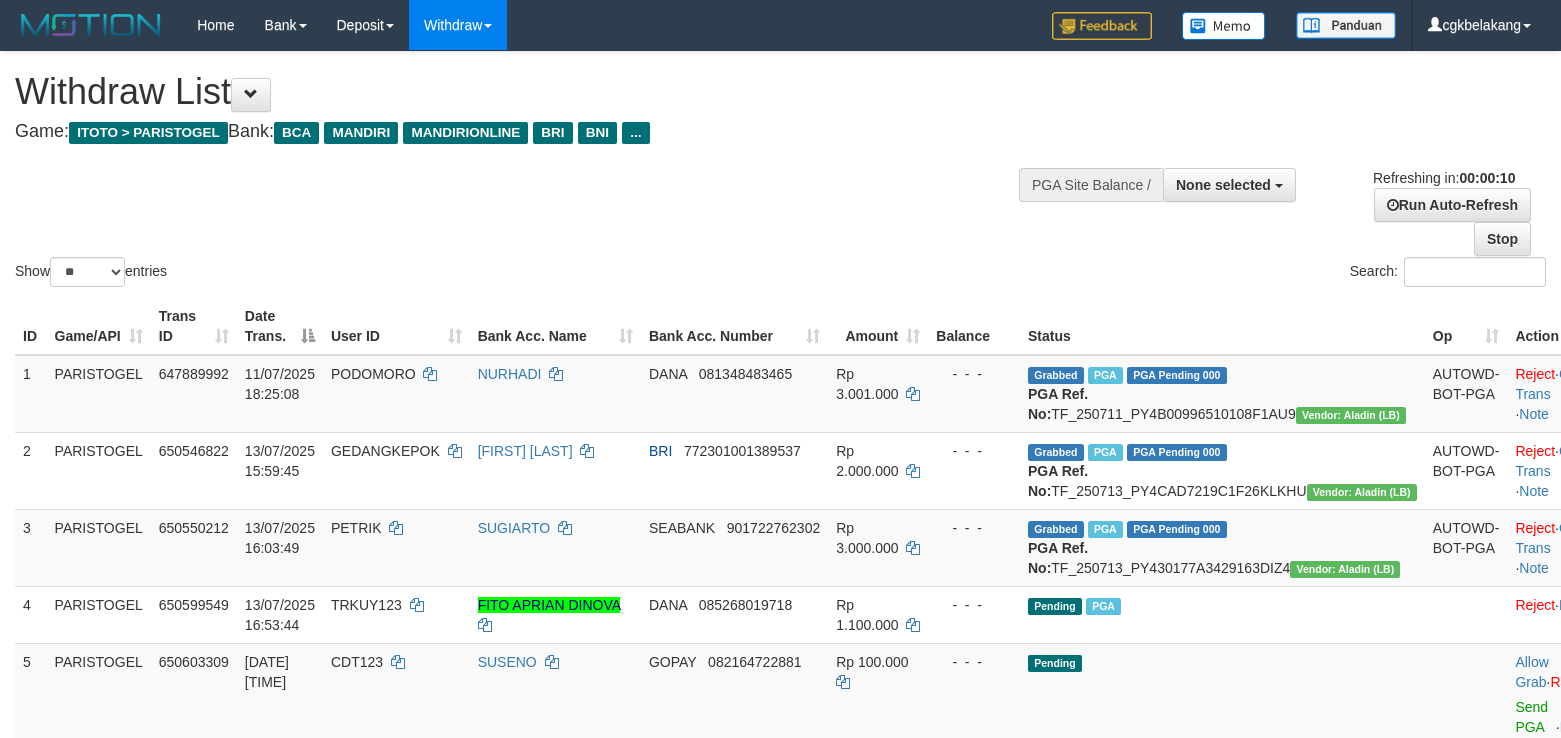 select 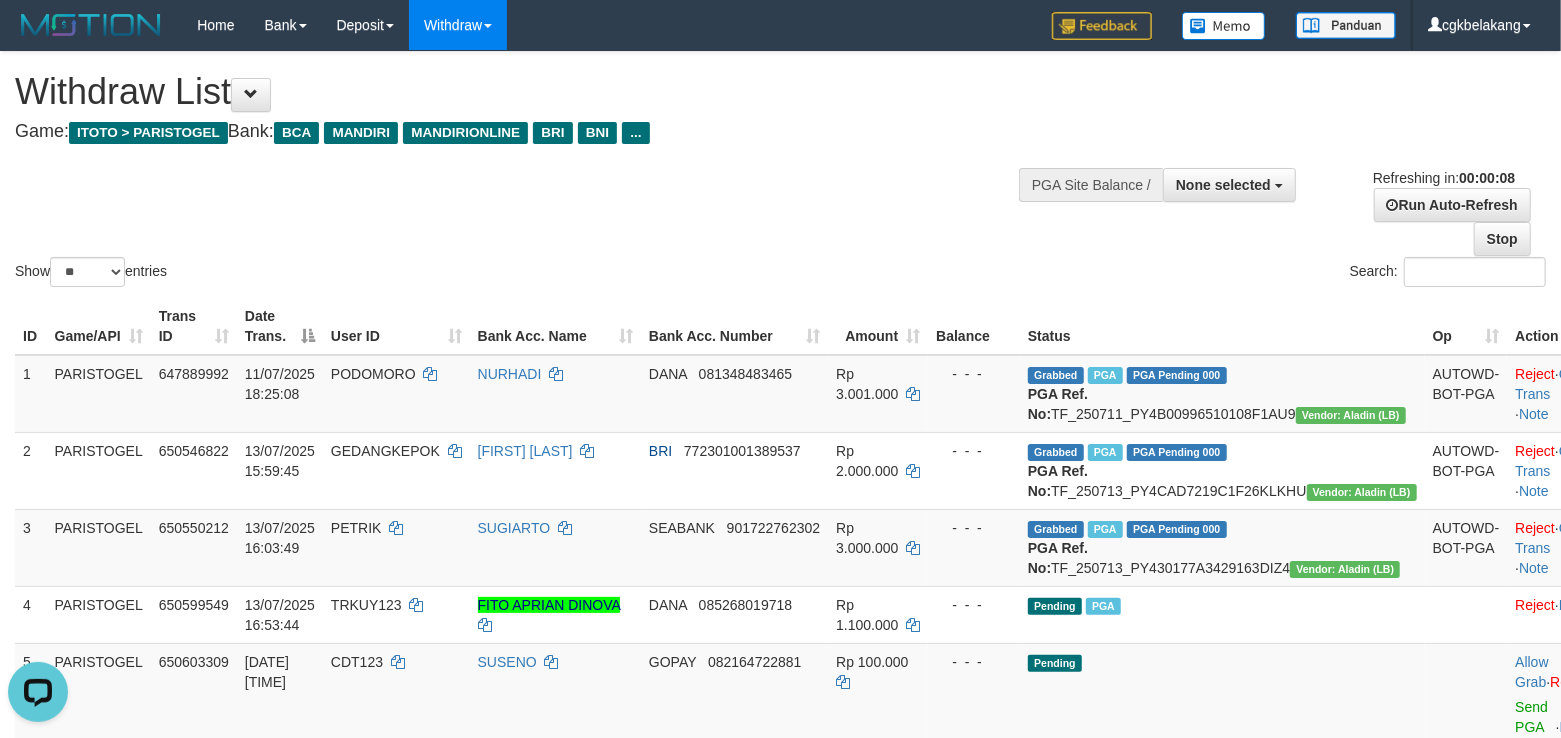 scroll, scrollTop: 0, scrollLeft: 0, axis: both 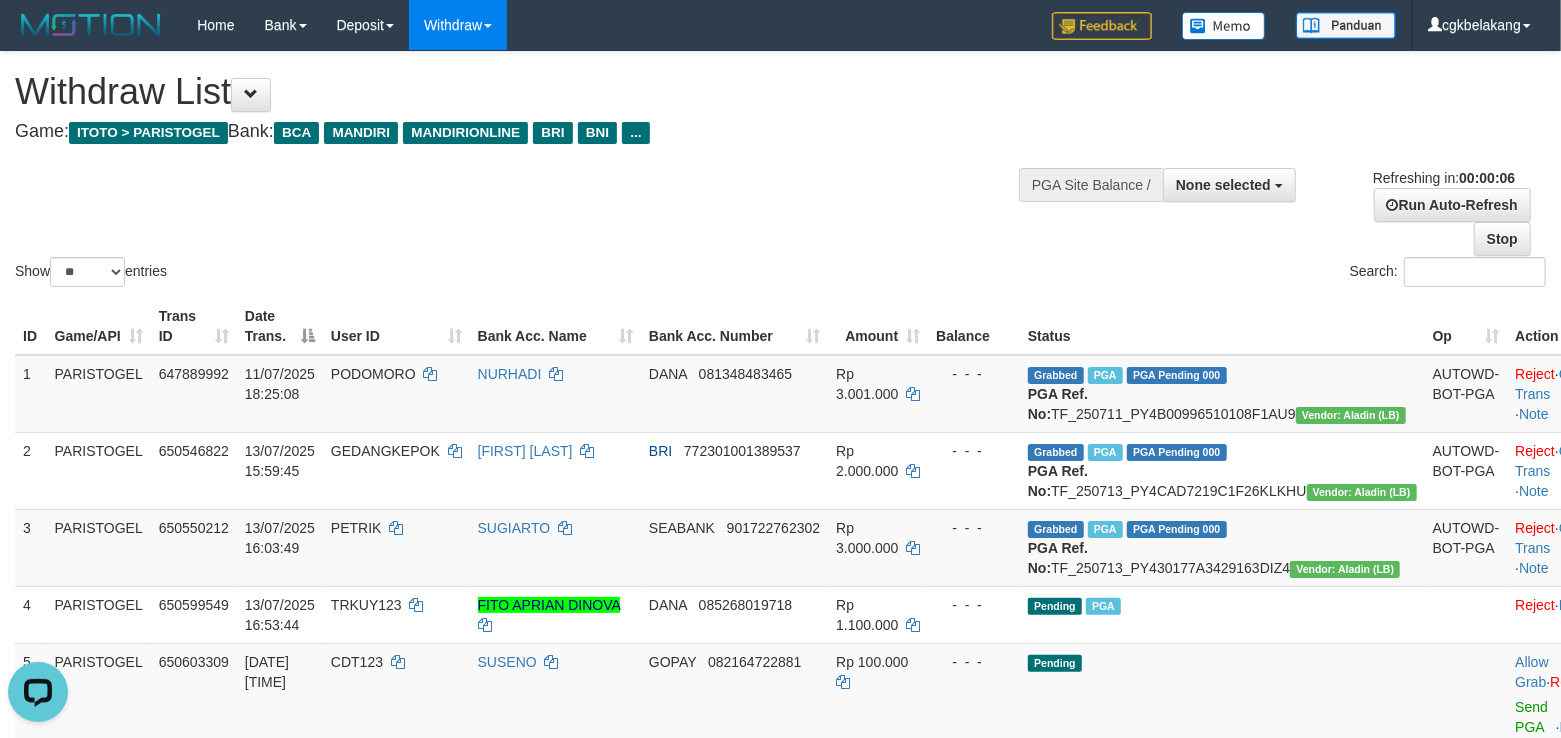 click on "Search:" at bounding box center [1171, 274] 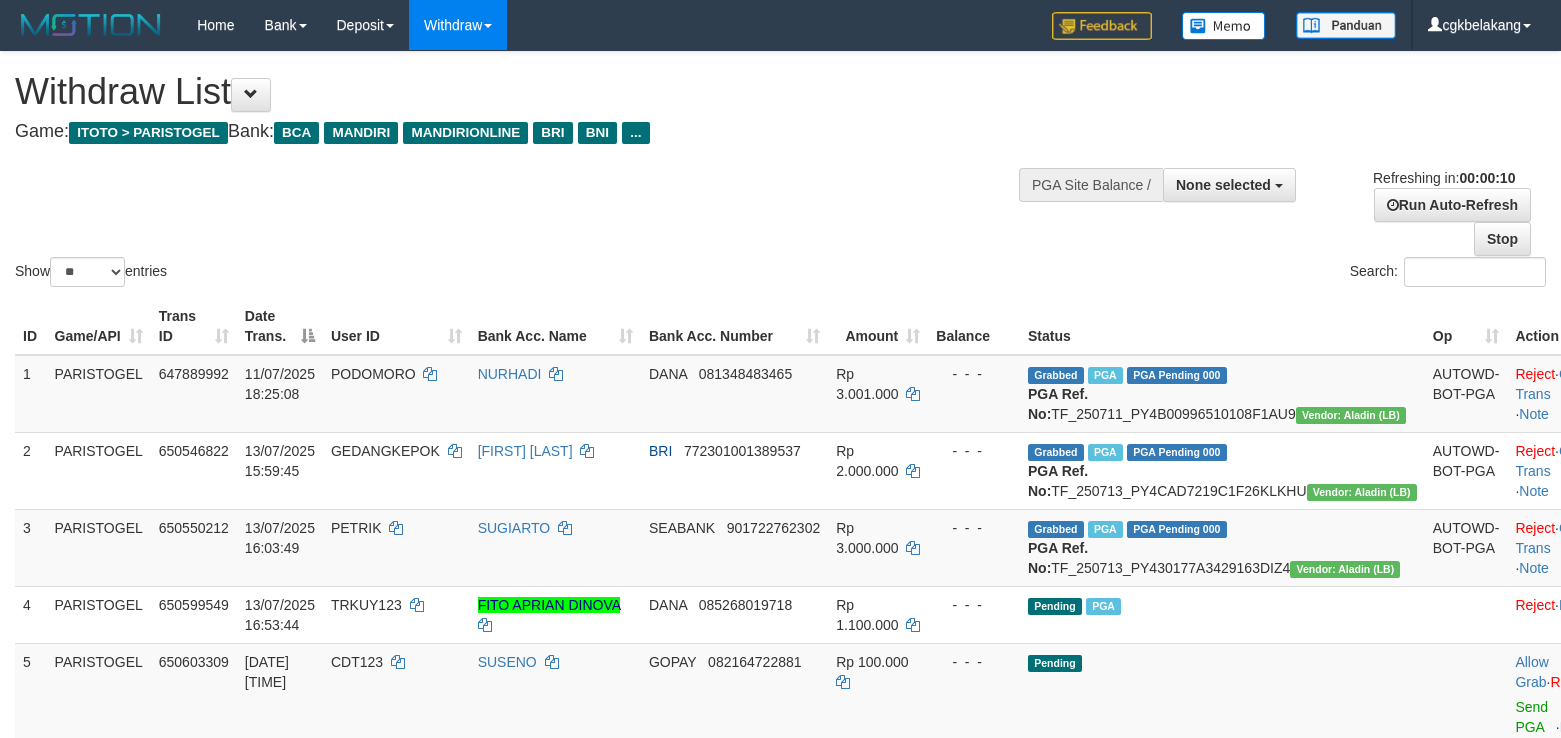 select 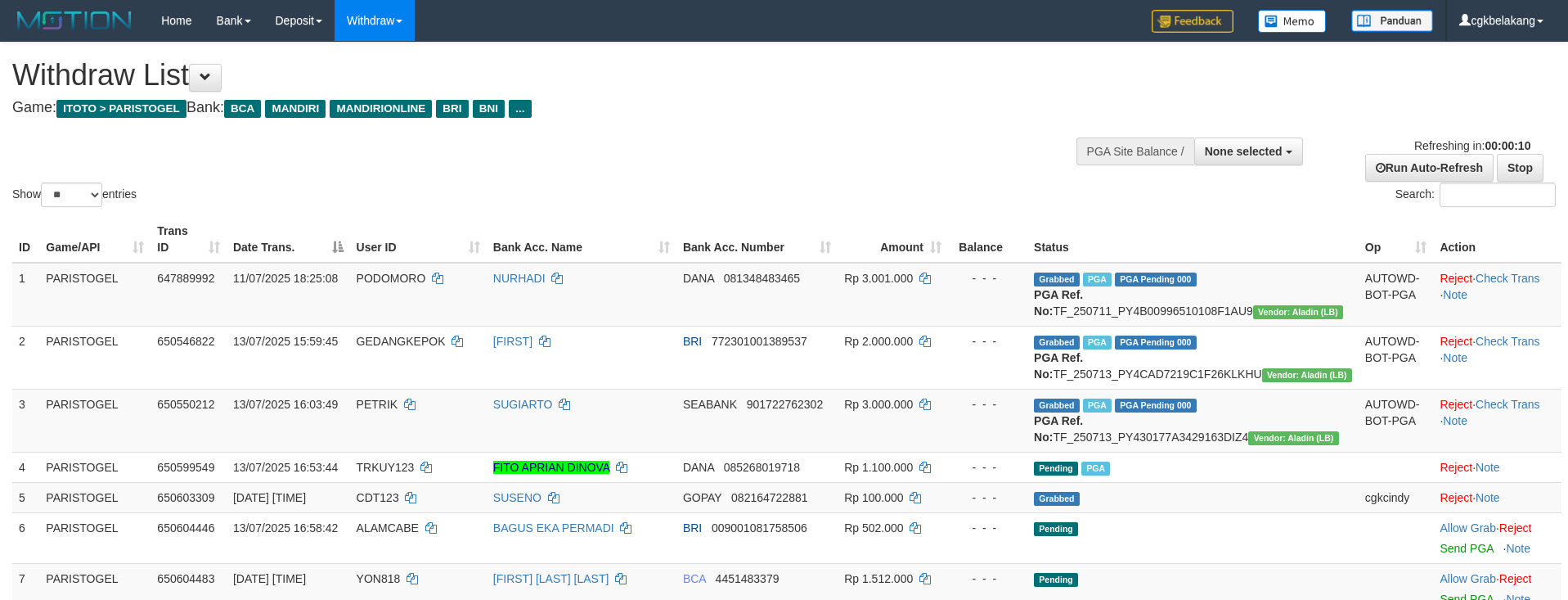 select 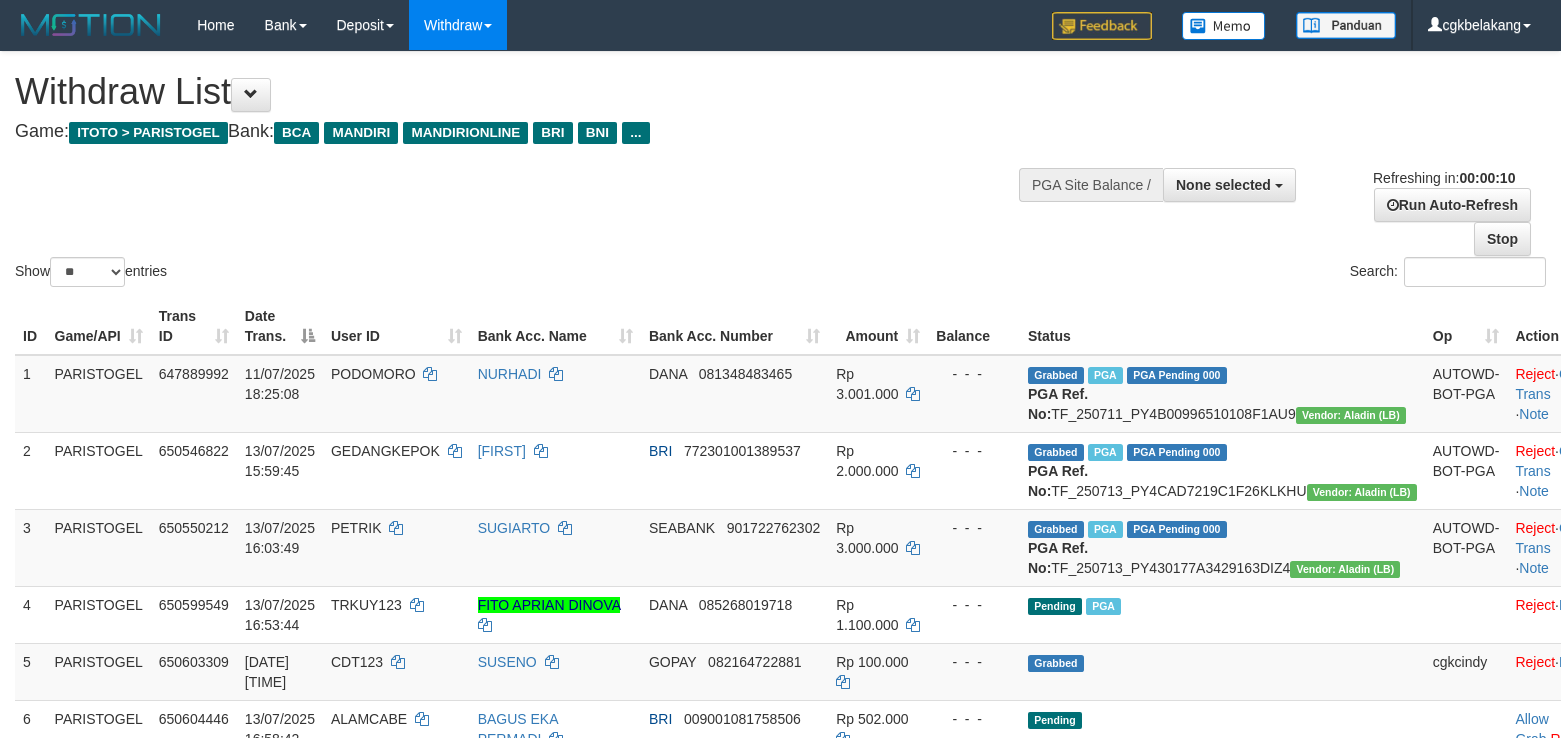 select 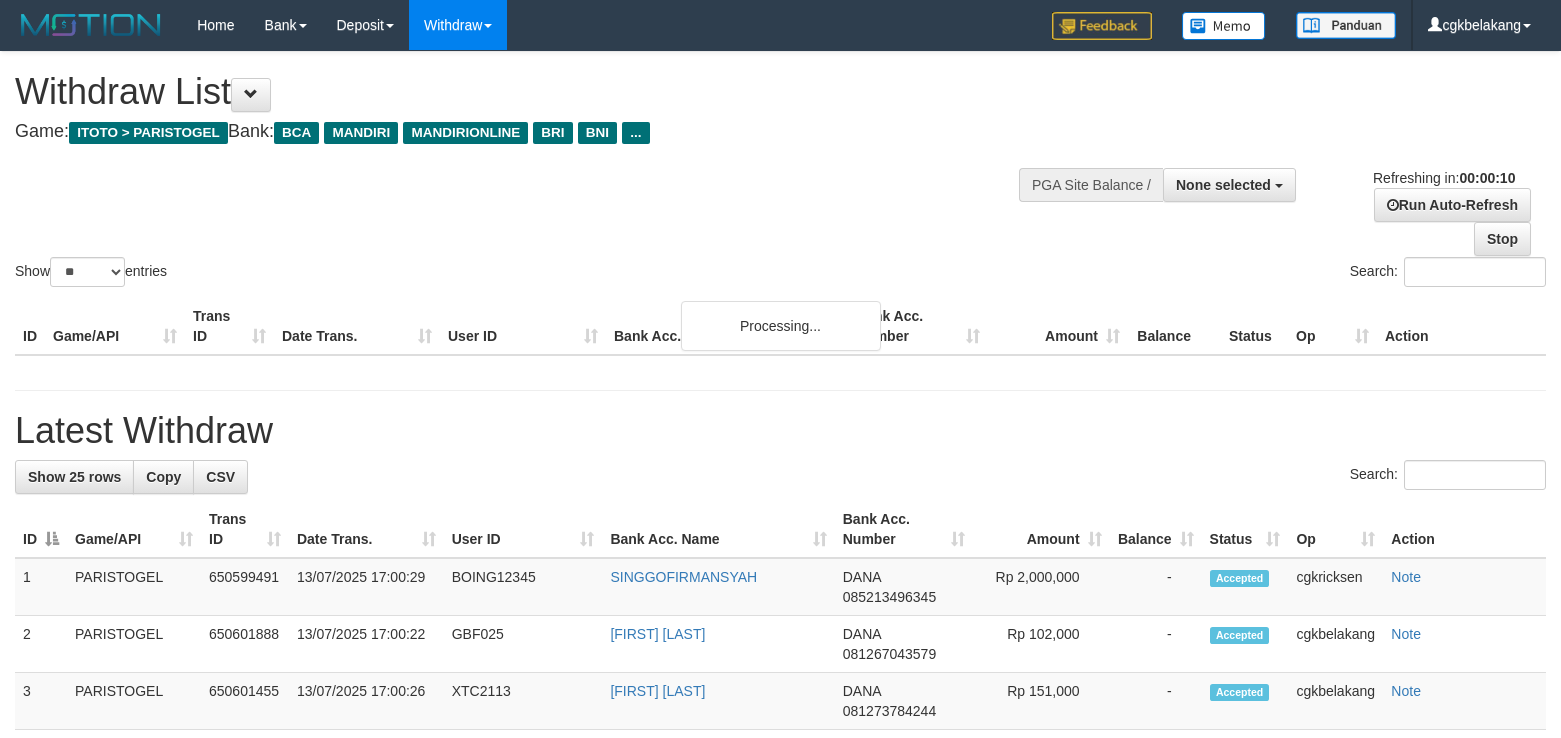select 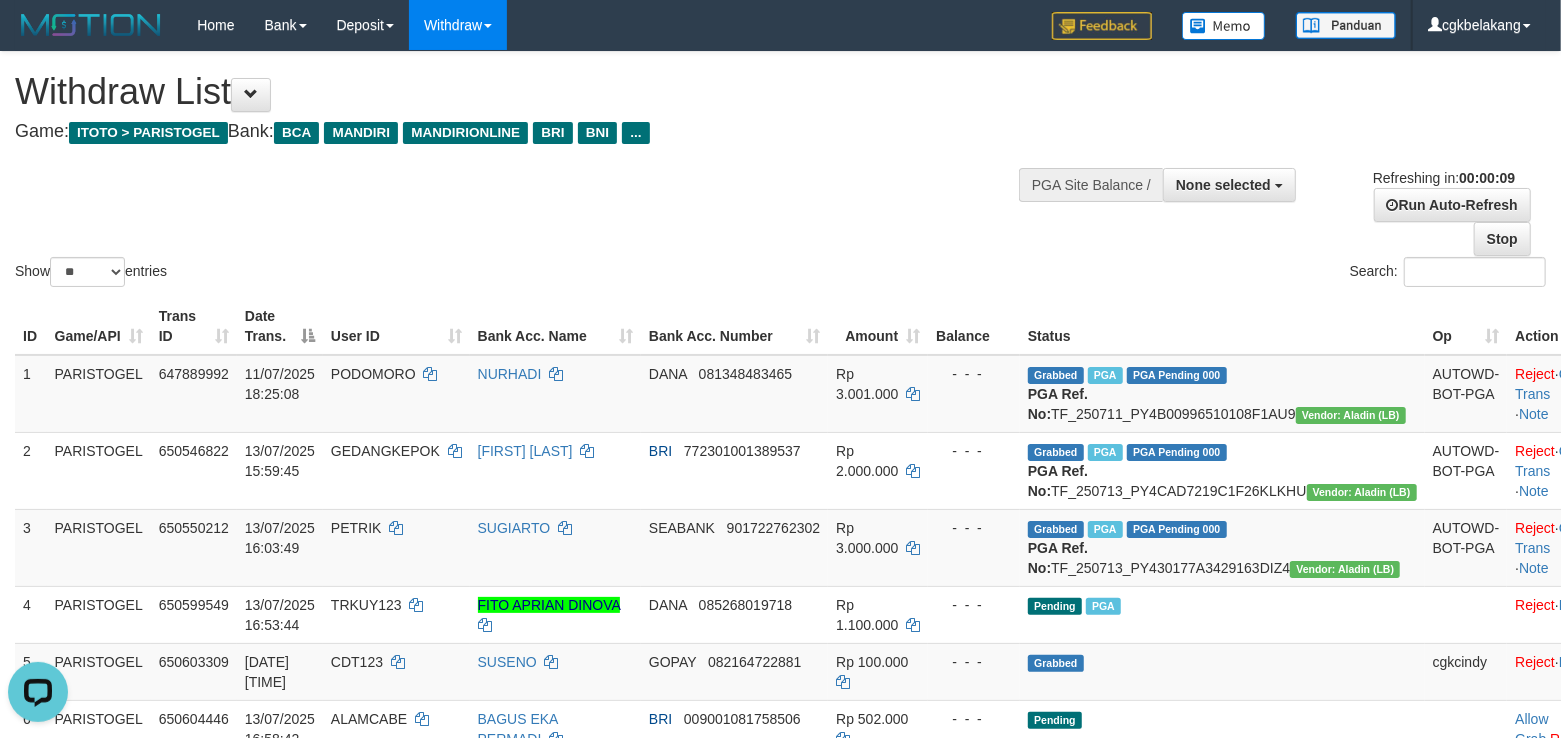 scroll, scrollTop: 0, scrollLeft: 0, axis: both 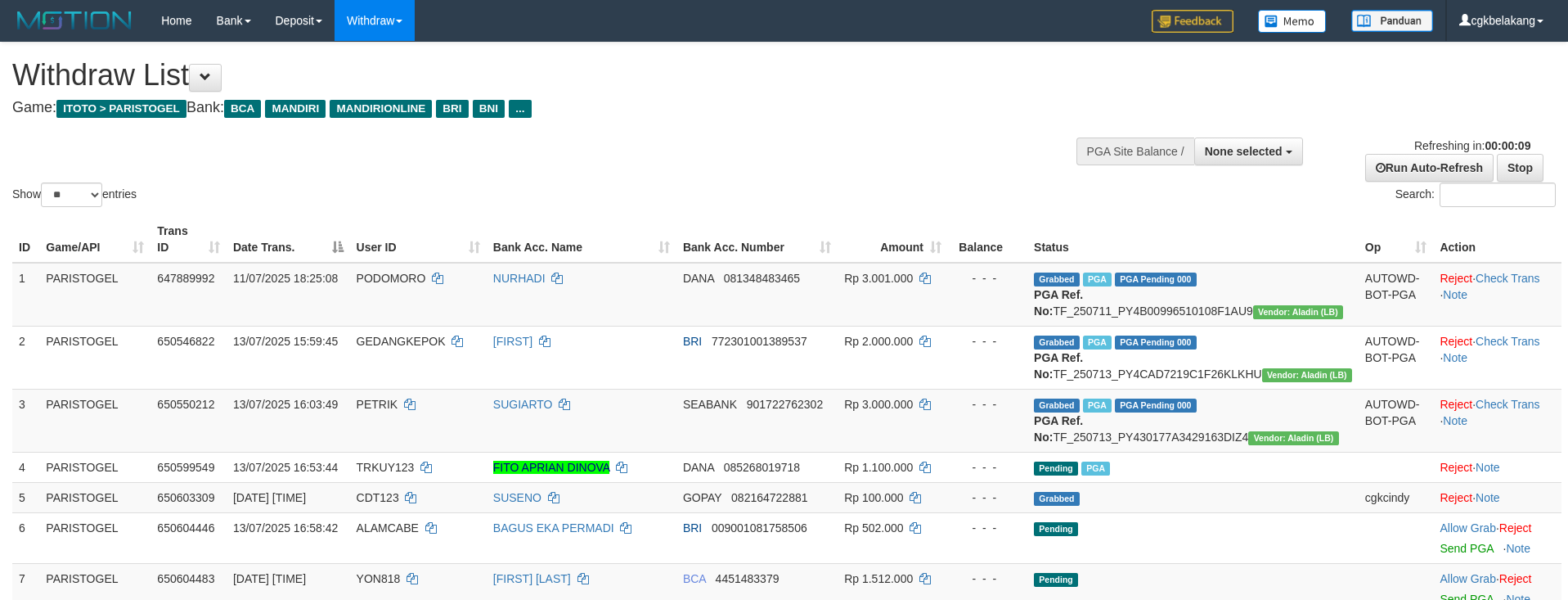 select 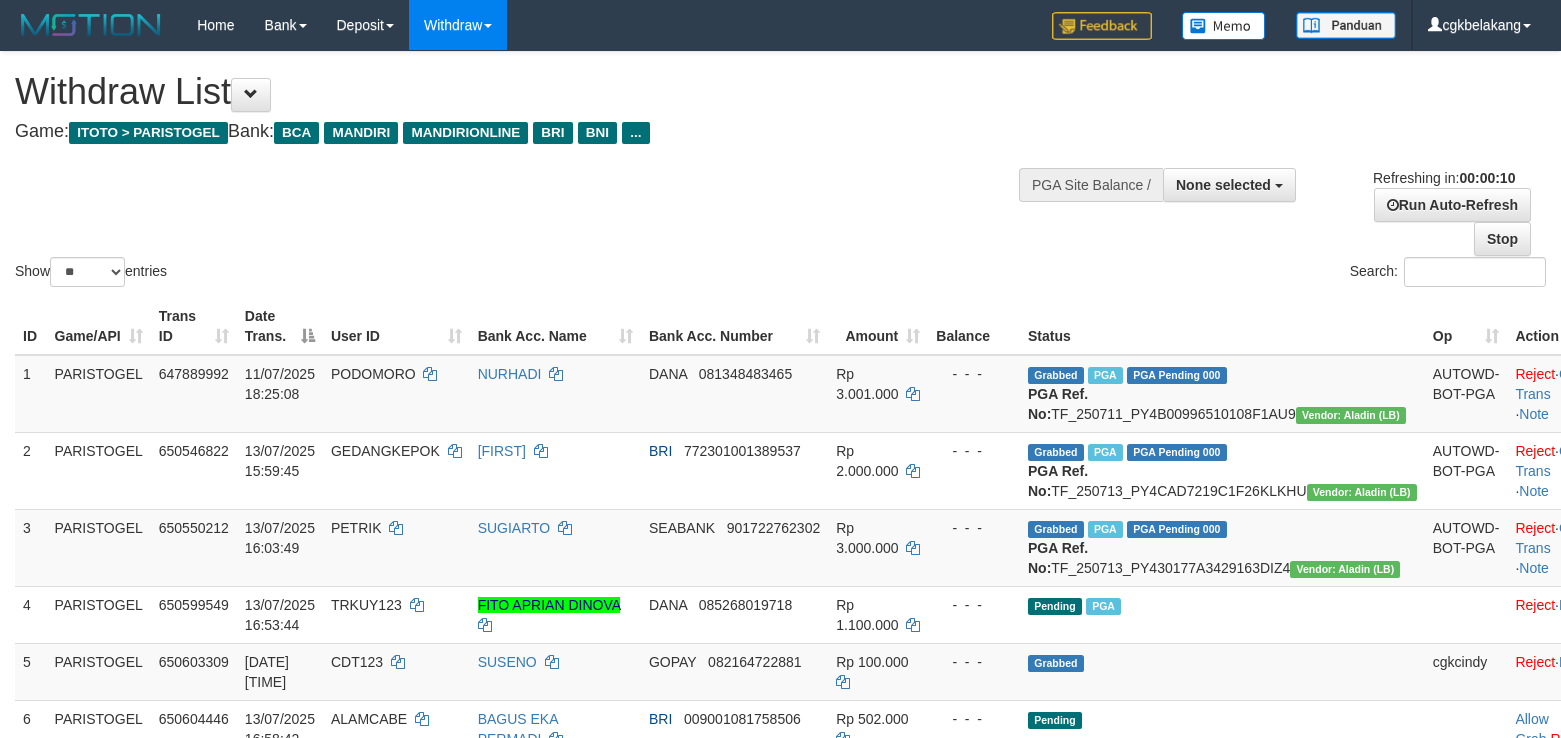 select 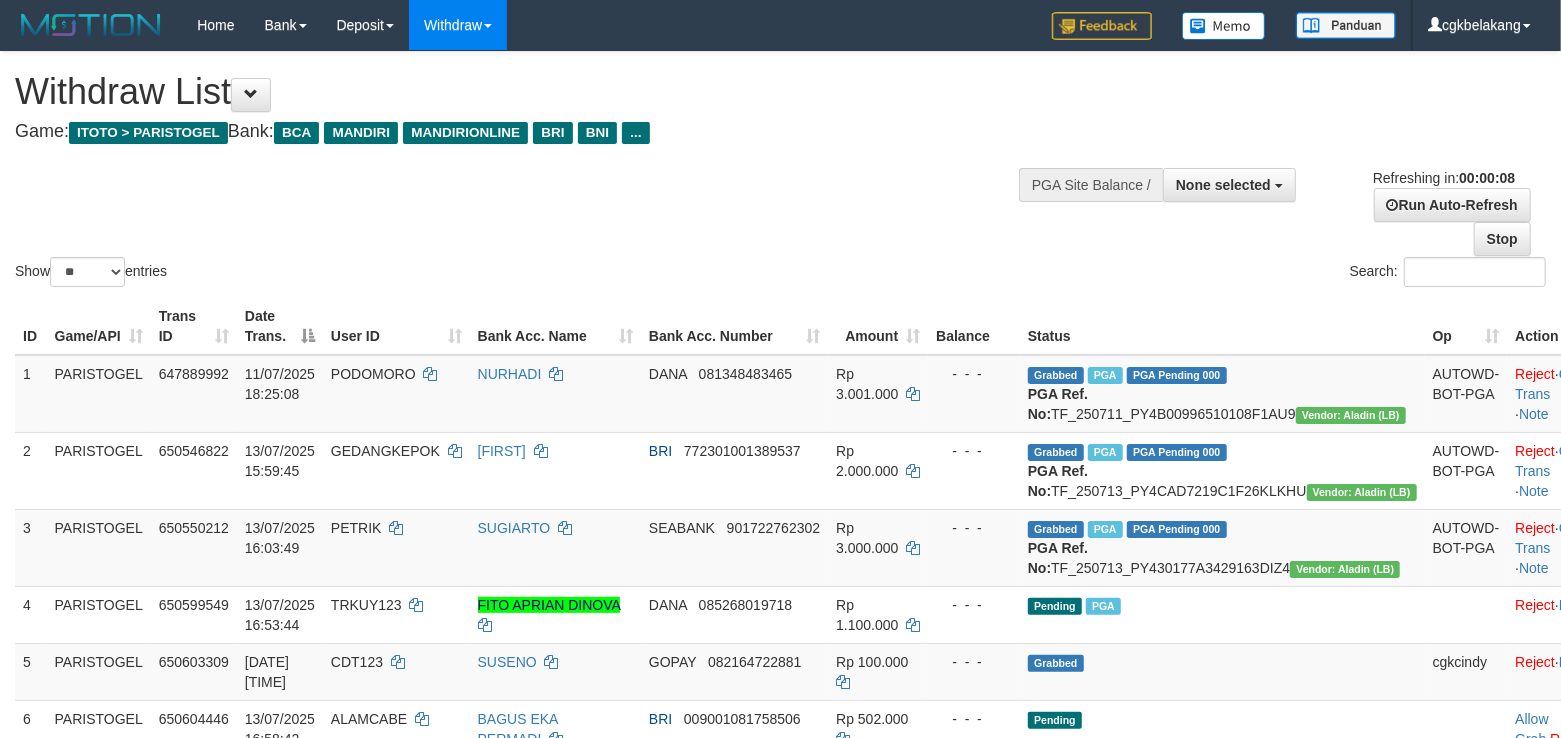 scroll, scrollTop: 0, scrollLeft: 0, axis: both 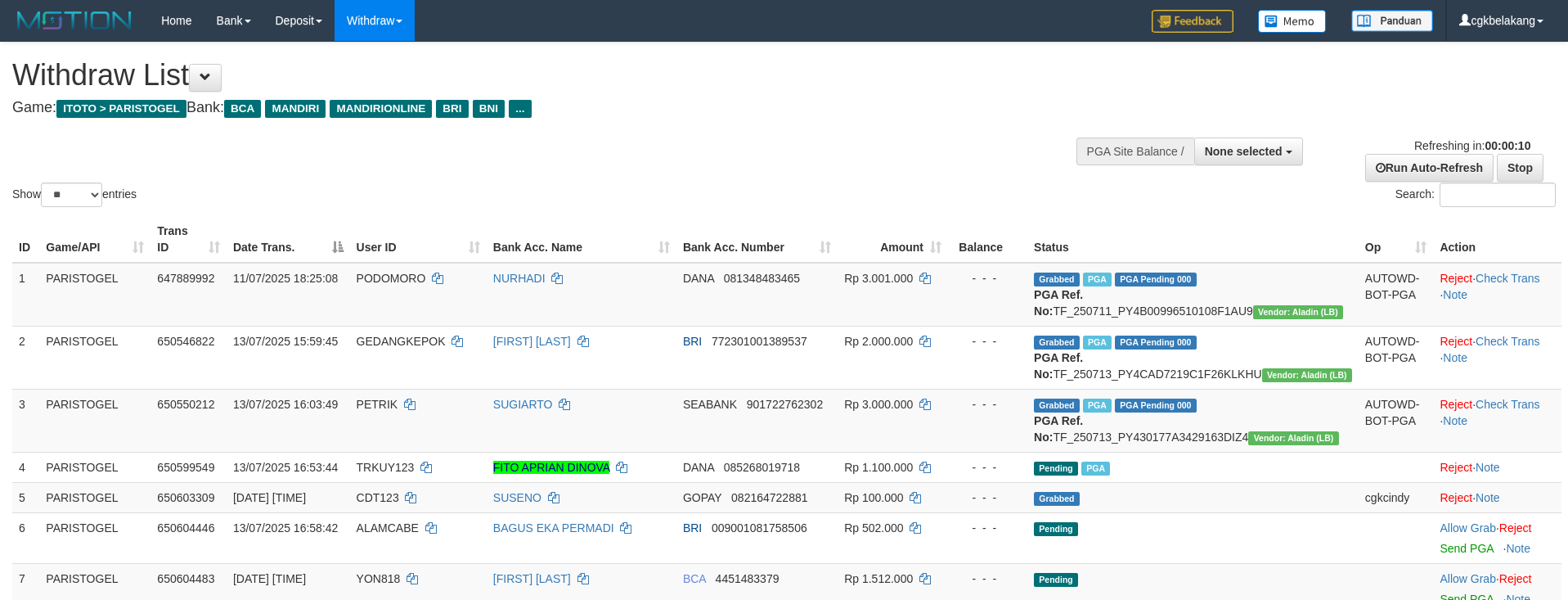 select 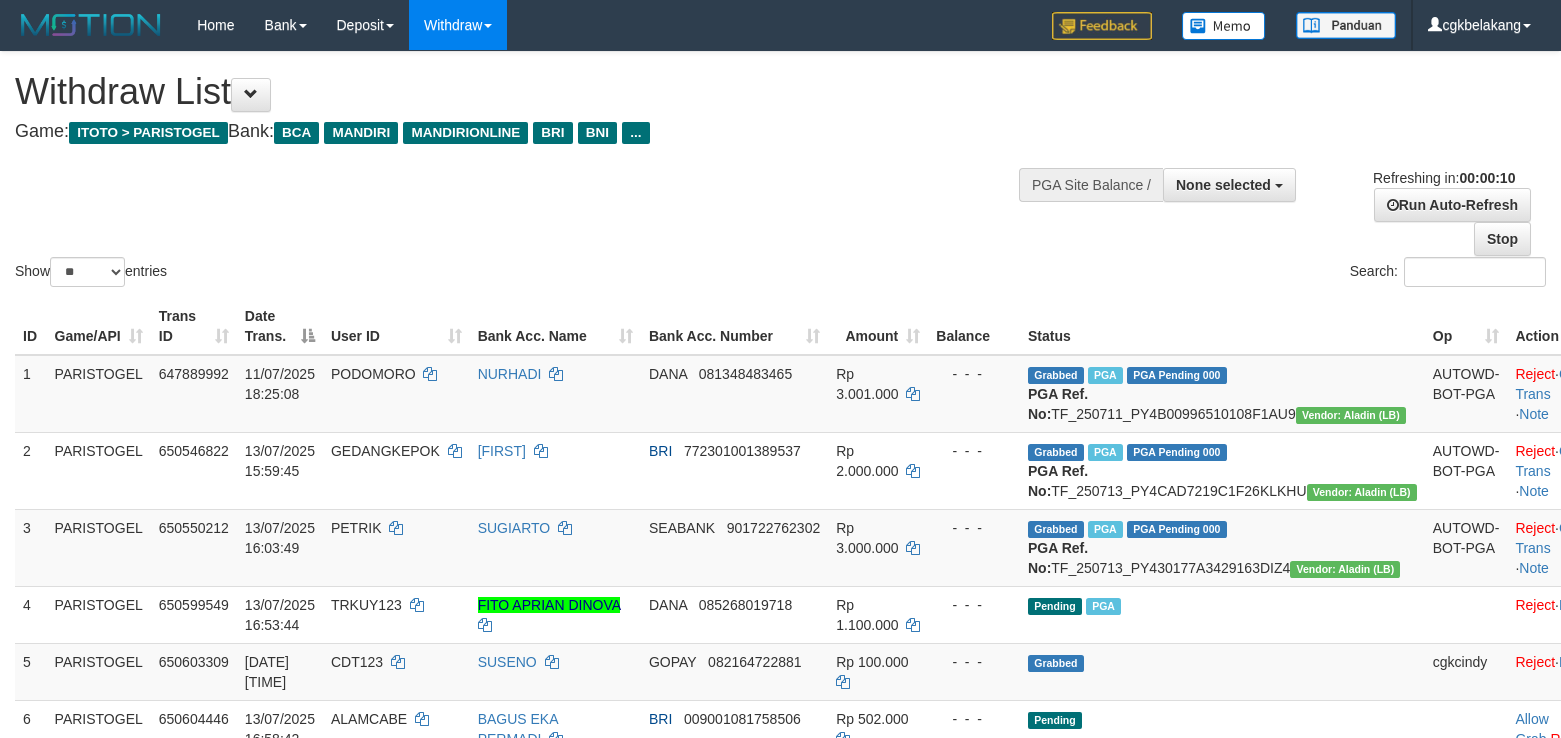 select 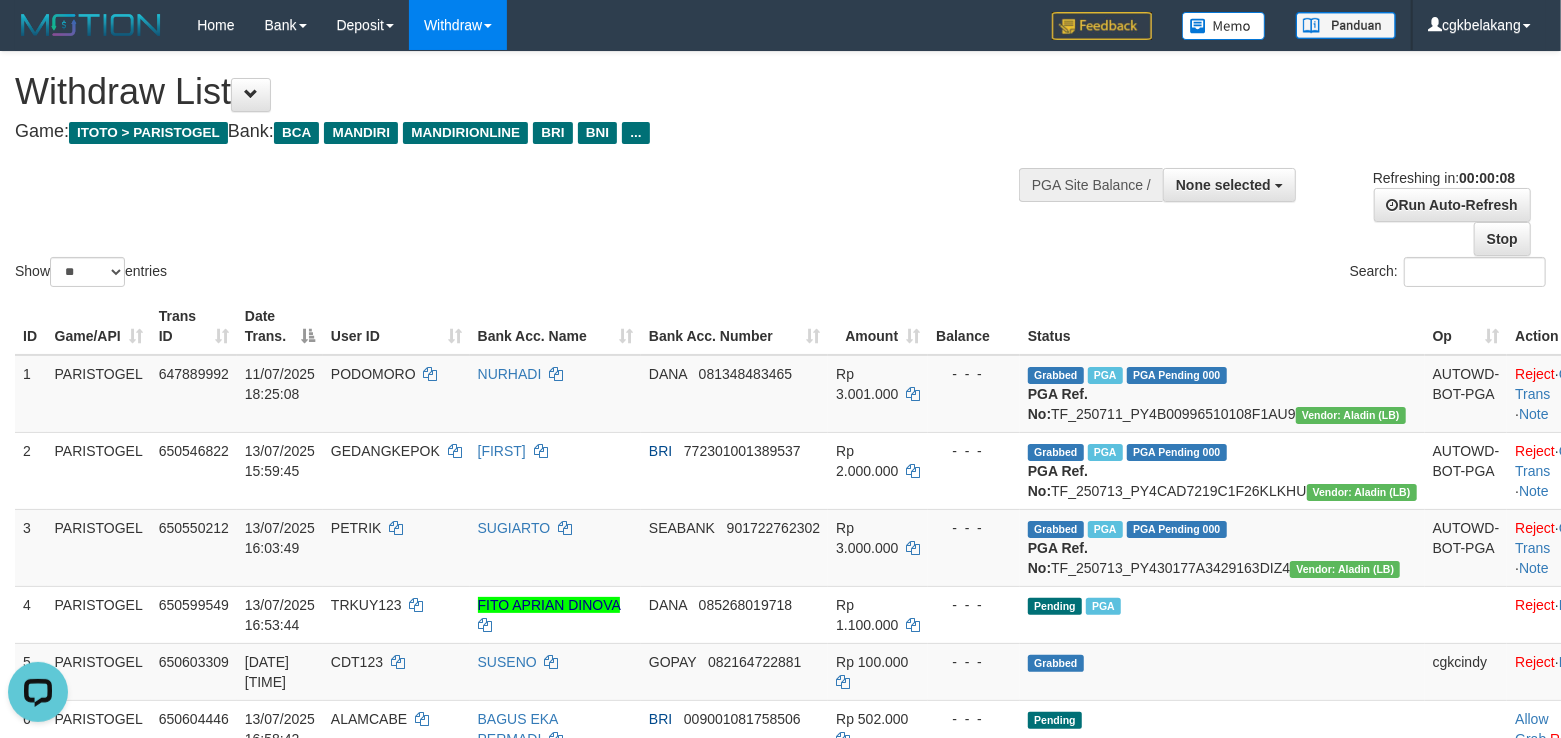 scroll, scrollTop: 0, scrollLeft: 0, axis: both 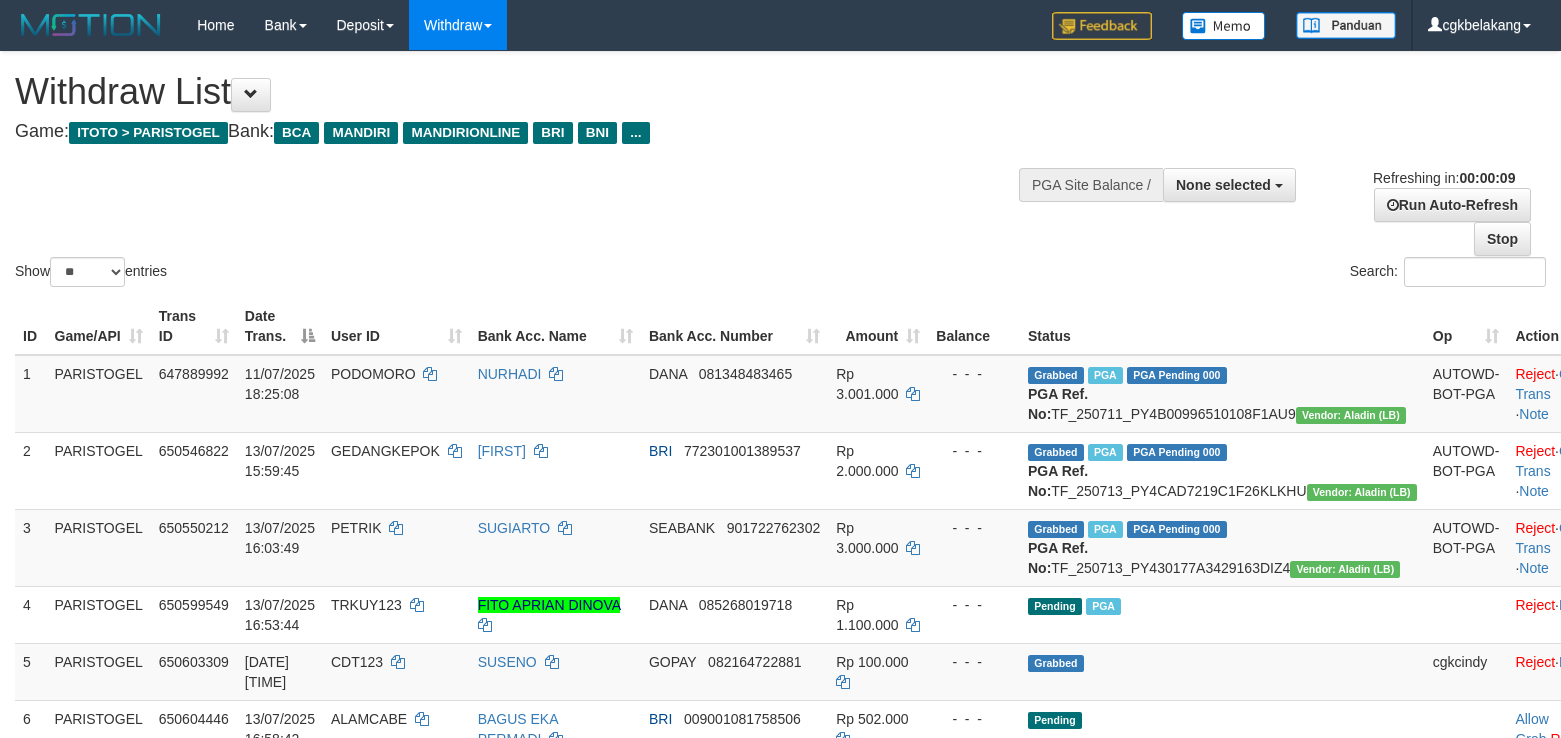 select 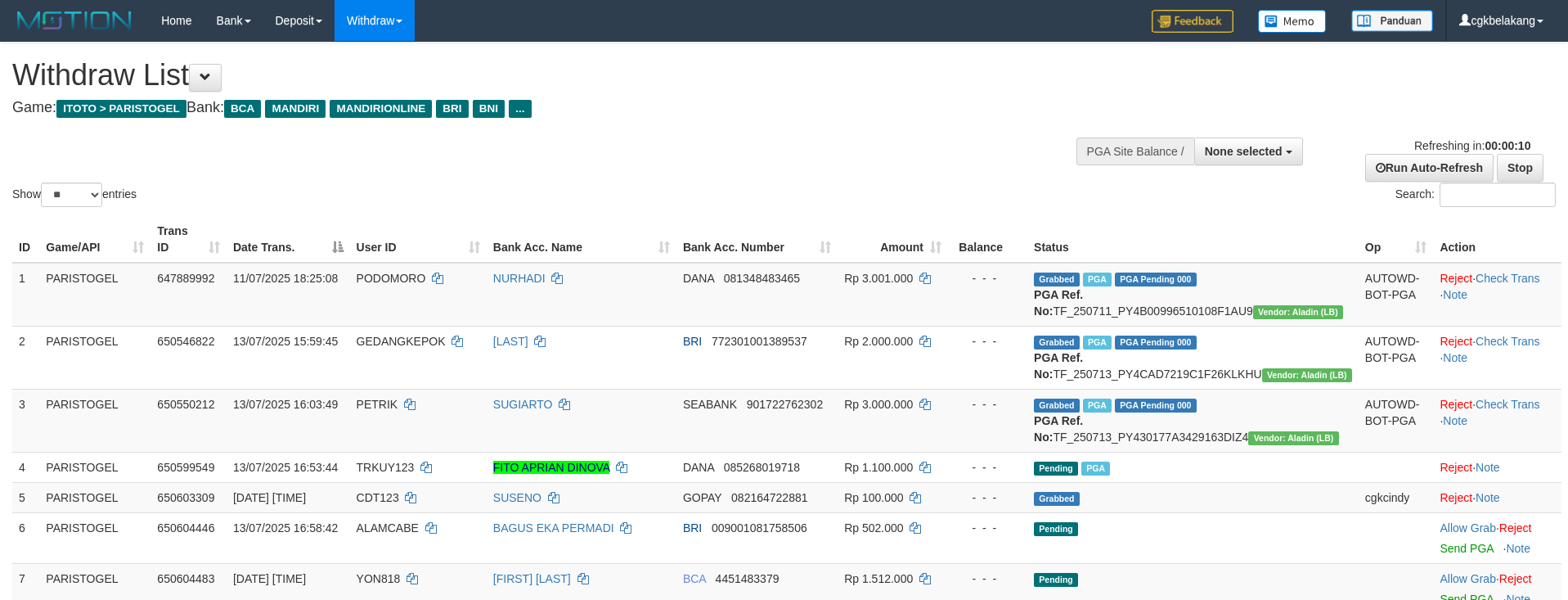 select 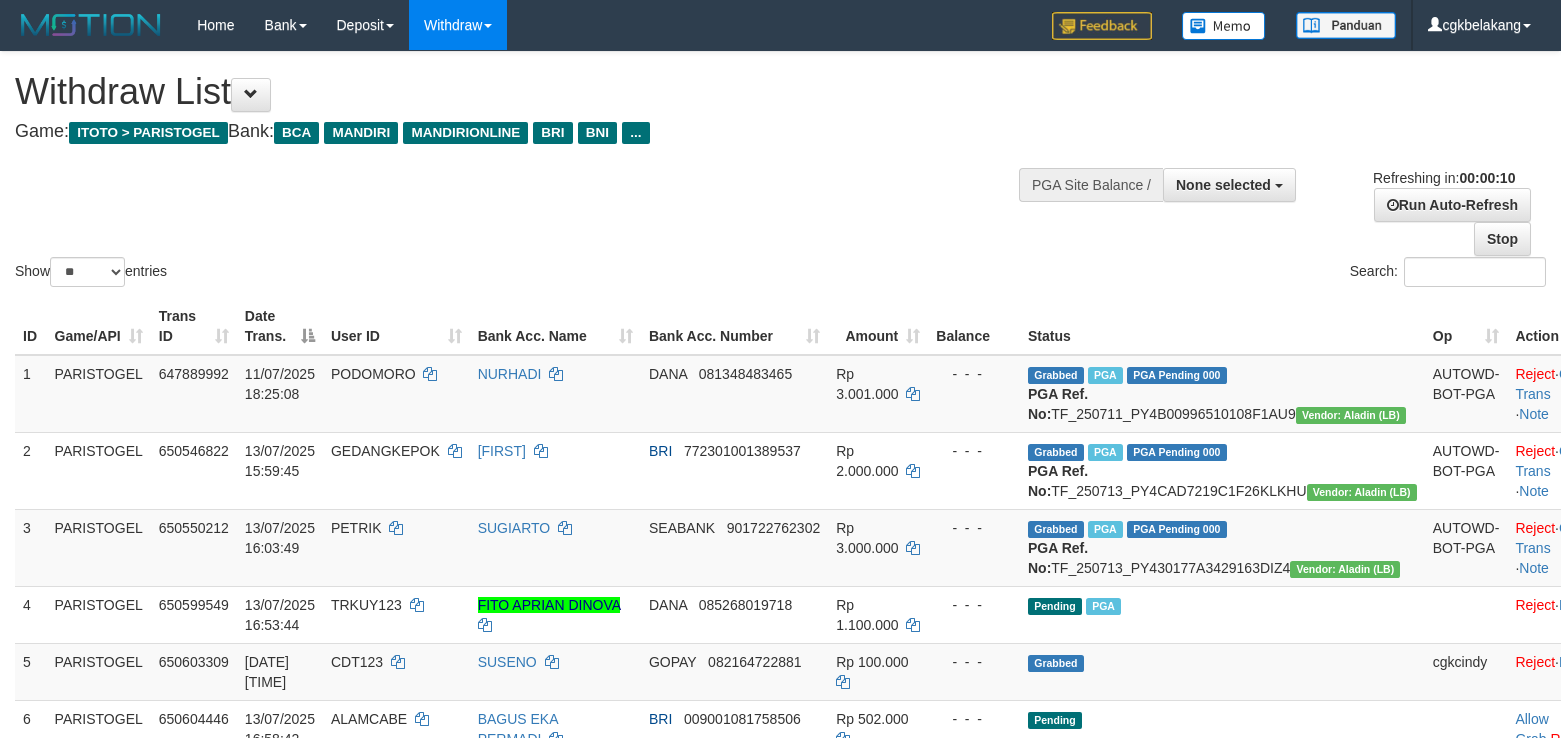 select 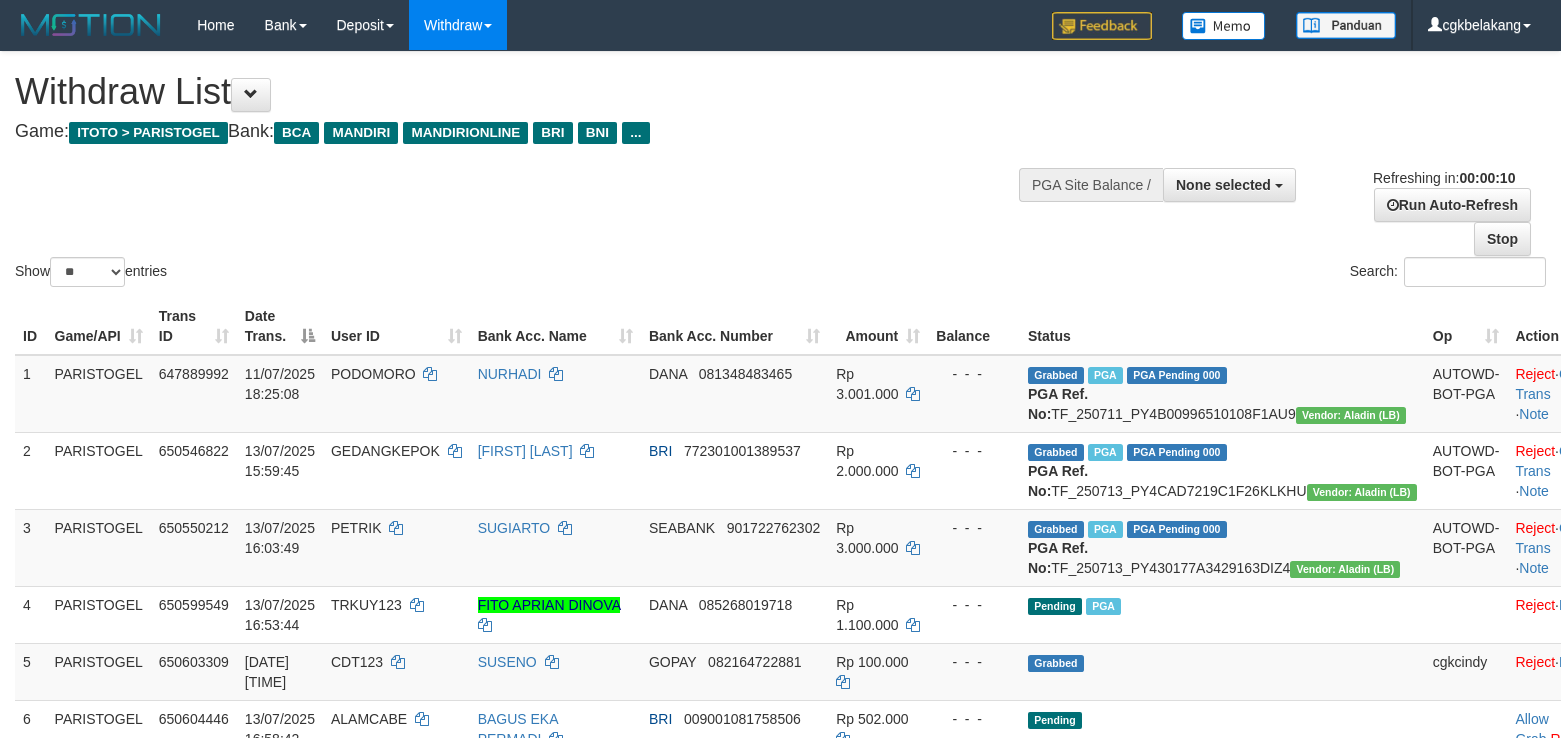 select 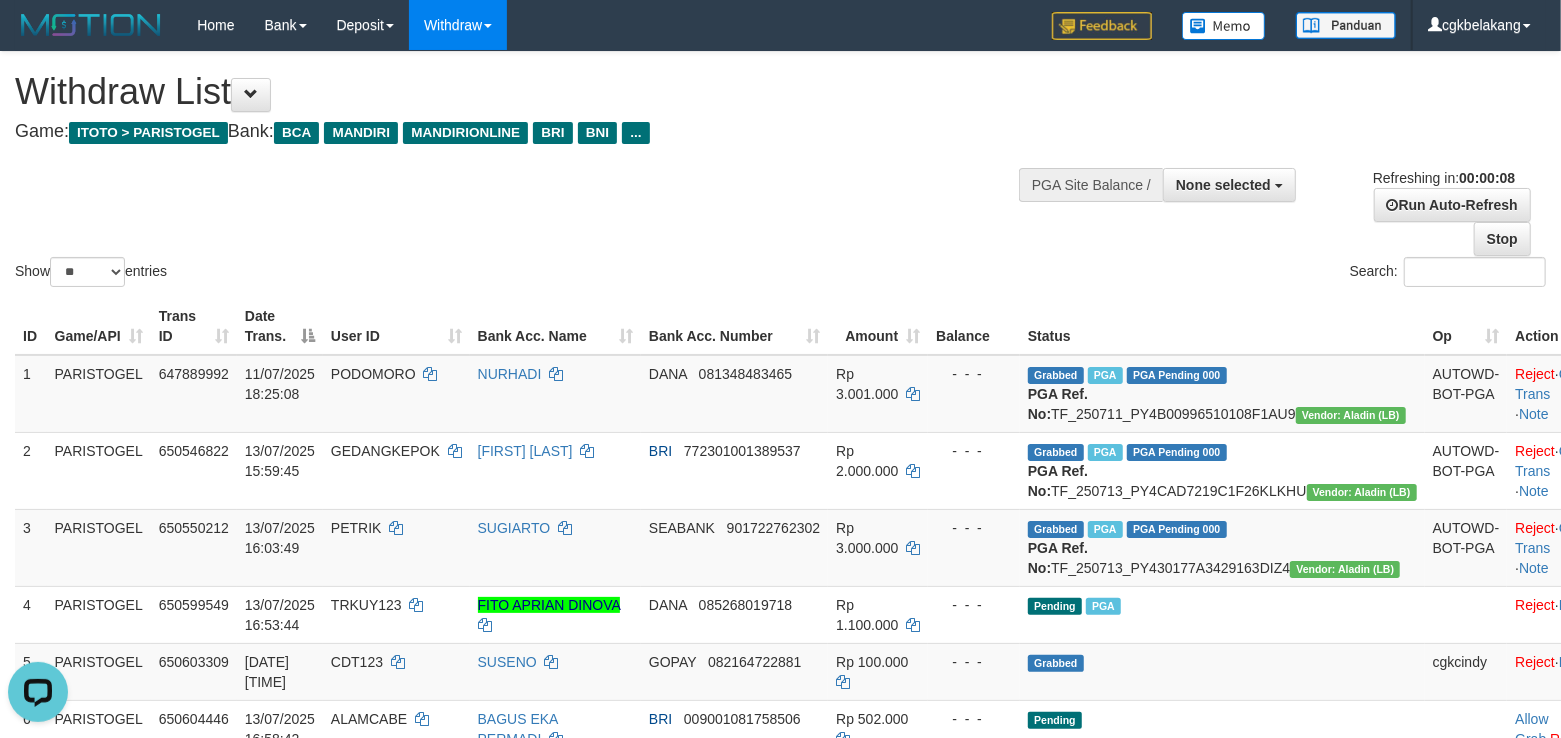scroll, scrollTop: 0, scrollLeft: 0, axis: both 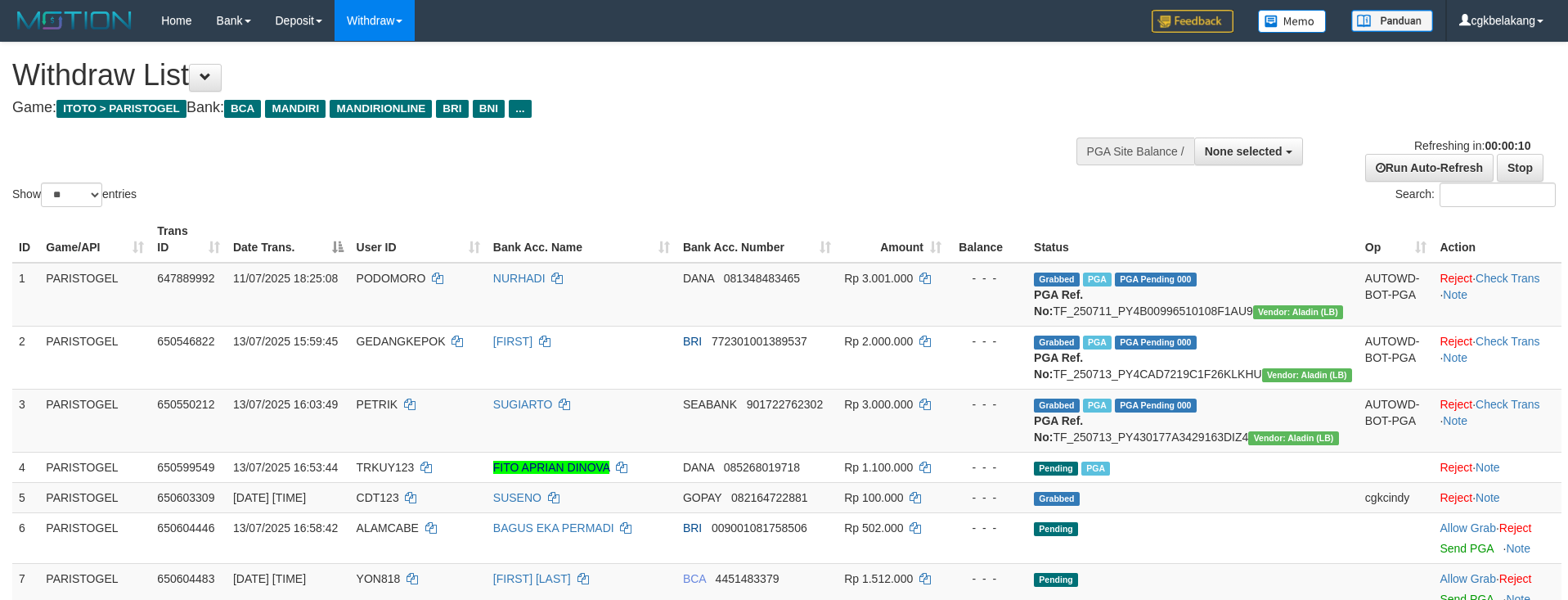 select 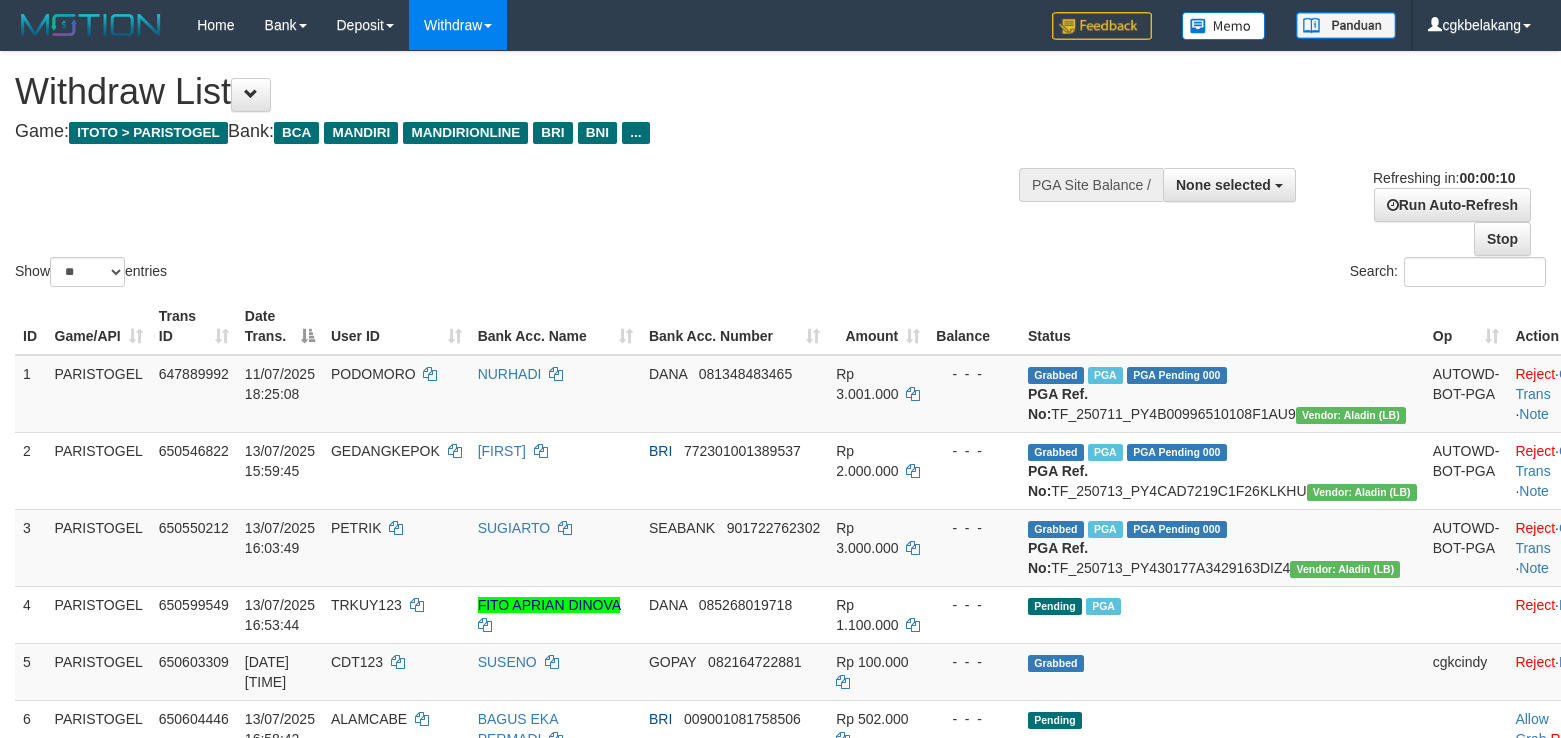 select 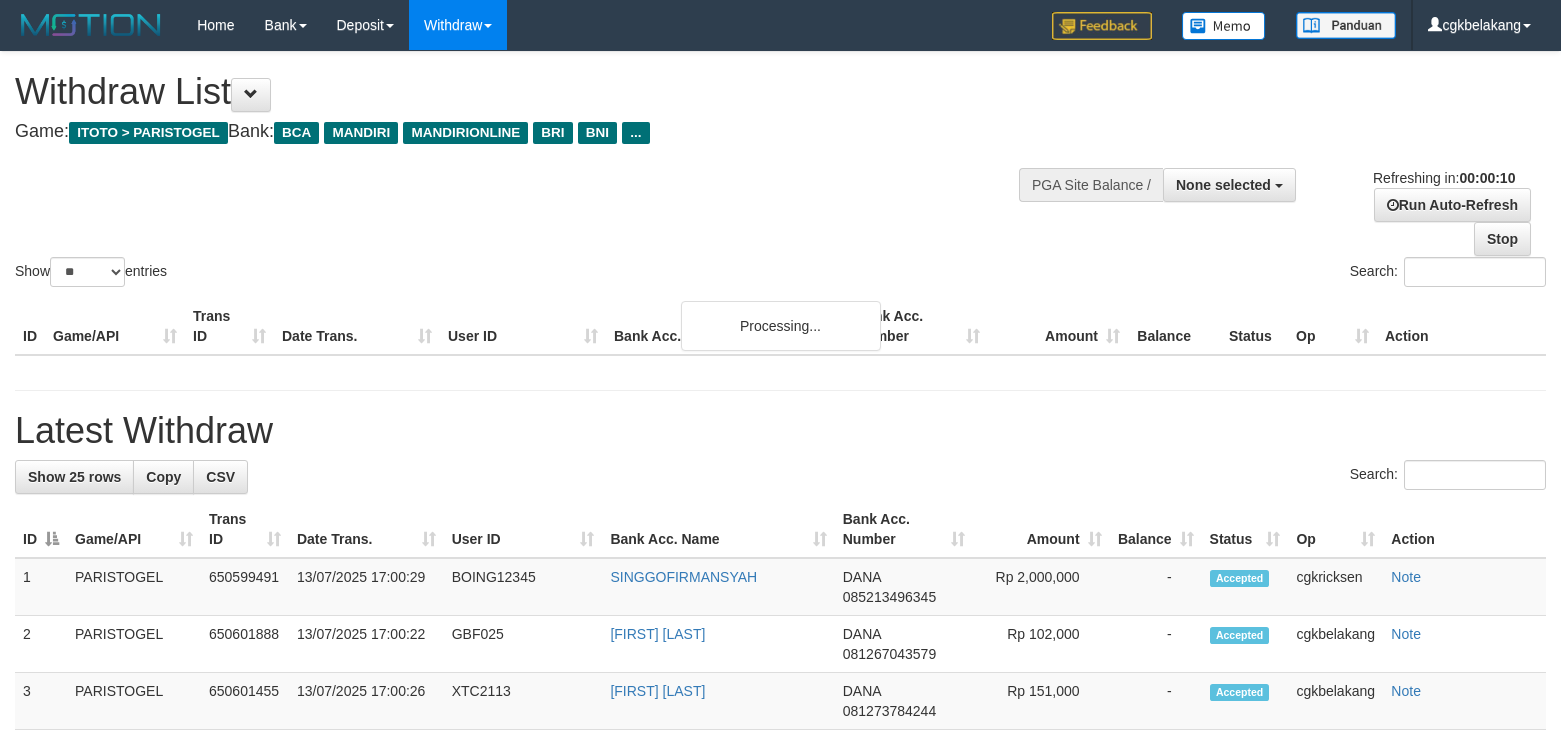 select 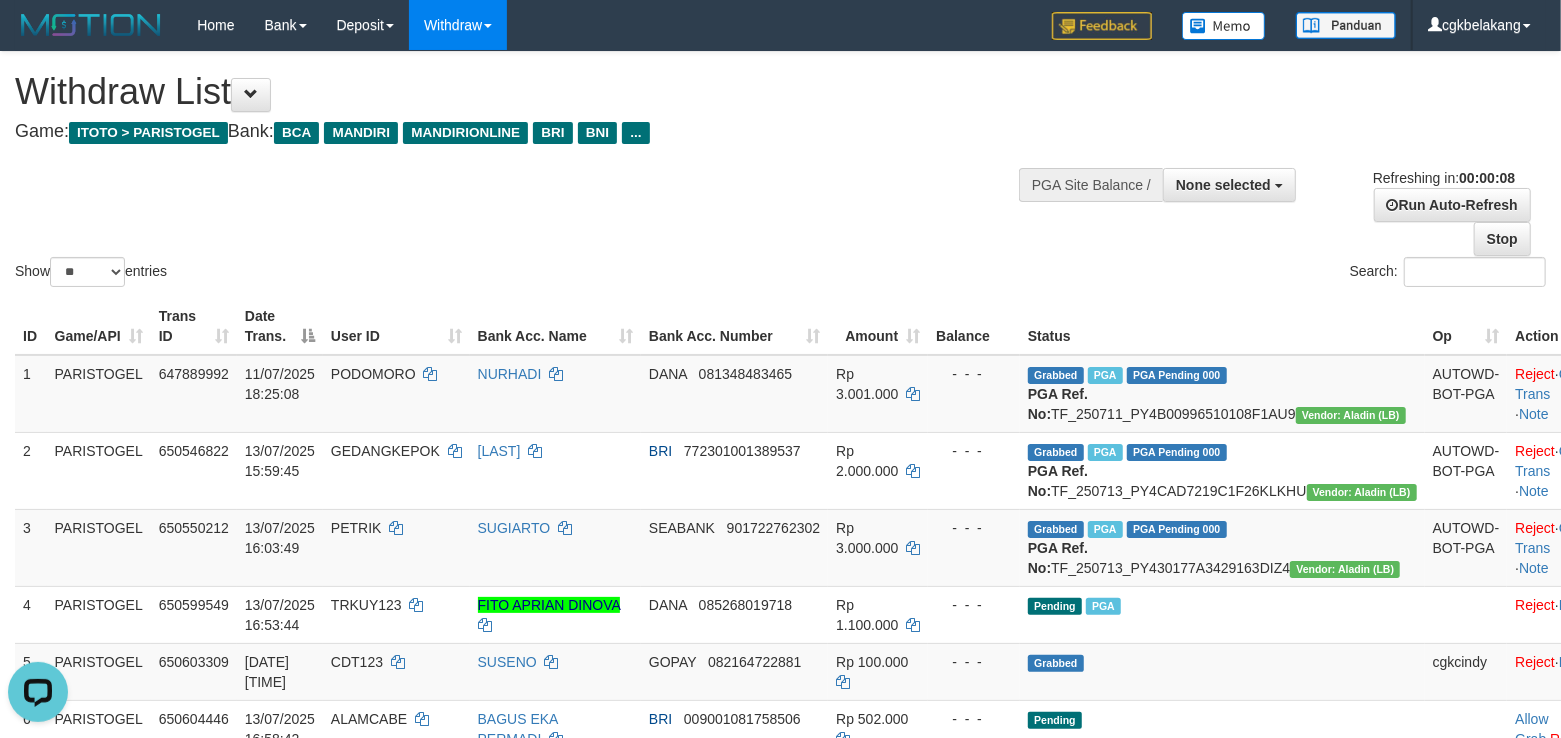 scroll, scrollTop: 0, scrollLeft: 0, axis: both 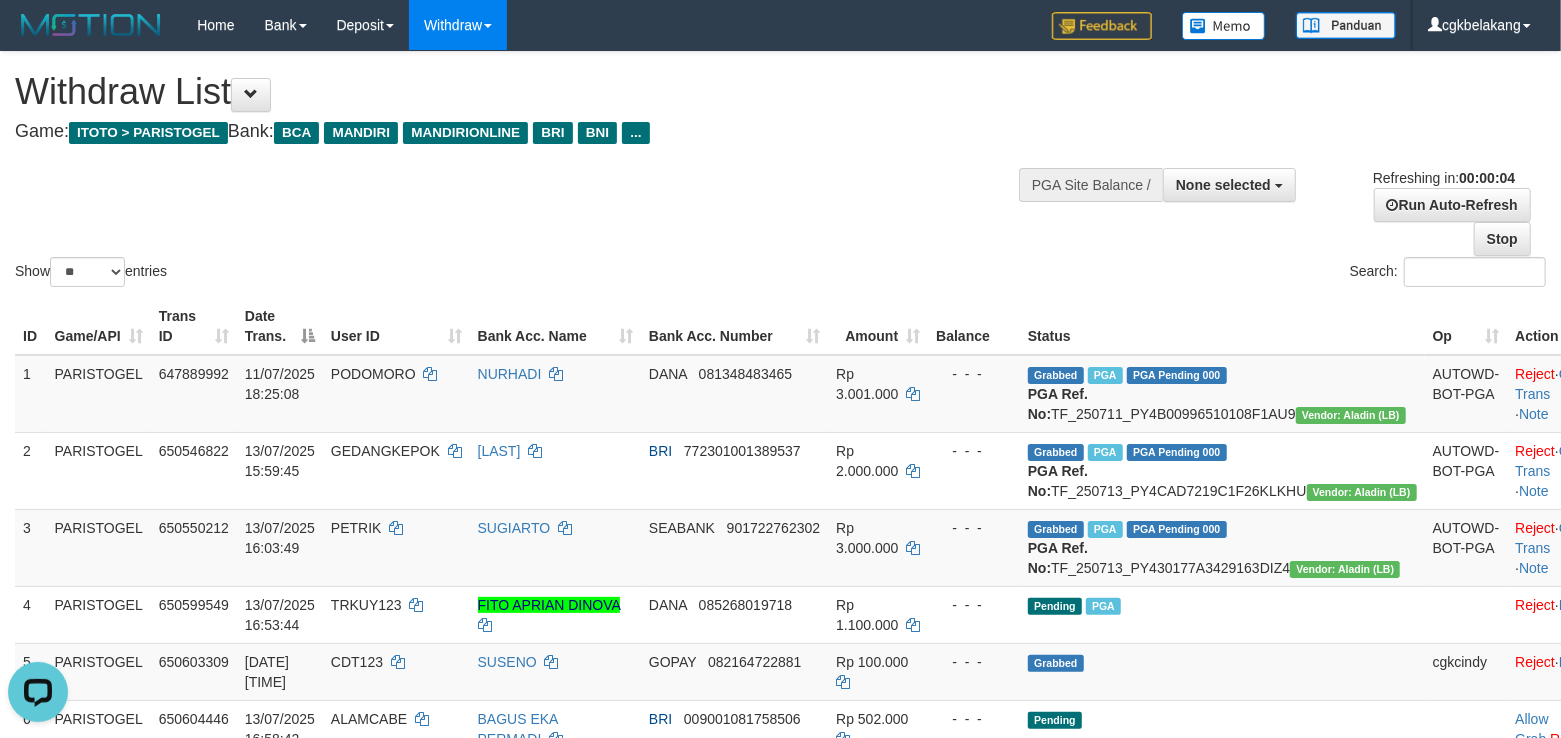 click on "Search:" at bounding box center [1171, 274] 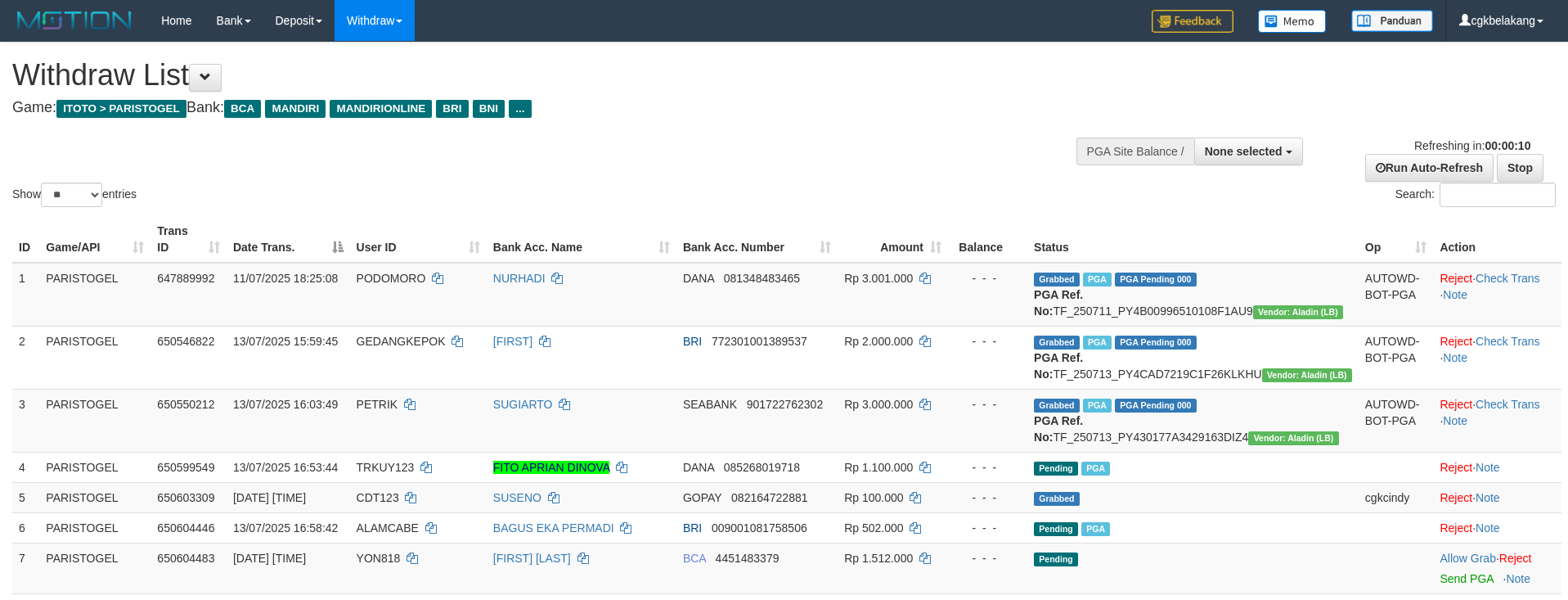 select 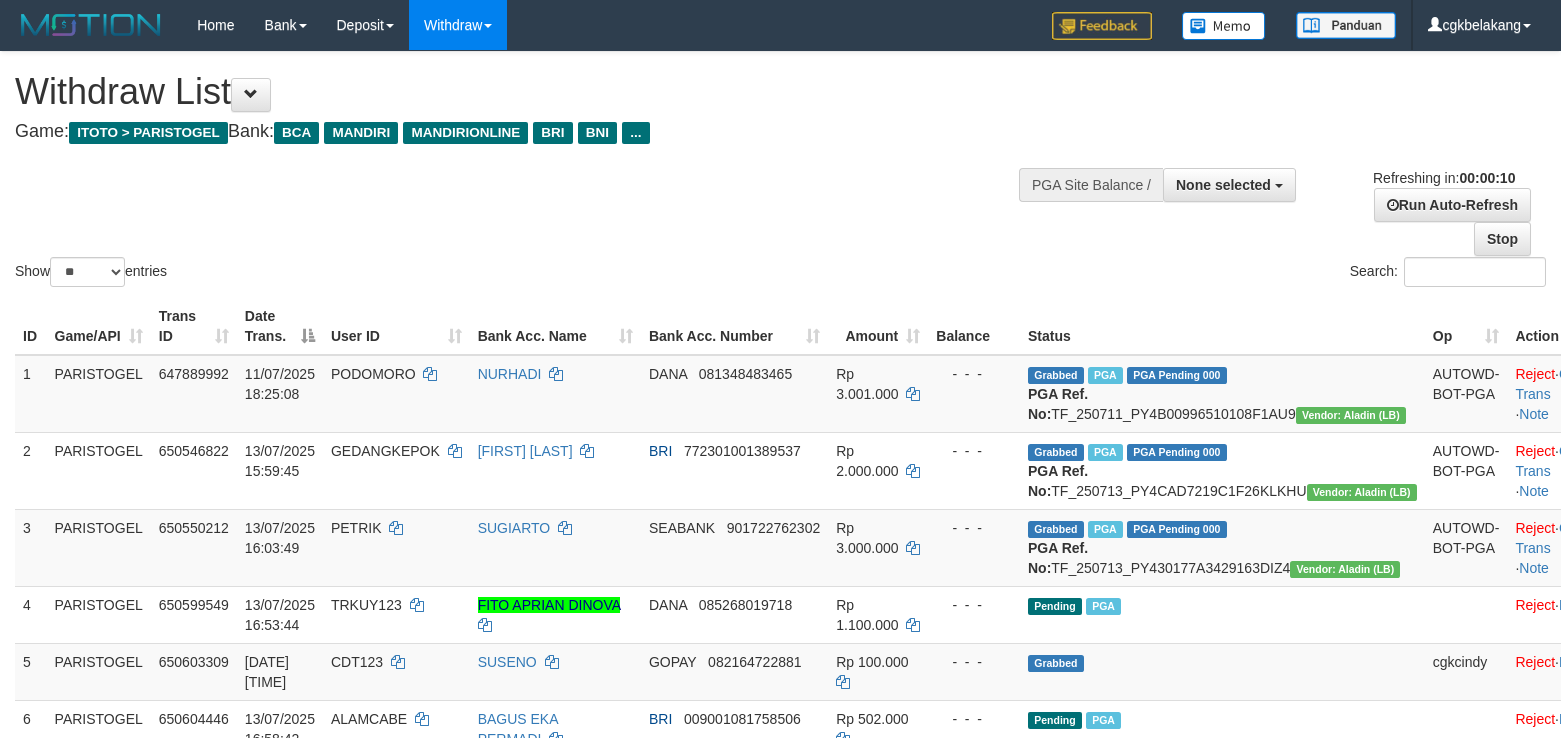 select 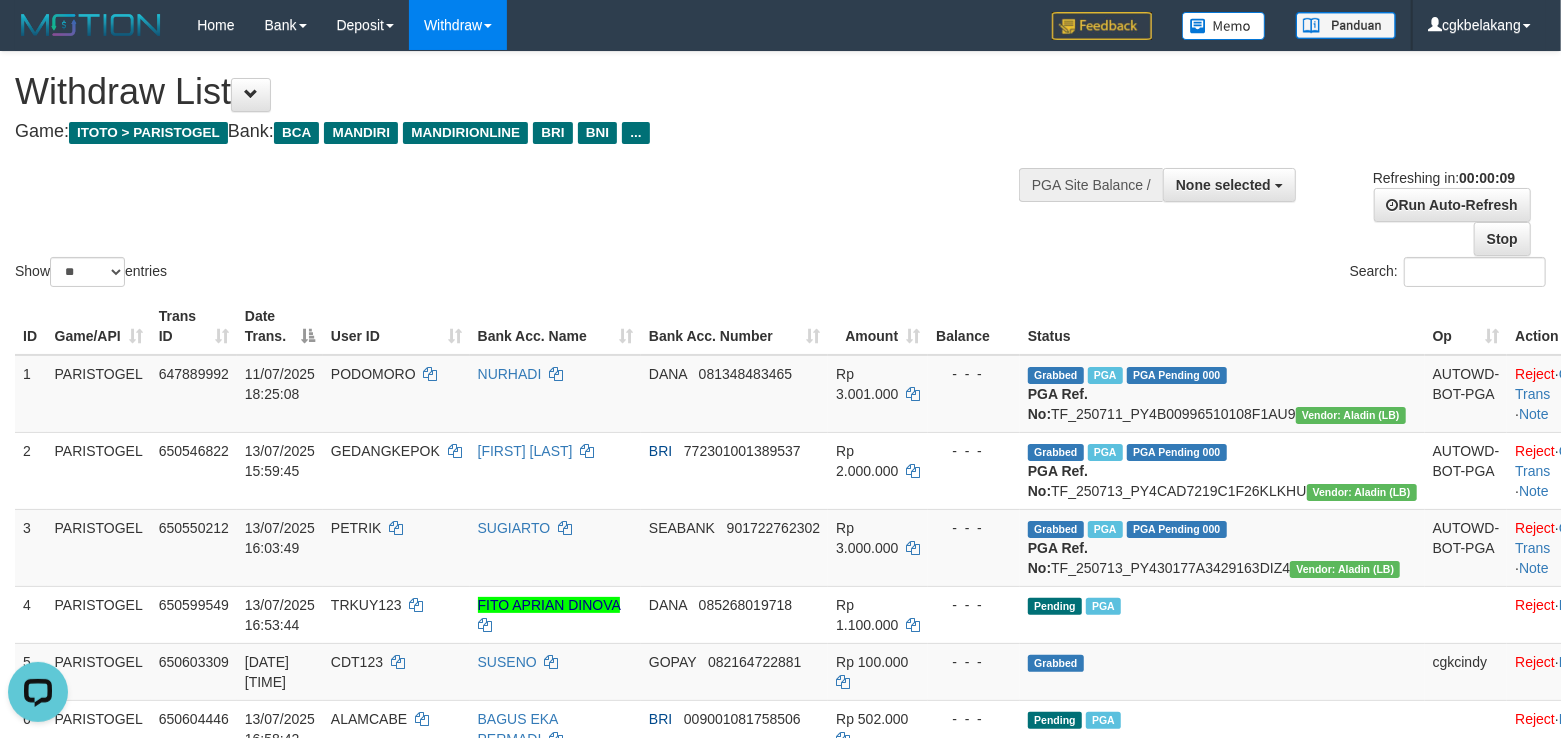 scroll, scrollTop: 0, scrollLeft: 0, axis: both 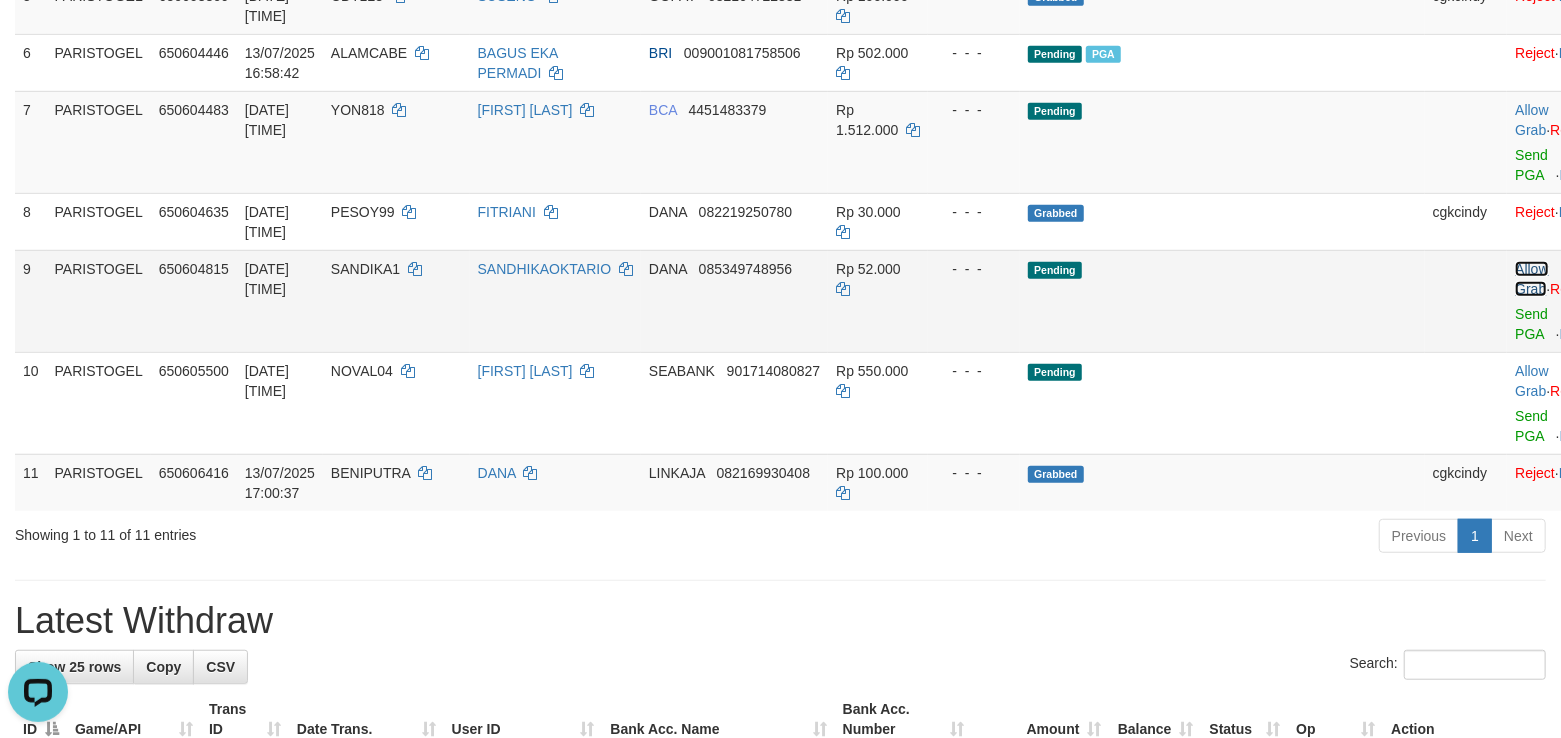 click on "Allow Grab" at bounding box center (1531, 279) 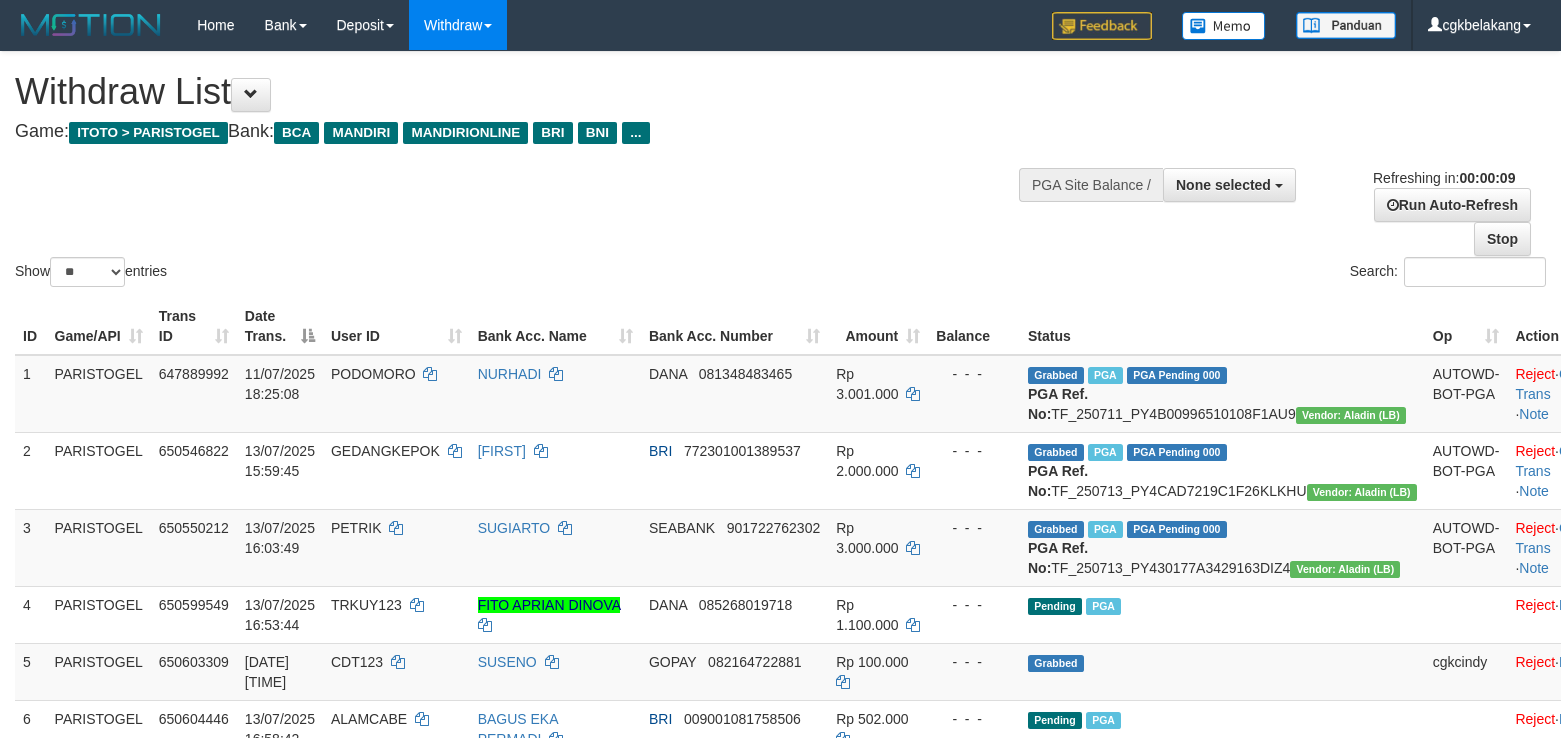 select 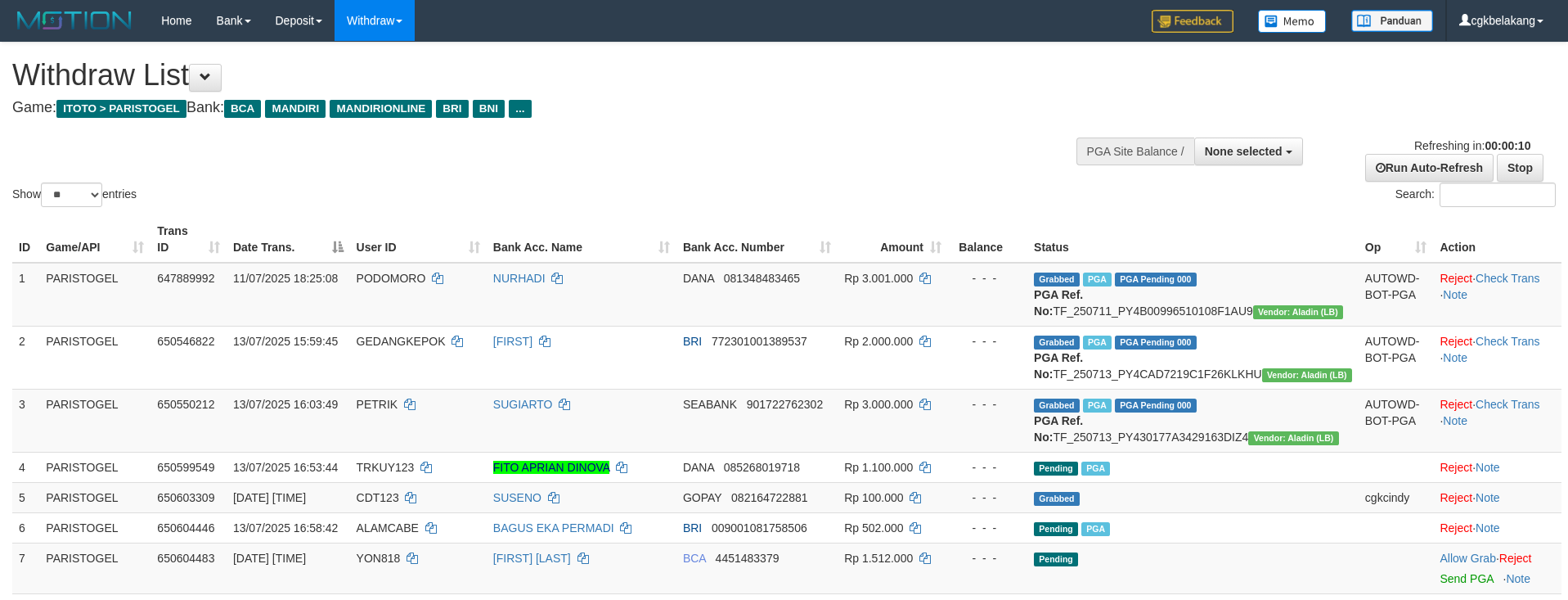 select 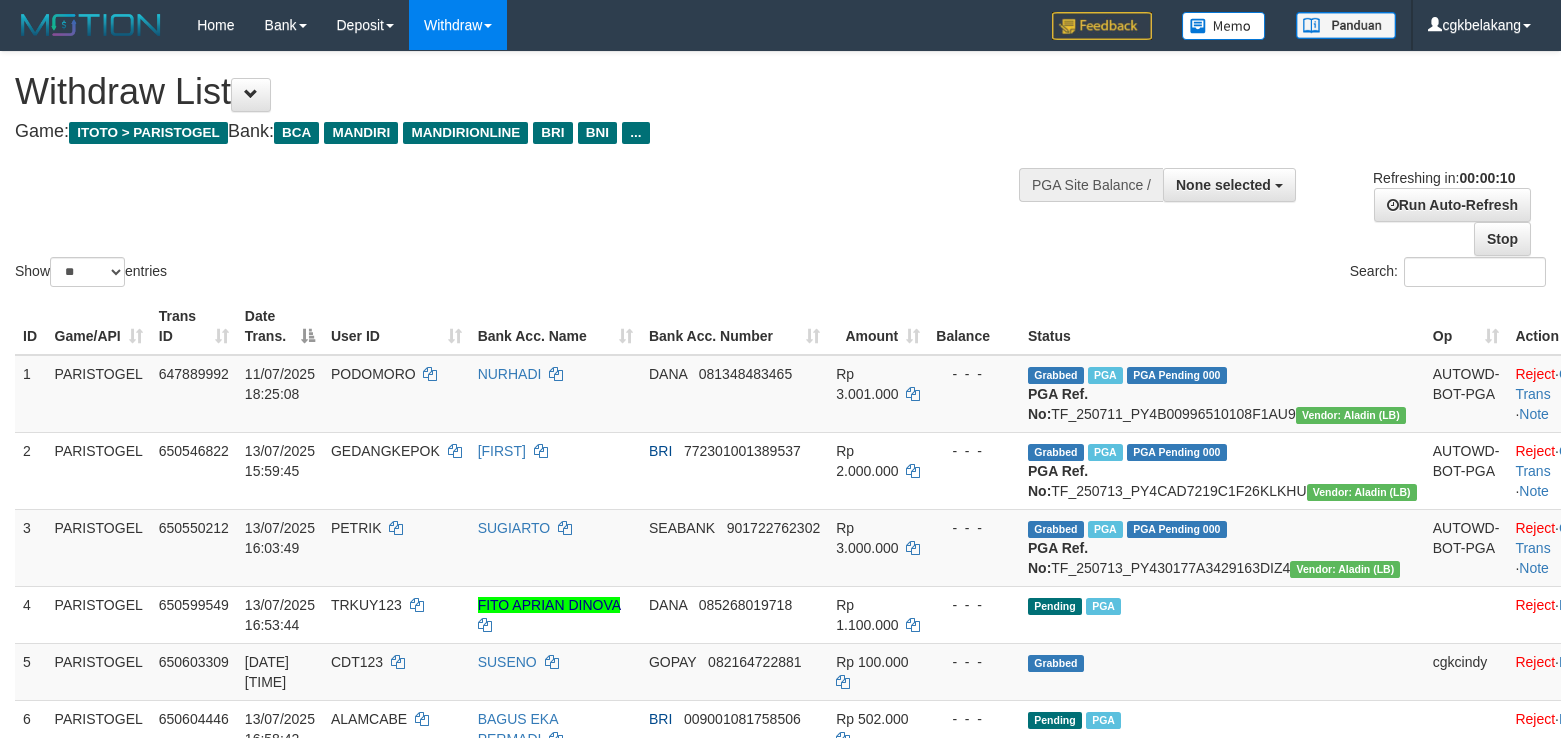 select 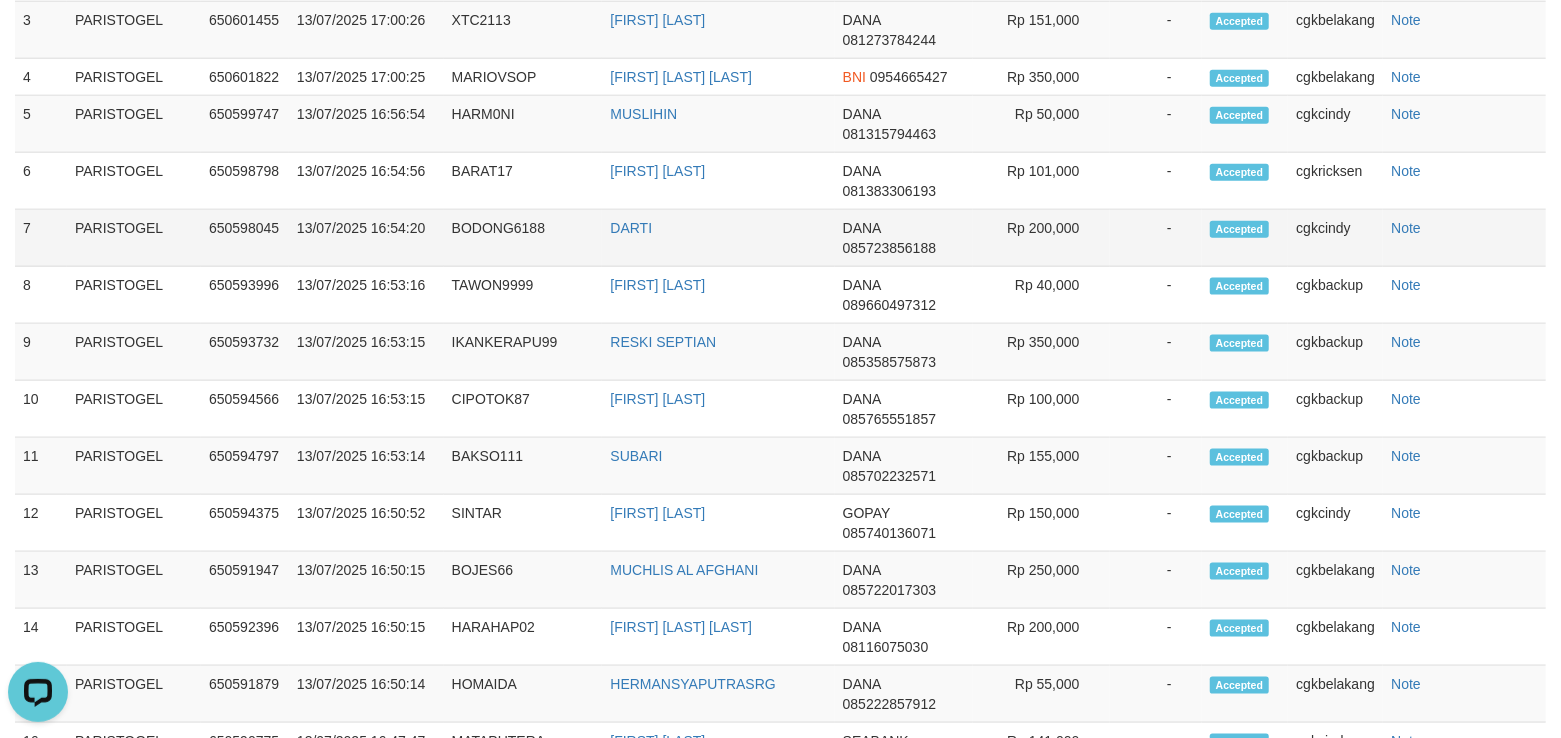 scroll, scrollTop: 0, scrollLeft: 0, axis: both 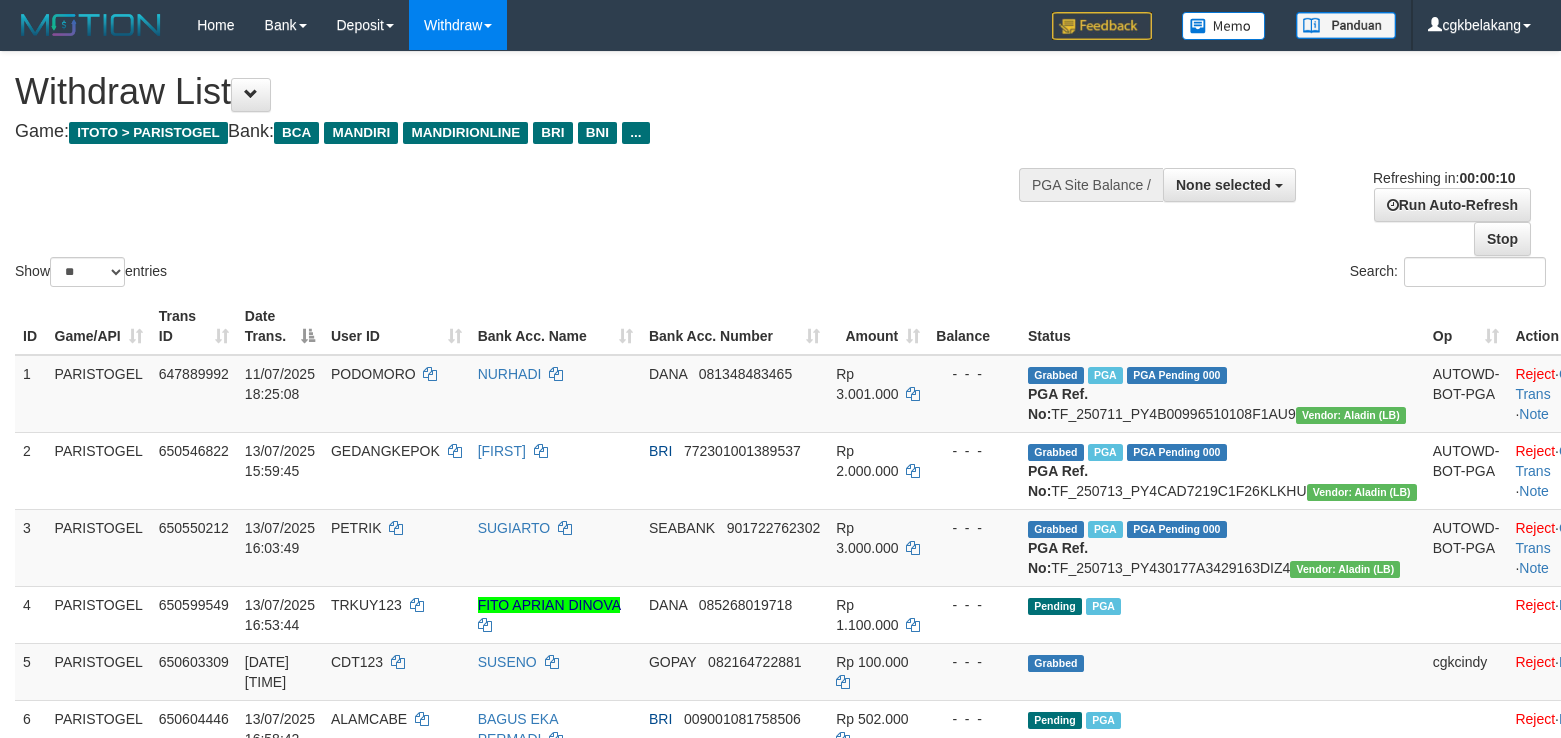 select 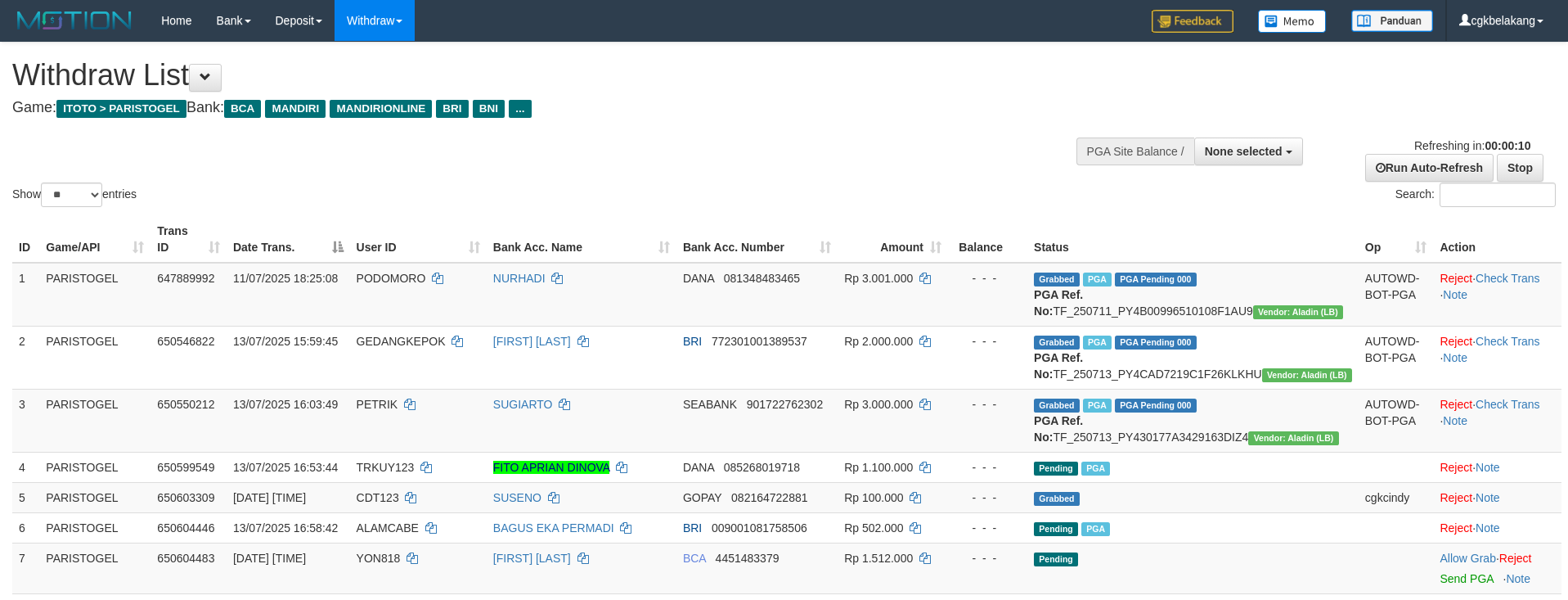 select 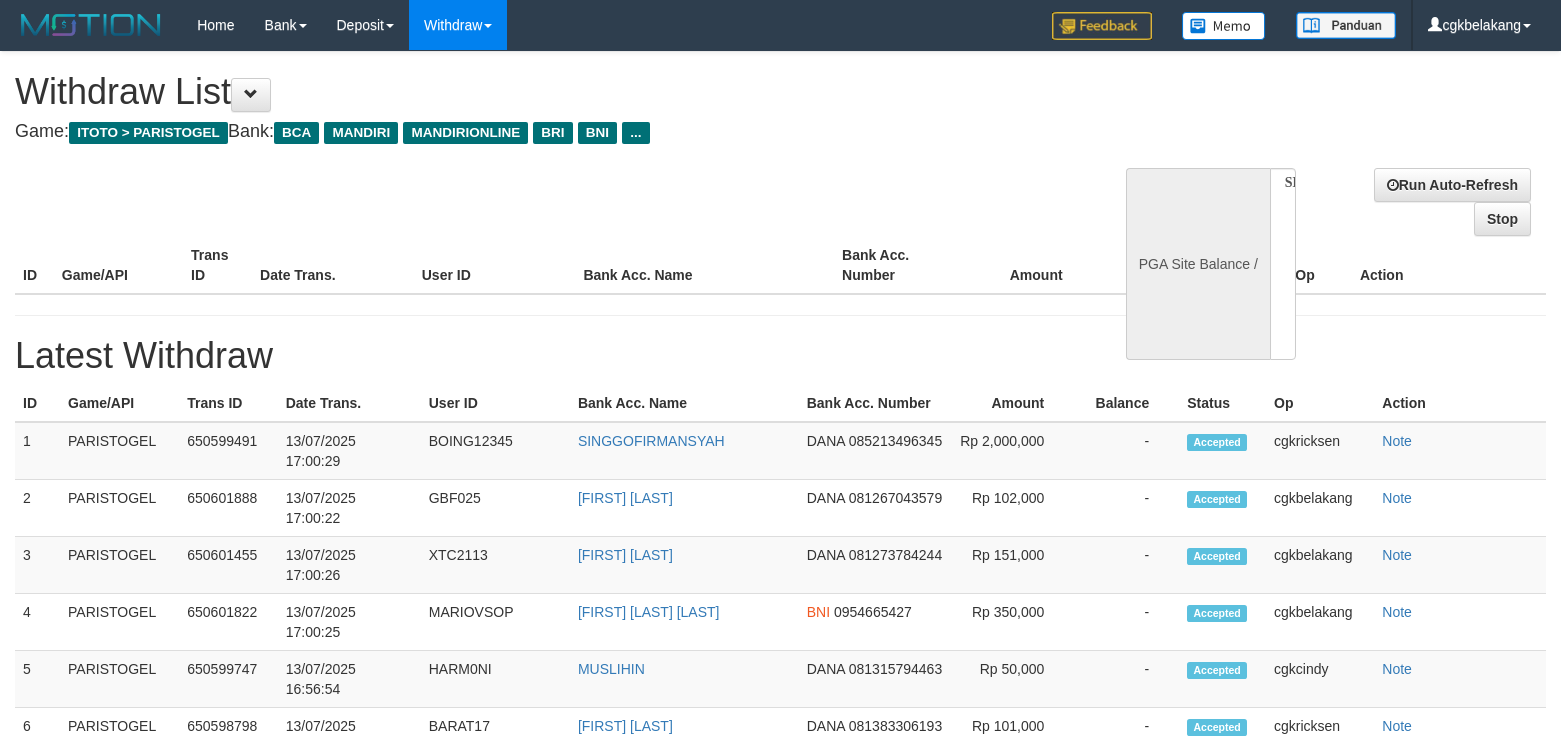 select 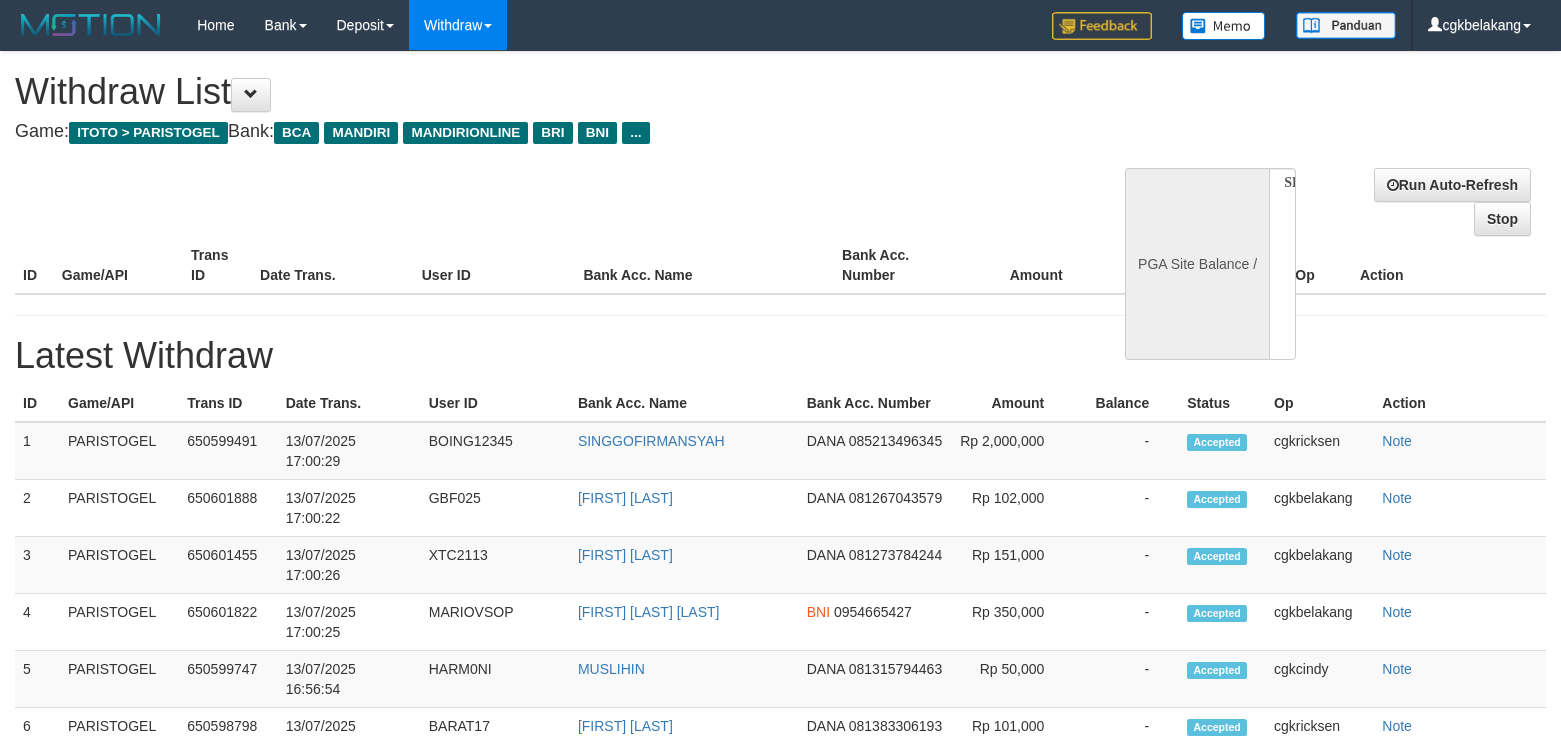 scroll, scrollTop: 0, scrollLeft: 0, axis: both 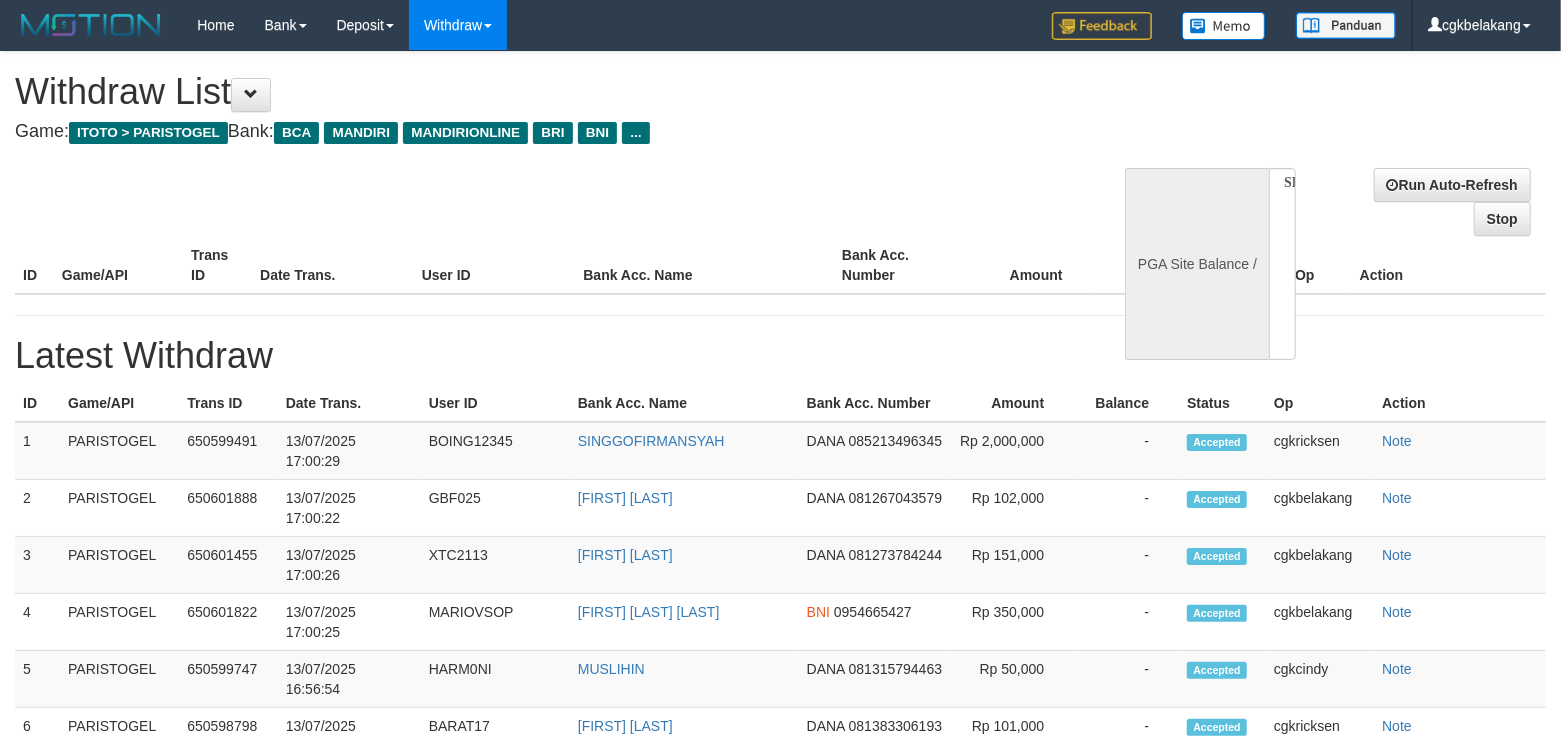 select on "**" 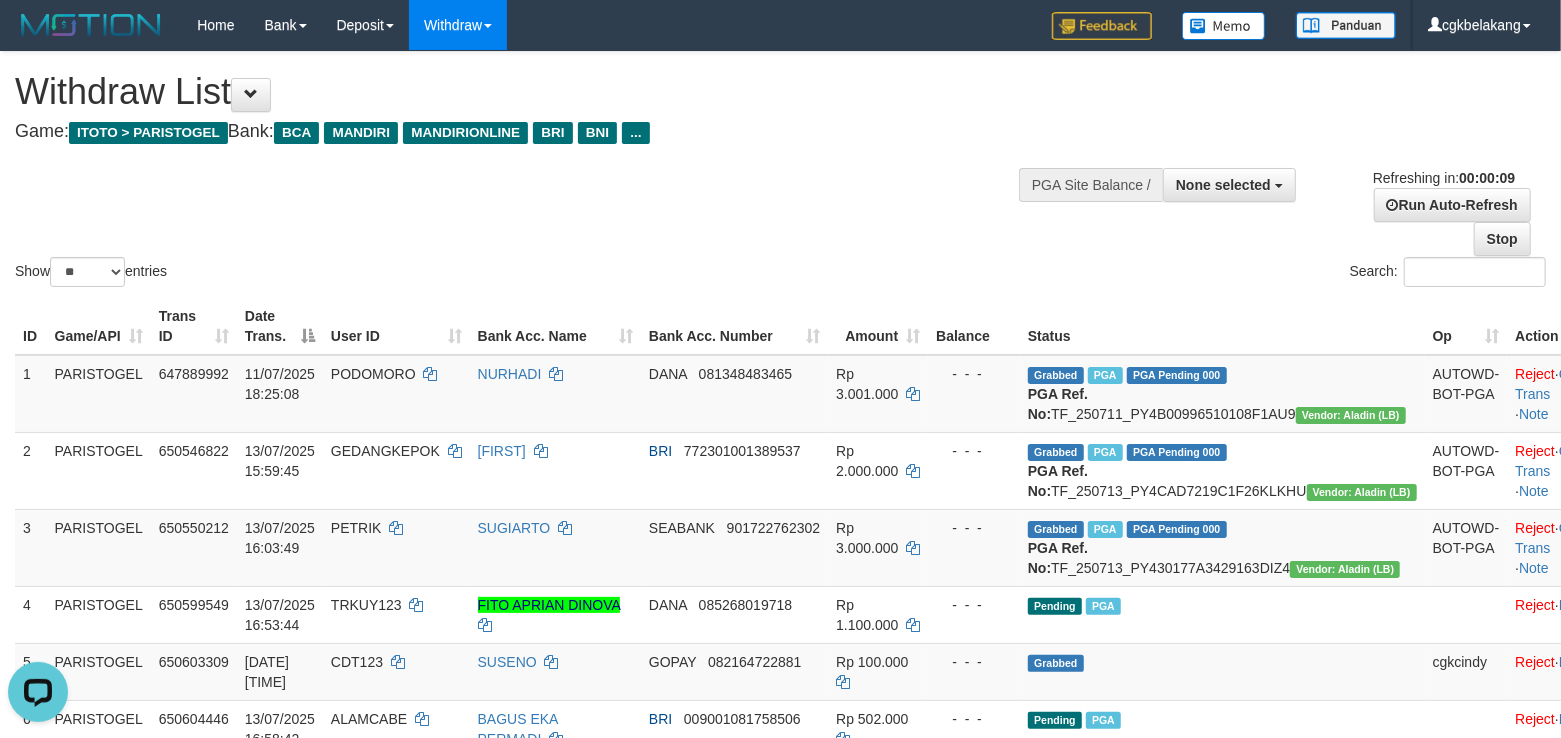 scroll, scrollTop: 0, scrollLeft: 0, axis: both 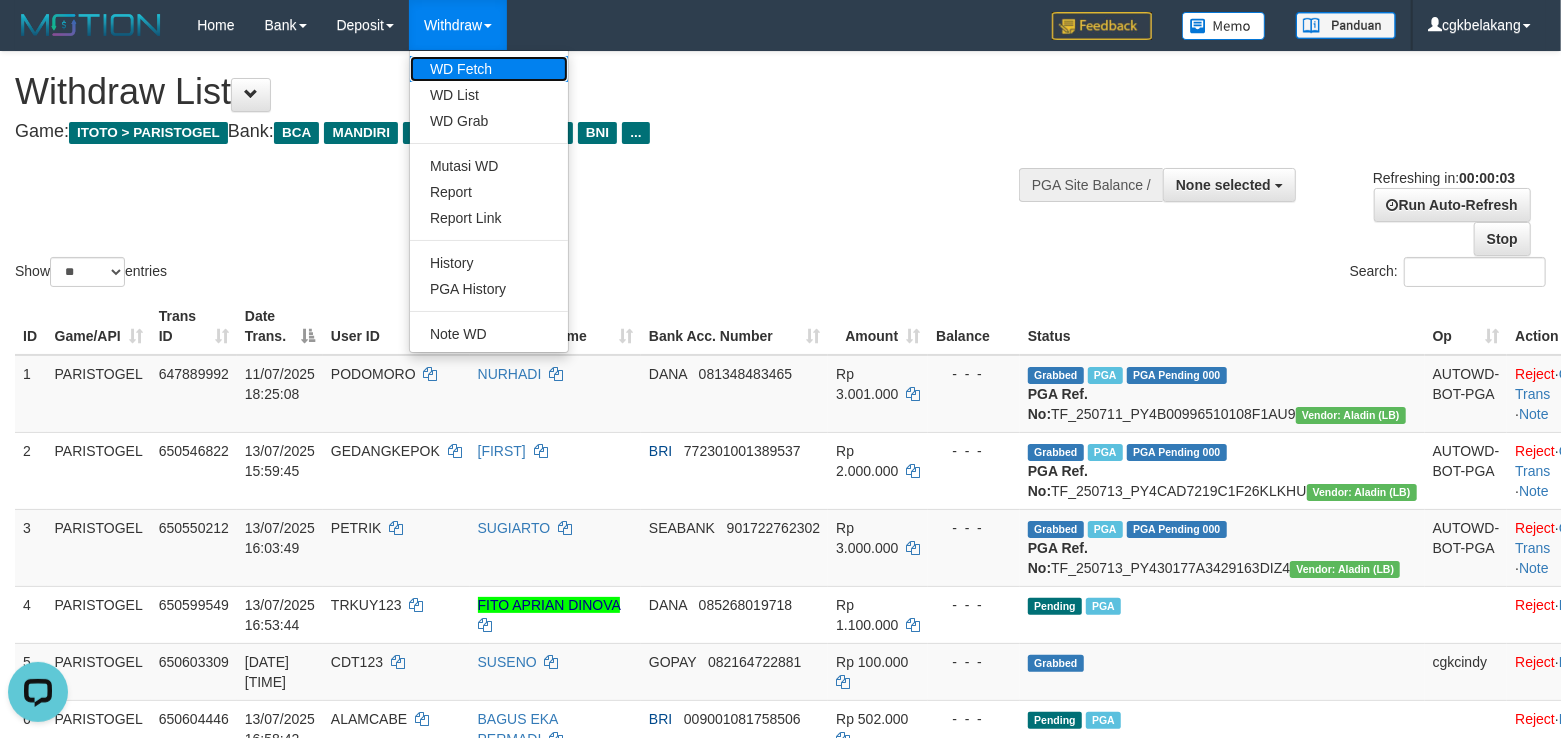 click on "WD Fetch" at bounding box center (489, 69) 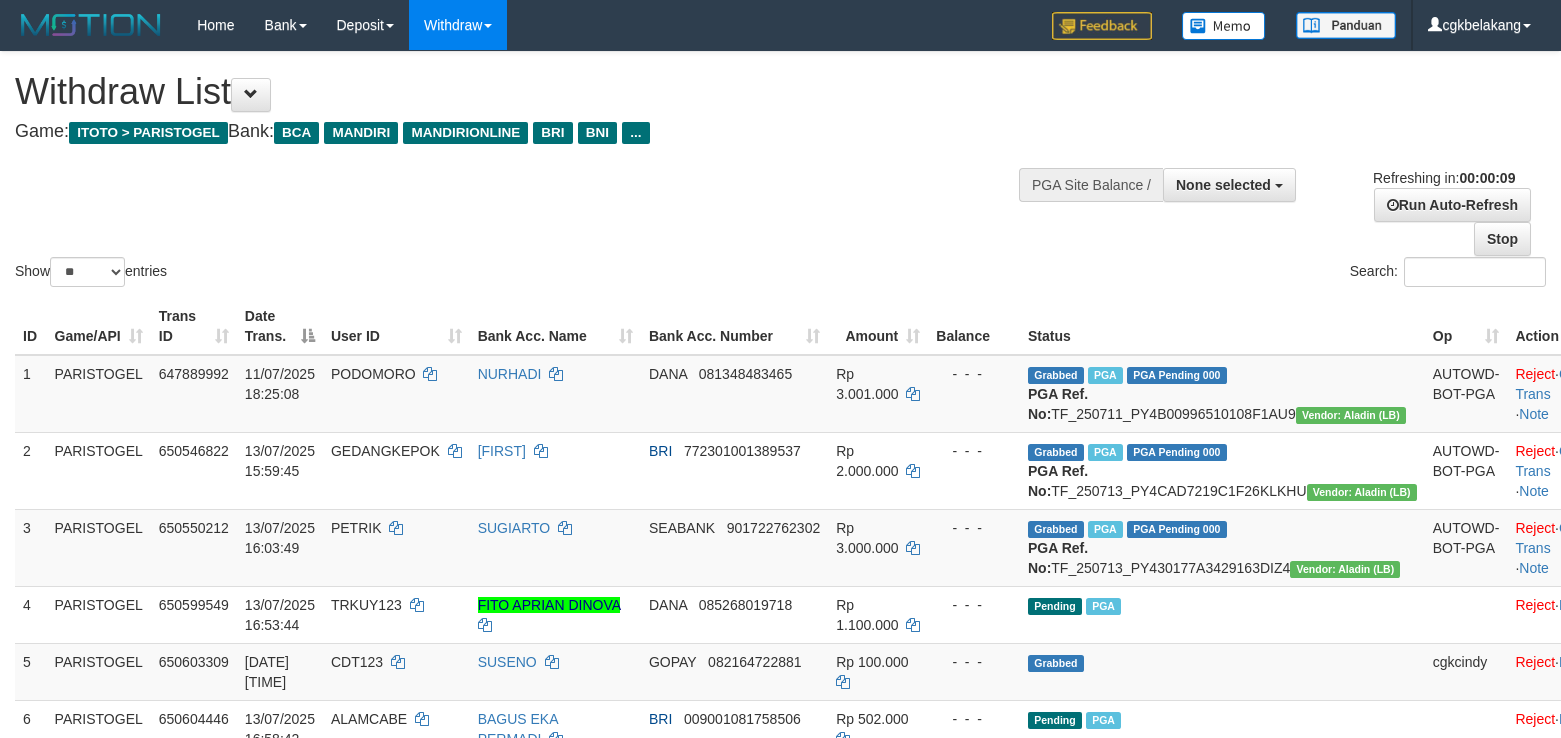 select 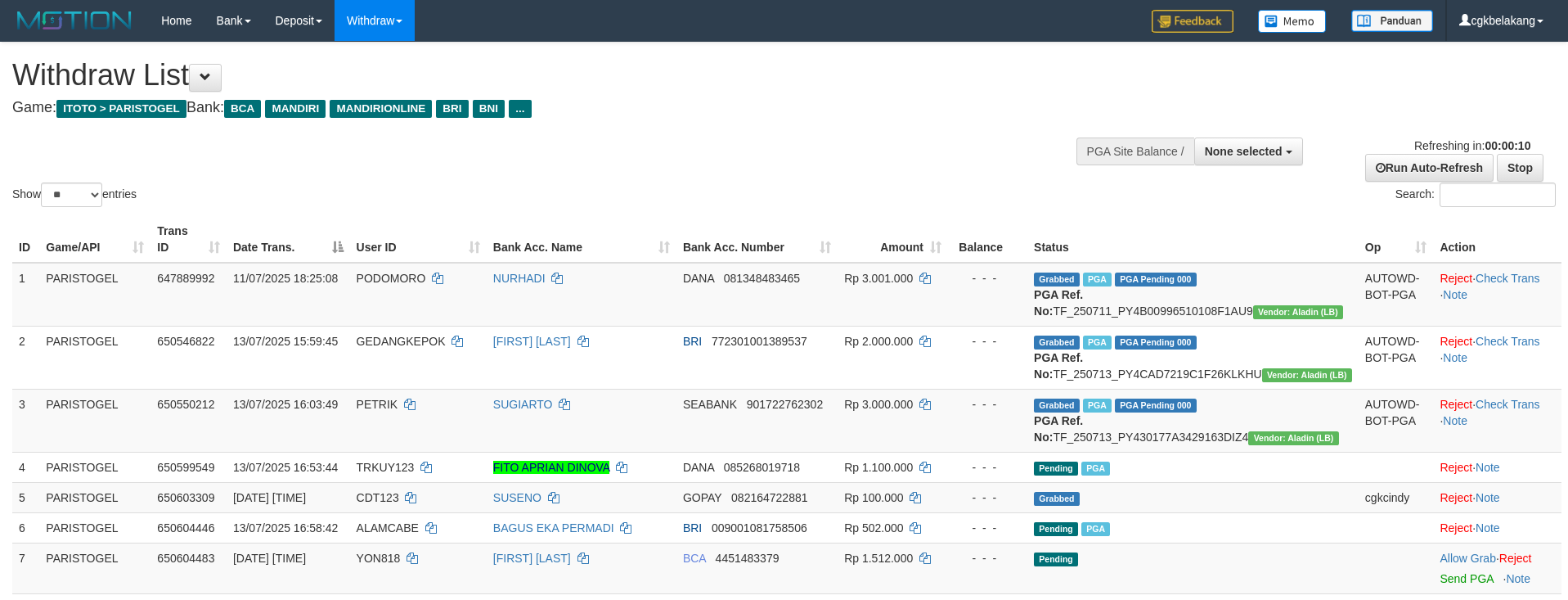 select 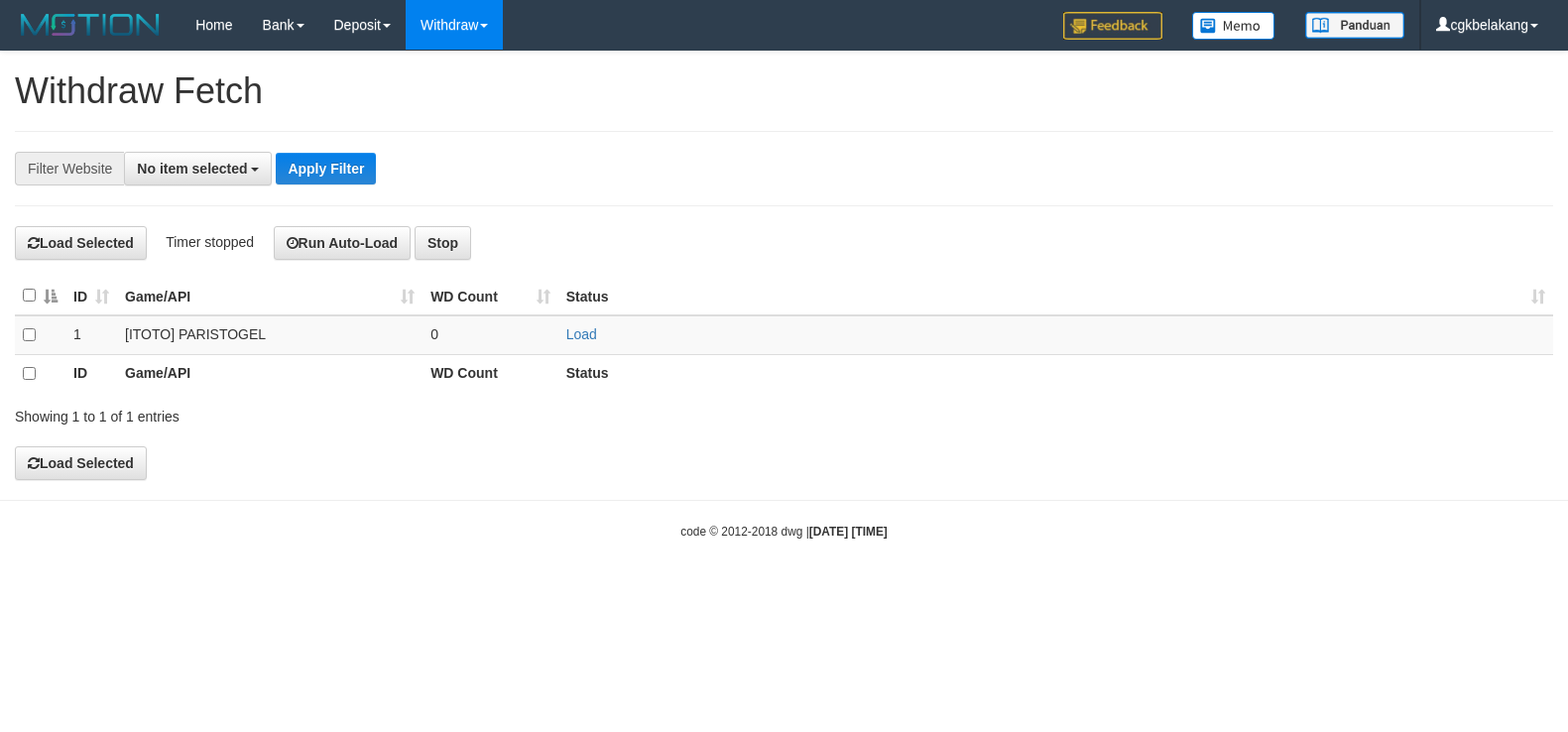 select 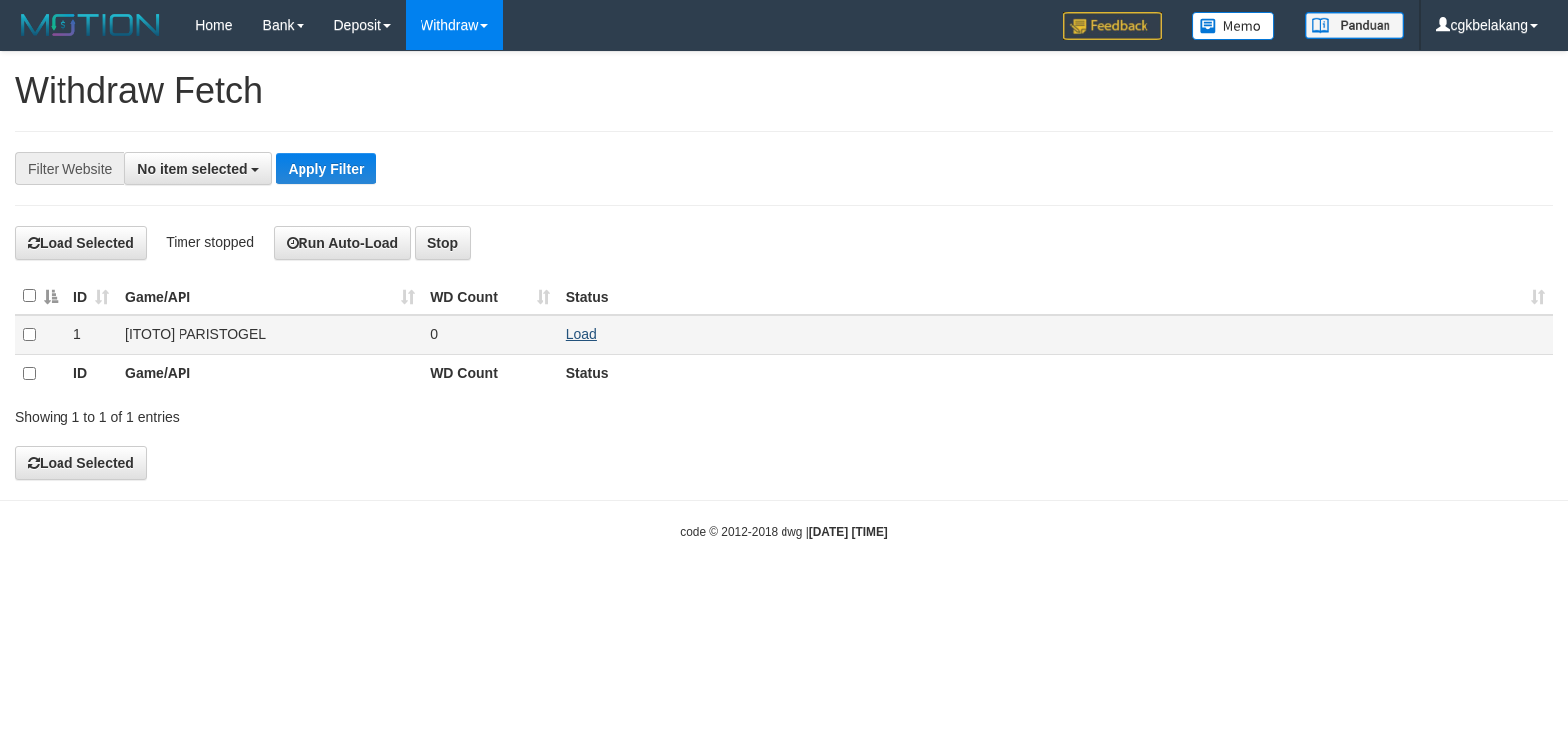 scroll, scrollTop: 0, scrollLeft: 0, axis: both 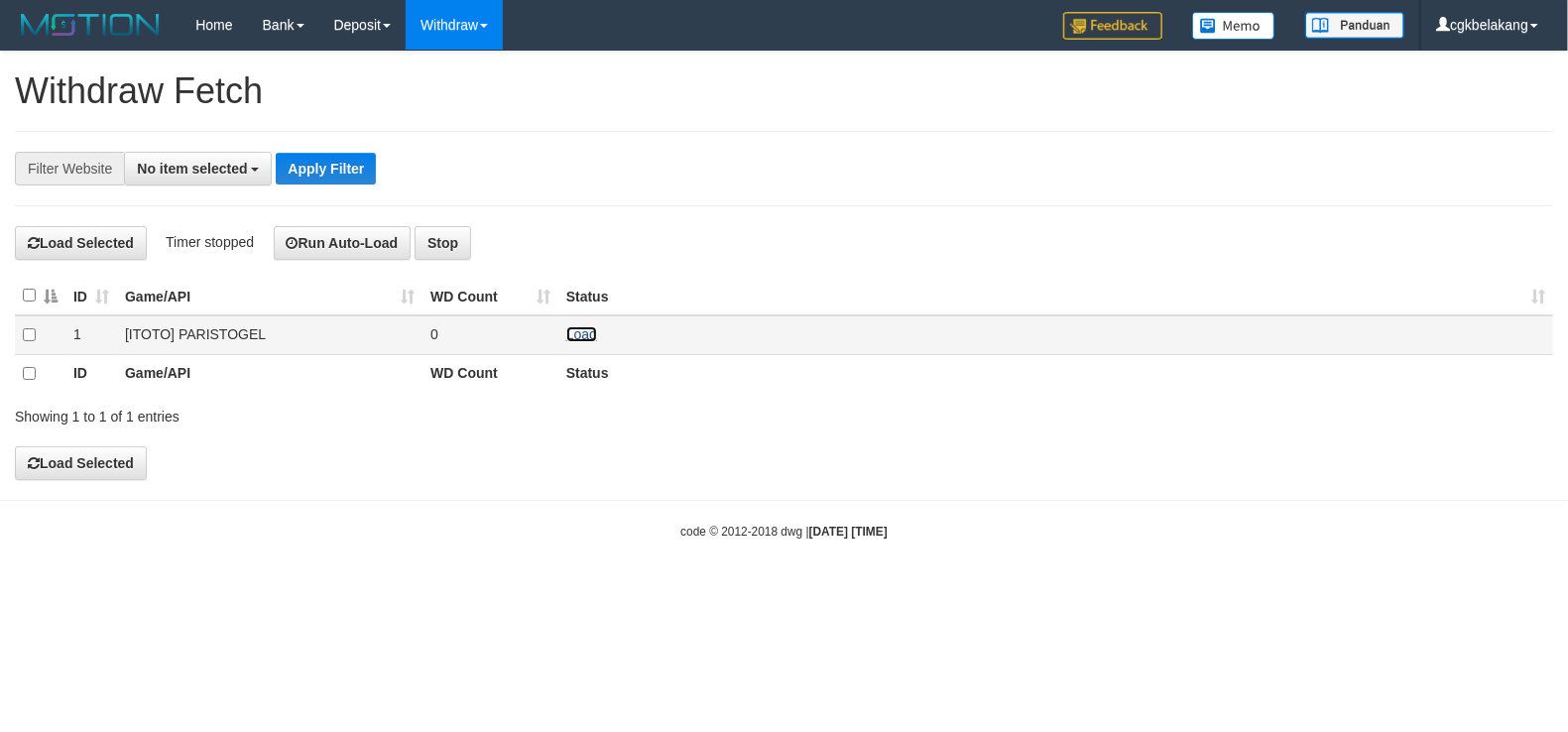 click on "Load" at bounding box center [581, 334] 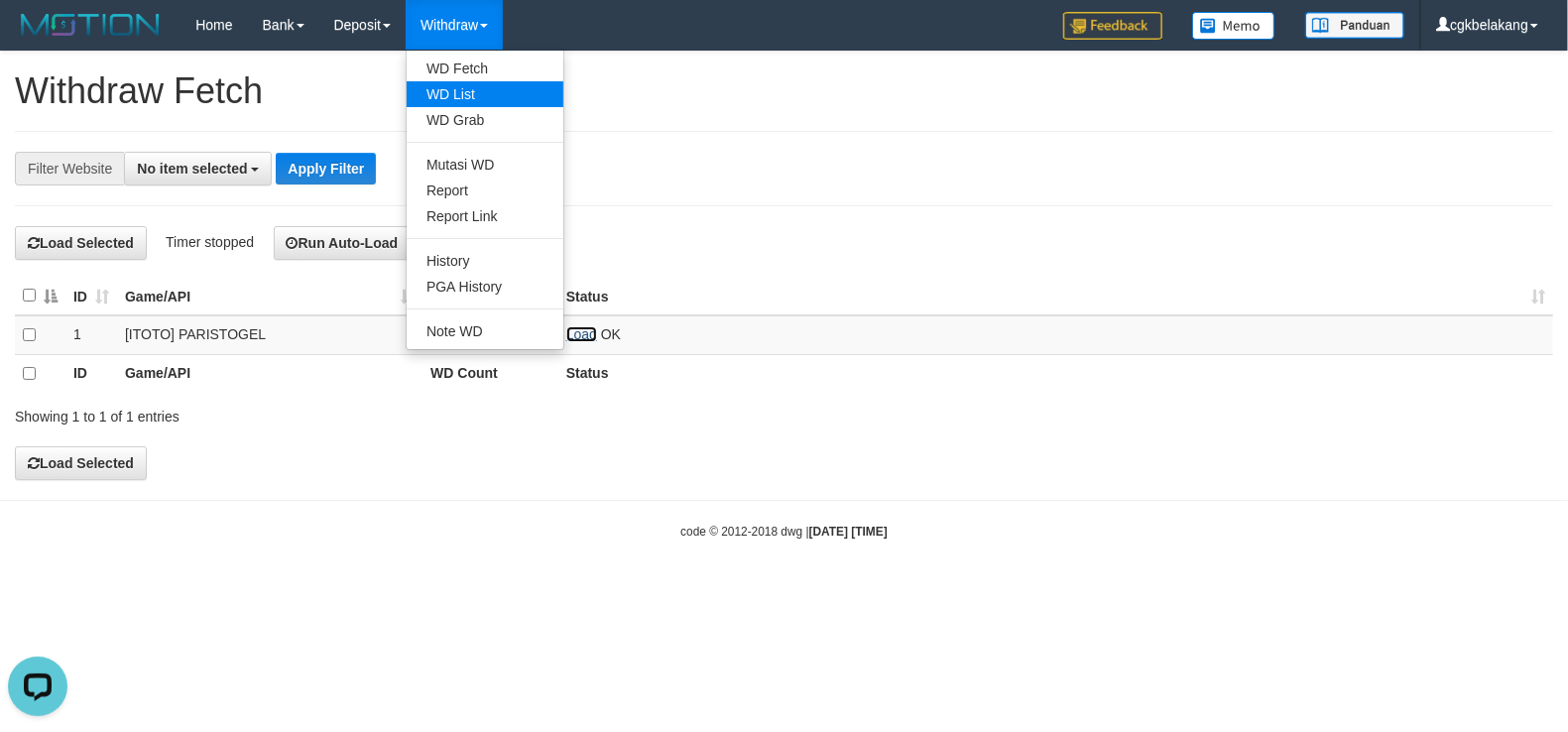scroll, scrollTop: 0, scrollLeft: 0, axis: both 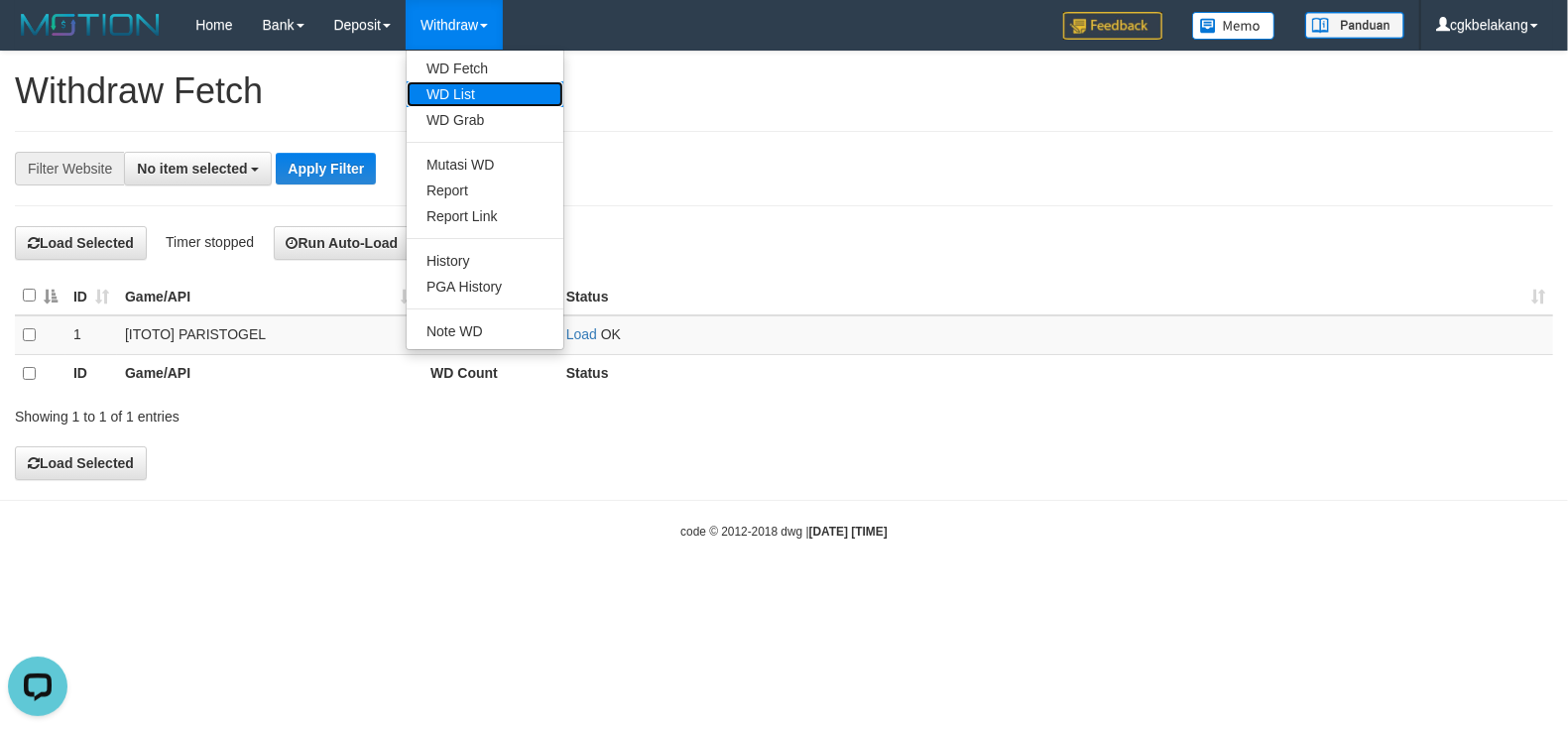 click on "WD List" at bounding box center [485, 94] 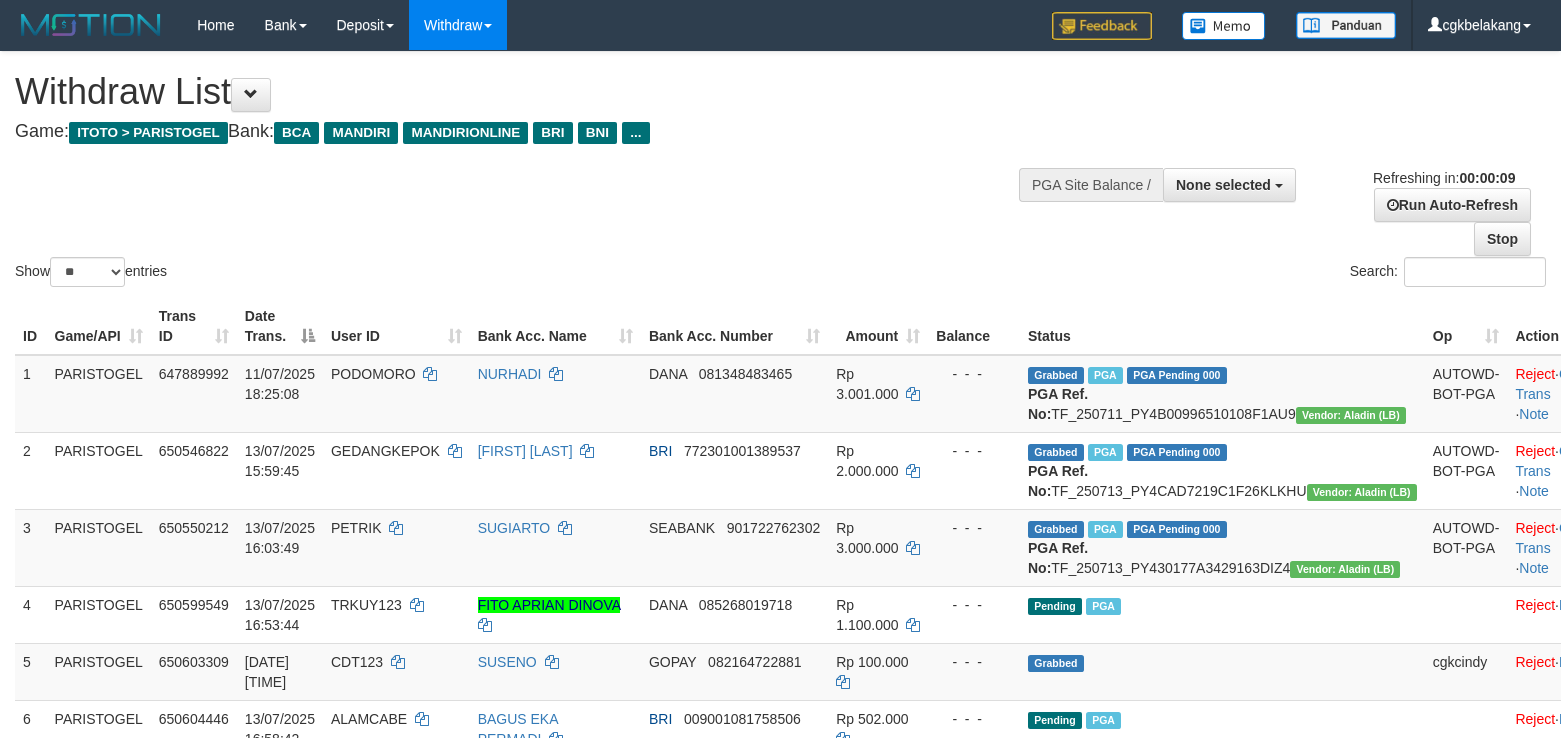 select 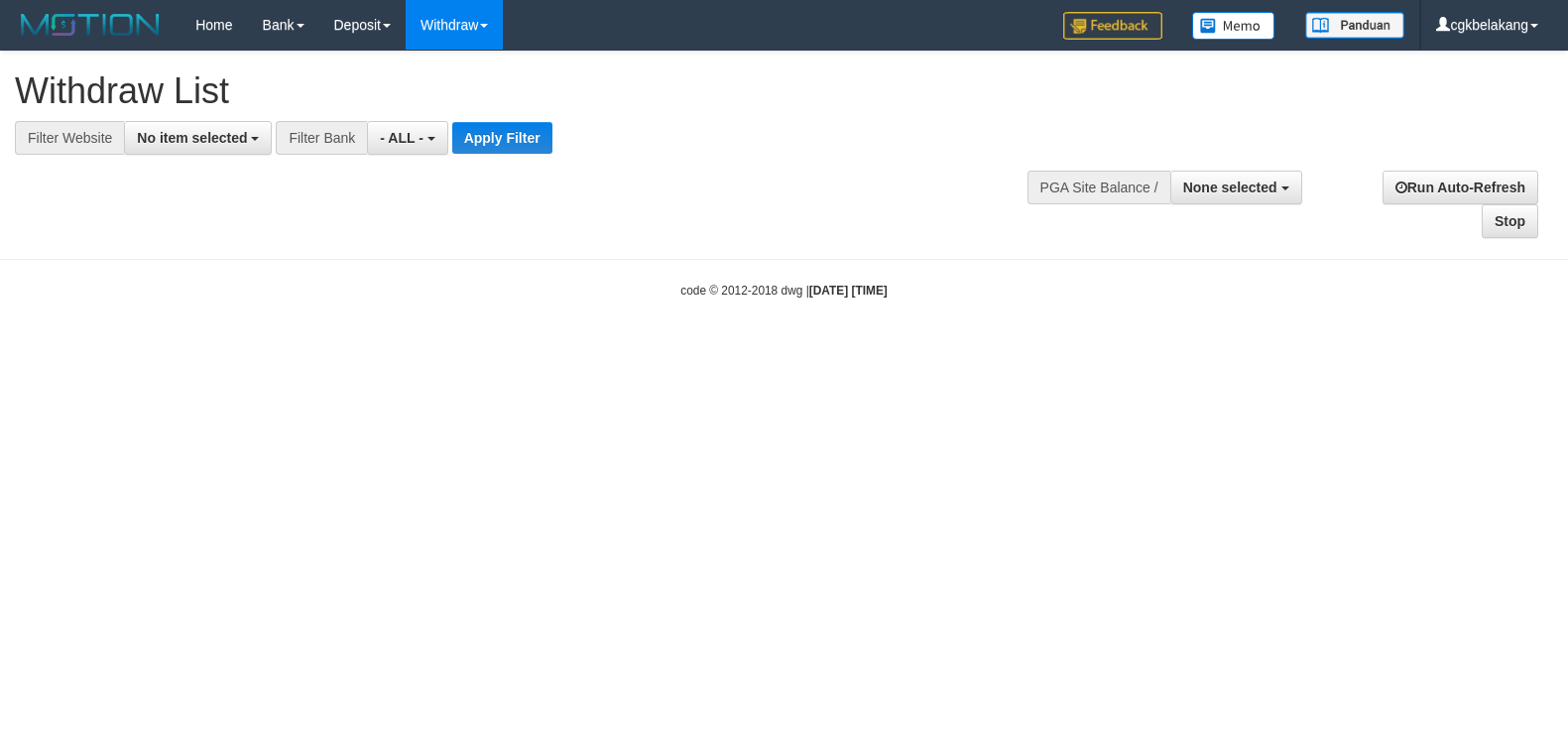select 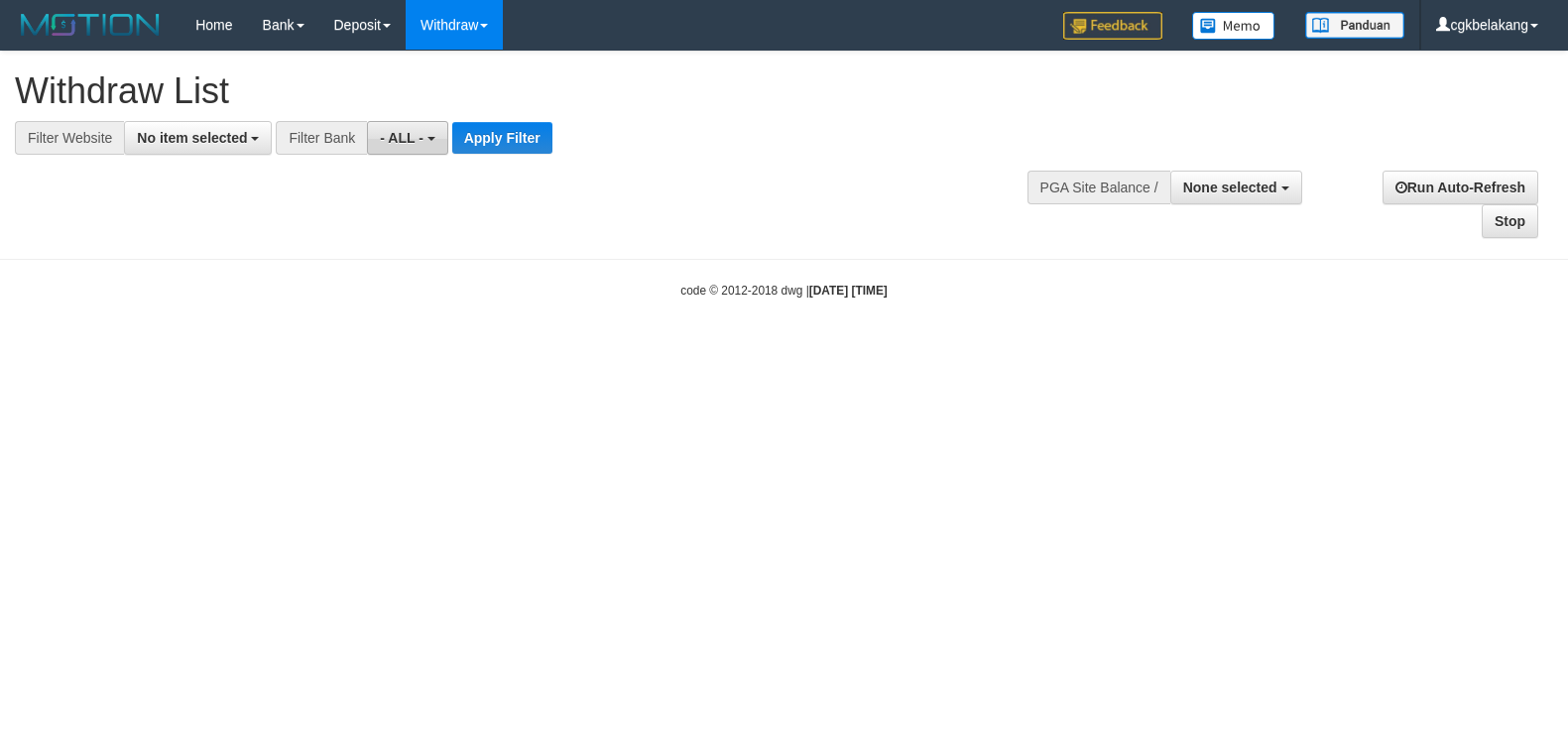 scroll, scrollTop: 0, scrollLeft: 0, axis: both 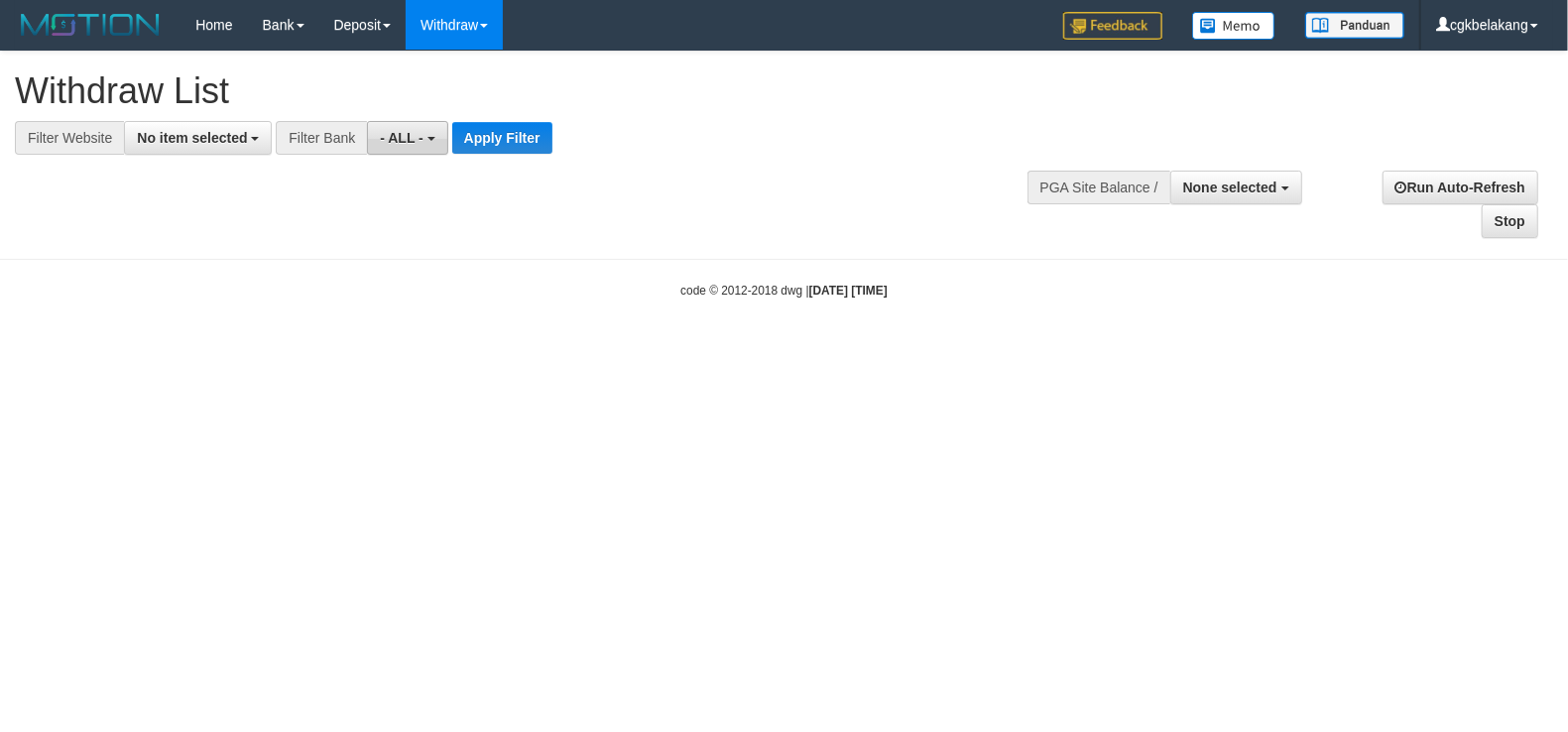 click on "- ALL -" at bounding box center (407, 138) 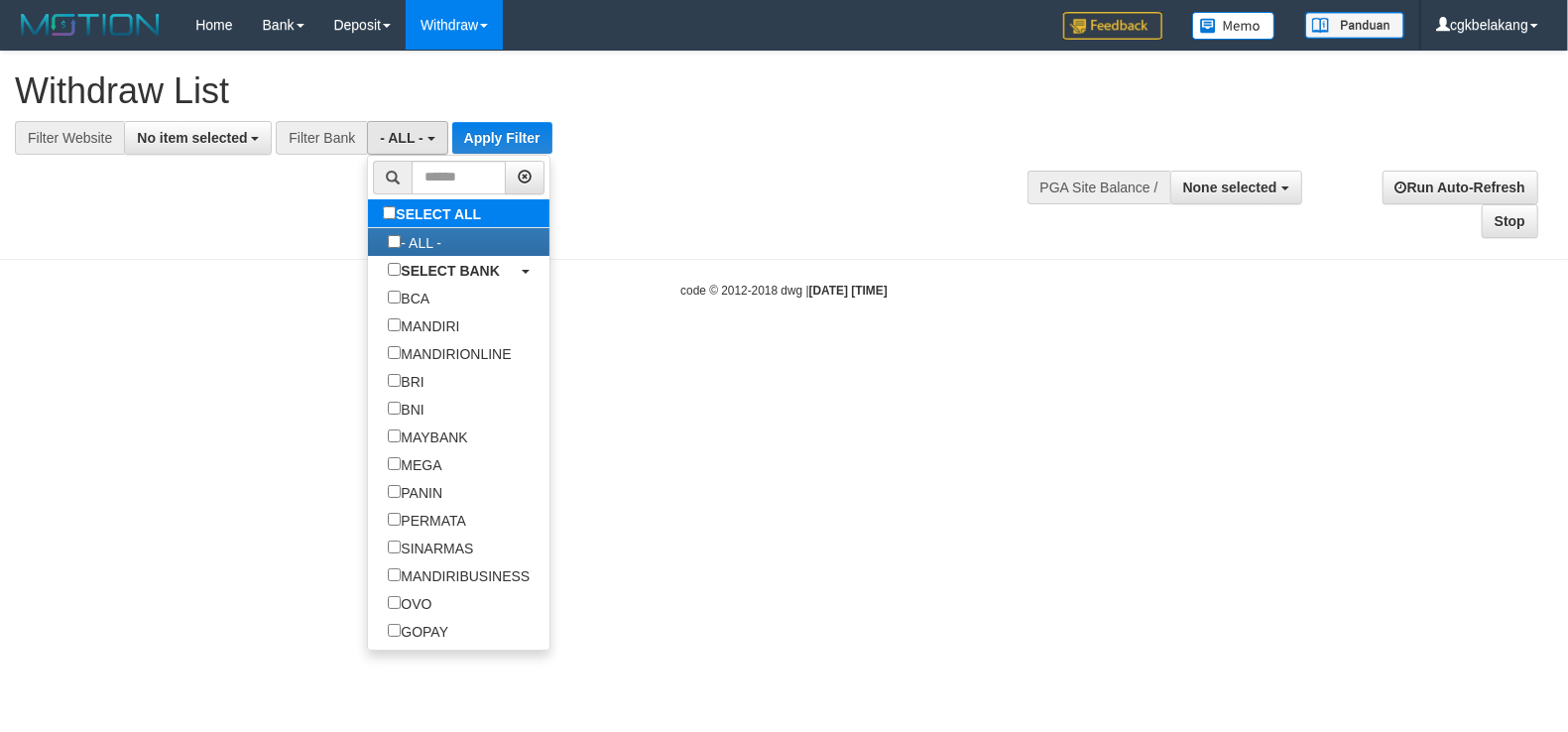 type 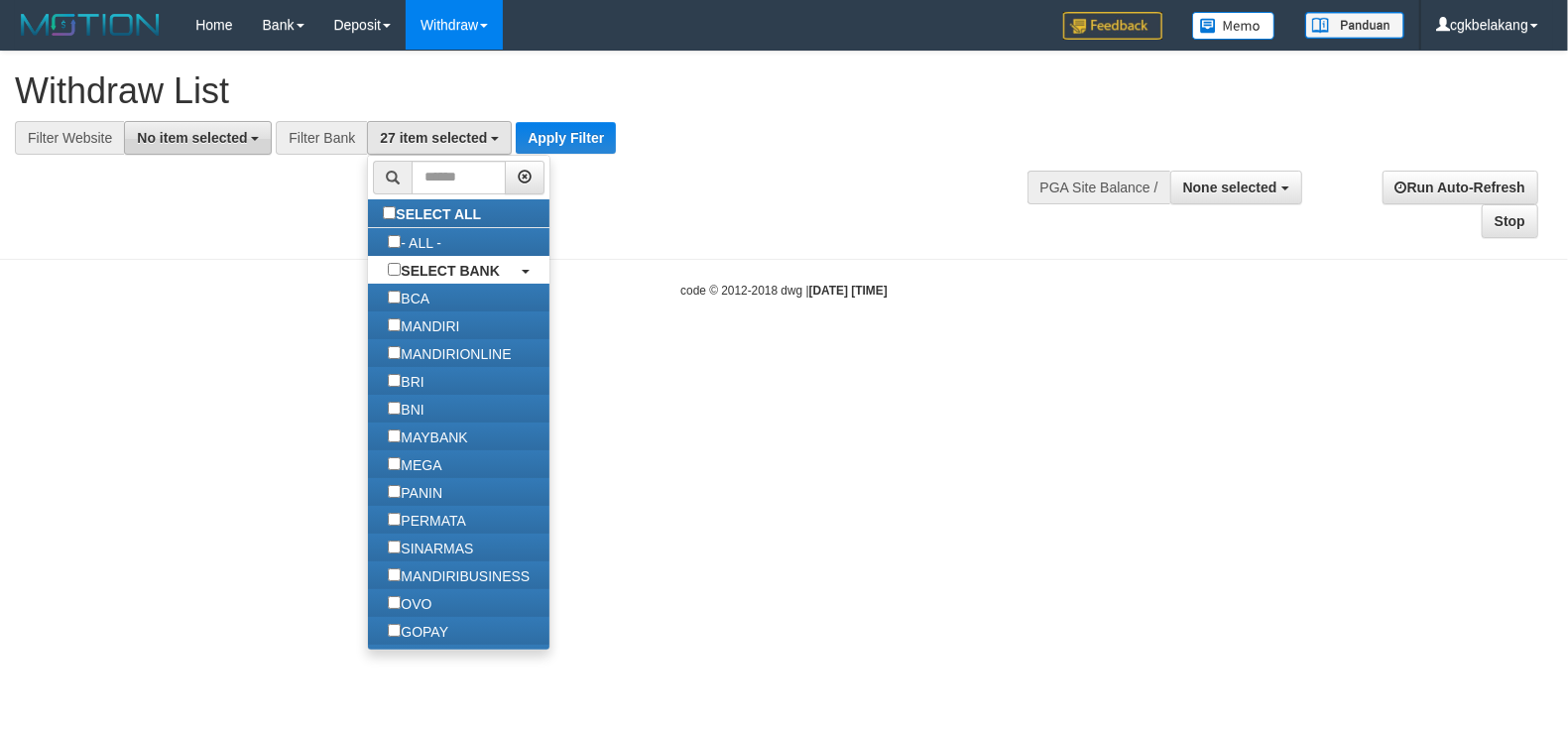 click on "No item selected" at bounding box center (191, 138) 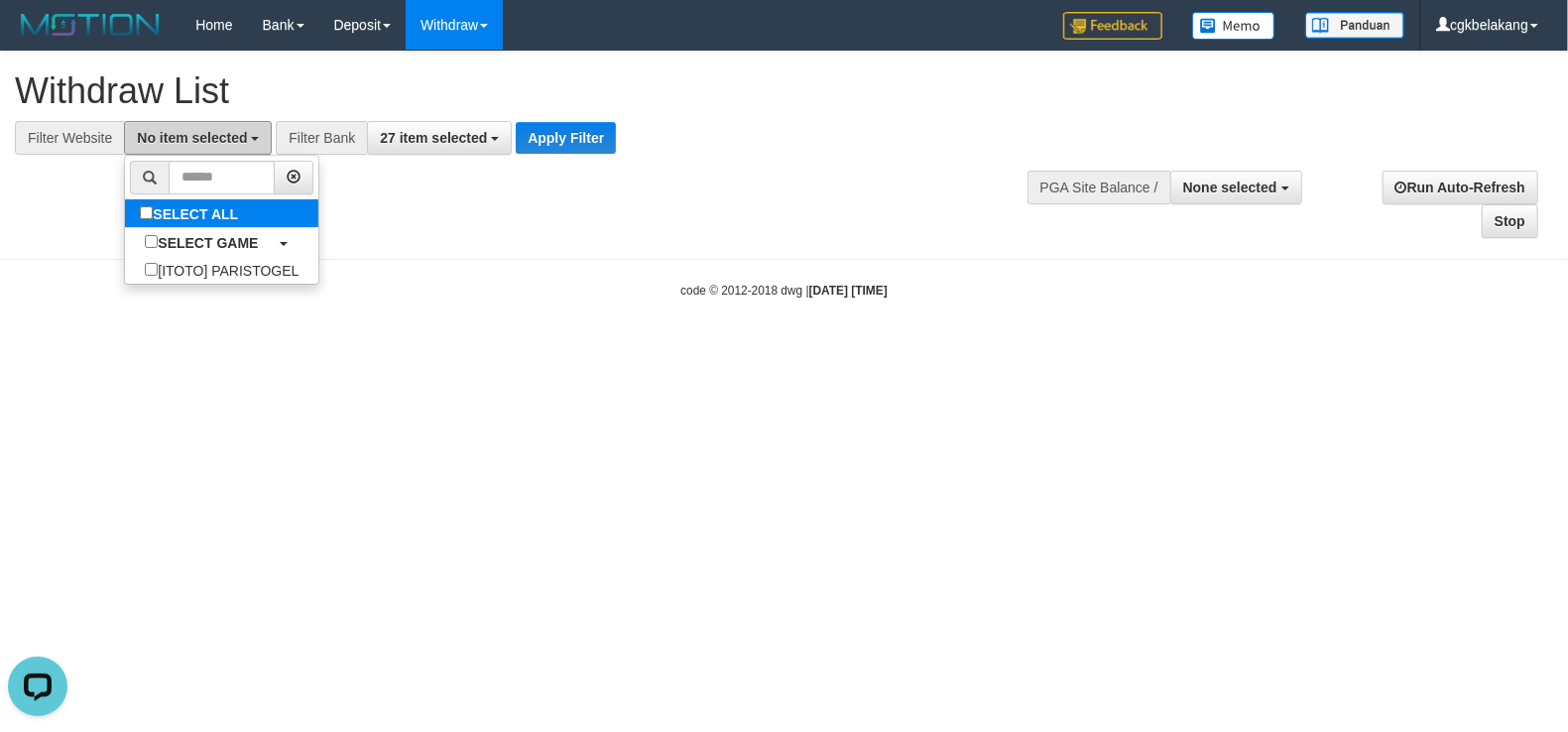 scroll, scrollTop: 0, scrollLeft: 0, axis: both 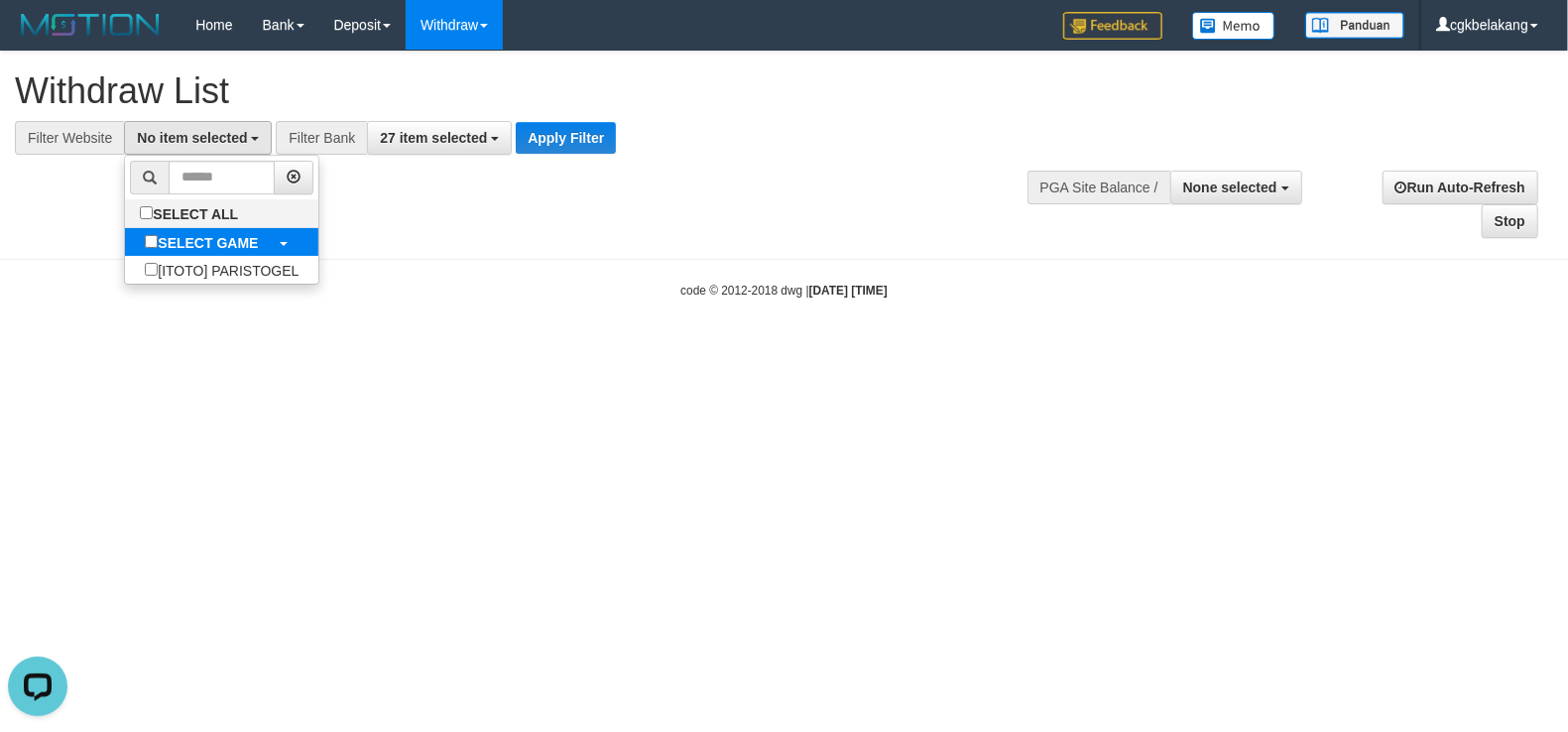 select on "****" 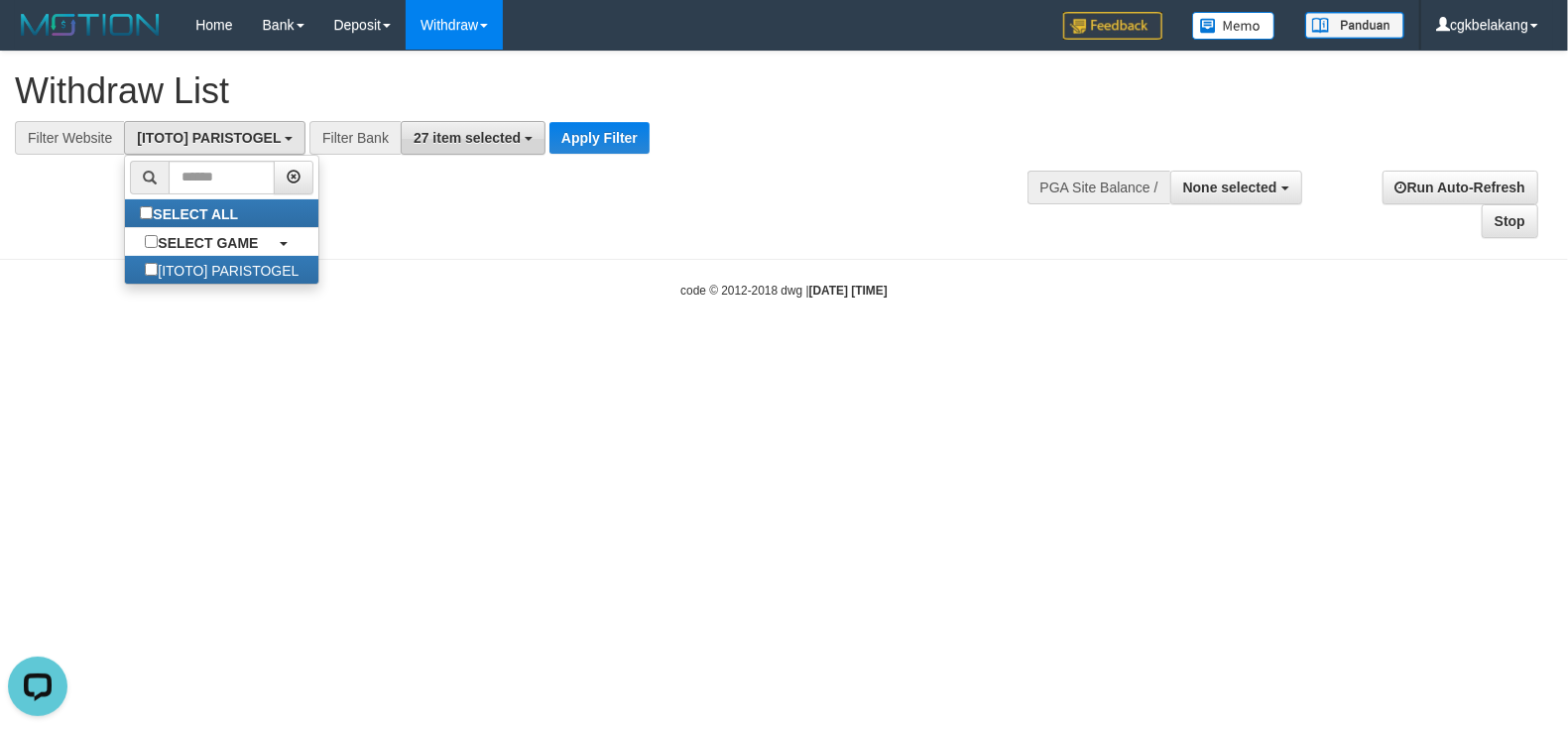 scroll, scrollTop: 17, scrollLeft: 0, axis: vertical 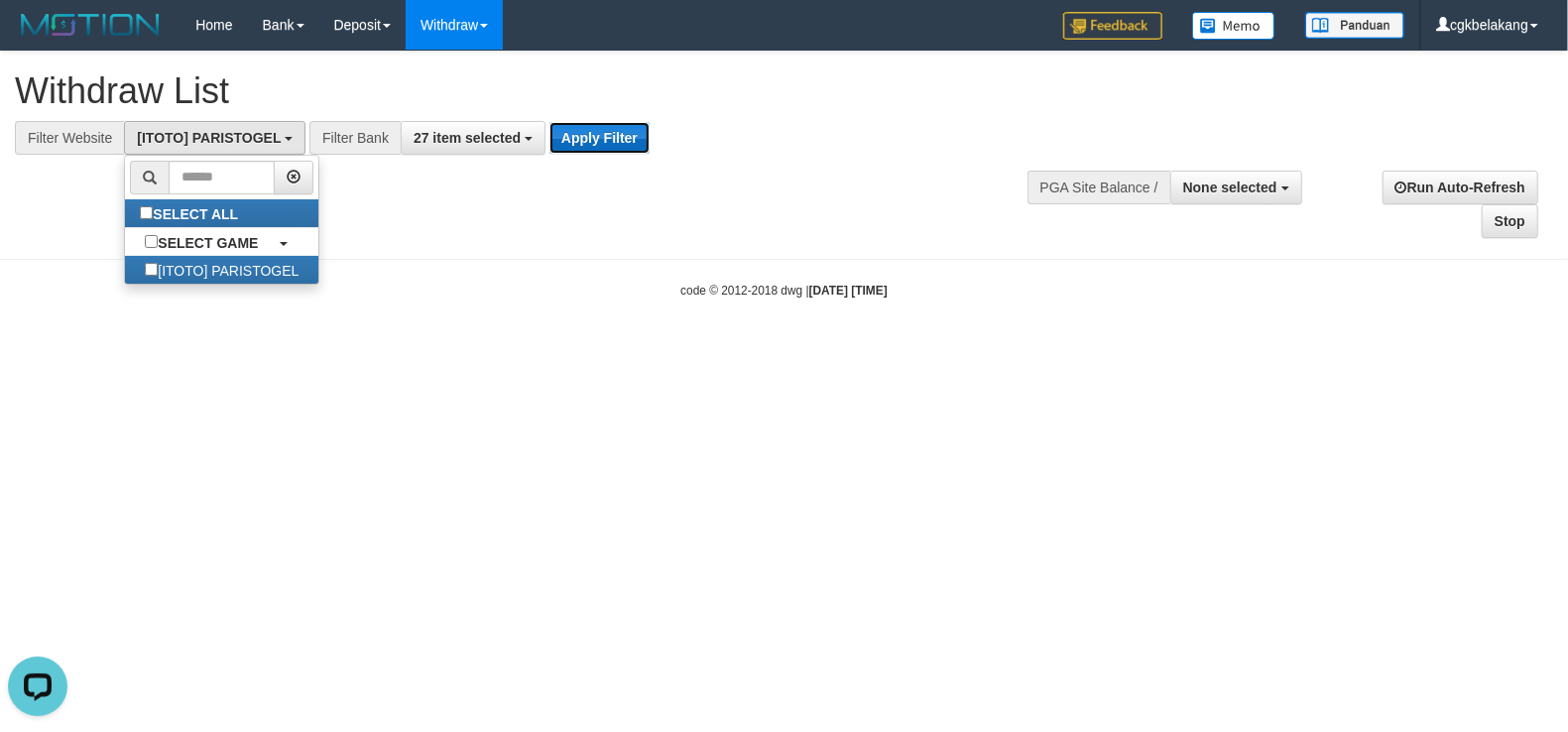 click on "Apply Filter" at bounding box center (599, 138) 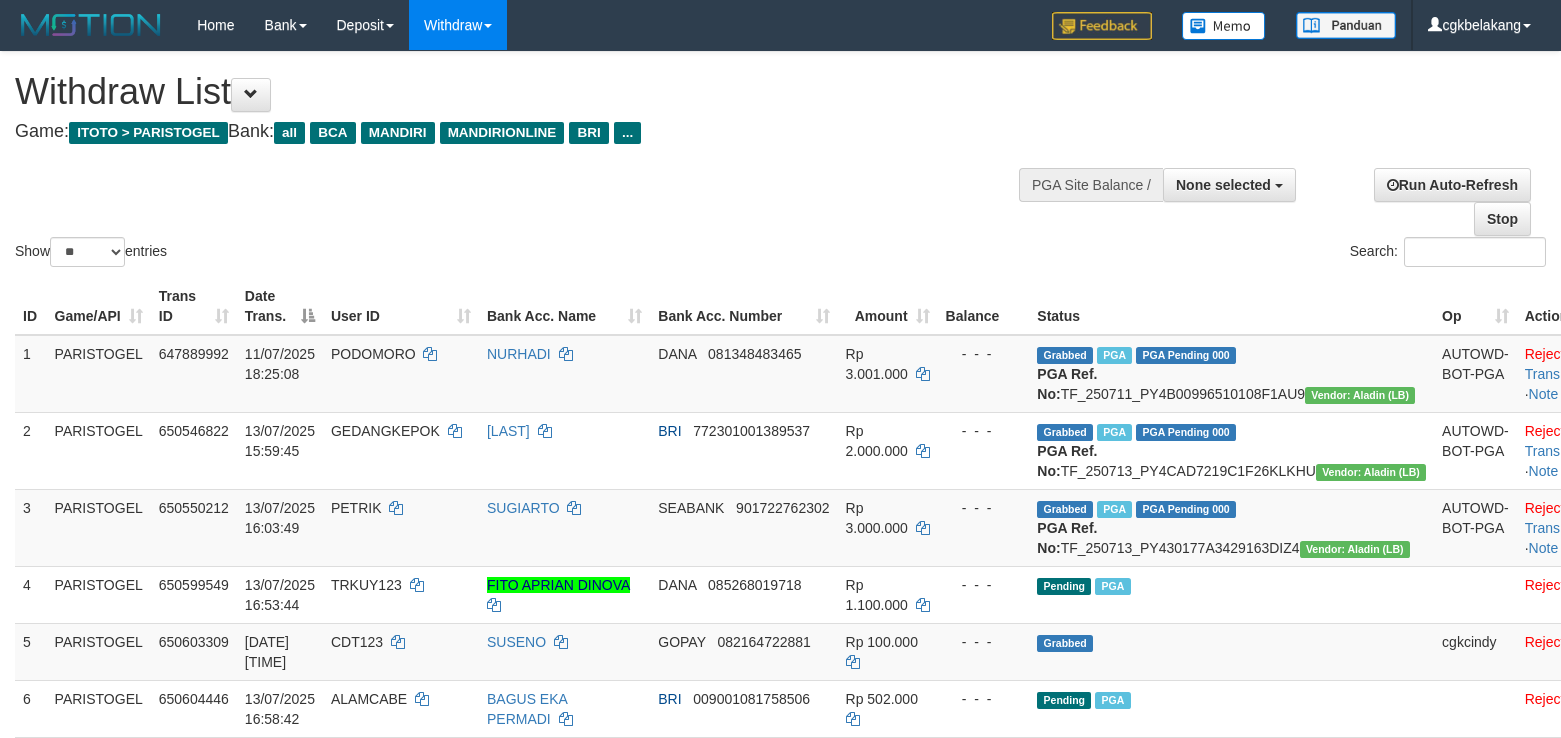 select 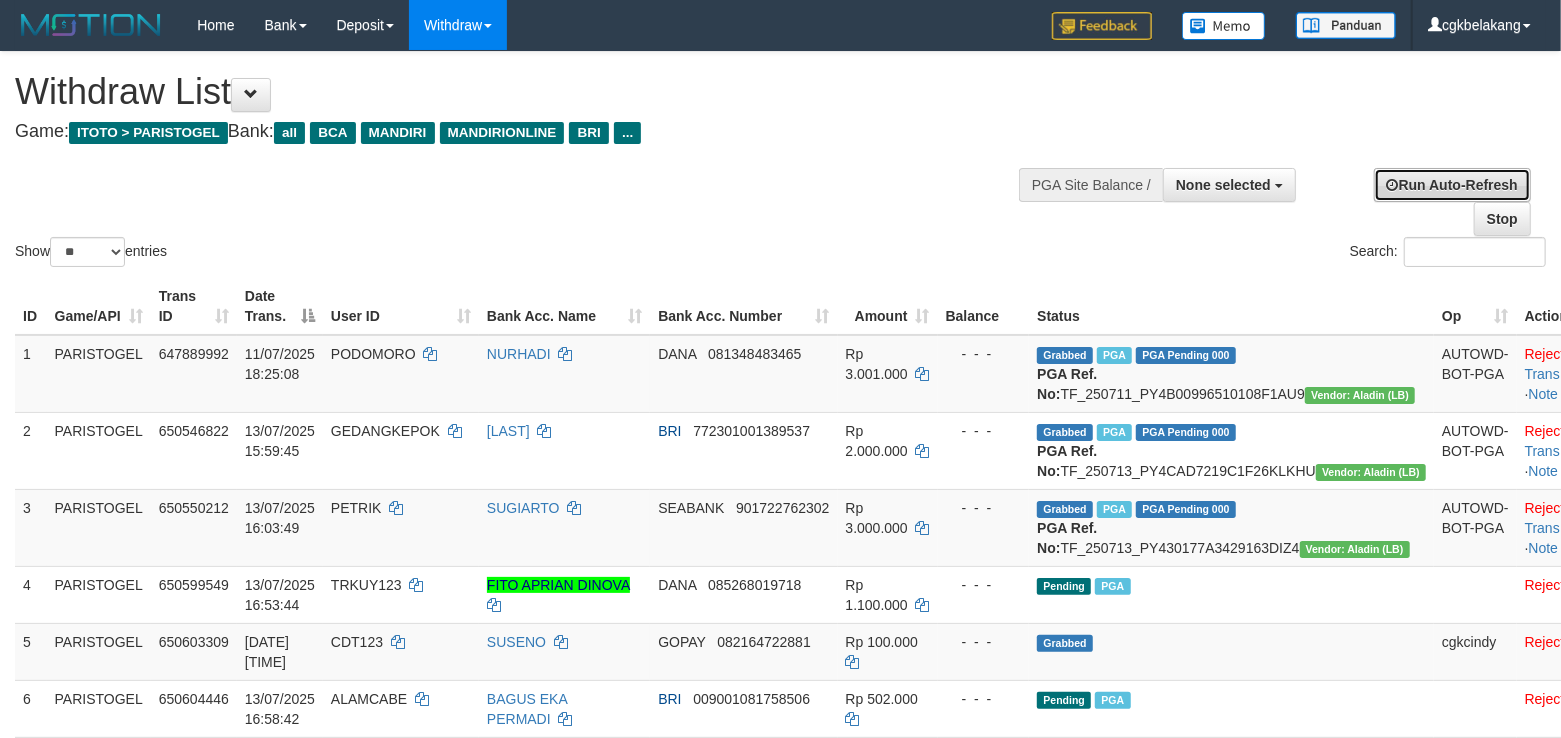 click on "Run Auto-Refresh" at bounding box center (1452, 185) 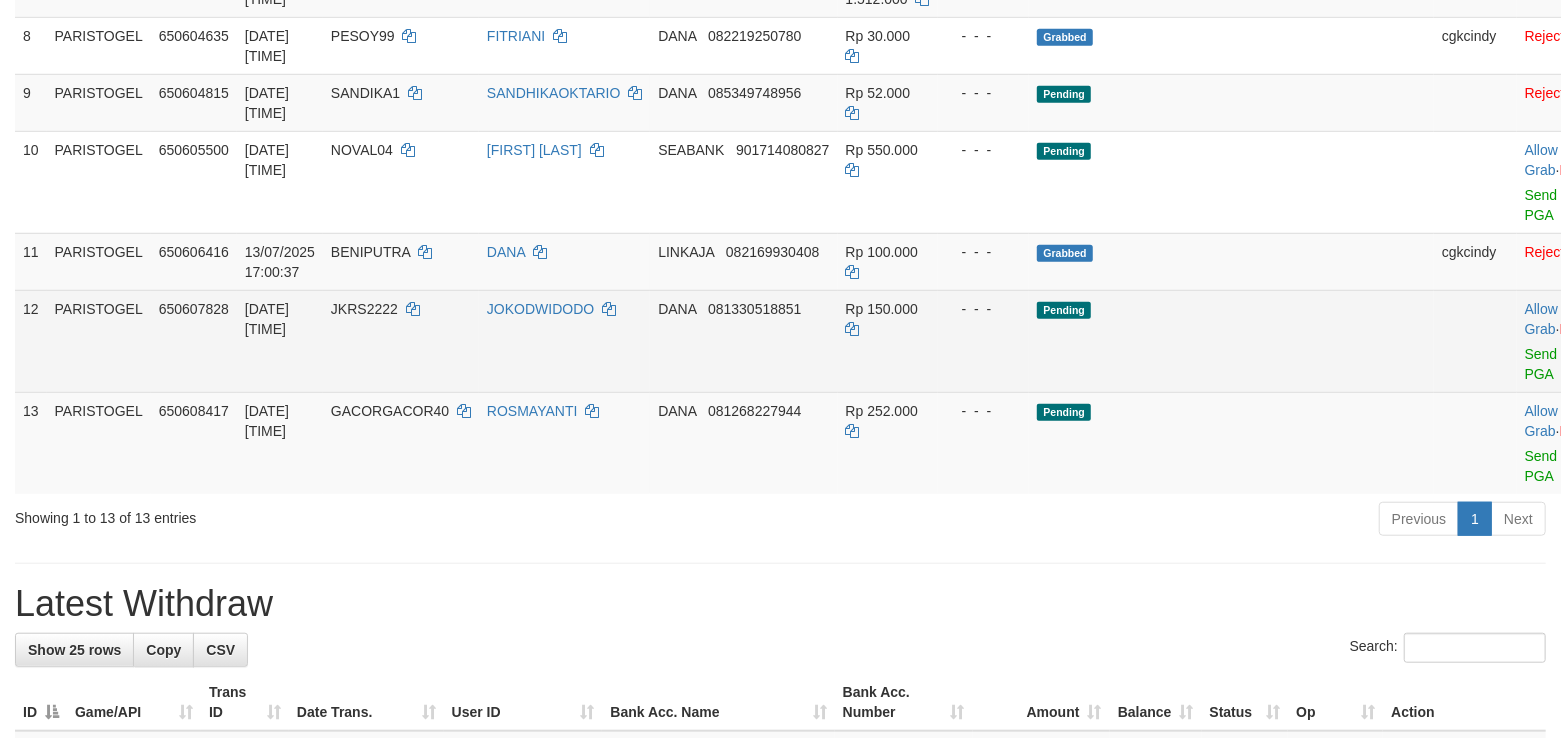 scroll, scrollTop: 800, scrollLeft: 0, axis: vertical 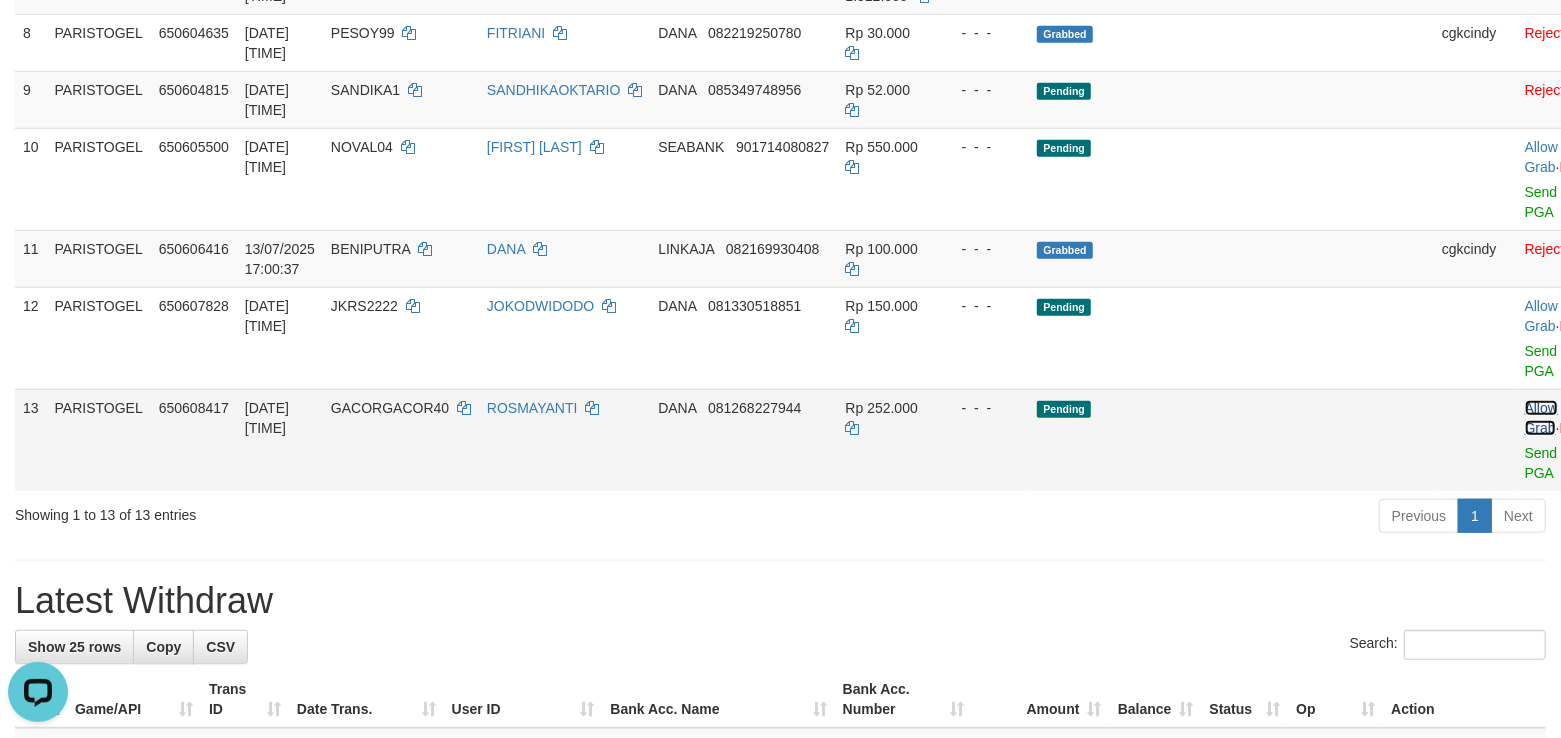 click on "Allow Grab" at bounding box center [1541, 418] 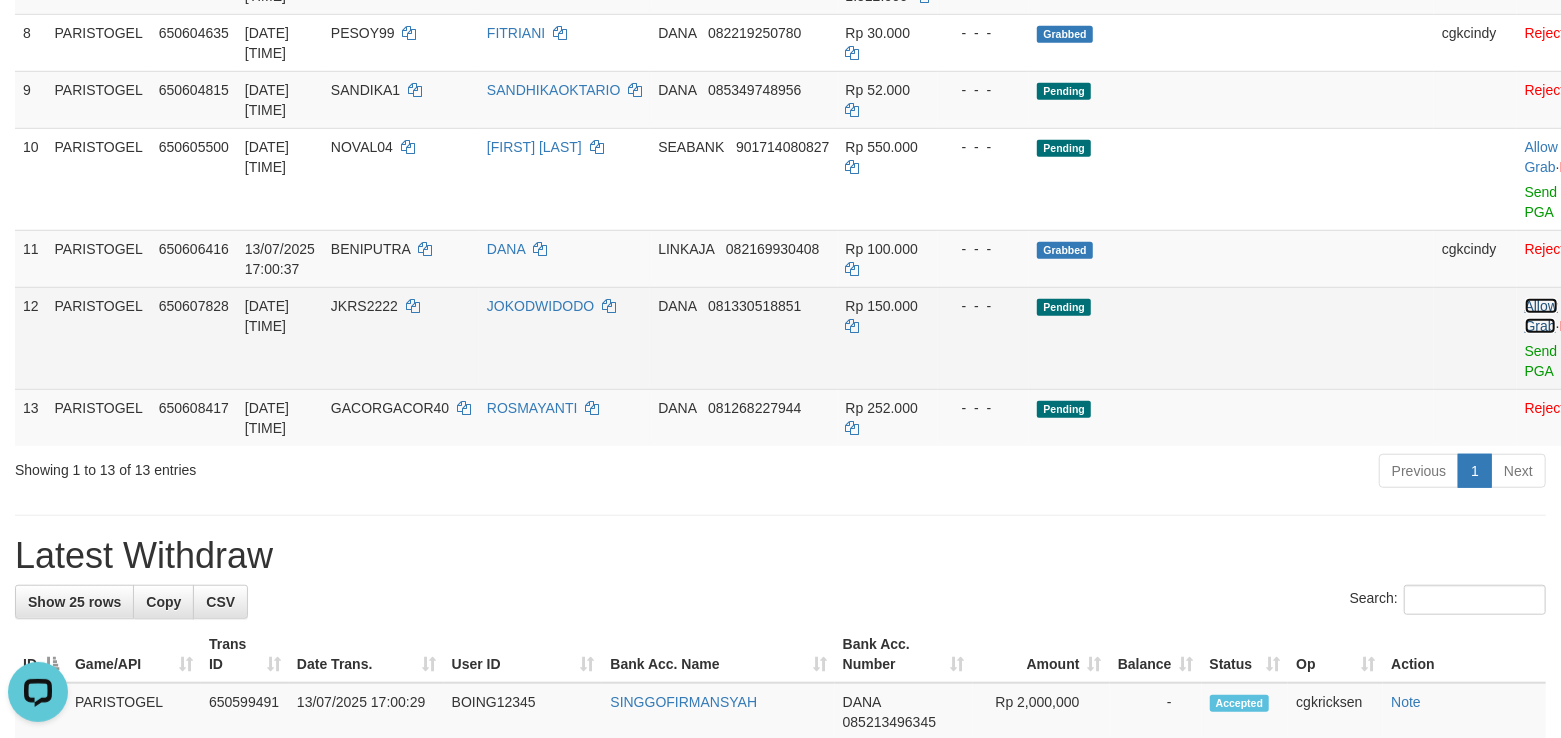 click on "Allow Grab" at bounding box center (1541, 316) 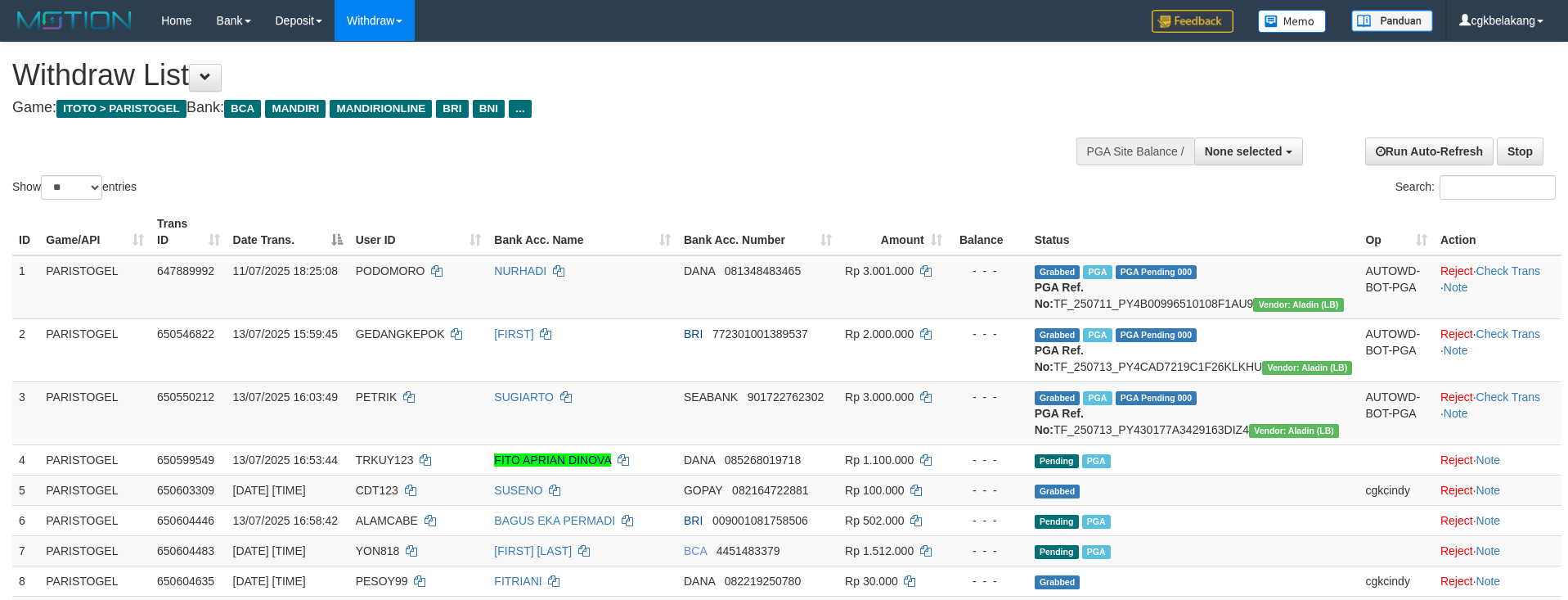 select 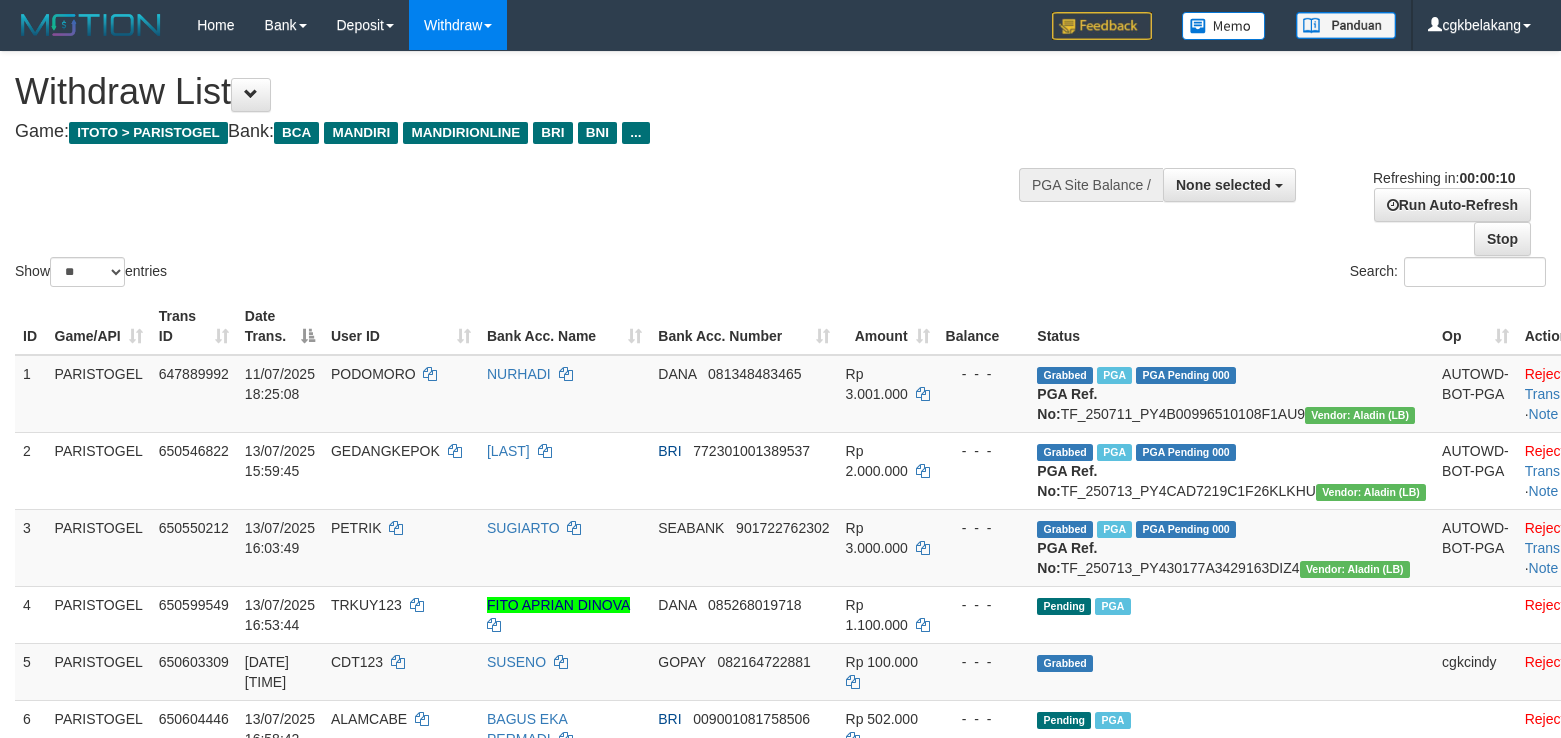 select 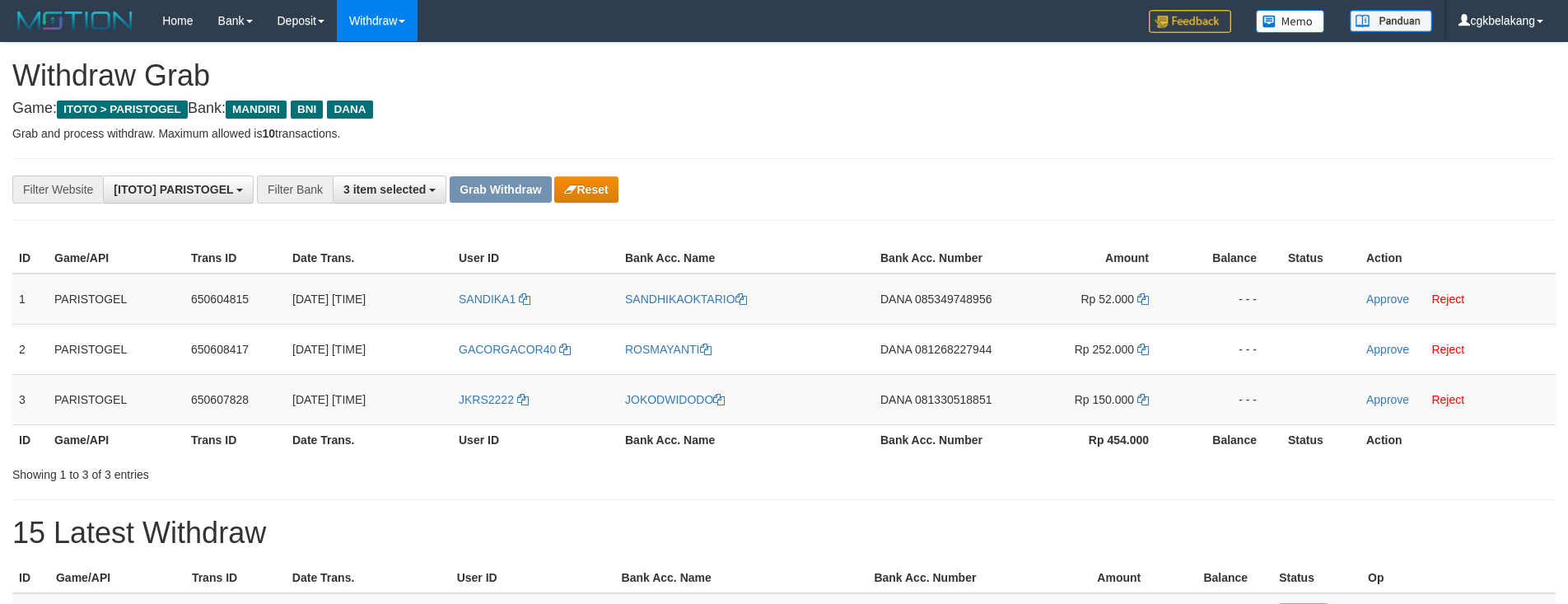 scroll, scrollTop: 0, scrollLeft: 0, axis: both 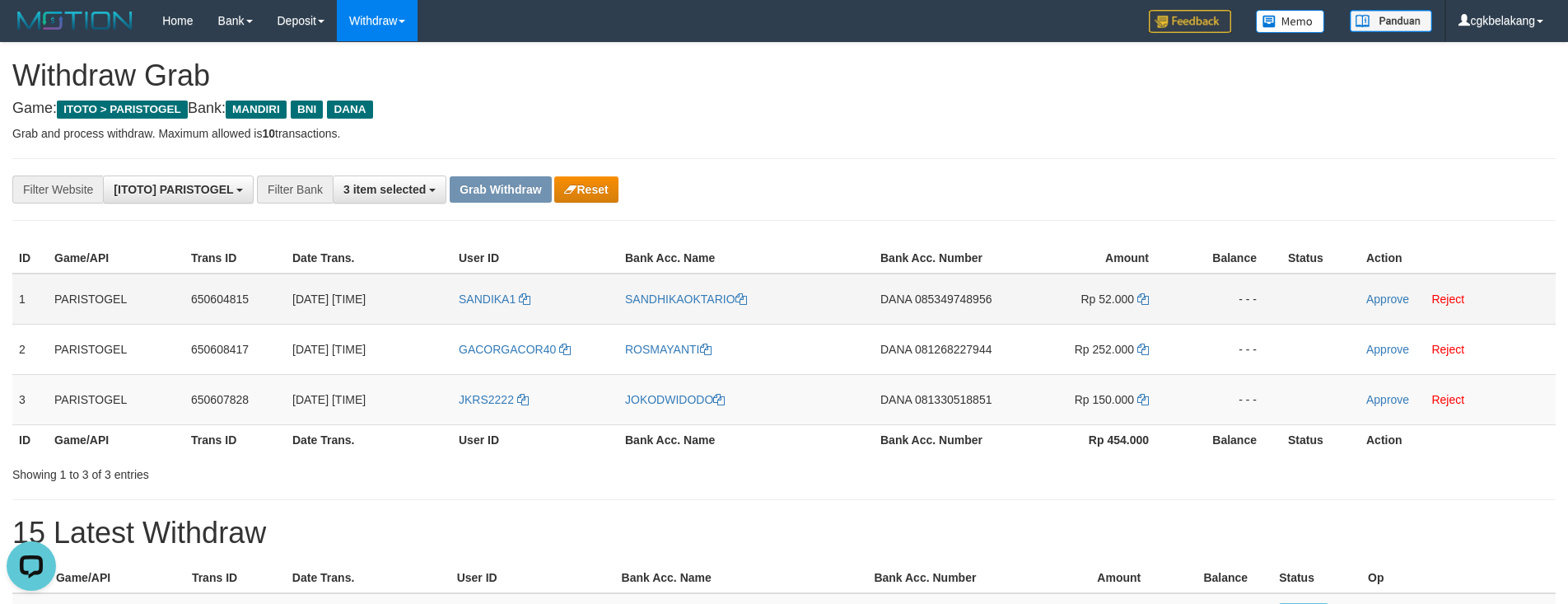 click on "SANDIKA1" at bounding box center [535, 299] 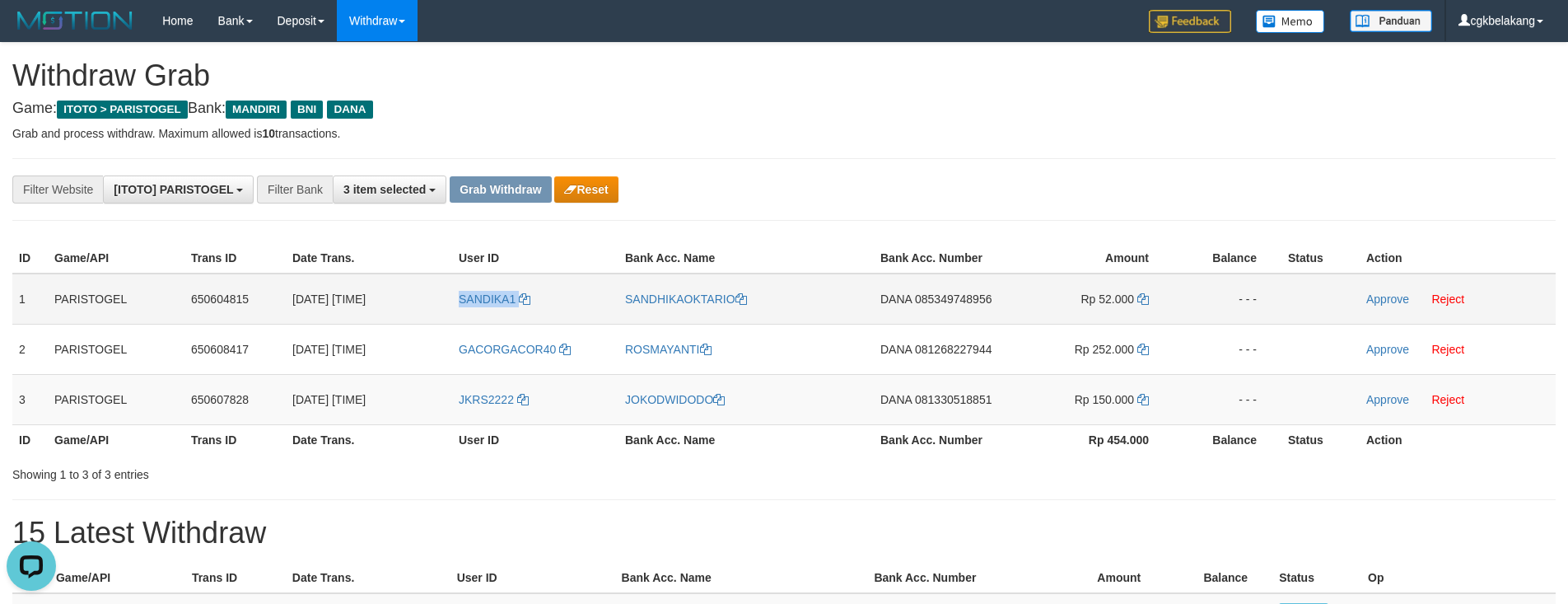 click on "SANDIKA1" at bounding box center (535, 299) 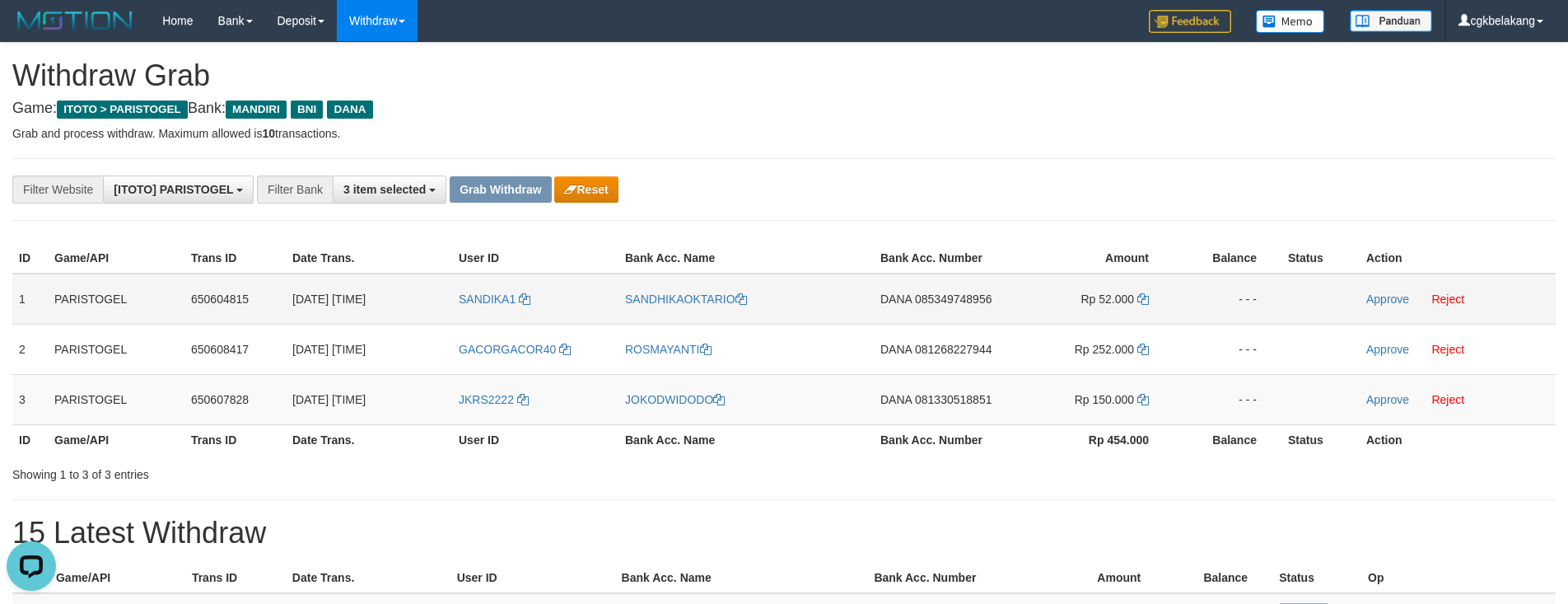 click on "SANDHIKAOKTARIO" at bounding box center (746, 299) 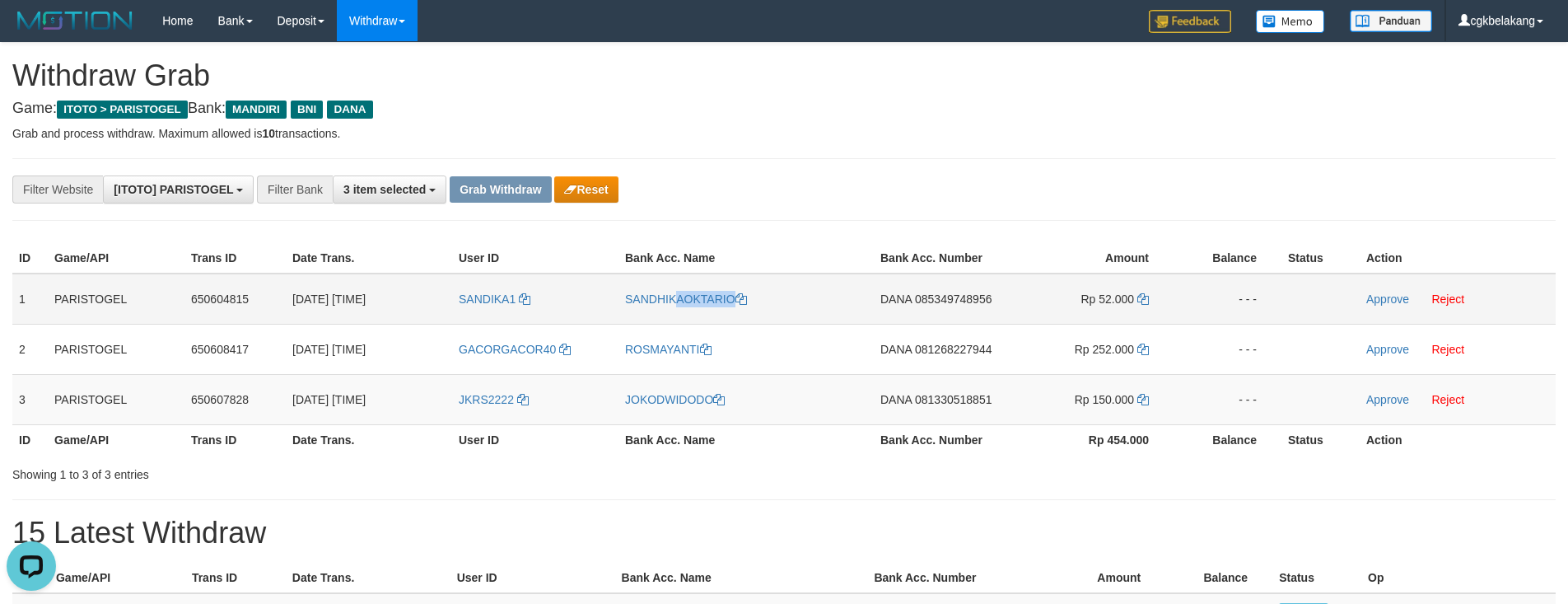 click on "SANDHIKAOKTARIO" at bounding box center (746, 299) 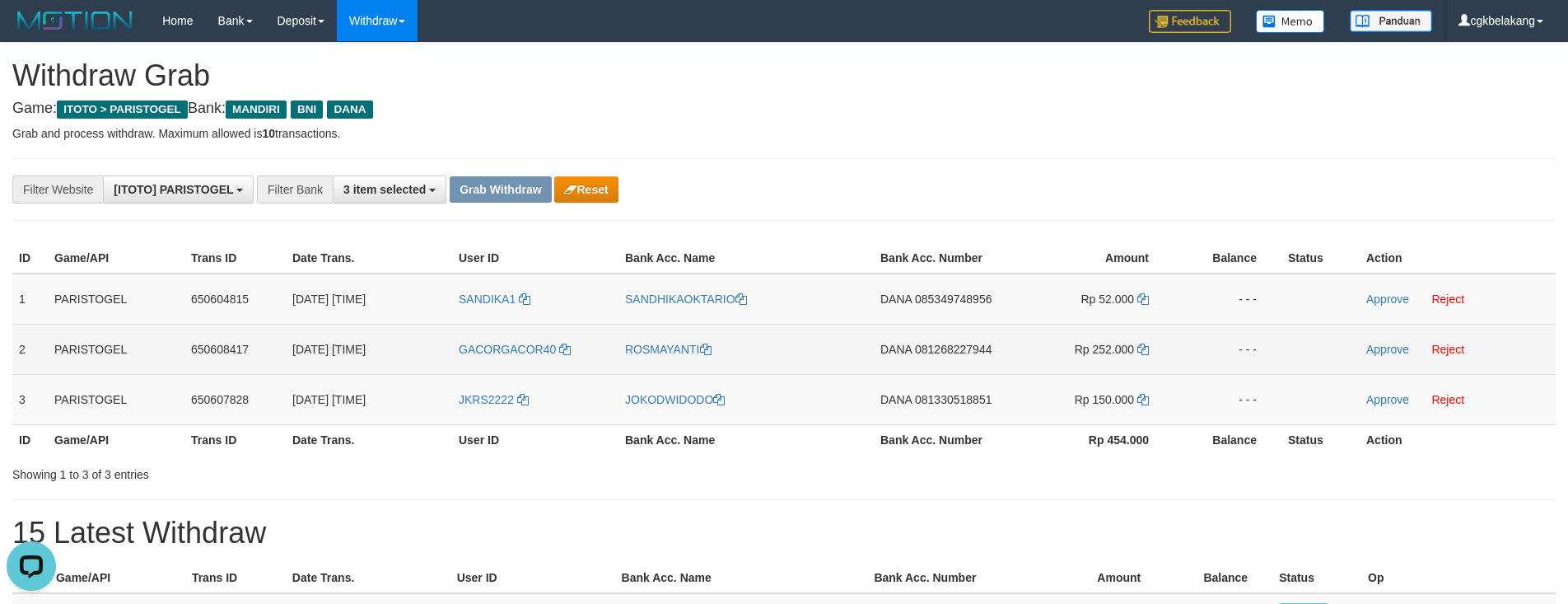 click on "GACORGACOR40" at bounding box center [535, 349] 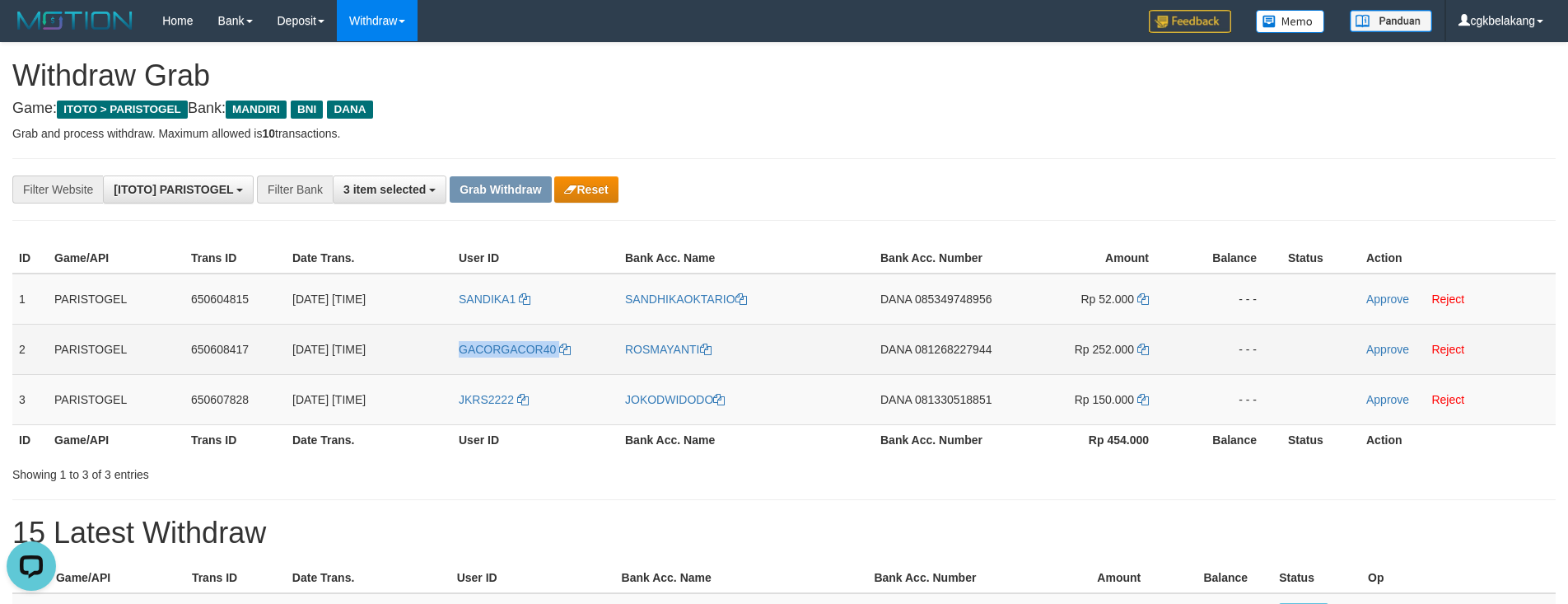 click on "GACORGACOR40" at bounding box center [535, 349] 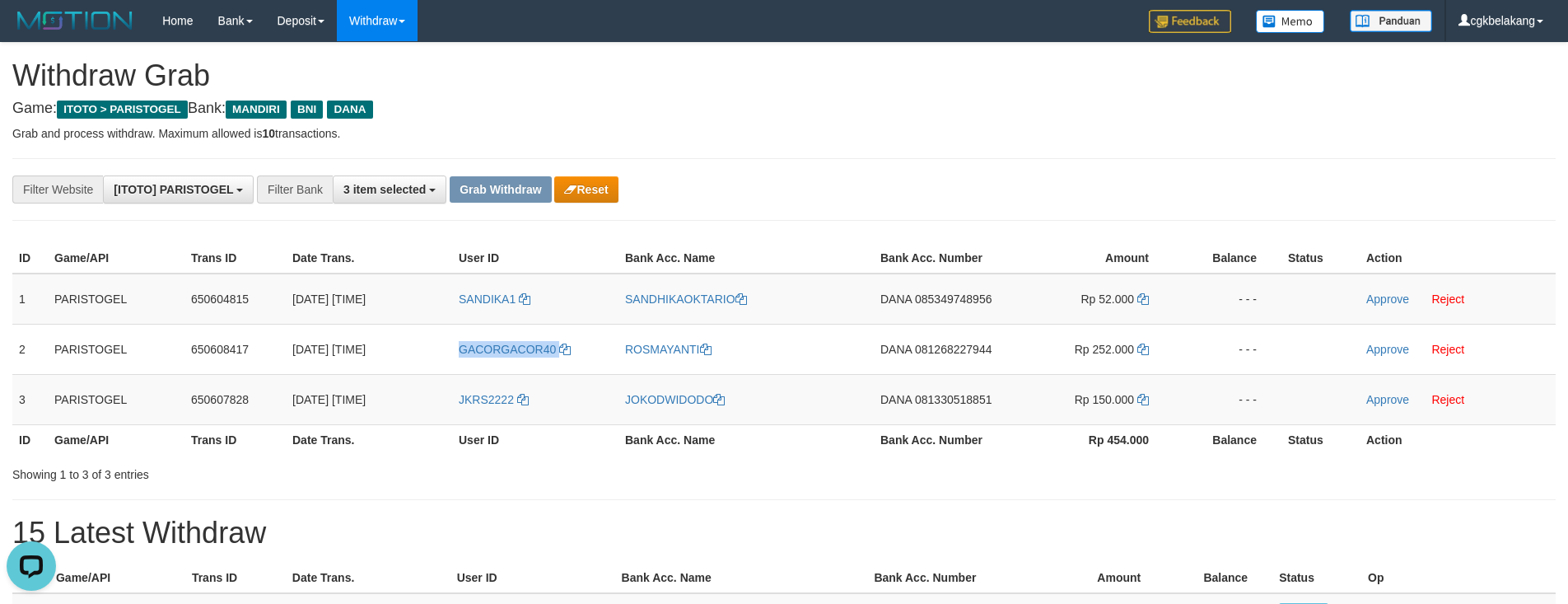 copy on "GACORGACOR40" 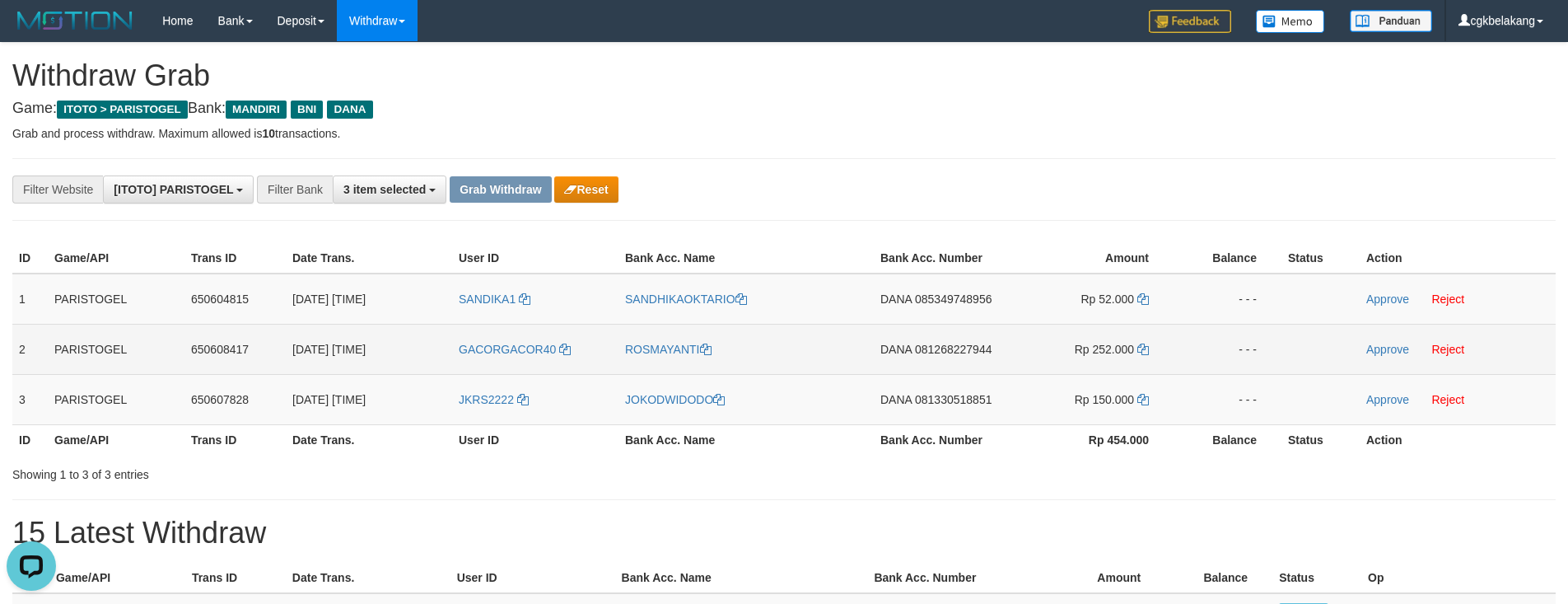 click on "ROSMAYANTI" at bounding box center (746, 349) 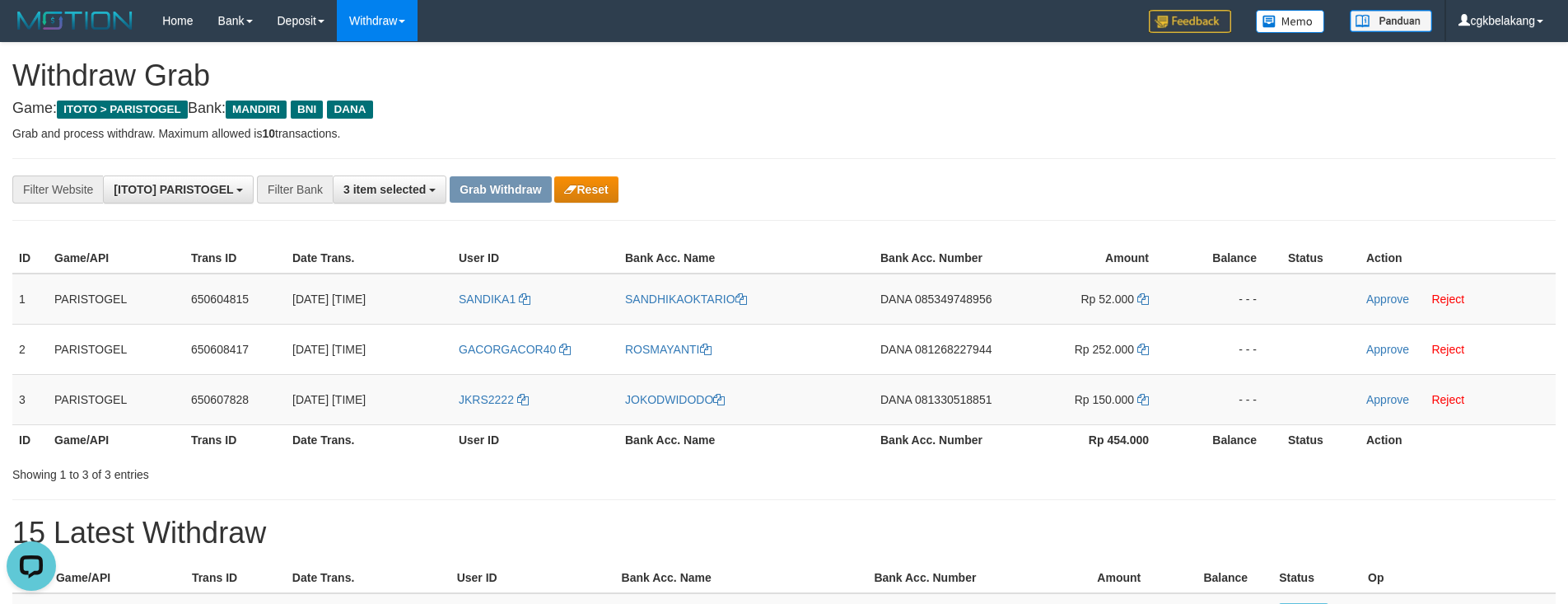 copy on "ROSMAYANTI" 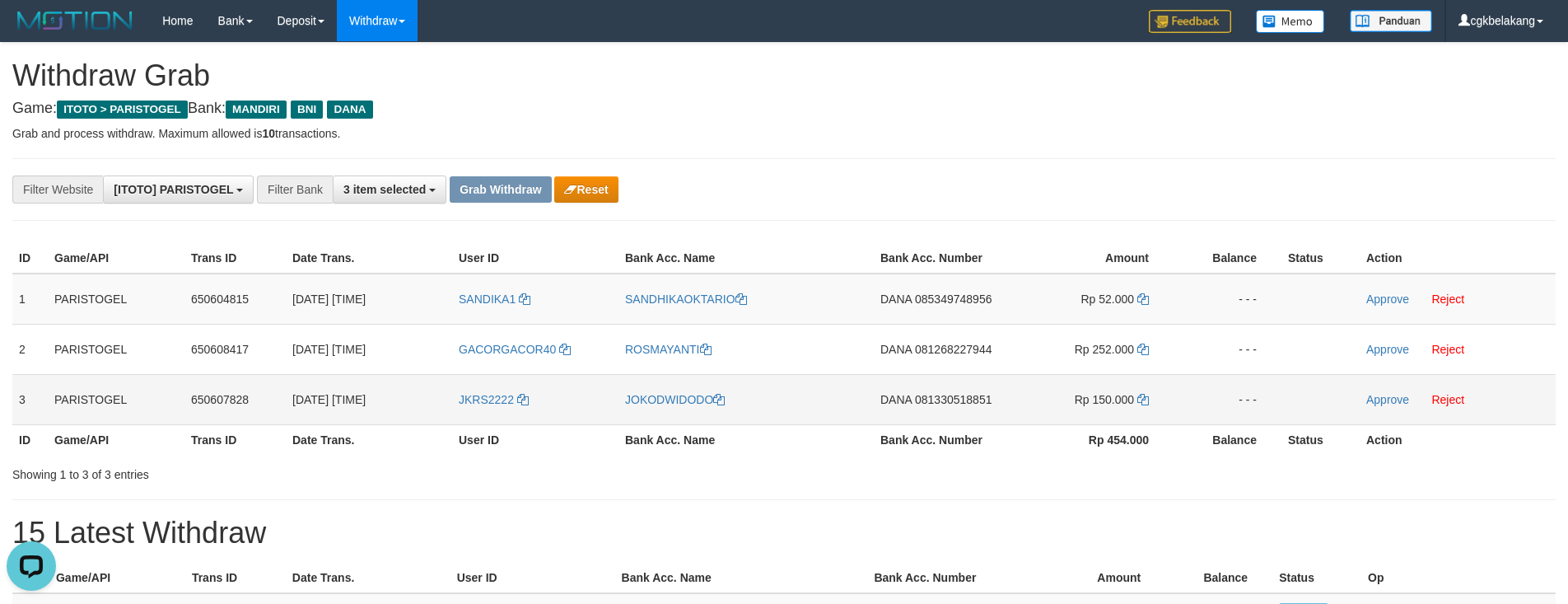 click on "JKRS2222" at bounding box center [535, 399] 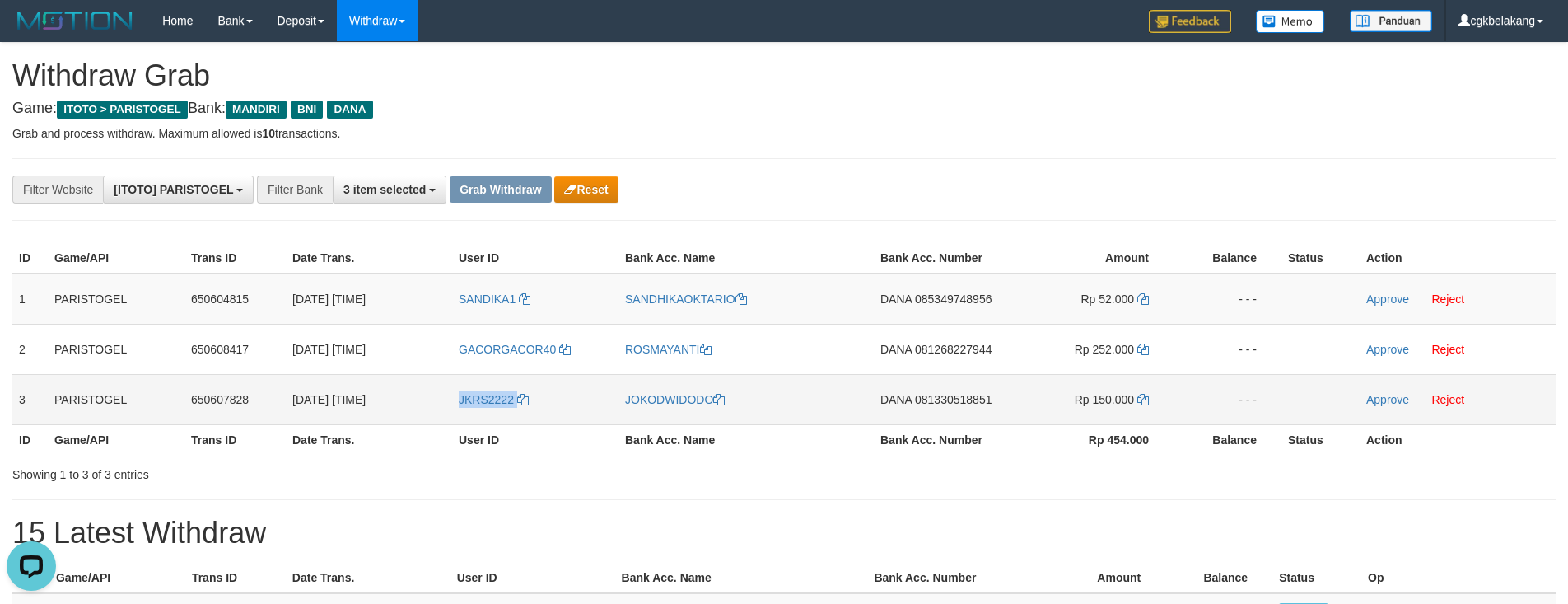 click on "JKRS2222" at bounding box center [535, 399] 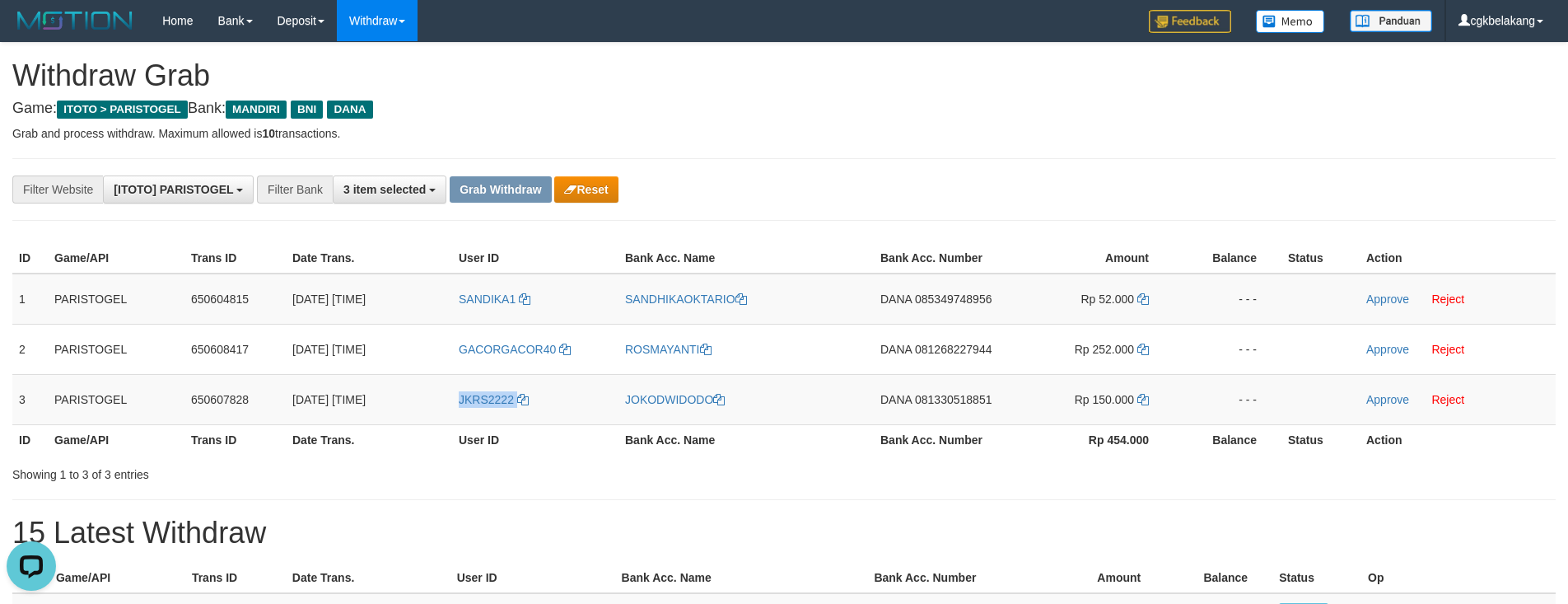 copy on "JKRS2222" 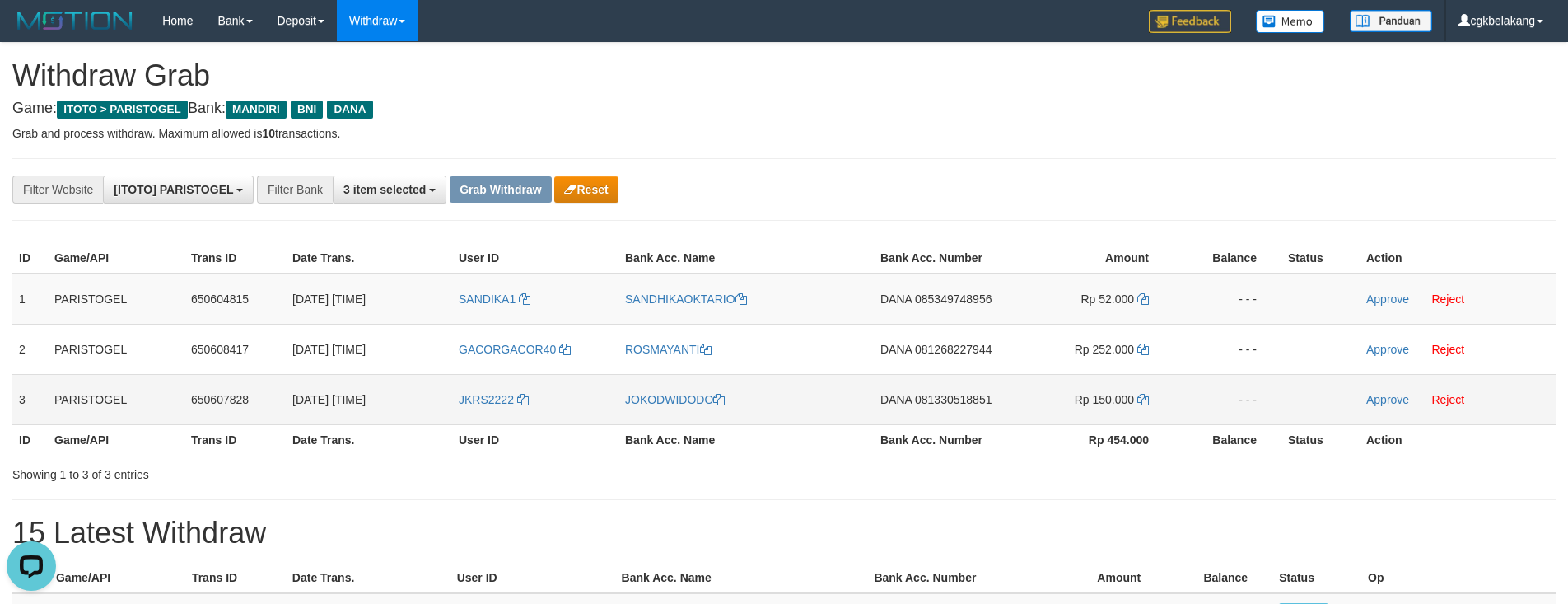 click on "JOKODWIDODO" at bounding box center (746, 399) 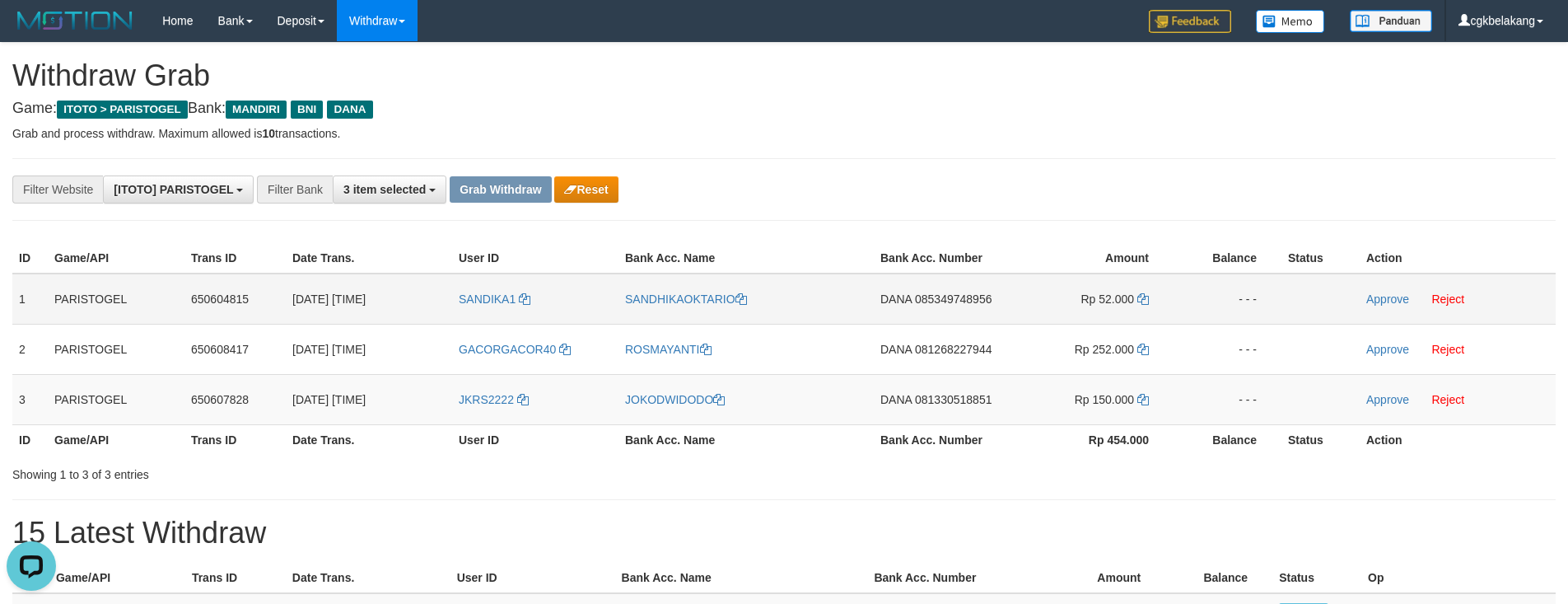 click on "DANA
085349748956" at bounding box center (942, 299) 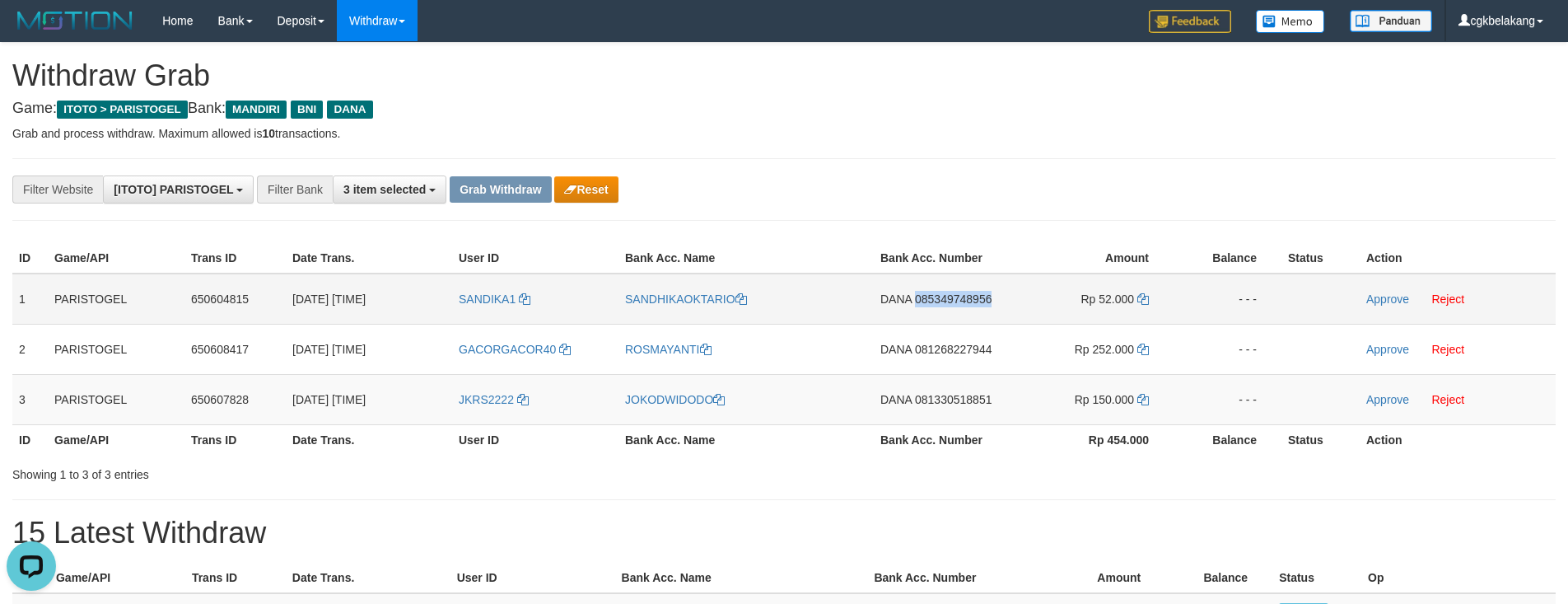 click on "DANA
085349748956" at bounding box center [942, 299] 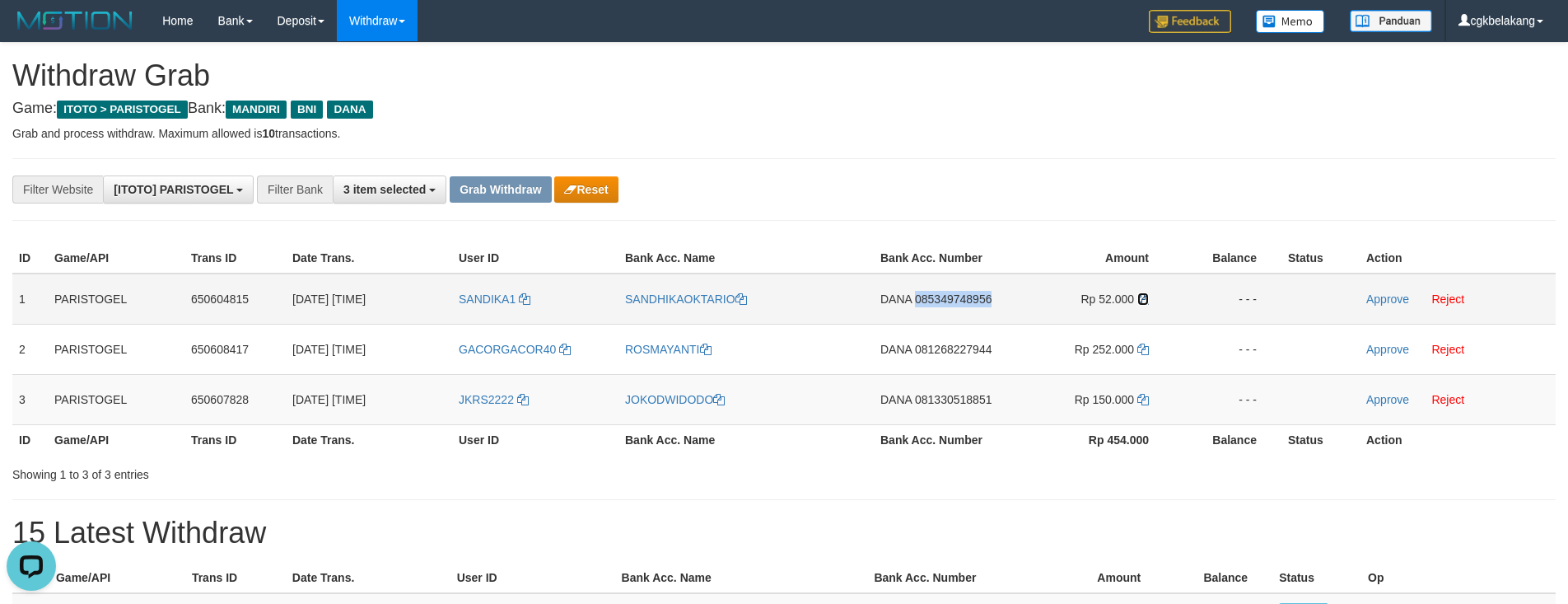 click at bounding box center (1143, 299) 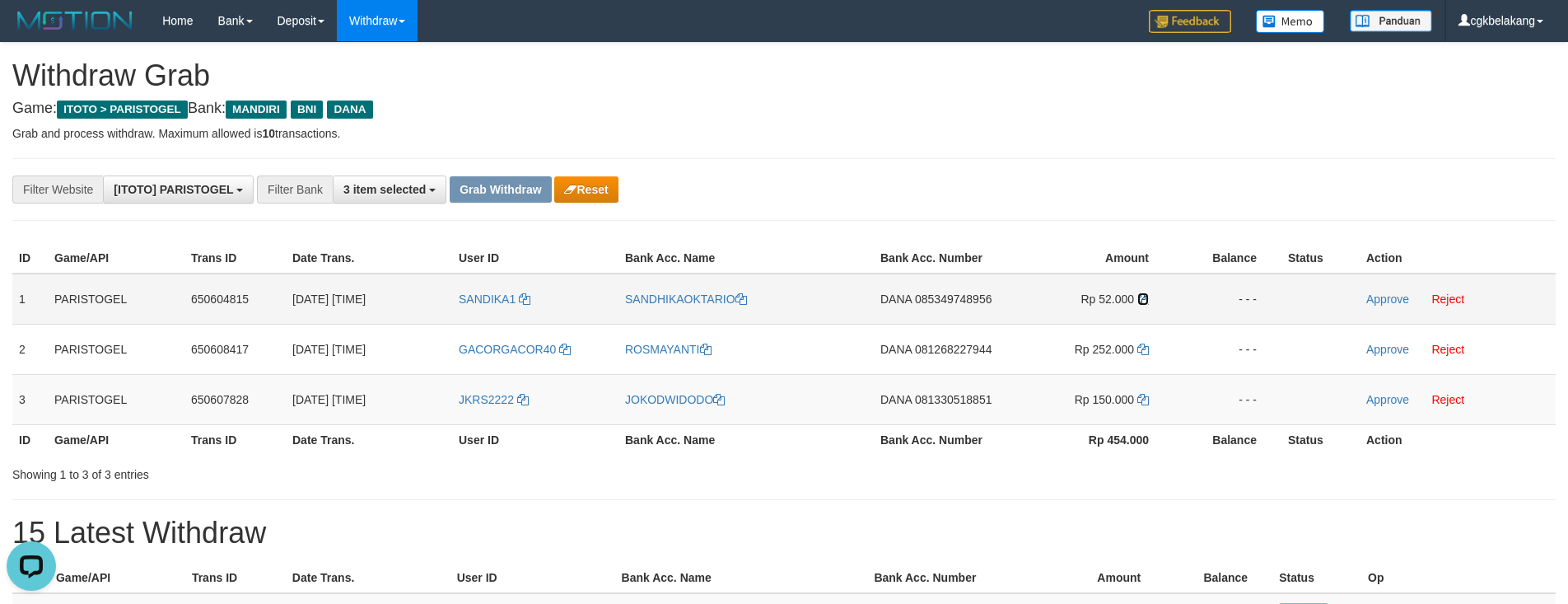 click at bounding box center (1143, 299) 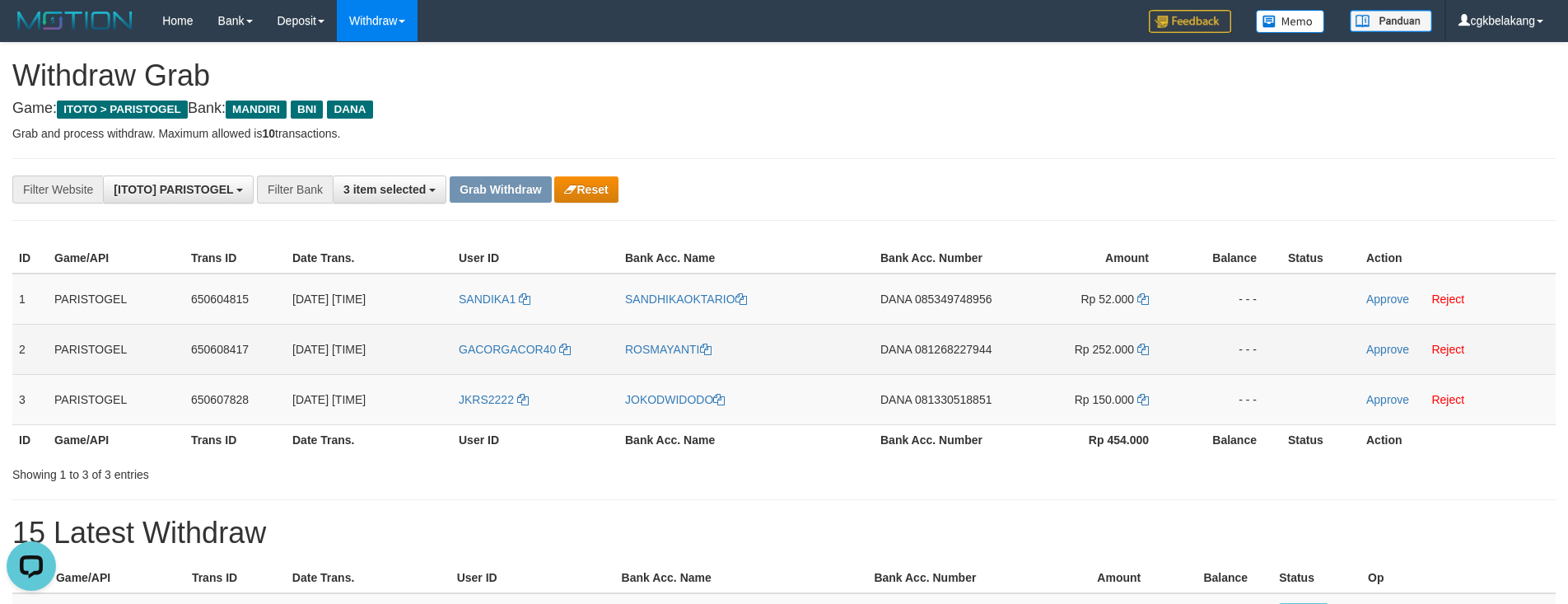 click on "DANA
081268227944" at bounding box center [942, 349] 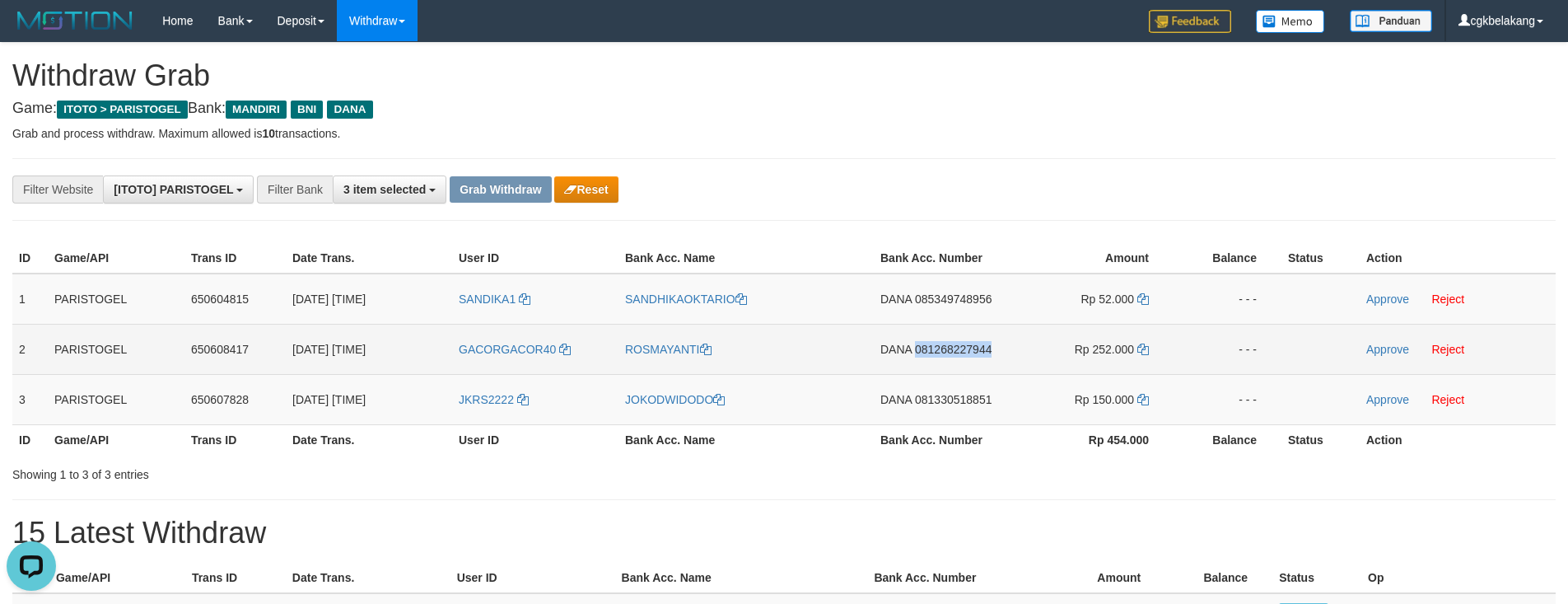 click on "DANA
081268227944" at bounding box center [942, 349] 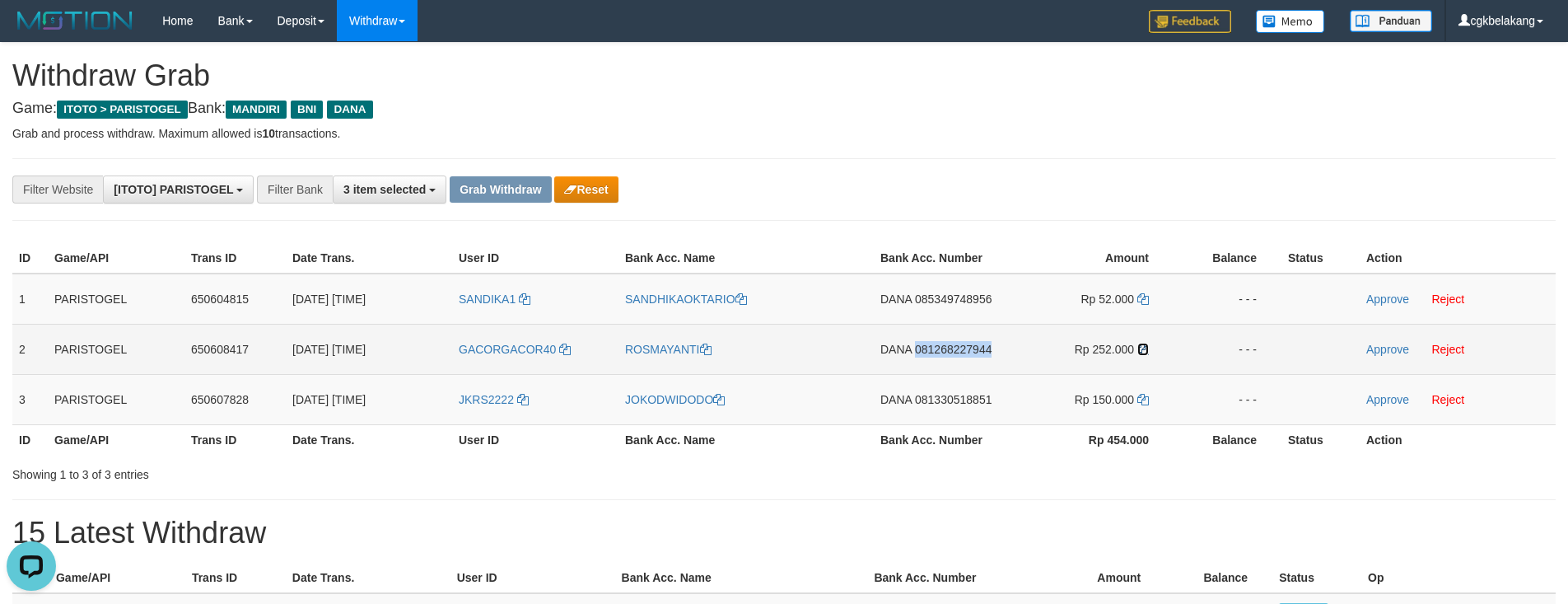 click at bounding box center [1143, 349] 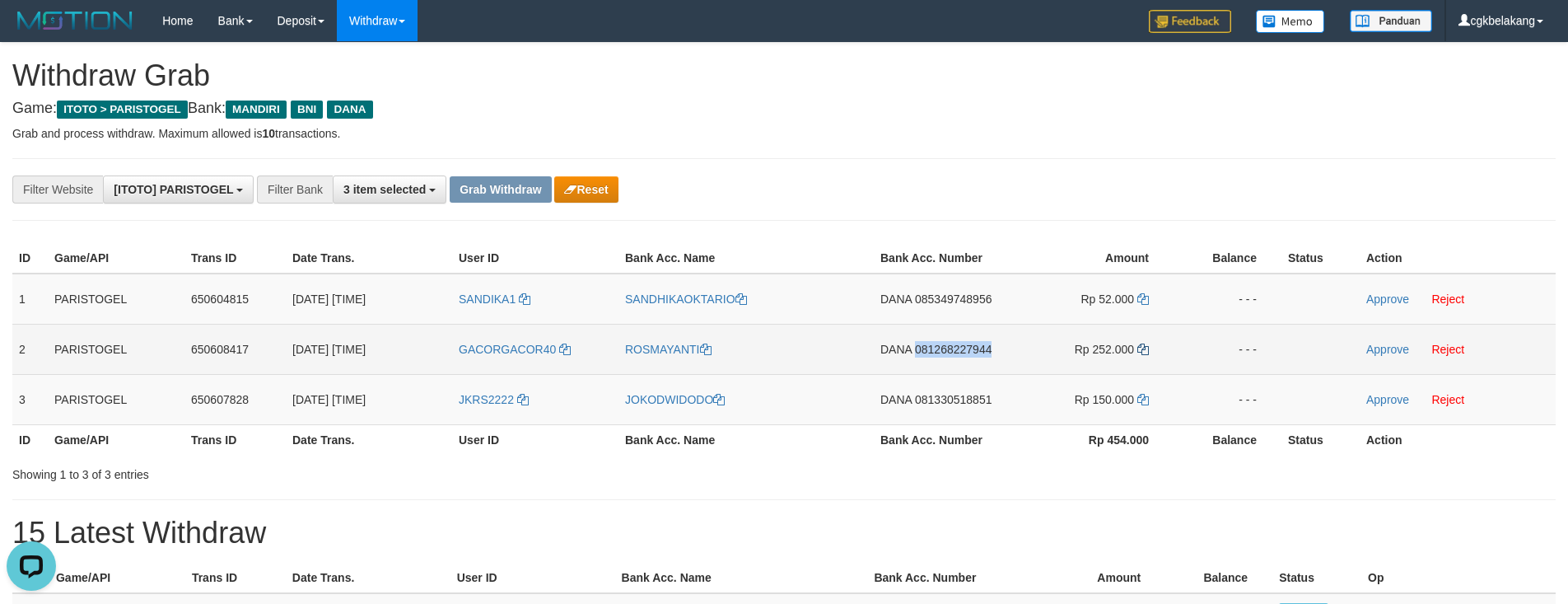 copy on "081268227944" 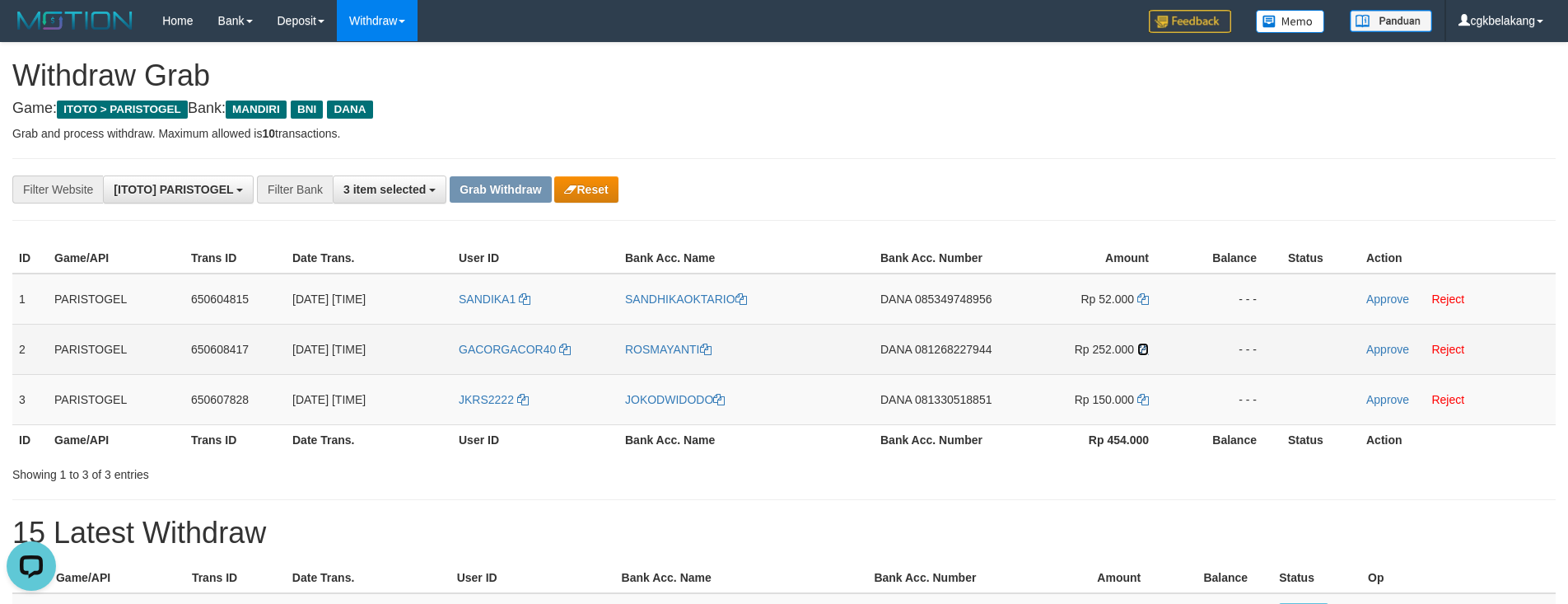 click at bounding box center (1143, 349) 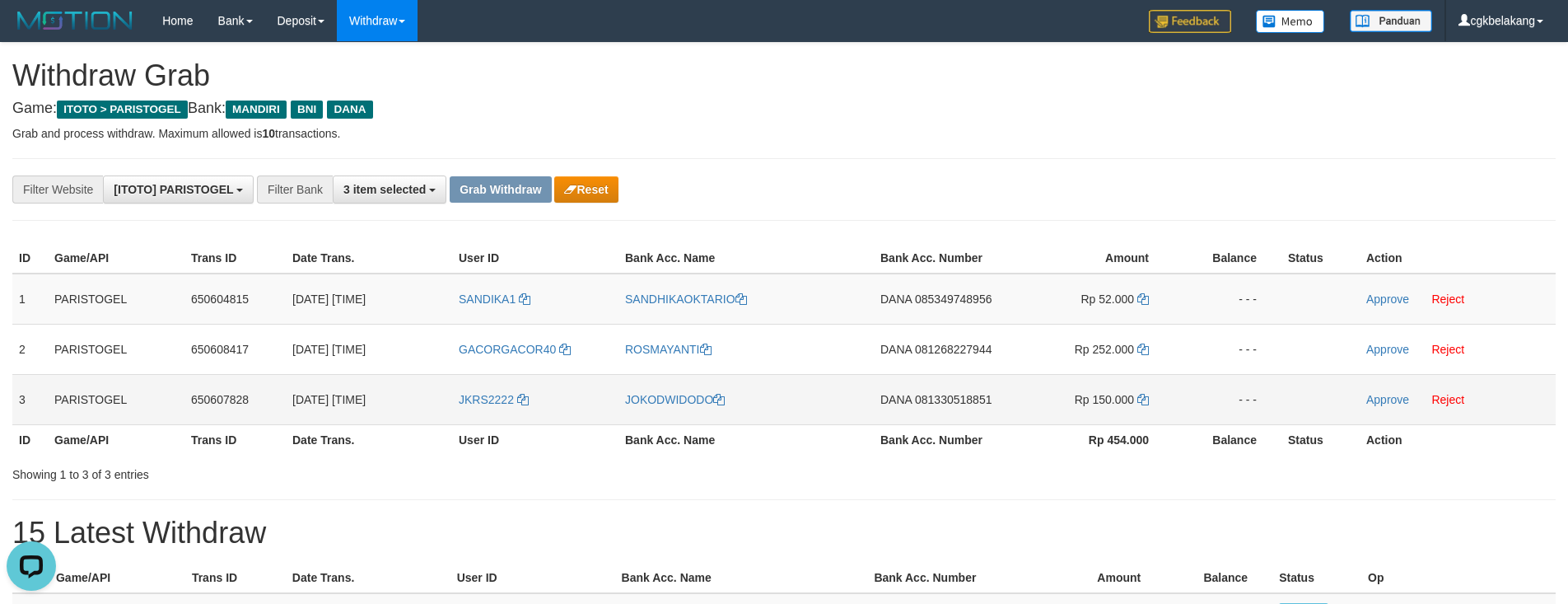 click on "DANA
081330518851" at bounding box center (942, 399) 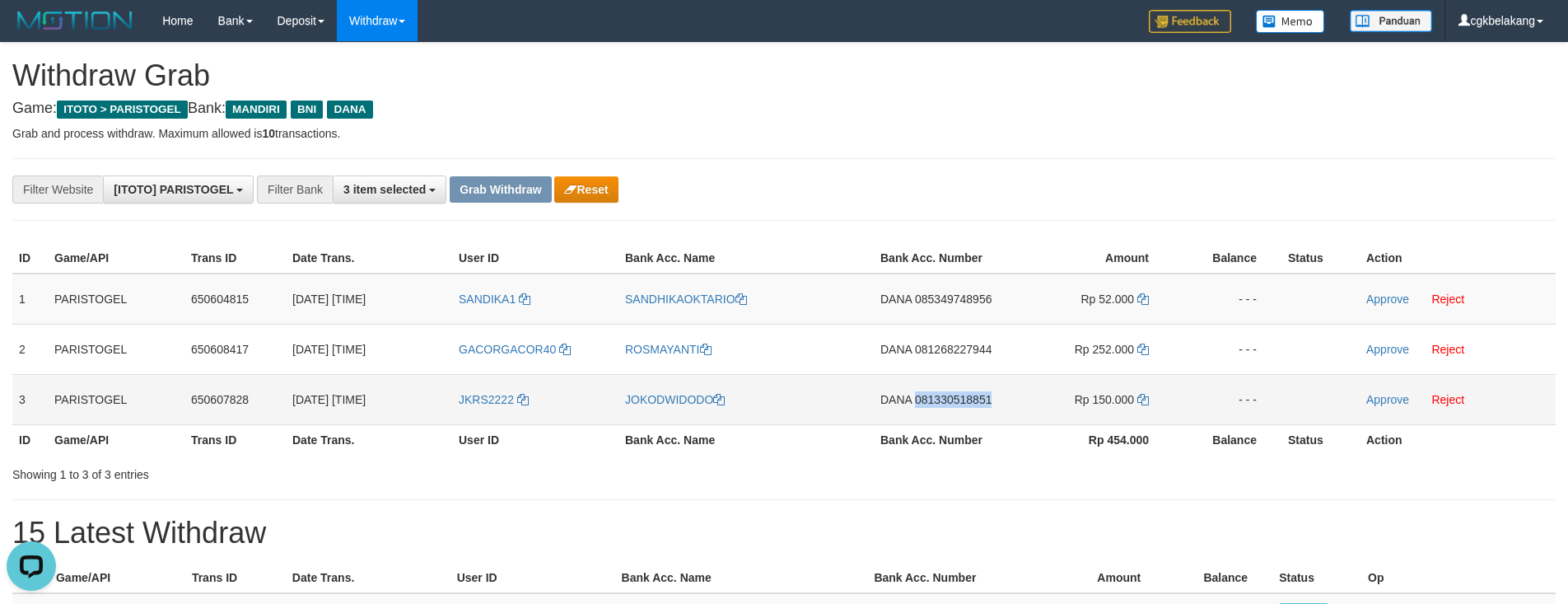 copy on "081330518851" 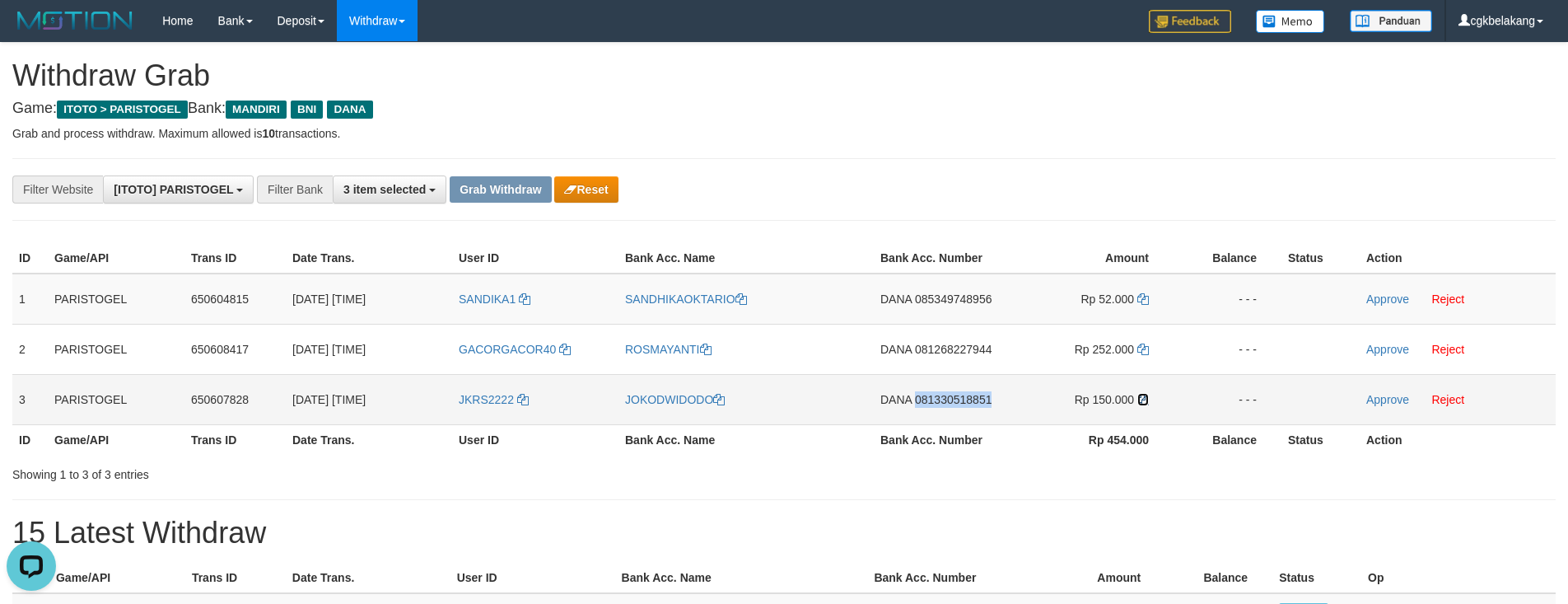 click at bounding box center [1143, 400] 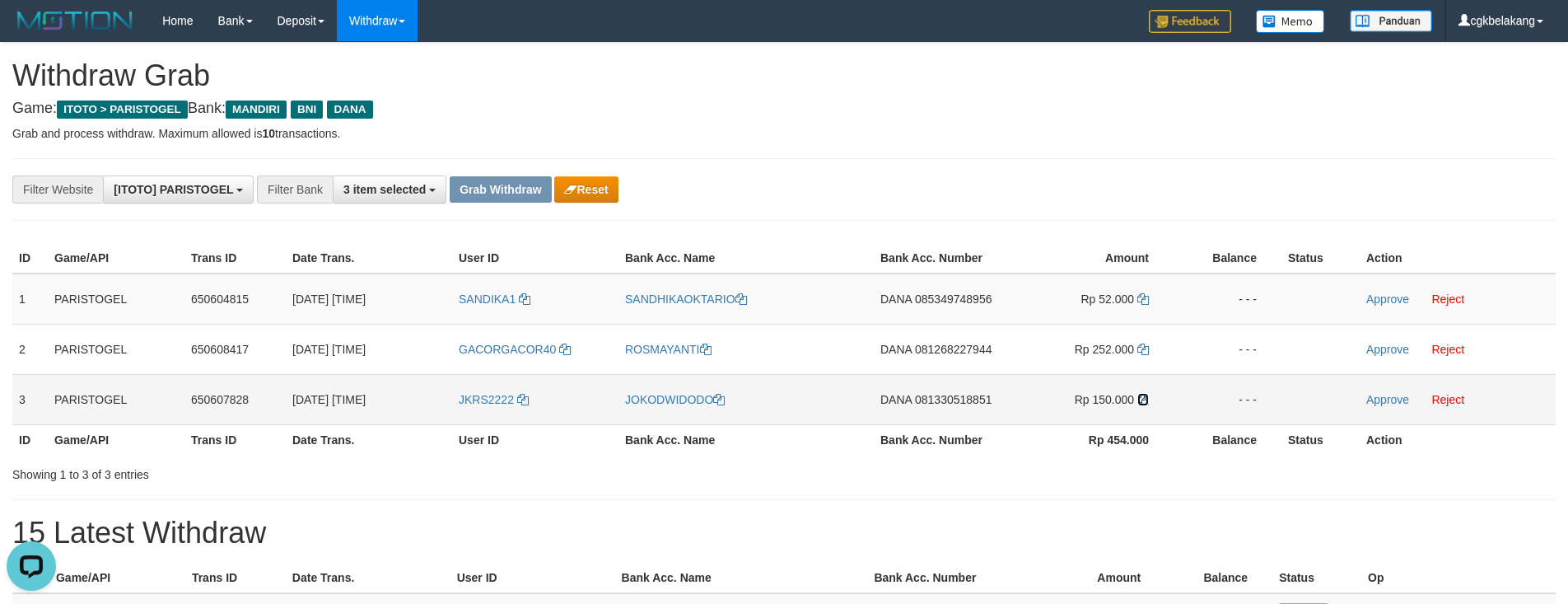 click at bounding box center [1143, 400] 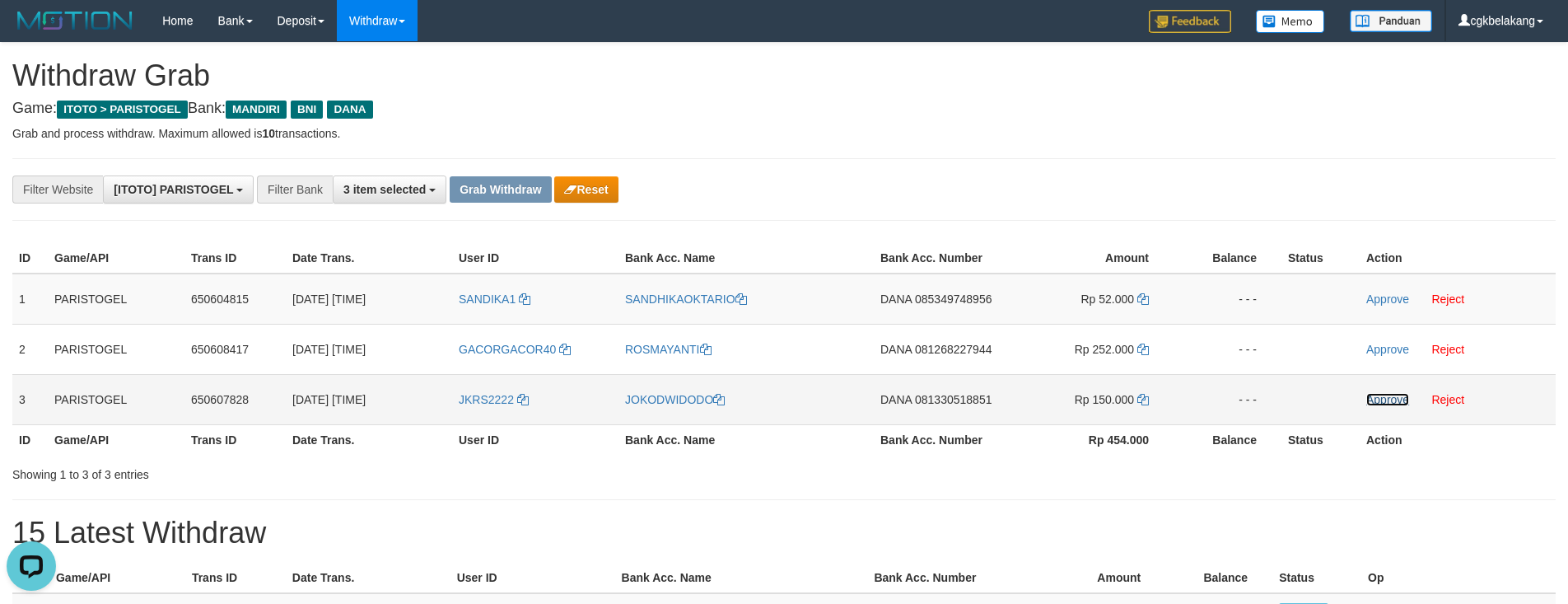 drag, startPoint x: 1380, startPoint y: 404, endPoint x: 1392, endPoint y: 377, distance: 29.546573 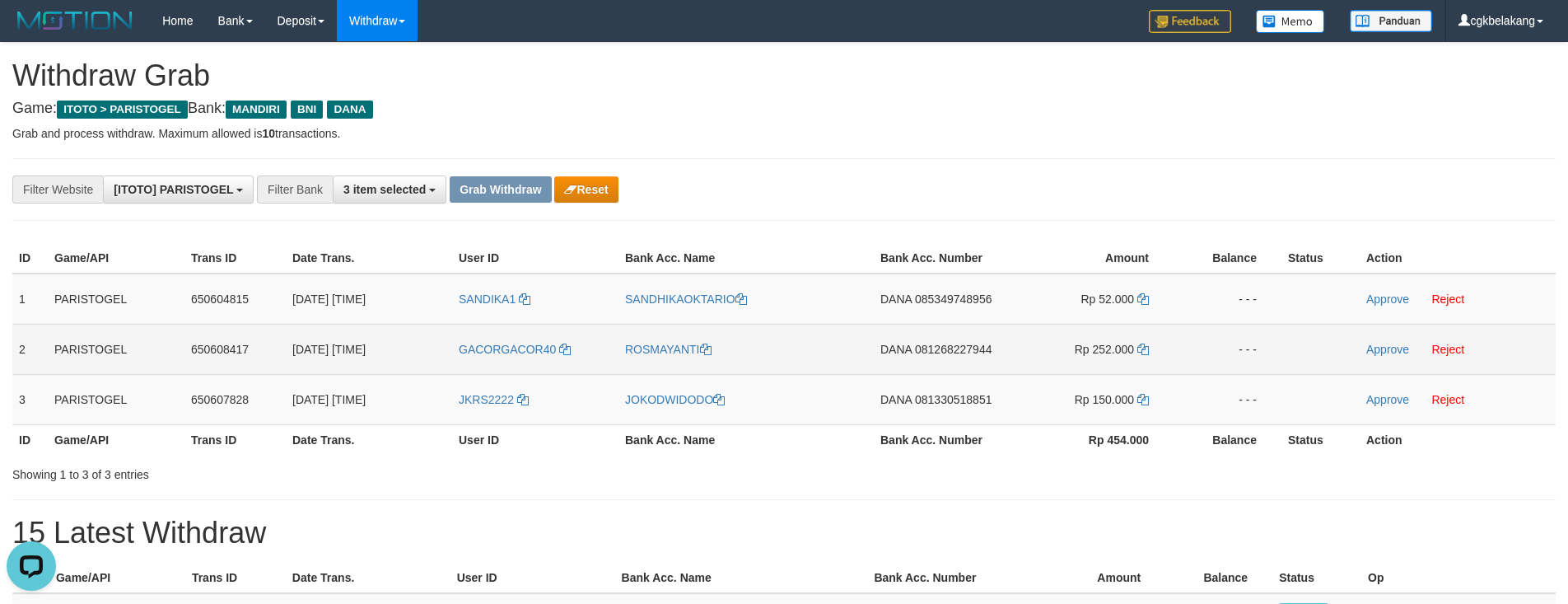 click on "Approve
Reject" at bounding box center [1458, 349] 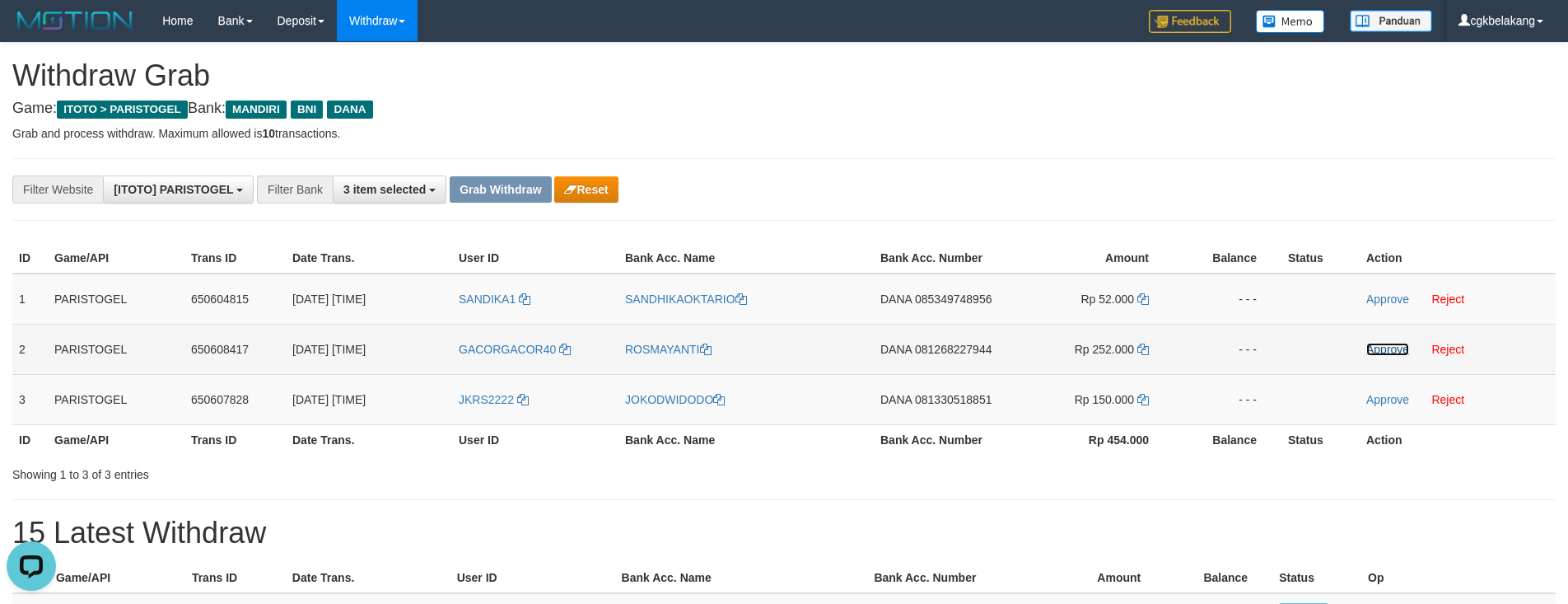click on "Approve" at bounding box center (1388, 349) 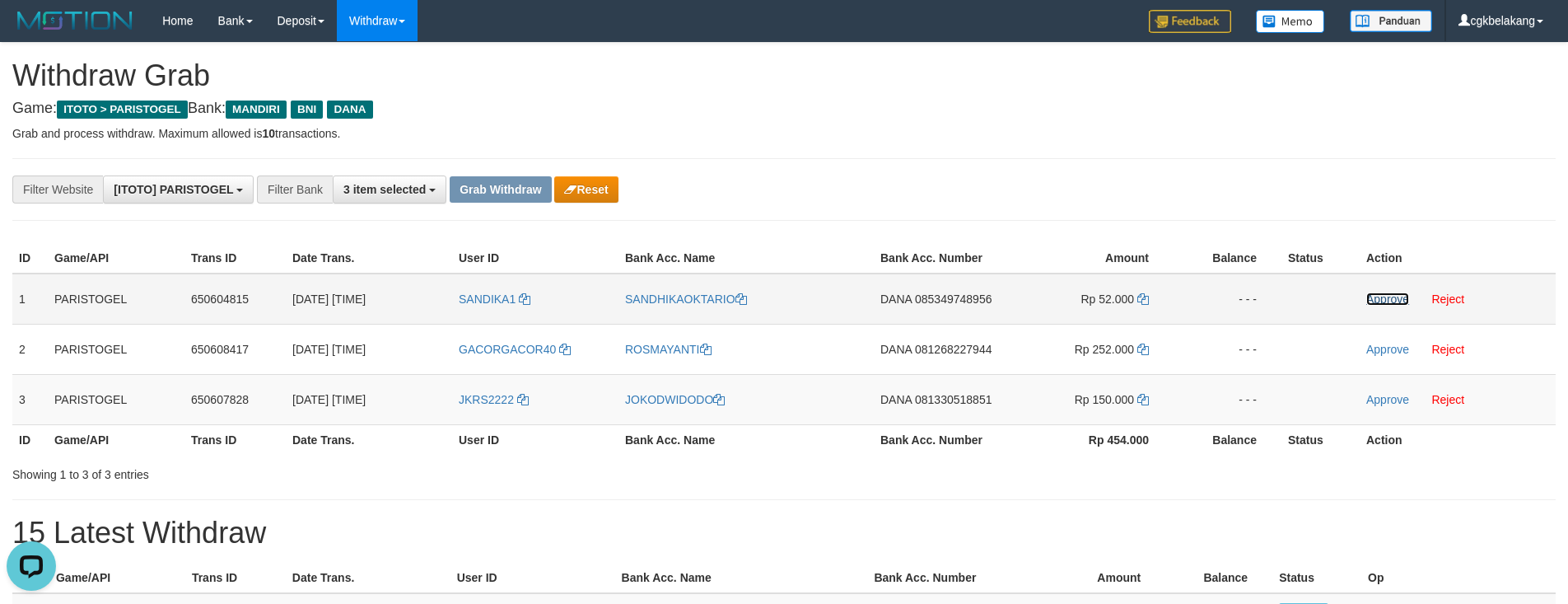 click on "Approve" at bounding box center (1388, 299) 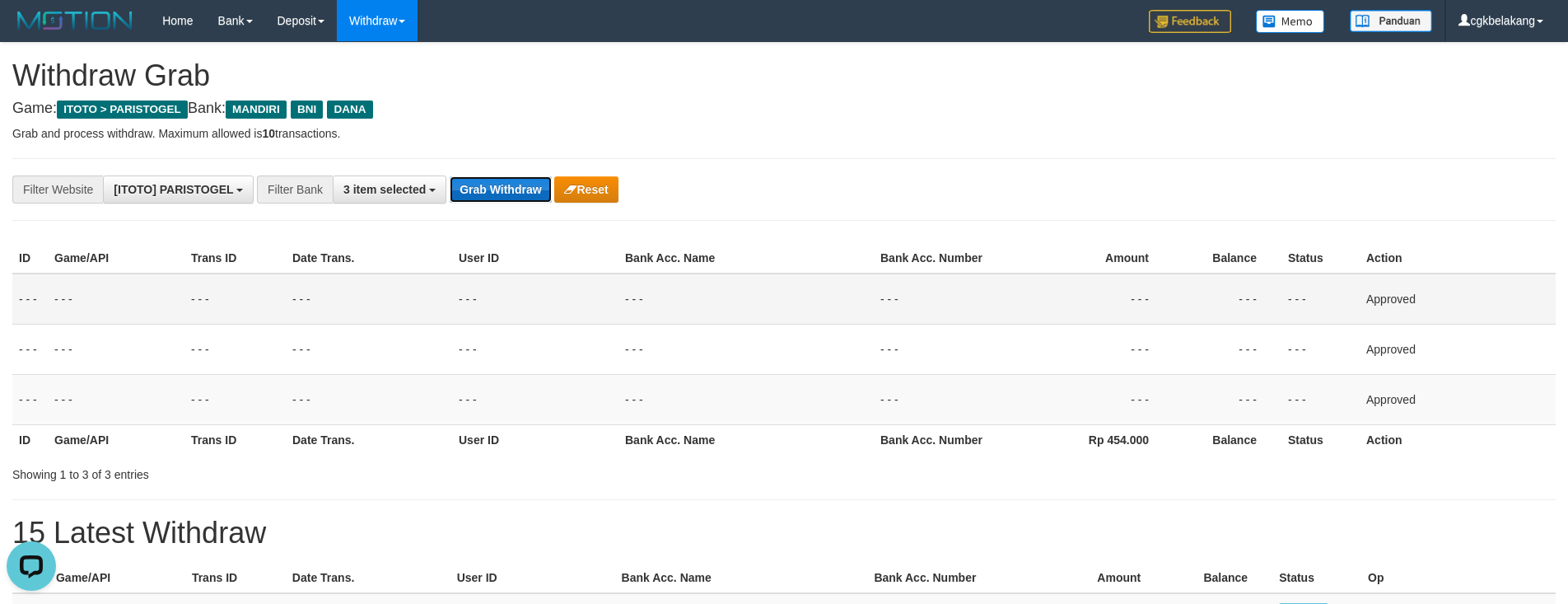 click on "Grab Withdraw" at bounding box center (500, 190) 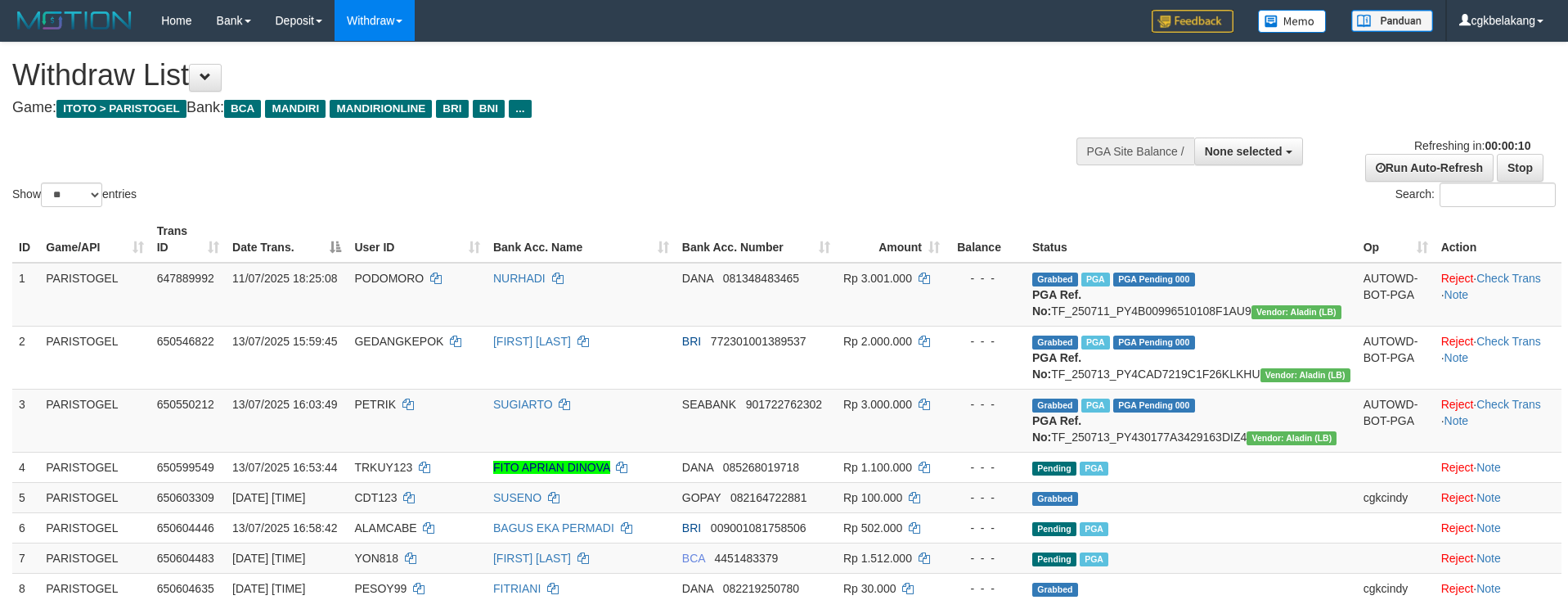 select 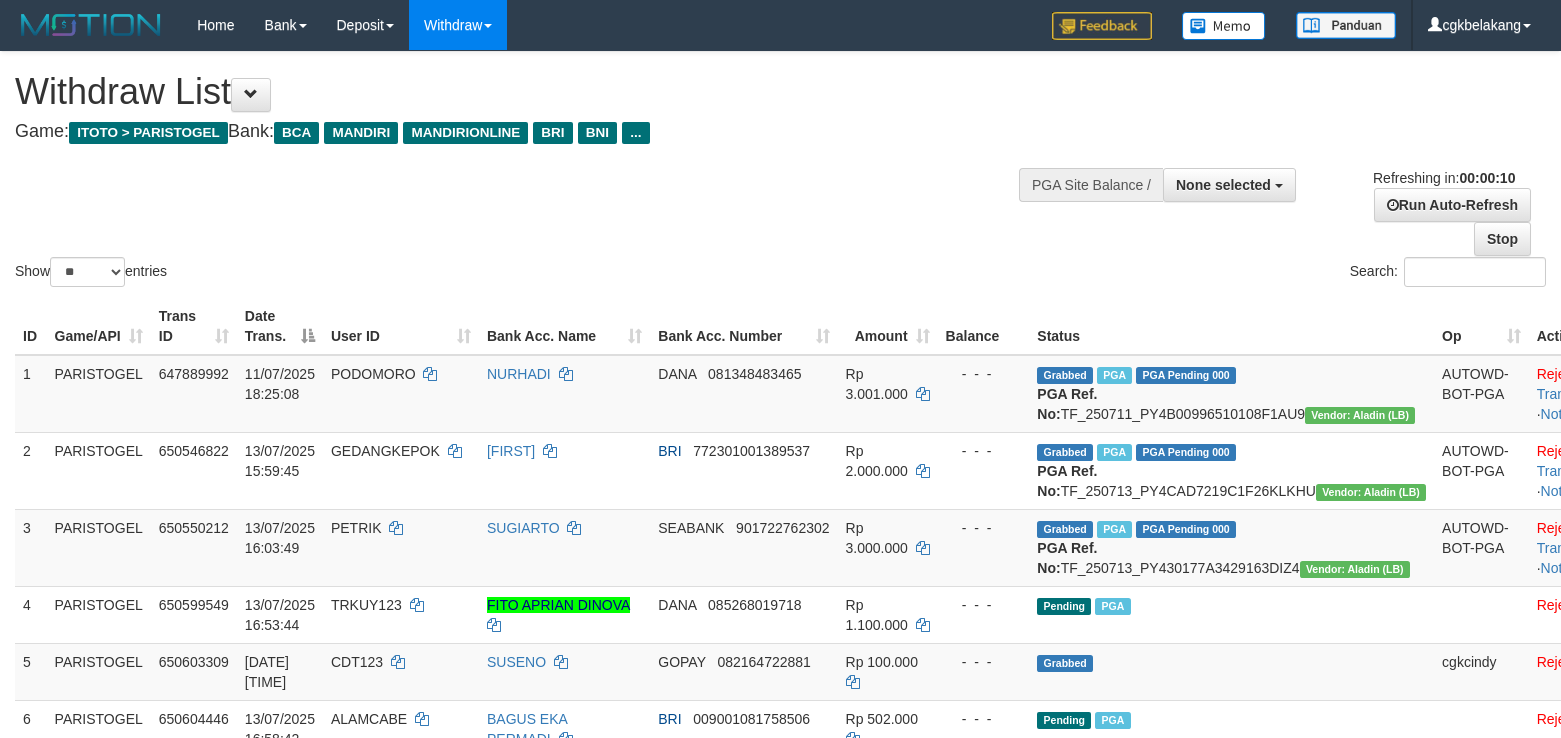 select 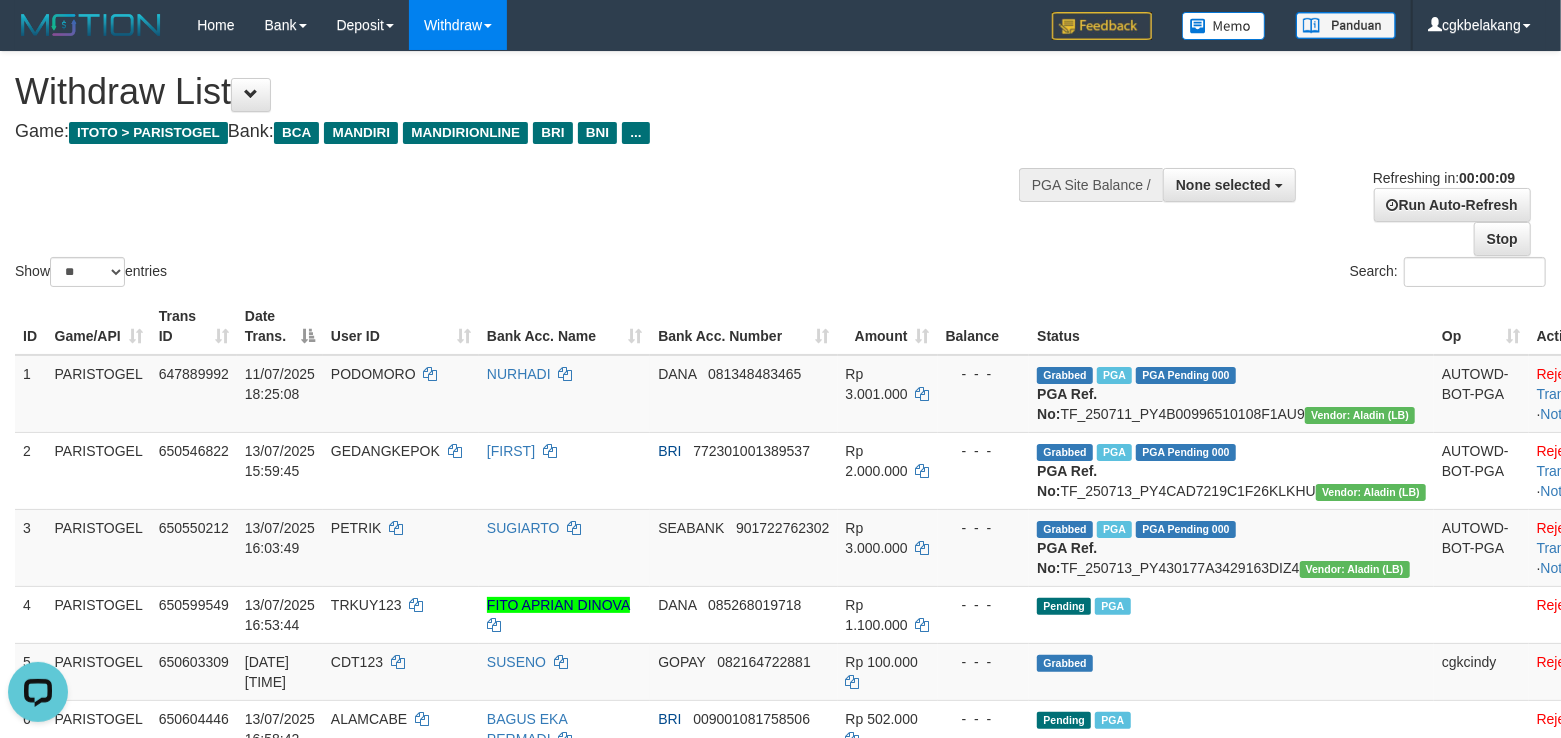 scroll, scrollTop: 0, scrollLeft: 0, axis: both 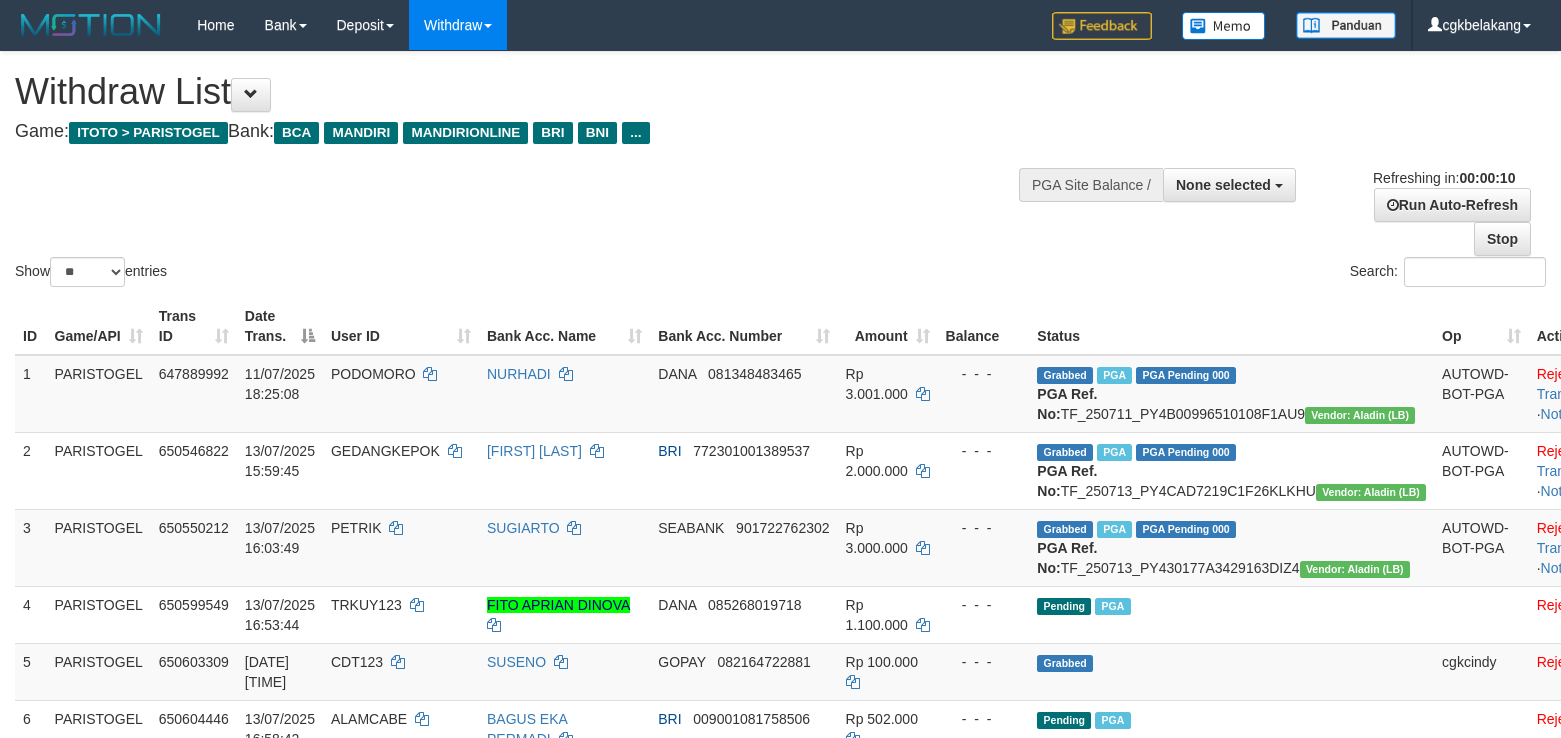 select 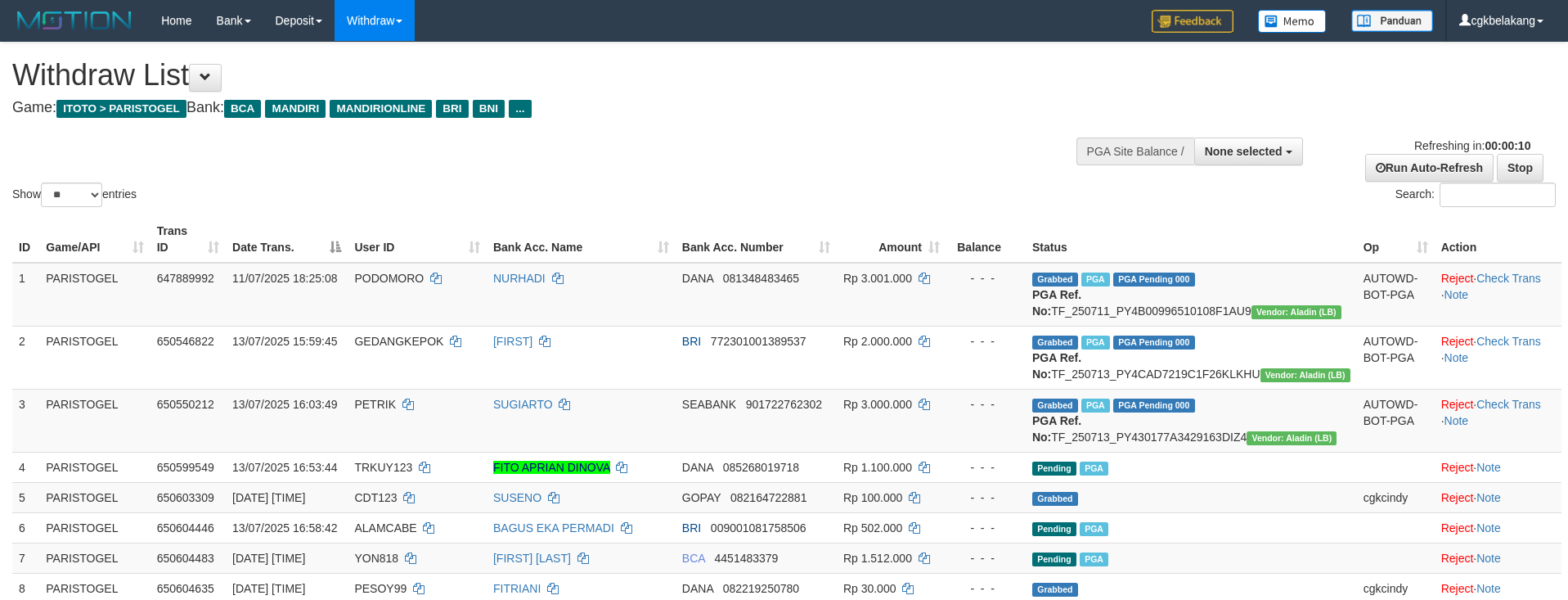 select 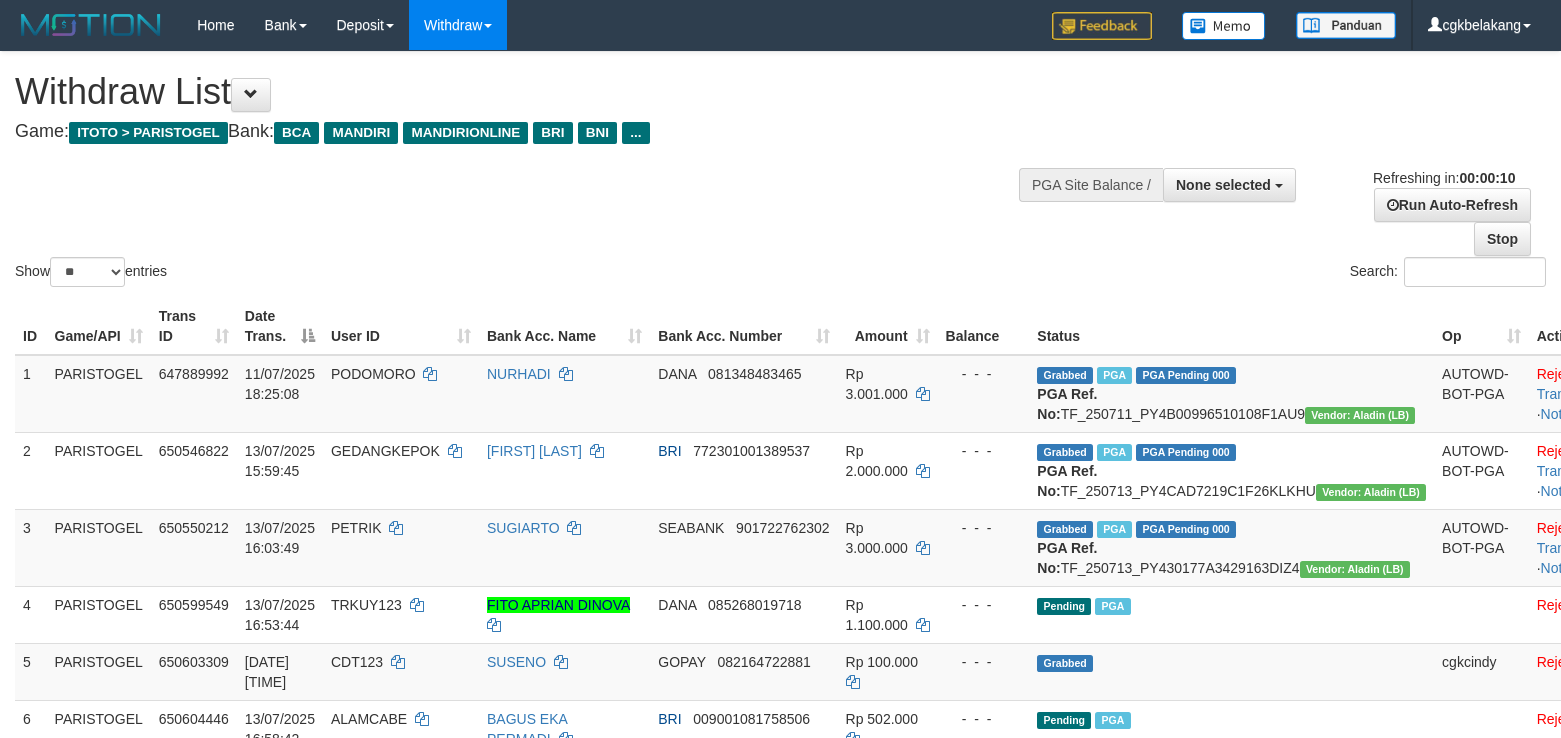select 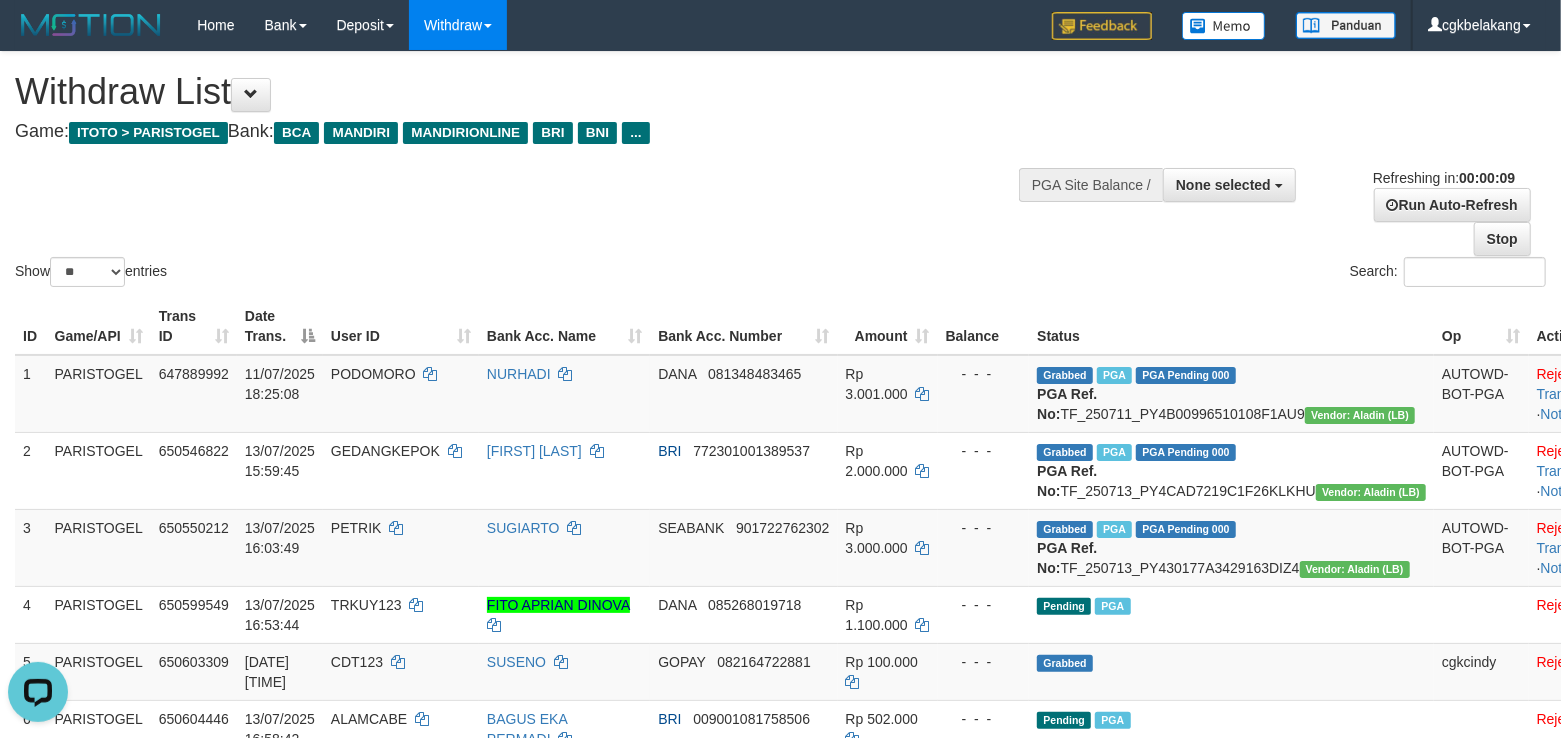scroll, scrollTop: 0, scrollLeft: 0, axis: both 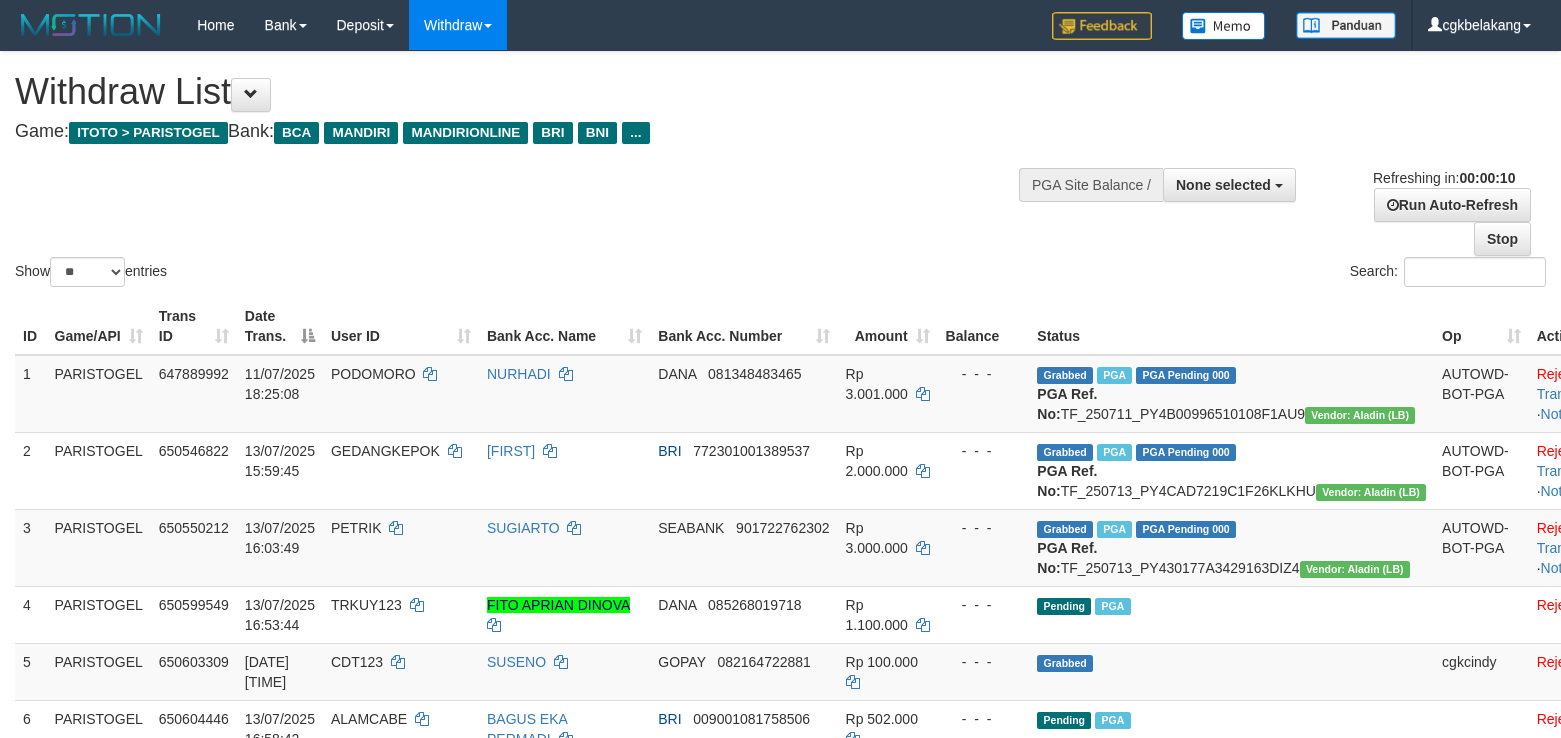 select 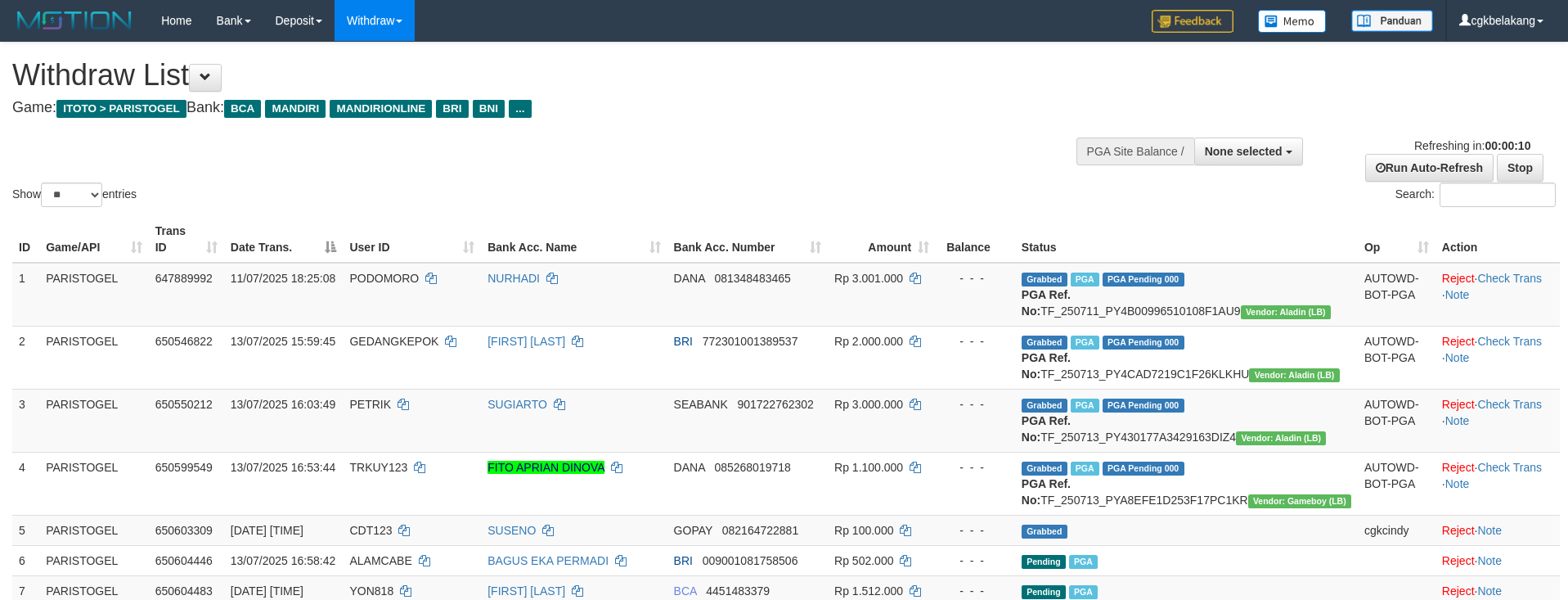 select 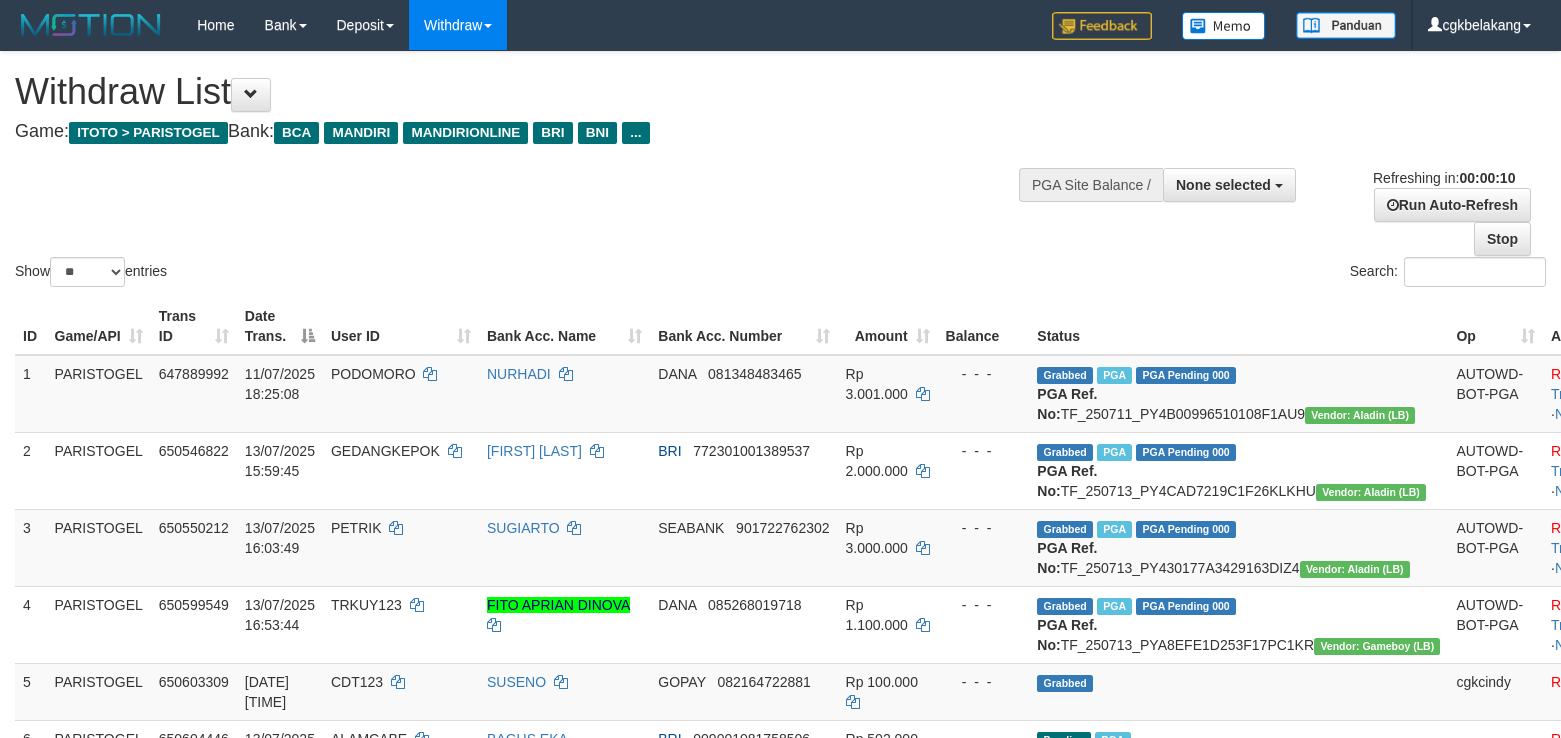 select 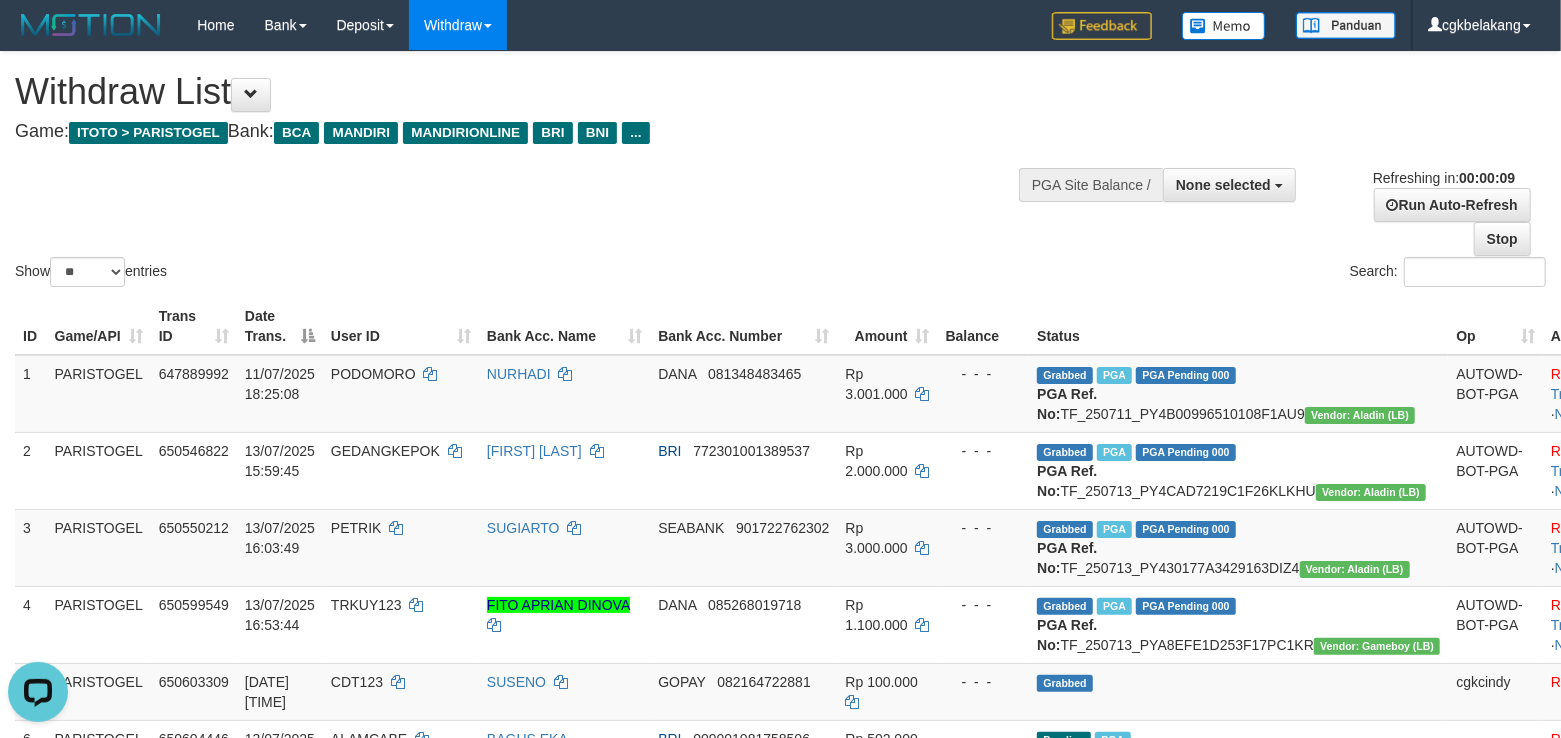 scroll, scrollTop: 0, scrollLeft: 0, axis: both 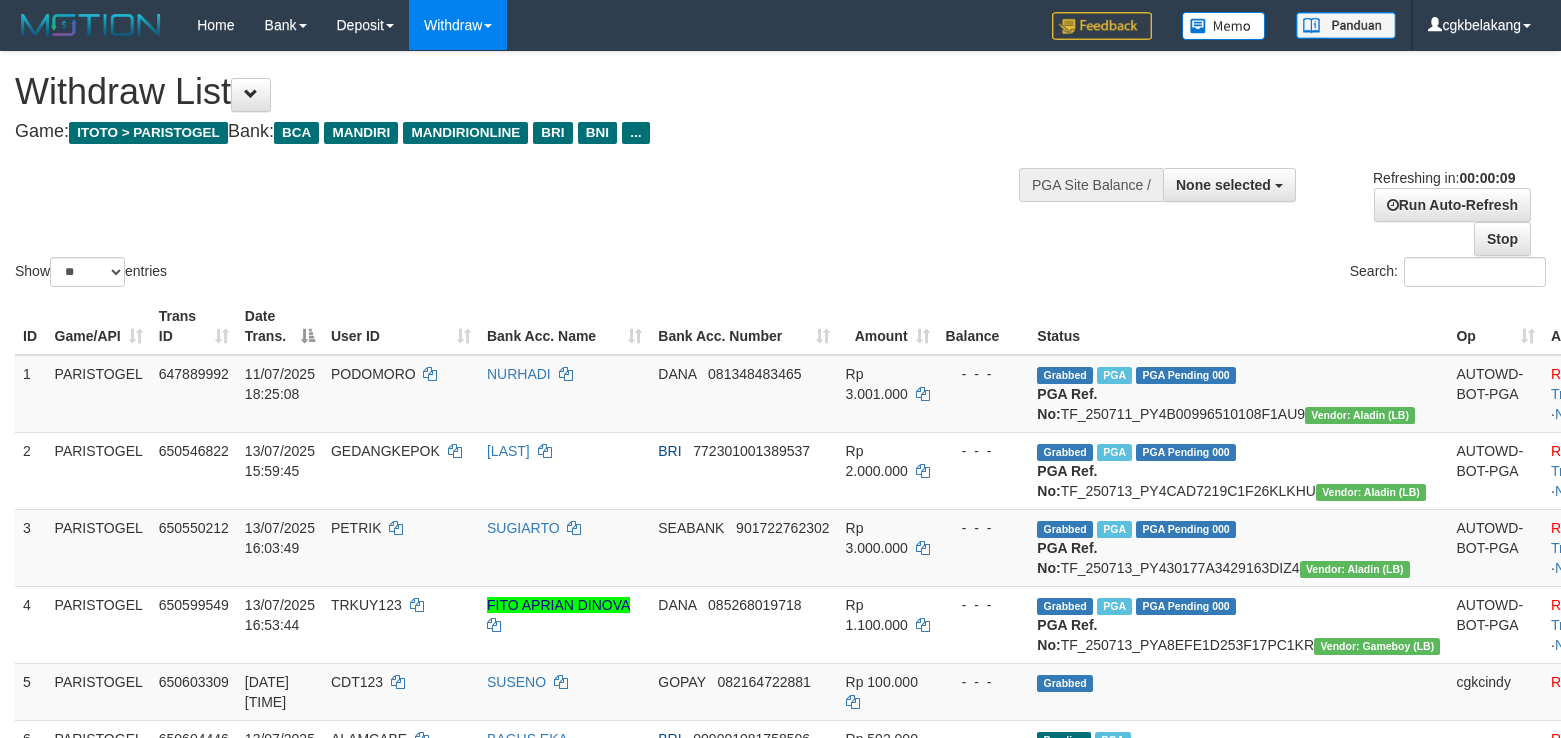 select 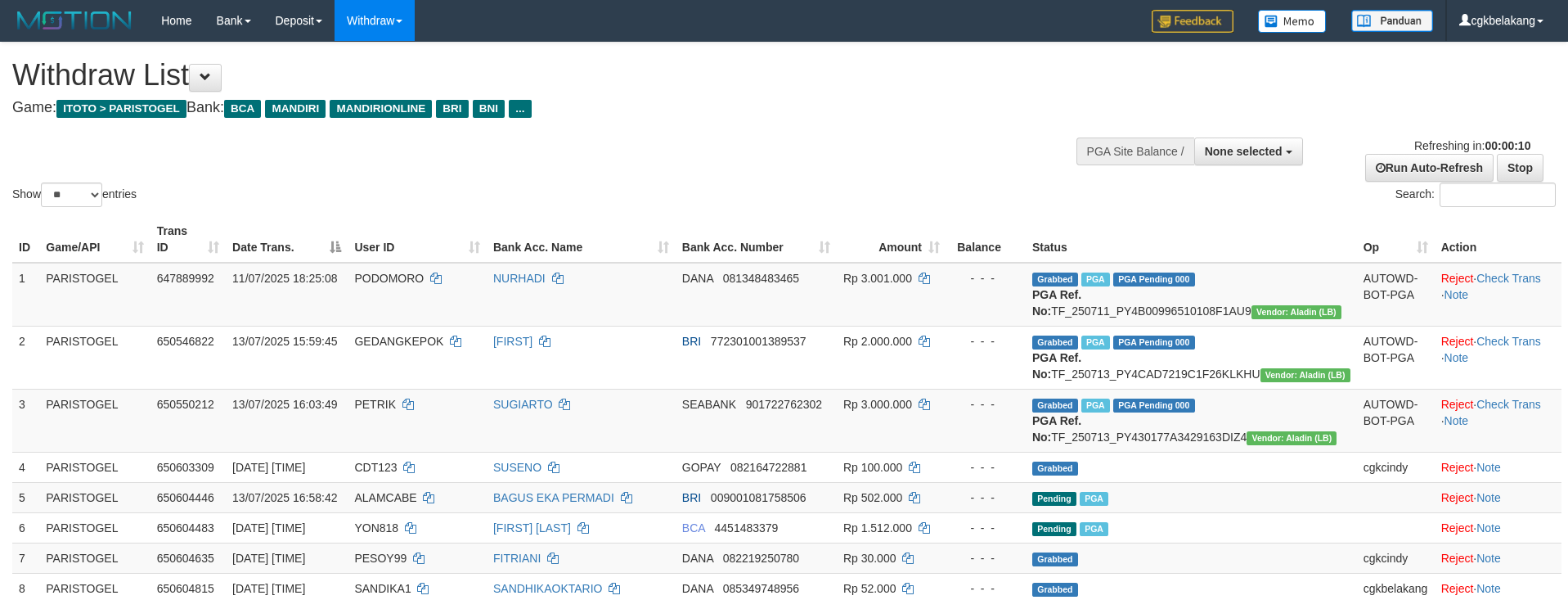 select 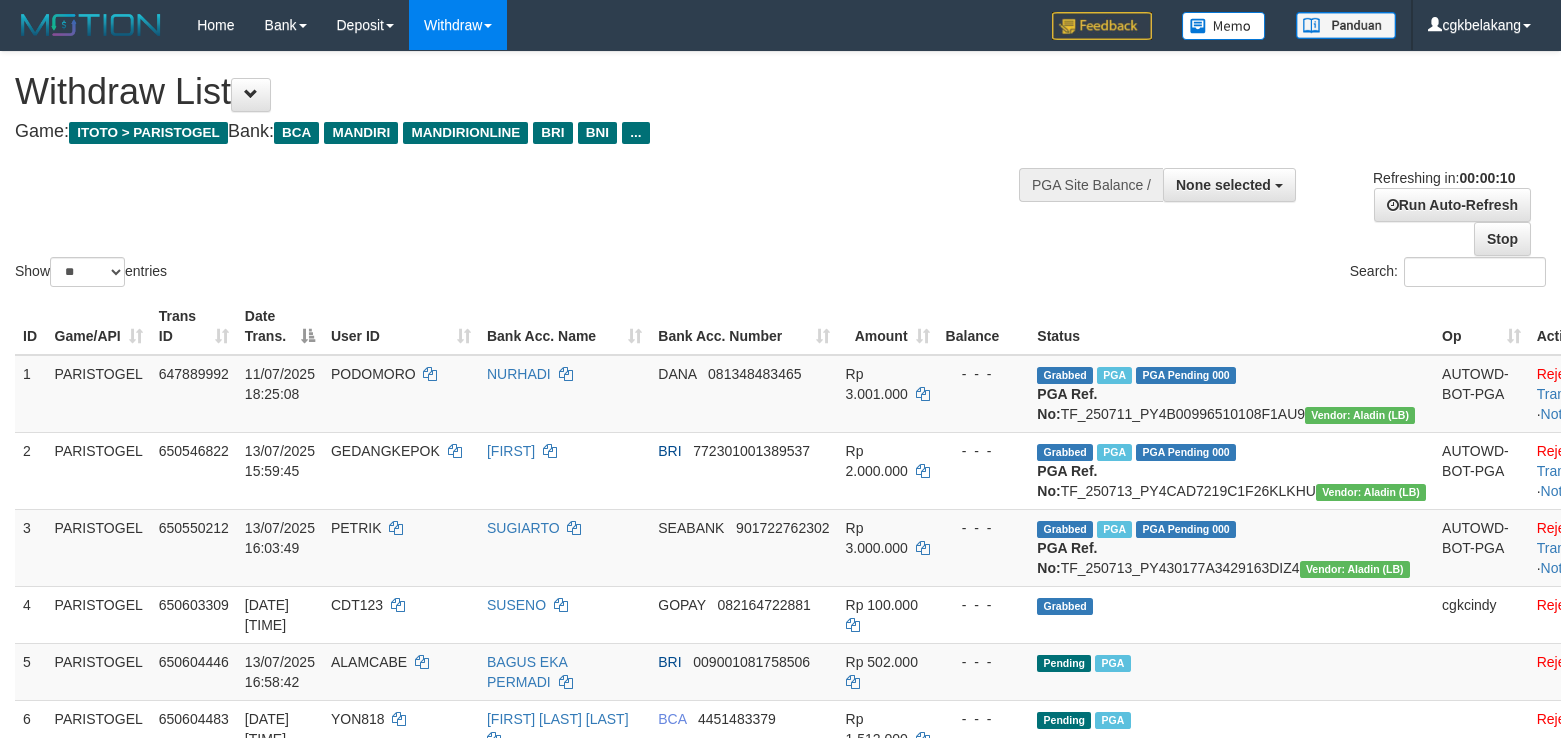 select 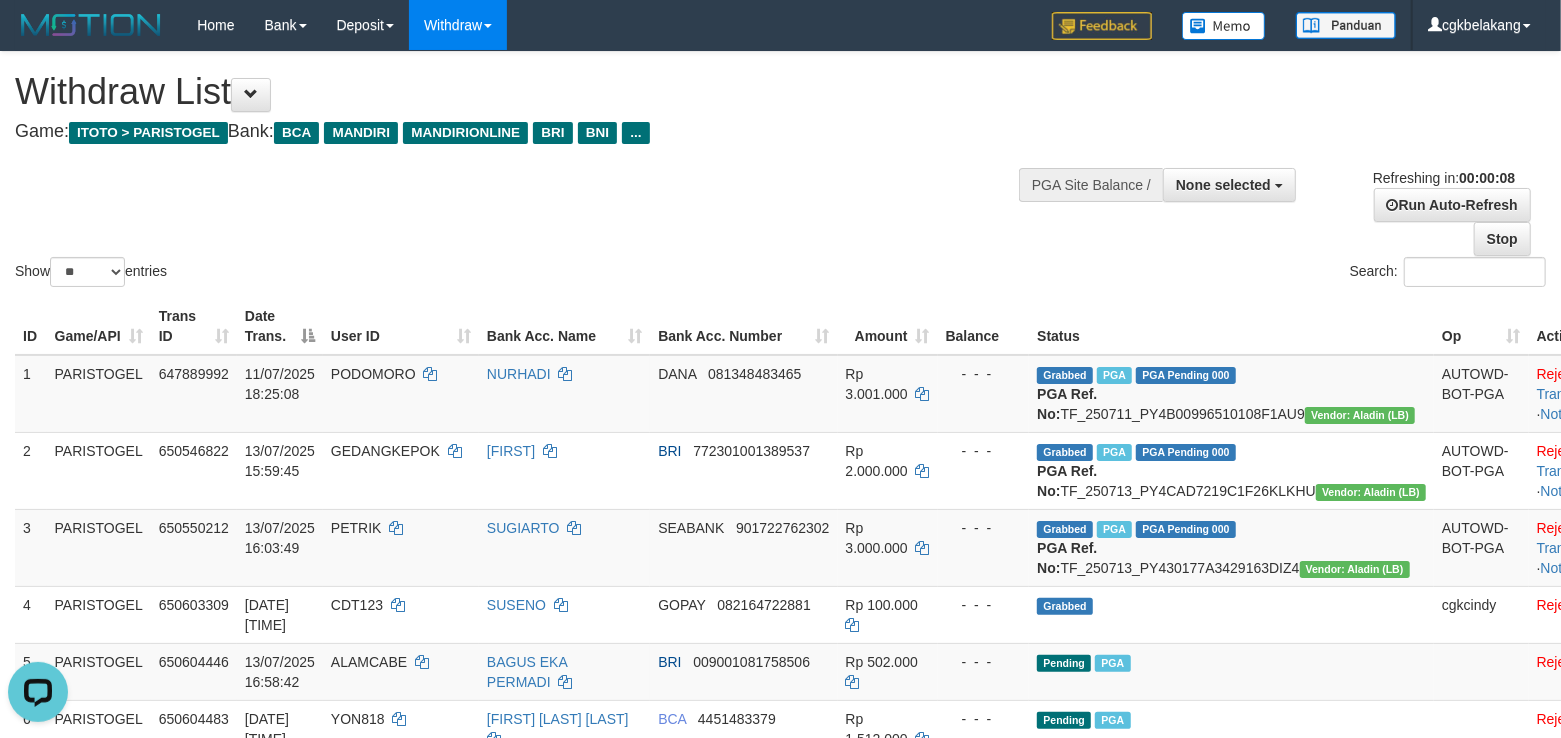 scroll, scrollTop: 0, scrollLeft: 0, axis: both 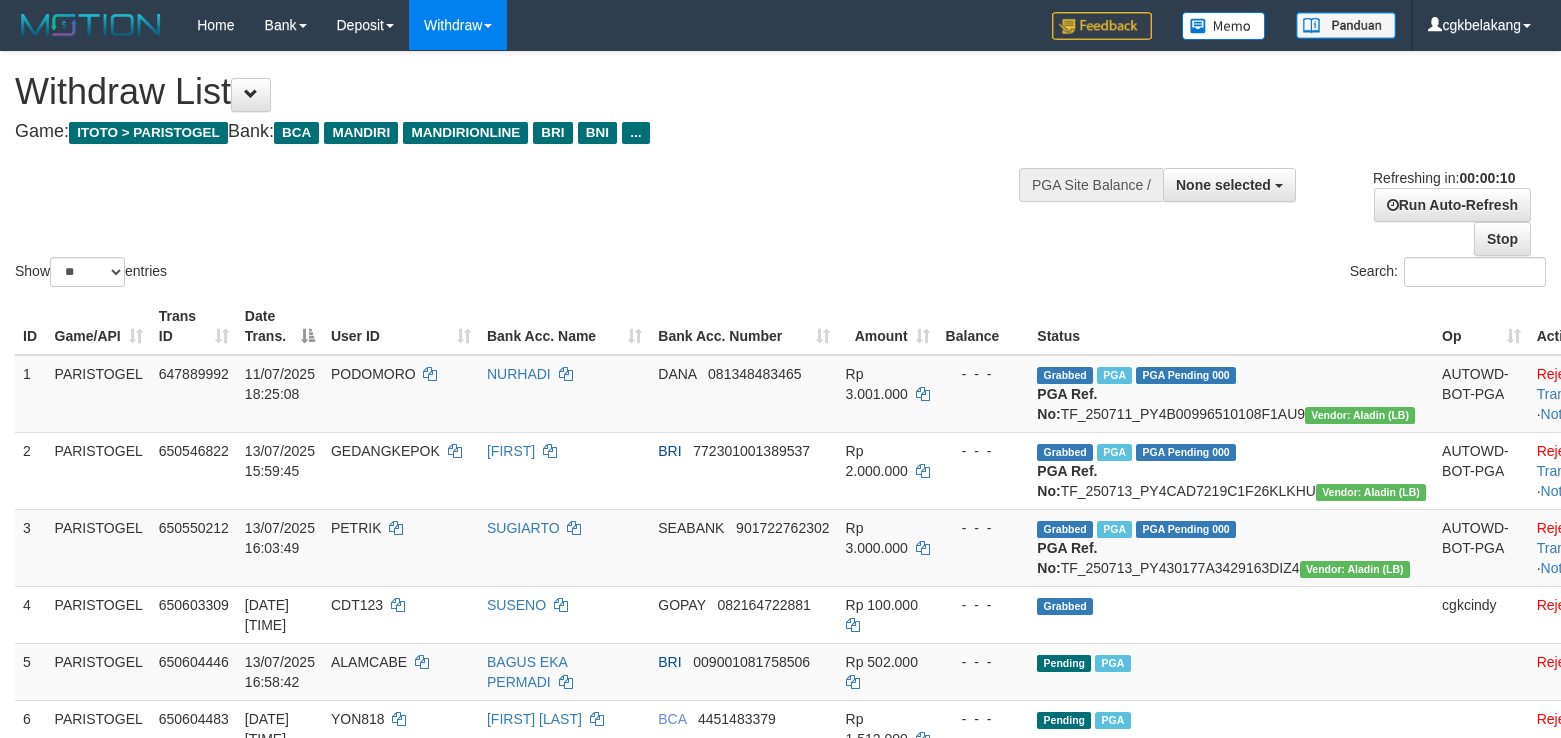 select 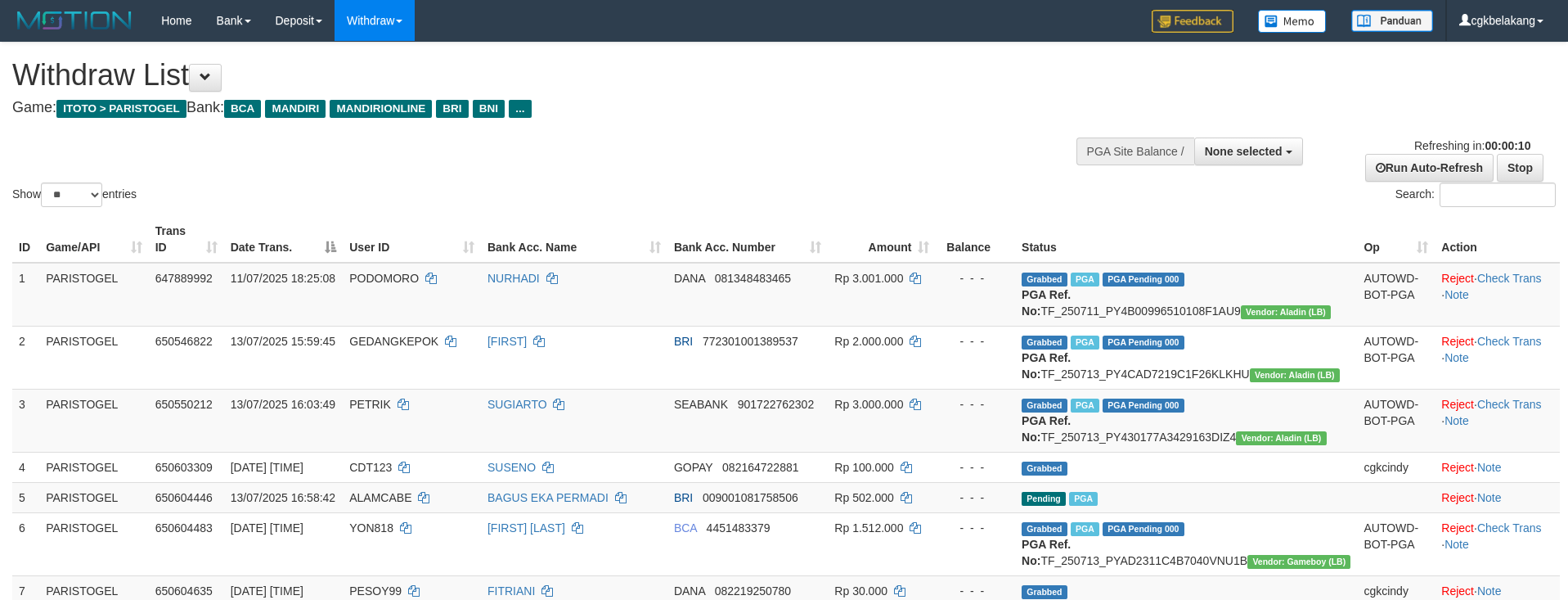 select 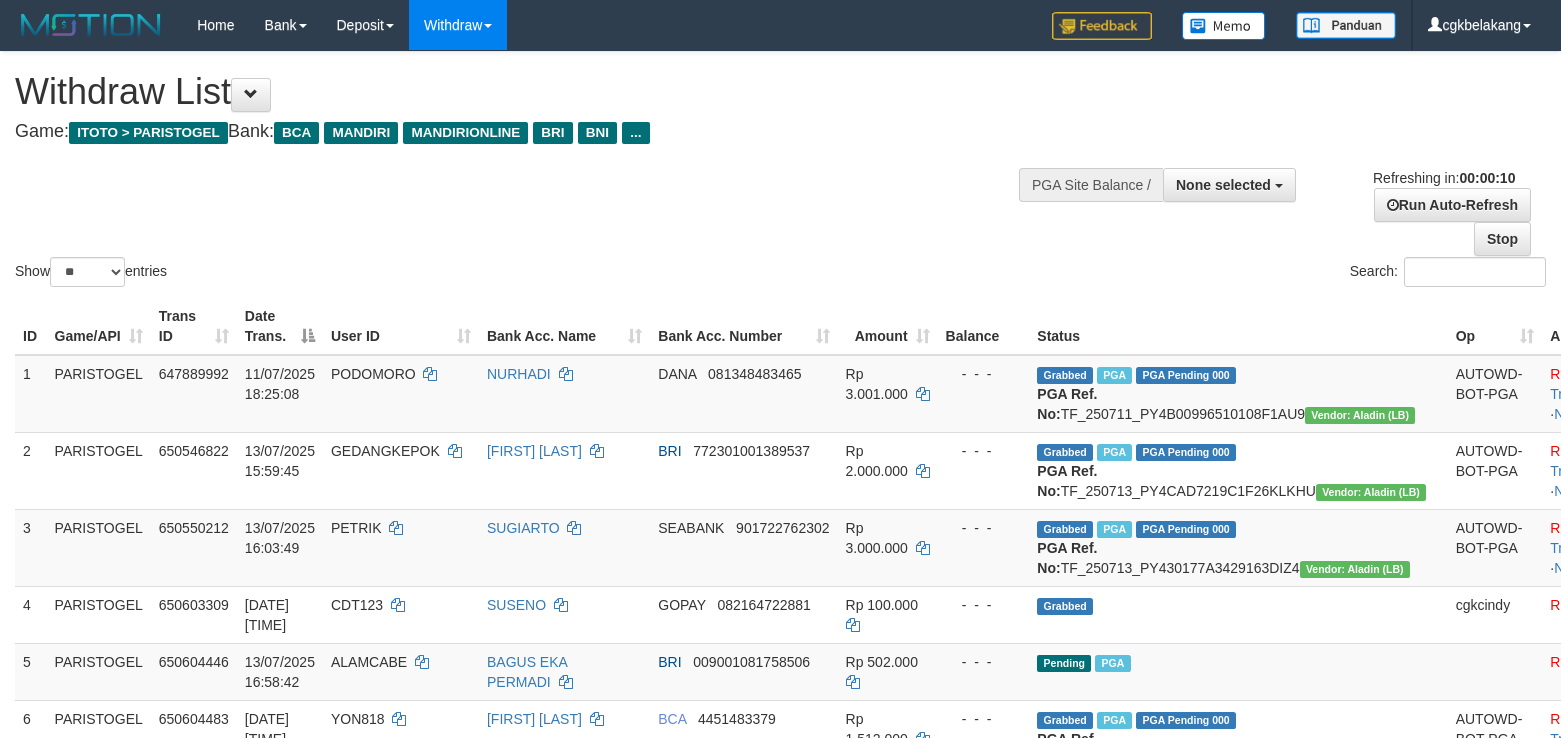 select 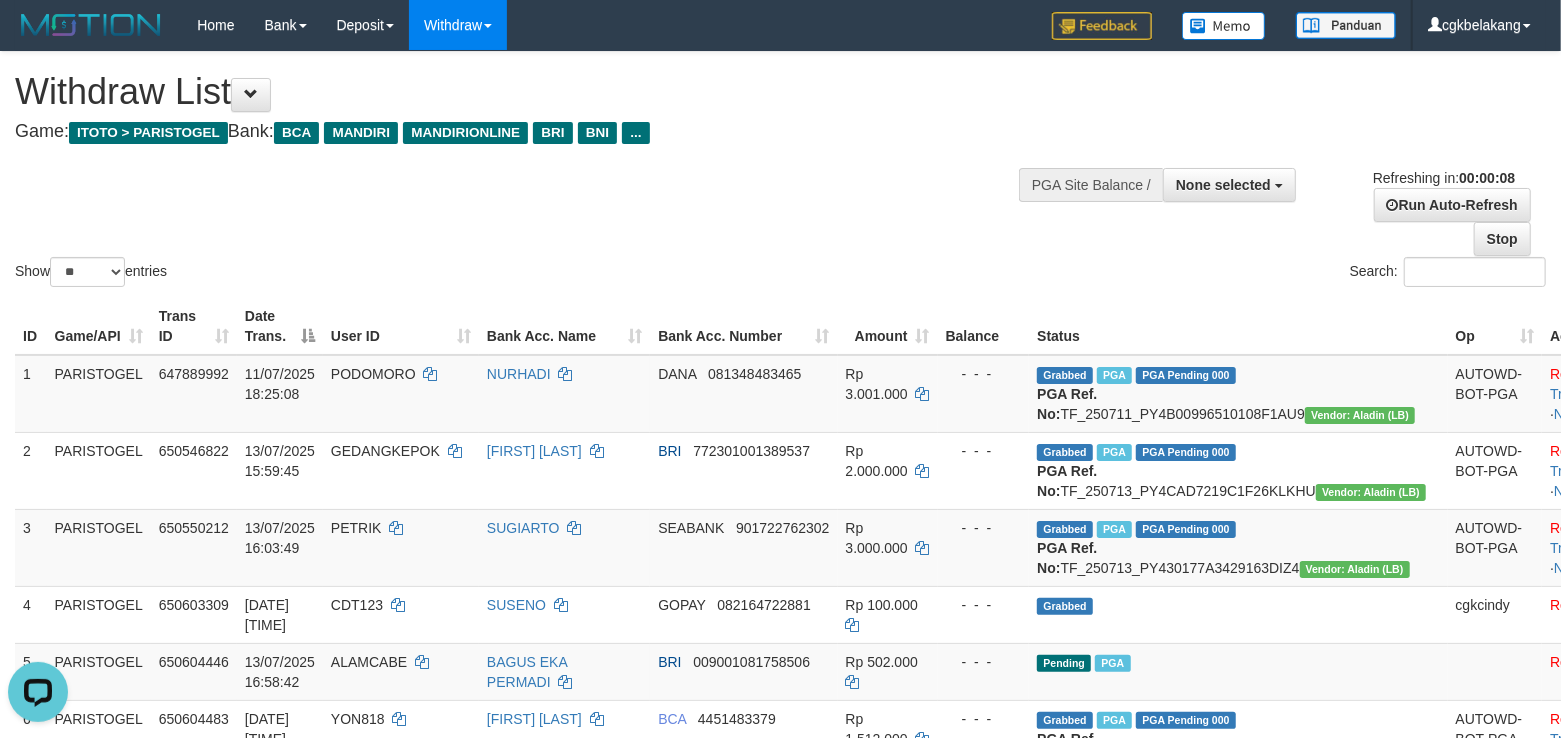 scroll, scrollTop: 0, scrollLeft: 0, axis: both 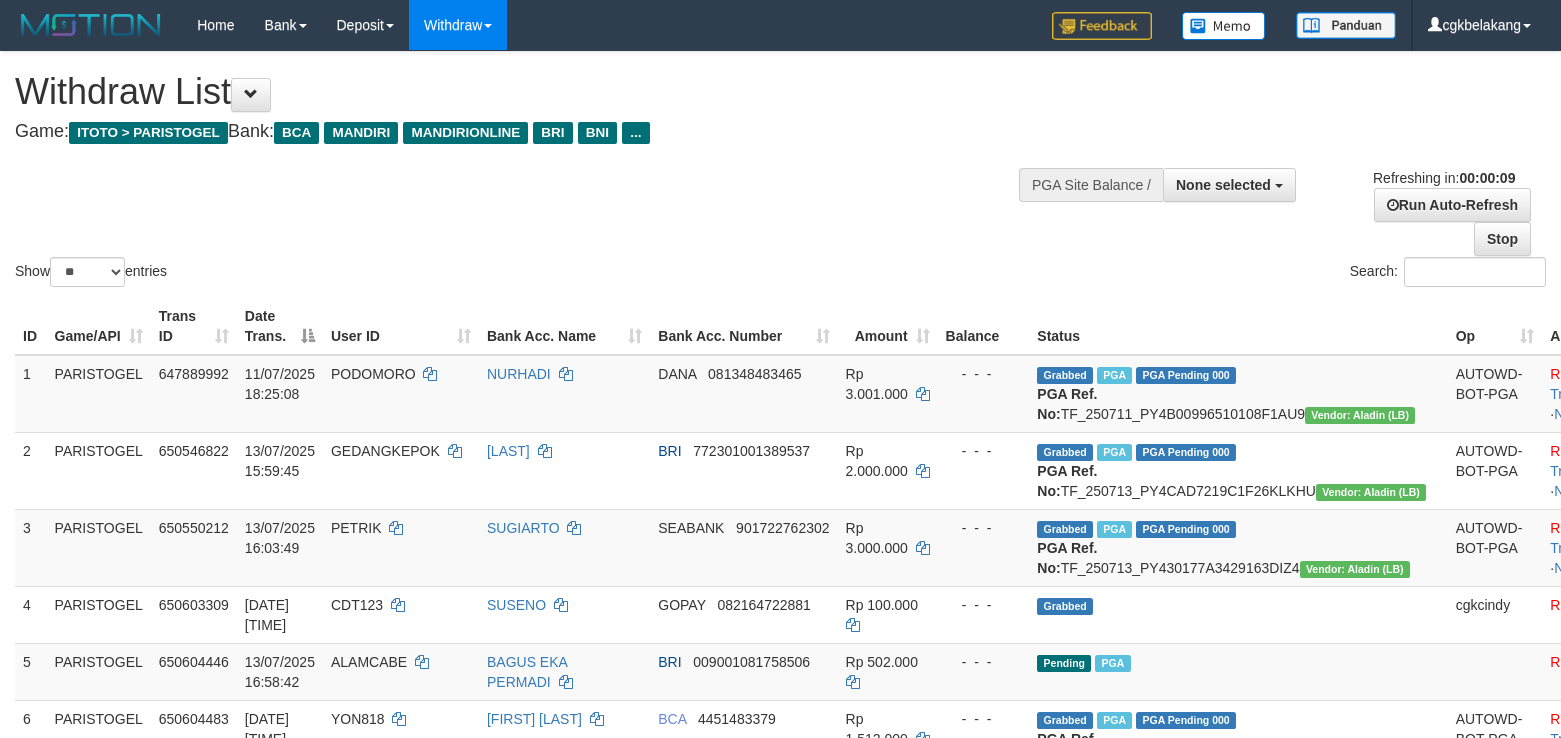 select 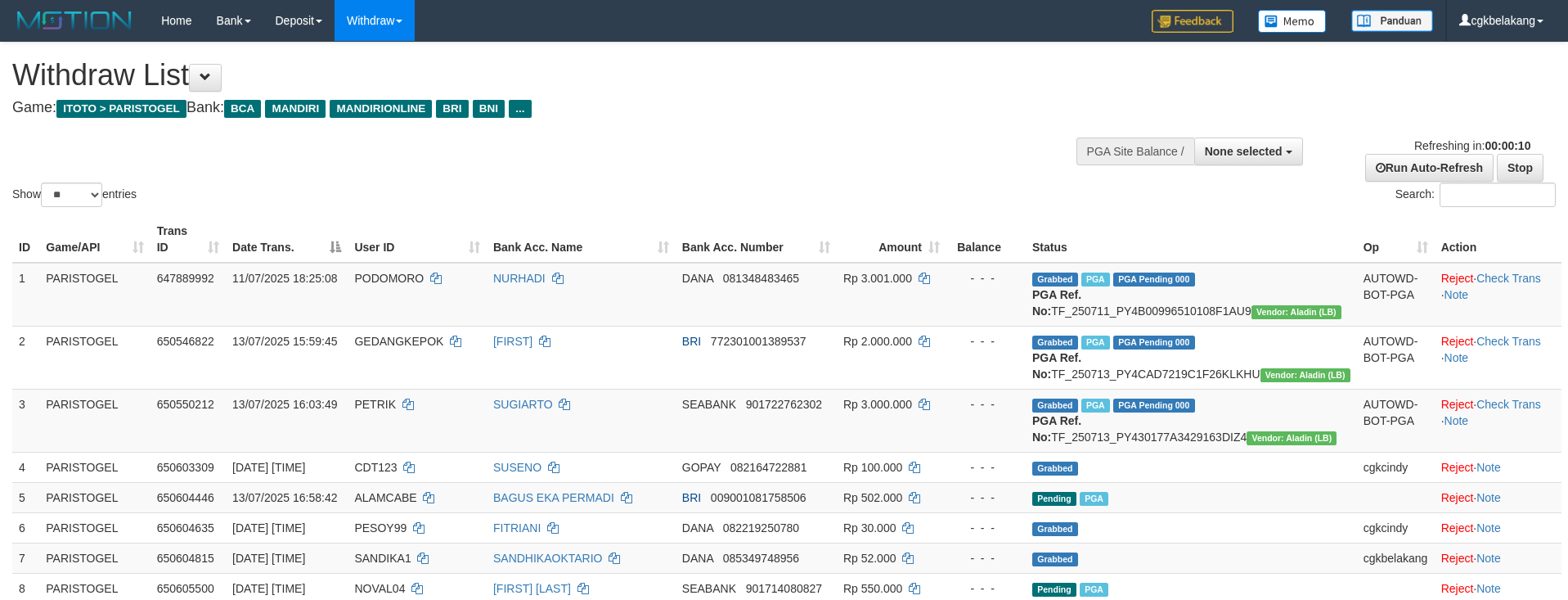 select 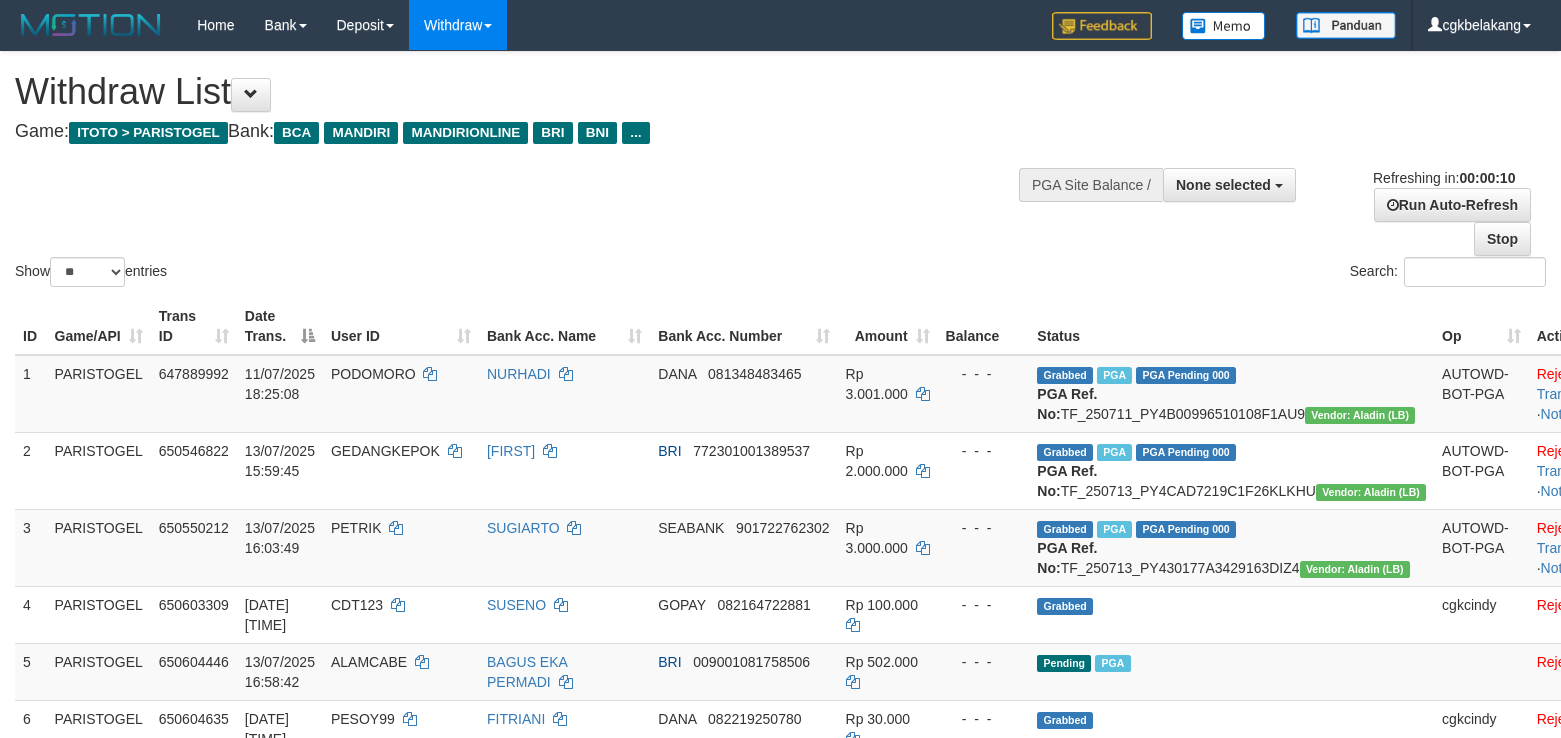 select 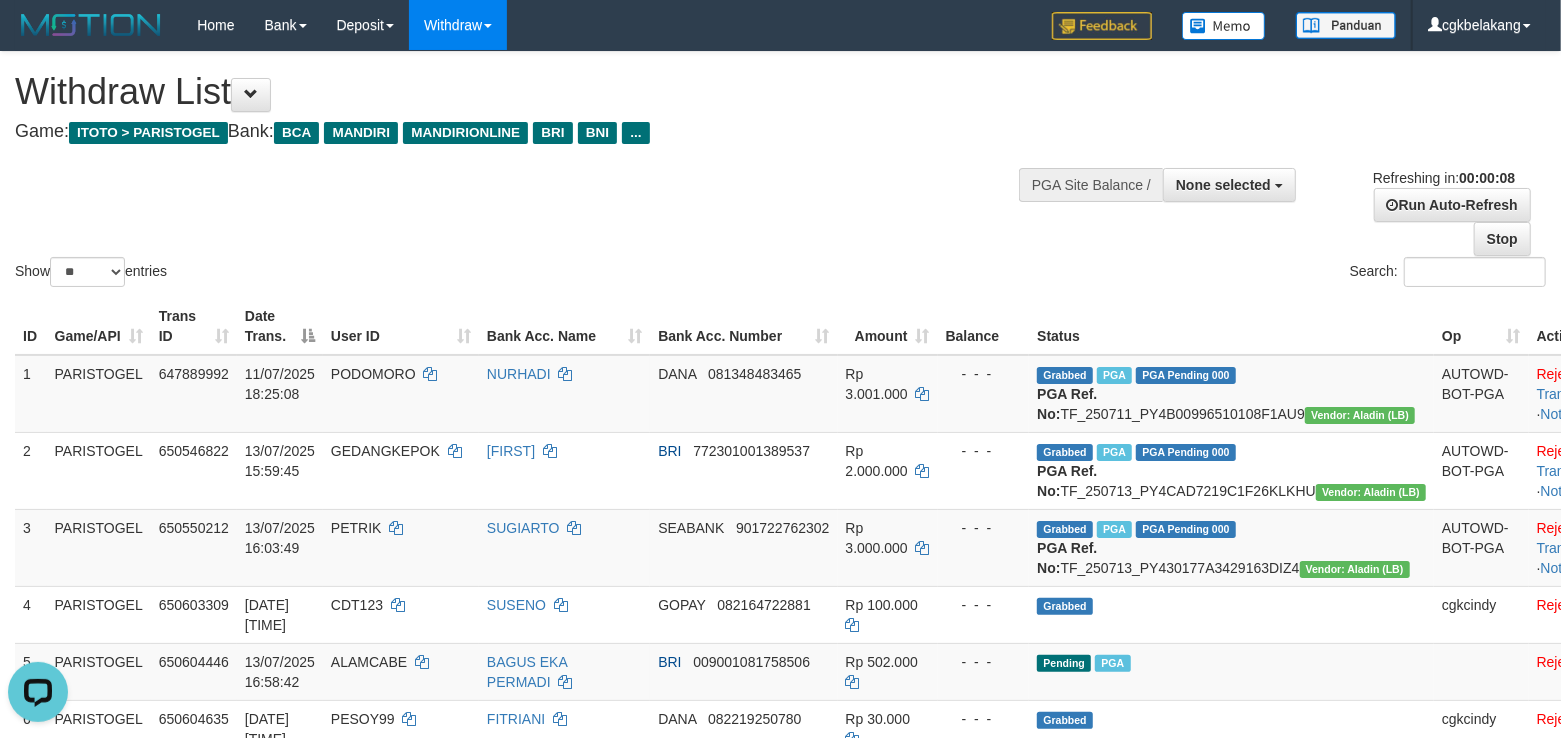 scroll, scrollTop: 0, scrollLeft: 0, axis: both 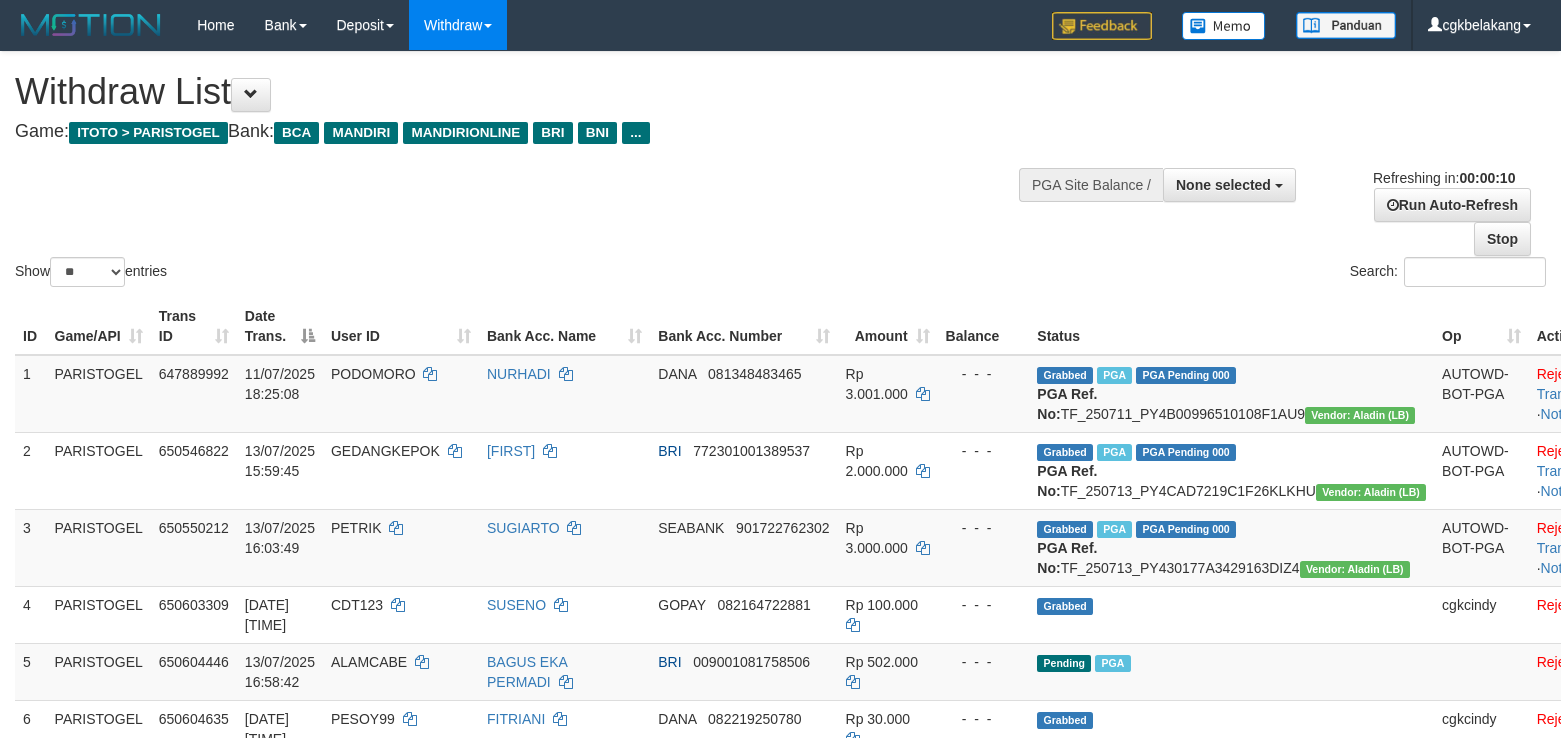 select 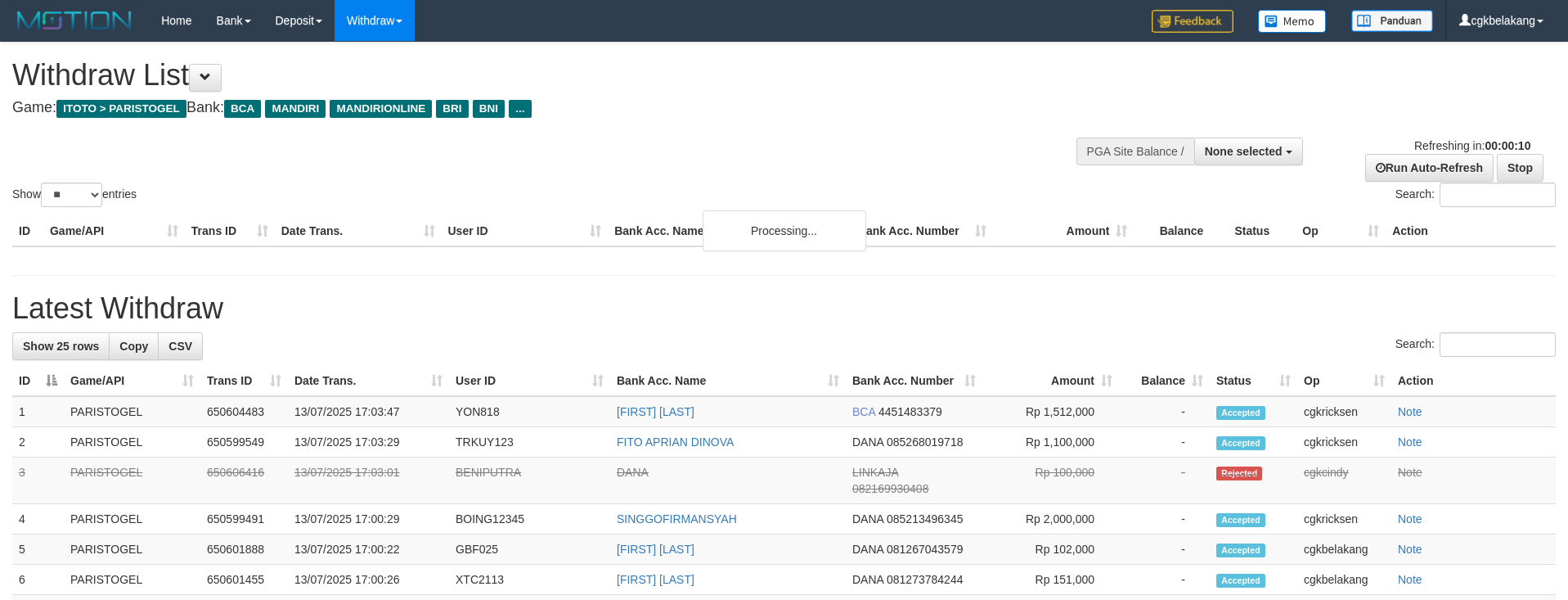 select 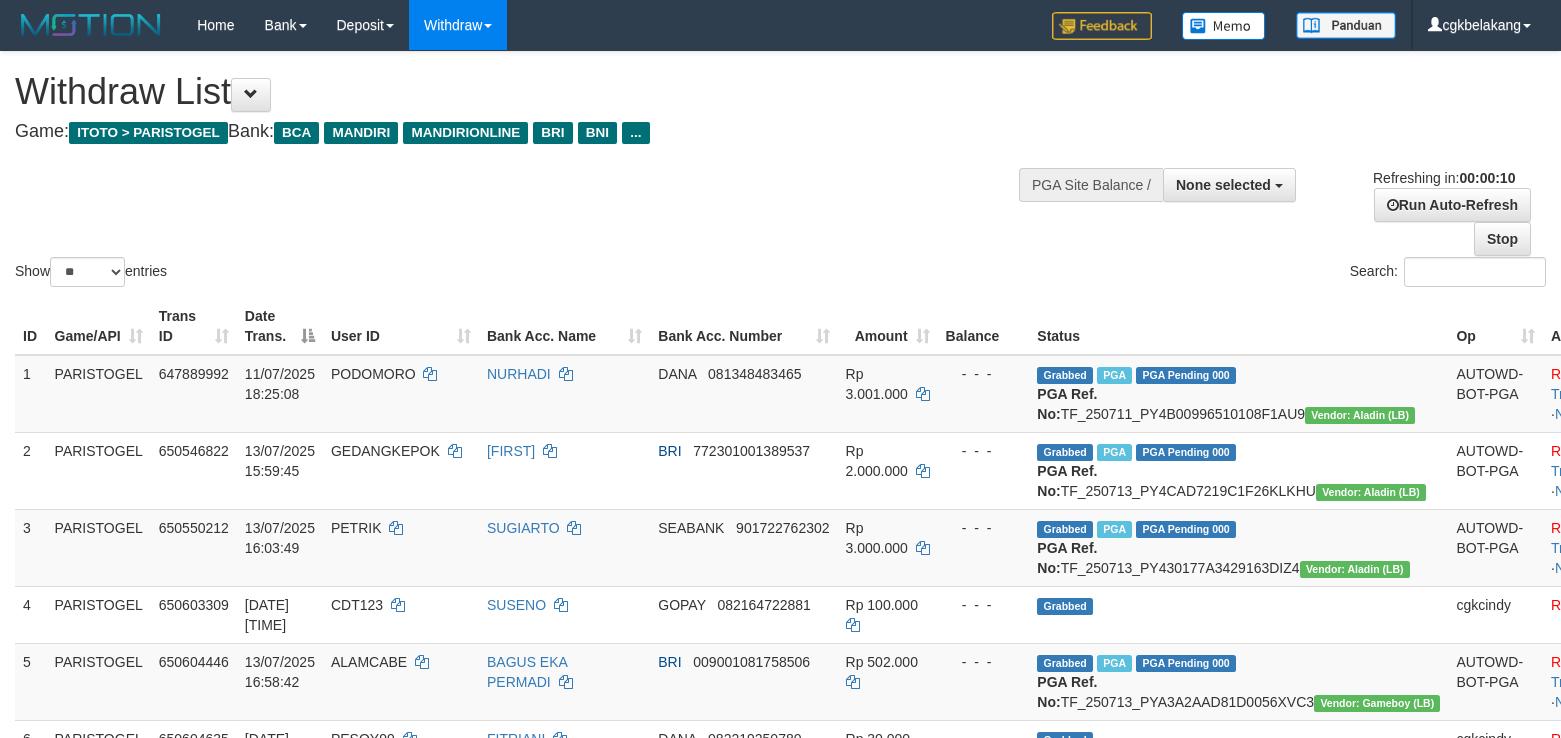 select 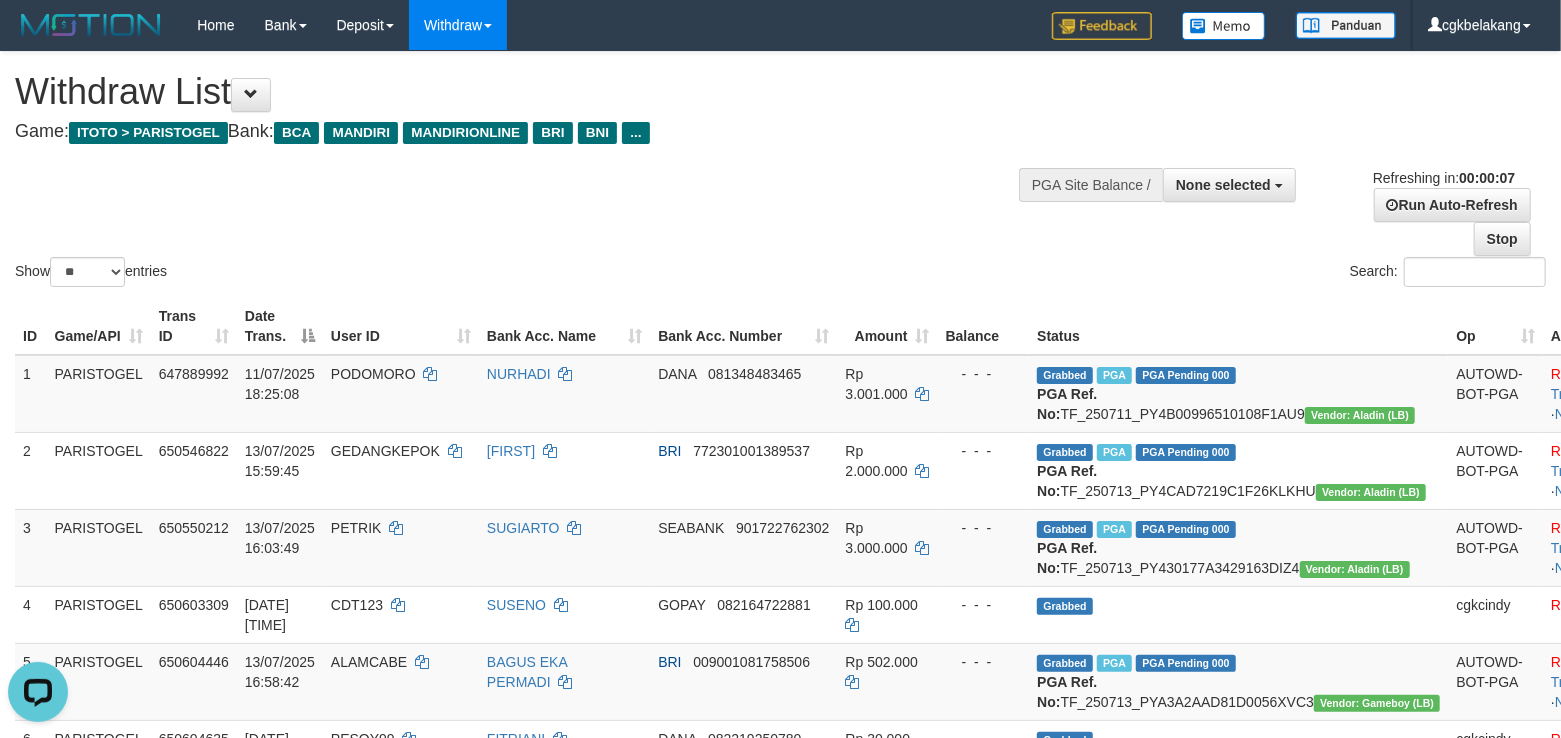 scroll, scrollTop: 0, scrollLeft: 0, axis: both 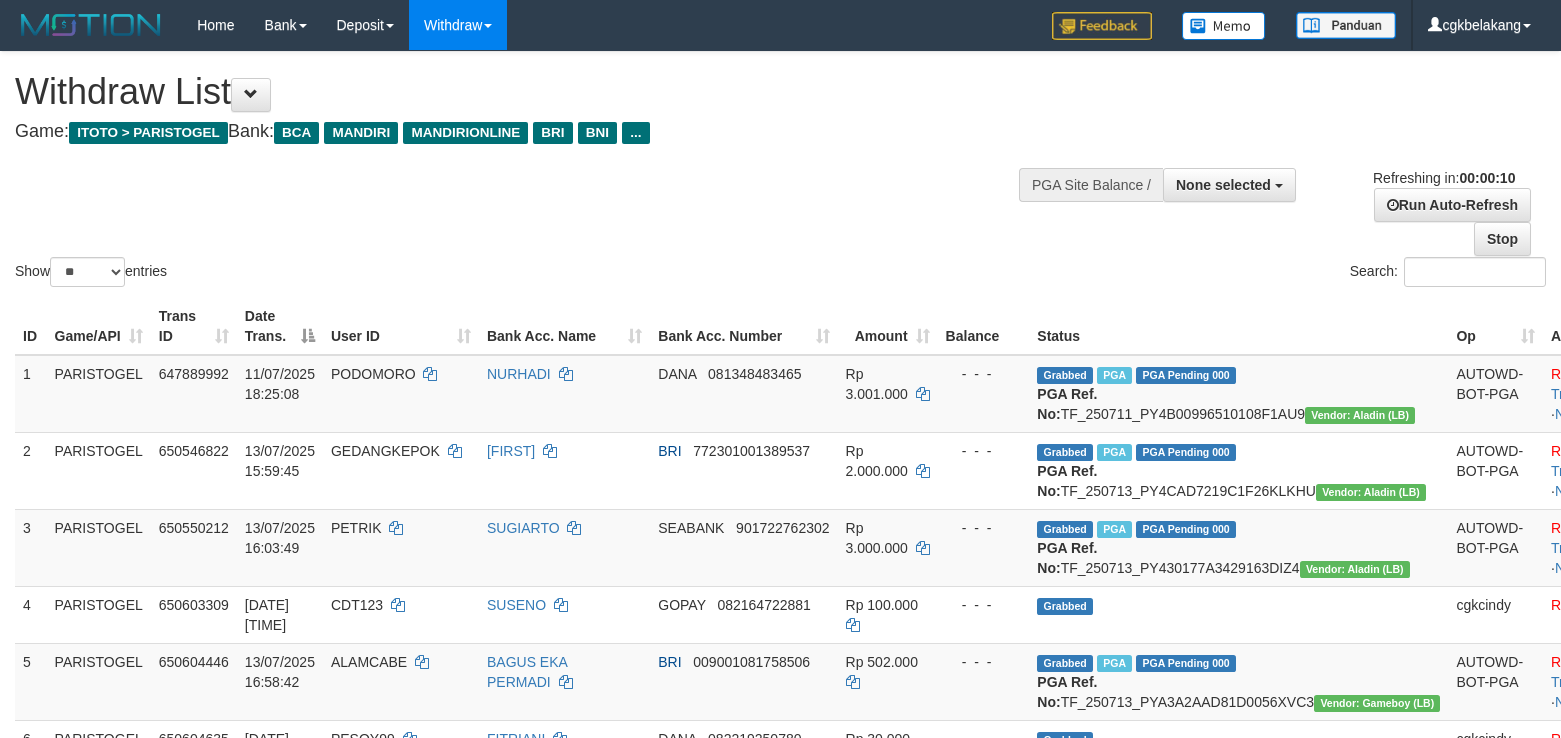 select 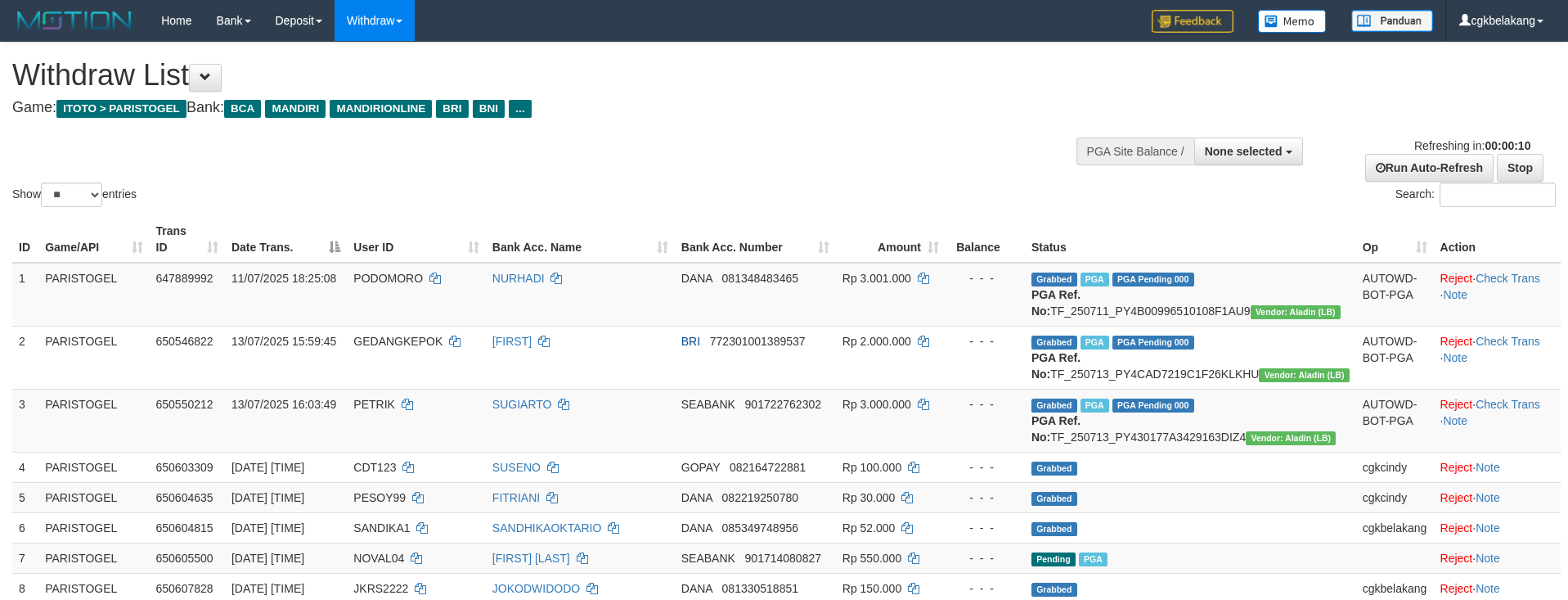 select 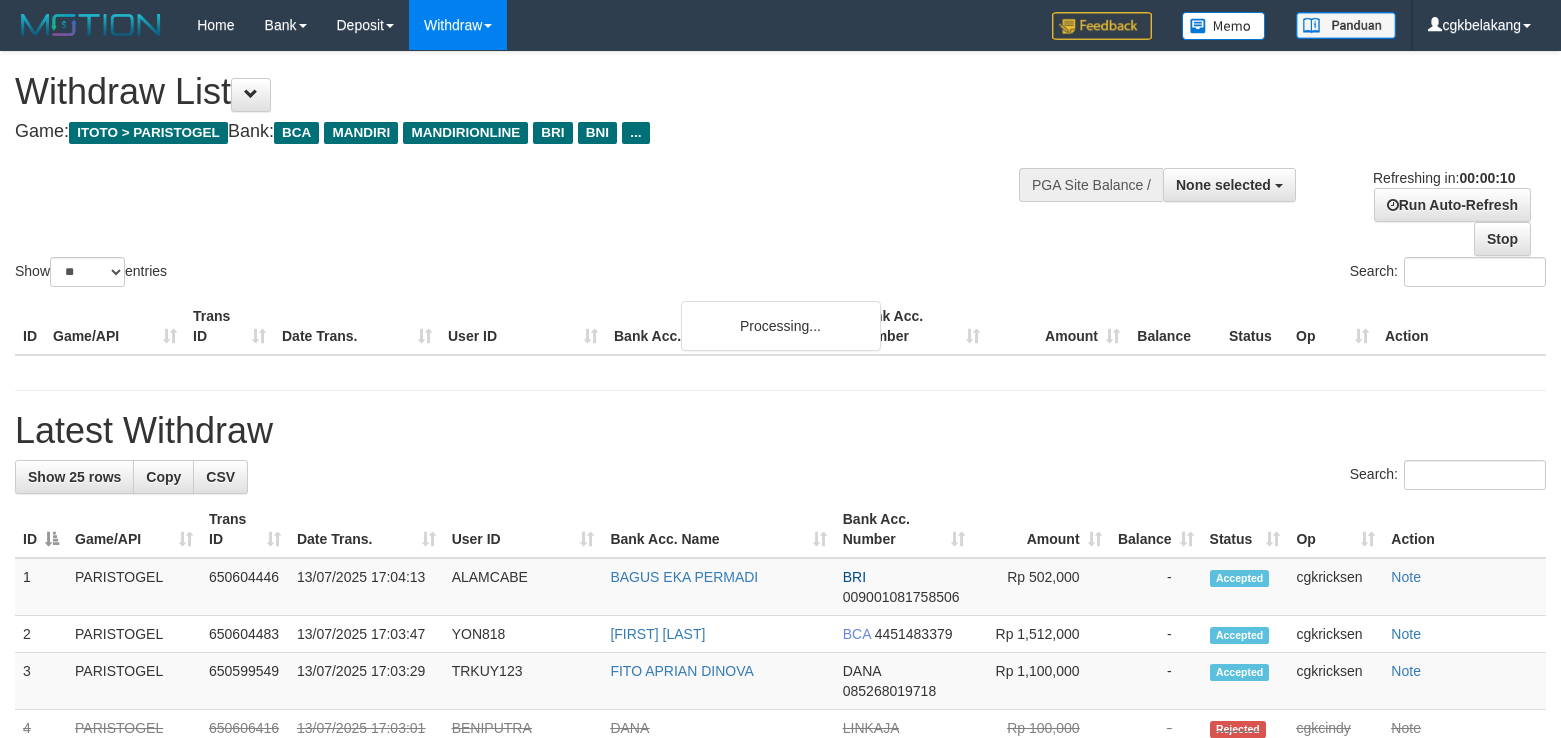 select 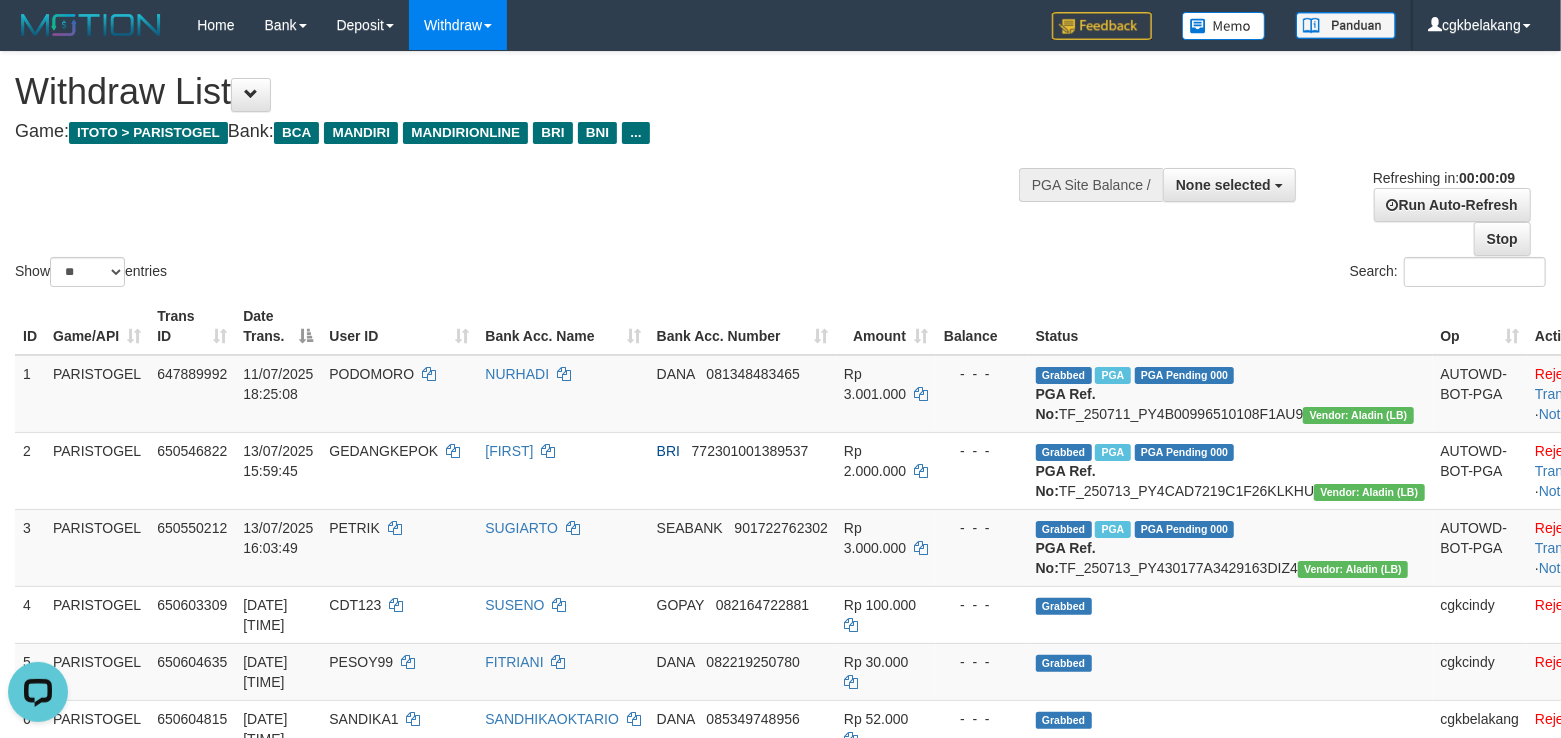 scroll, scrollTop: 0, scrollLeft: 0, axis: both 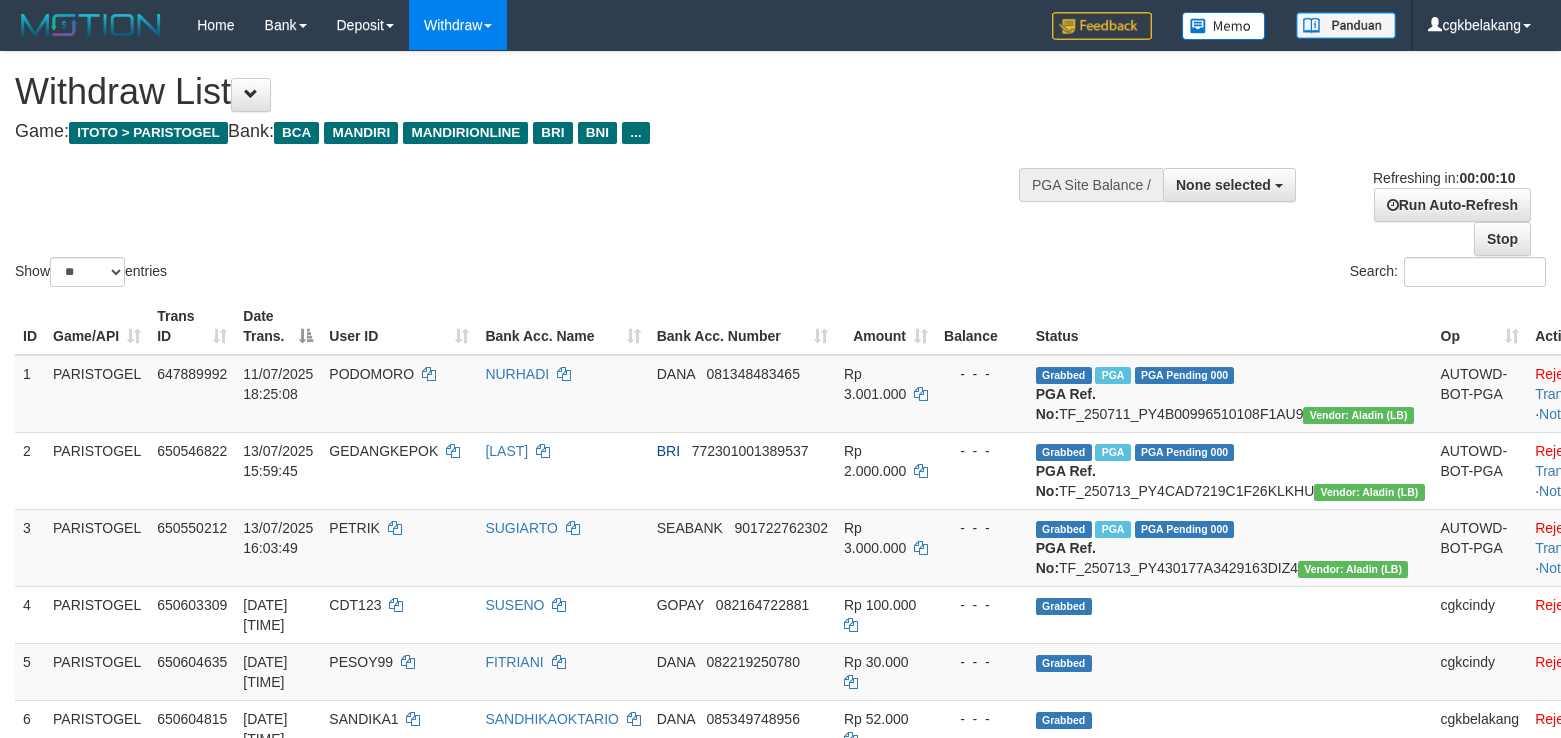 select 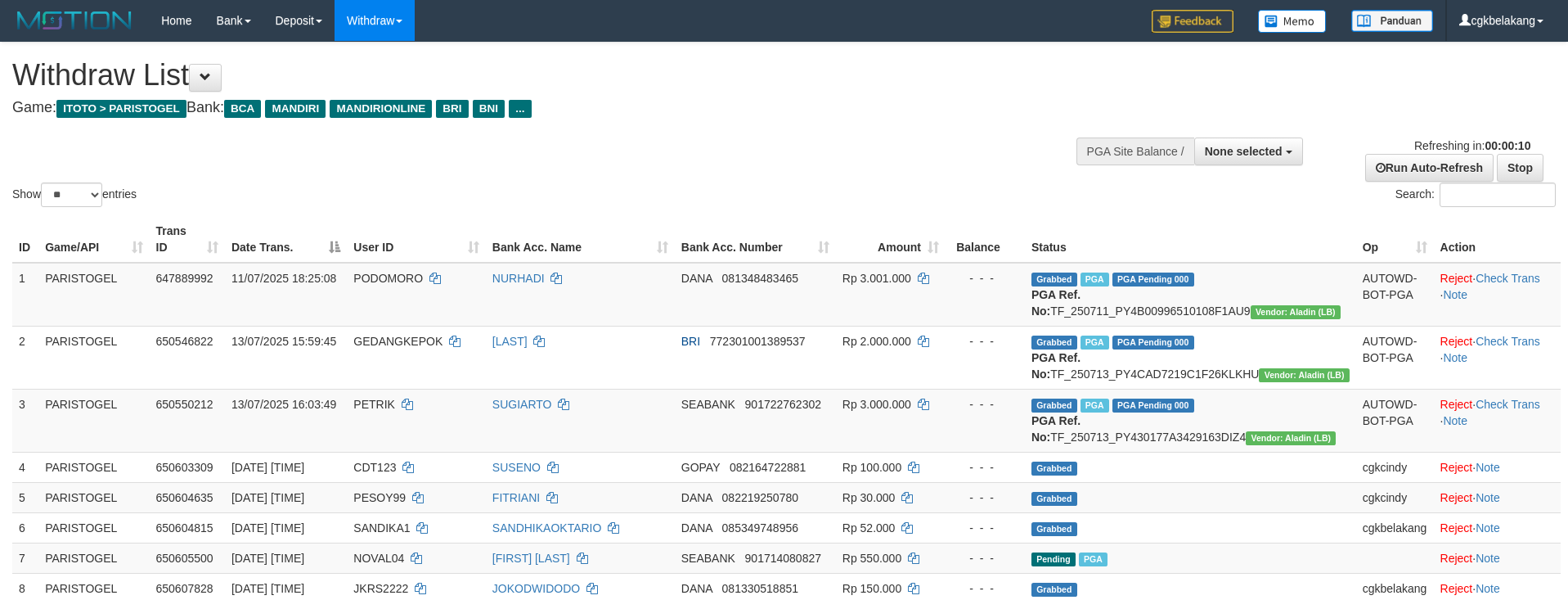 select 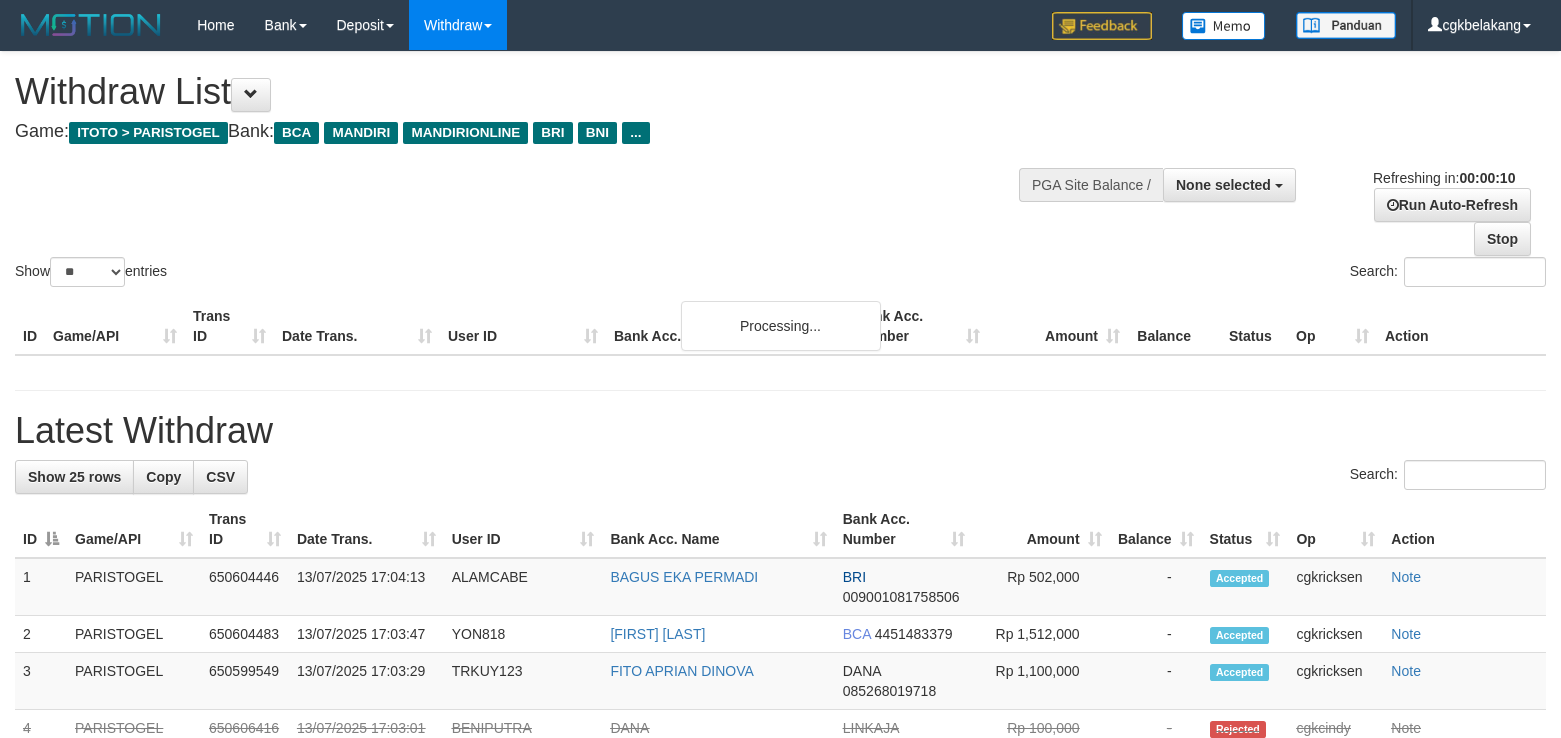 select 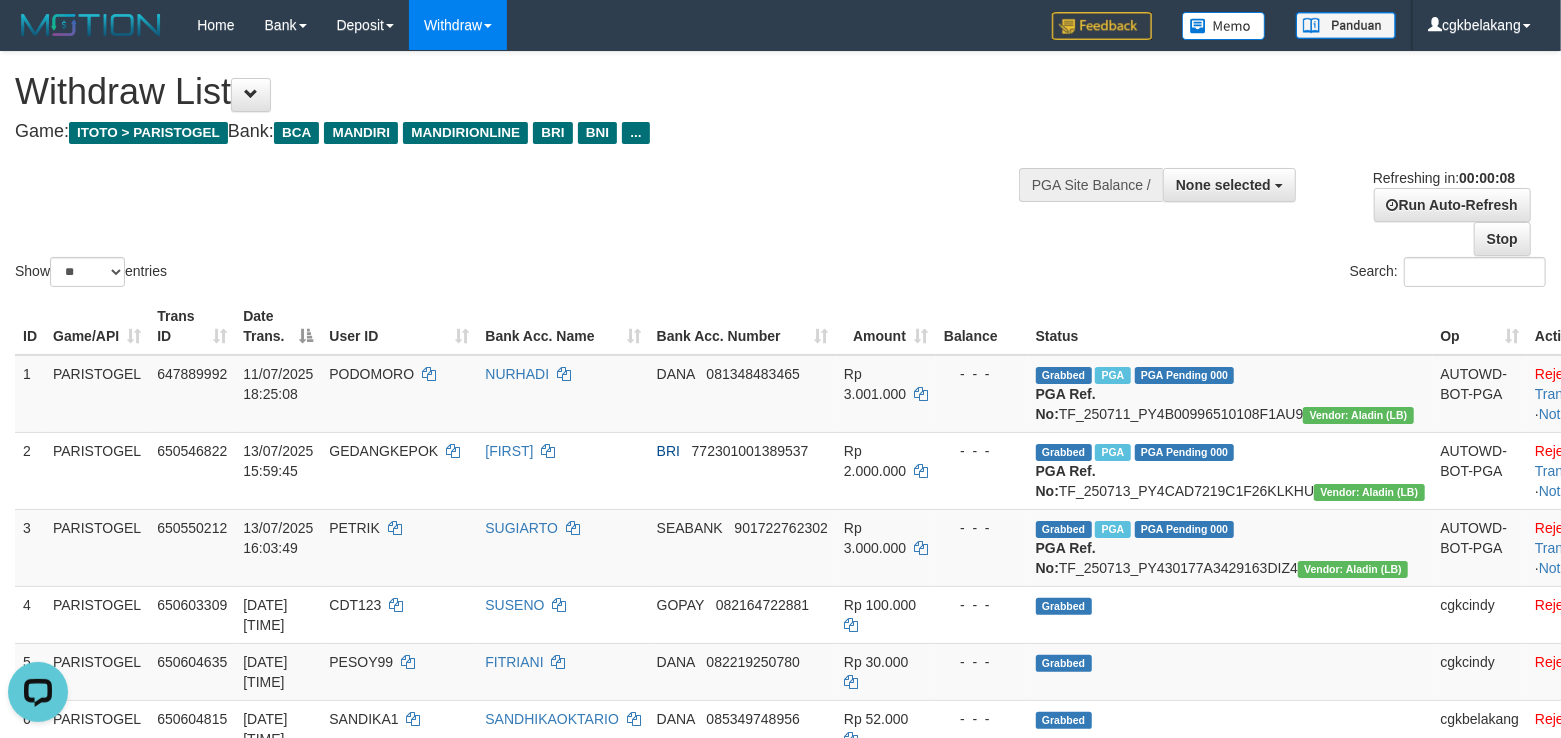 scroll, scrollTop: 0, scrollLeft: 0, axis: both 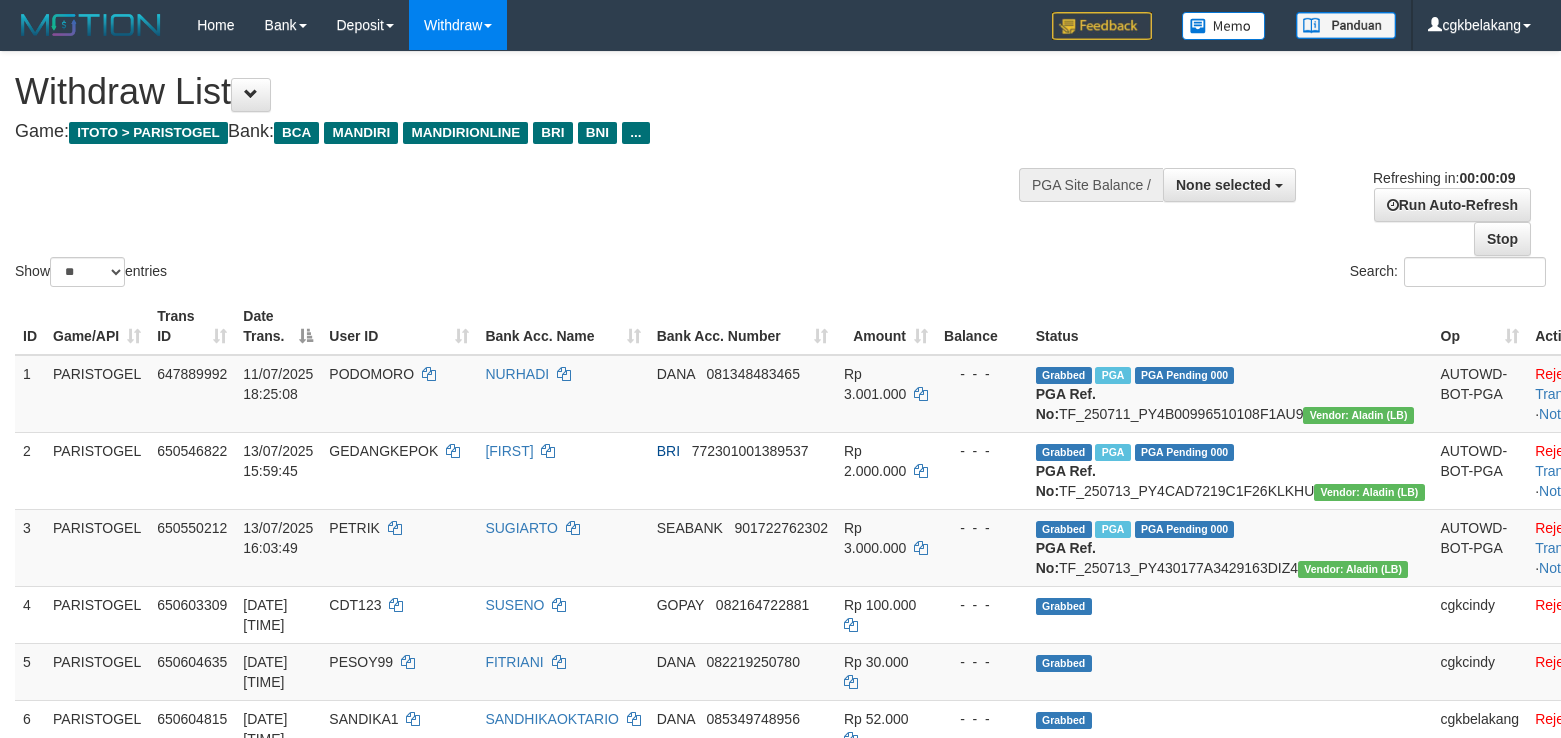 select 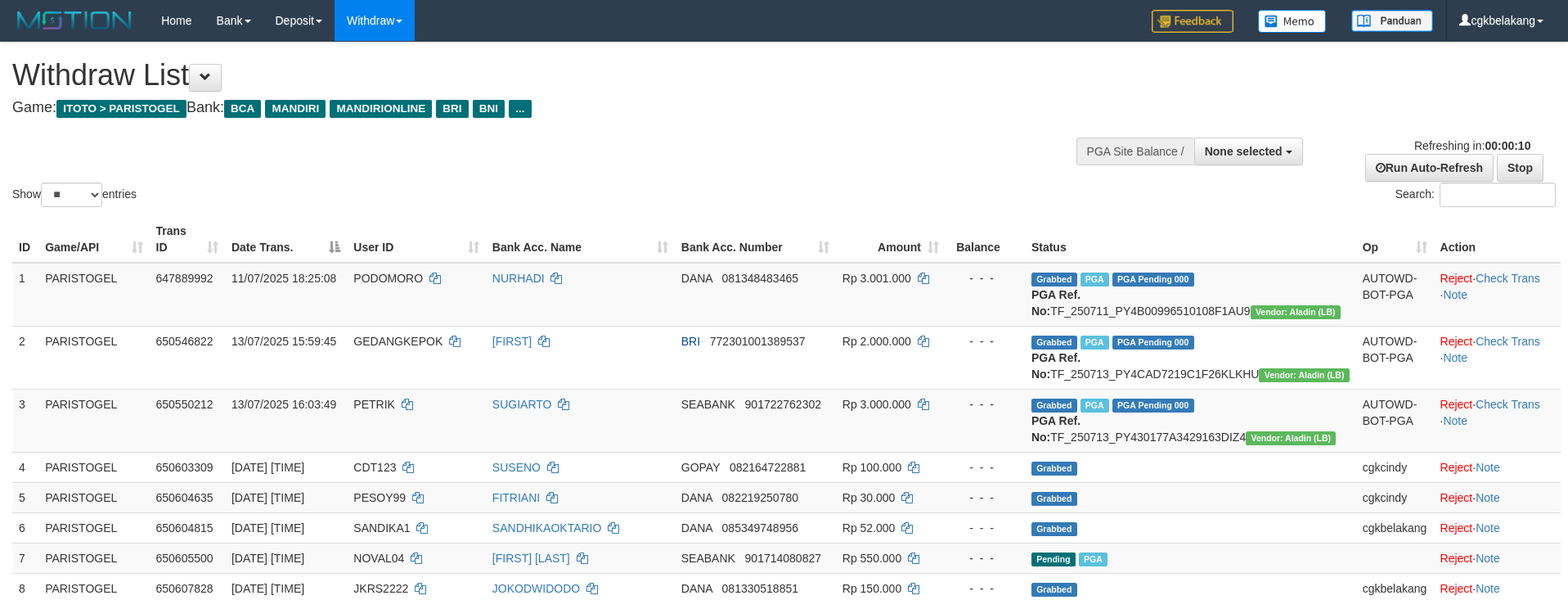 select 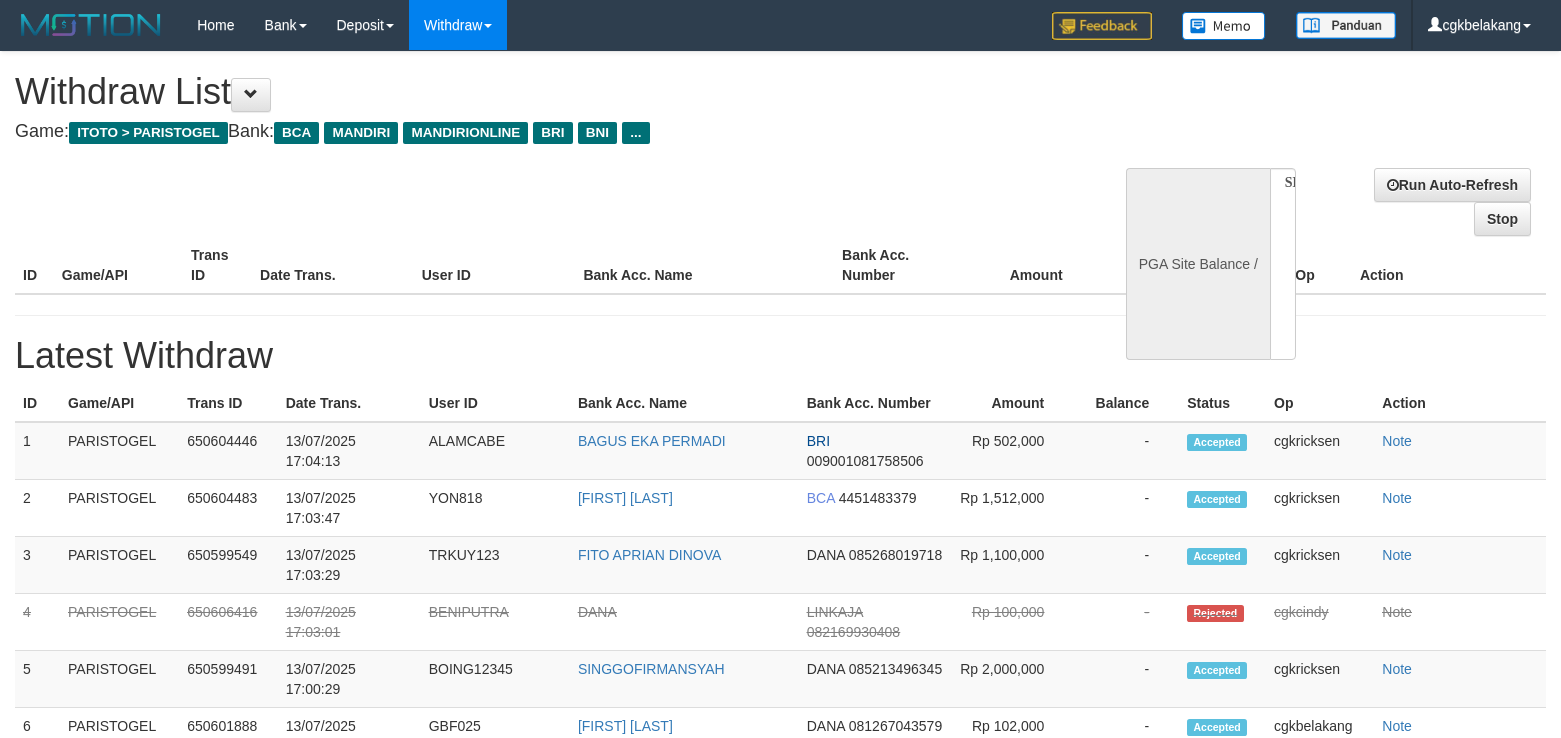 select 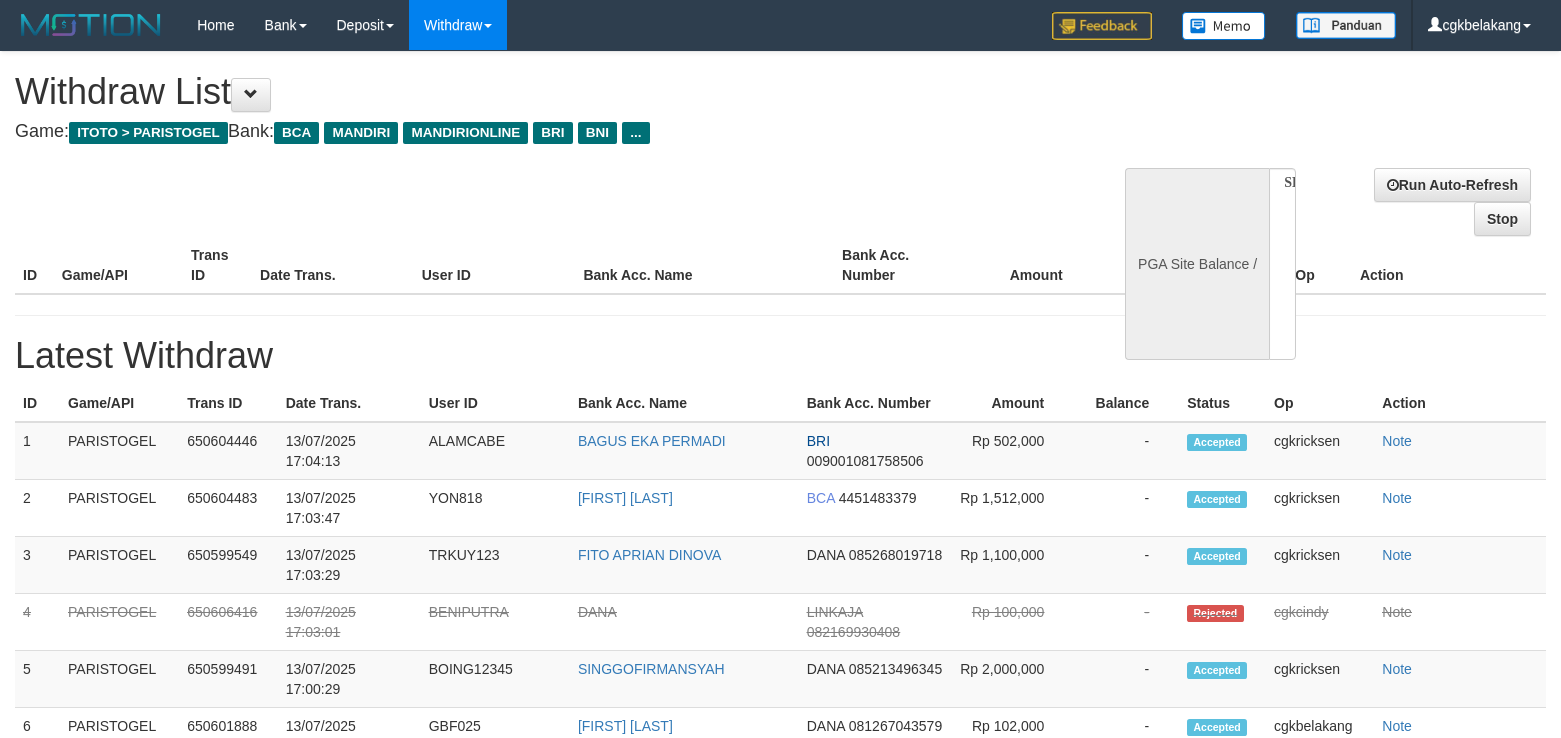 scroll, scrollTop: 0, scrollLeft: 0, axis: both 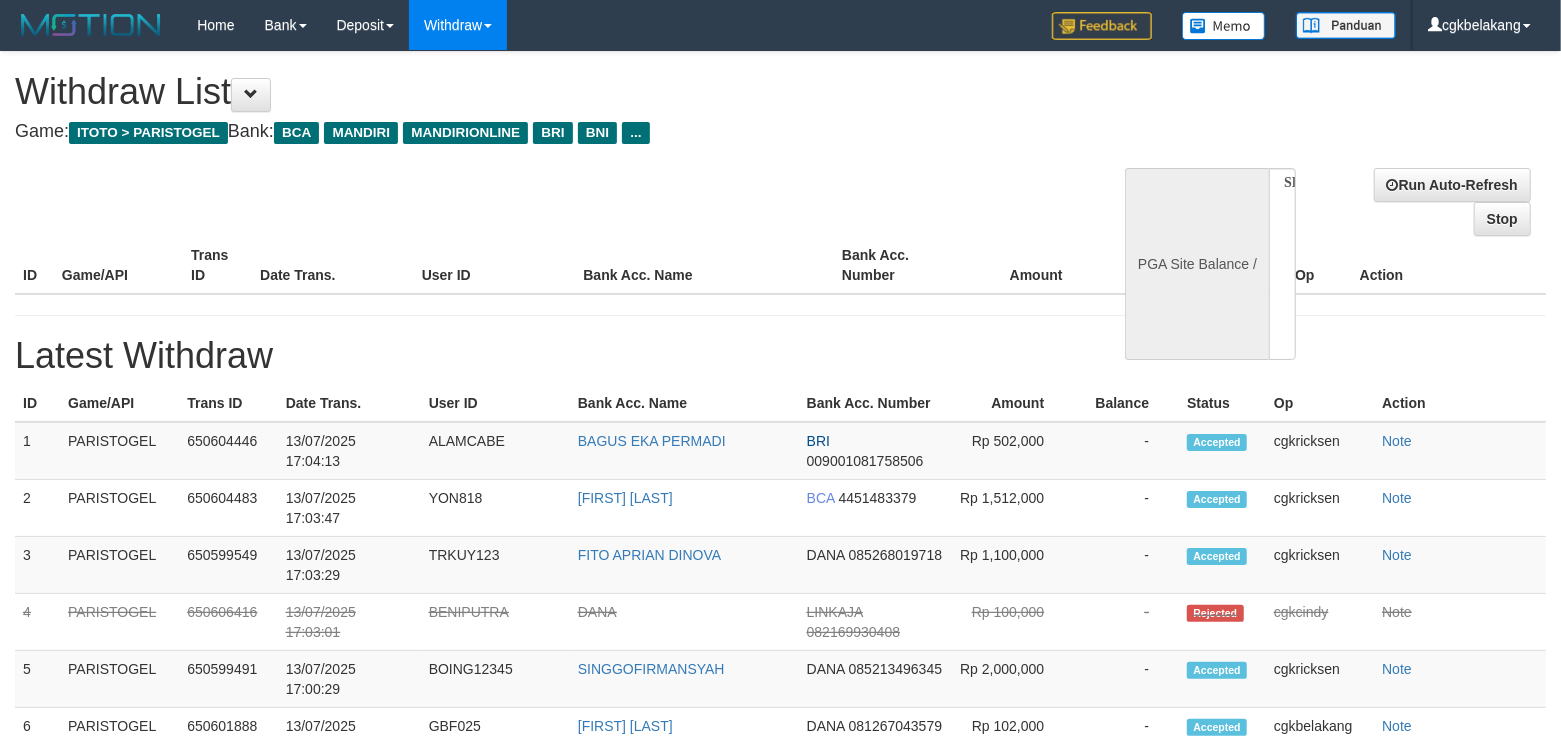 select on "**" 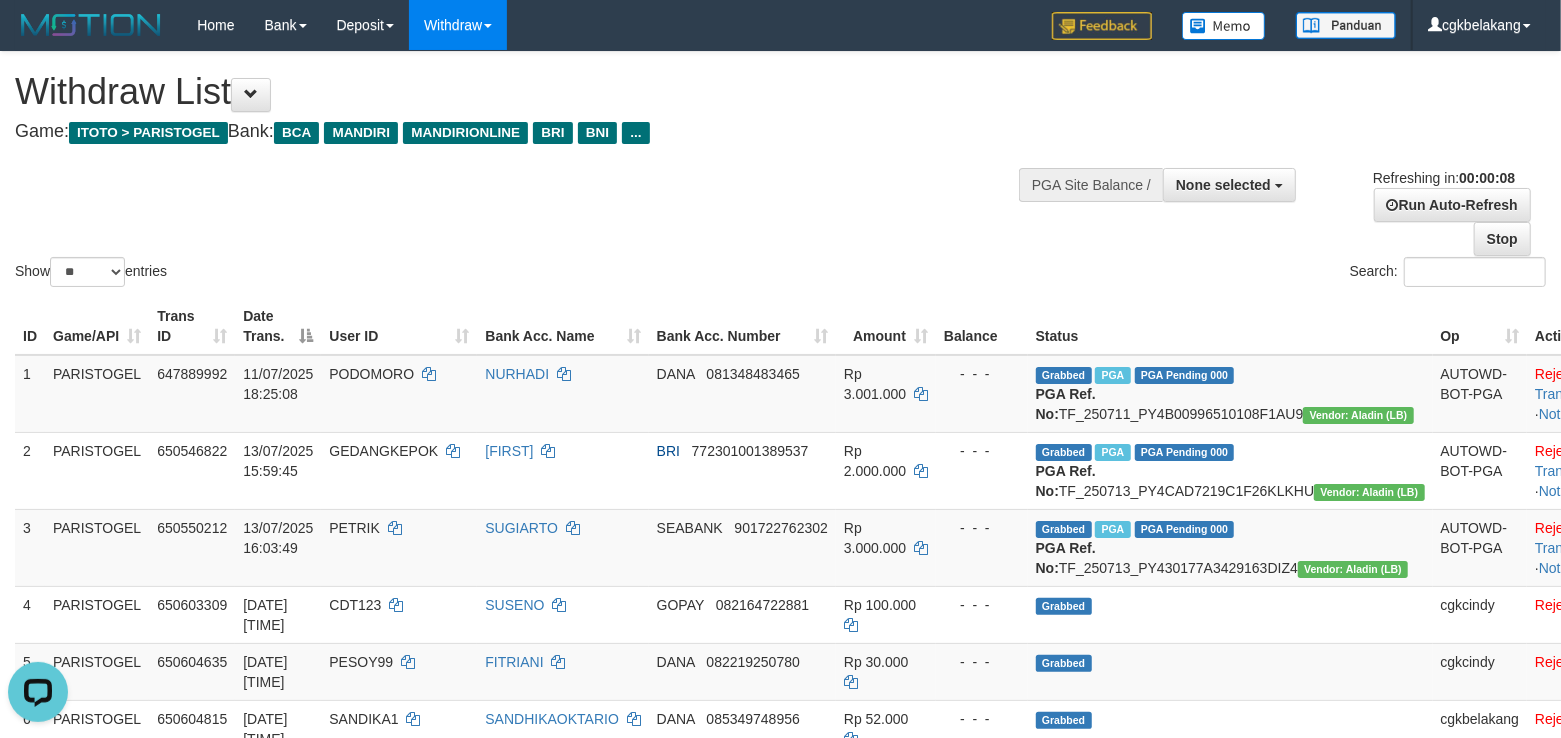 scroll, scrollTop: 0, scrollLeft: 0, axis: both 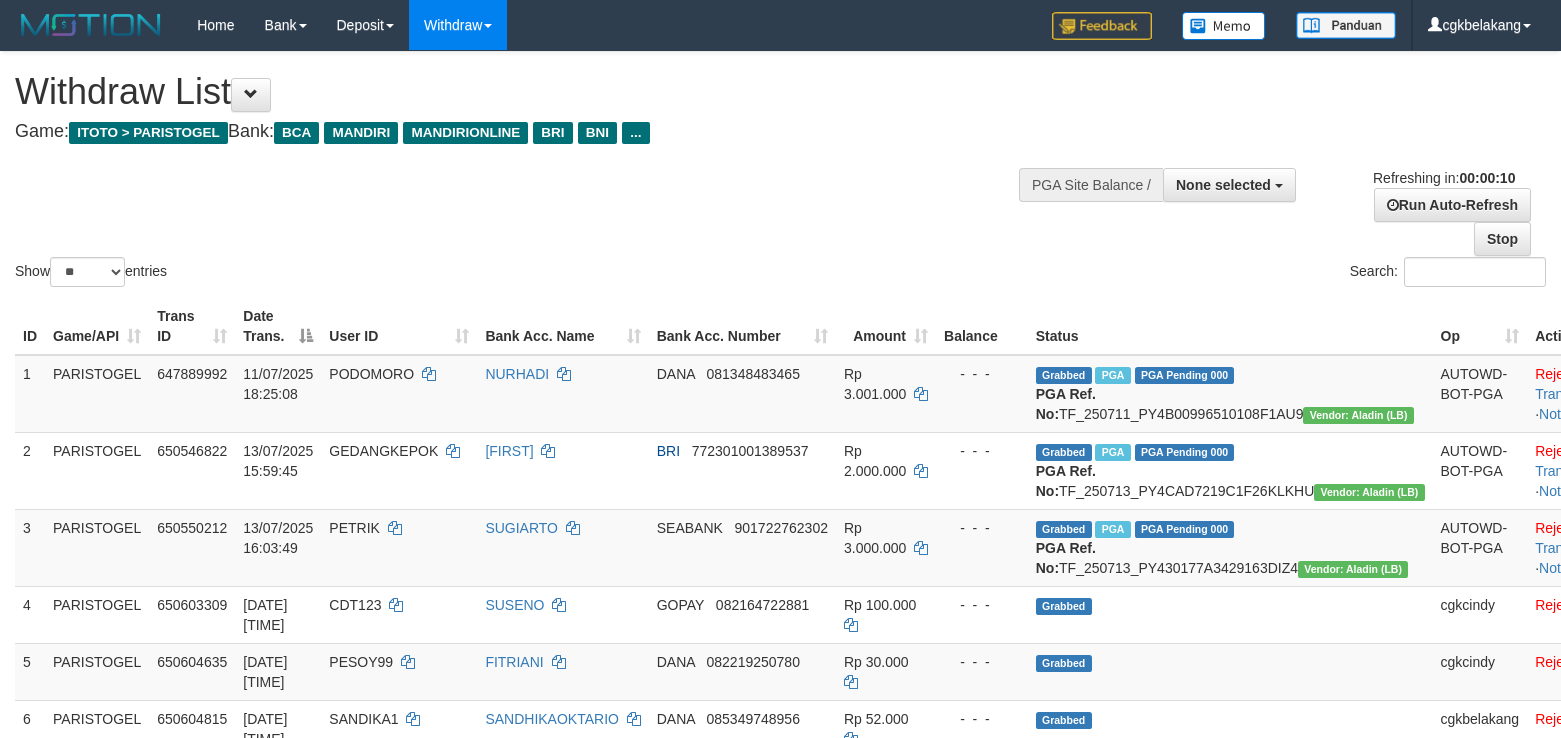 select 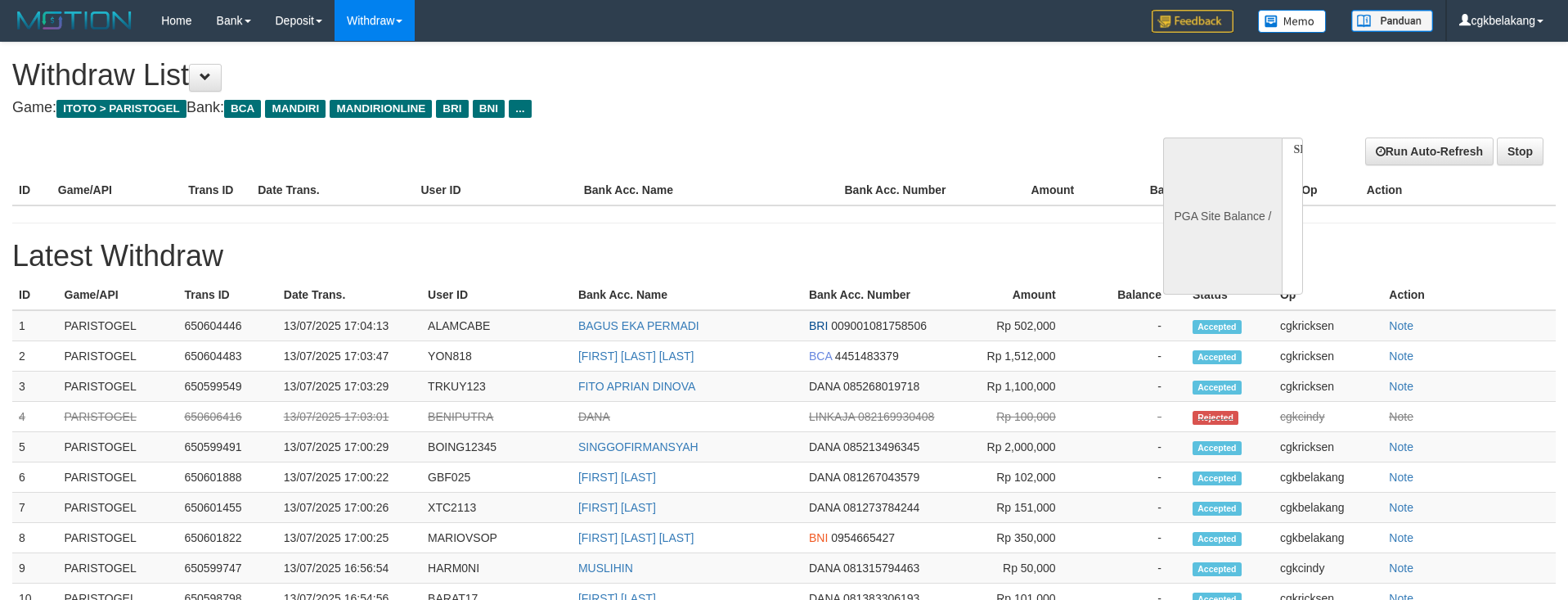 select 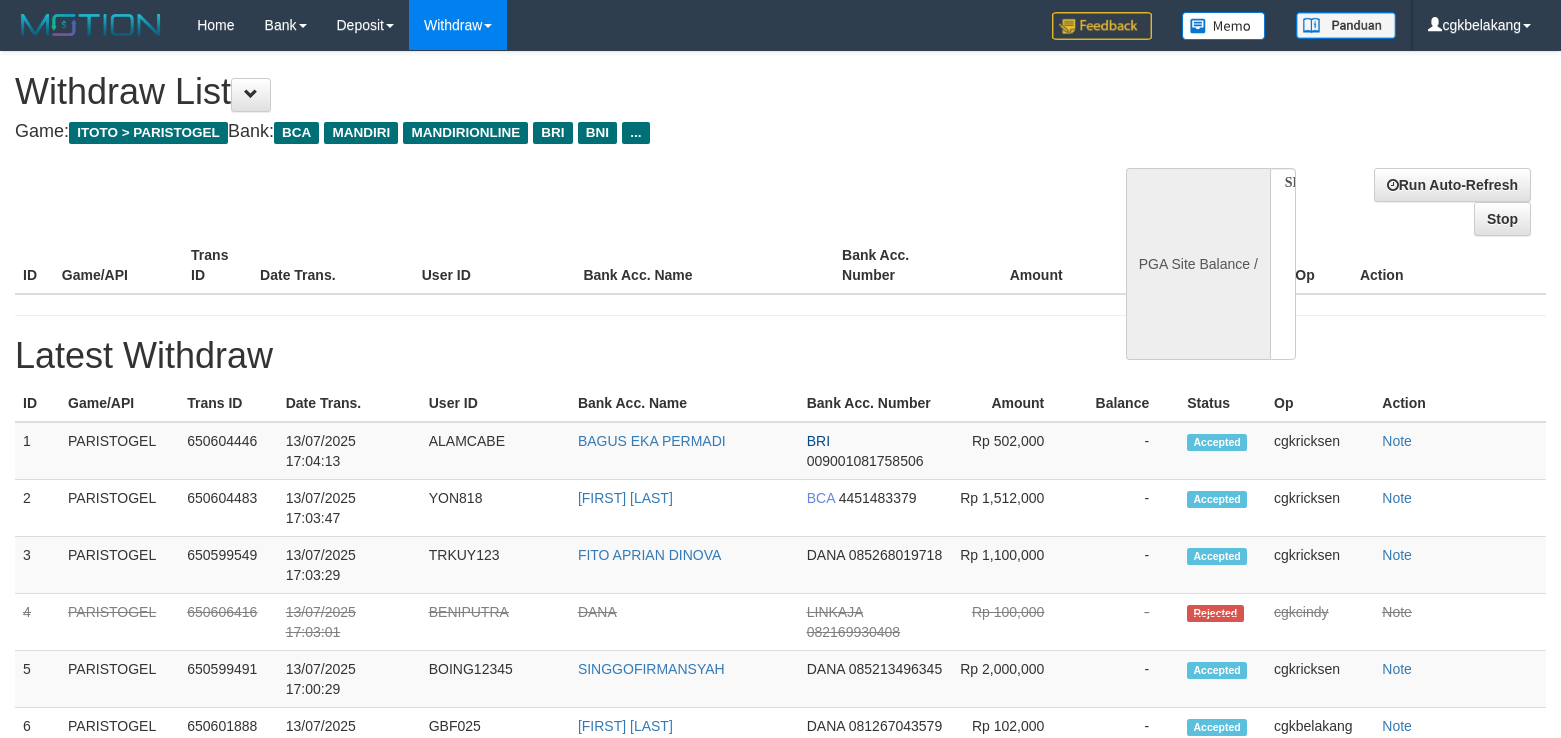 select 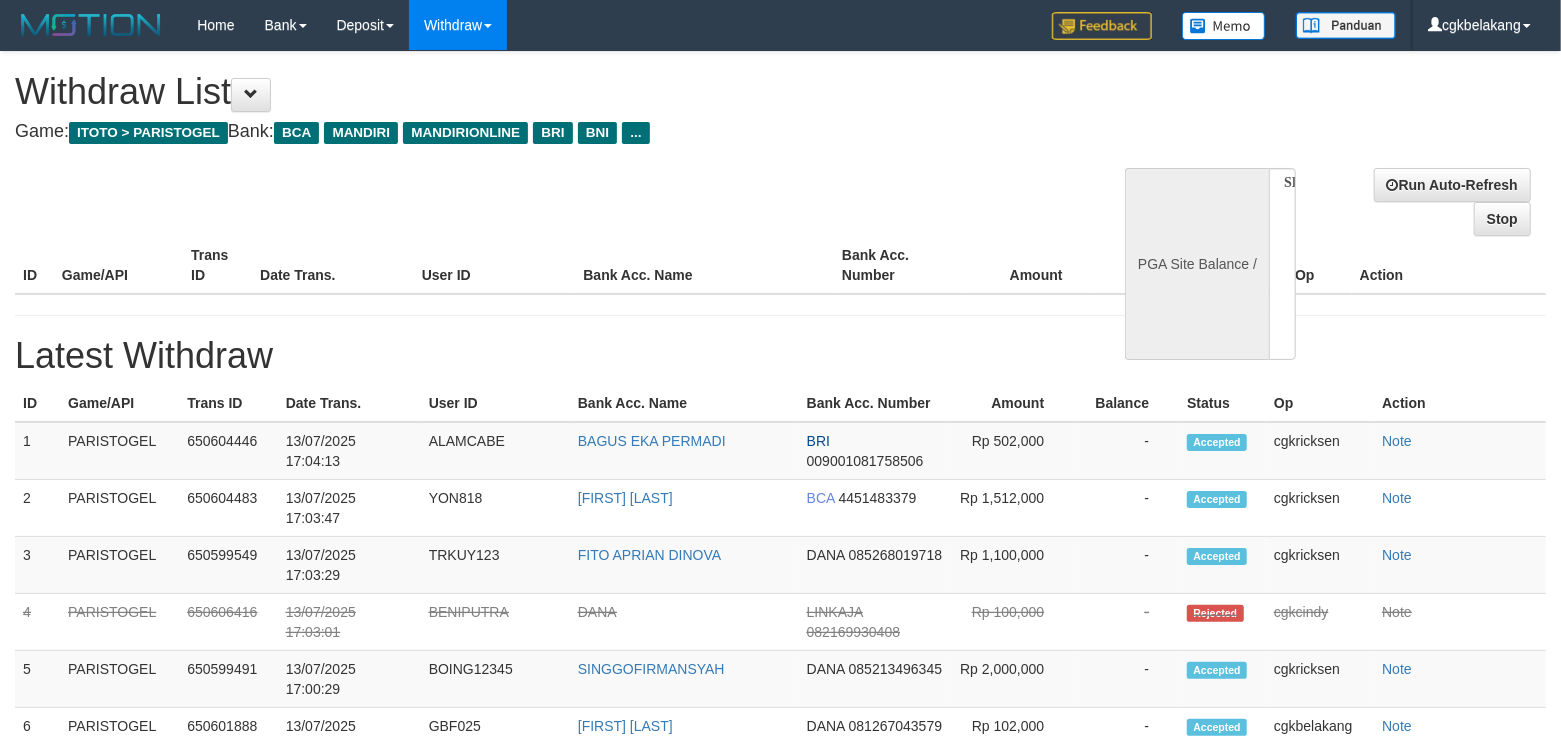 select on "**" 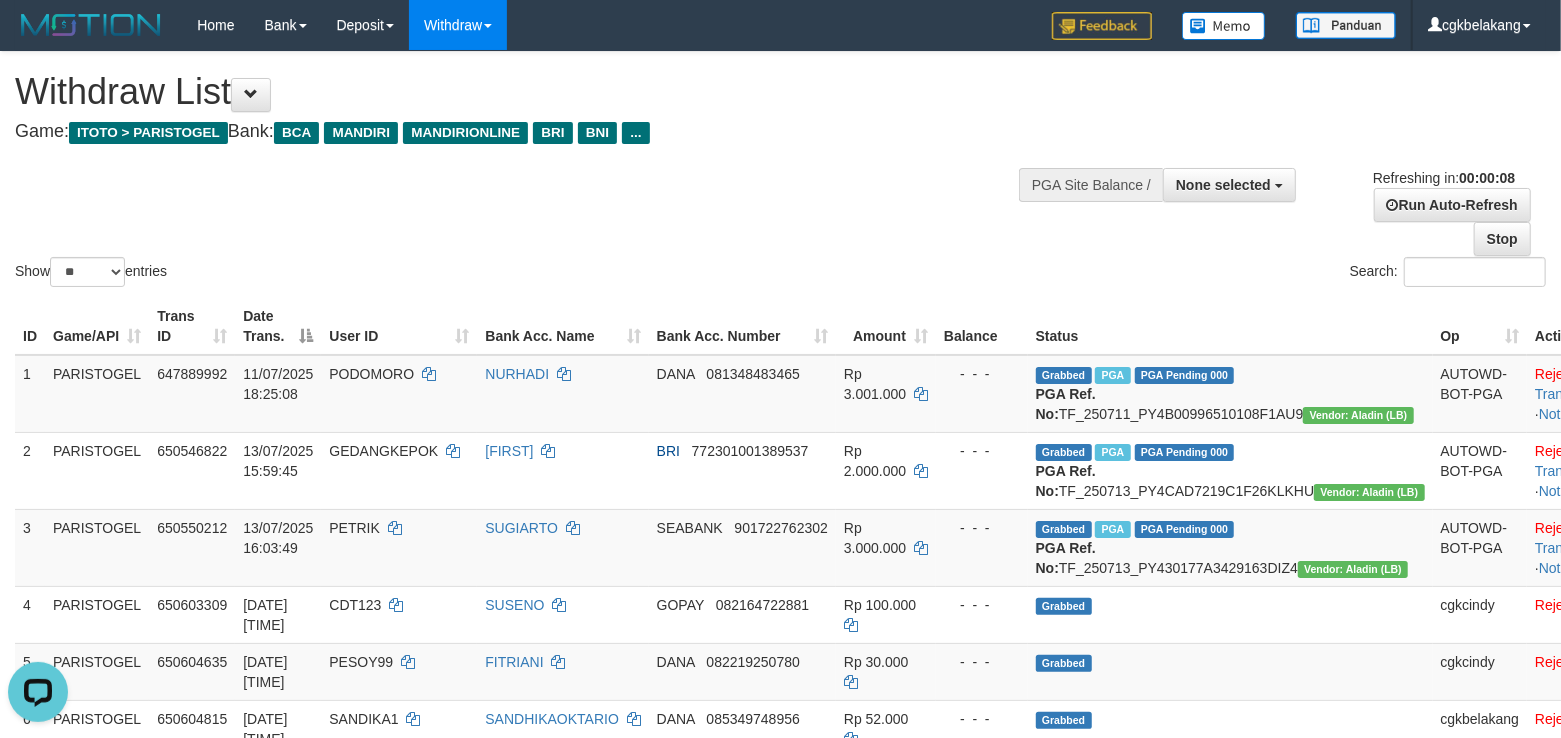 scroll, scrollTop: 0, scrollLeft: 0, axis: both 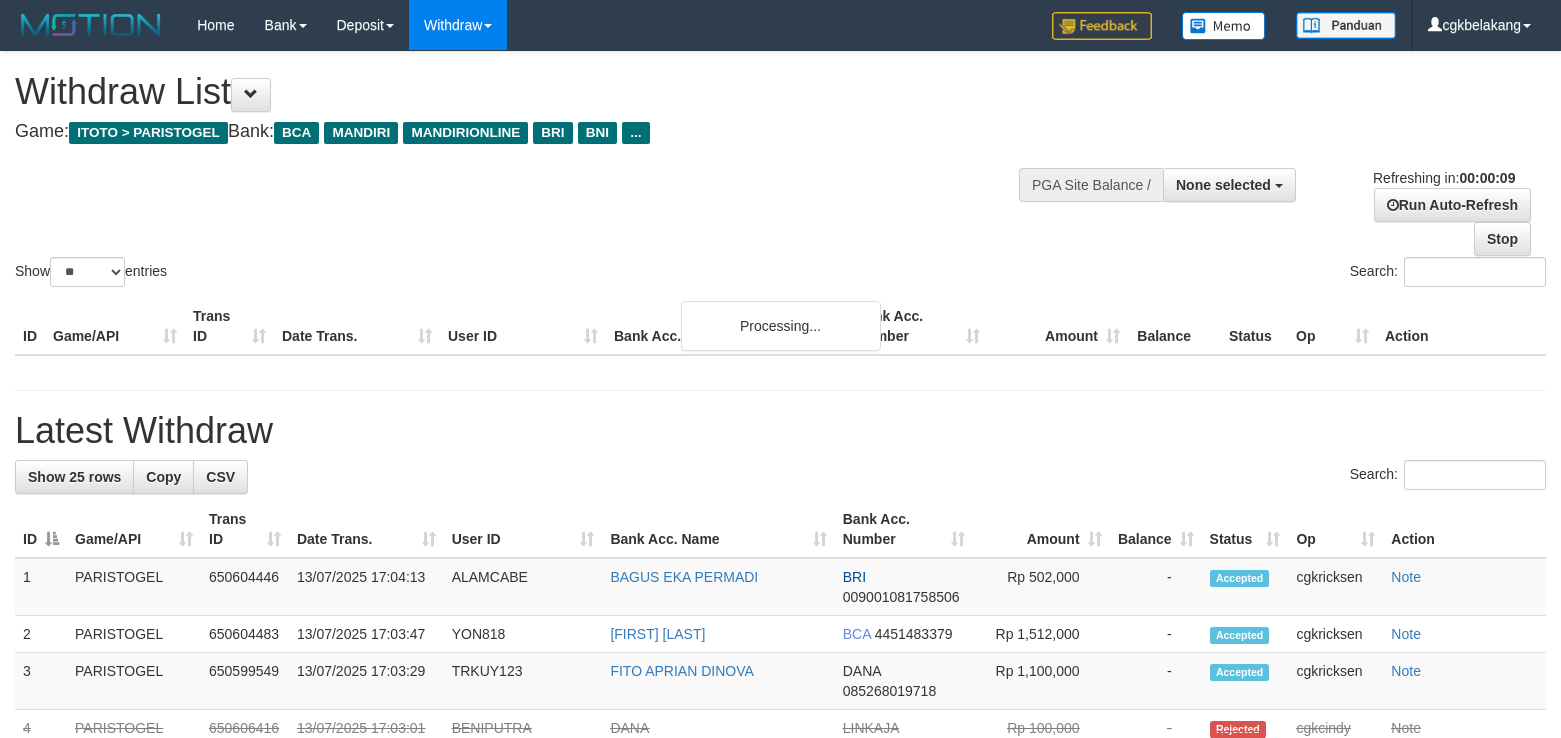 select 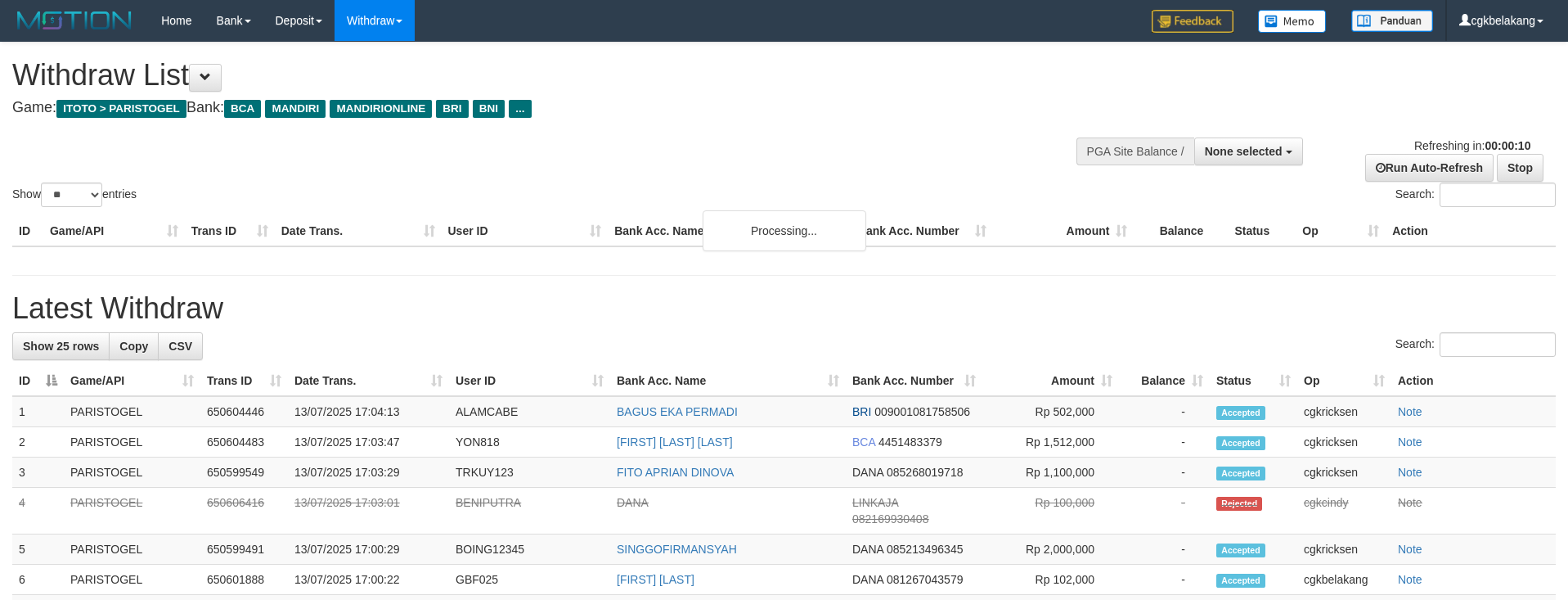 select 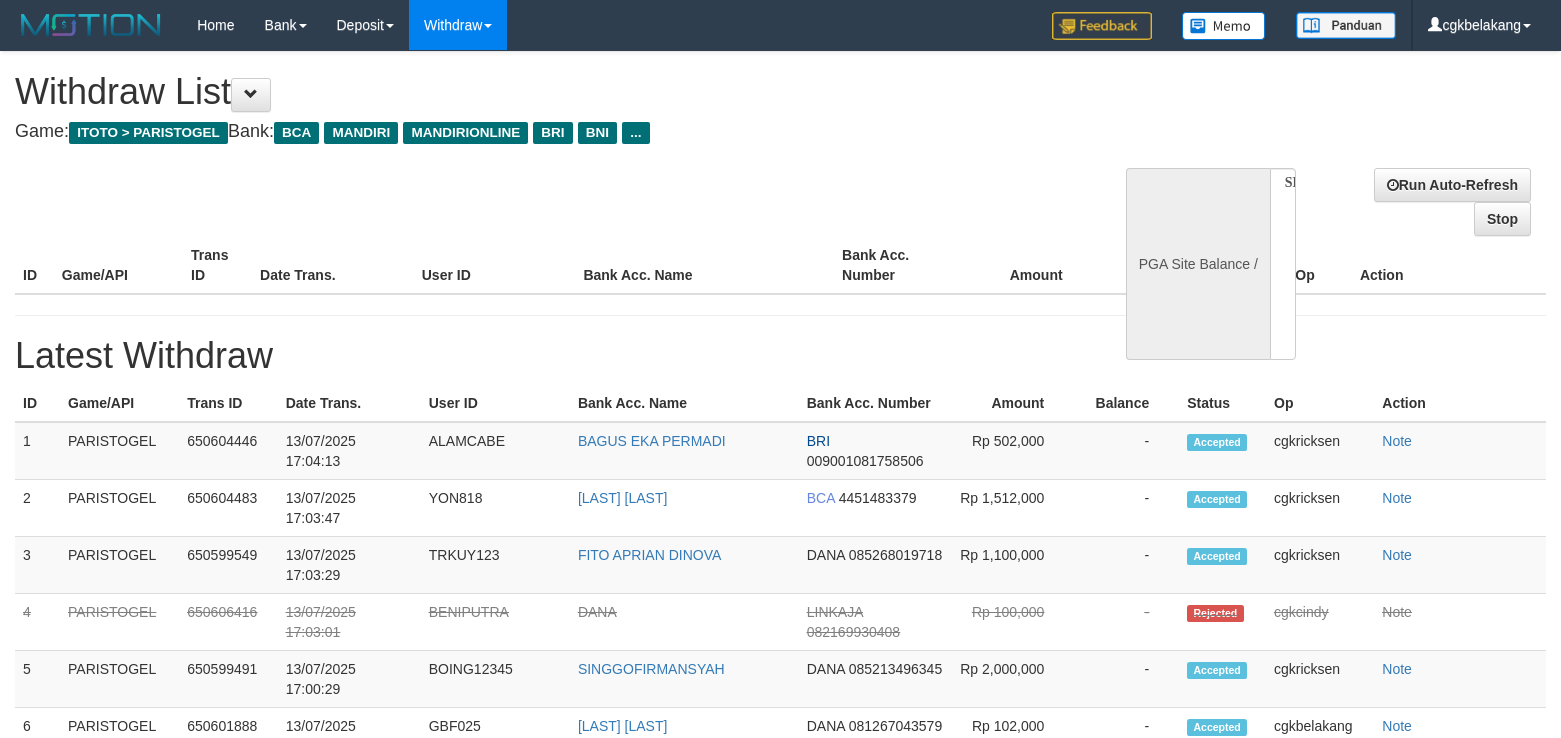 select 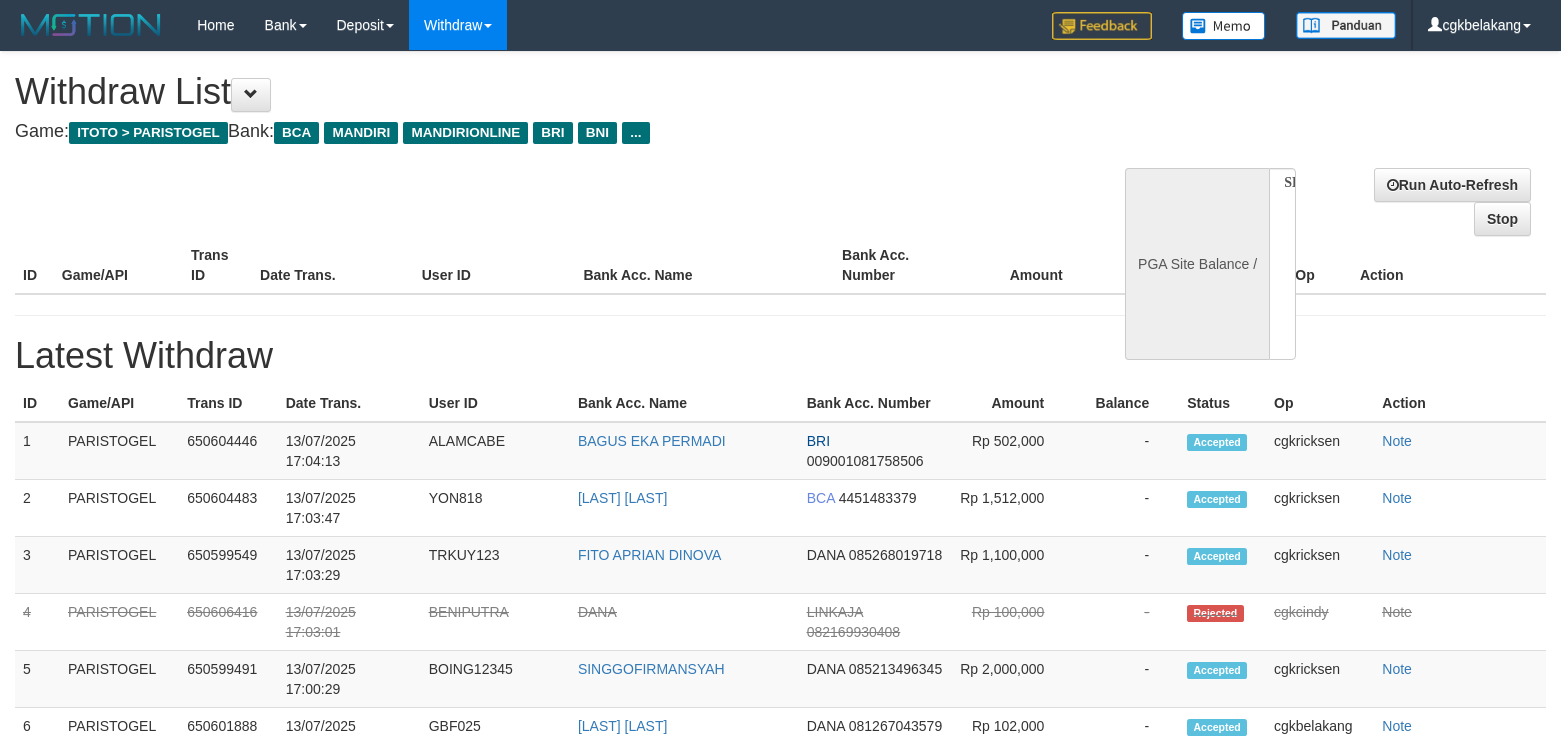 scroll, scrollTop: 0, scrollLeft: 0, axis: both 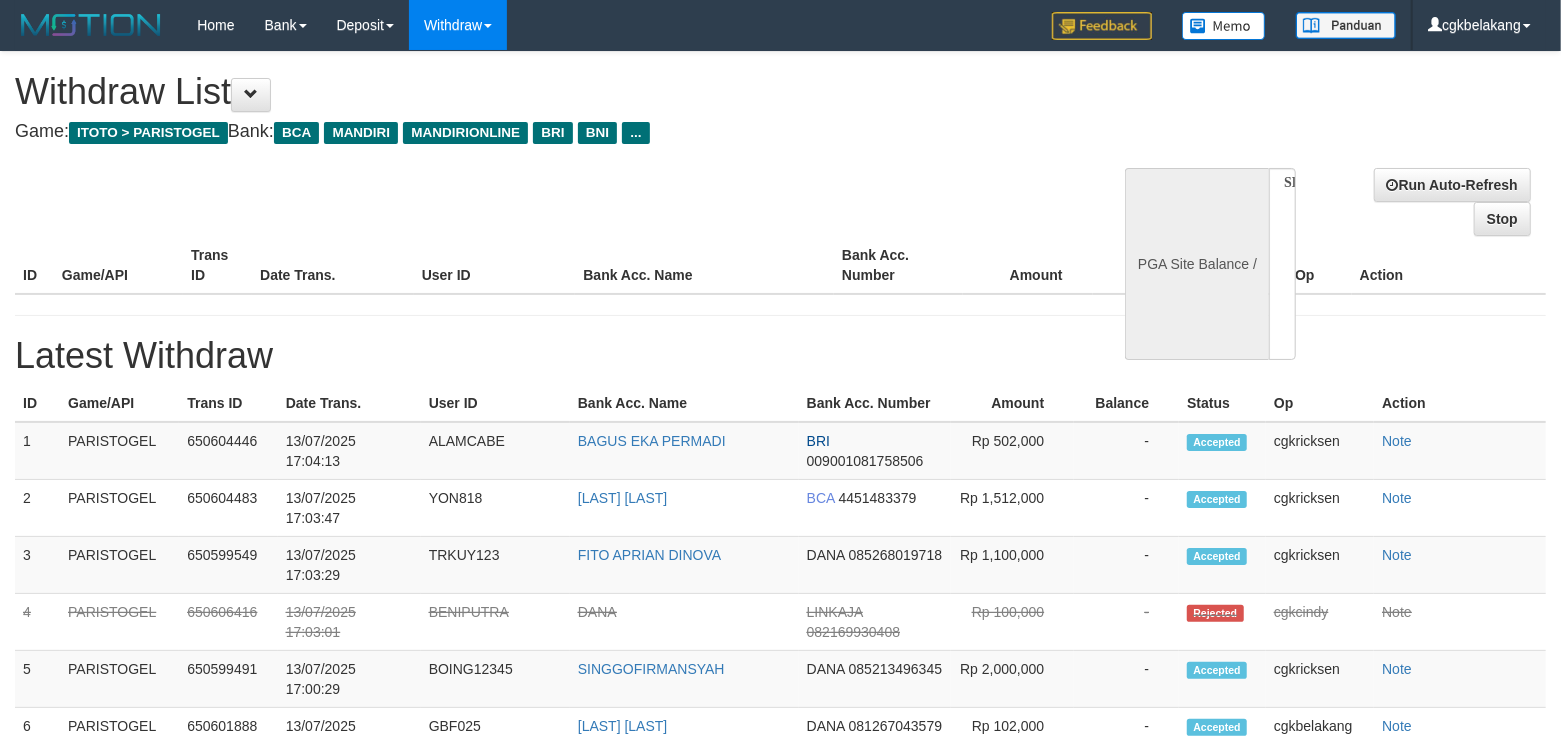 select on "**" 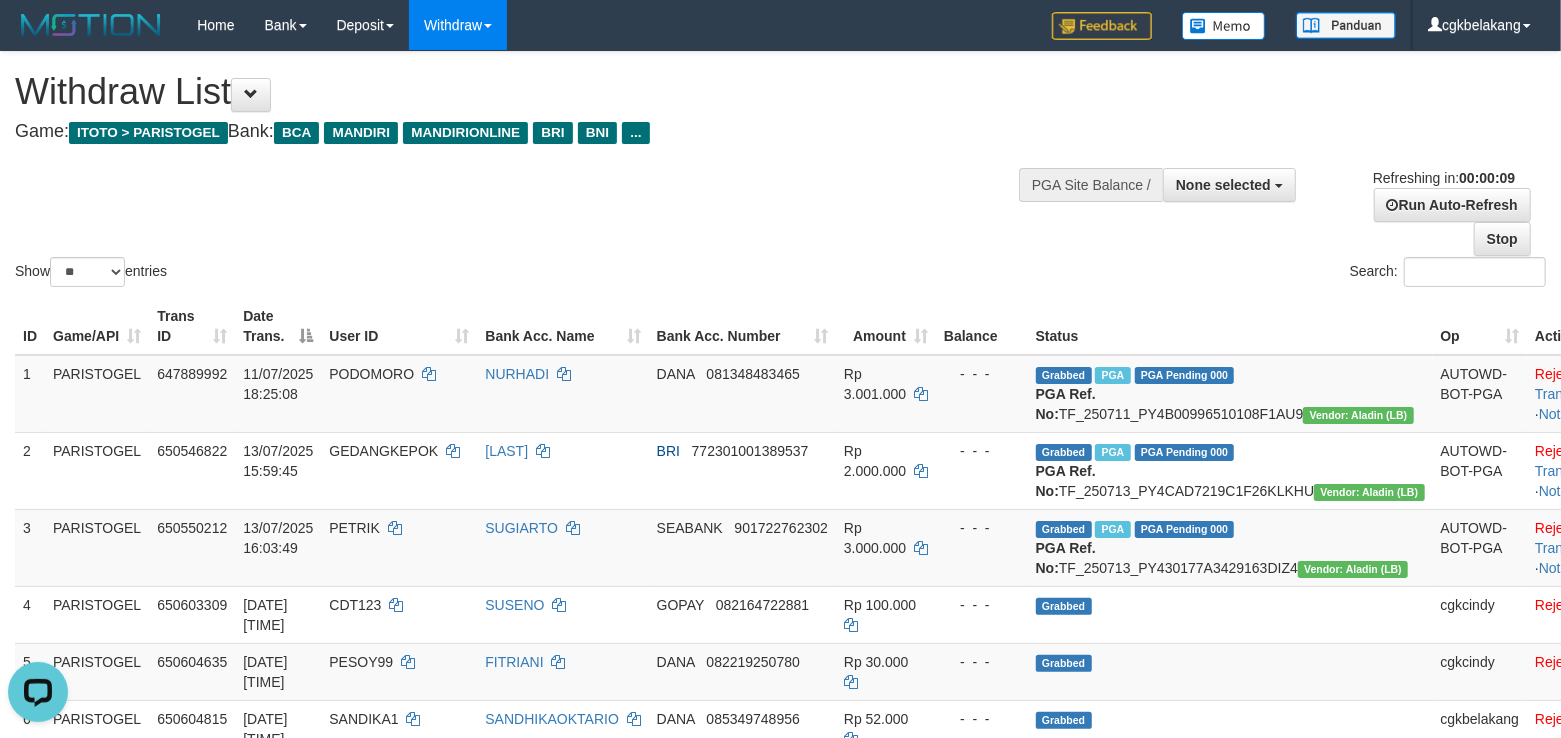 scroll, scrollTop: 0, scrollLeft: 0, axis: both 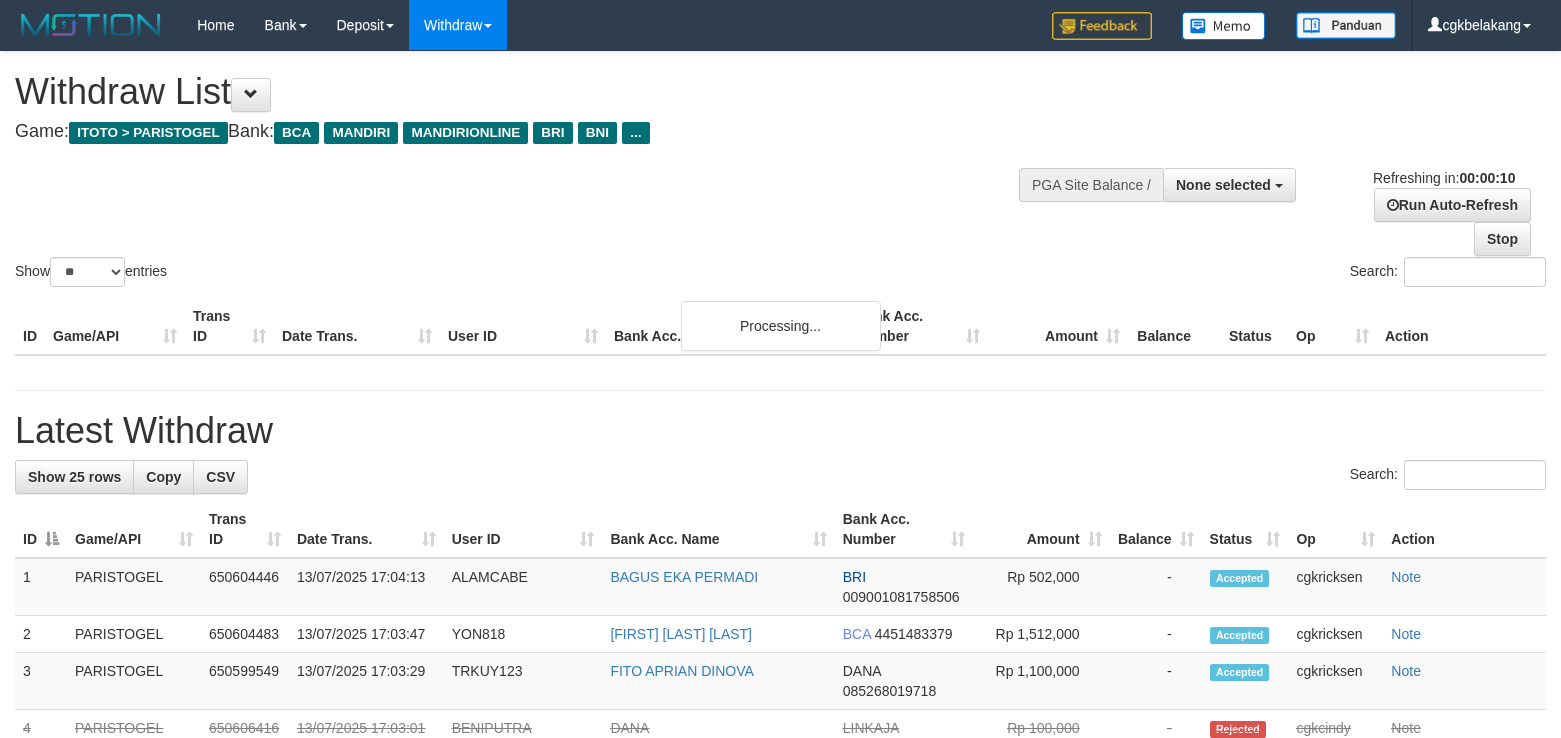 select 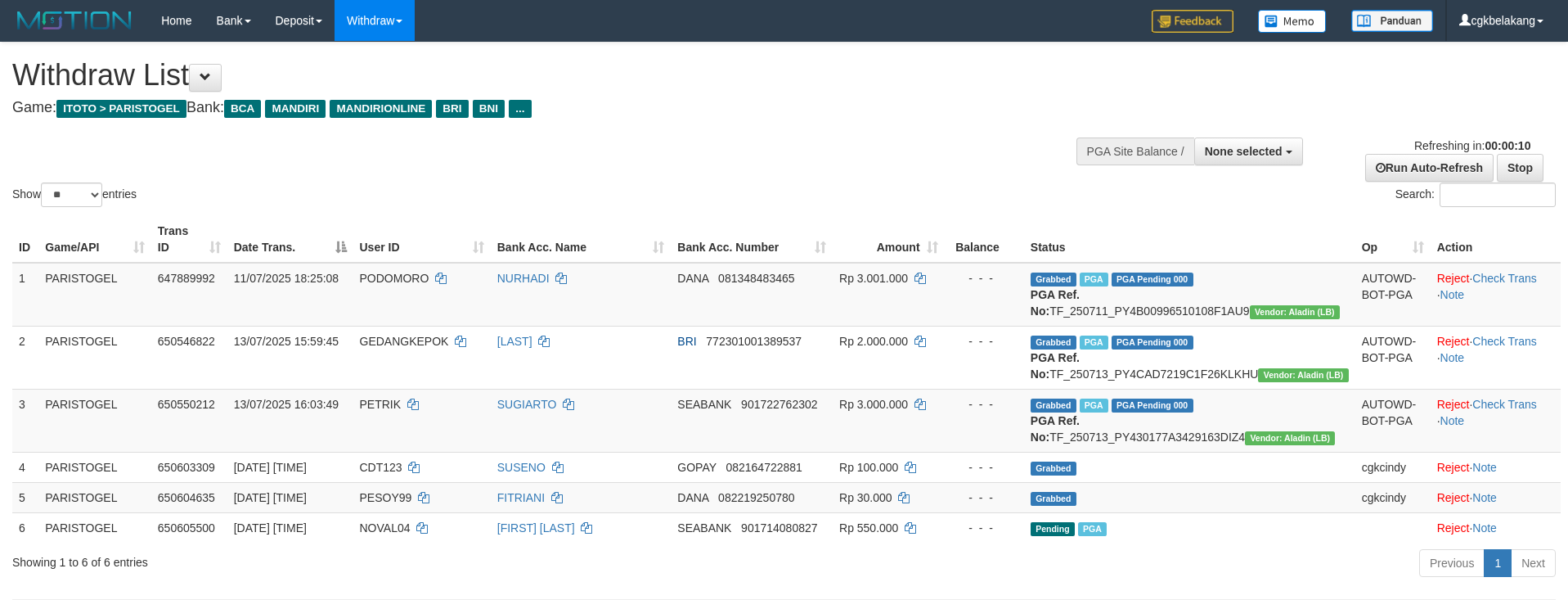 select 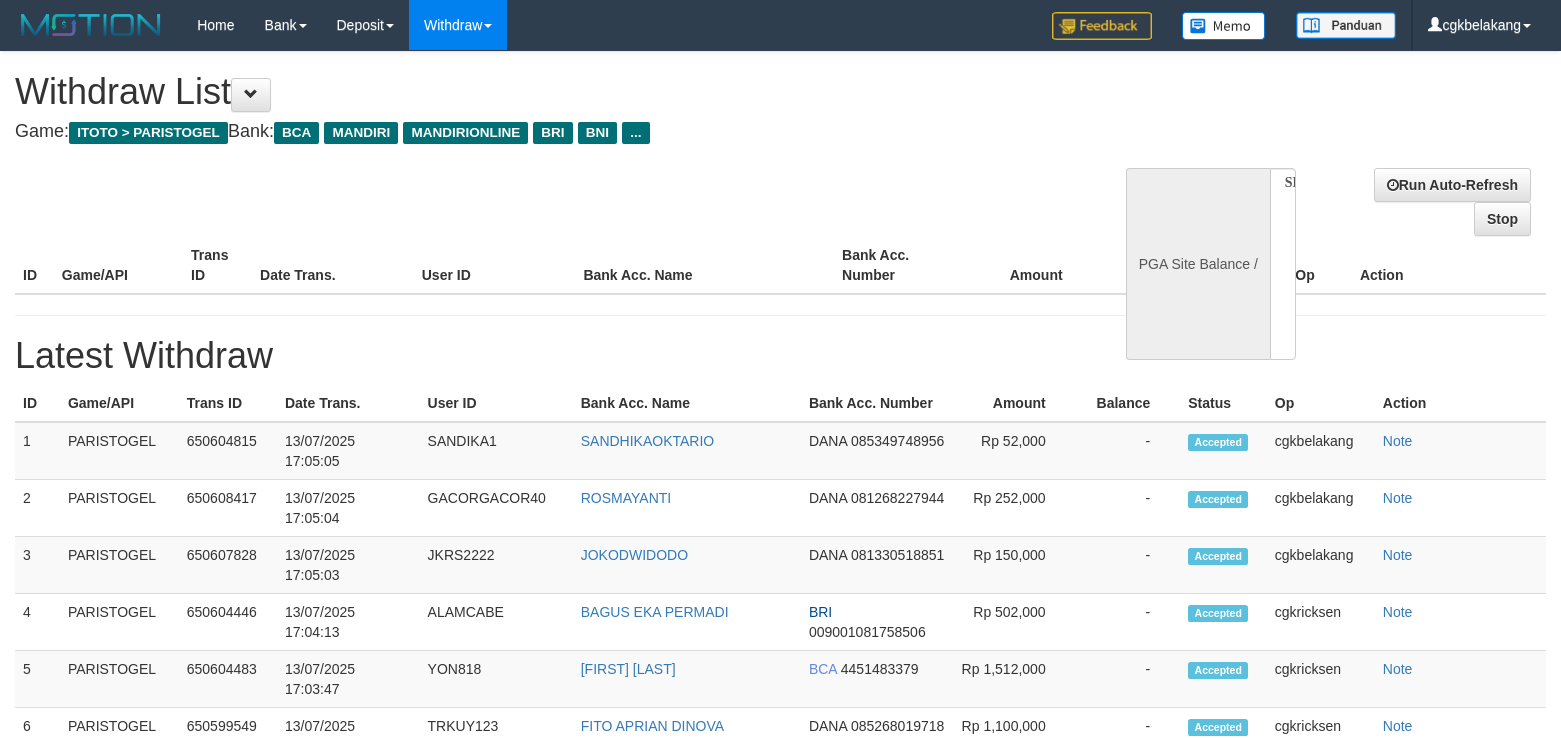 select 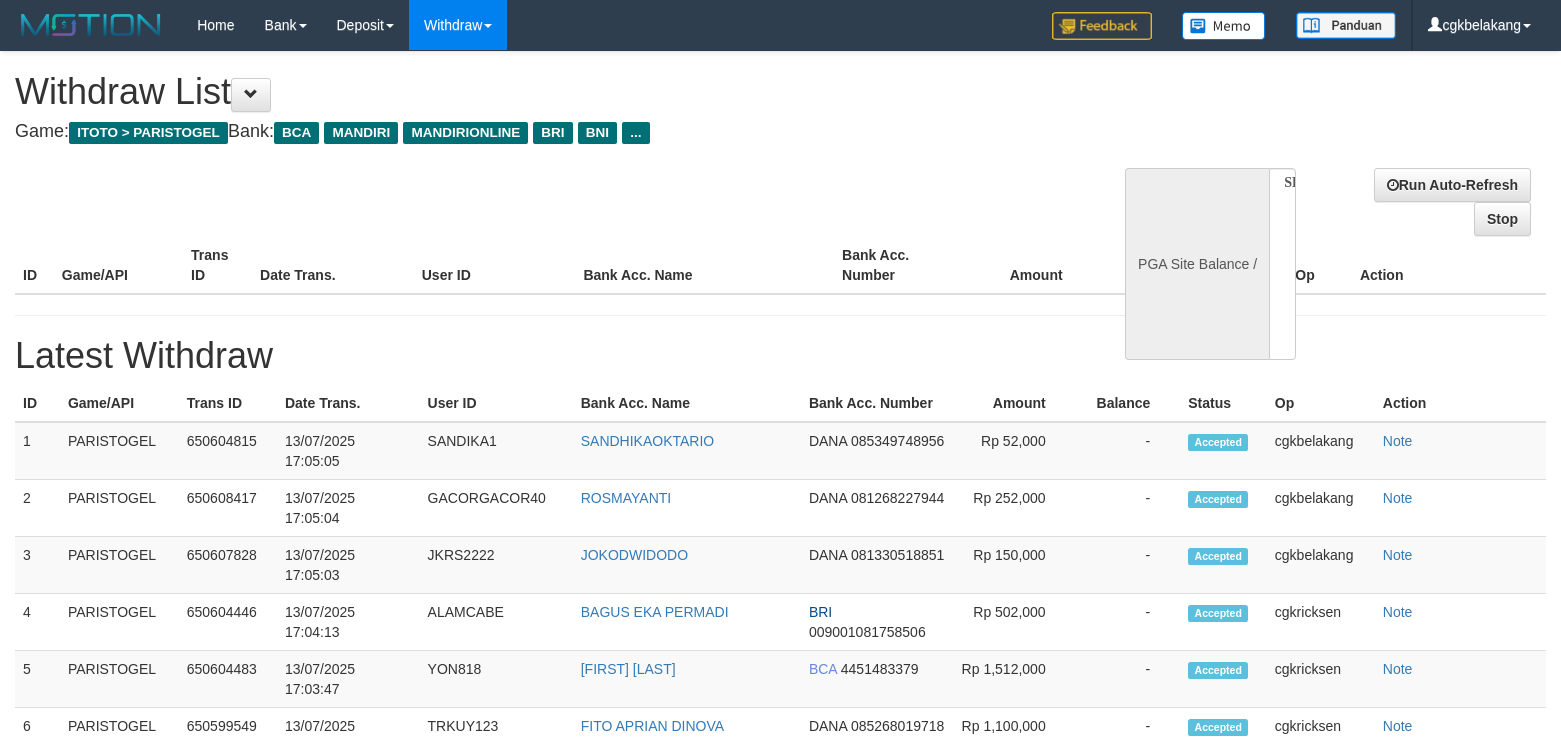 scroll, scrollTop: 0, scrollLeft: 0, axis: both 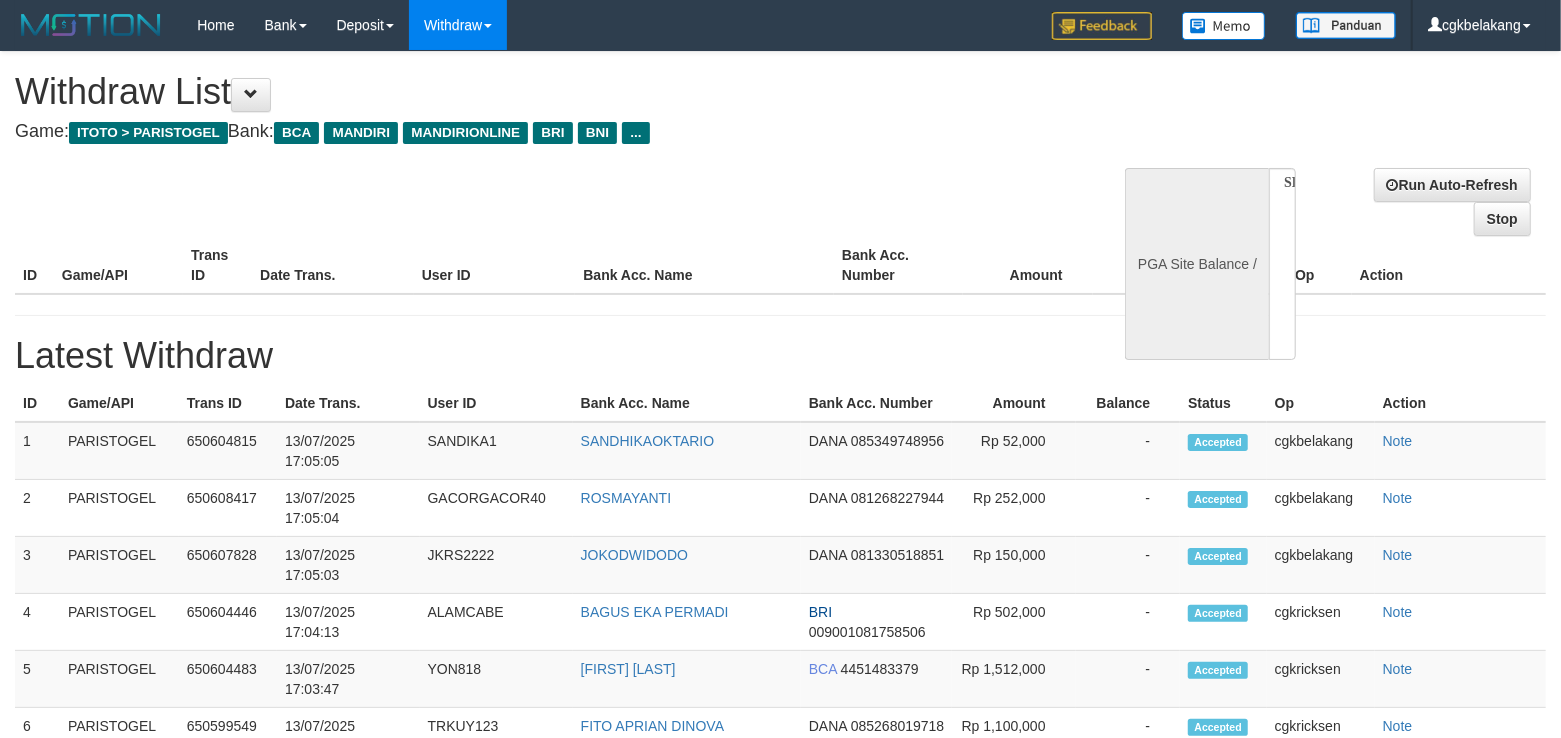 select on "**" 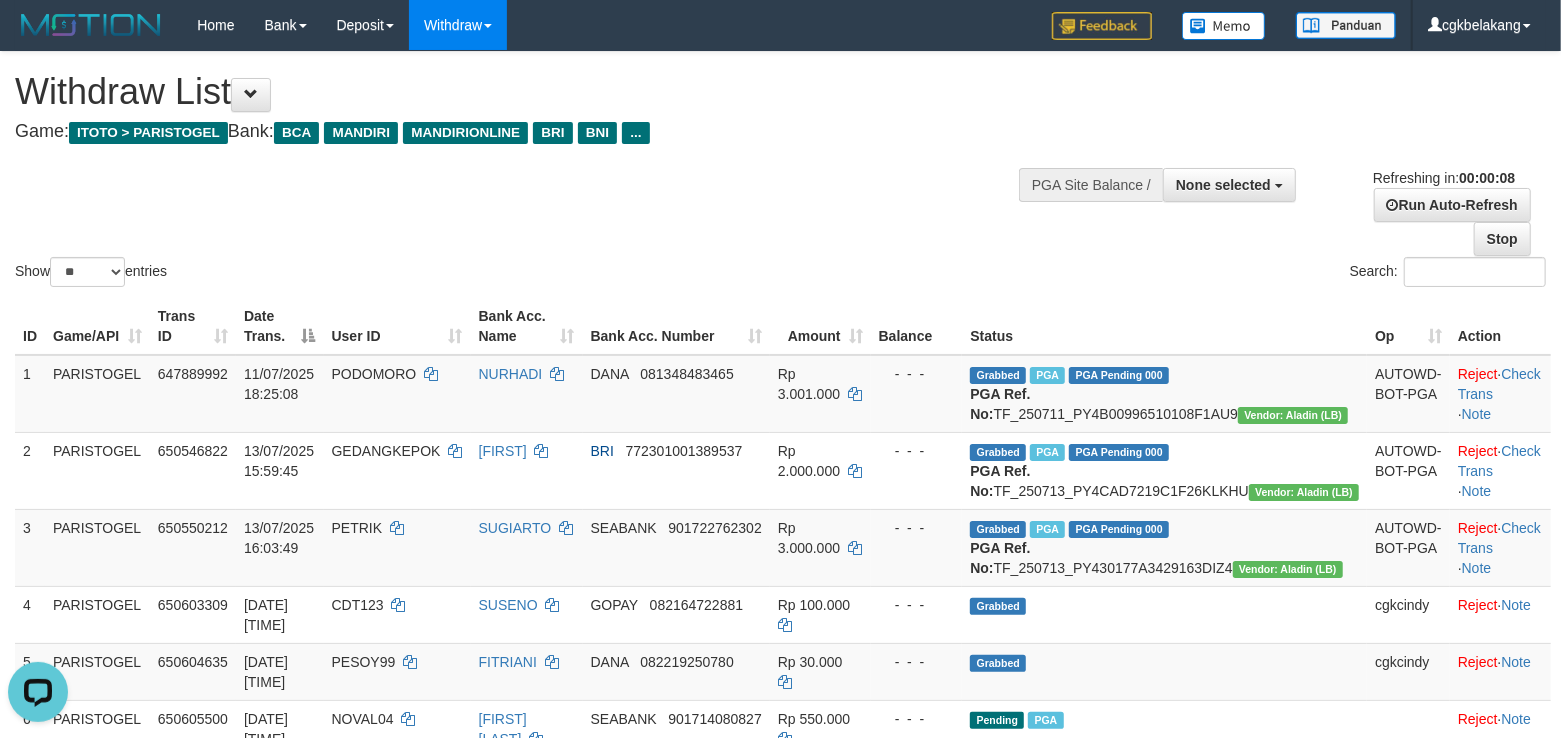 scroll, scrollTop: 0, scrollLeft: 0, axis: both 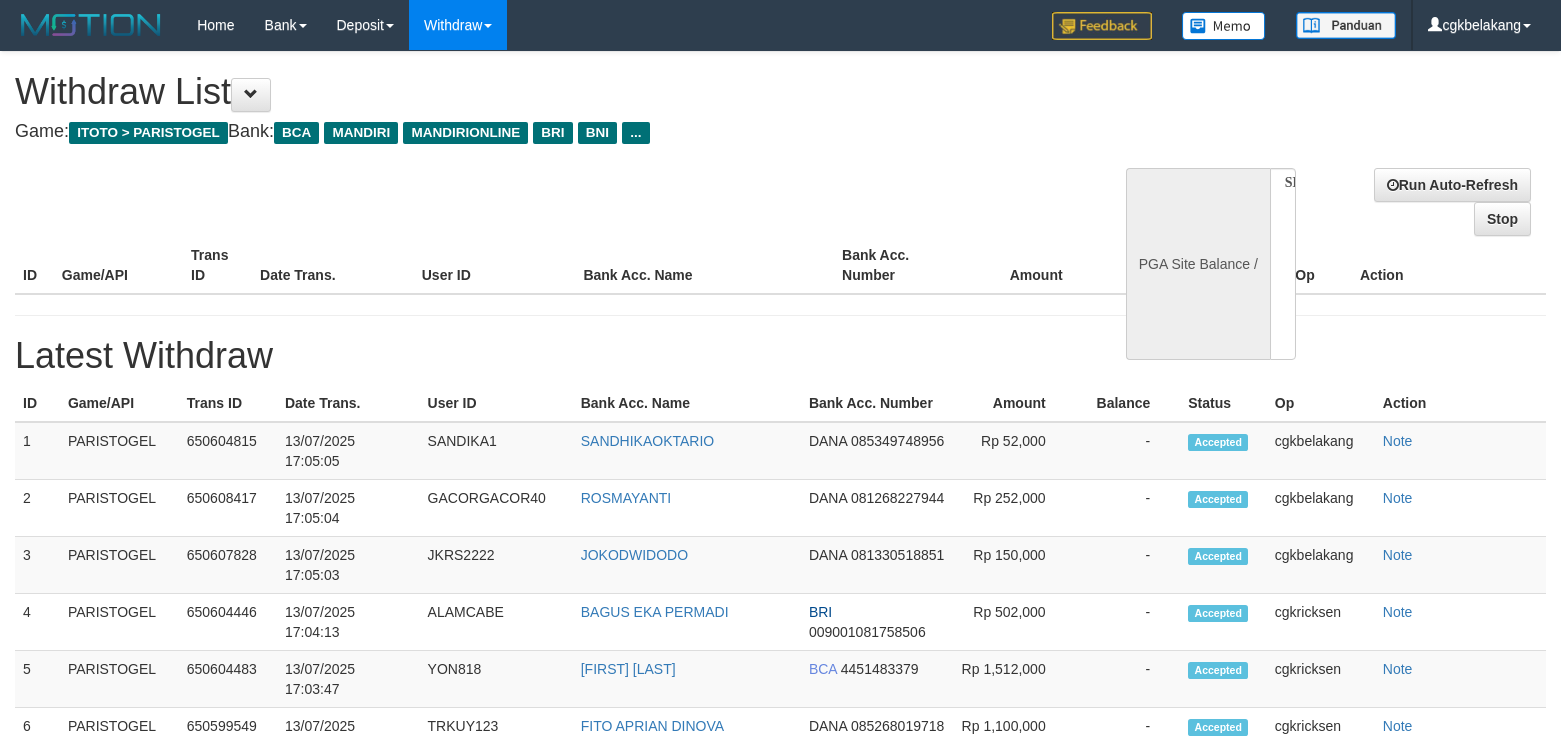 select 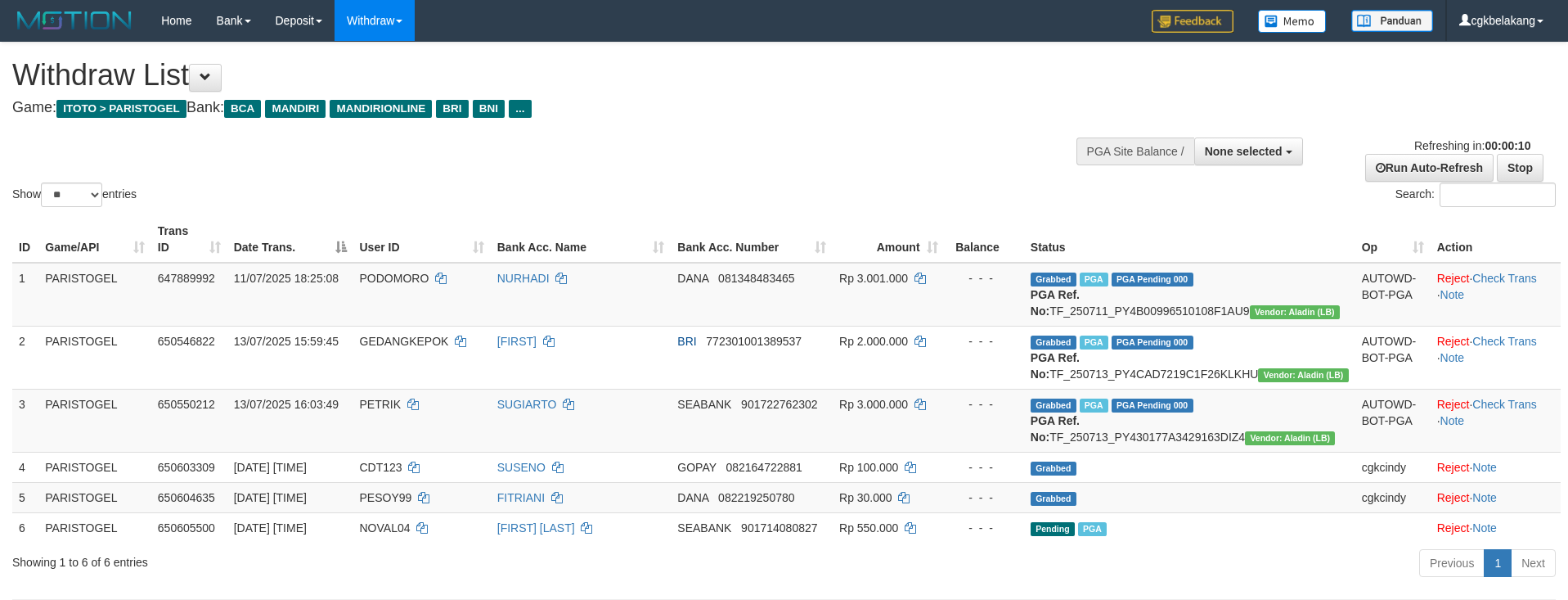 select 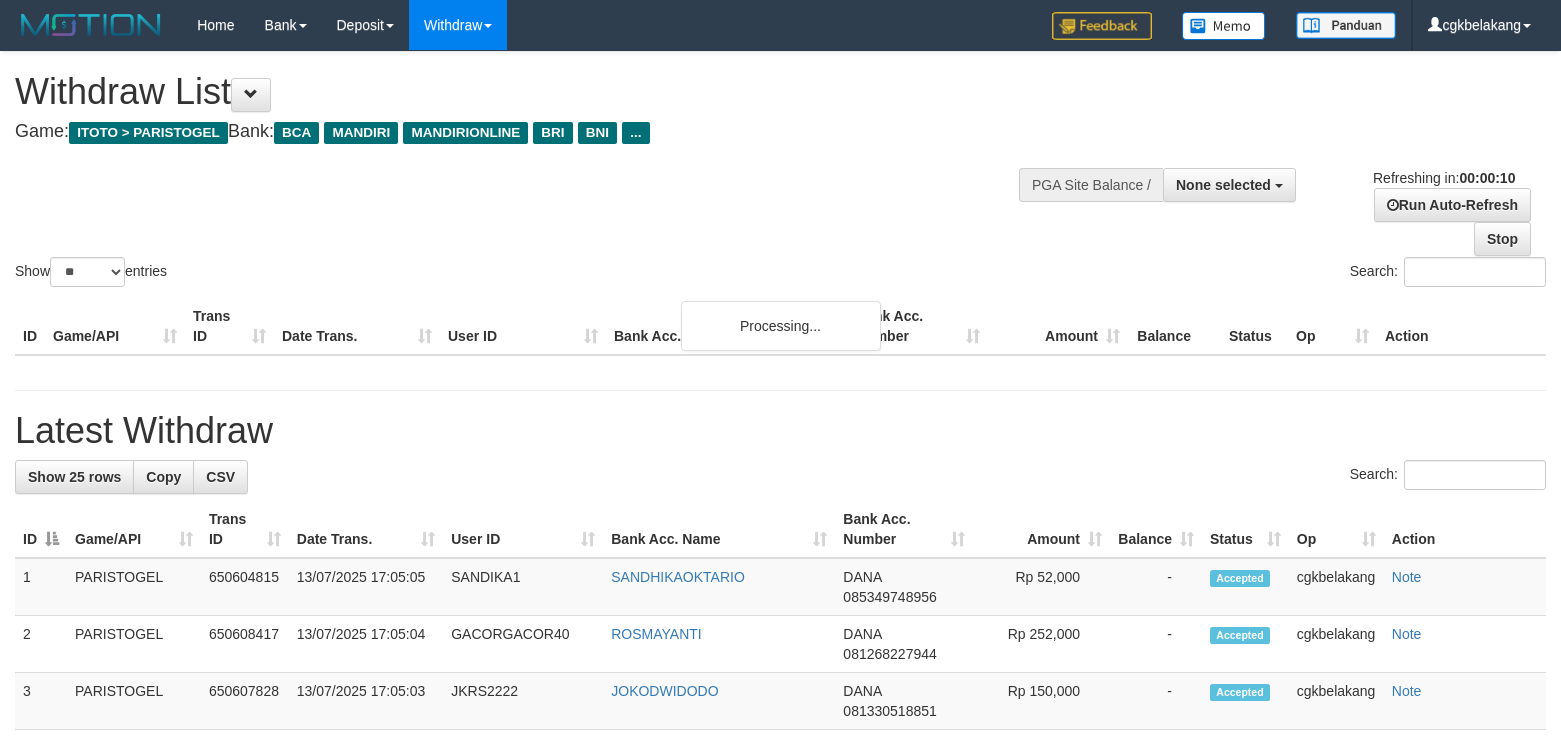 select 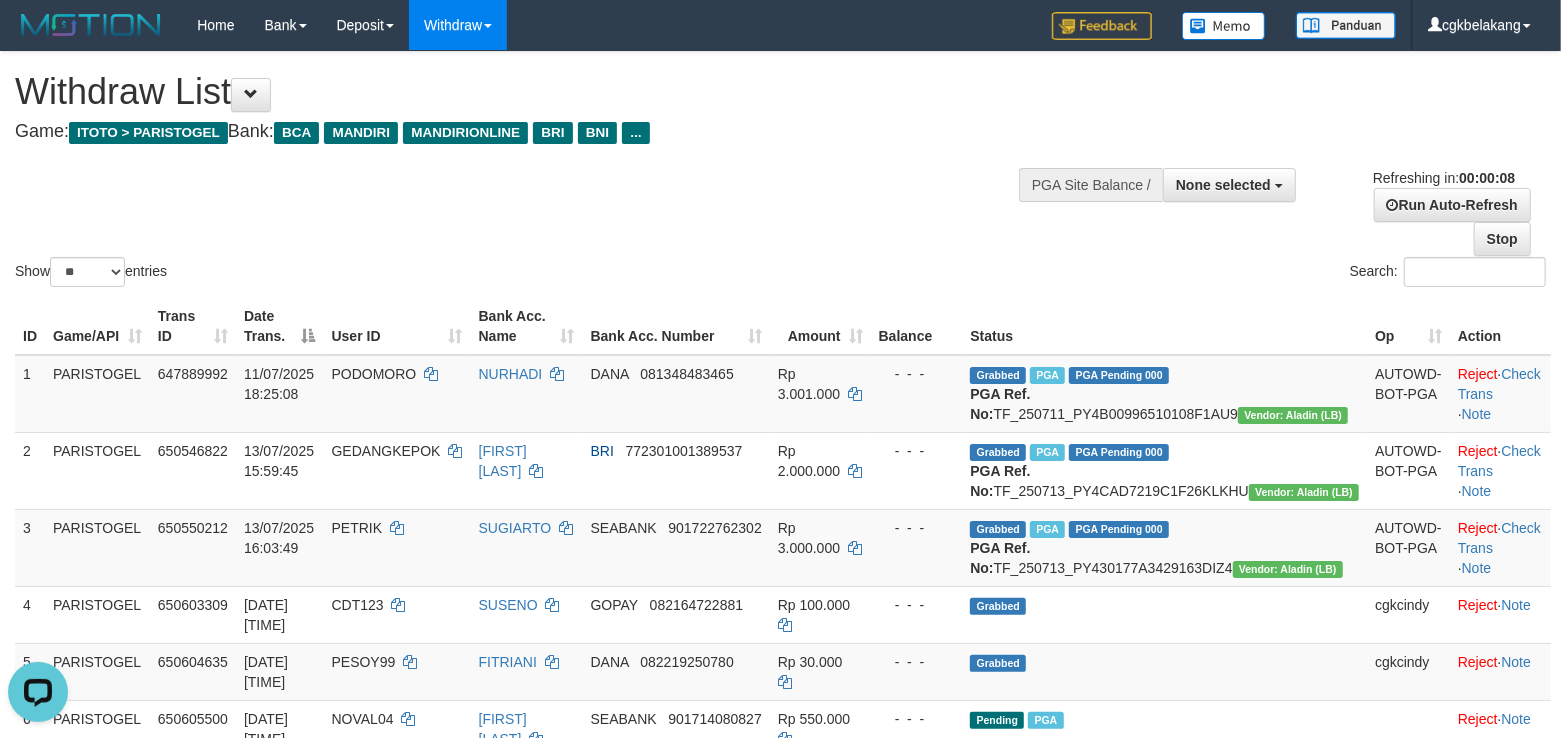 scroll, scrollTop: 0, scrollLeft: 0, axis: both 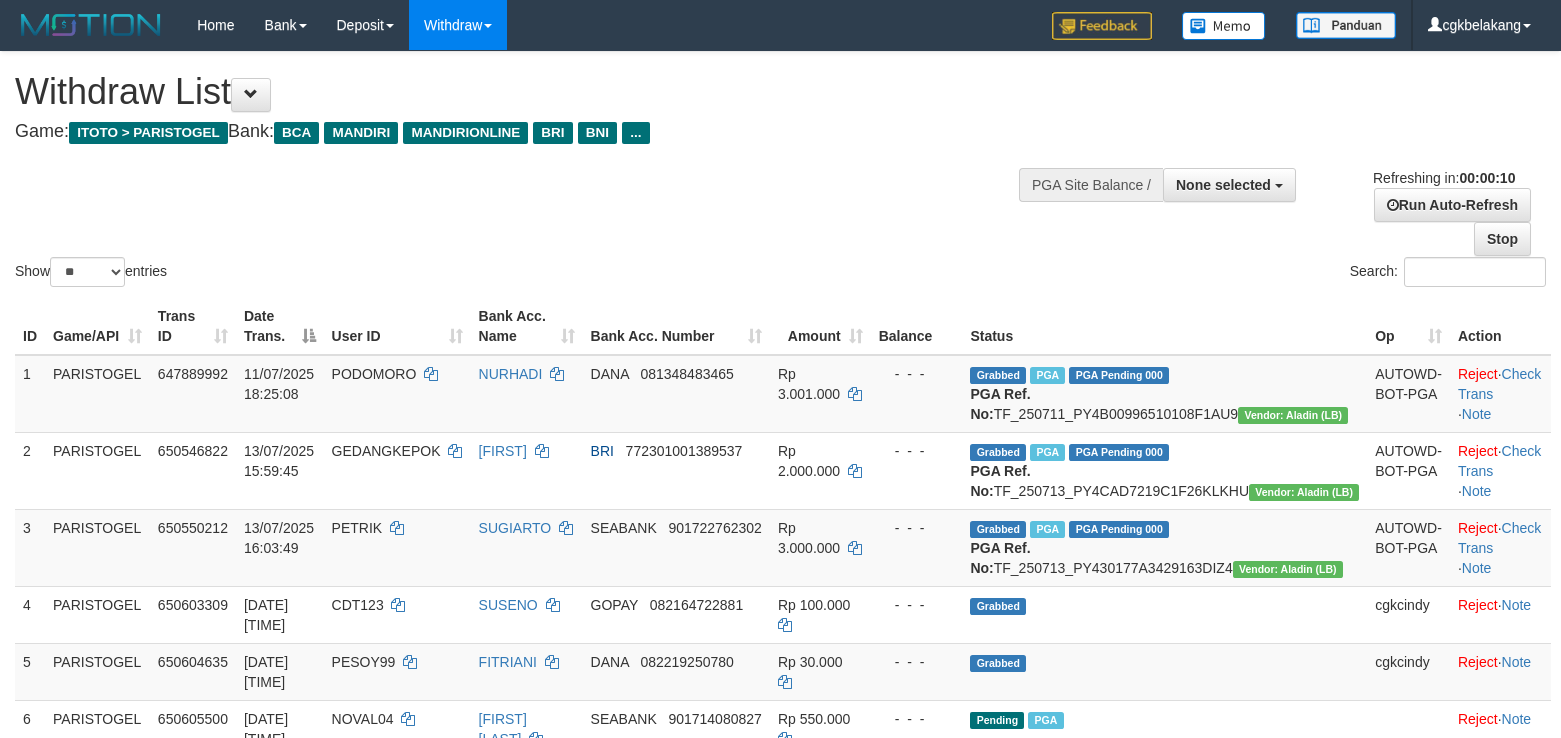 select 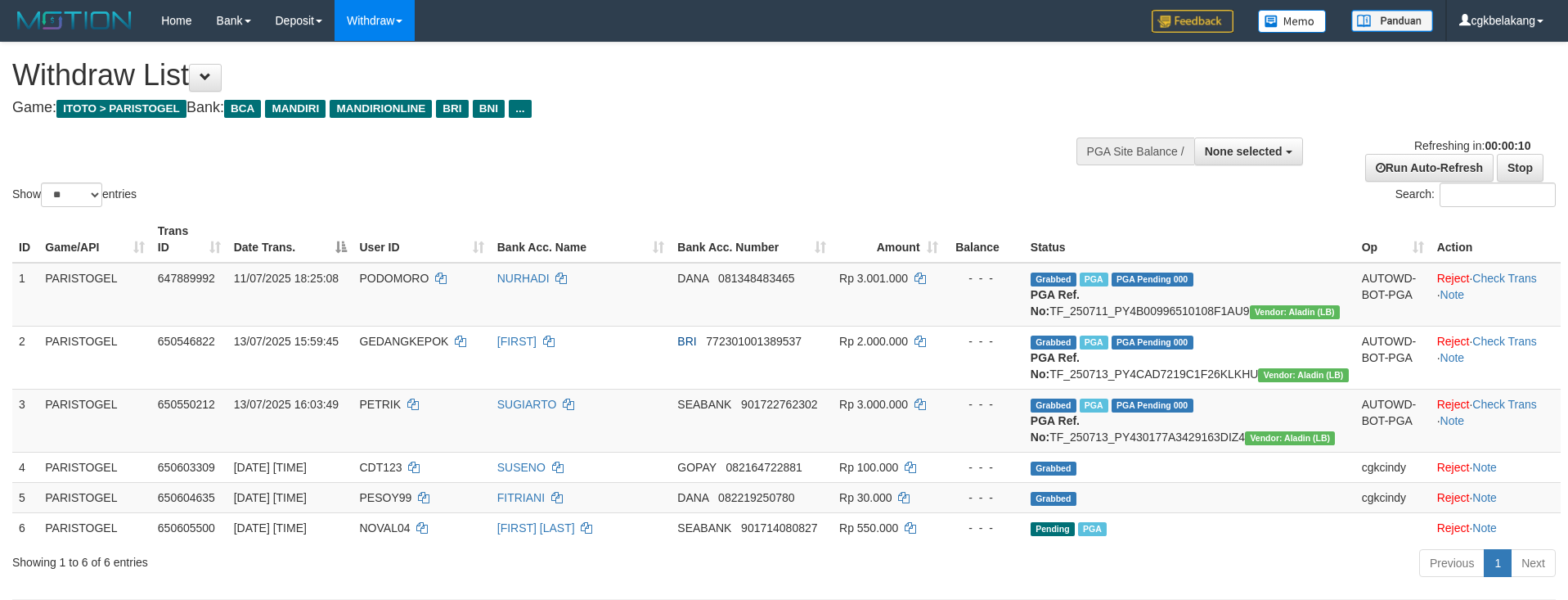 select 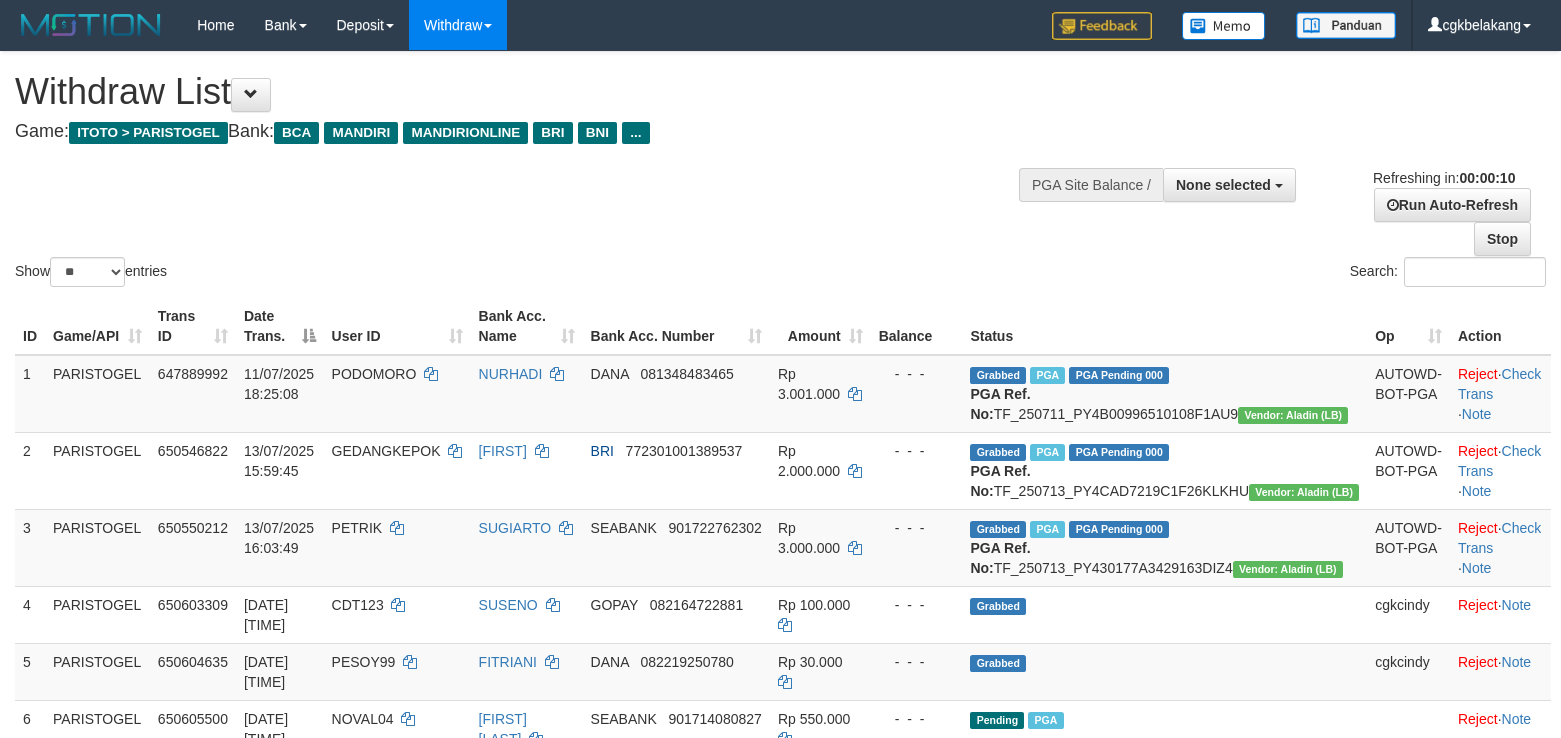 select 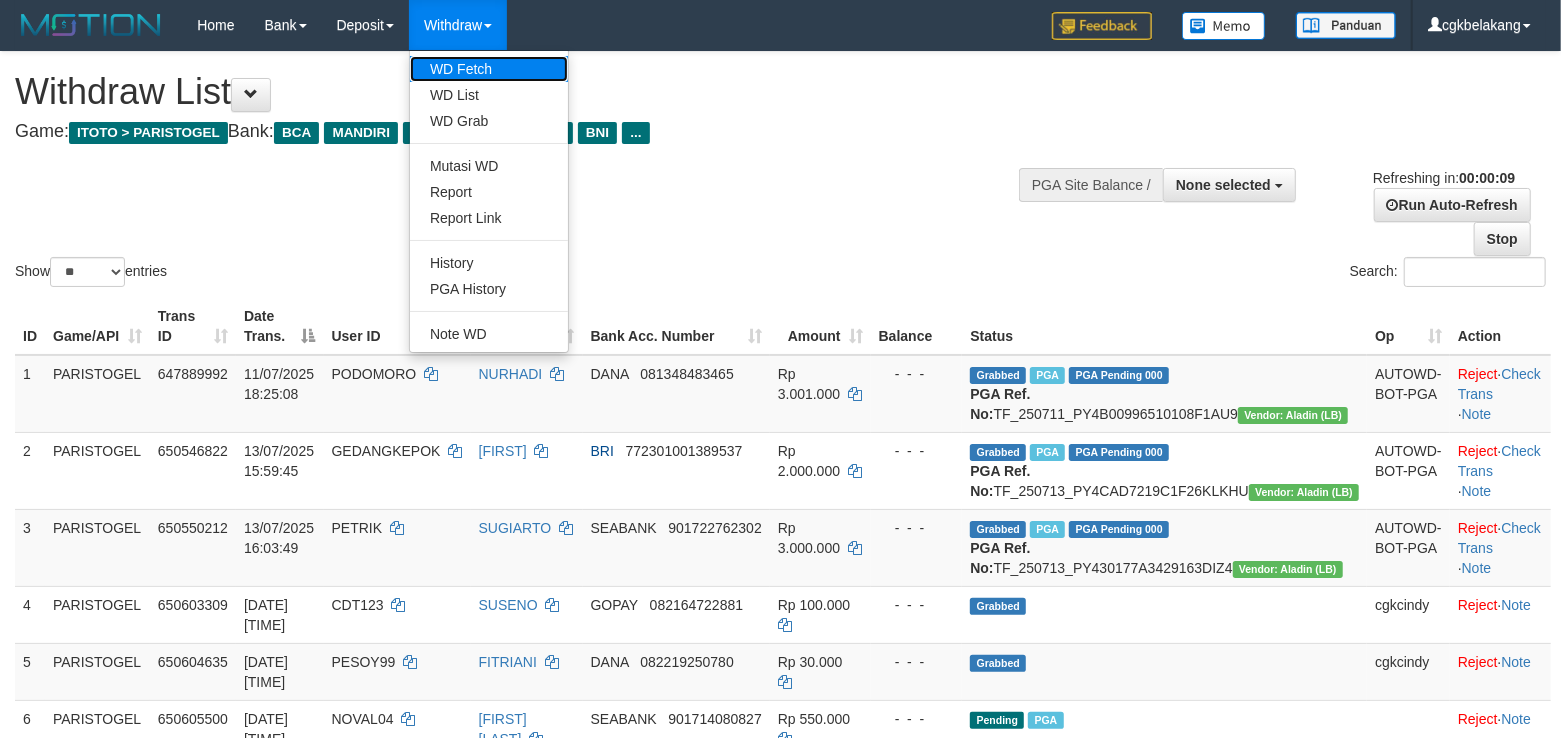click on "WD Fetch" at bounding box center [489, 69] 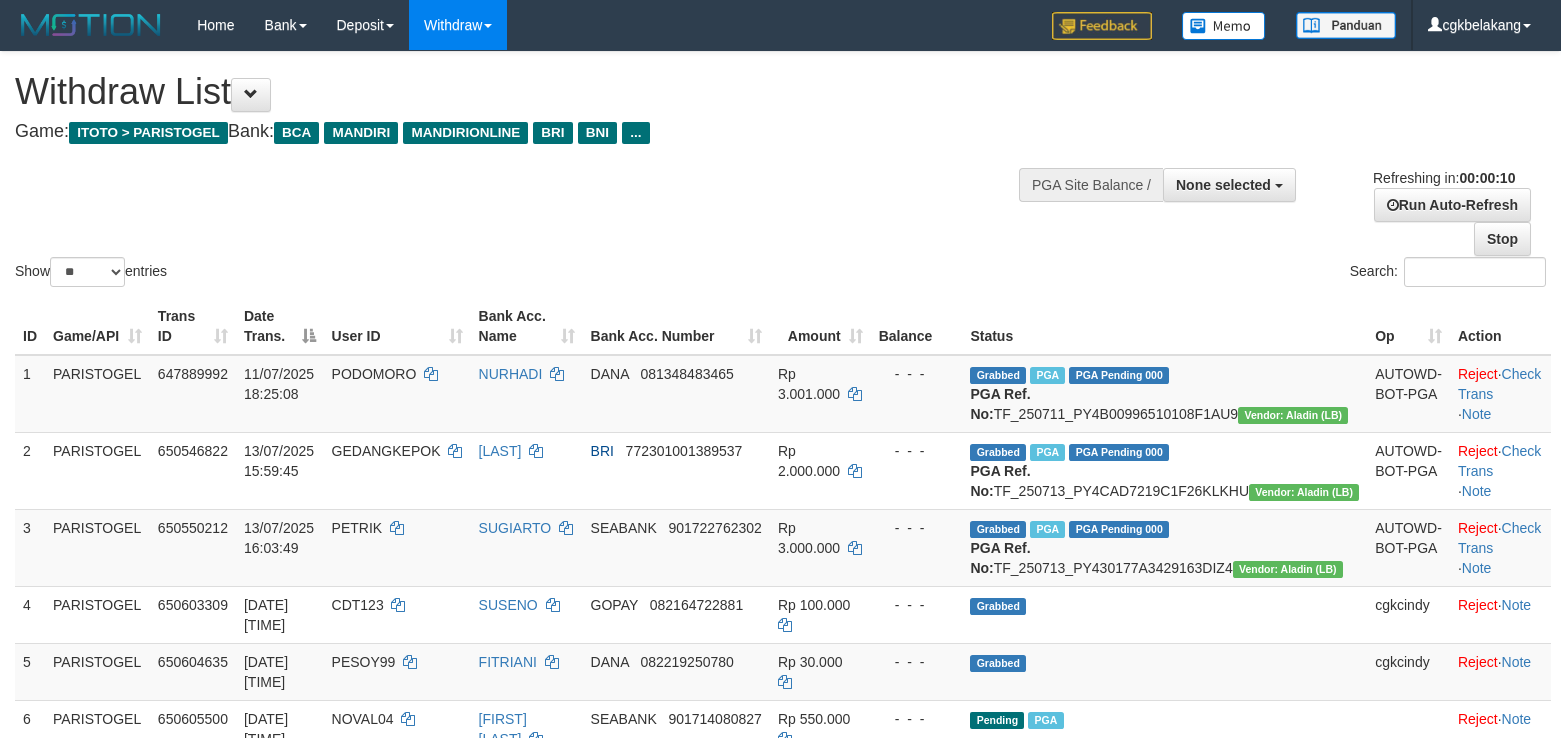 select 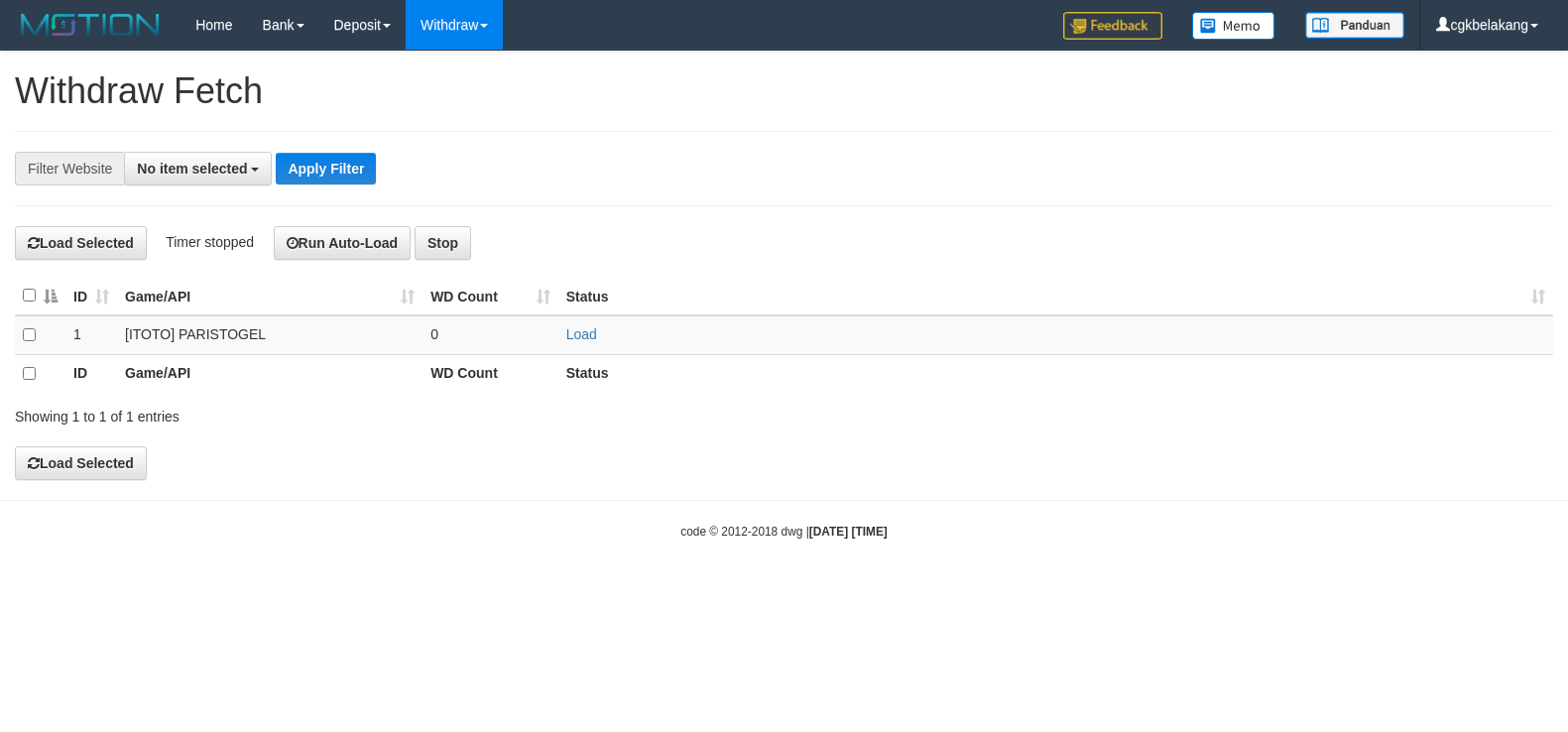 select 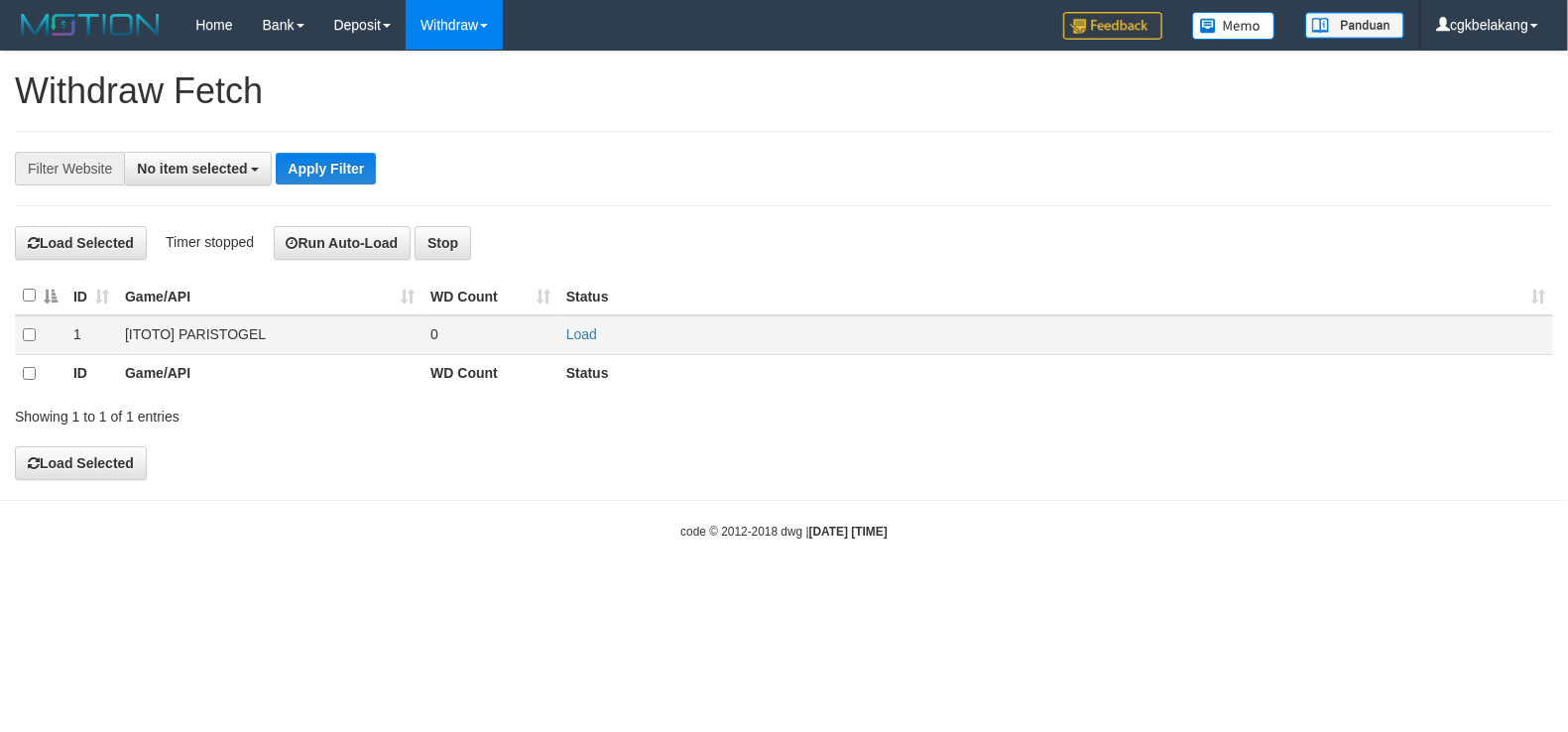 click on "Load" at bounding box center (1055, 335) 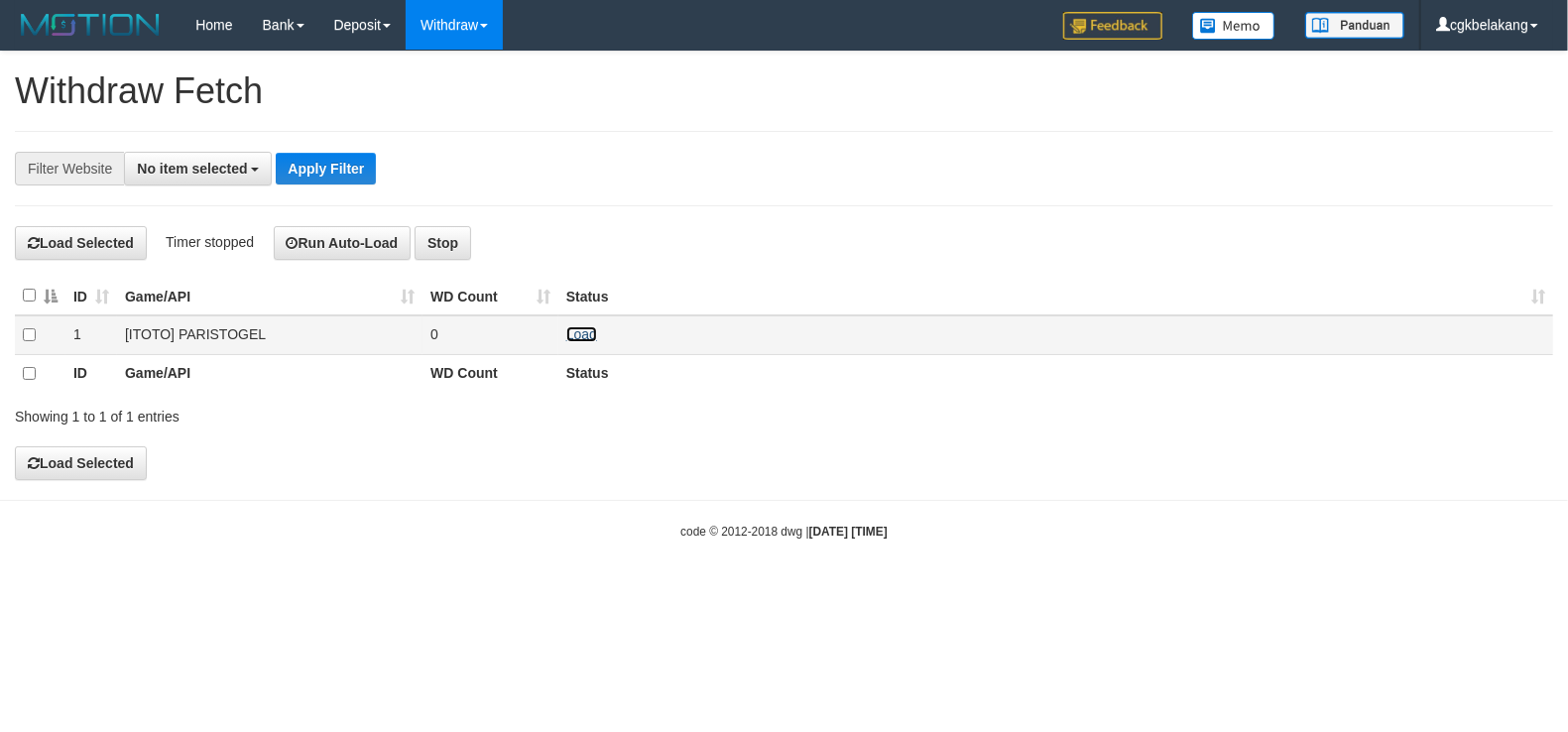 click on "Load" at bounding box center [581, 334] 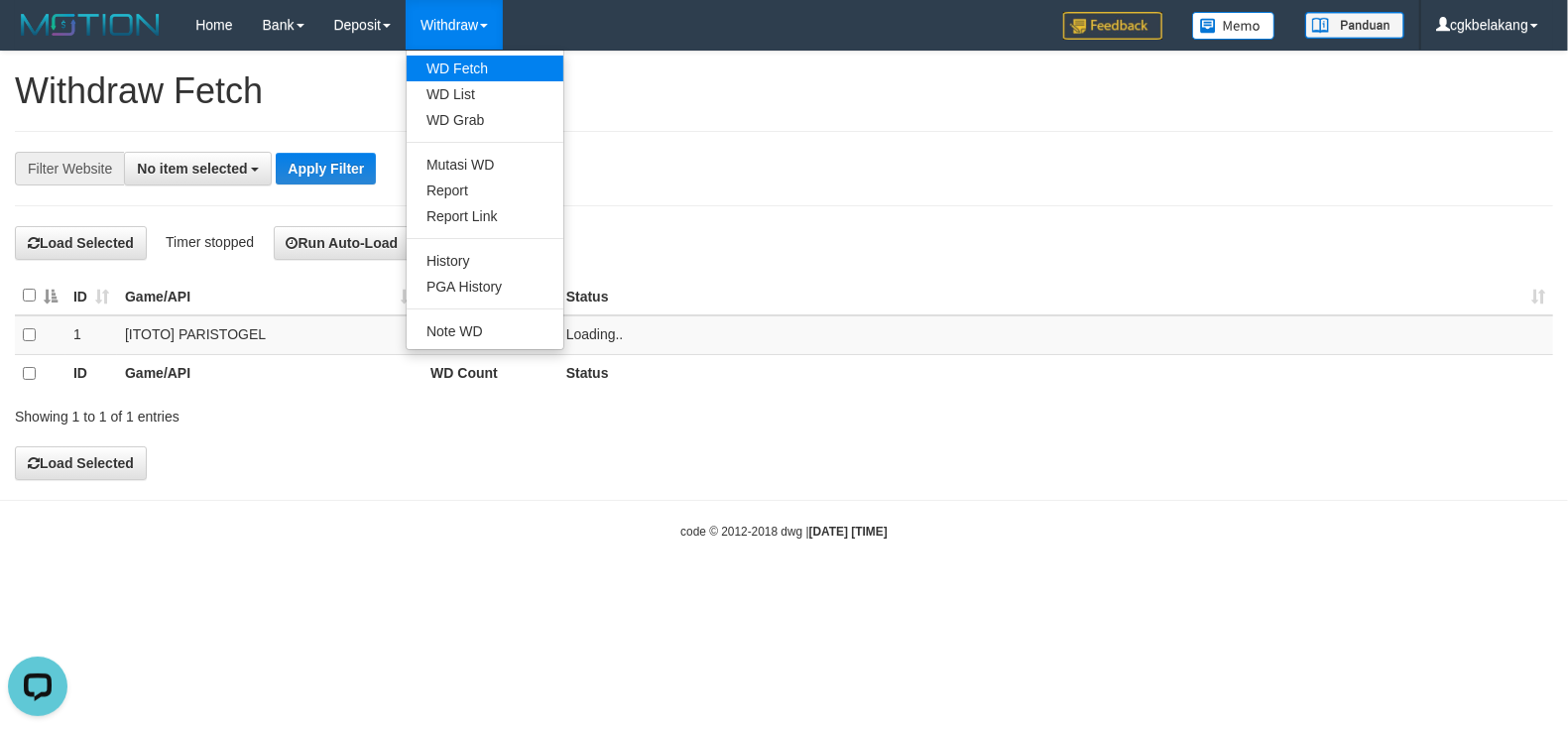 scroll, scrollTop: 0, scrollLeft: 0, axis: both 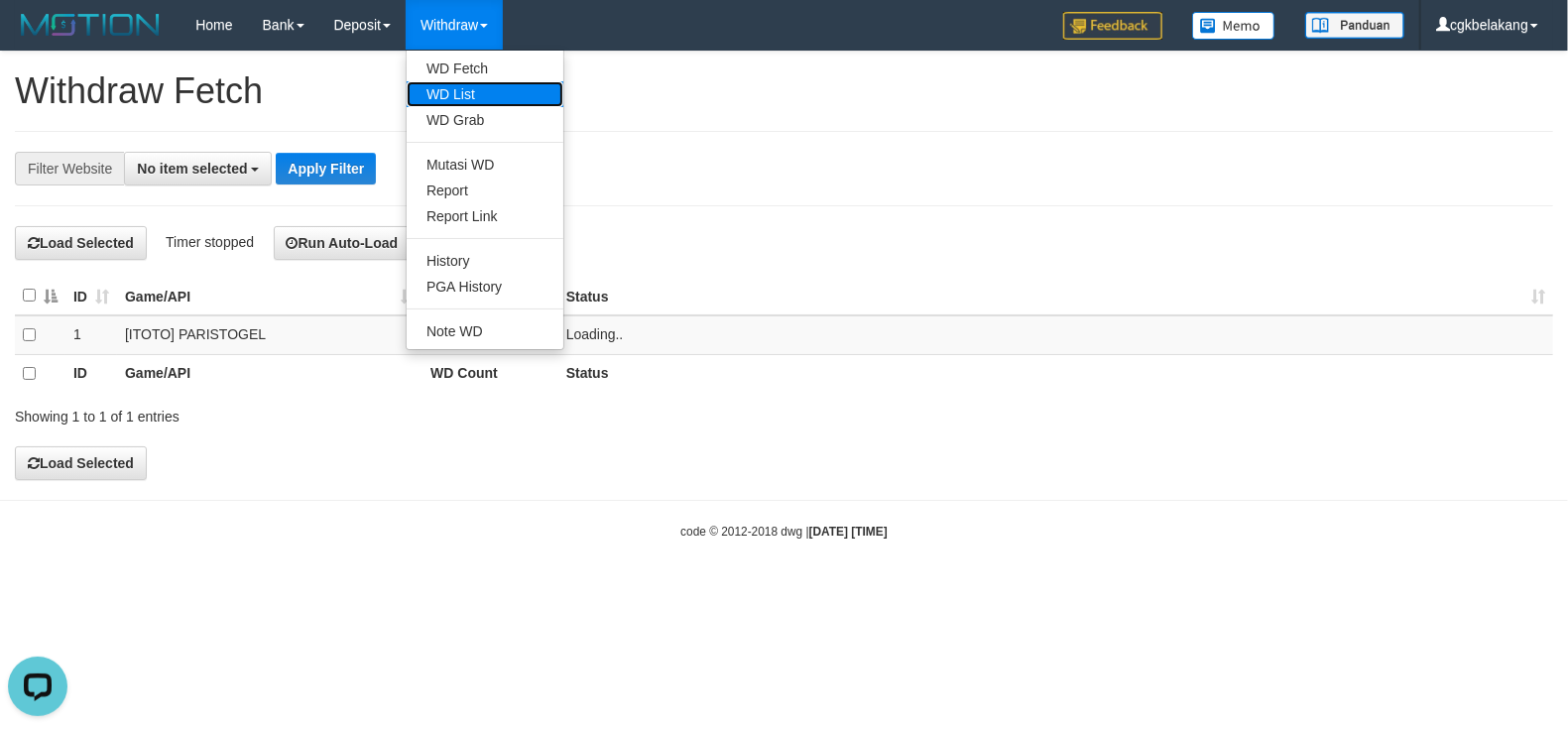 click on "WD List" at bounding box center [485, 94] 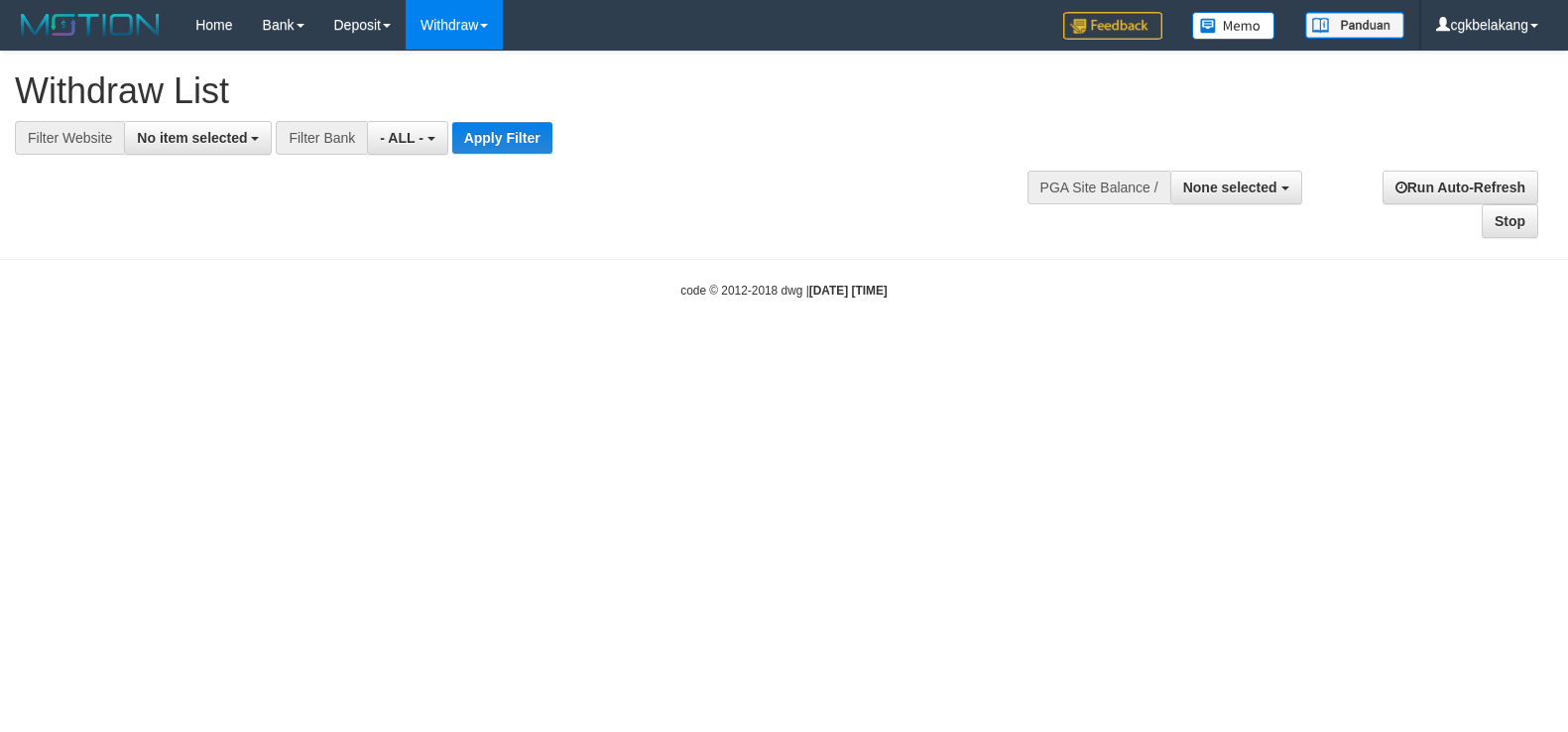 select 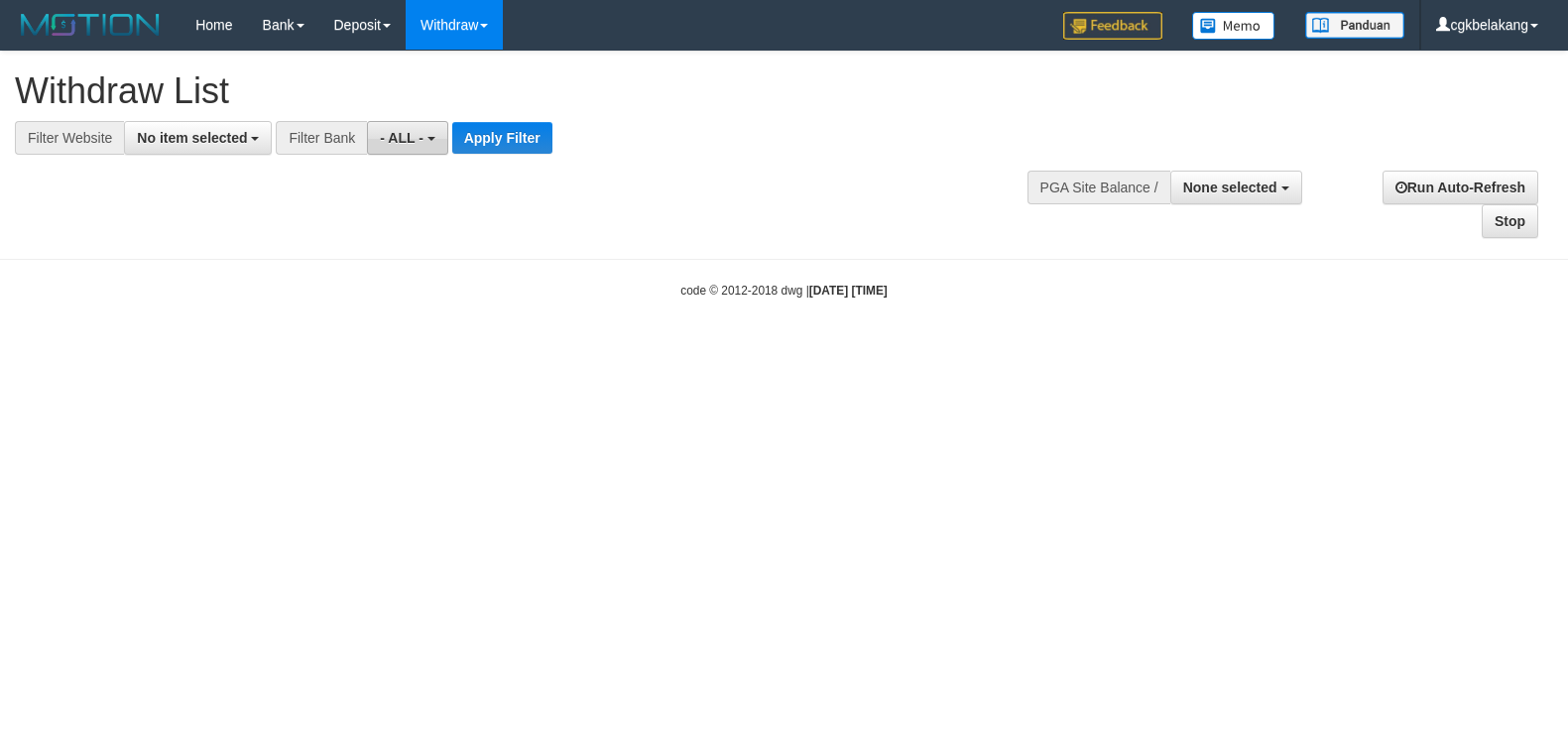 scroll, scrollTop: 0, scrollLeft: 0, axis: both 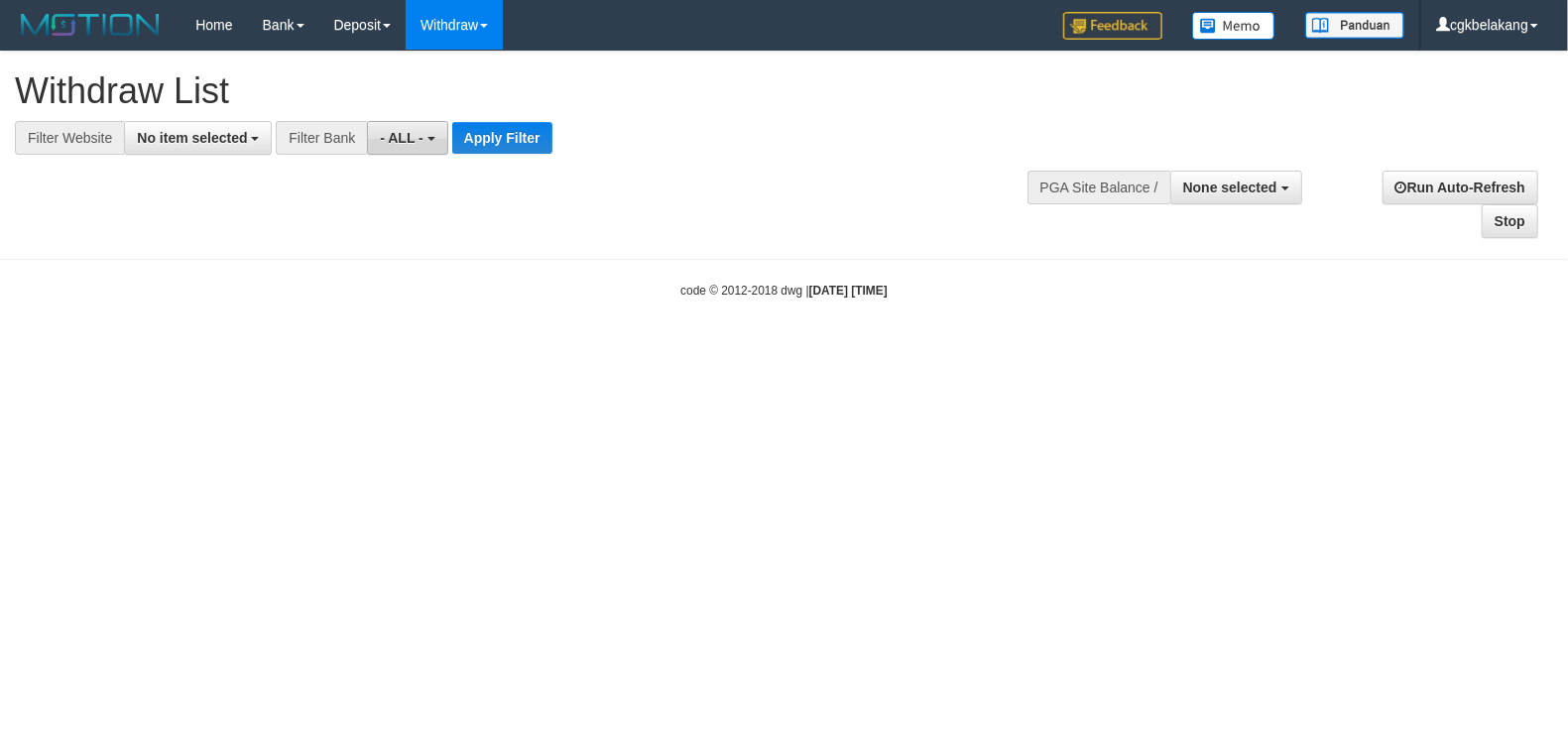 click on "- ALL -" at bounding box center [407, 138] 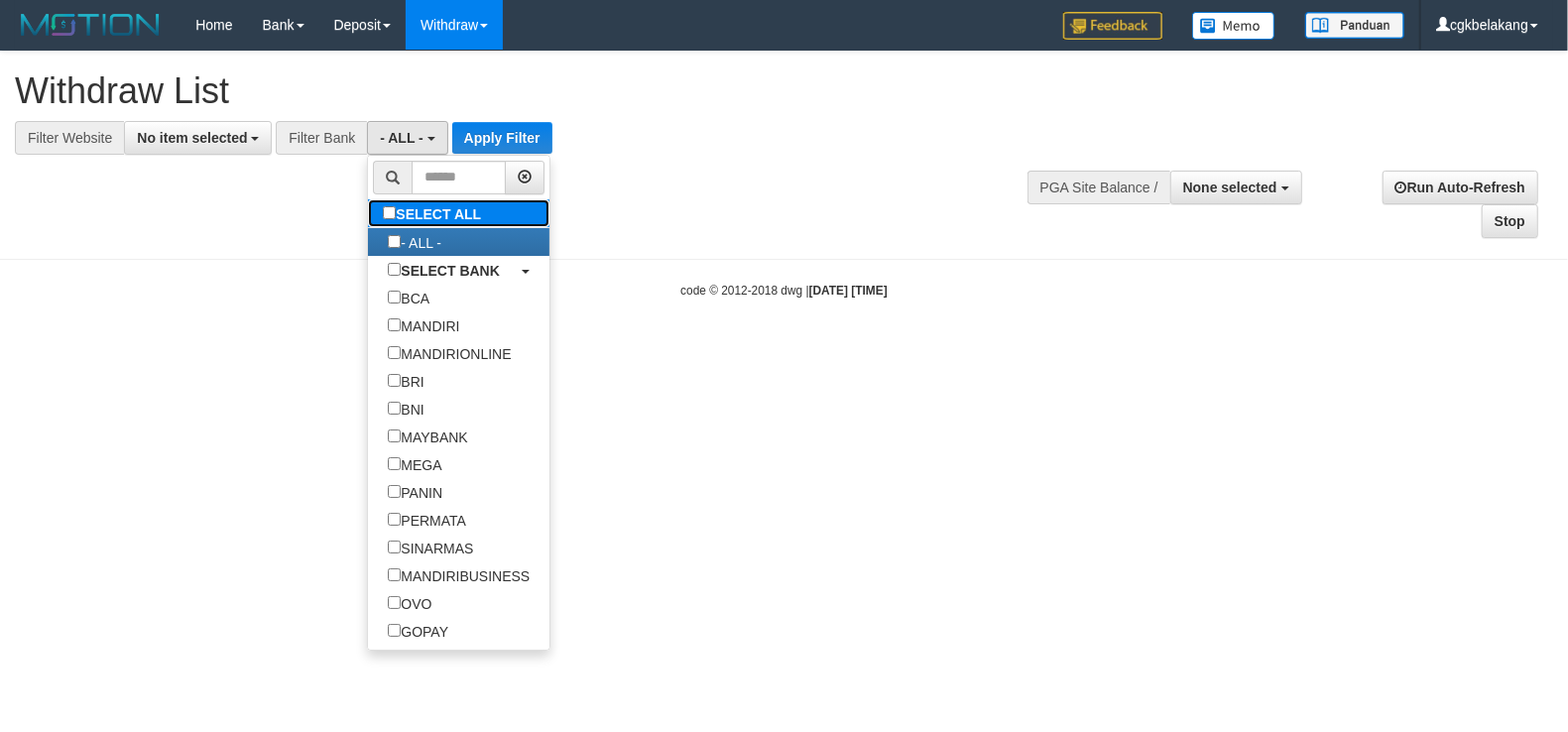 click on "SELECT ALL" at bounding box center [434, 213] 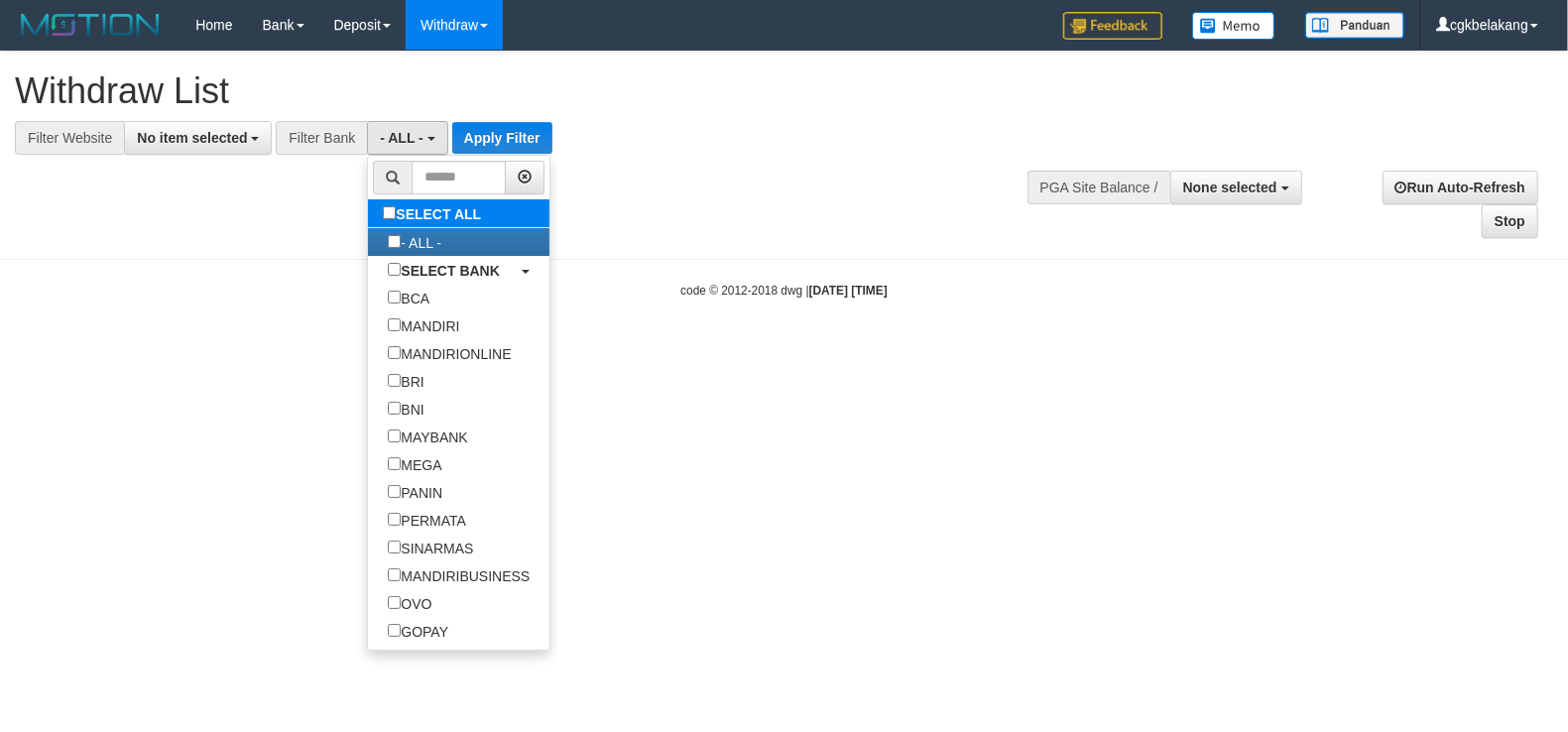 type 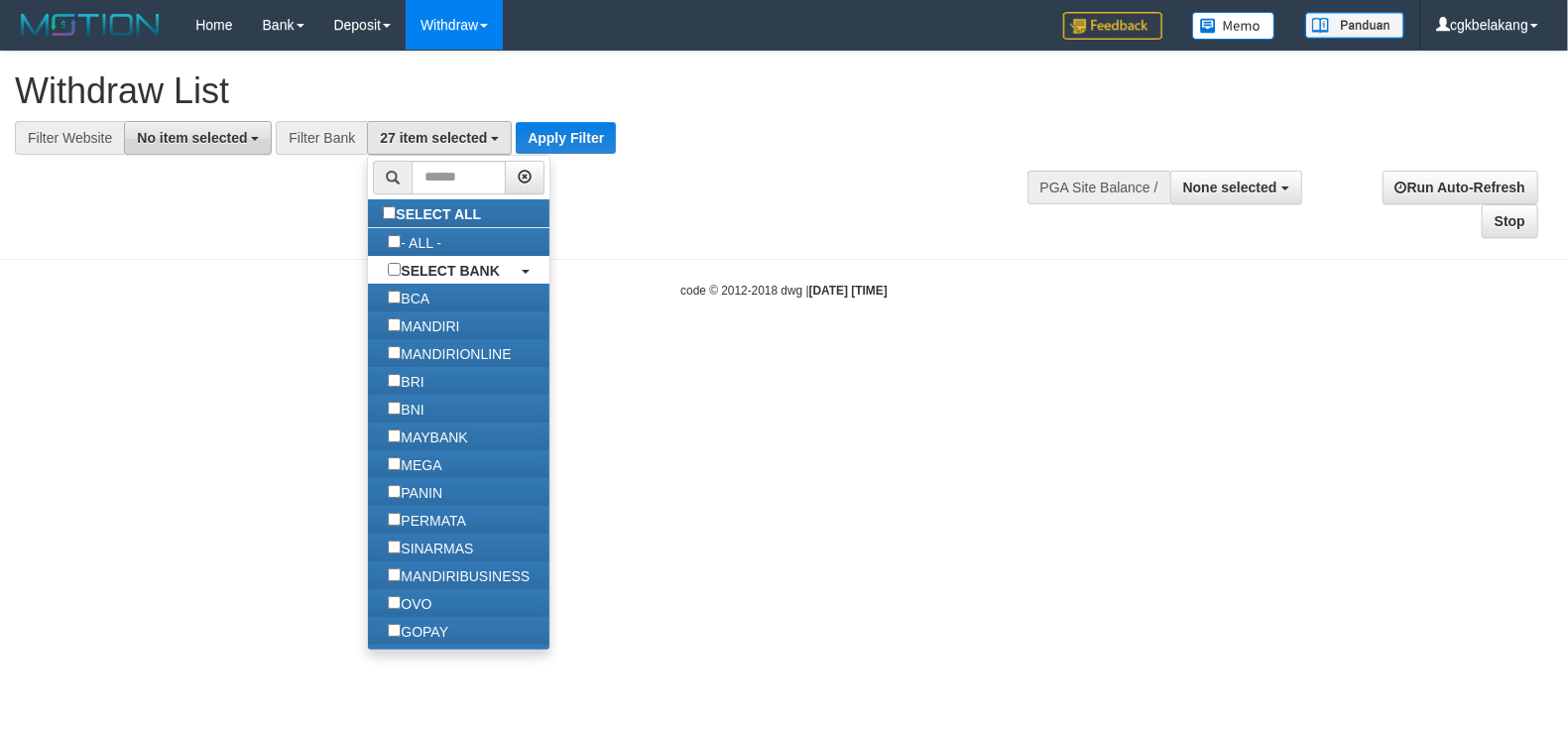 click on "No item selected" at bounding box center [197, 138] 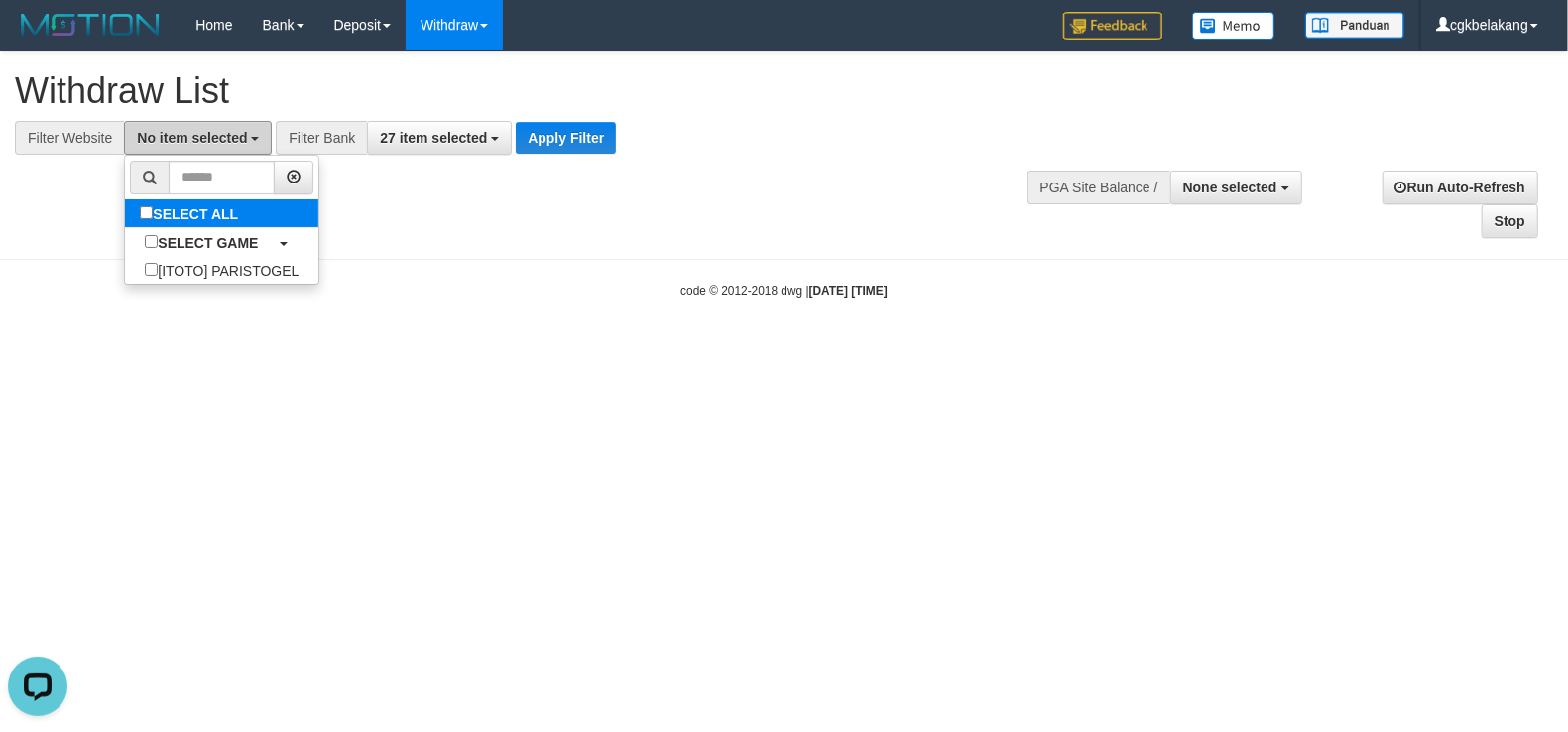 scroll, scrollTop: 0, scrollLeft: 0, axis: both 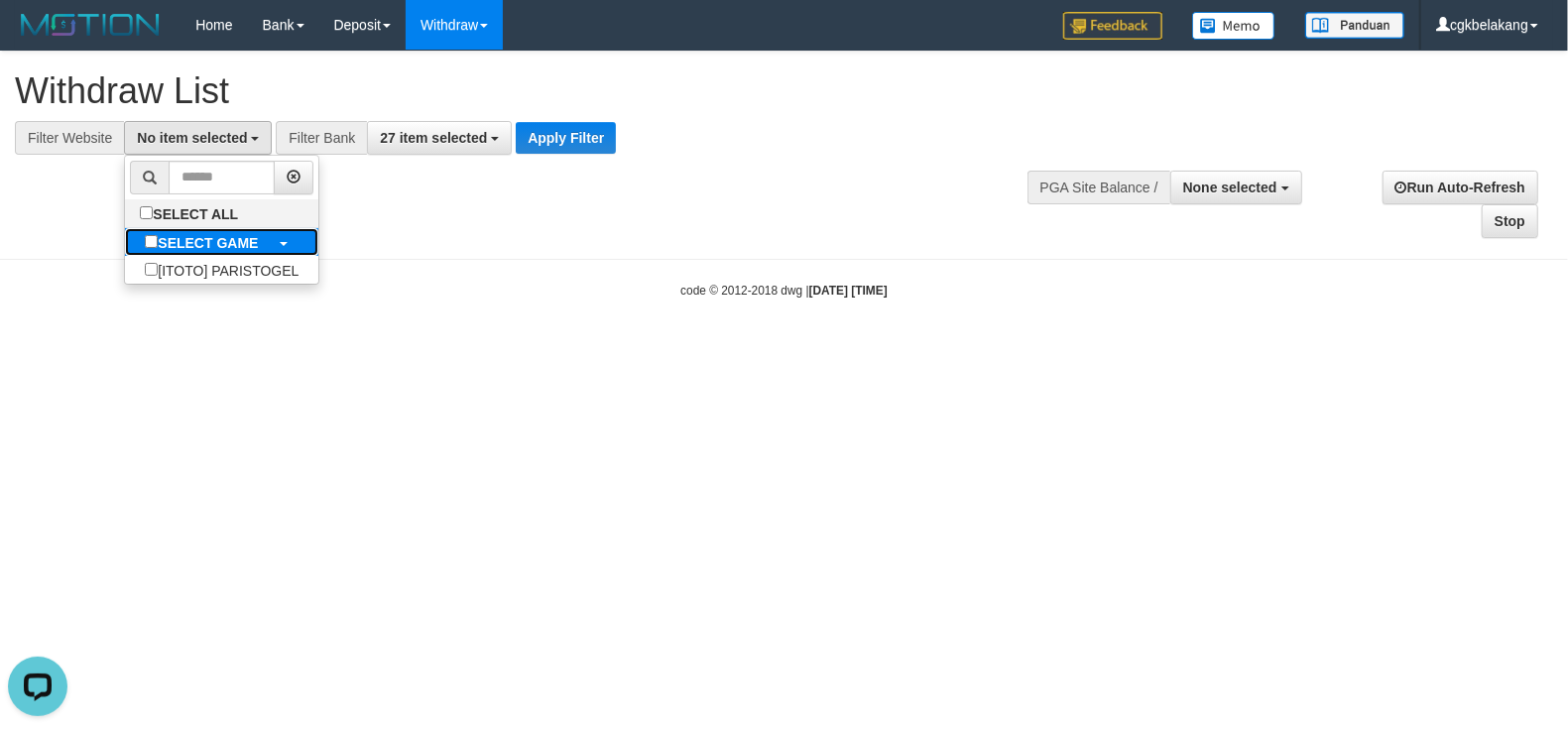 click on "SELECT GAME" at bounding box center (207, 243) 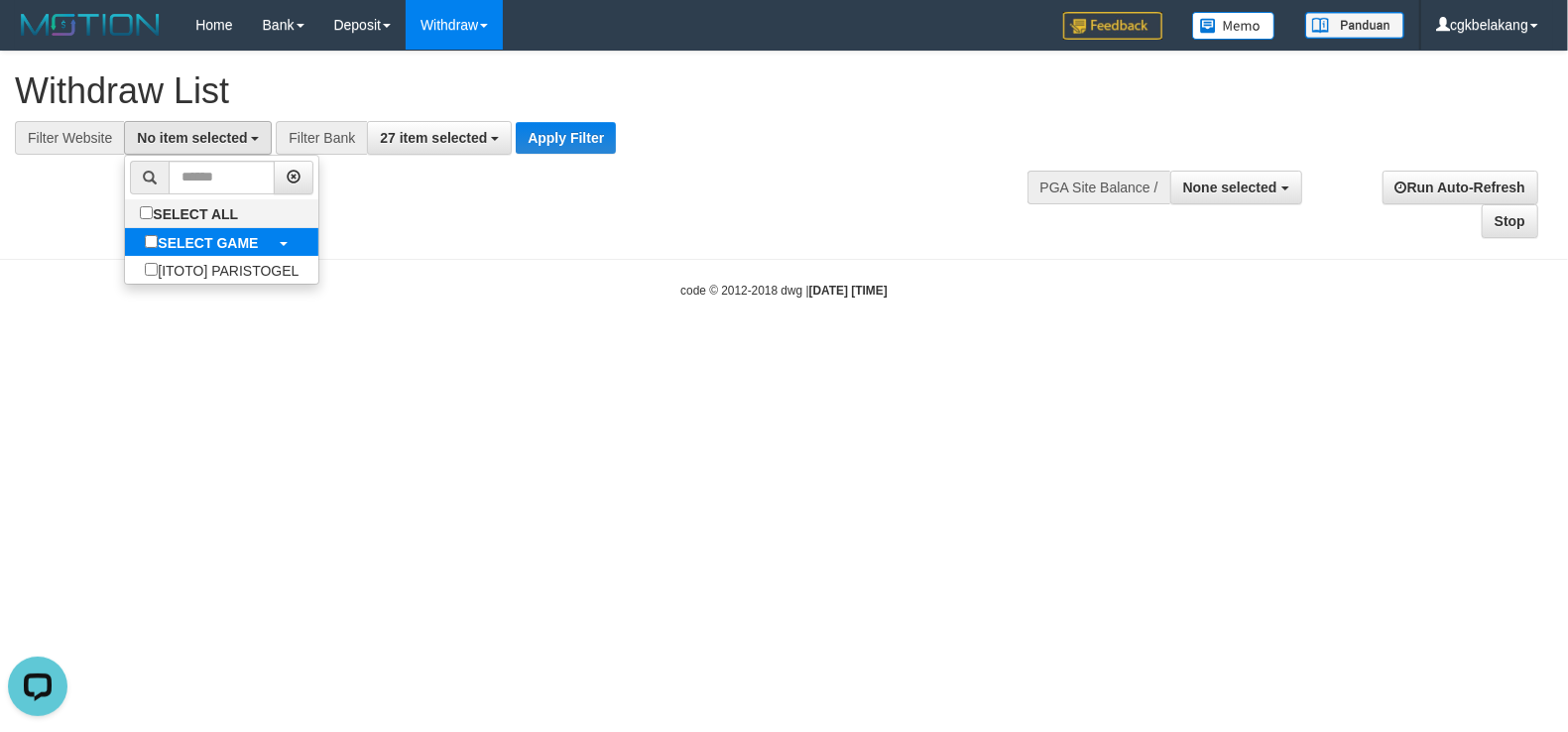 select on "****" 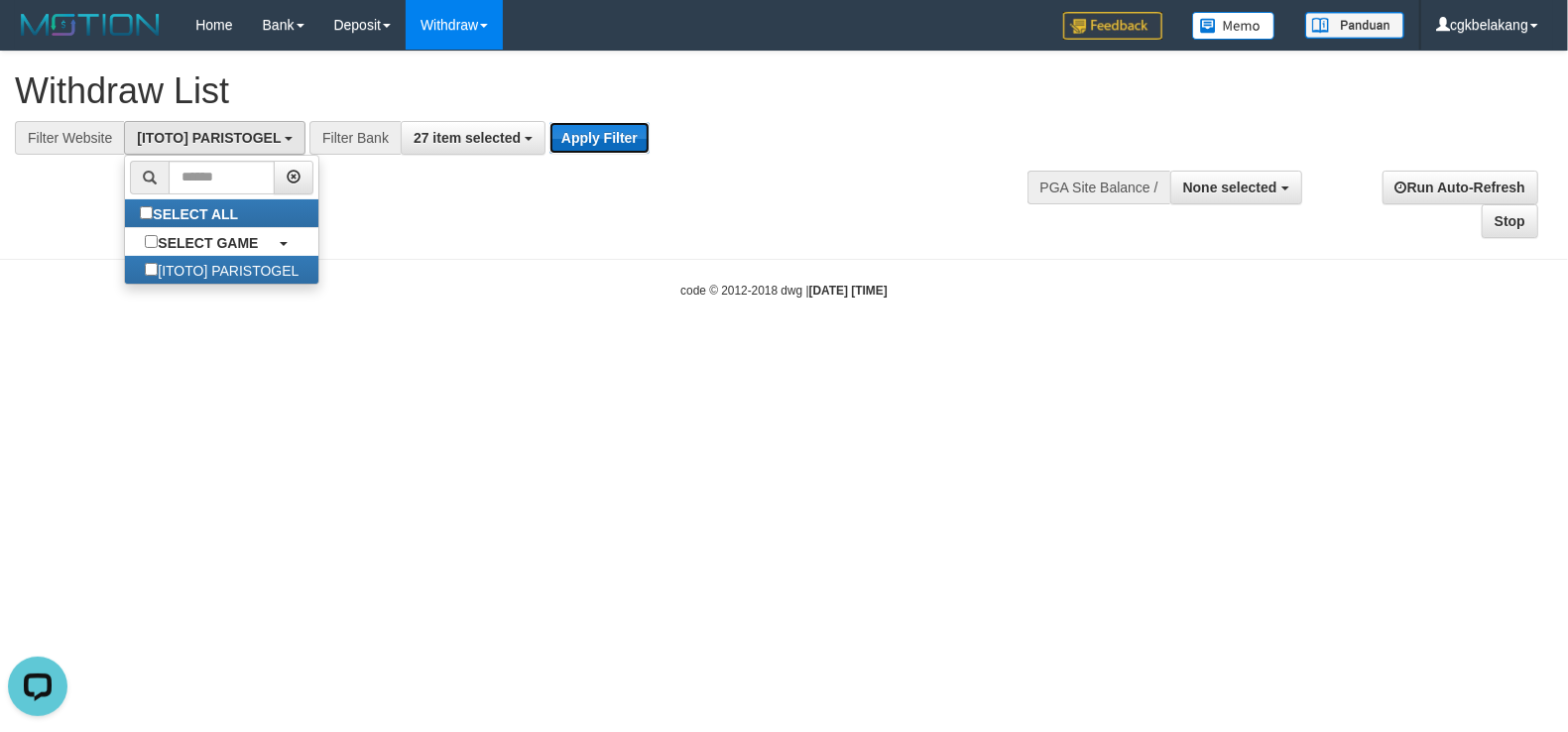 click on "Apply Filter" at bounding box center (599, 138) 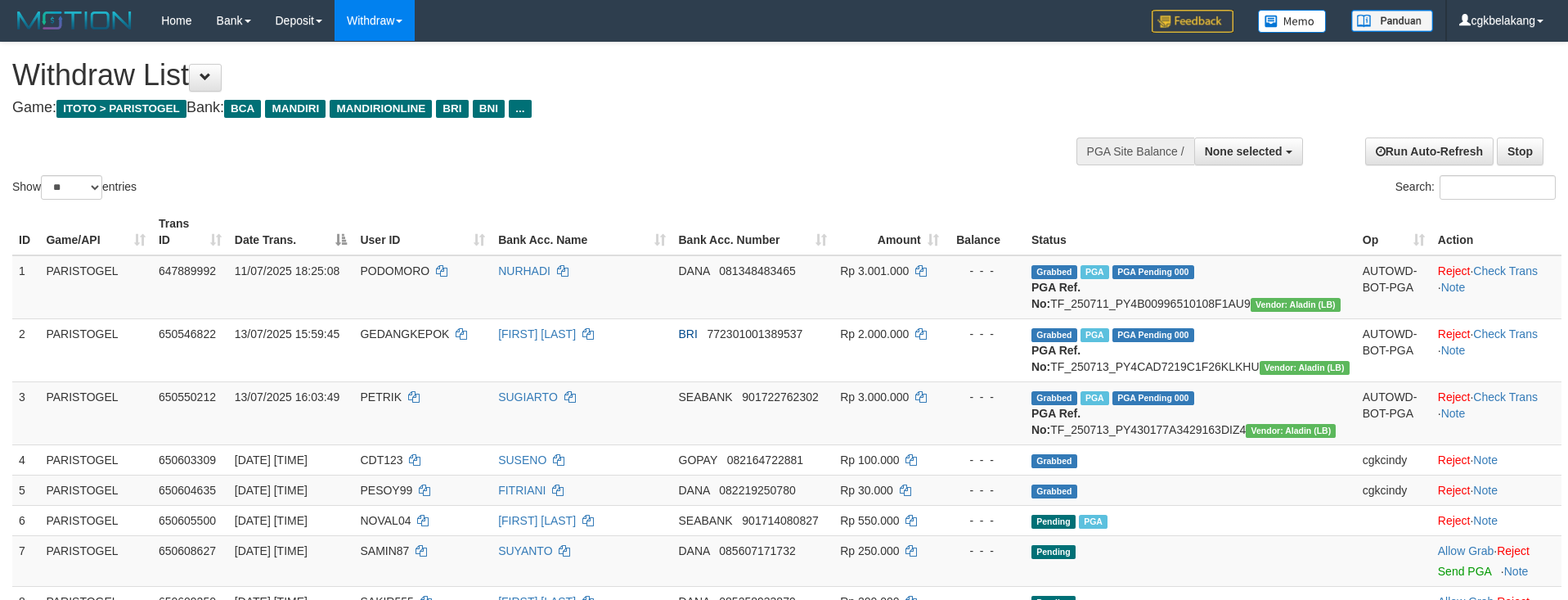select 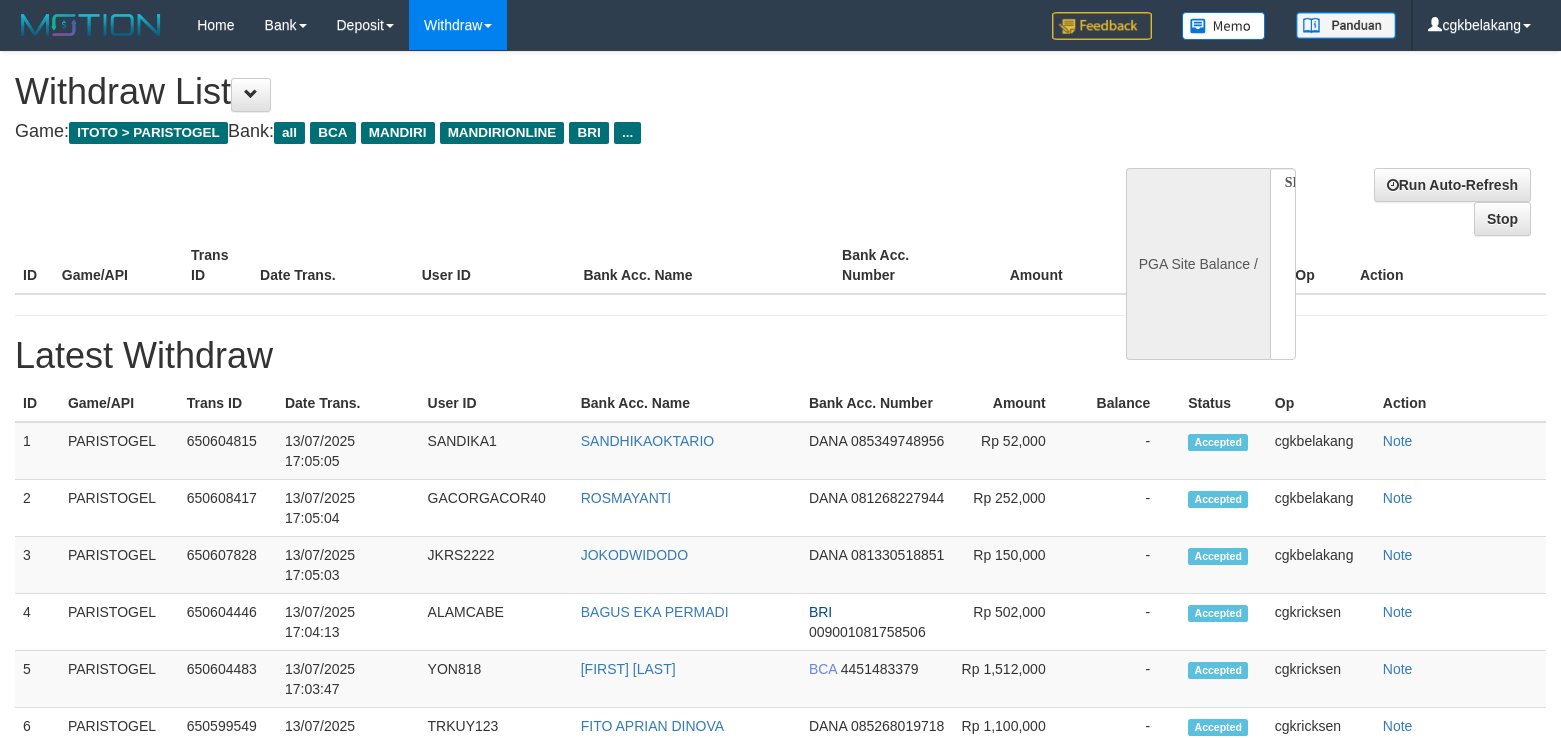 select 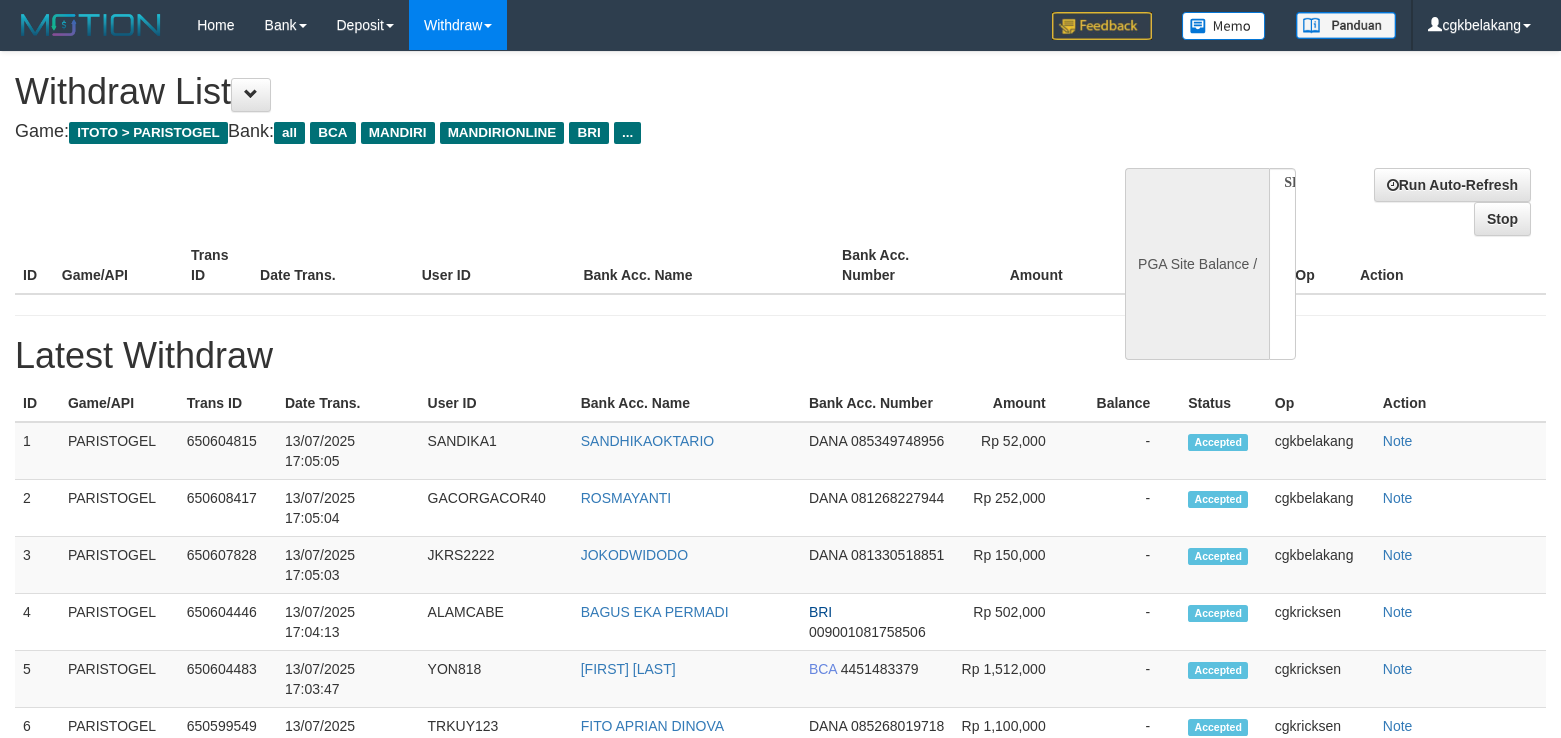 scroll, scrollTop: 0, scrollLeft: 0, axis: both 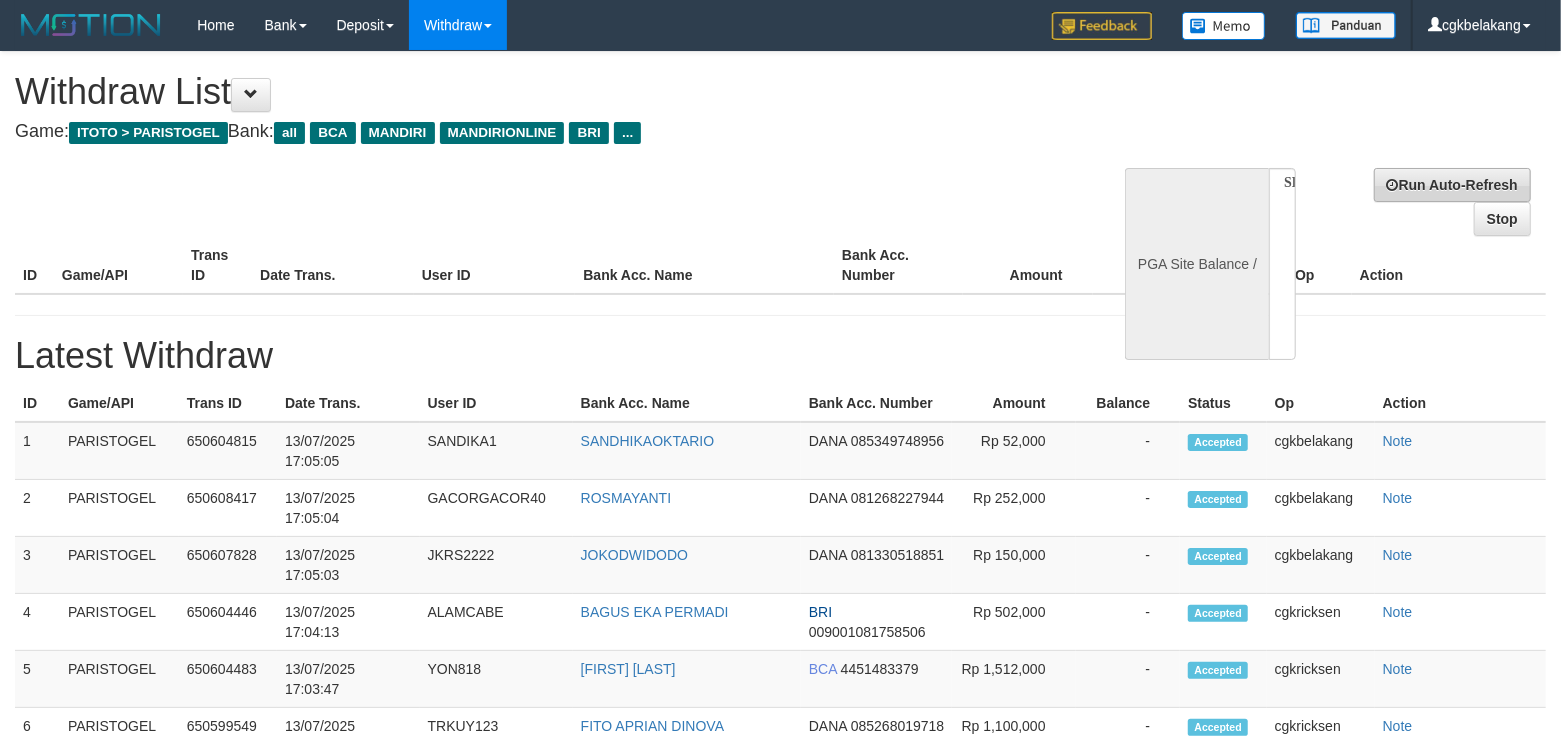 select on "**" 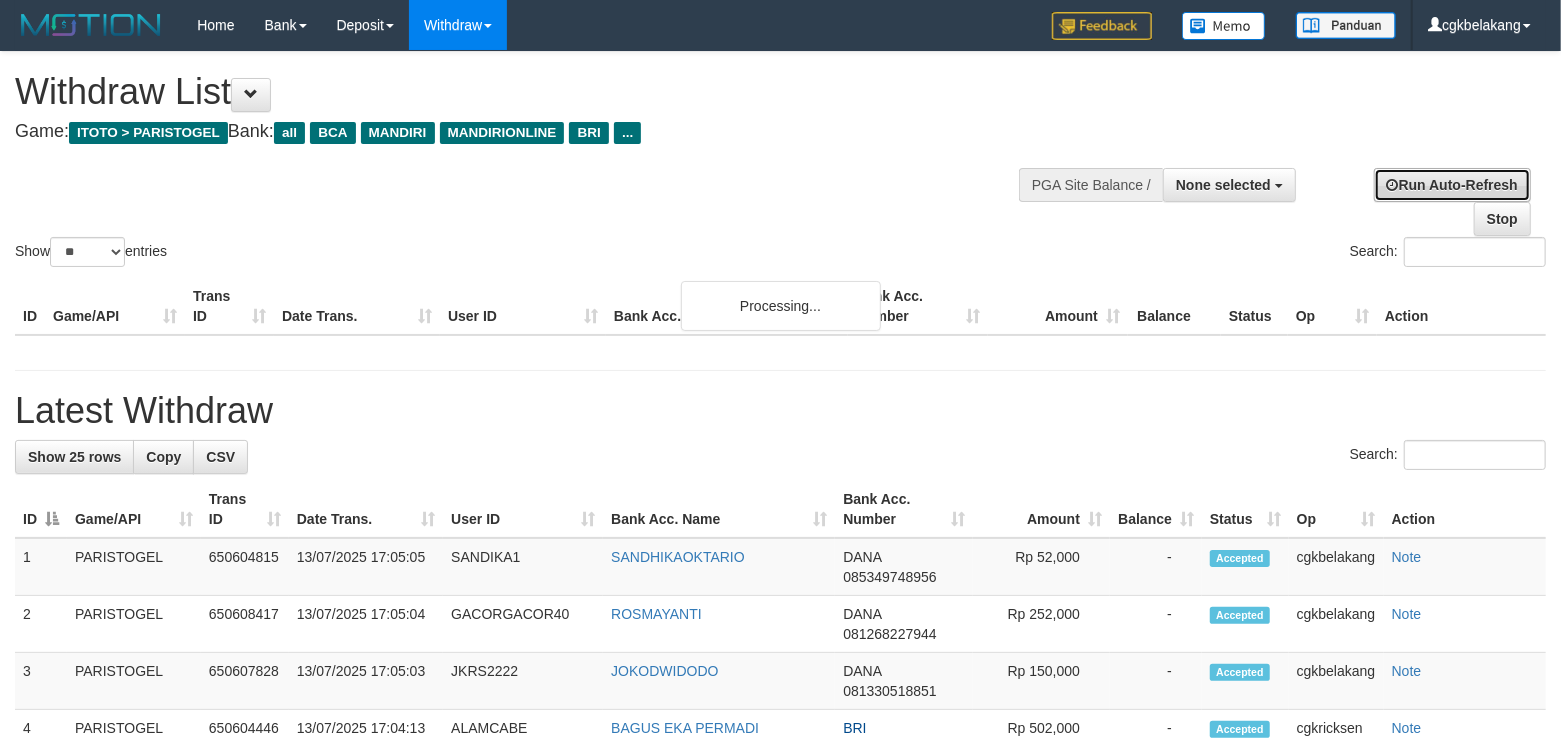click on "Run Auto-Refresh" at bounding box center (1452, 185) 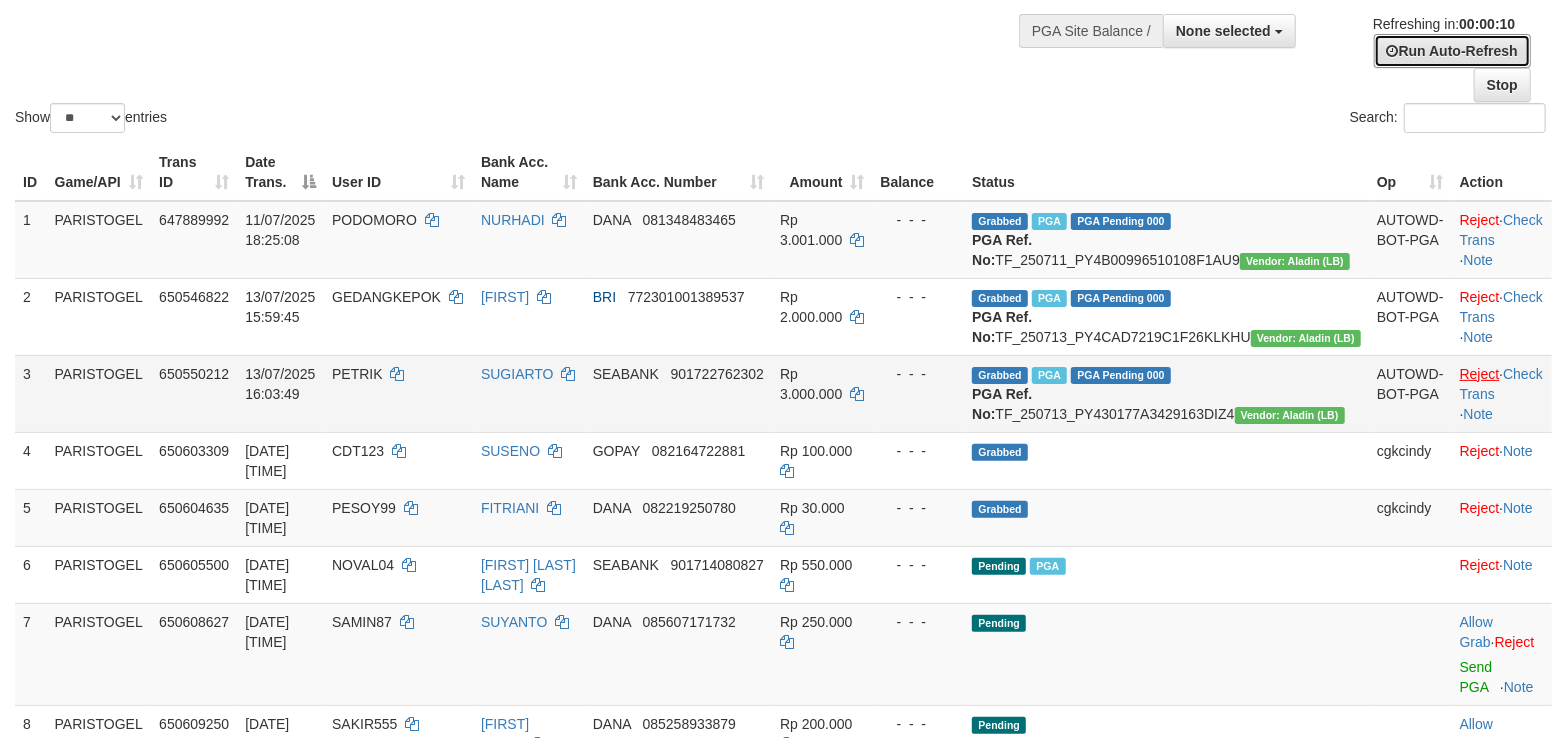 scroll, scrollTop: 533, scrollLeft: 0, axis: vertical 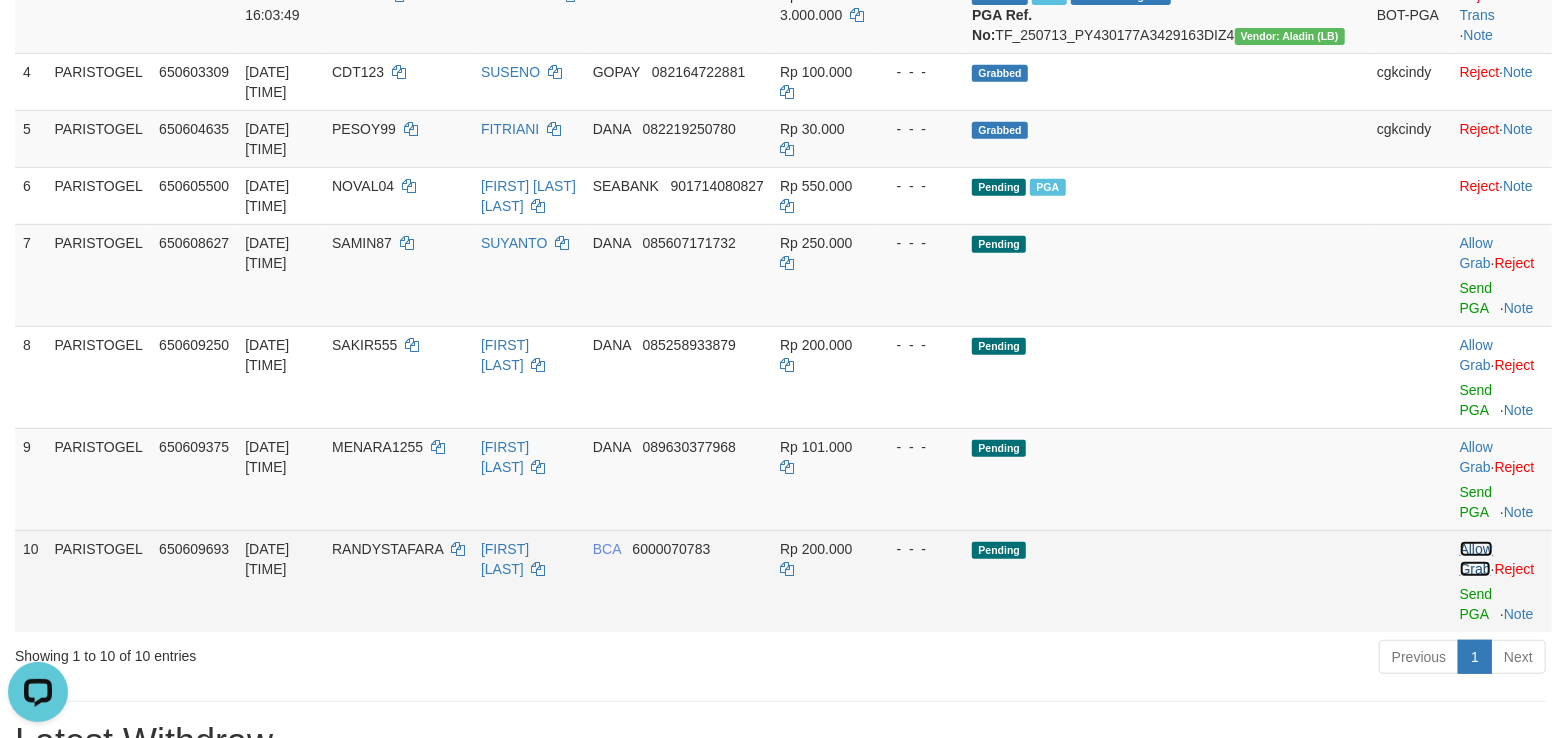click on "Allow Grab" at bounding box center [1476, 559] 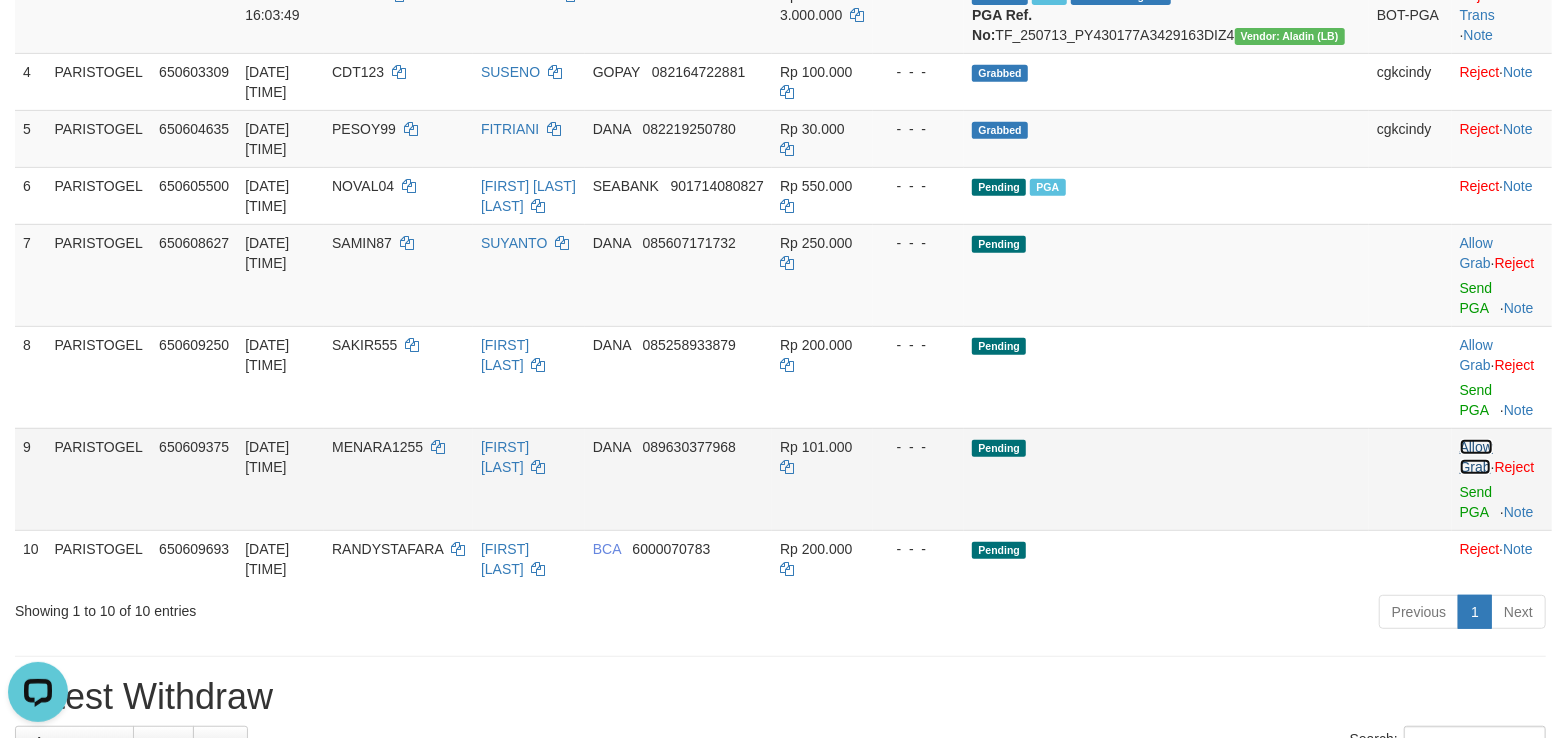 click on "Allow Grab" at bounding box center [1476, 457] 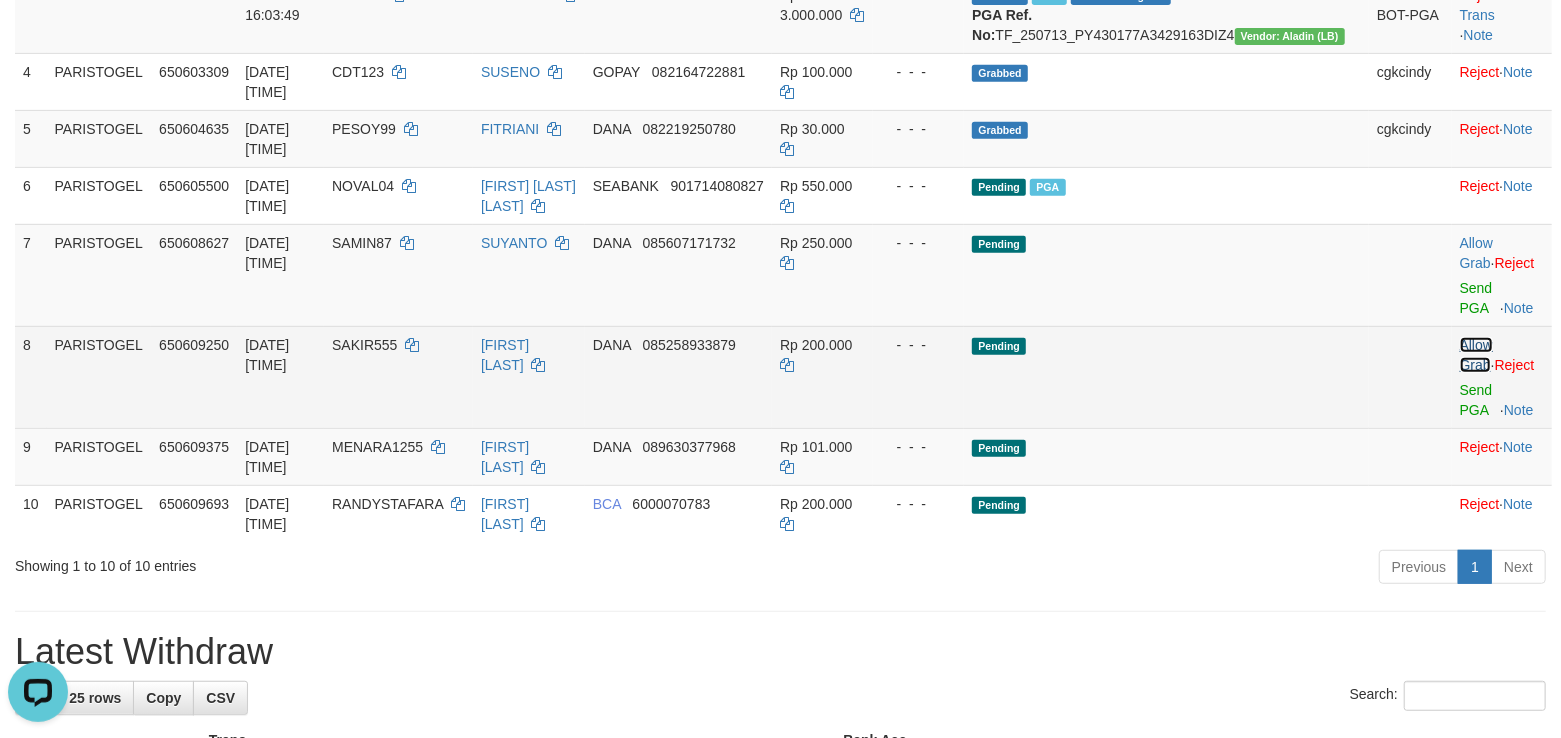 click on "Allow Grab" at bounding box center [1476, 355] 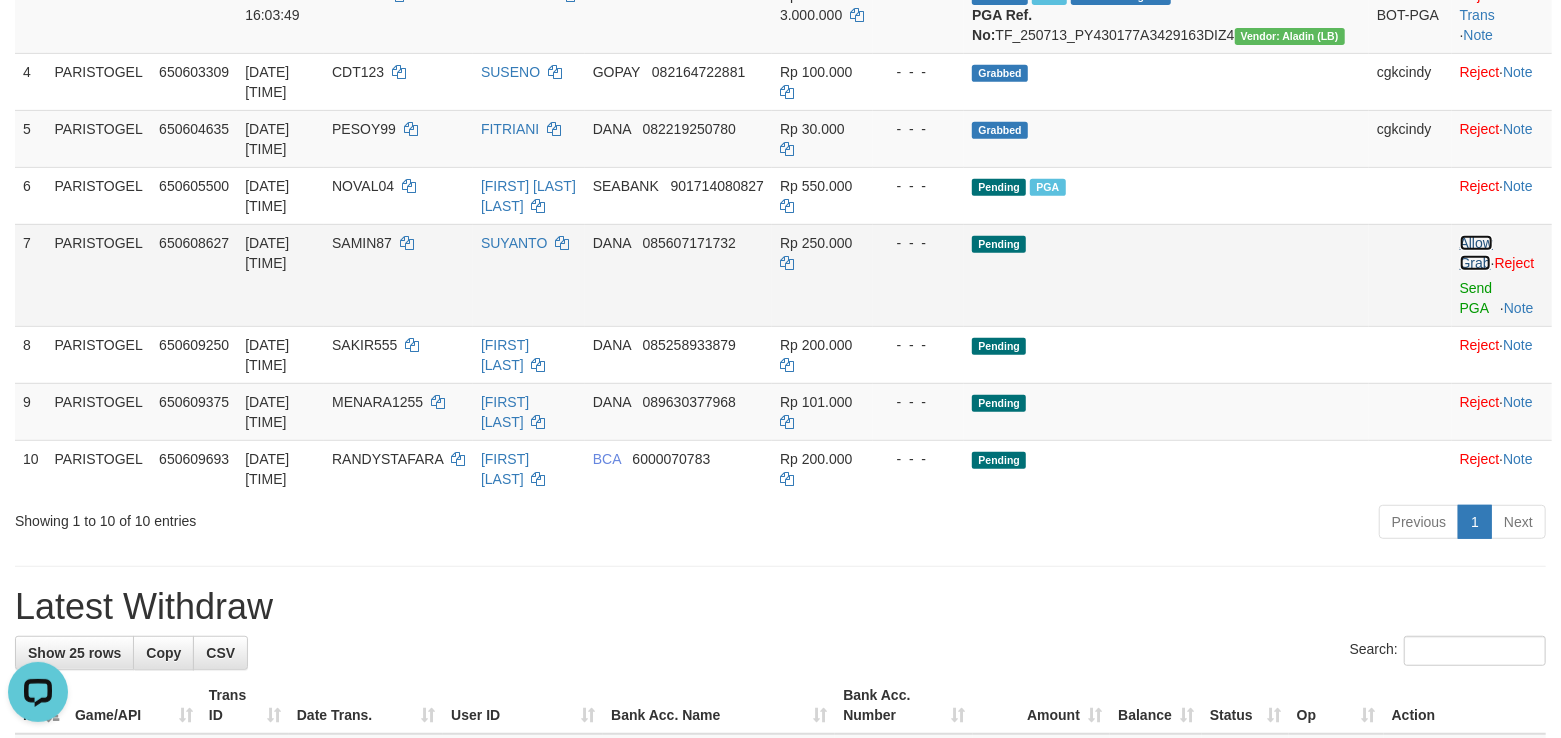 click on "Allow Grab" at bounding box center (1476, 253) 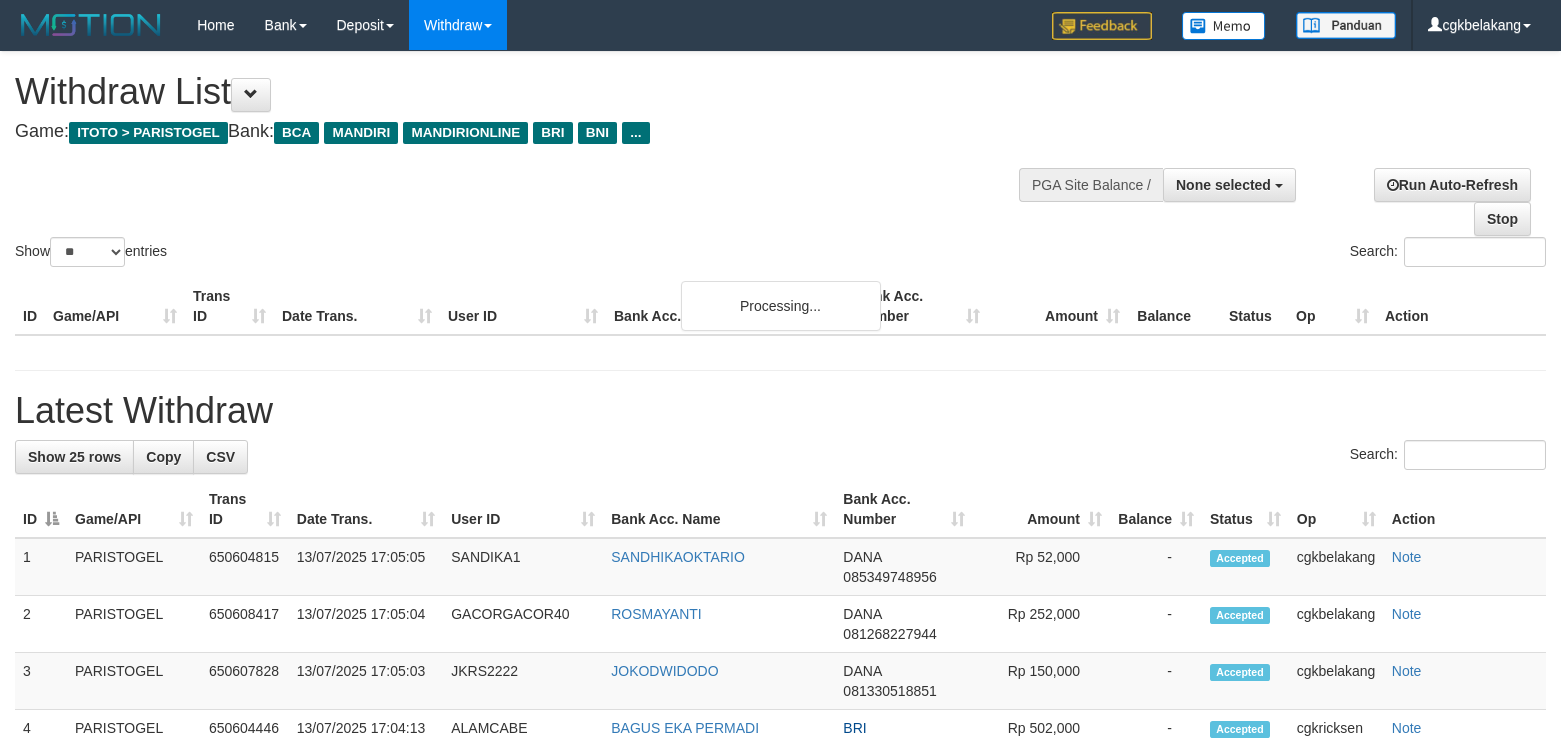 select 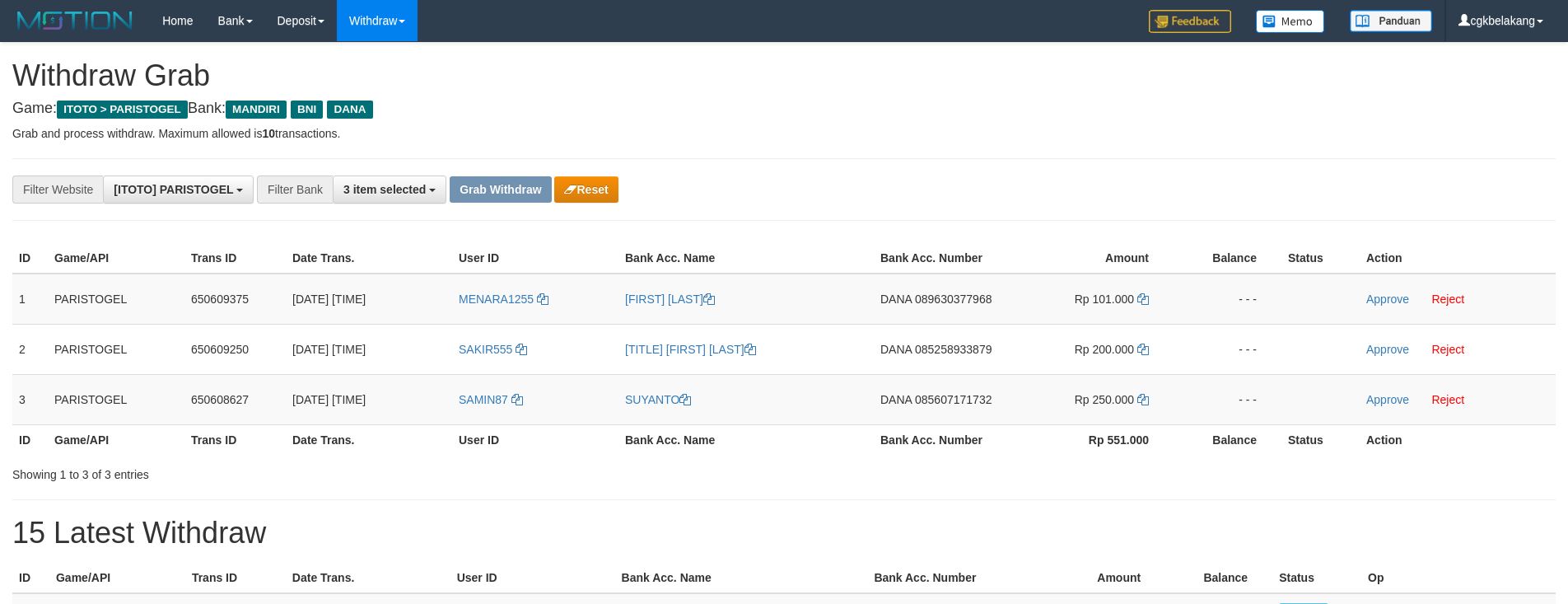 scroll, scrollTop: 0, scrollLeft: 0, axis: both 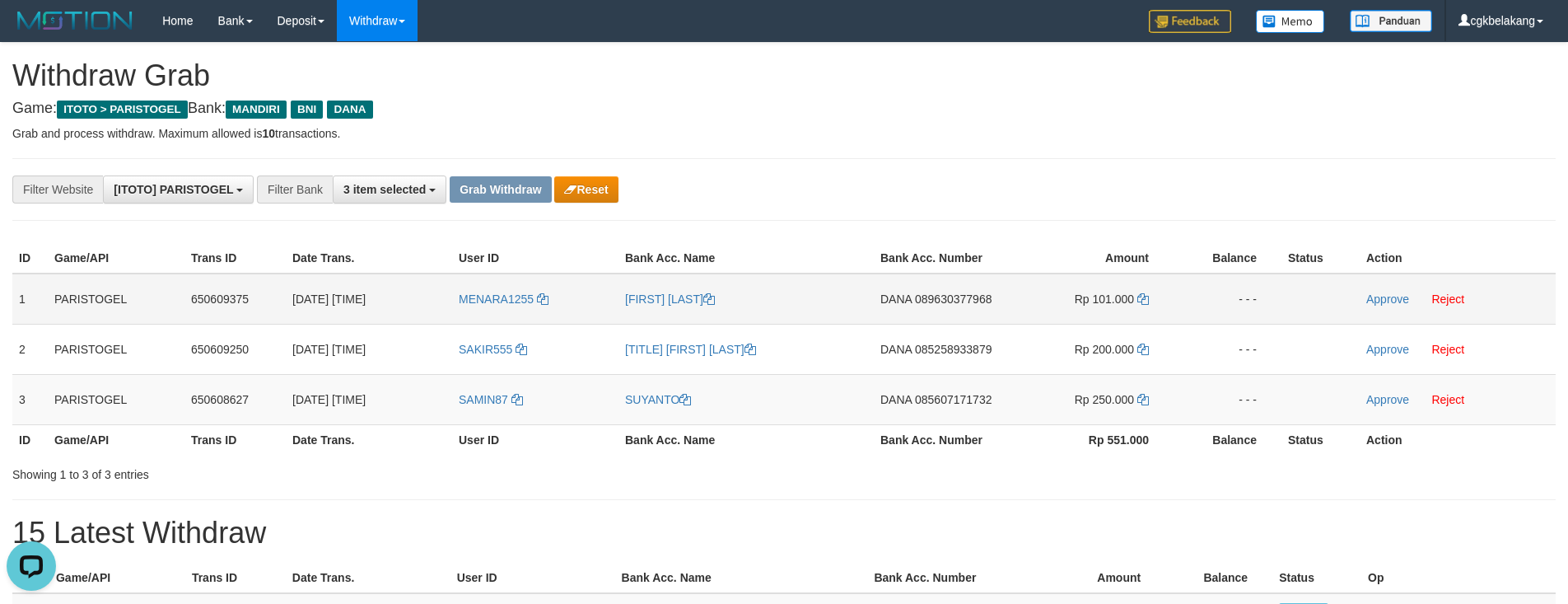 click on "MENARA1255" at bounding box center (535, 299) 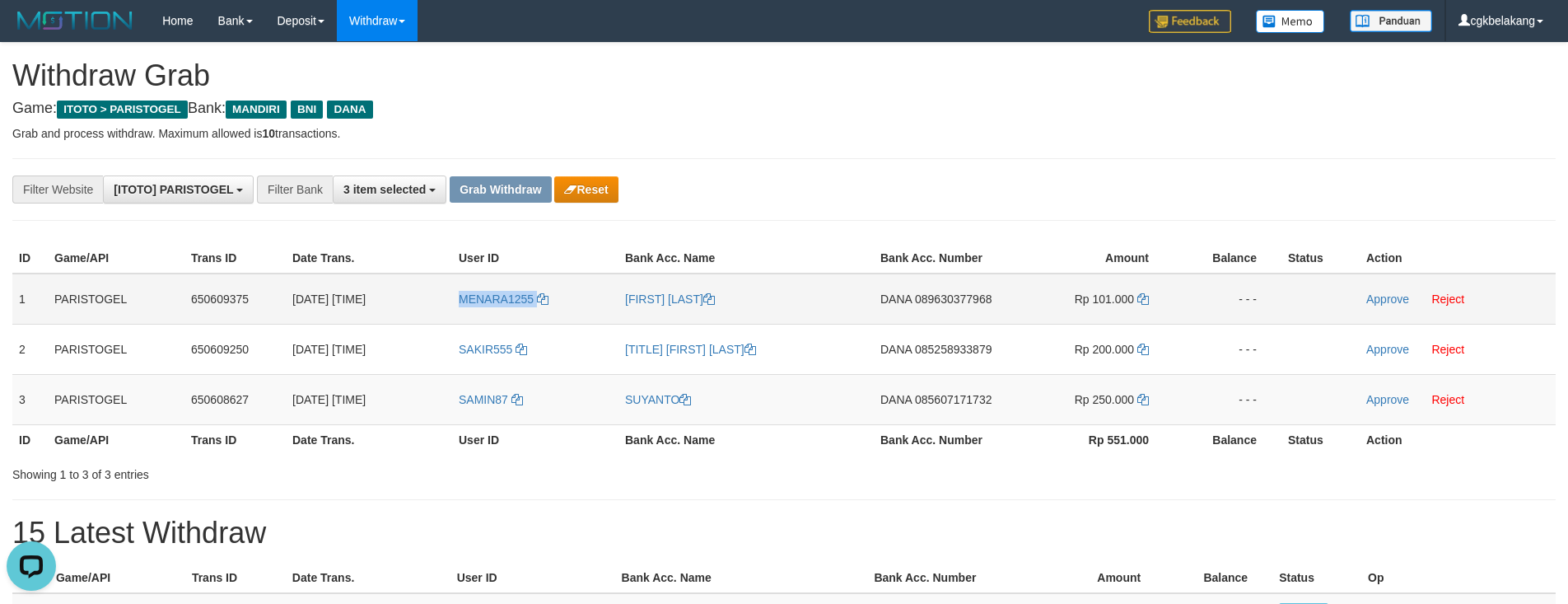 click on "MENARA1255" at bounding box center (535, 299) 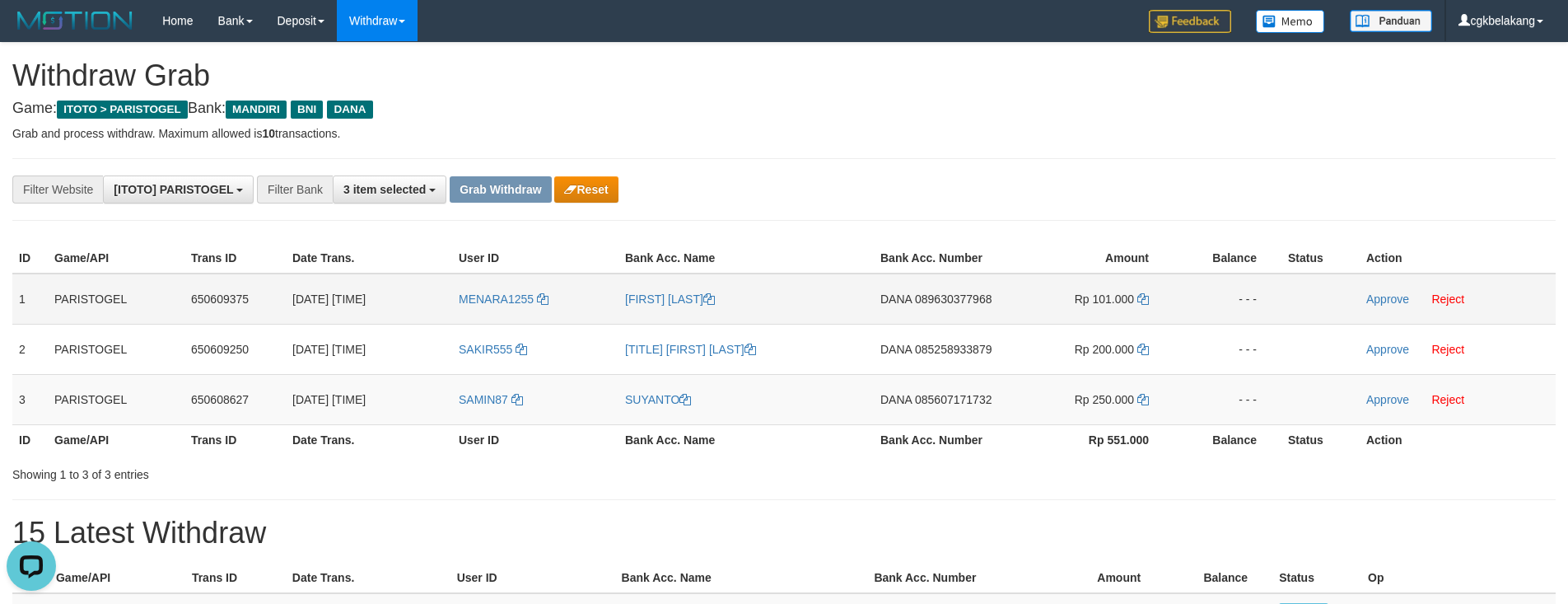 click on "[FIRST] [LAST]" at bounding box center [746, 299] 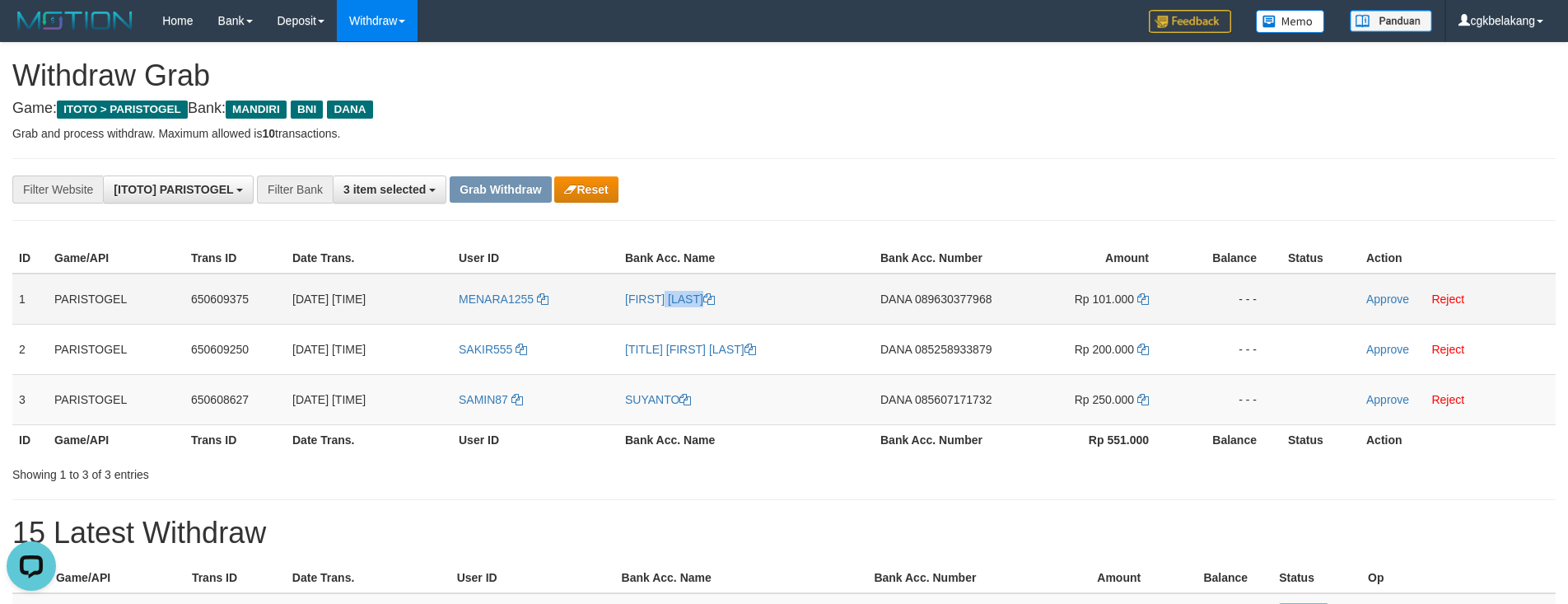 click on "[FIRST] [LAST]" at bounding box center (746, 299) 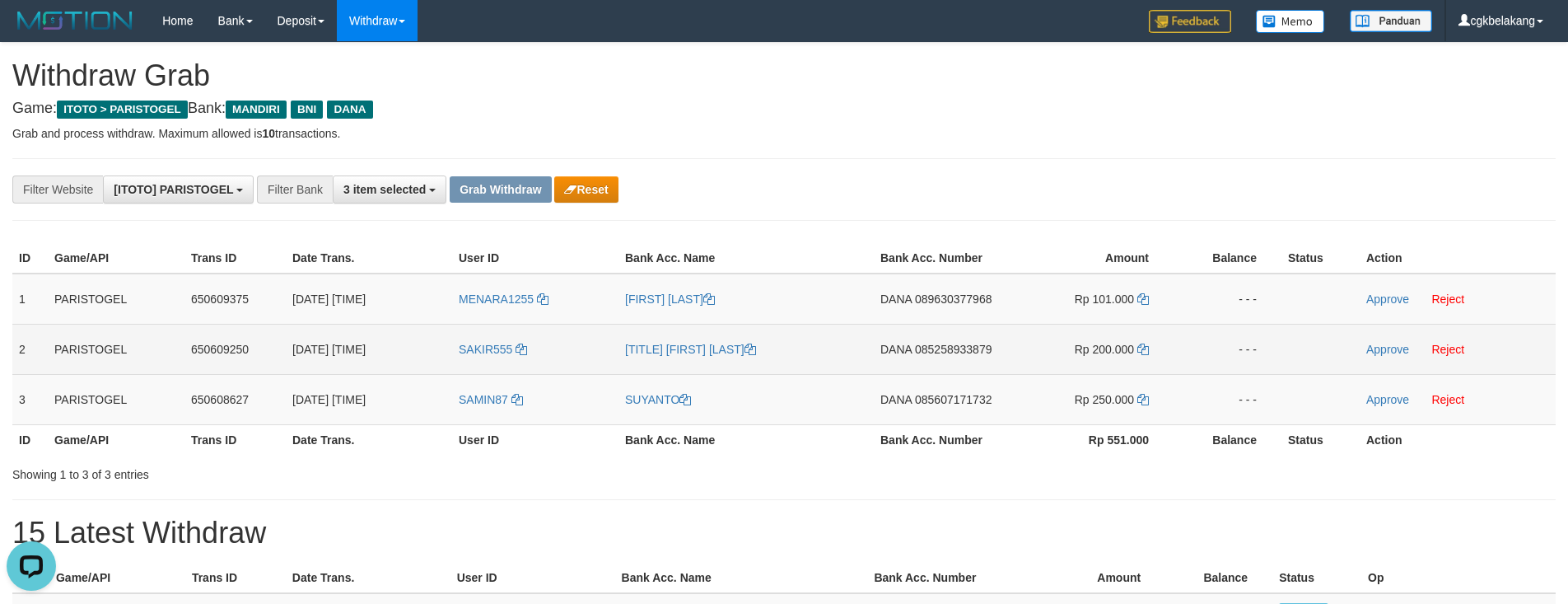 click on "SAKIR555" at bounding box center (535, 349) 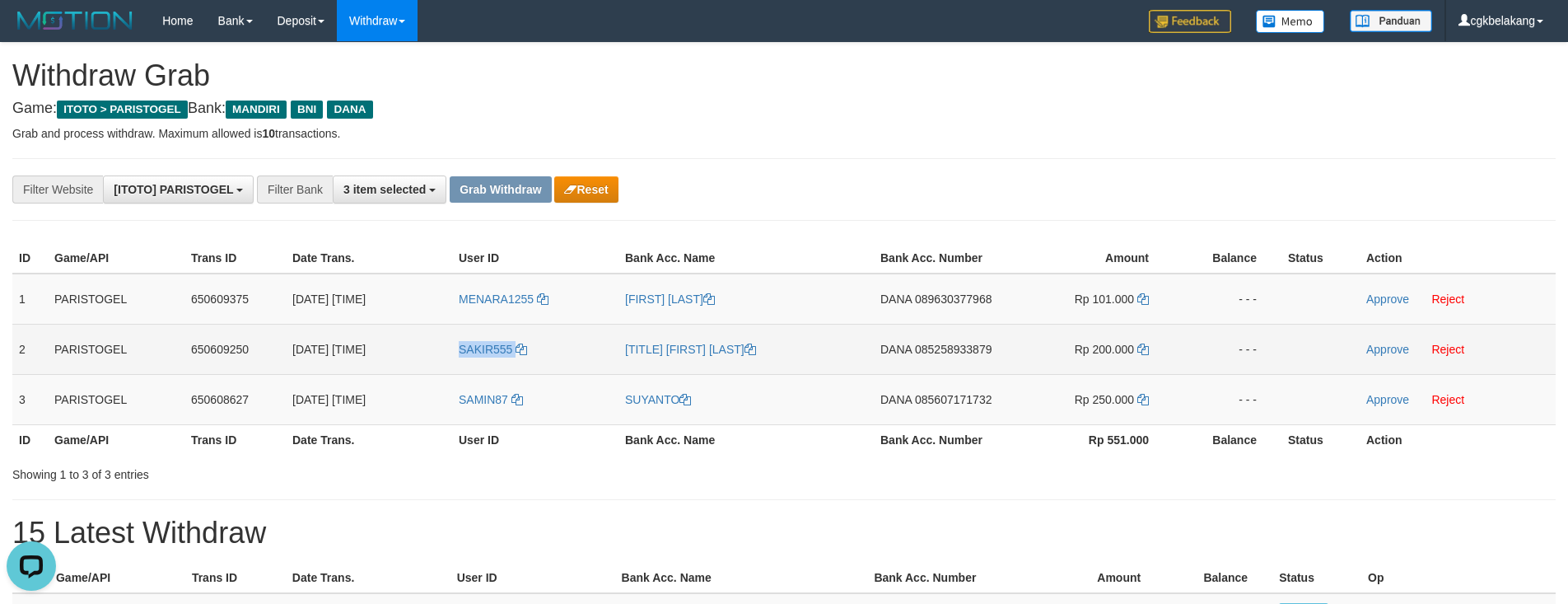 click on "SAKIR555" at bounding box center (535, 349) 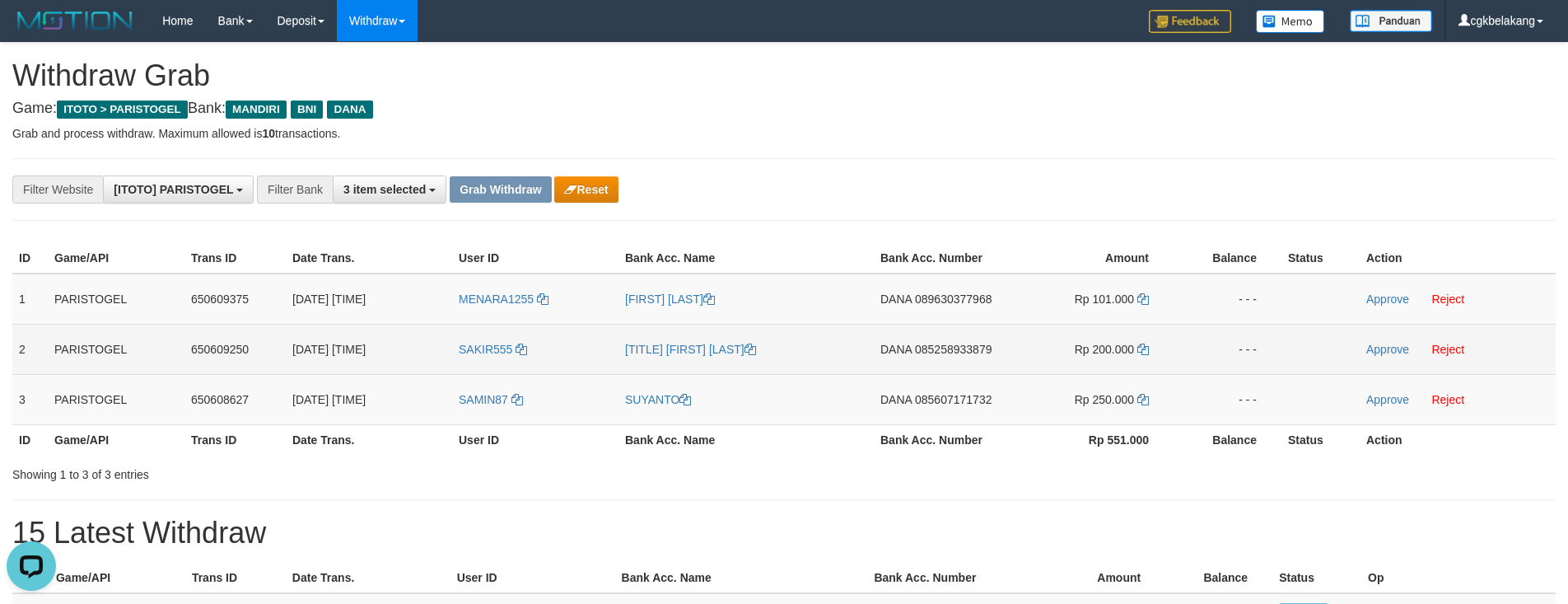 click on "[FIRST] [LAST]" at bounding box center (746, 349) 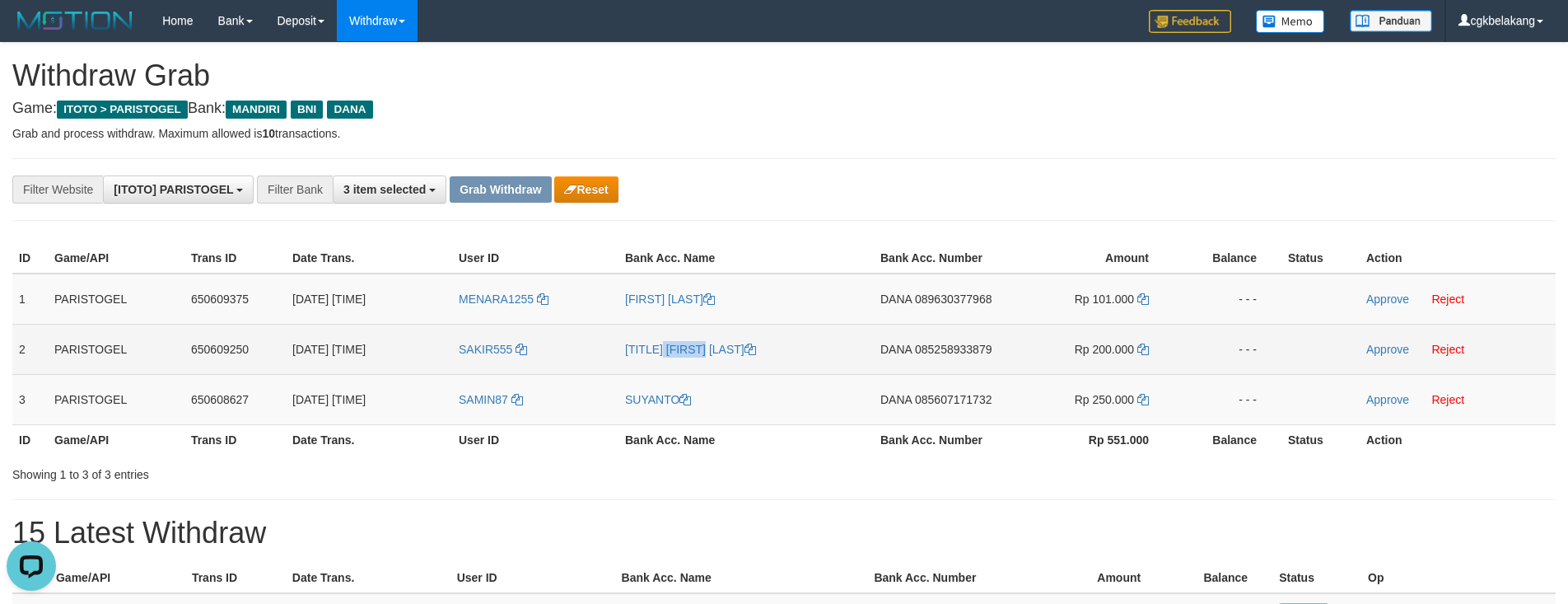 click on "[FIRST] [LAST]" at bounding box center [746, 349] 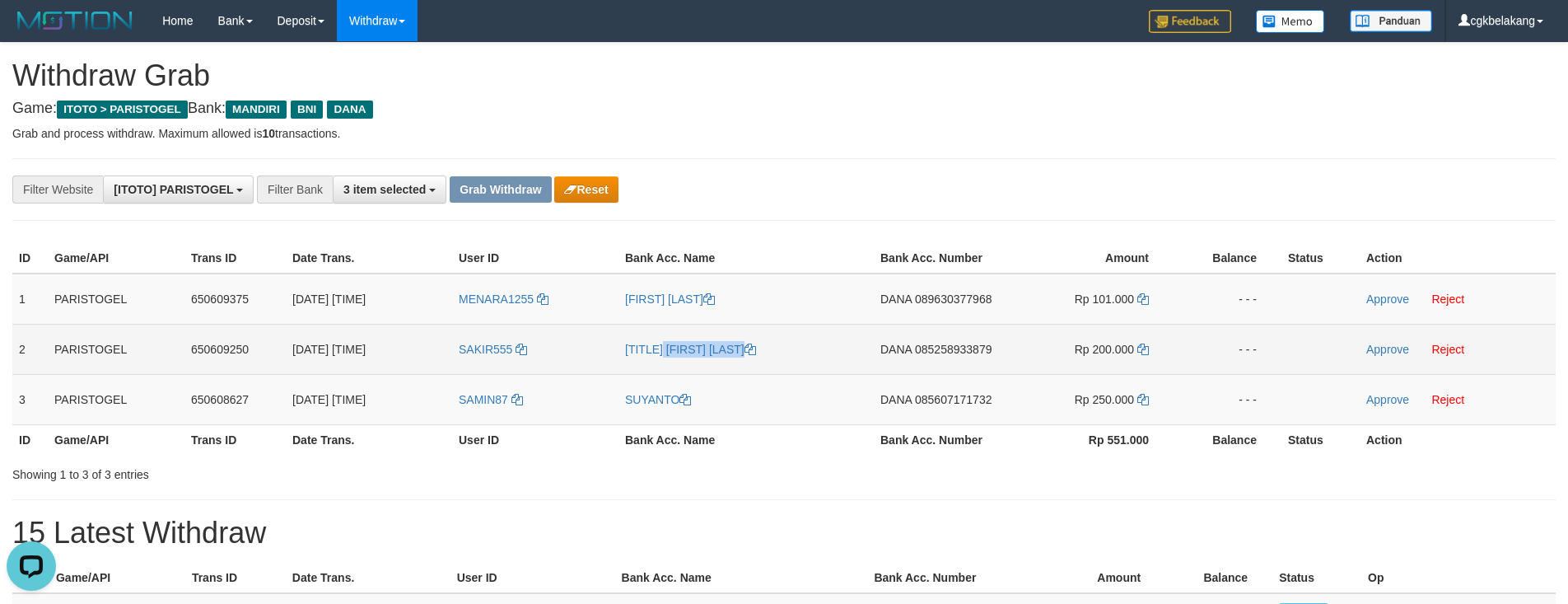 click on "[FIRST] [LAST]" at bounding box center (746, 349) 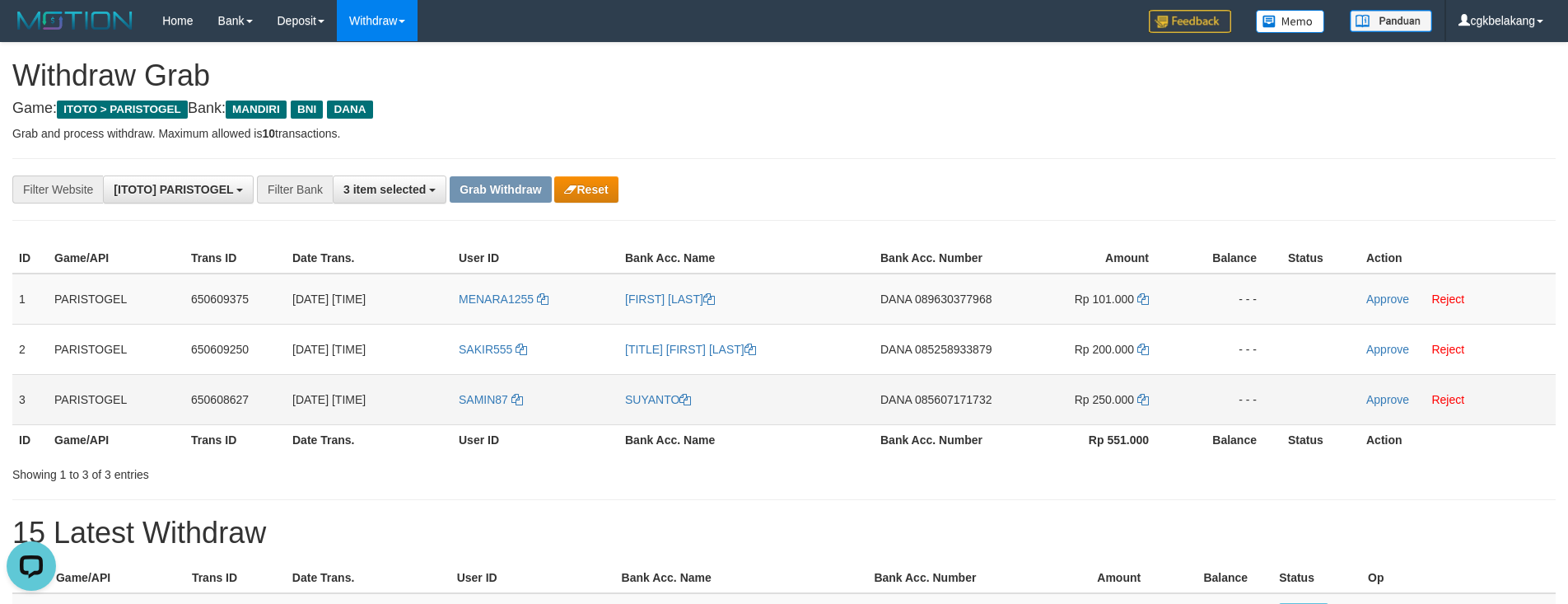 click on "SAMIN87" at bounding box center [535, 399] 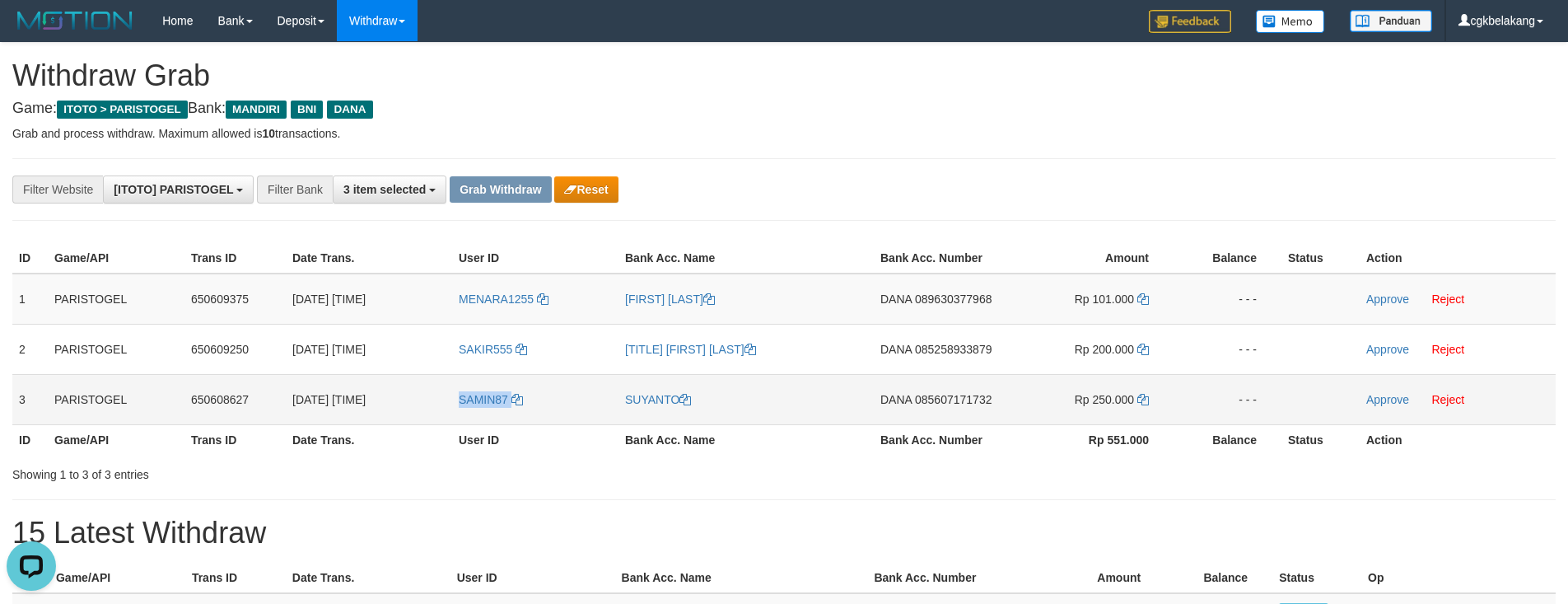 click on "SAMIN87" at bounding box center (535, 399) 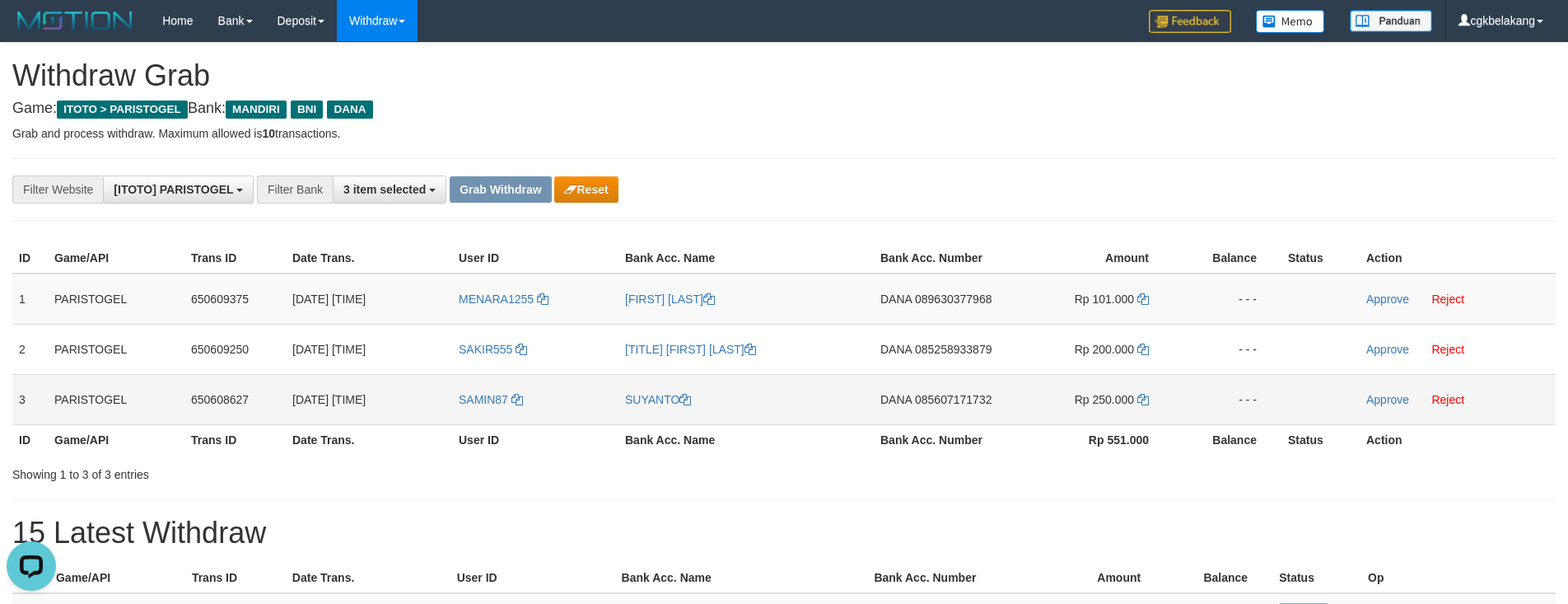 click on "SUYANTO" at bounding box center [746, 399] 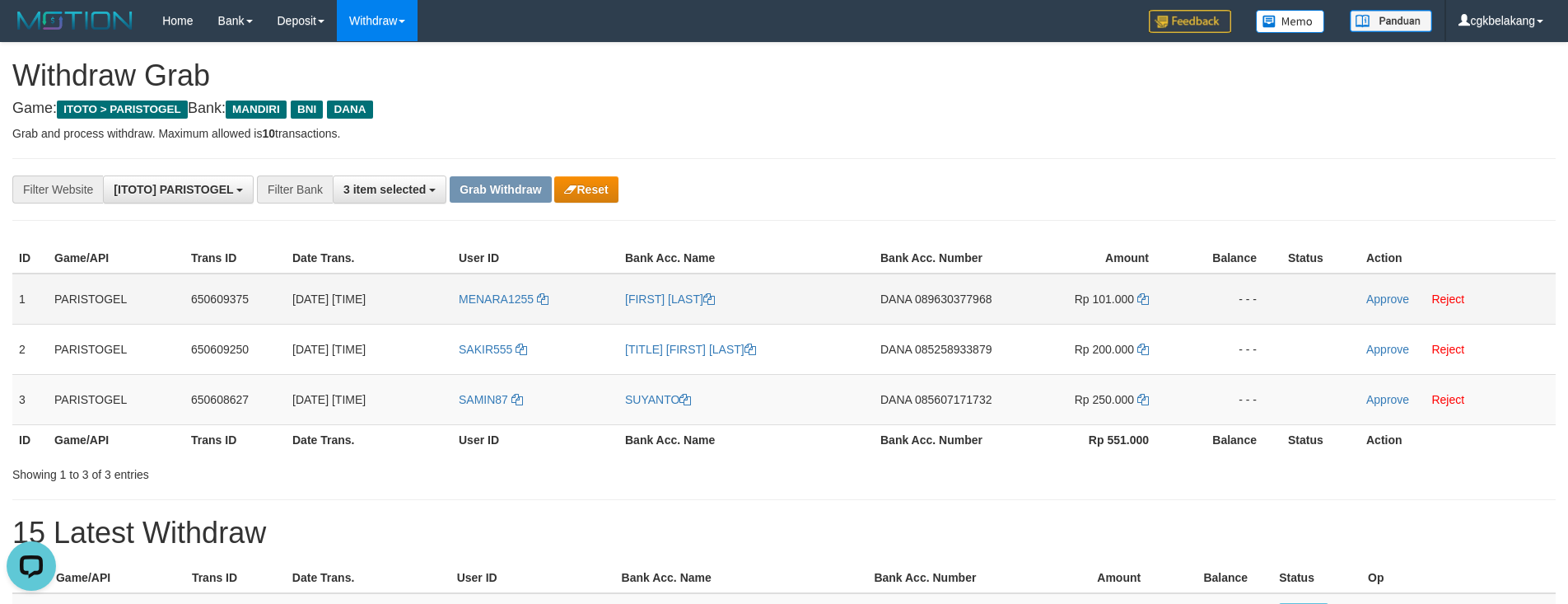 click on "DANA
089630377968" at bounding box center [942, 299] 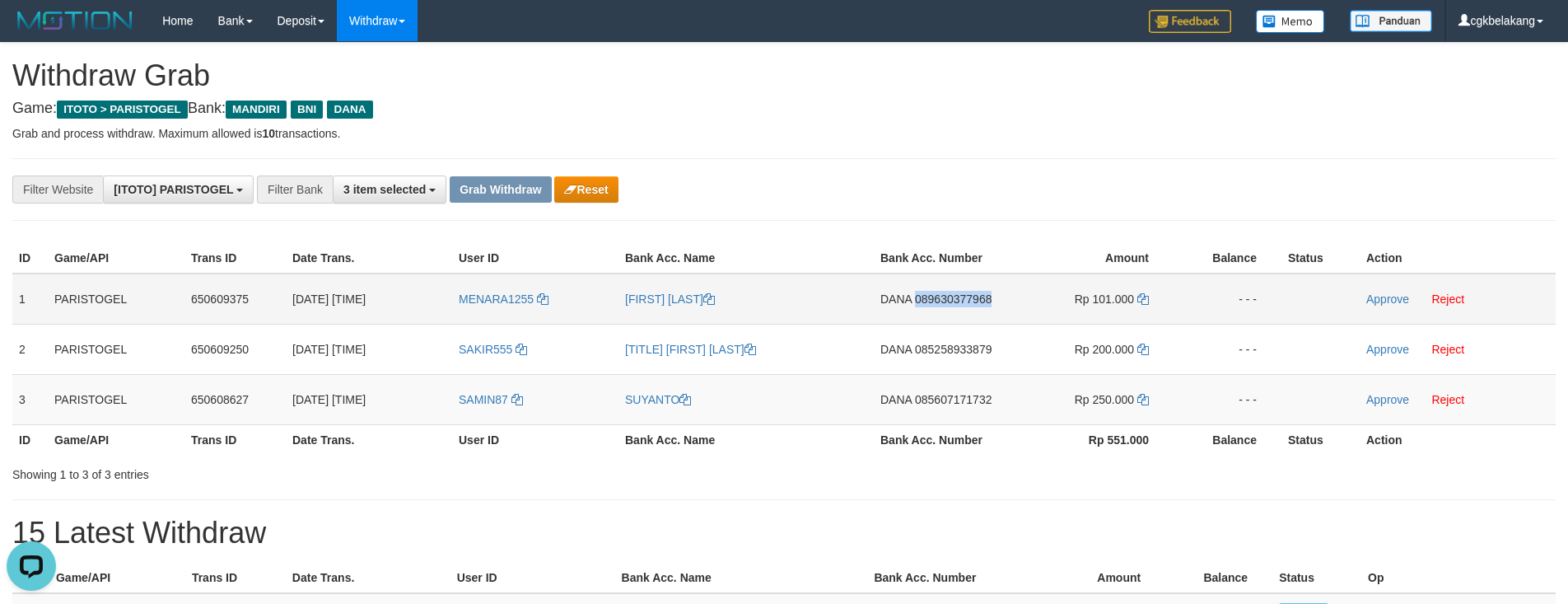 click on "DANA
089630377968" at bounding box center [942, 299] 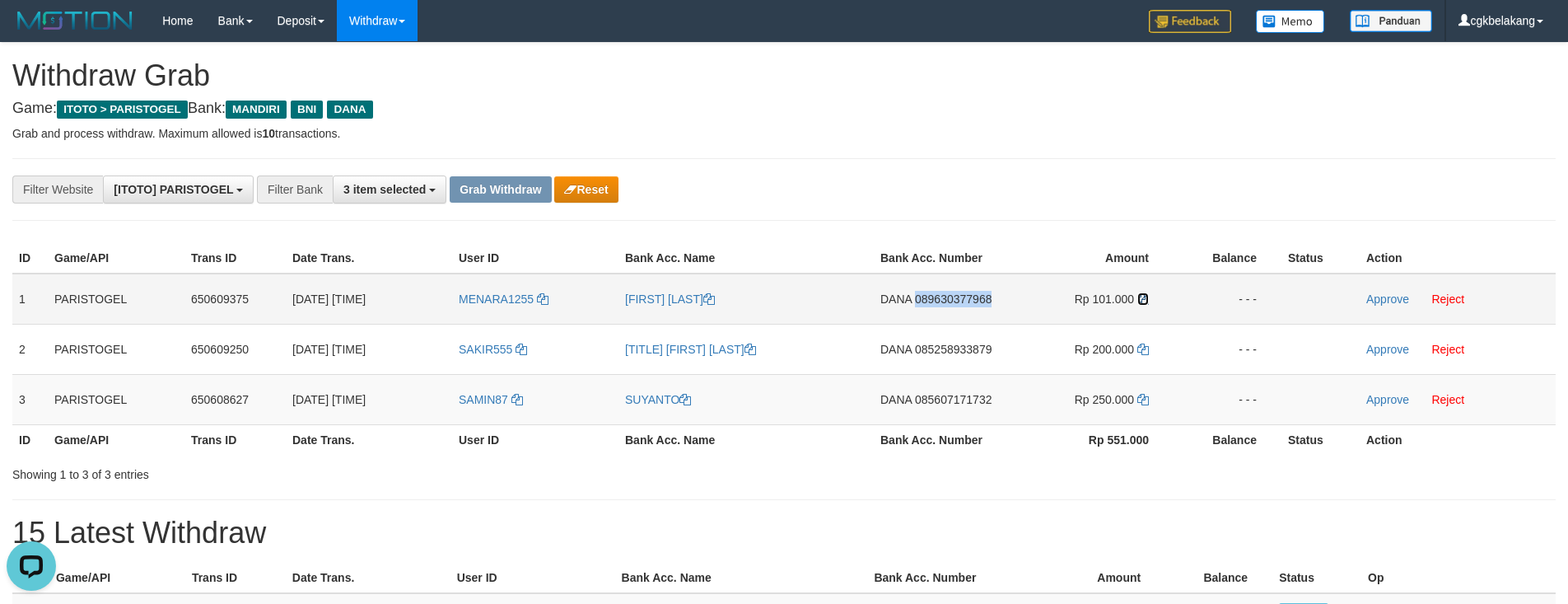 click at bounding box center (1143, 299) 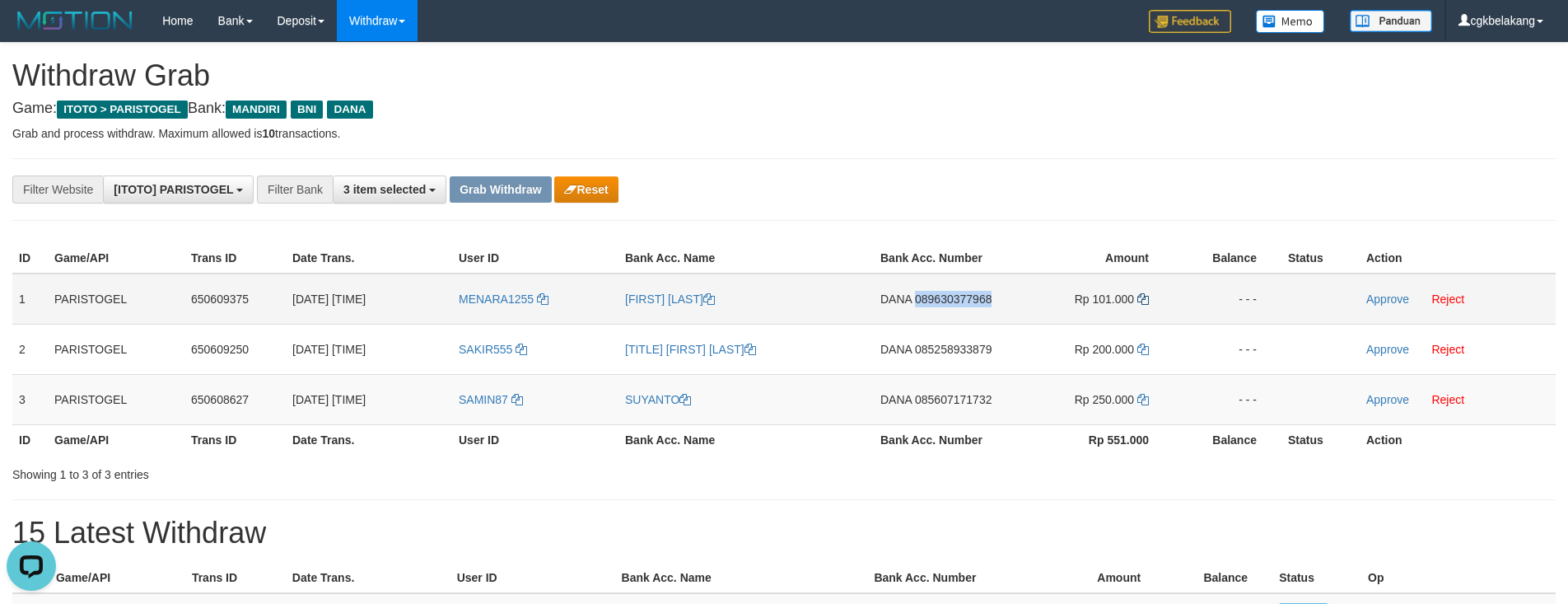 copy on "089630377968" 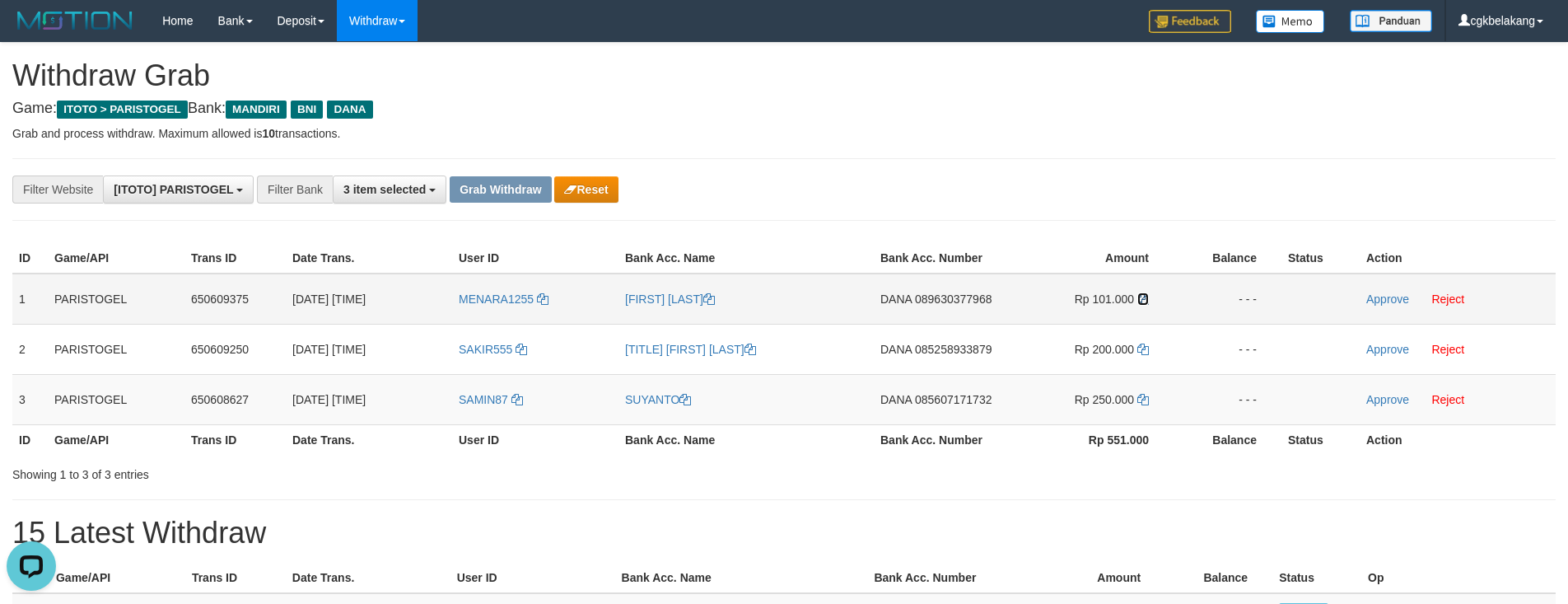 click at bounding box center [1143, 299] 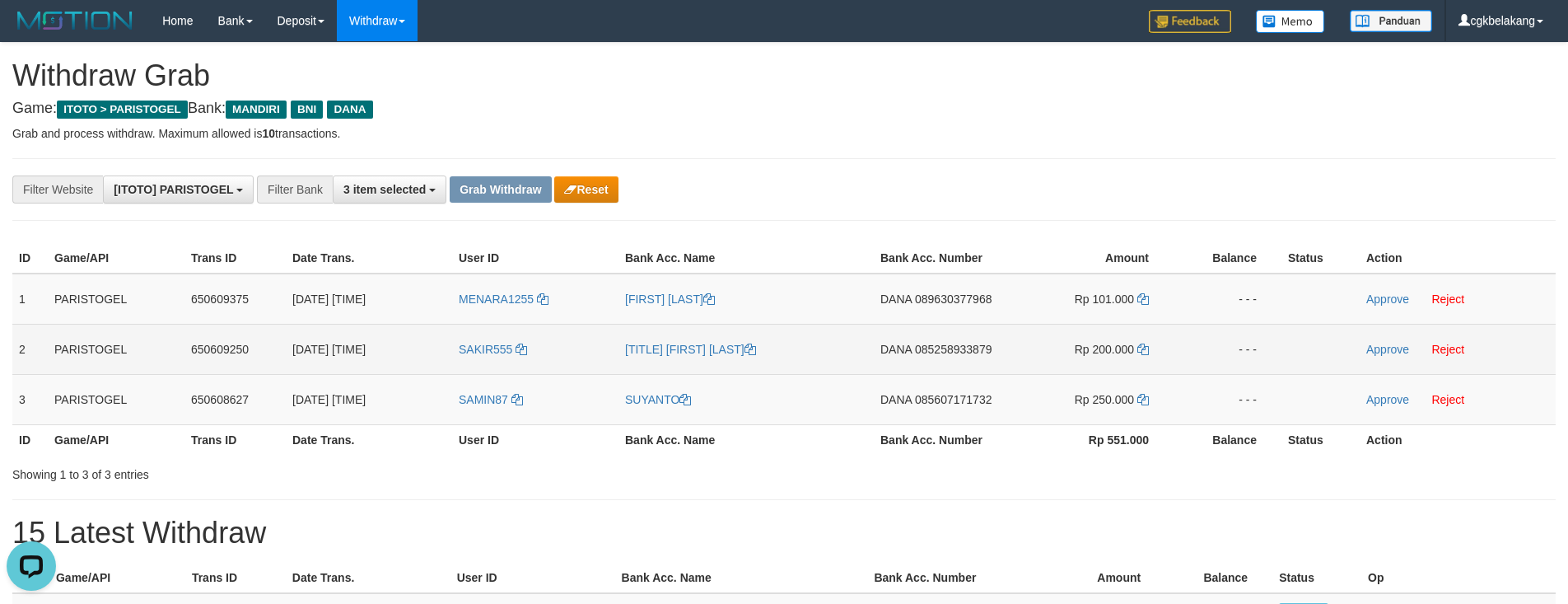 click on "DANA
085258933879" at bounding box center [942, 349] 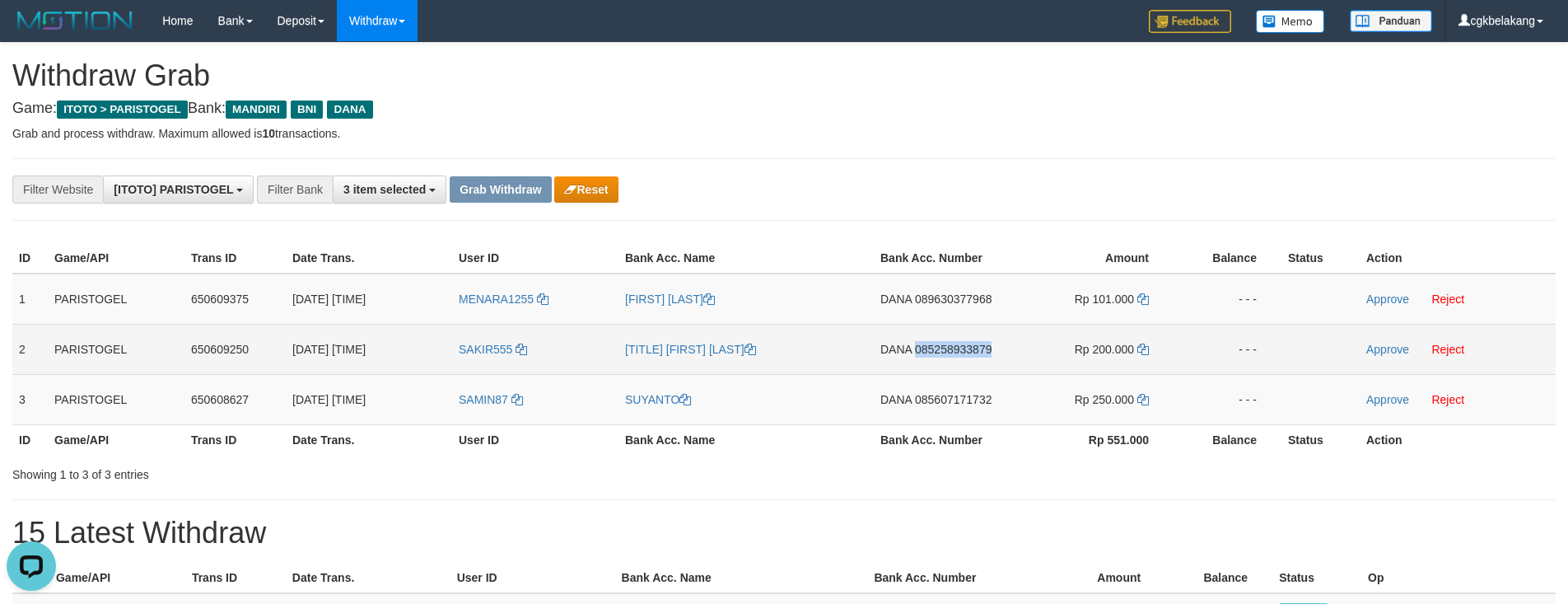 click on "DANA
085258933879" at bounding box center (942, 349) 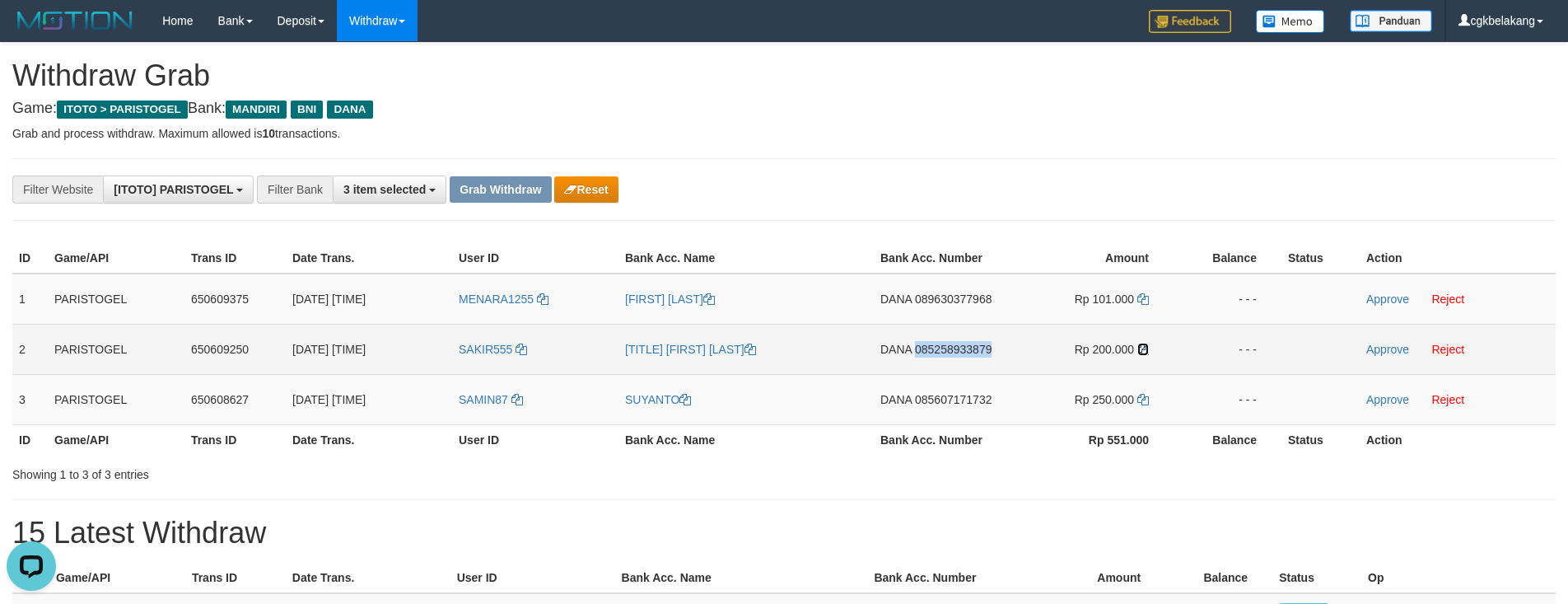 click at bounding box center [1143, 349] 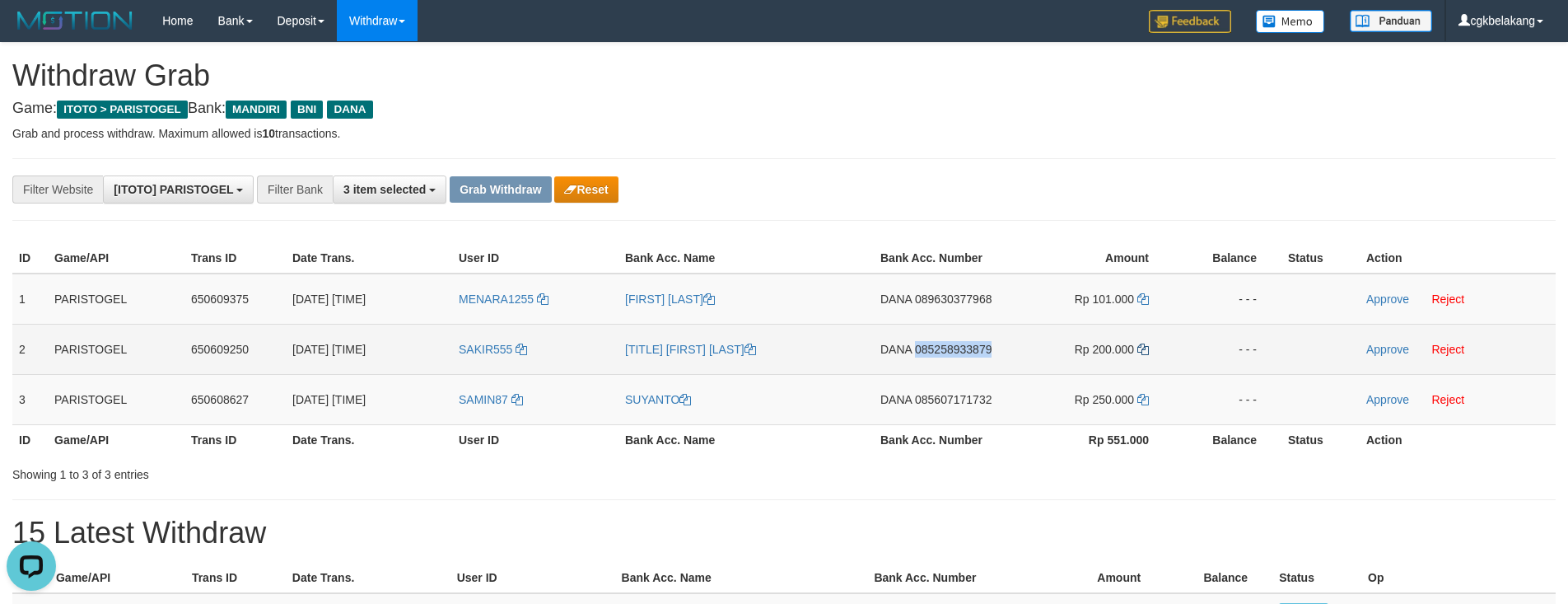copy on "085258933879" 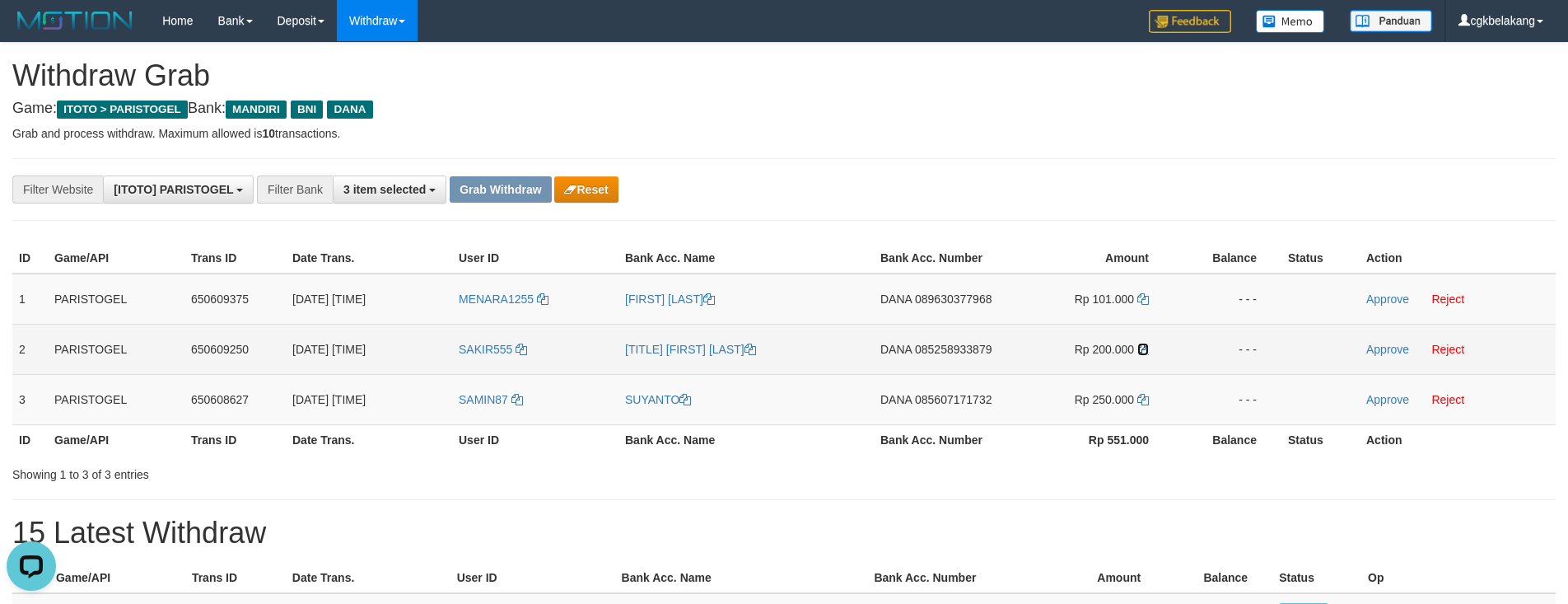 click at bounding box center [1143, 349] 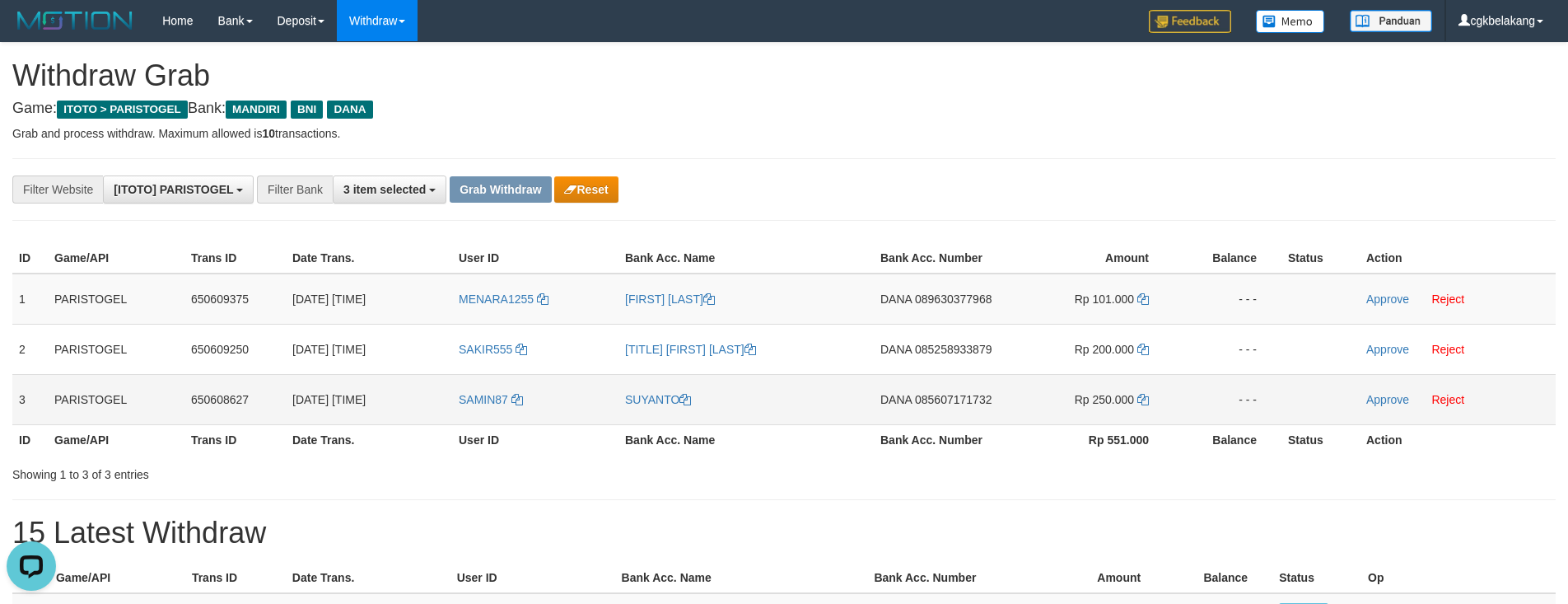 click on "DANA
085607171732" at bounding box center (942, 399) 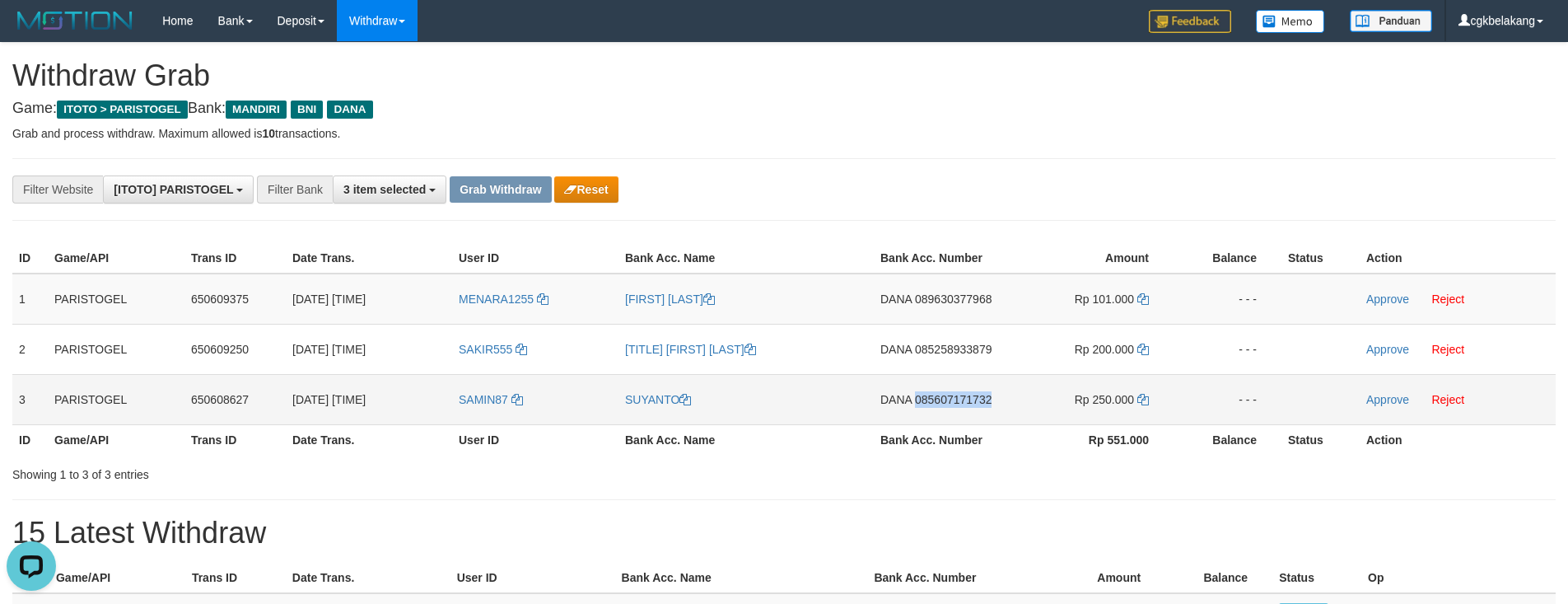copy on "085607171732" 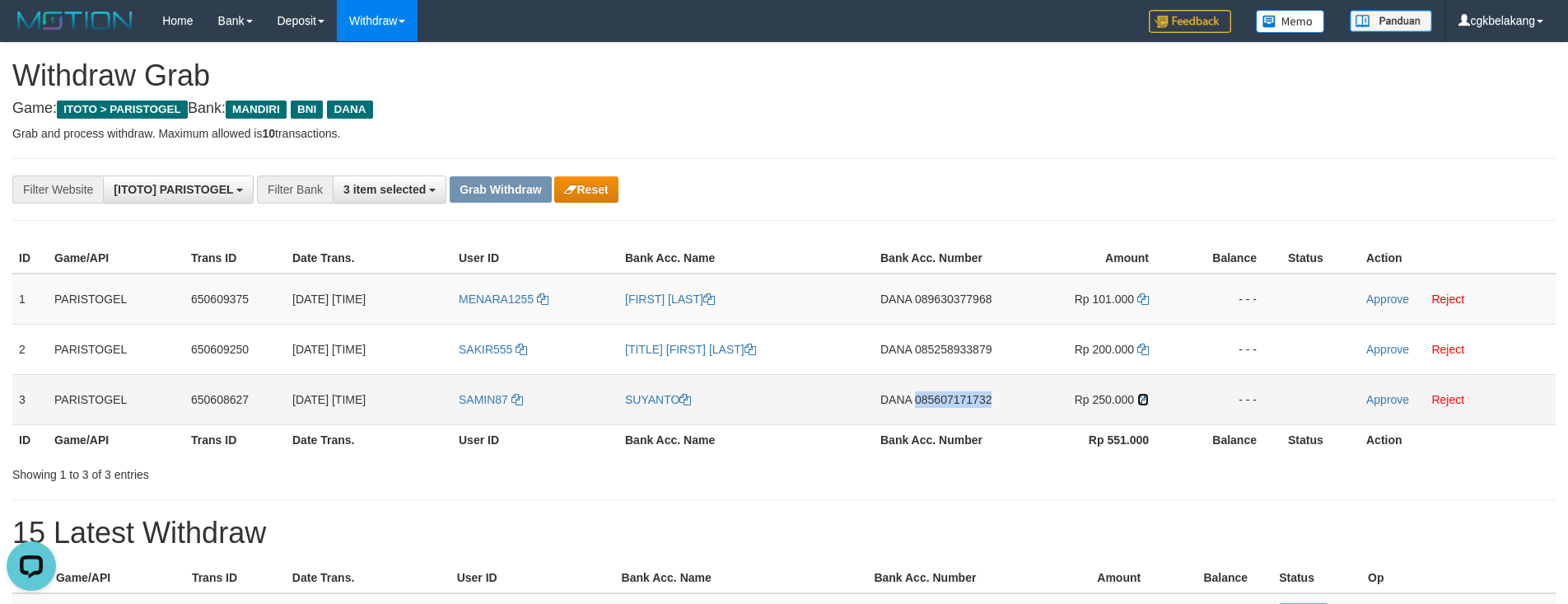click at bounding box center (1143, 400) 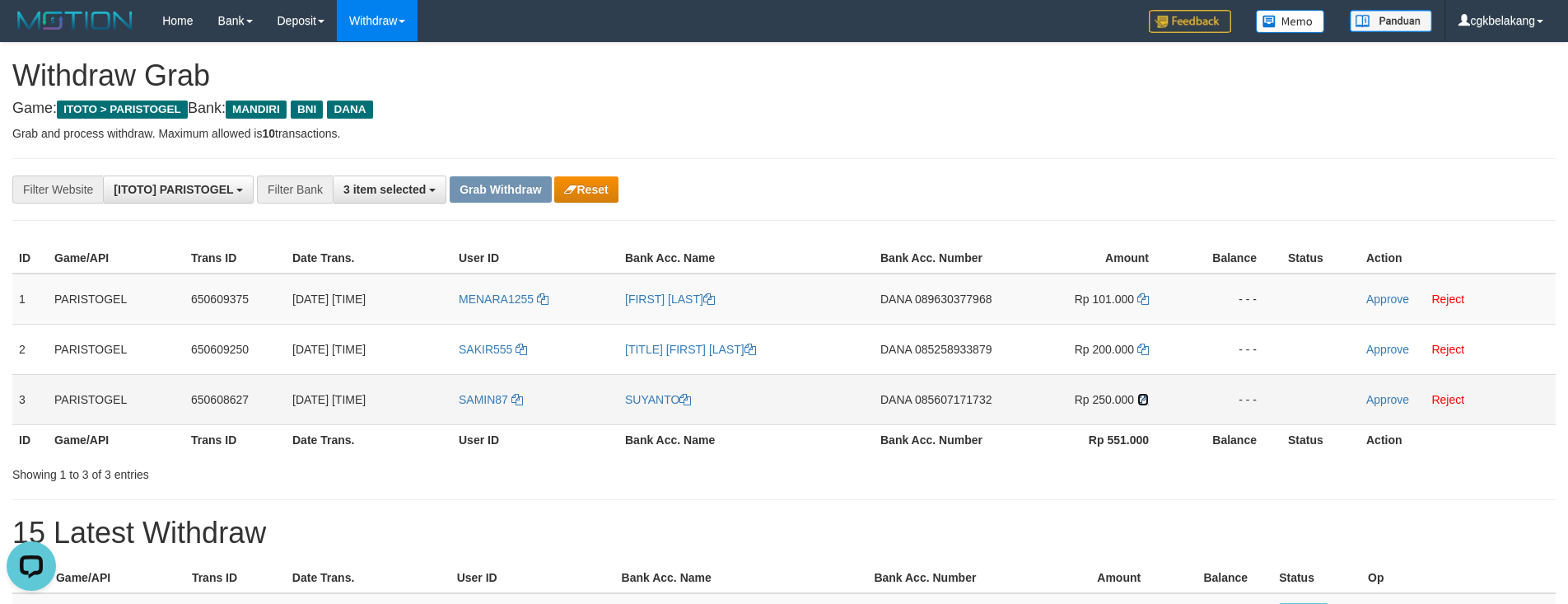 click at bounding box center (1143, 400) 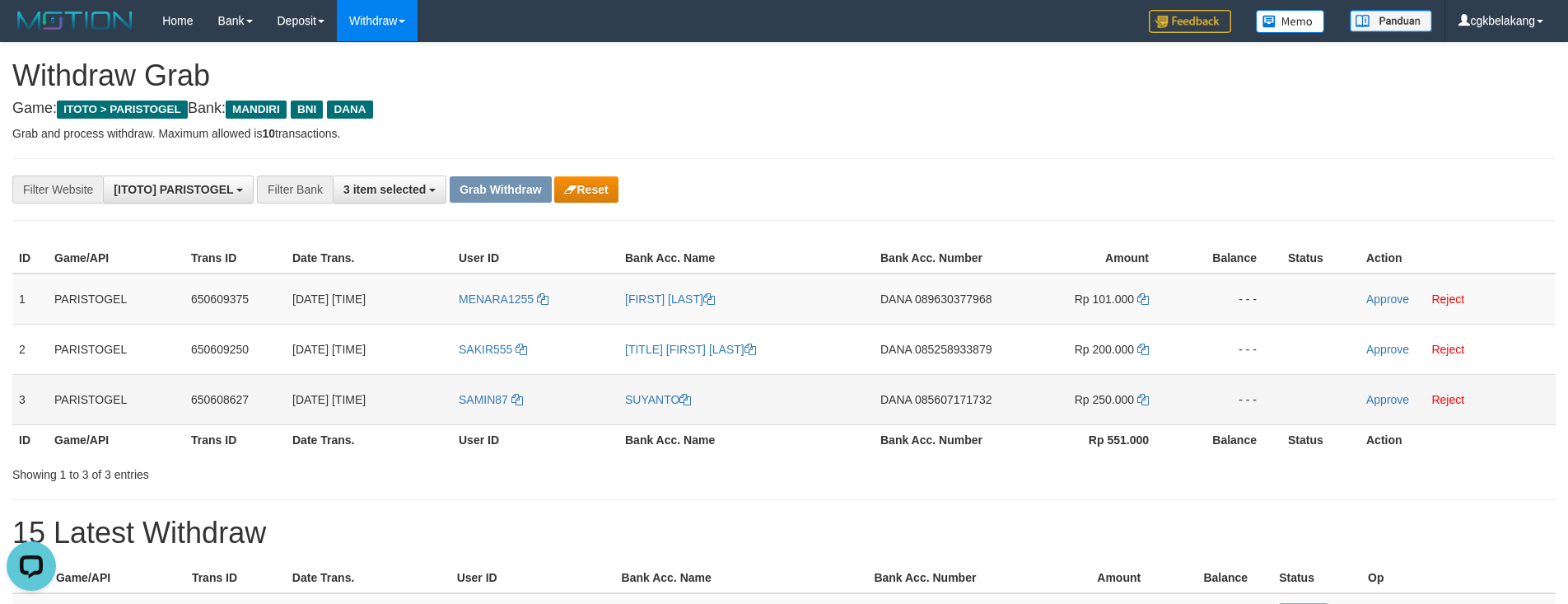 click on "Approve
Reject" at bounding box center [1458, 399] 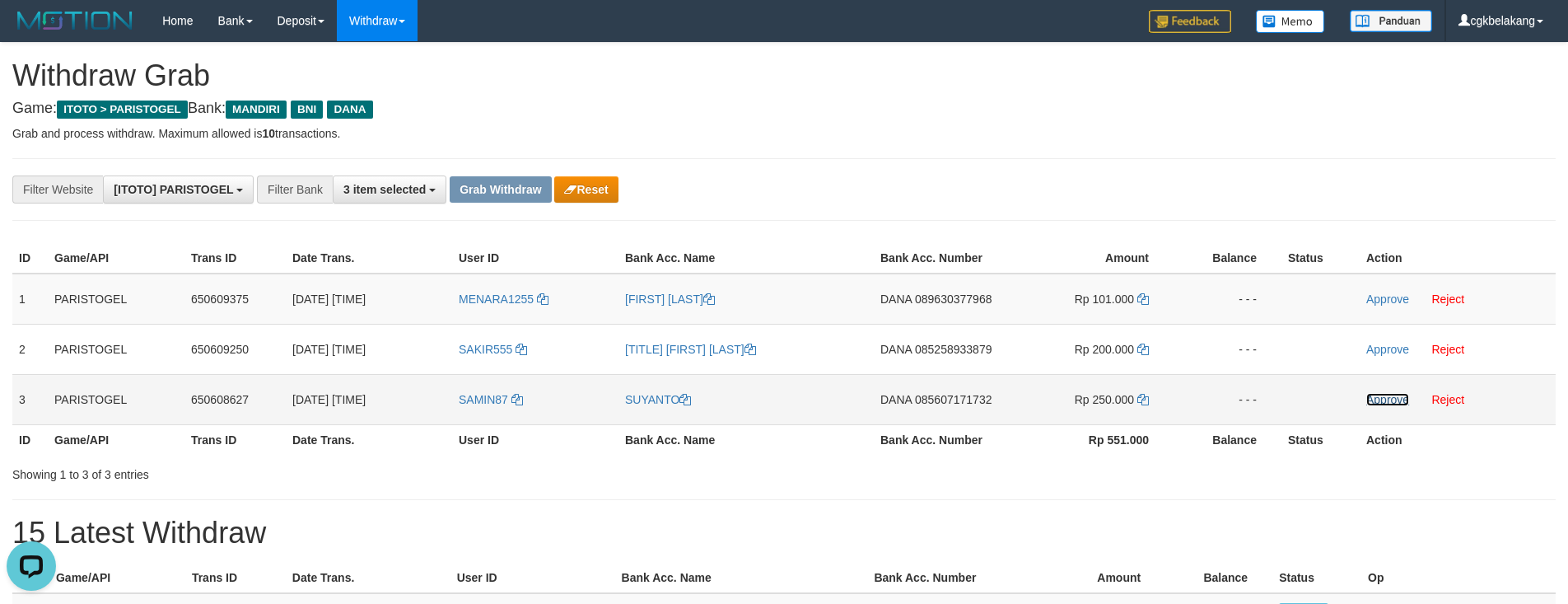click on "Approve" at bounding box center (1388, 400) 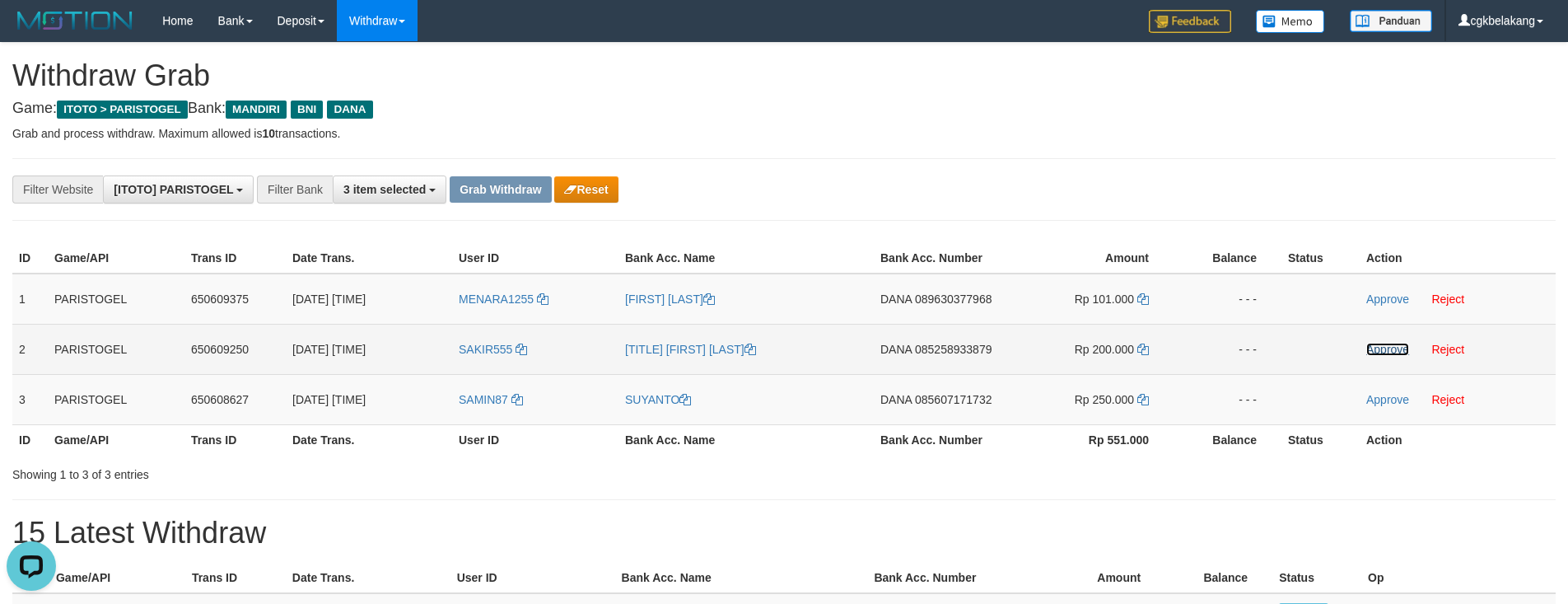 click on "Approve" at bounding box center [1388, 349] 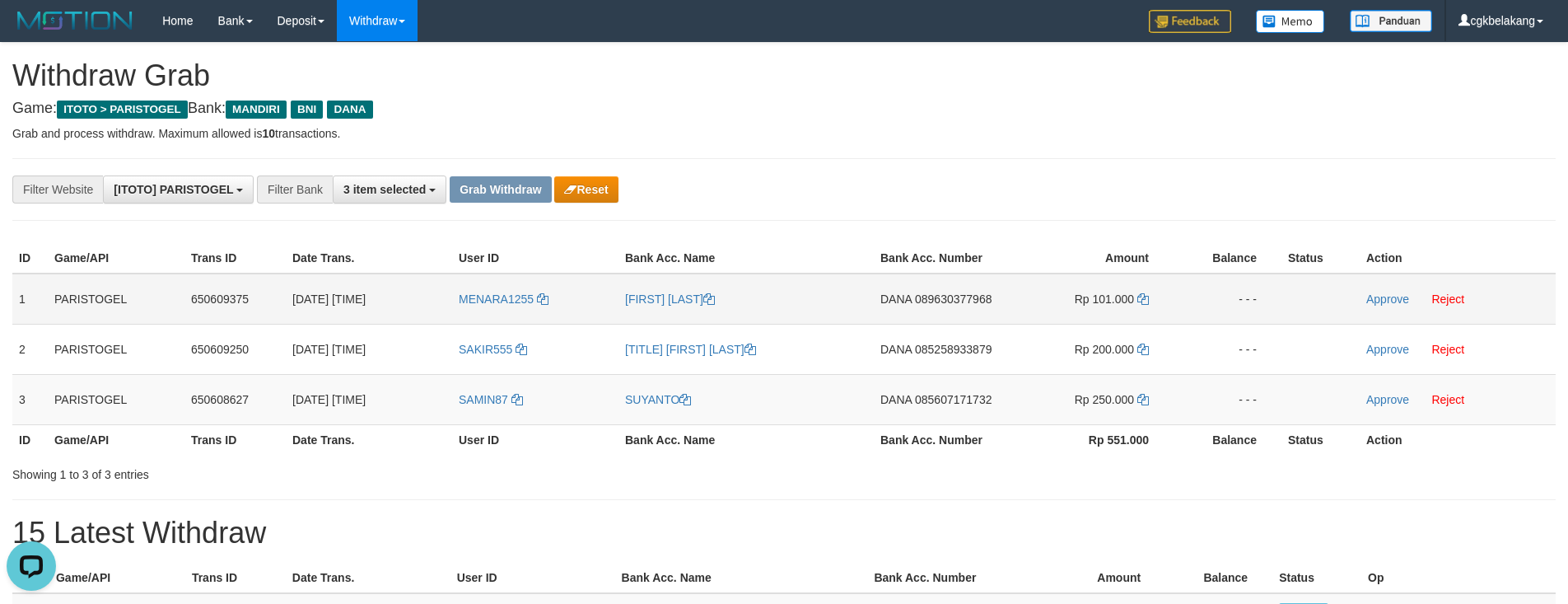 click on "Approve
Reject" at bounding box center [1458, 299] 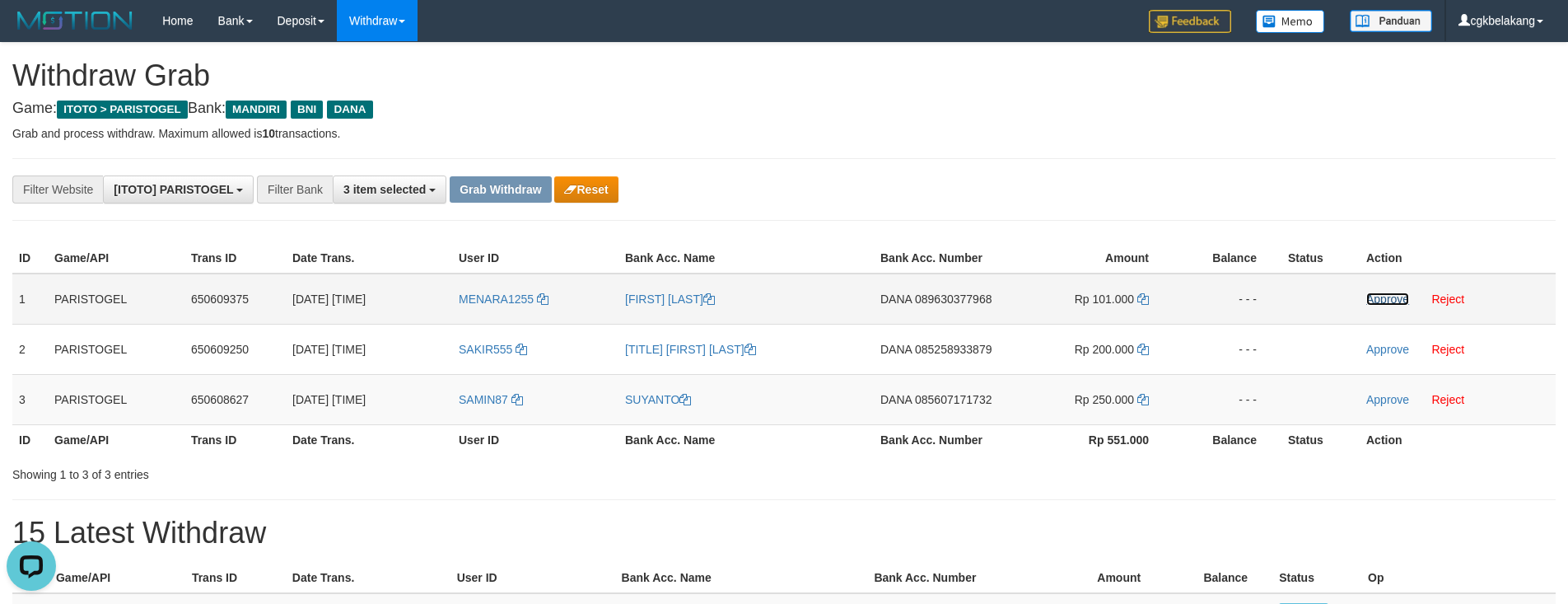 click on "Approve" at bounding box center [1388, 299] 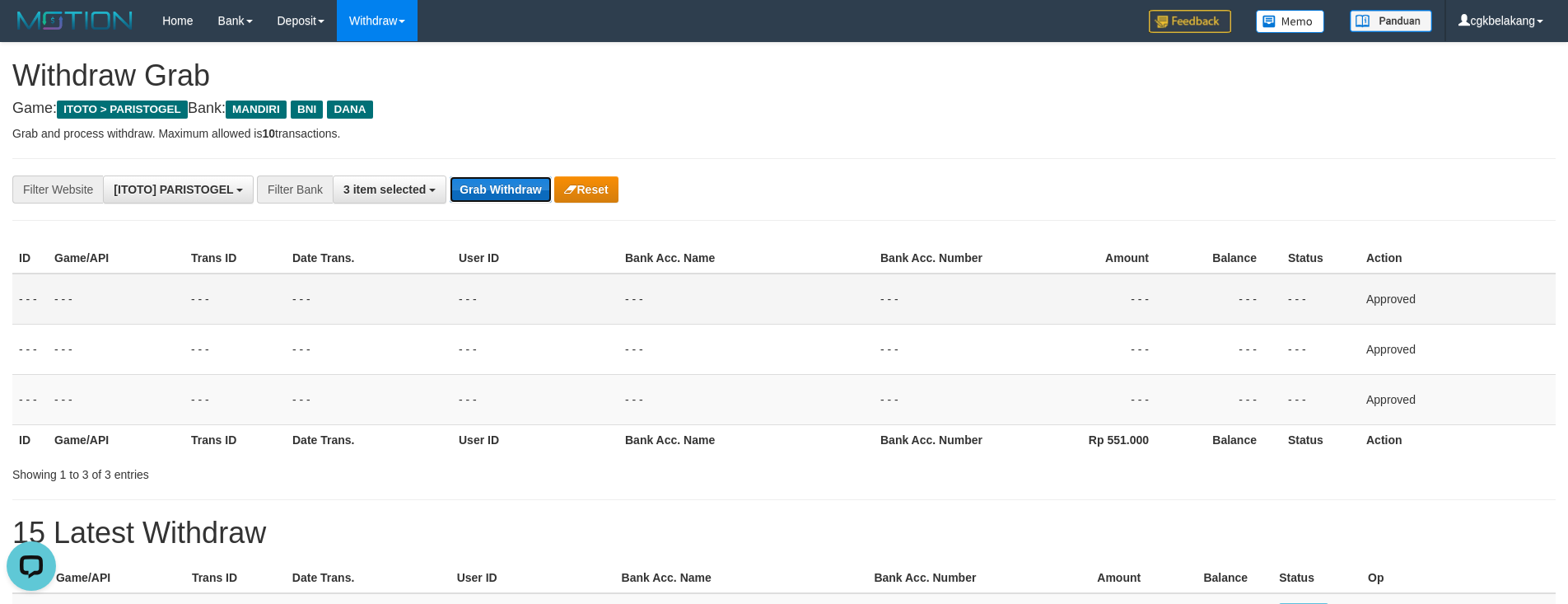 click on "Grab Withdraw" at bounding box center [500, 190] 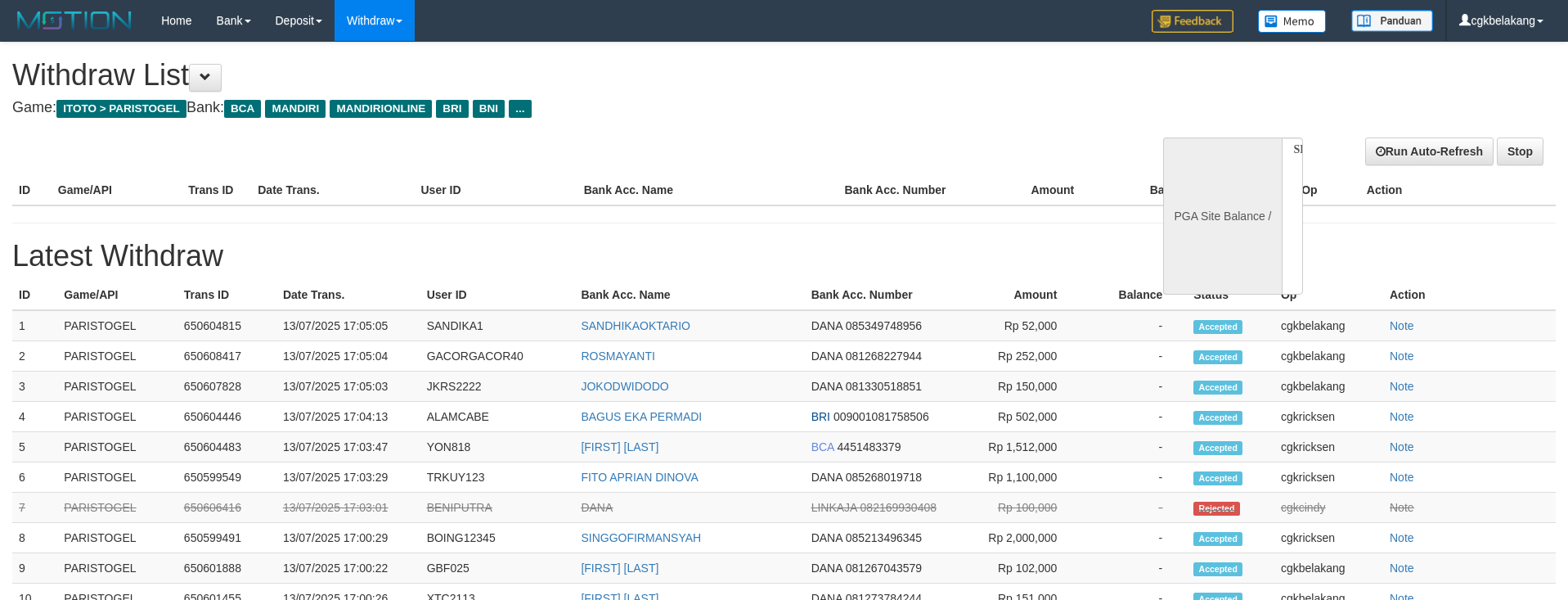 select 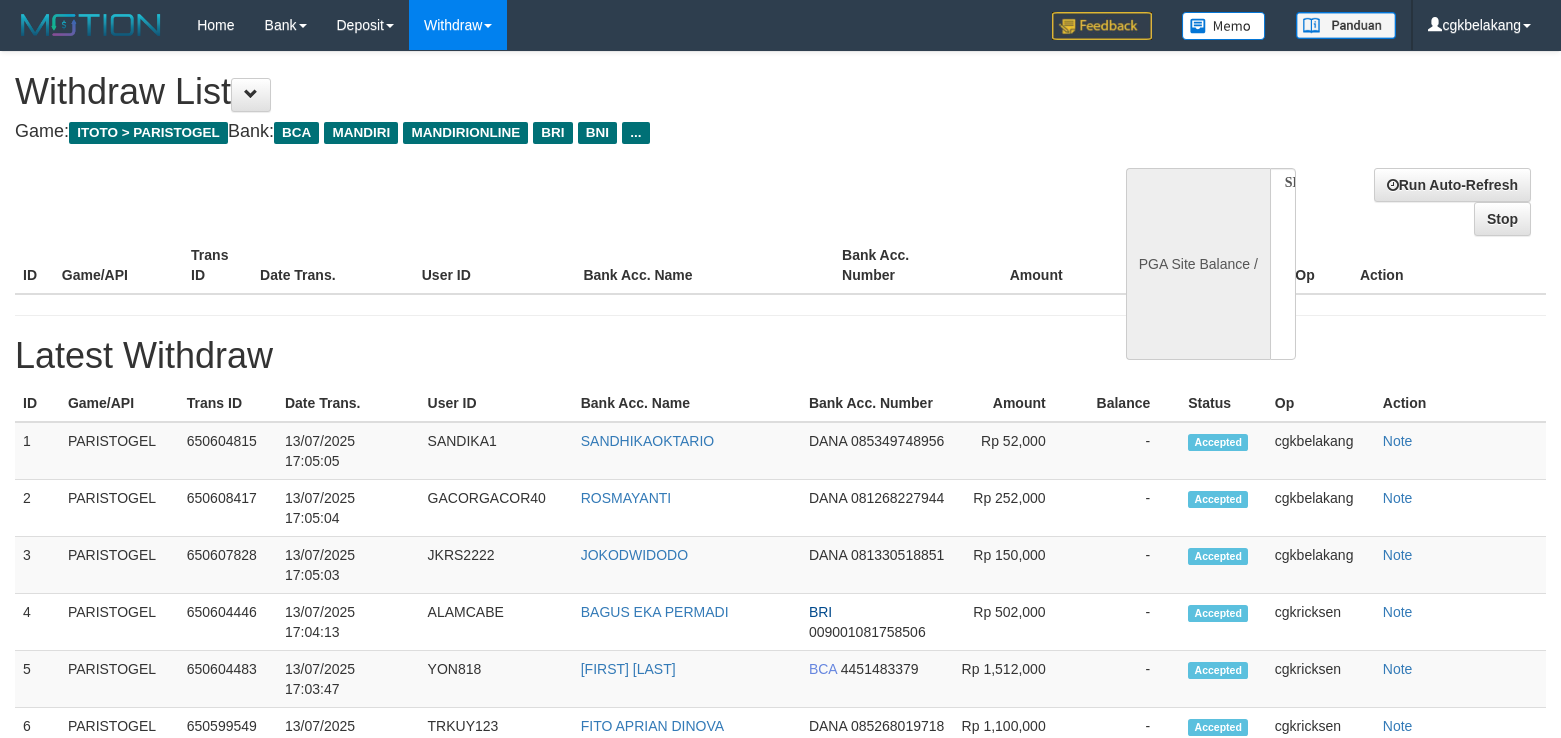 select 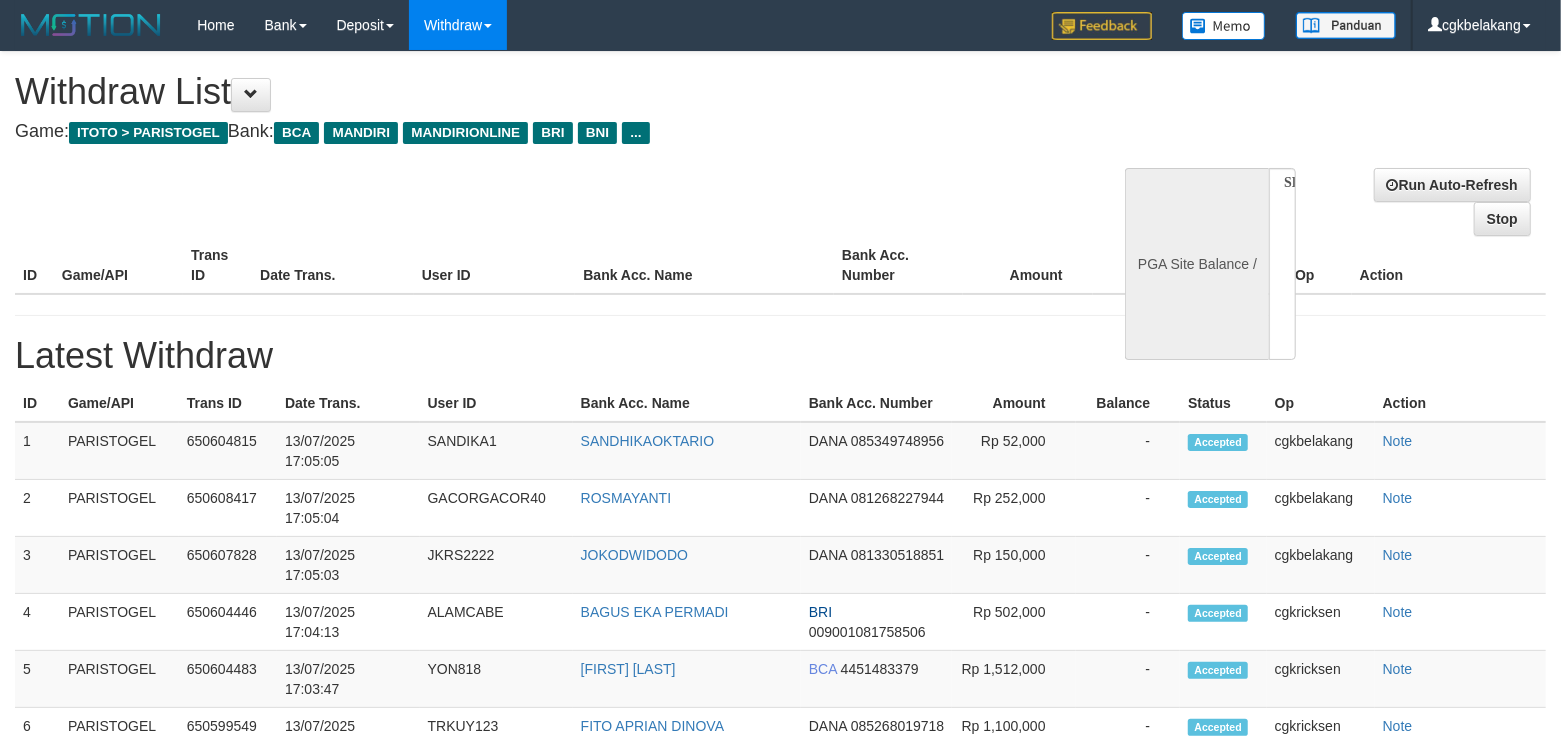 select on "**" 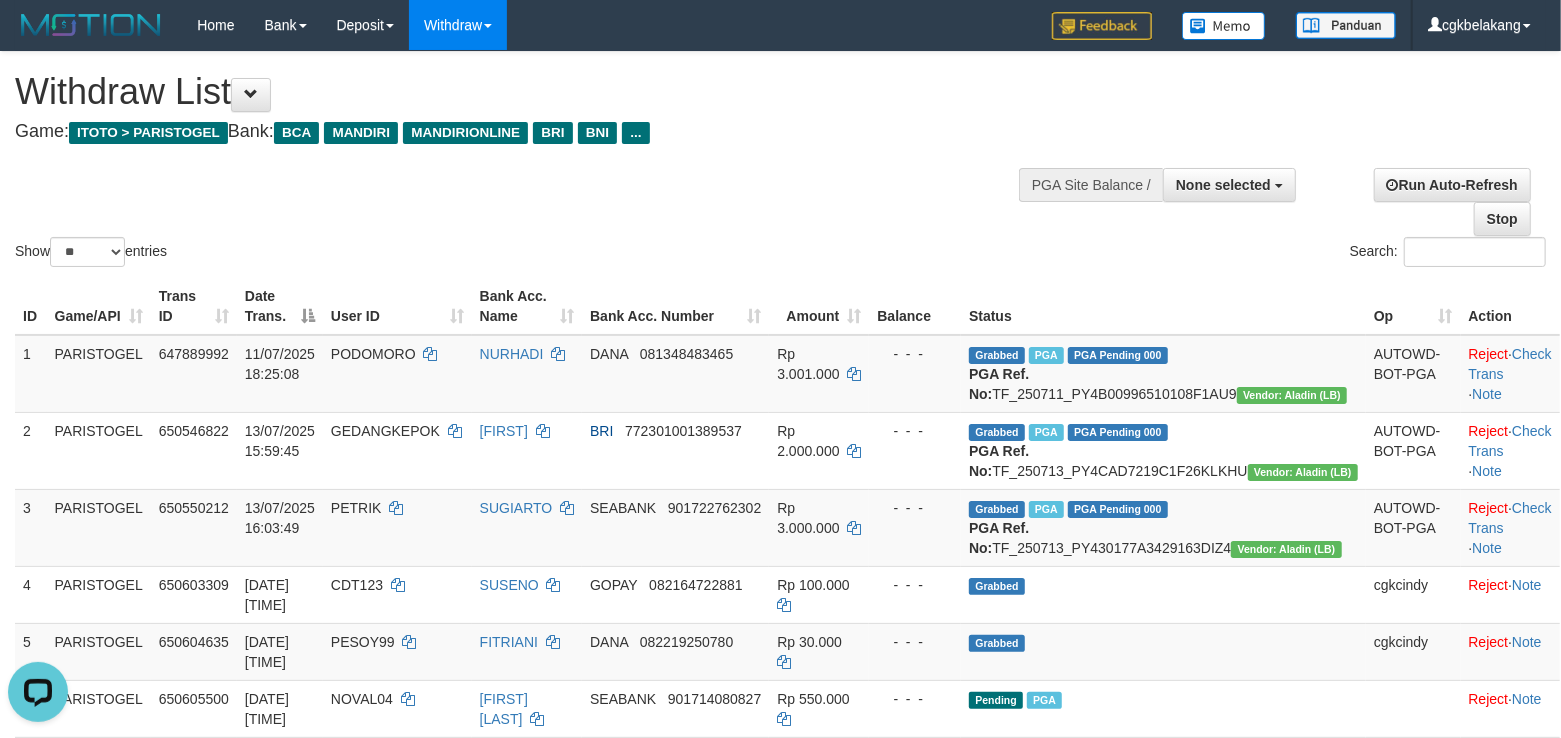 scroll, scrollTop: 0, scrollLeft: 0, axis: both 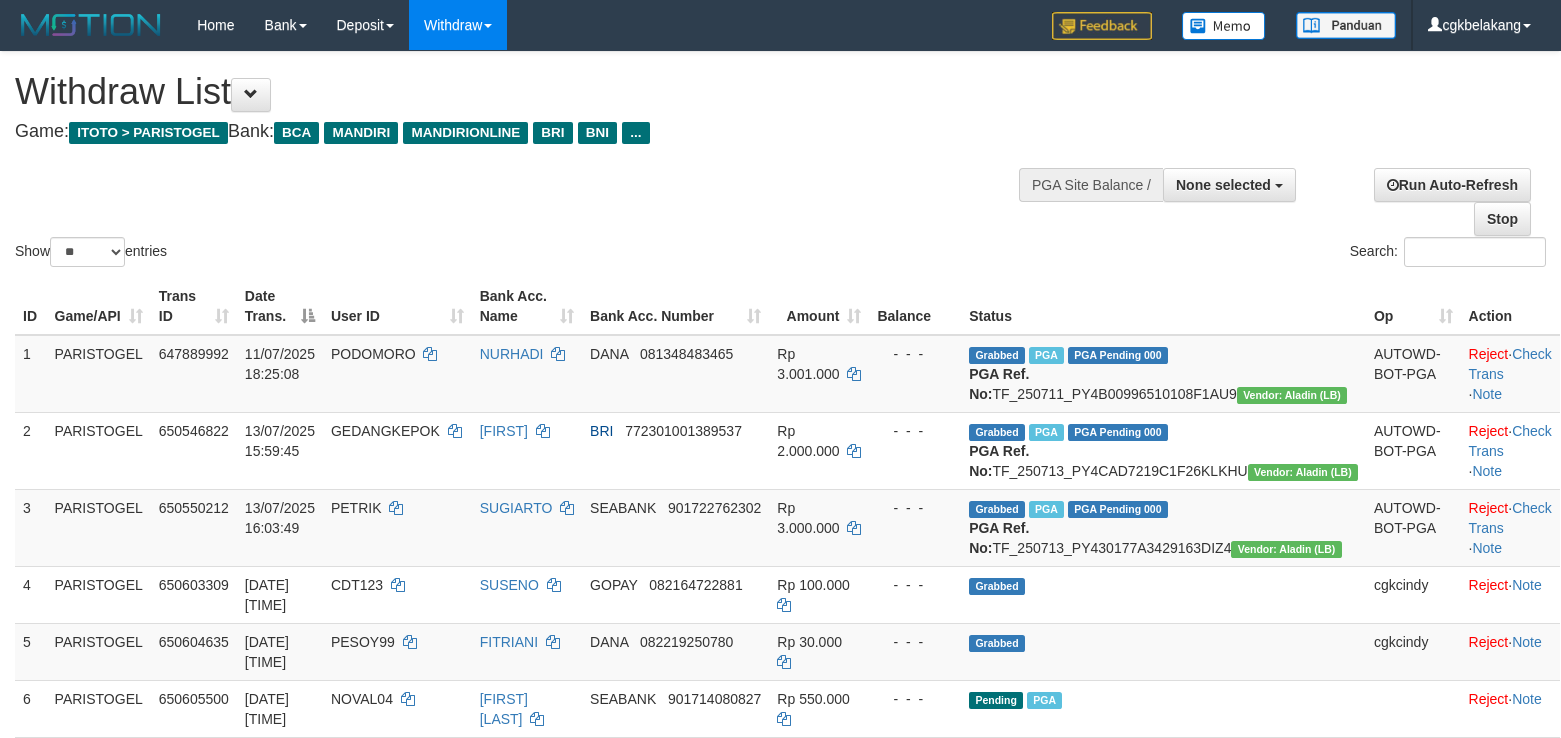 select 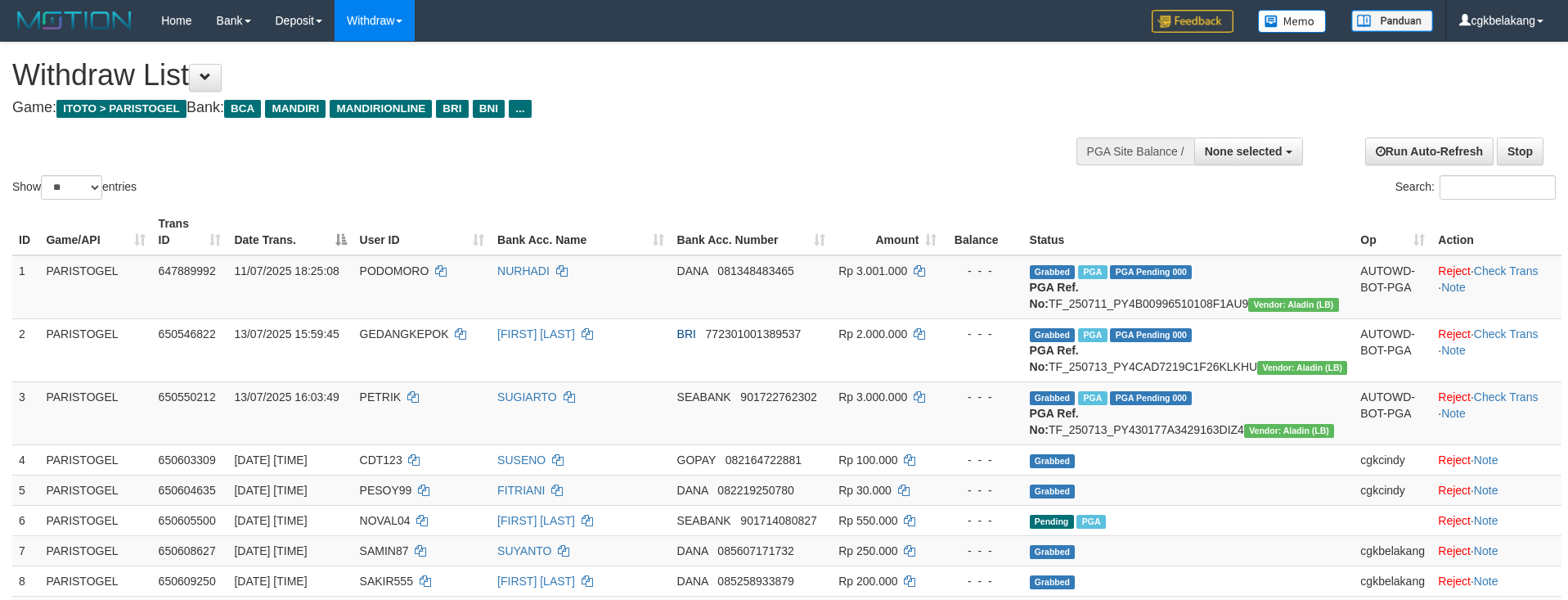 select 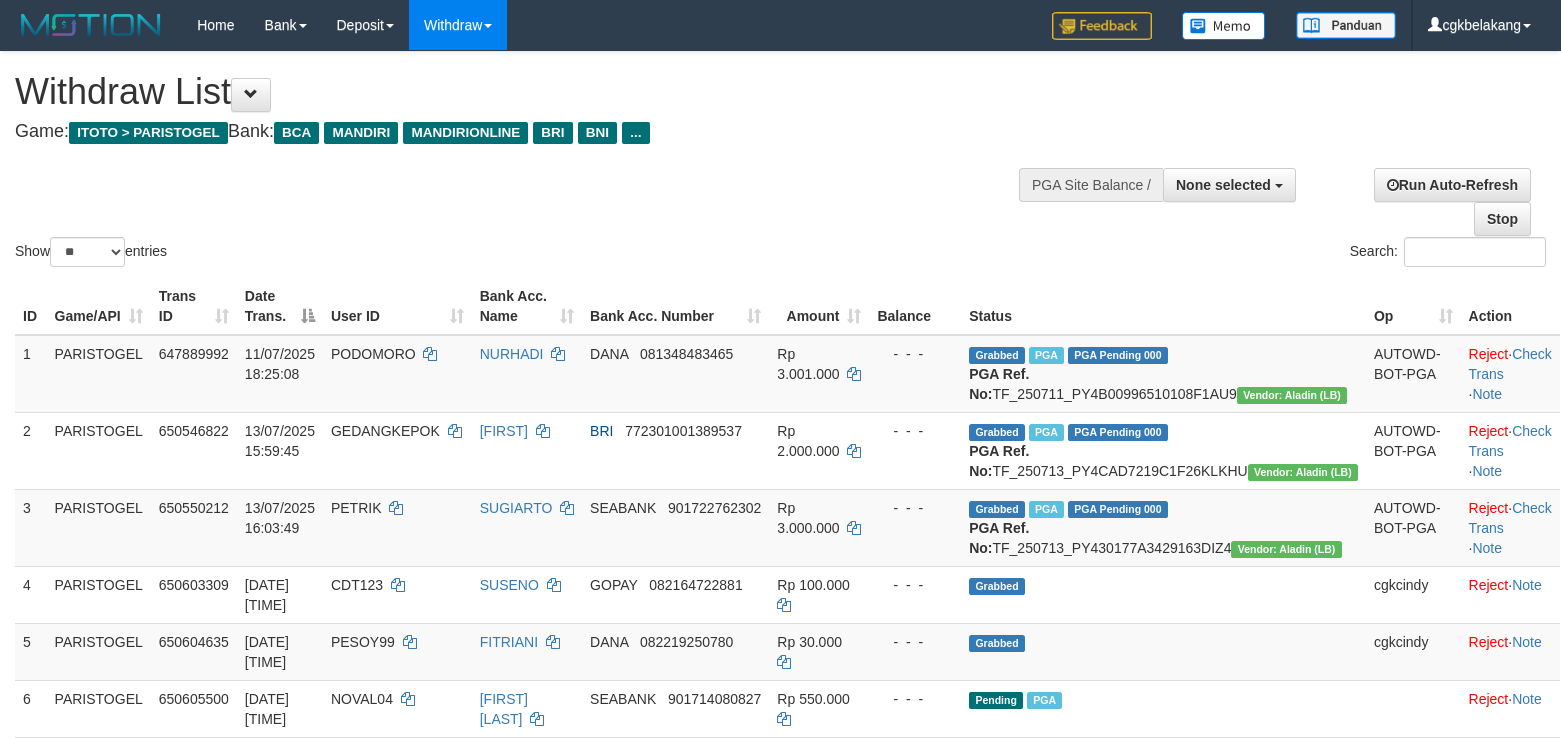 select 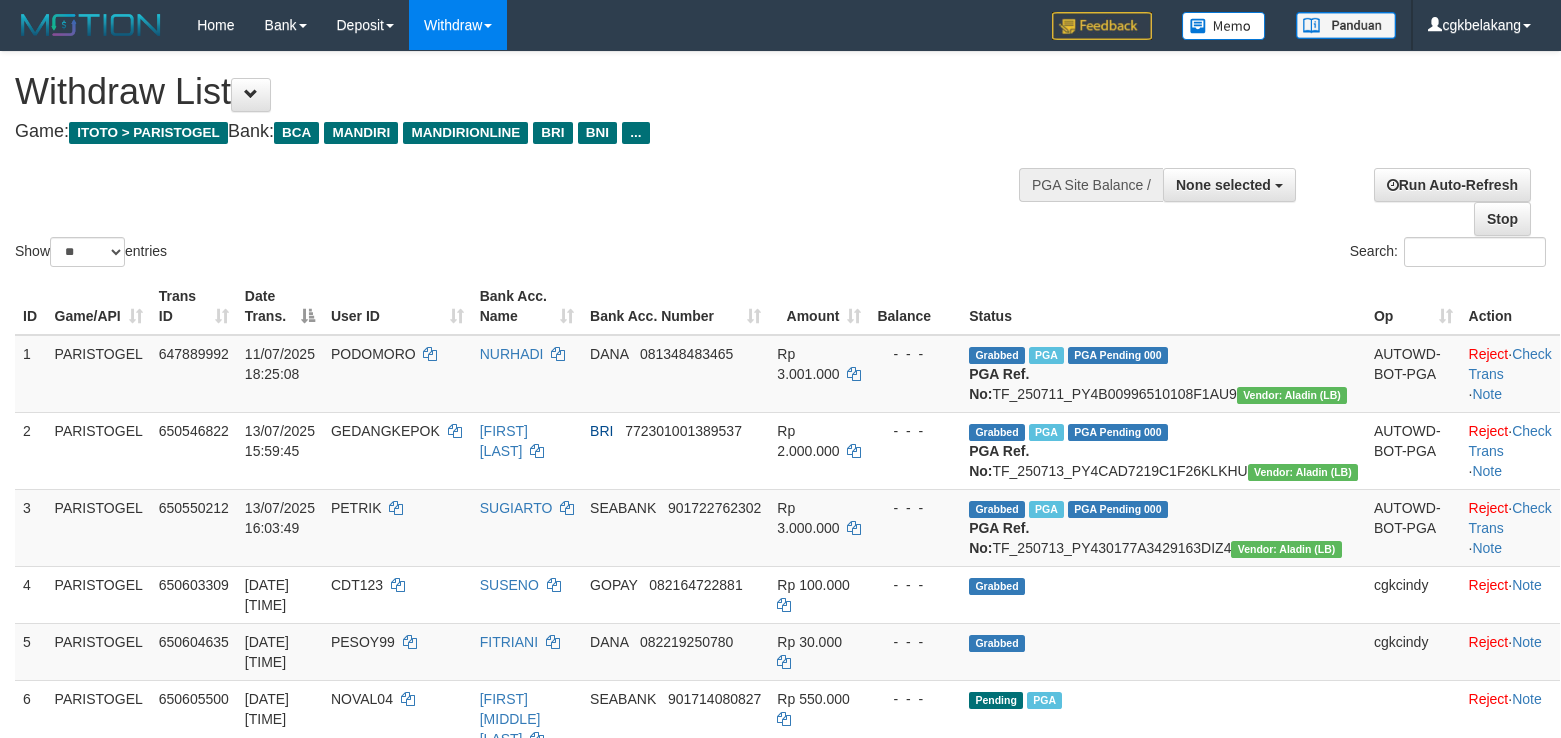 select 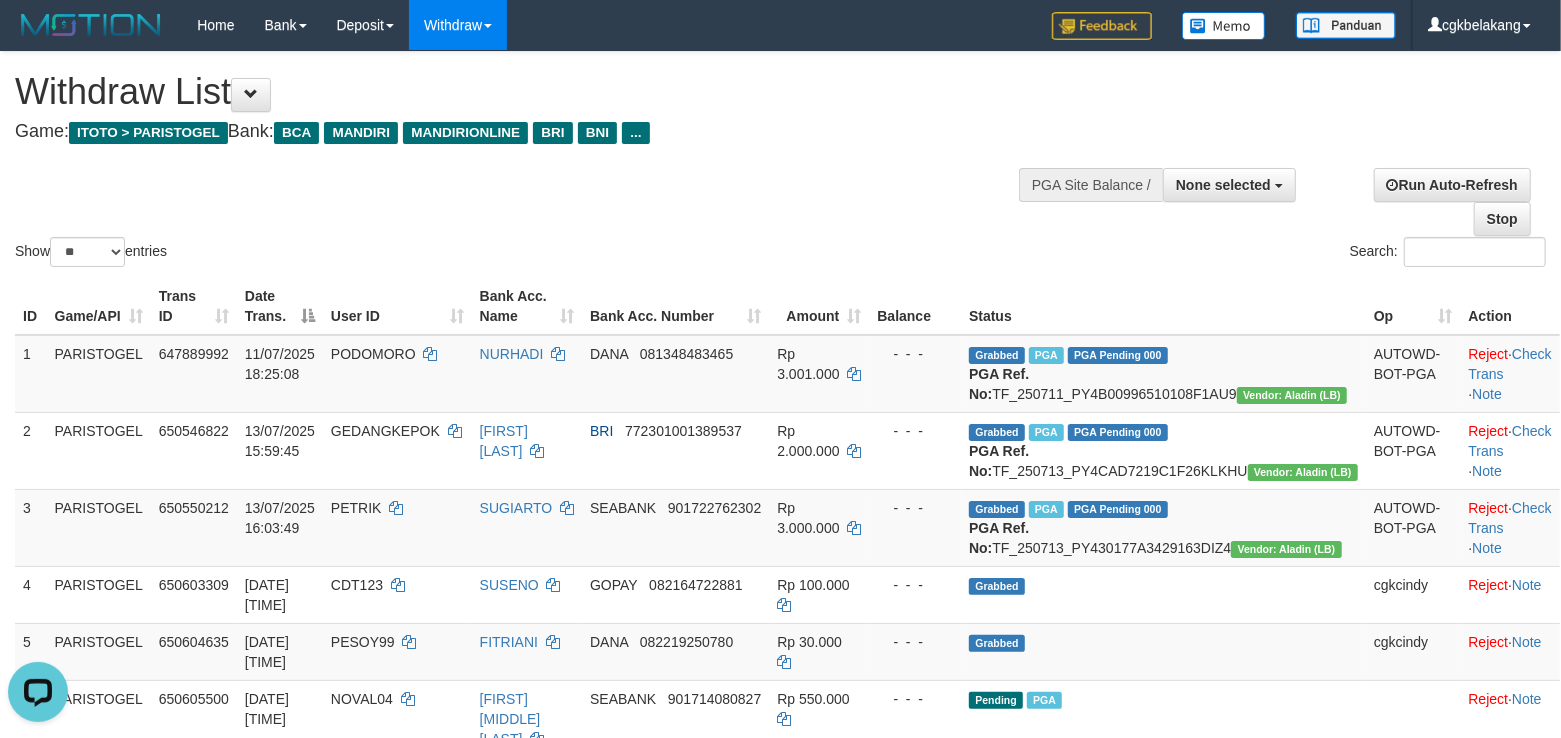 scroll, scrollTop: 0, scrollLeft: 0, axis: both 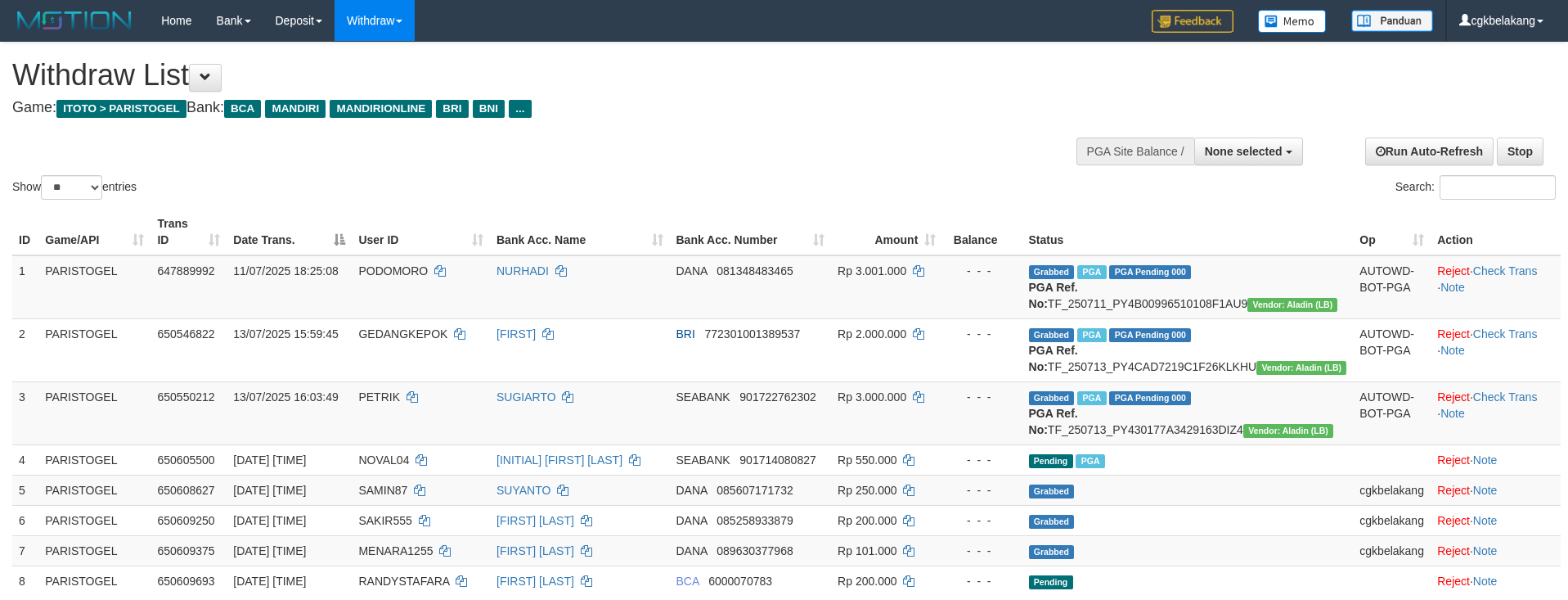 select 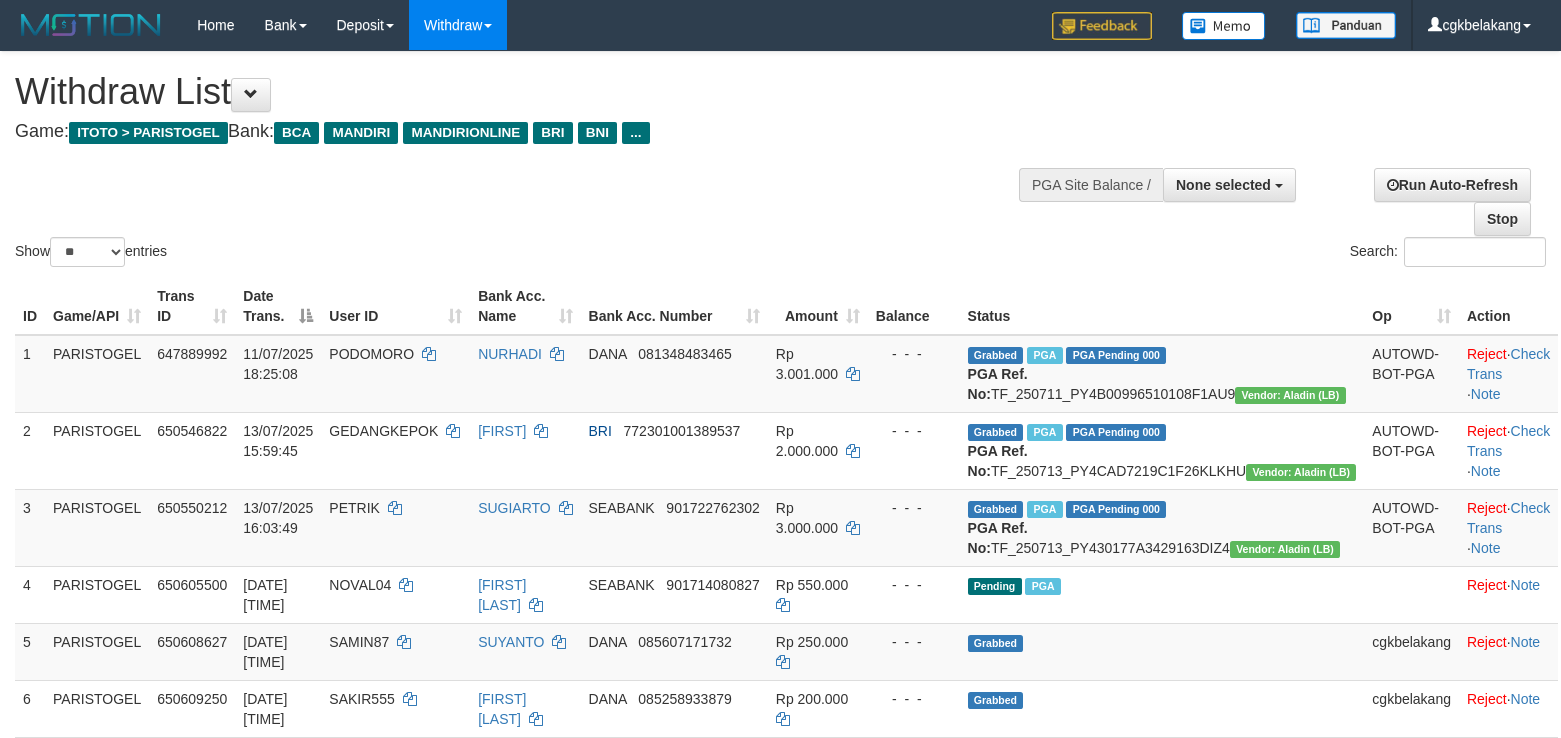 select 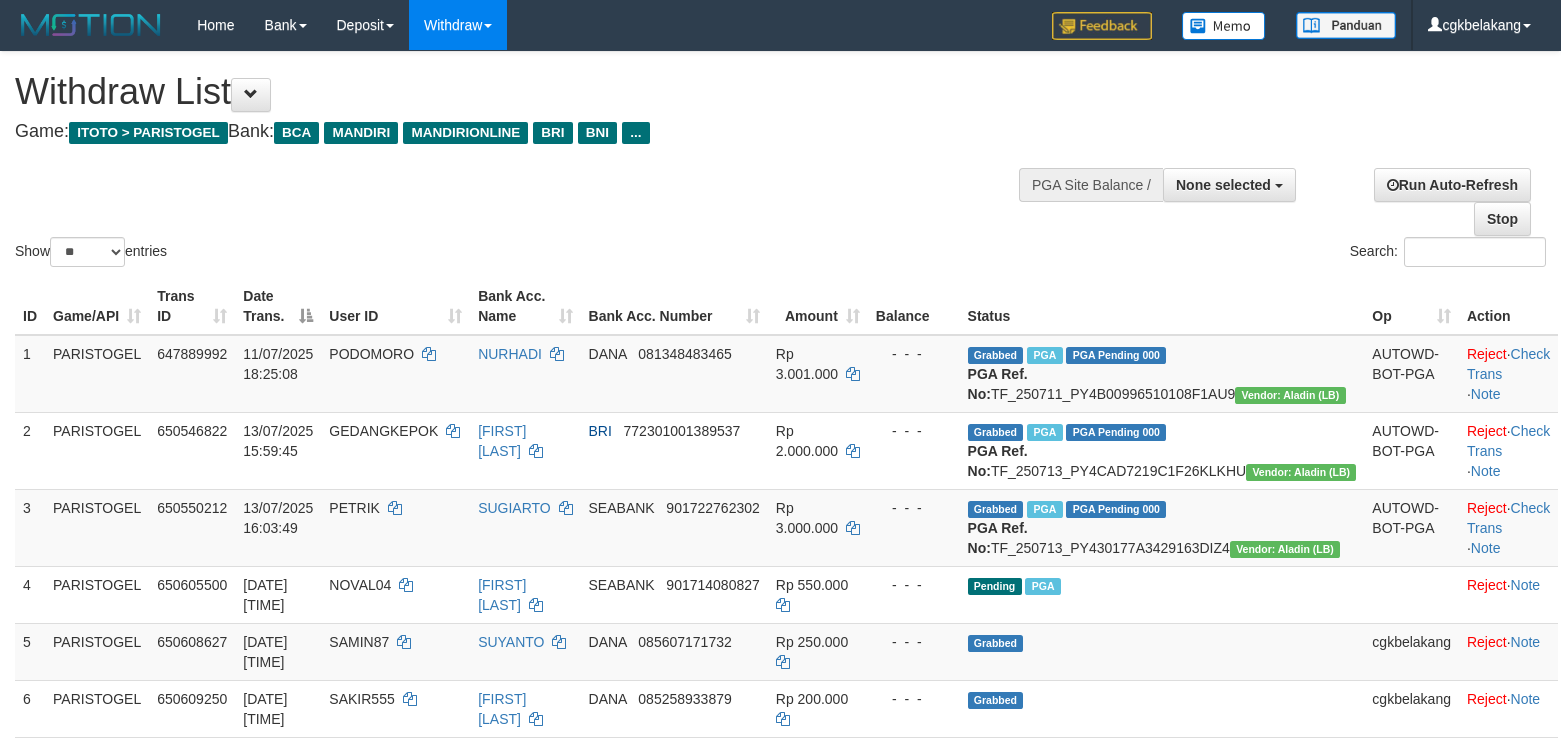 select 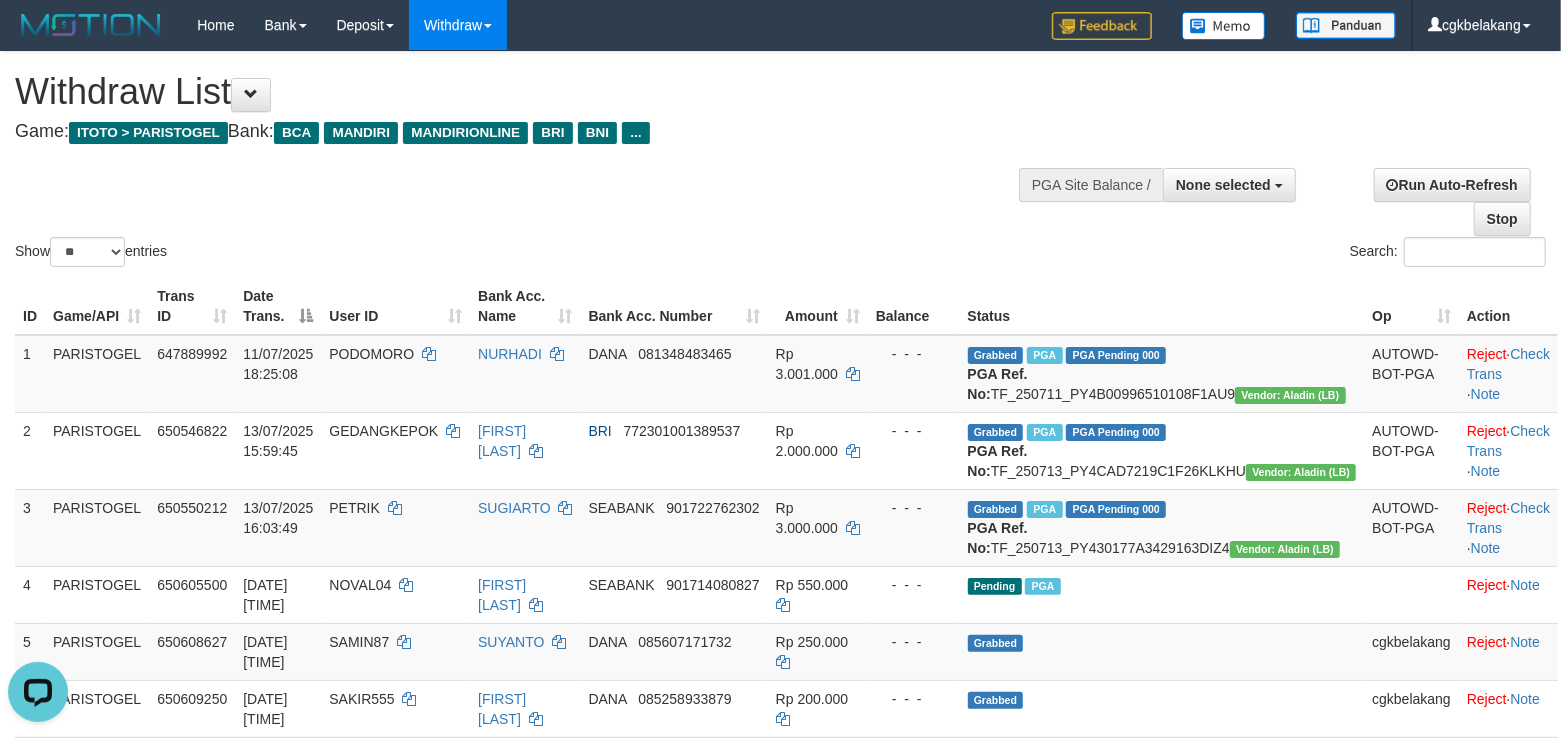 scroll, scrollTop: 0, scrollLeft: 0, axis: both 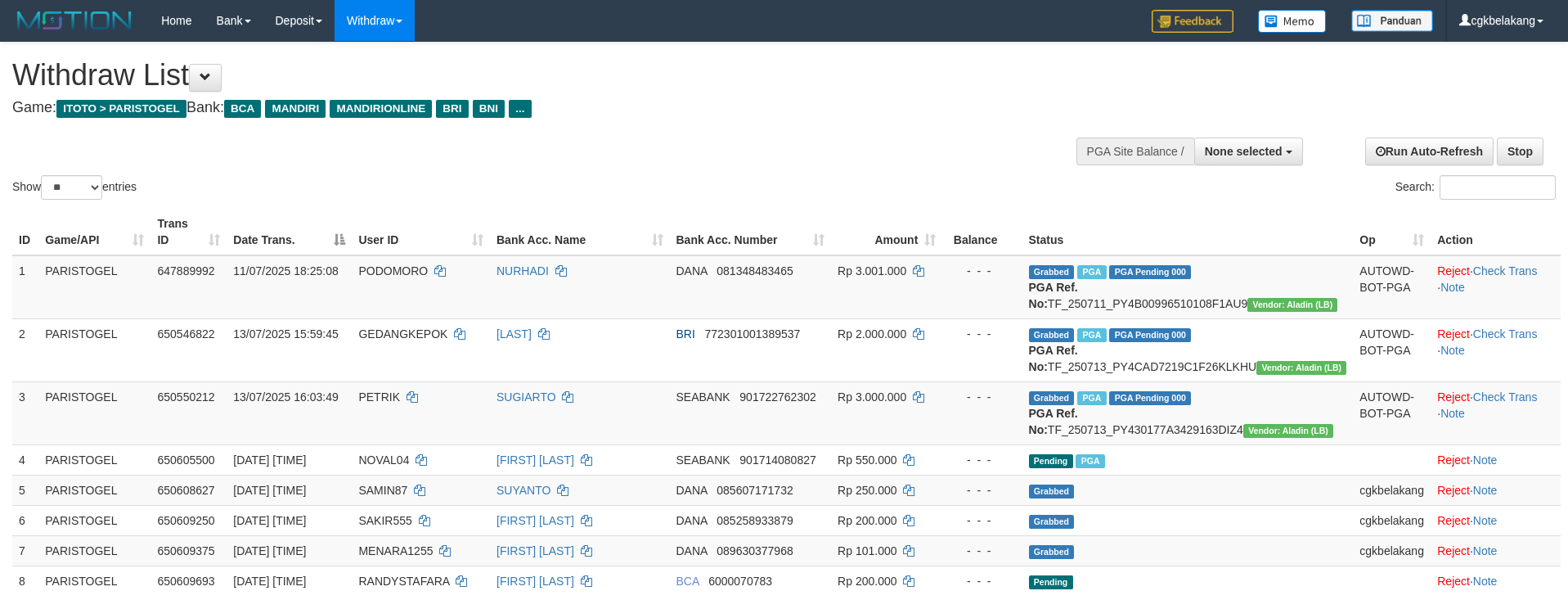 select 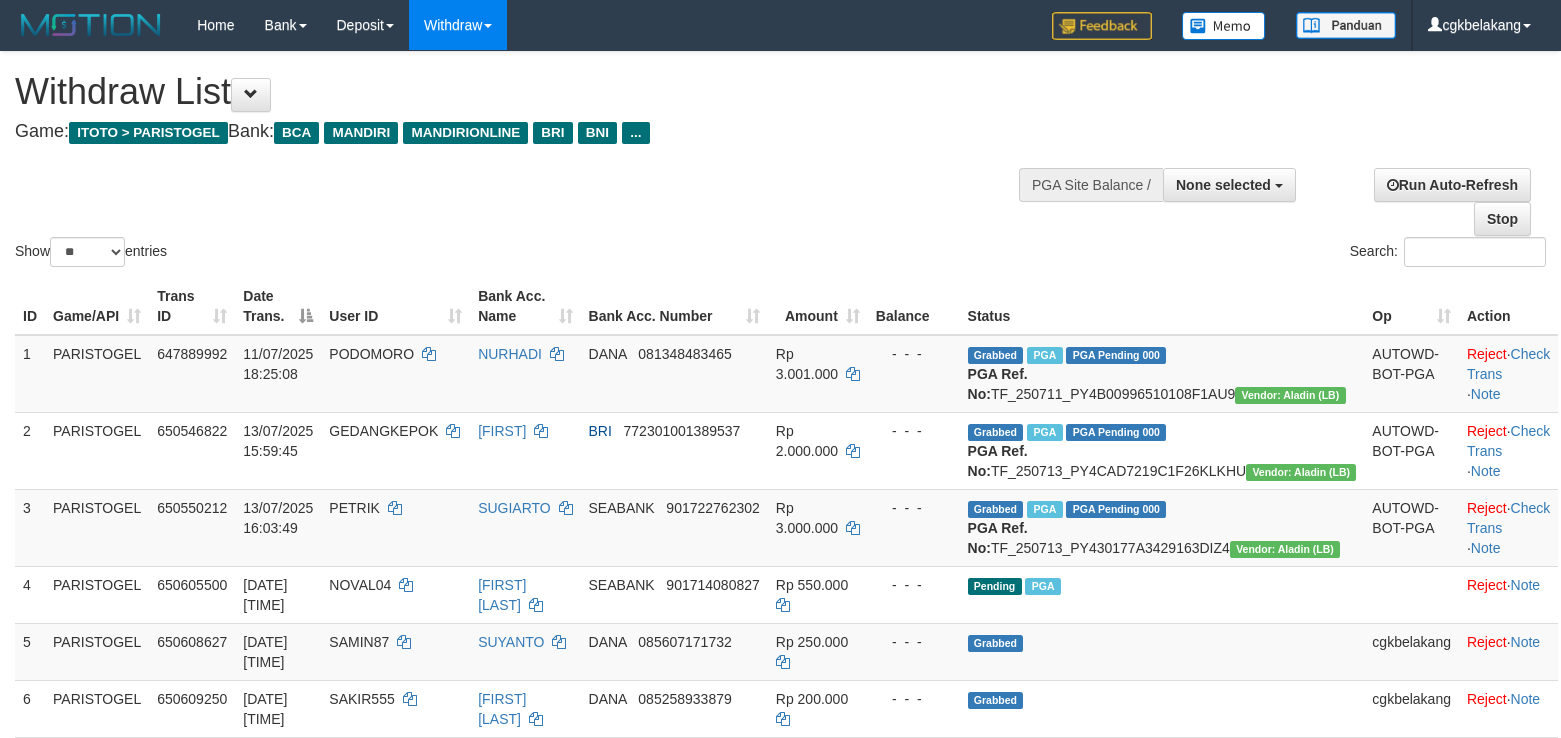 select 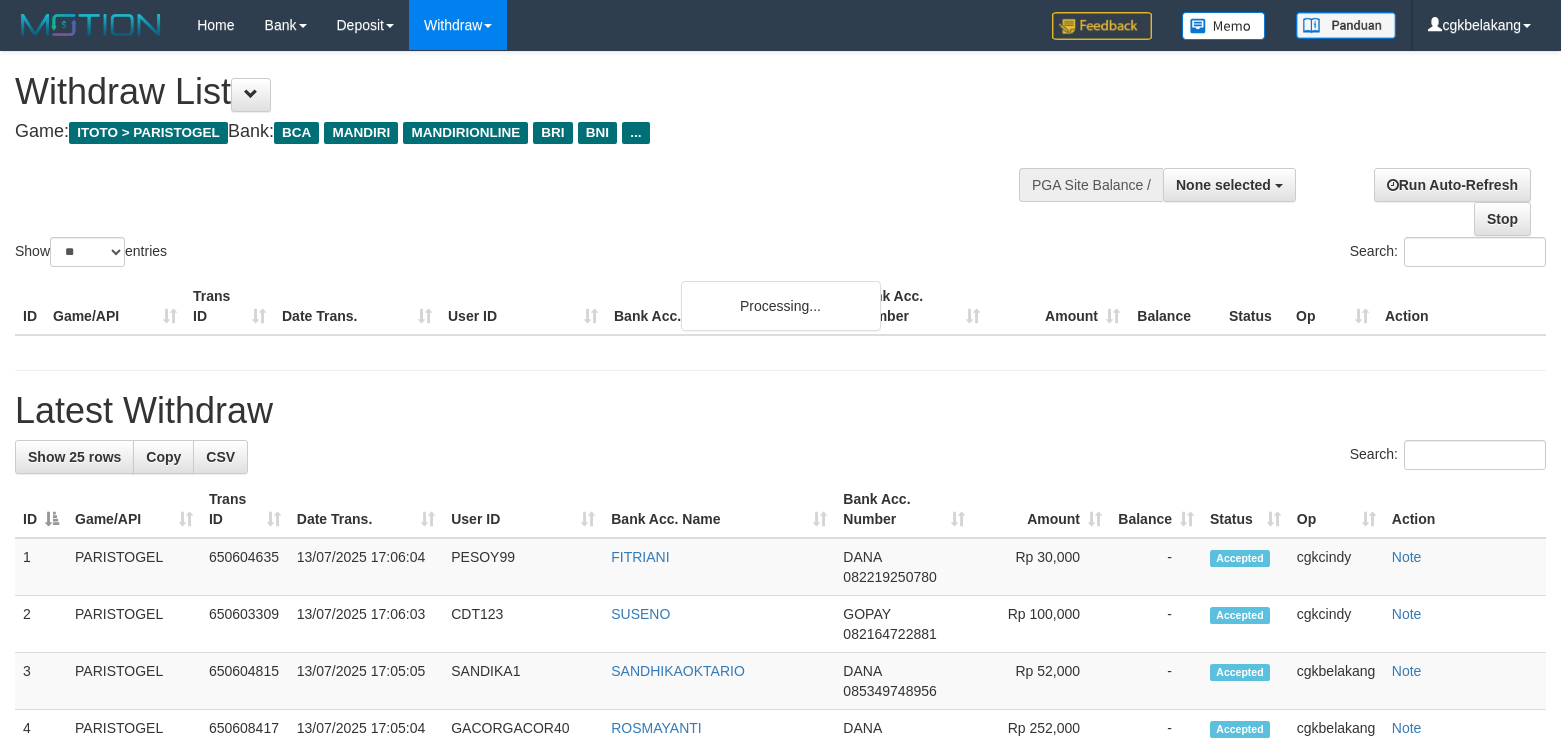 select 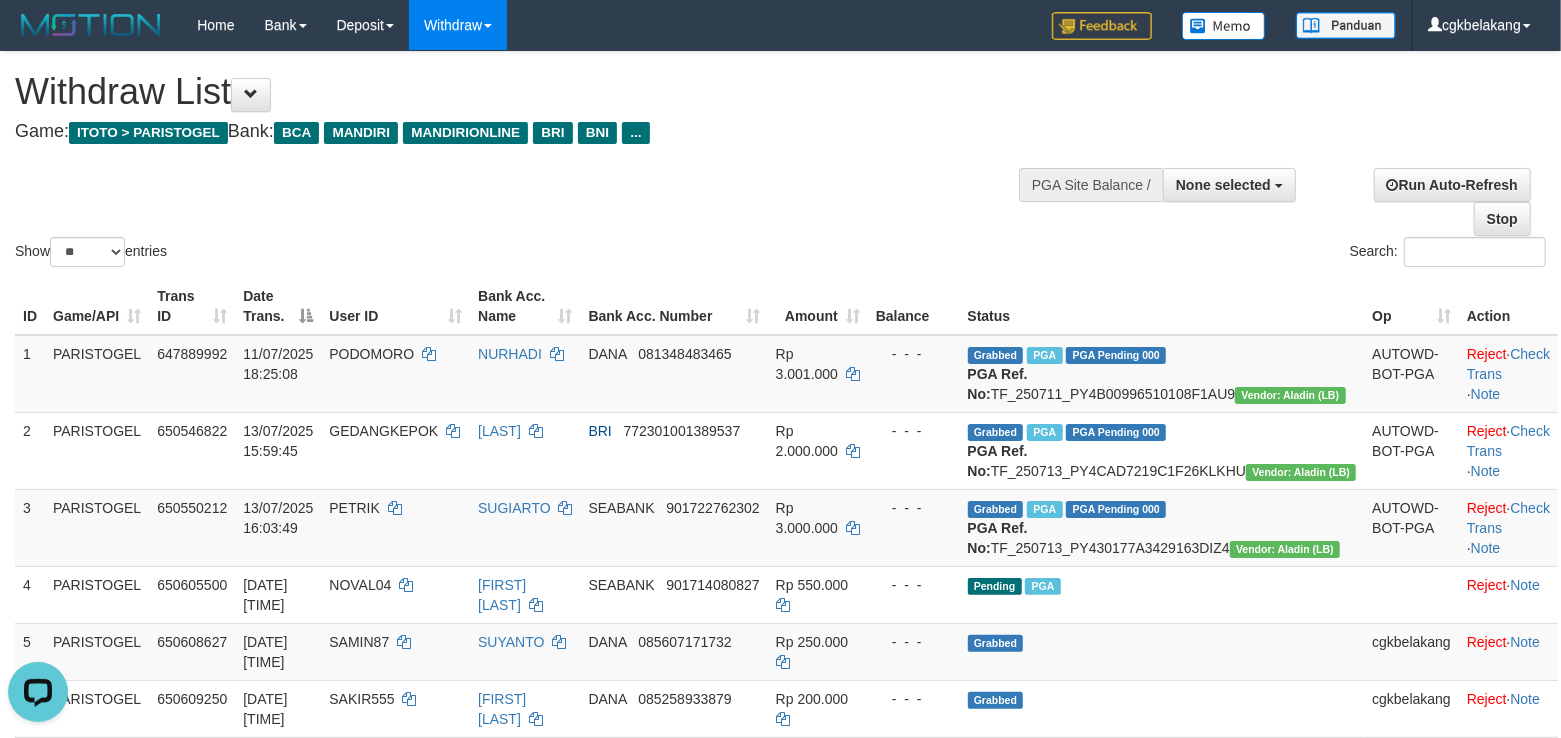 scroll, scrollTop: 0, scrollLeft: 0, axis: both 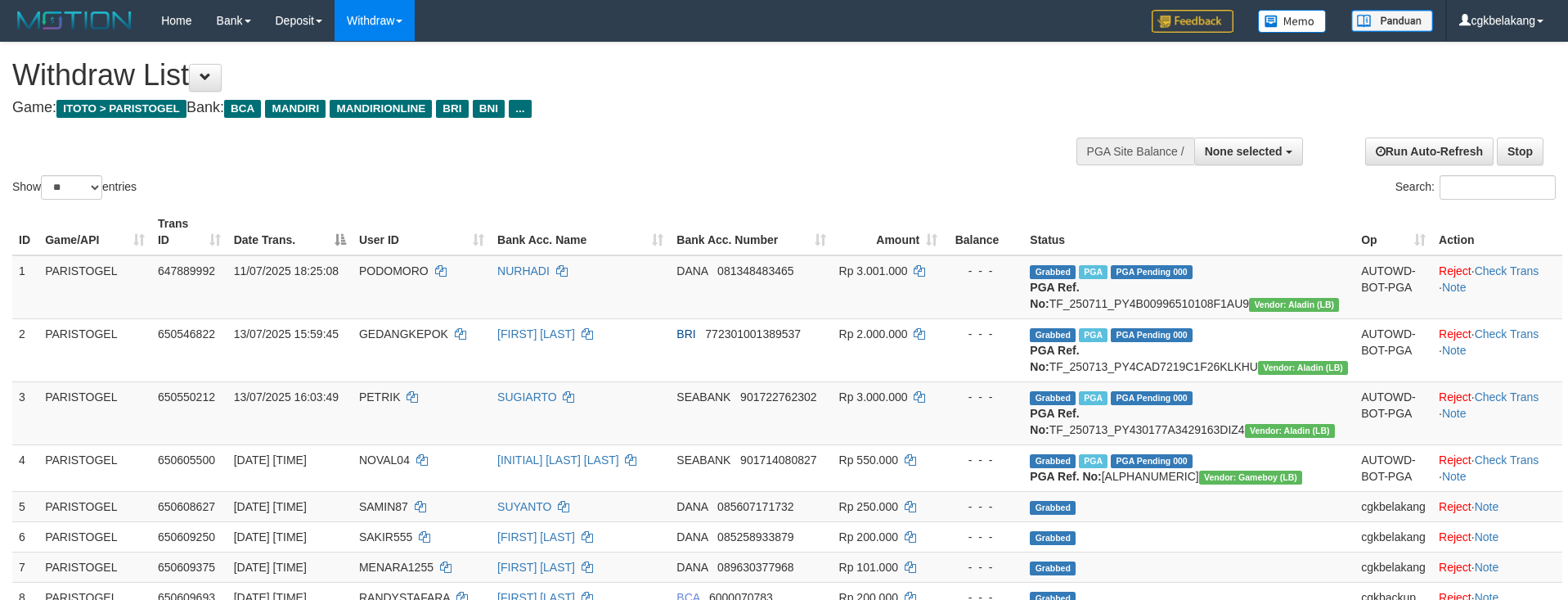 select 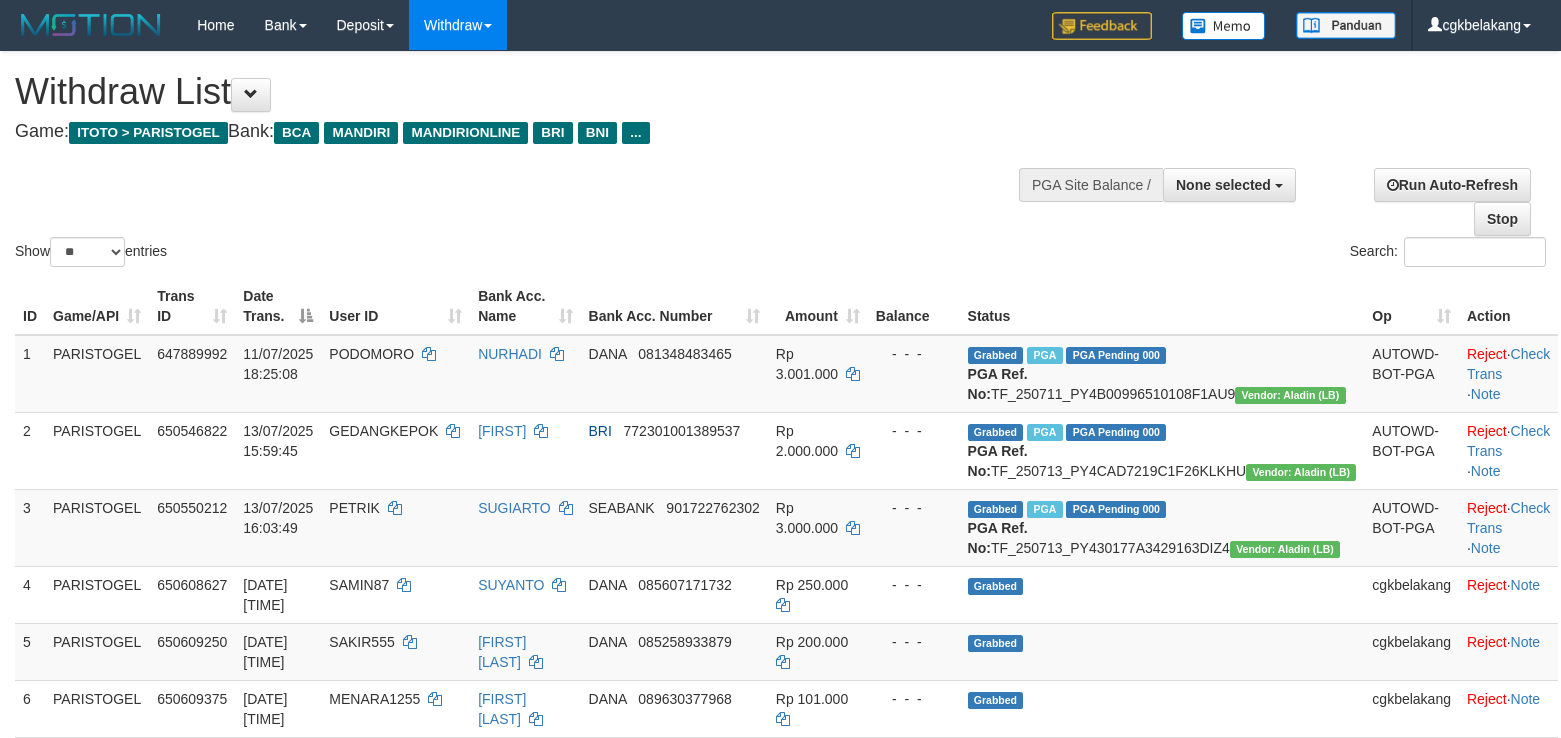 select 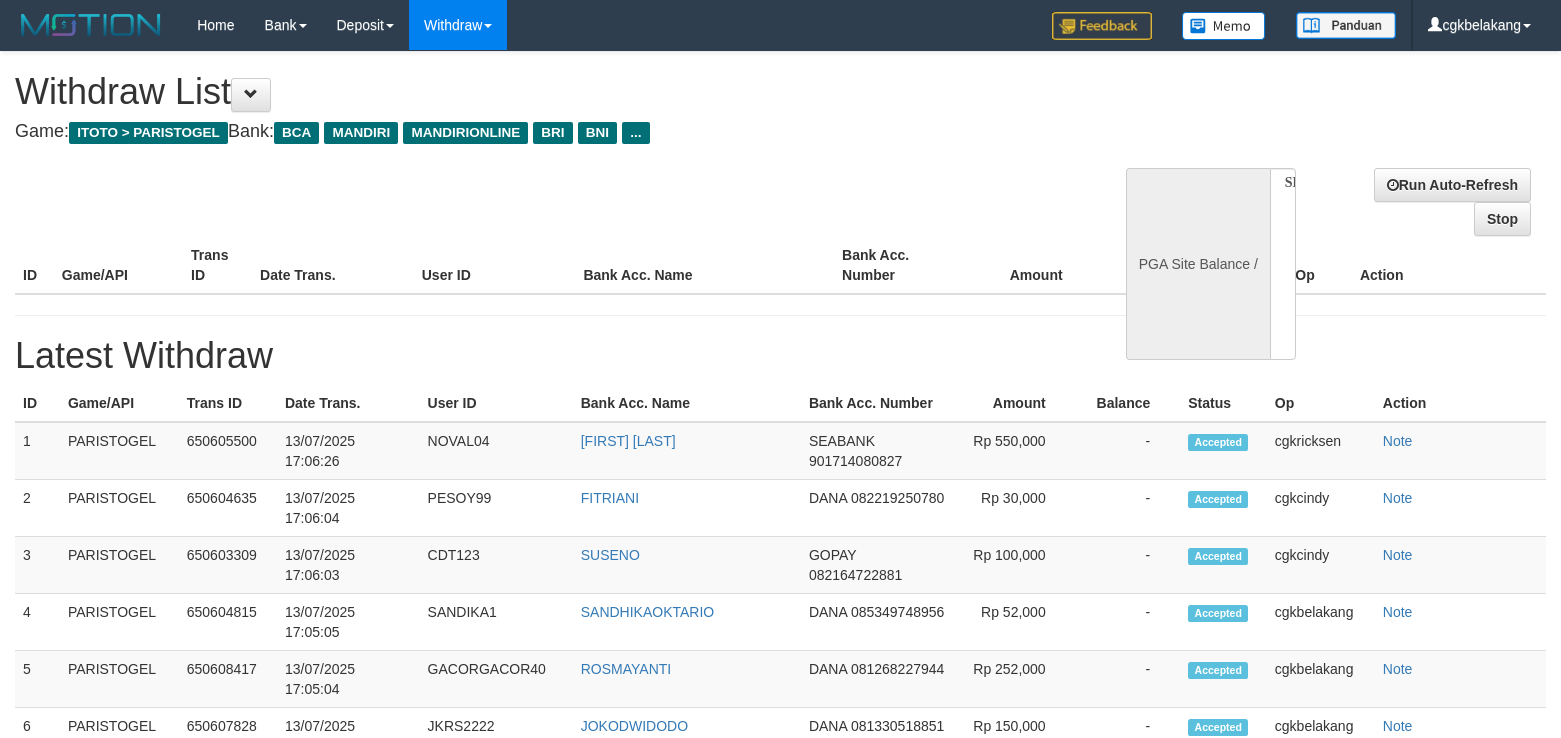 select 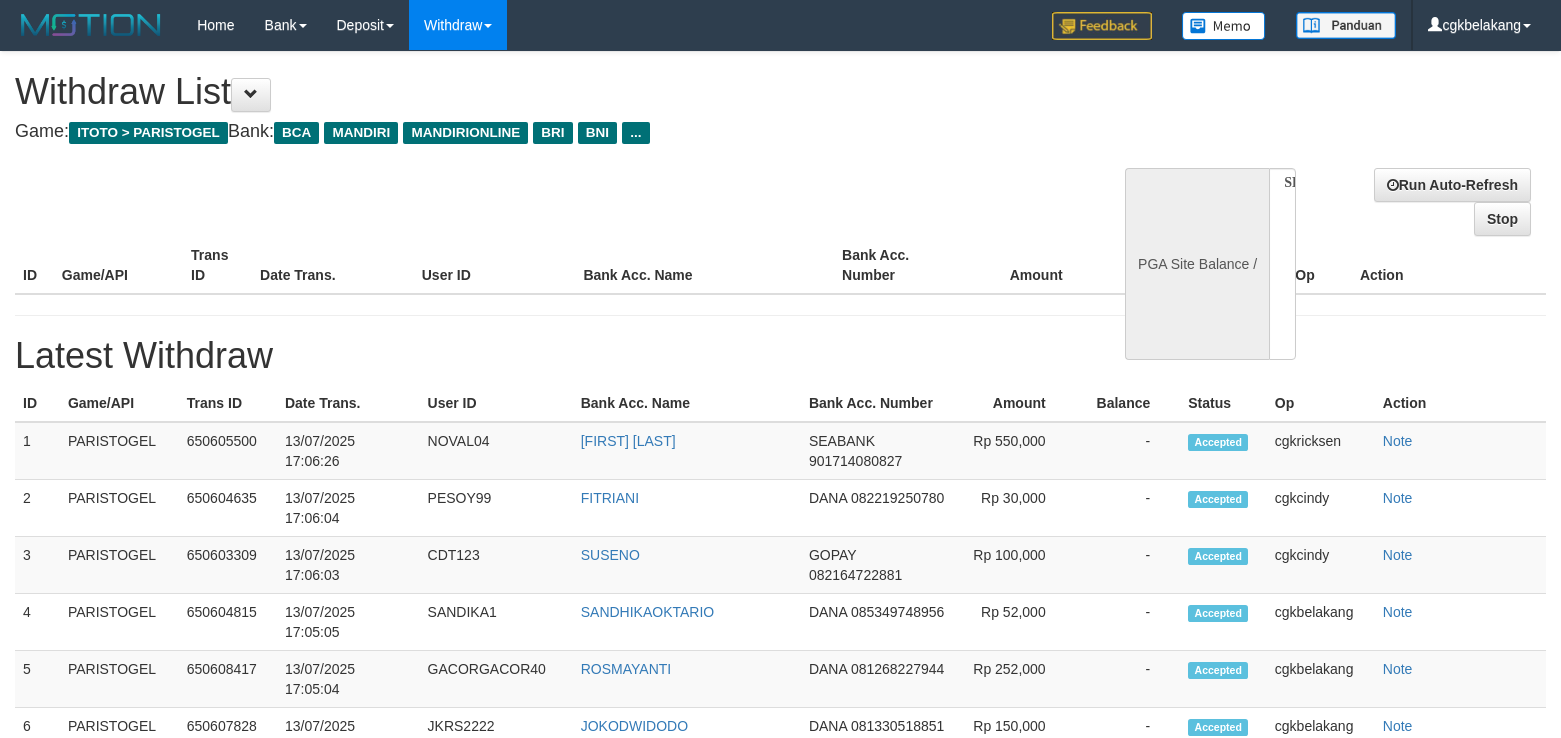 scroll, scrollTop: 0, scrollLeft: 0, axis: both 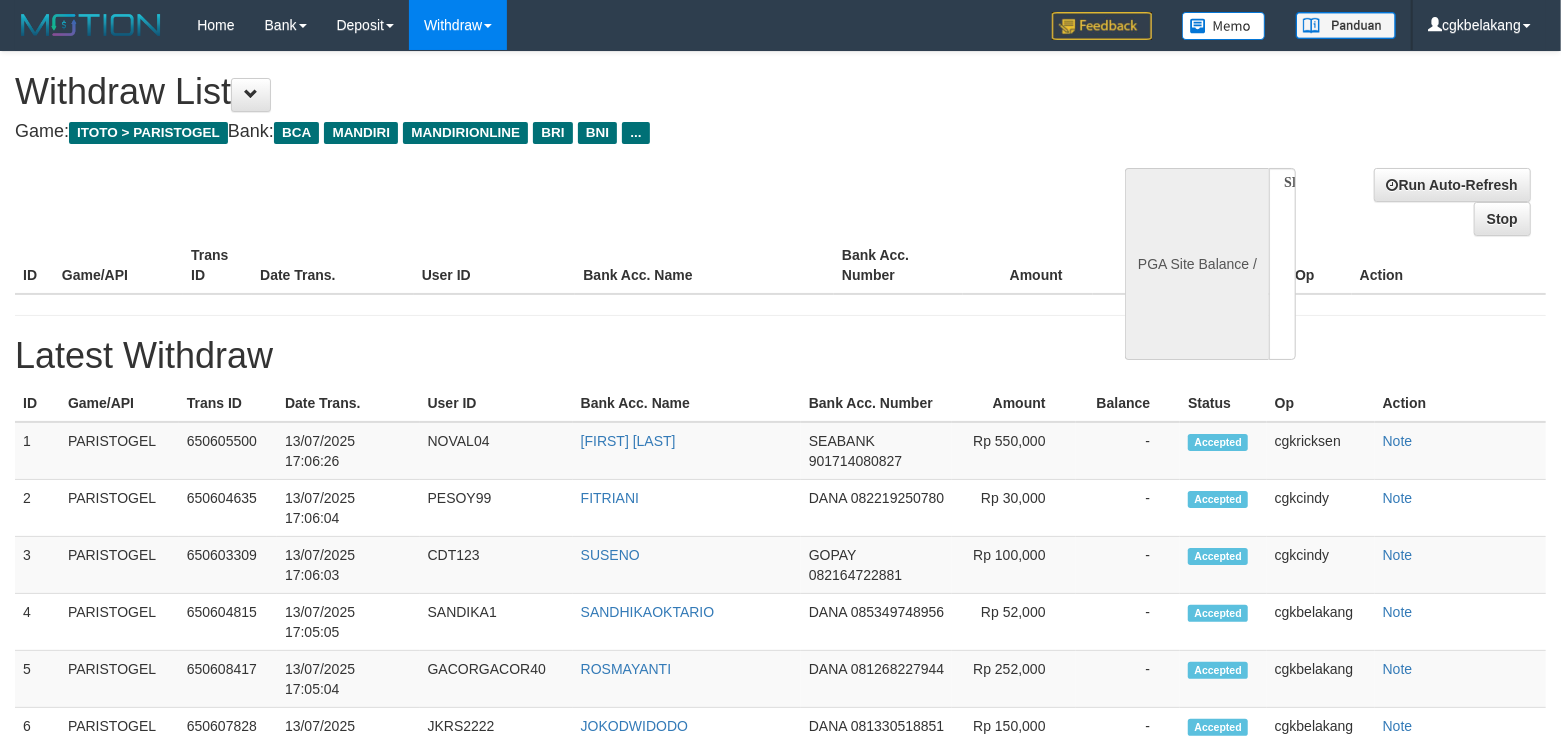 select on "**" 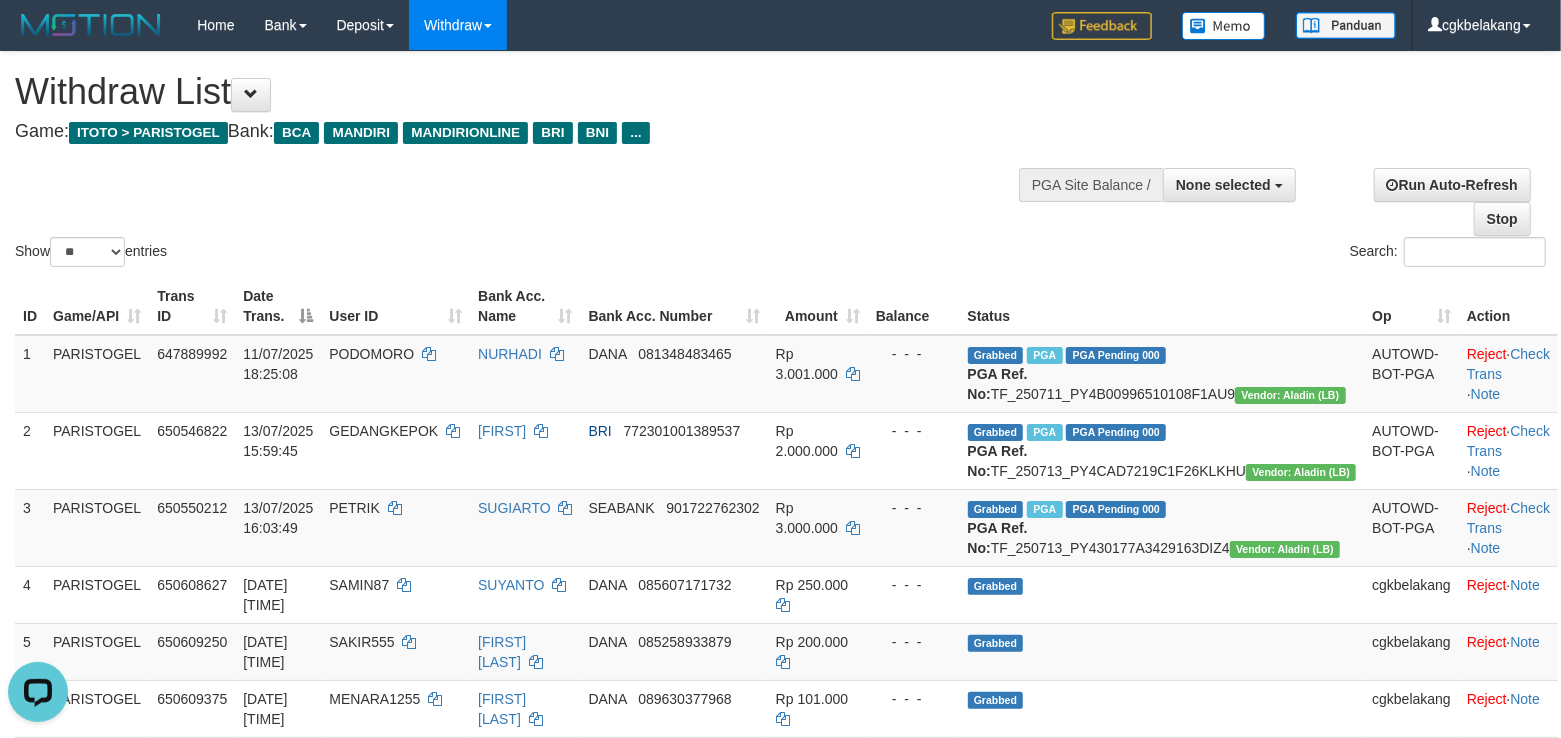 scroll, scrollTop: 0, scrollLeft: 0, axis: both 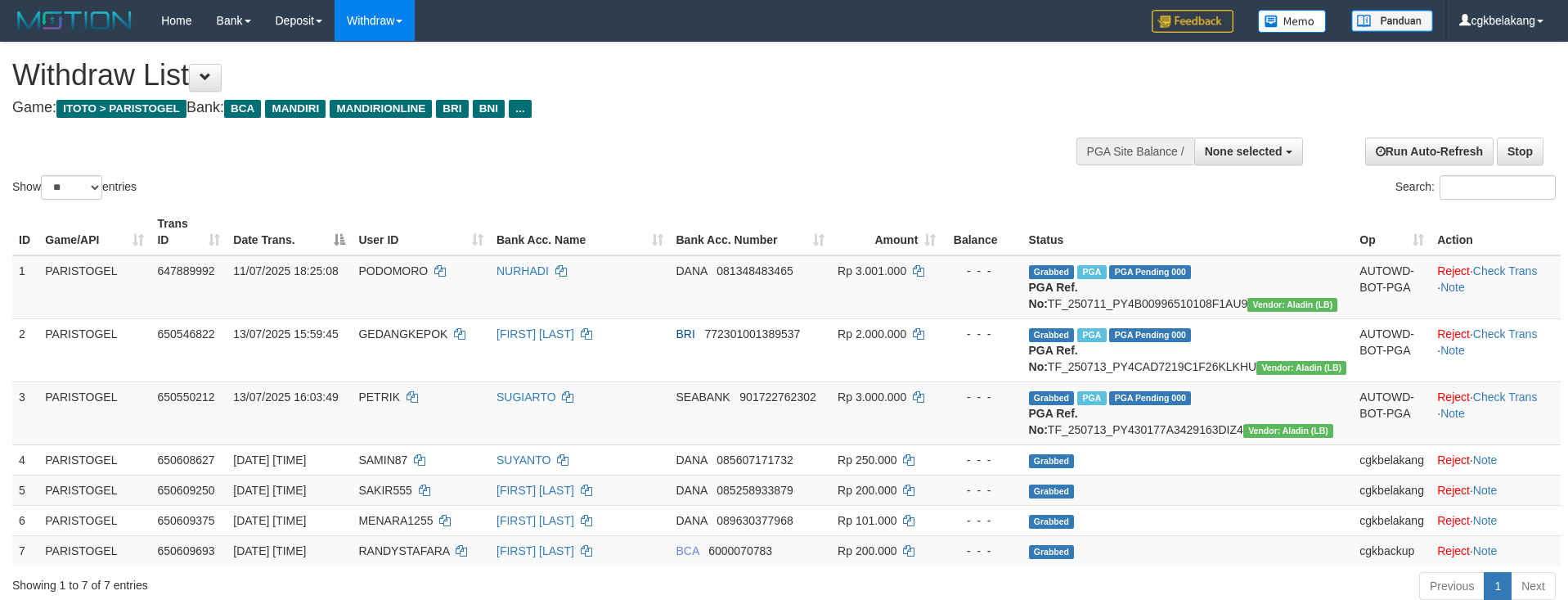 select 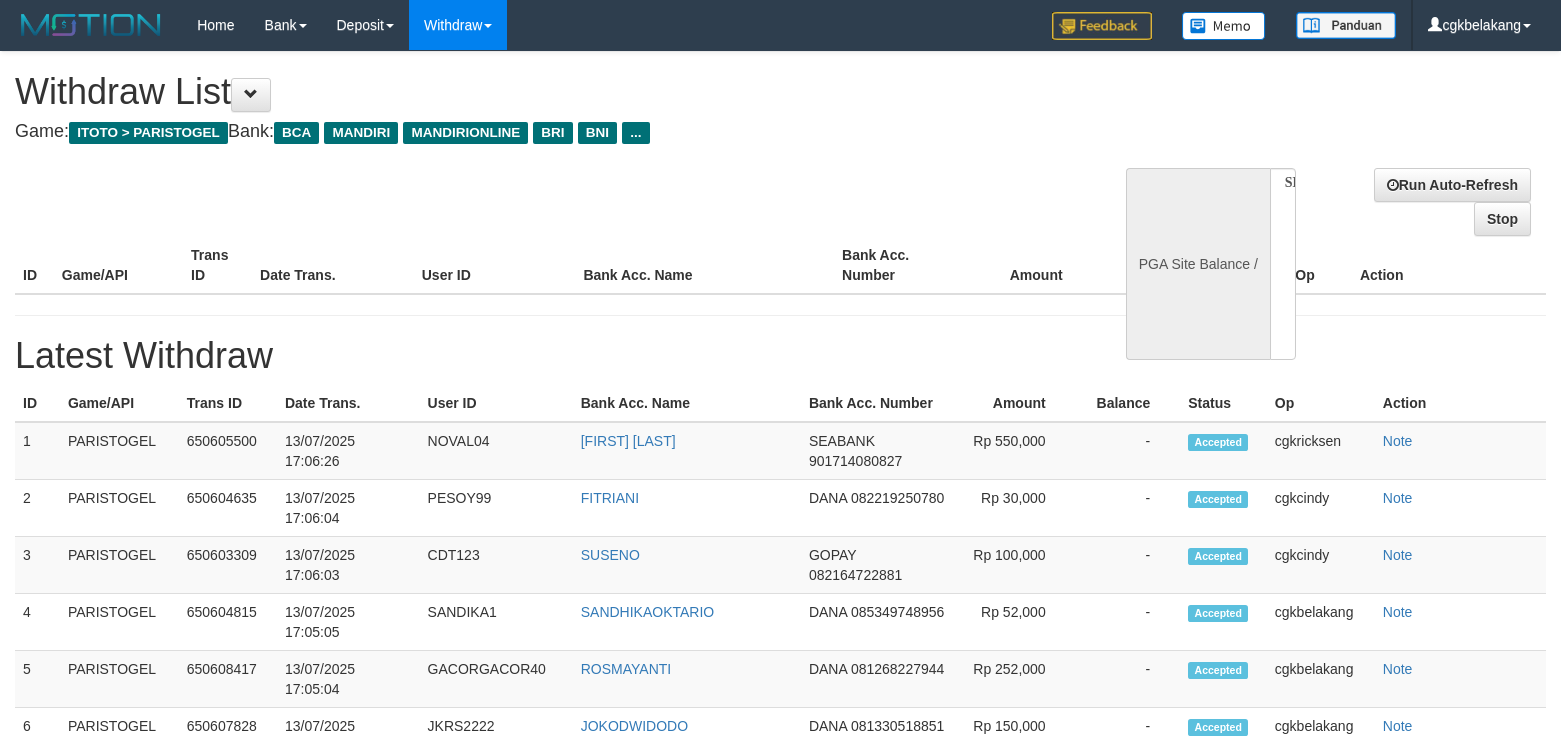 select 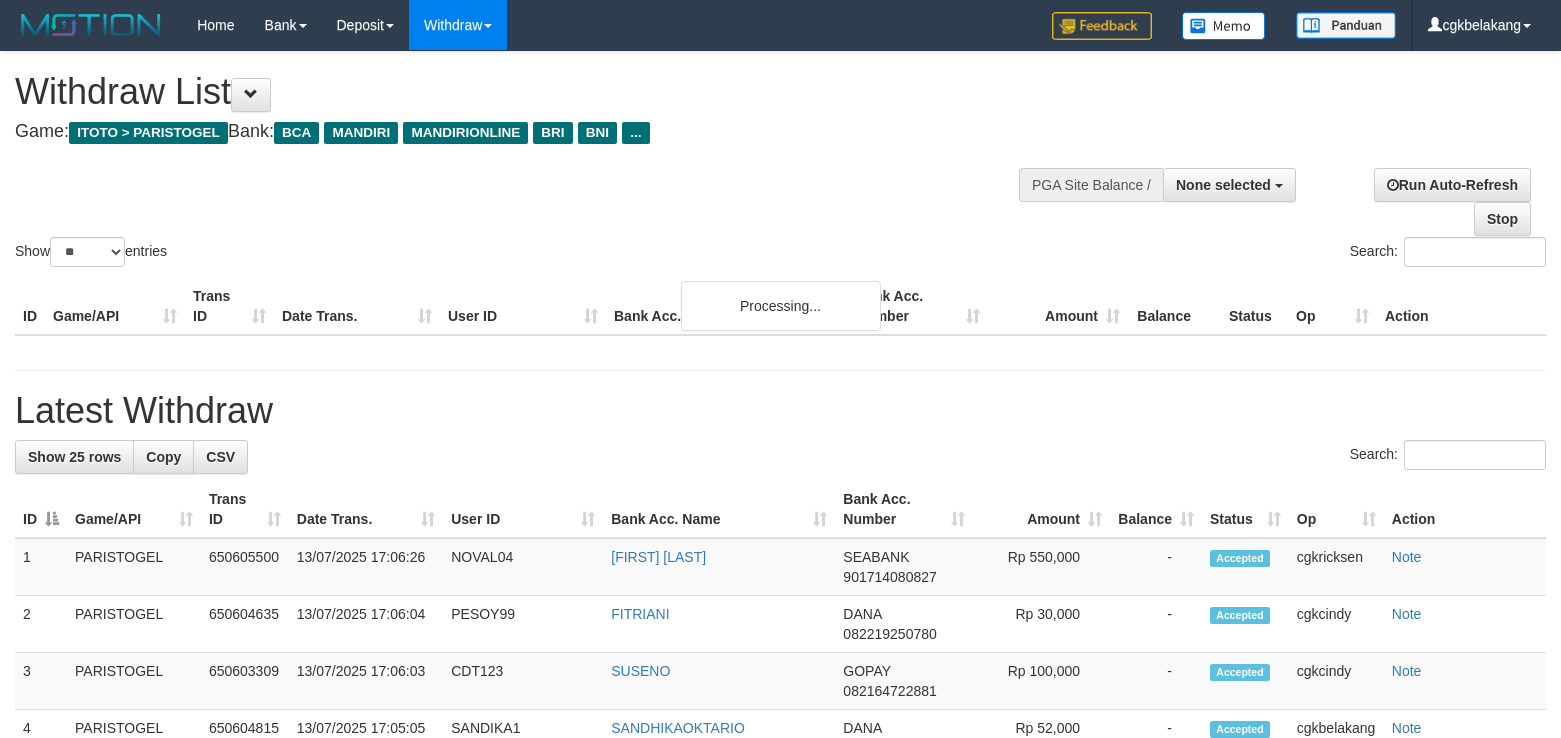 select 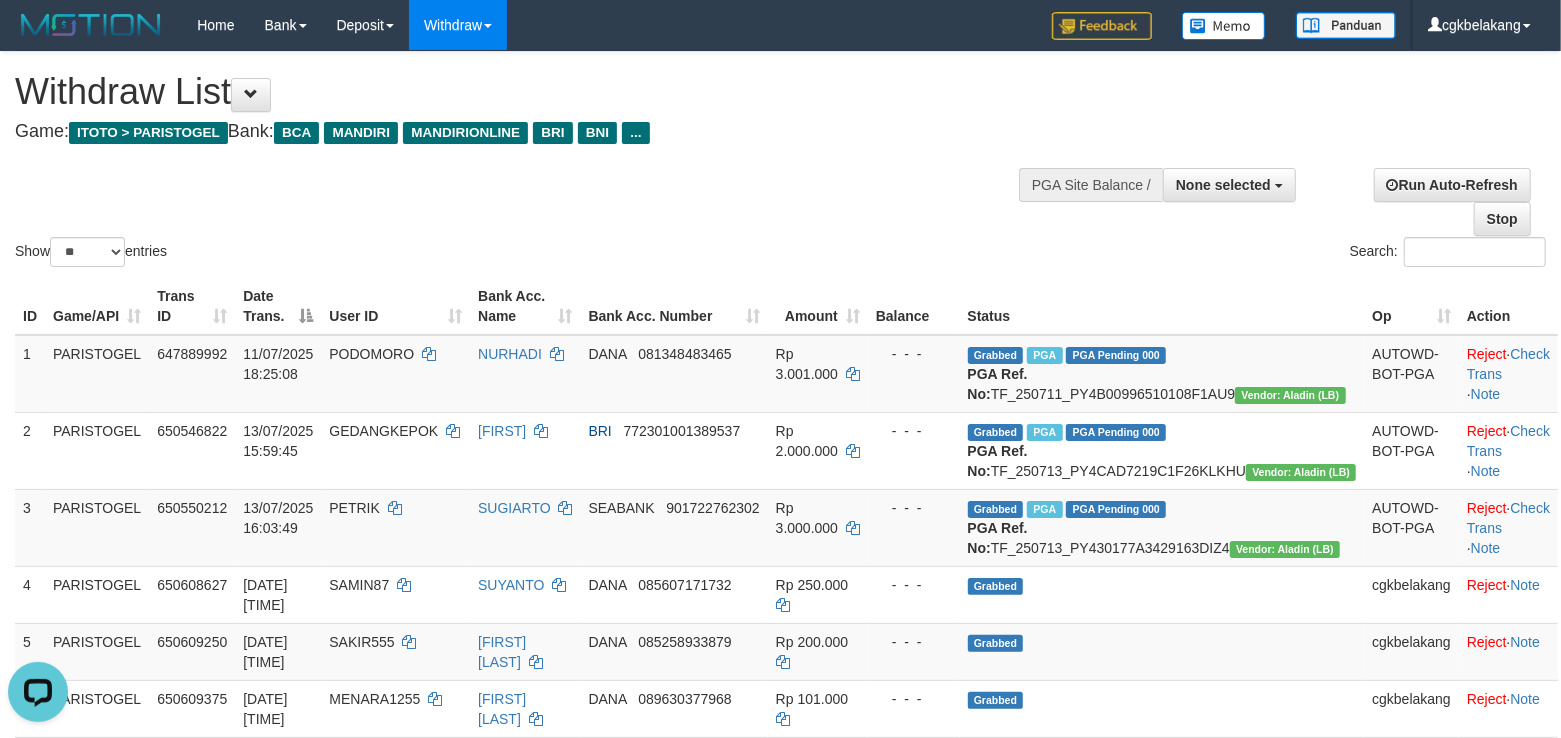 scroll, scrollTop: 0, scrollLeft: 0, axis: both 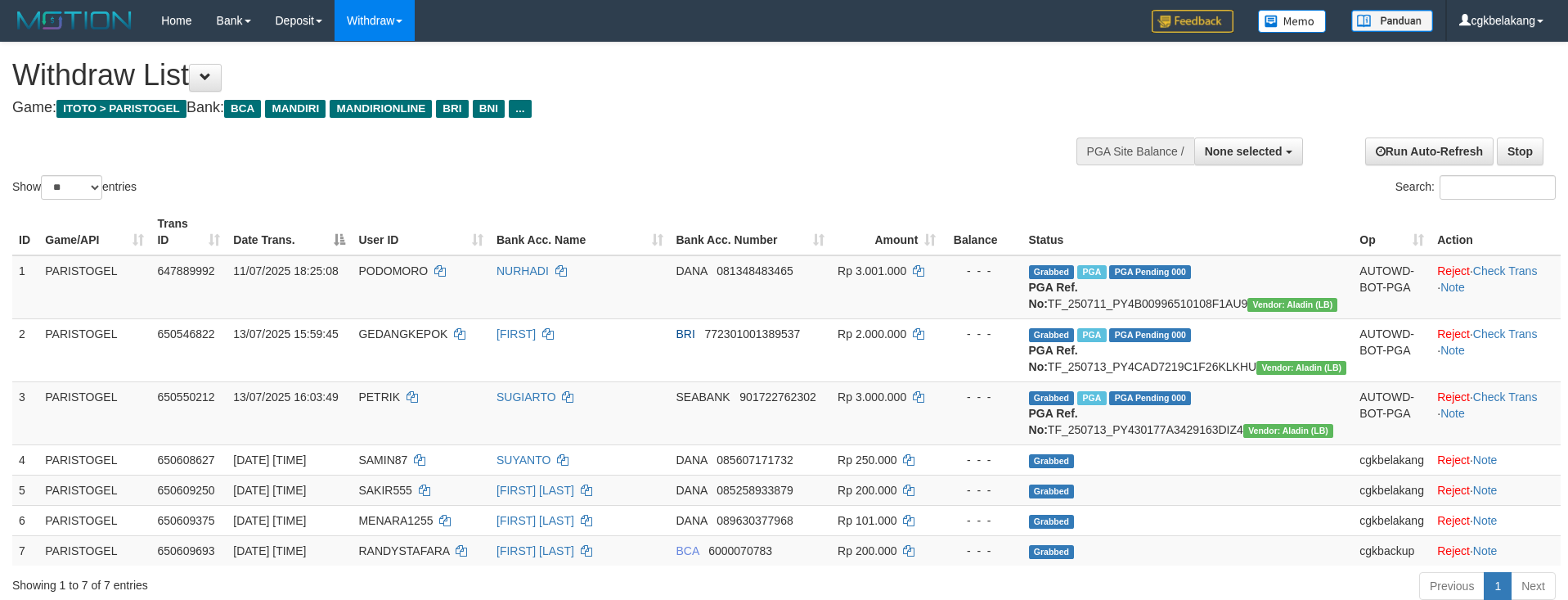 select 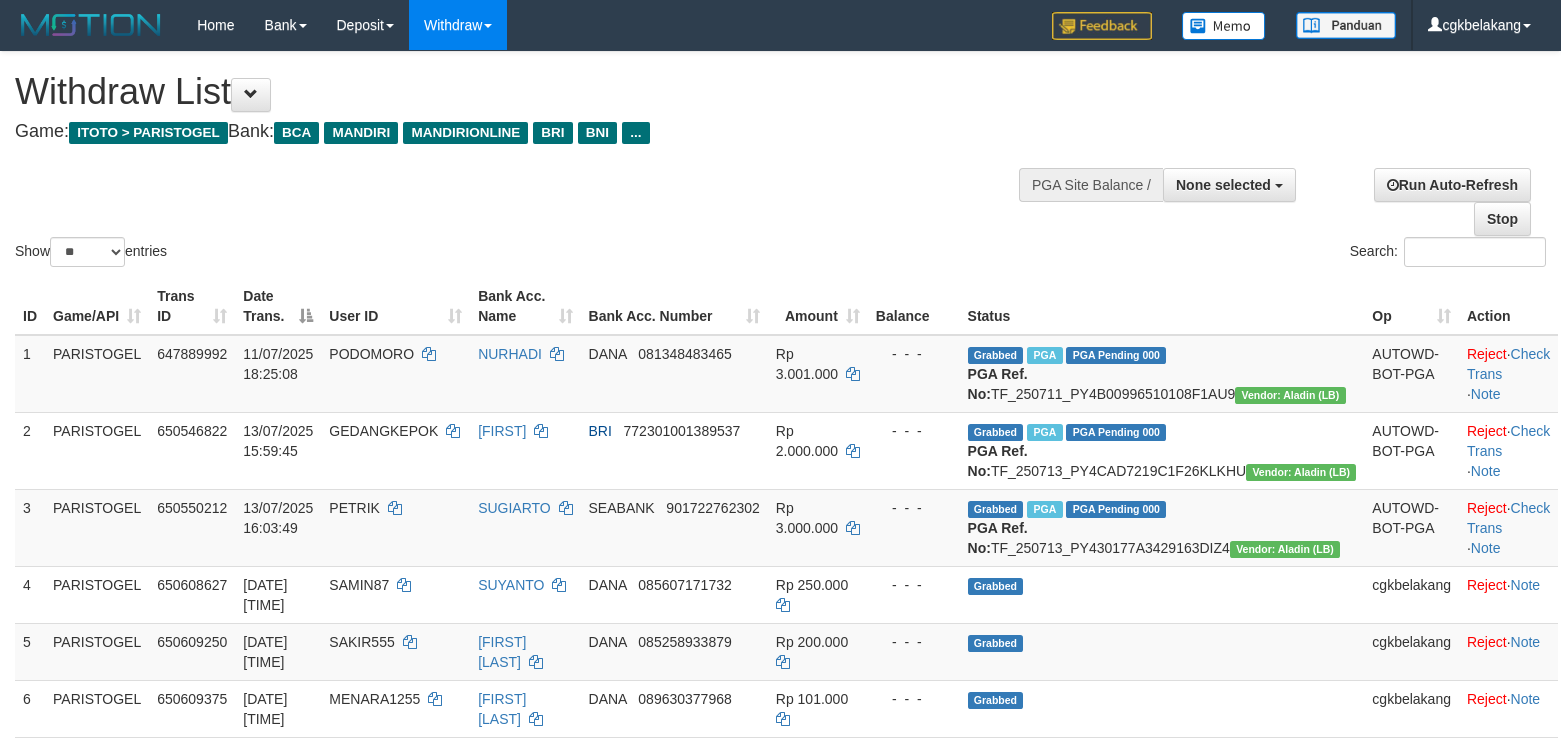 select 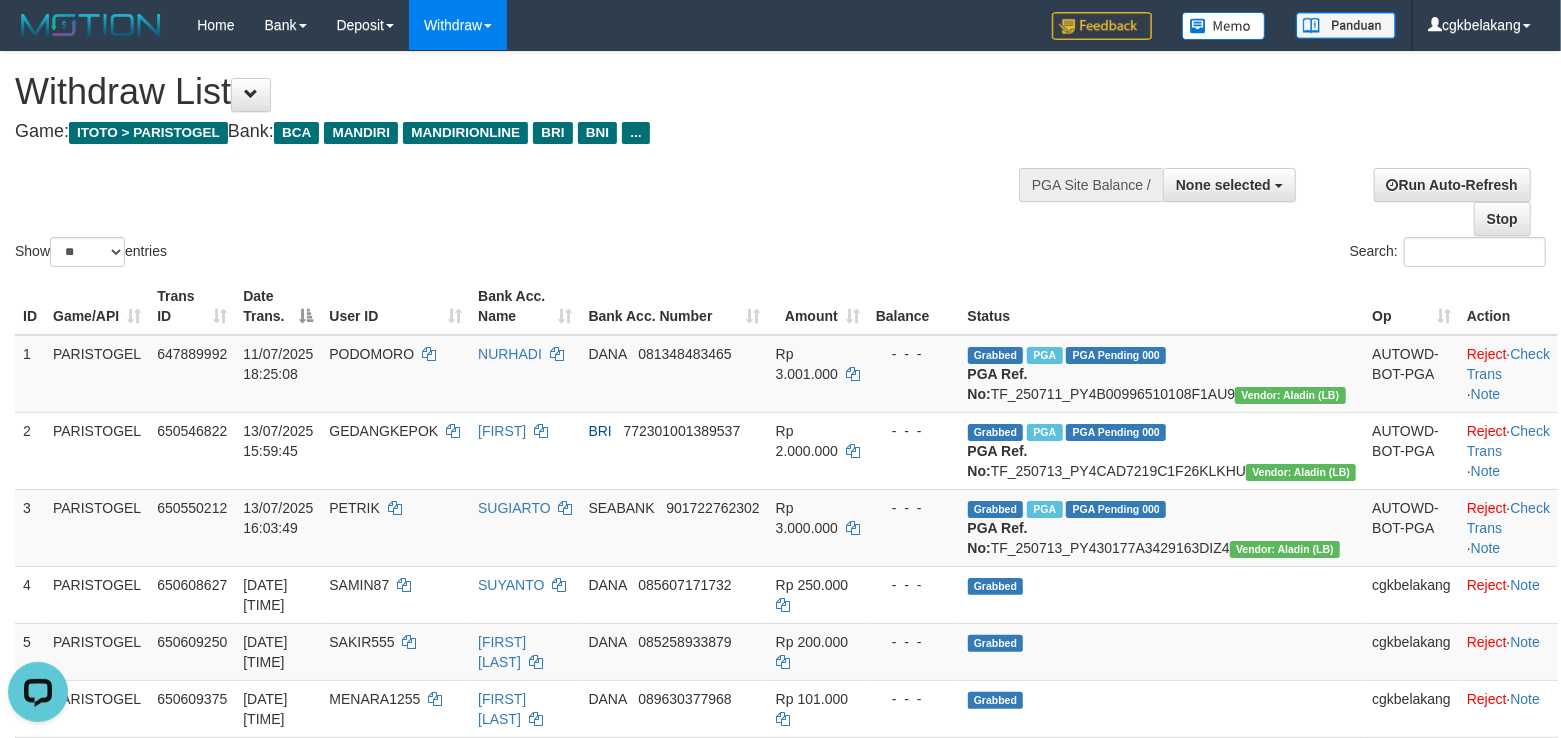 scroll, scrollTop: 0, scrollLeft: 0, axis: both 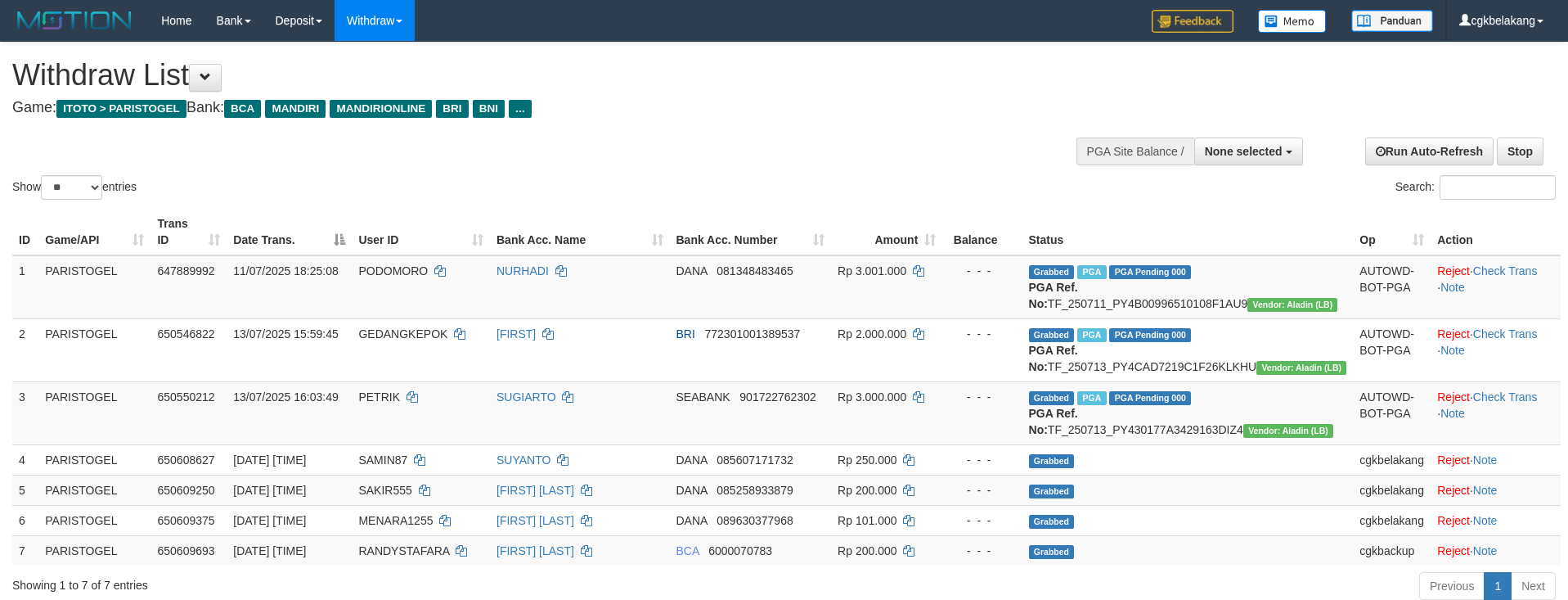 select 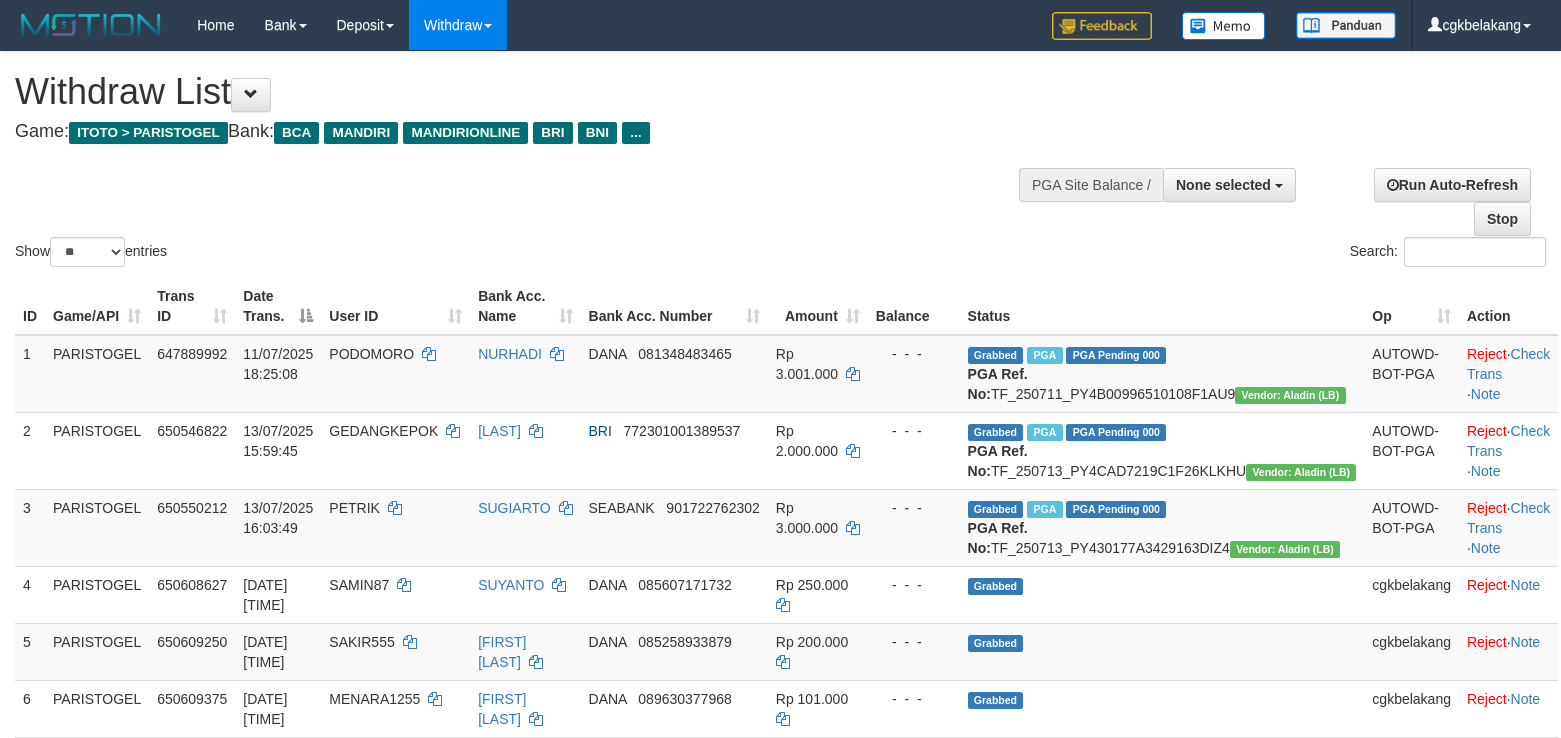 select 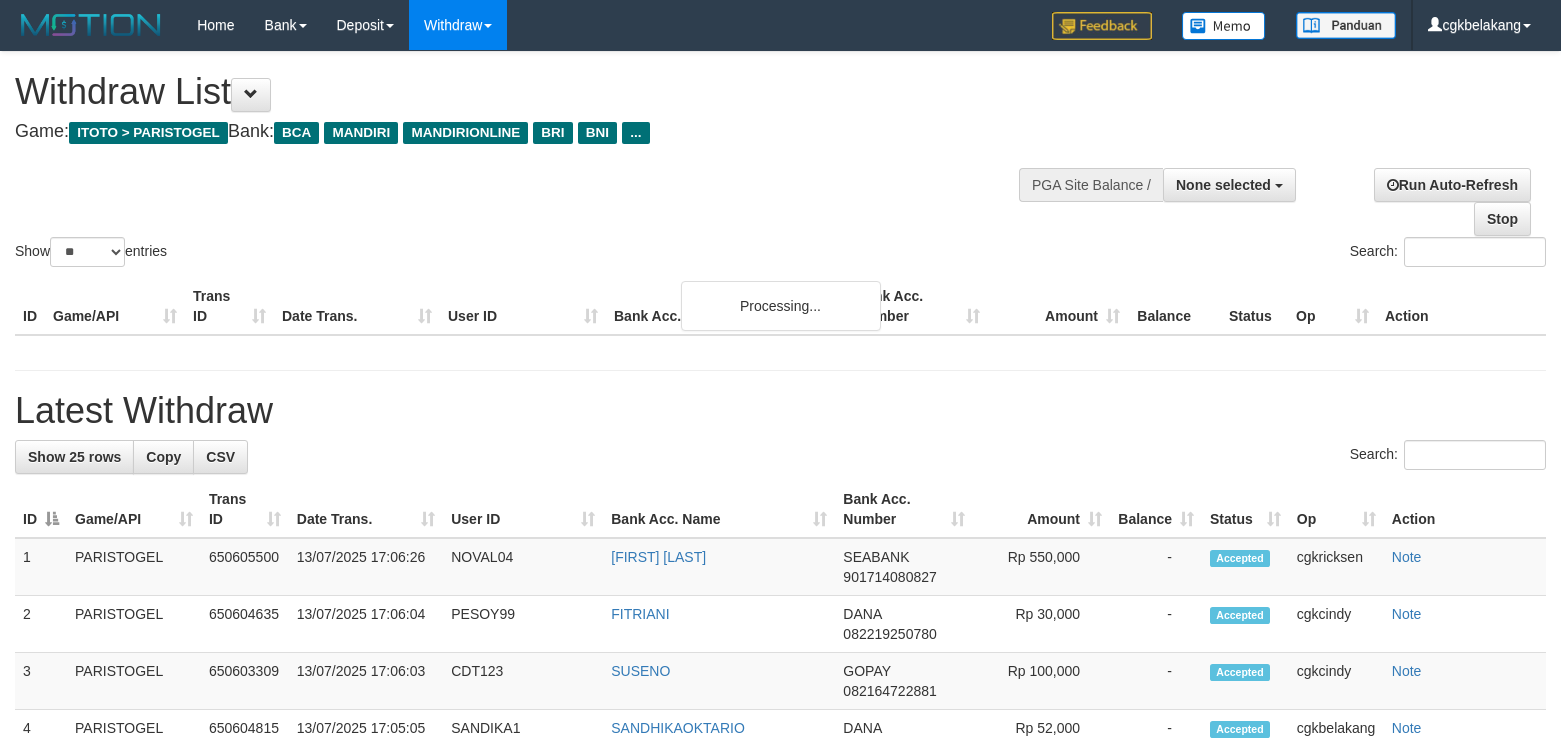 select 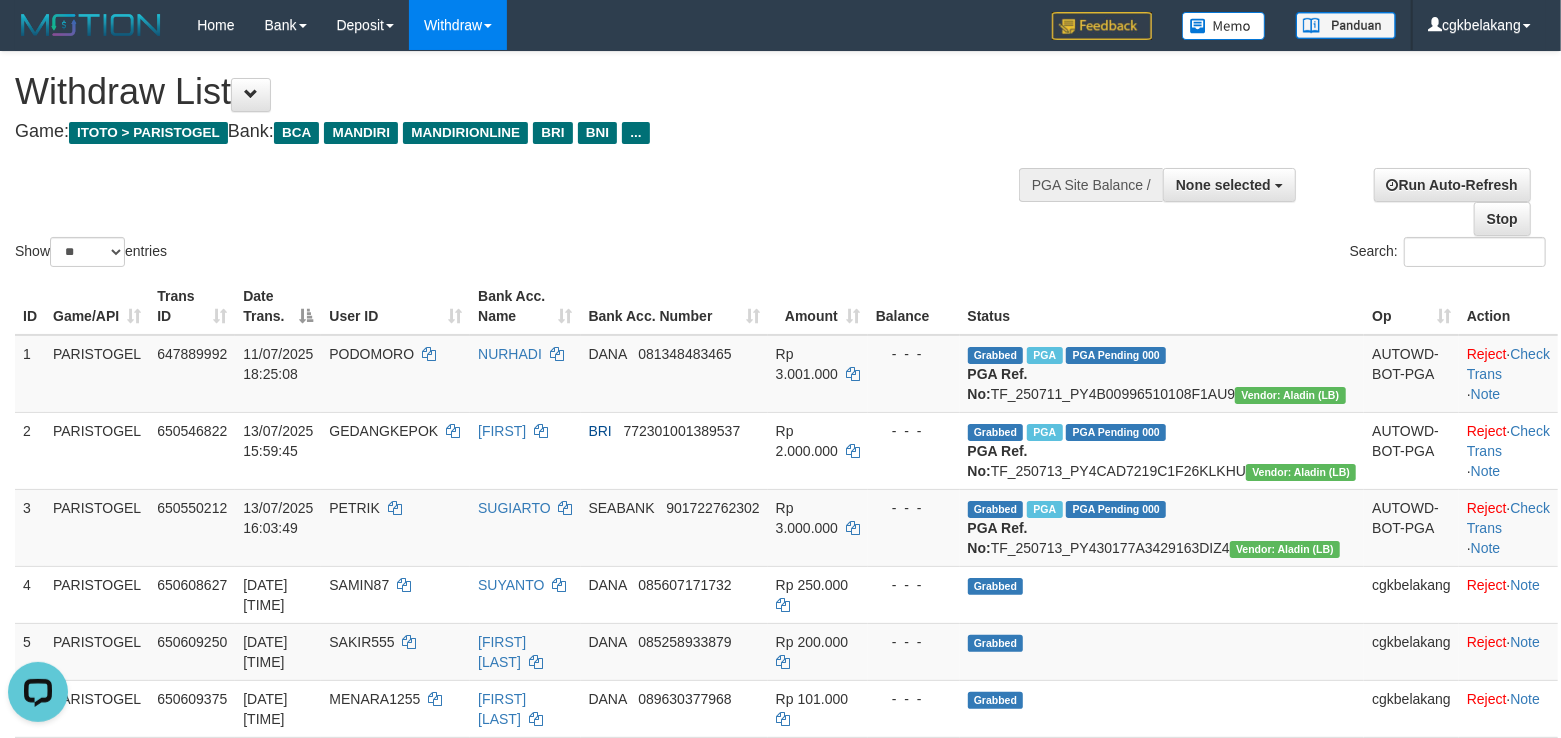 scroll, scrollTop: 0, scrollLeft: 0, axis: both 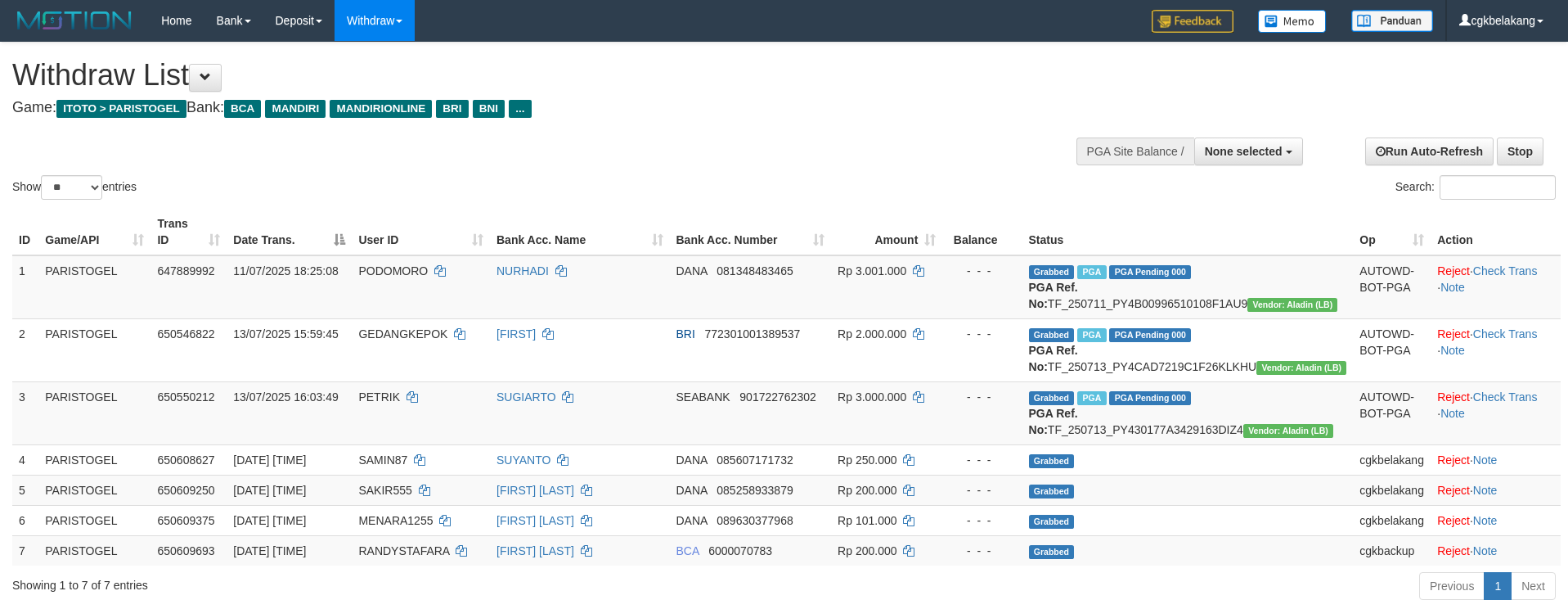 select 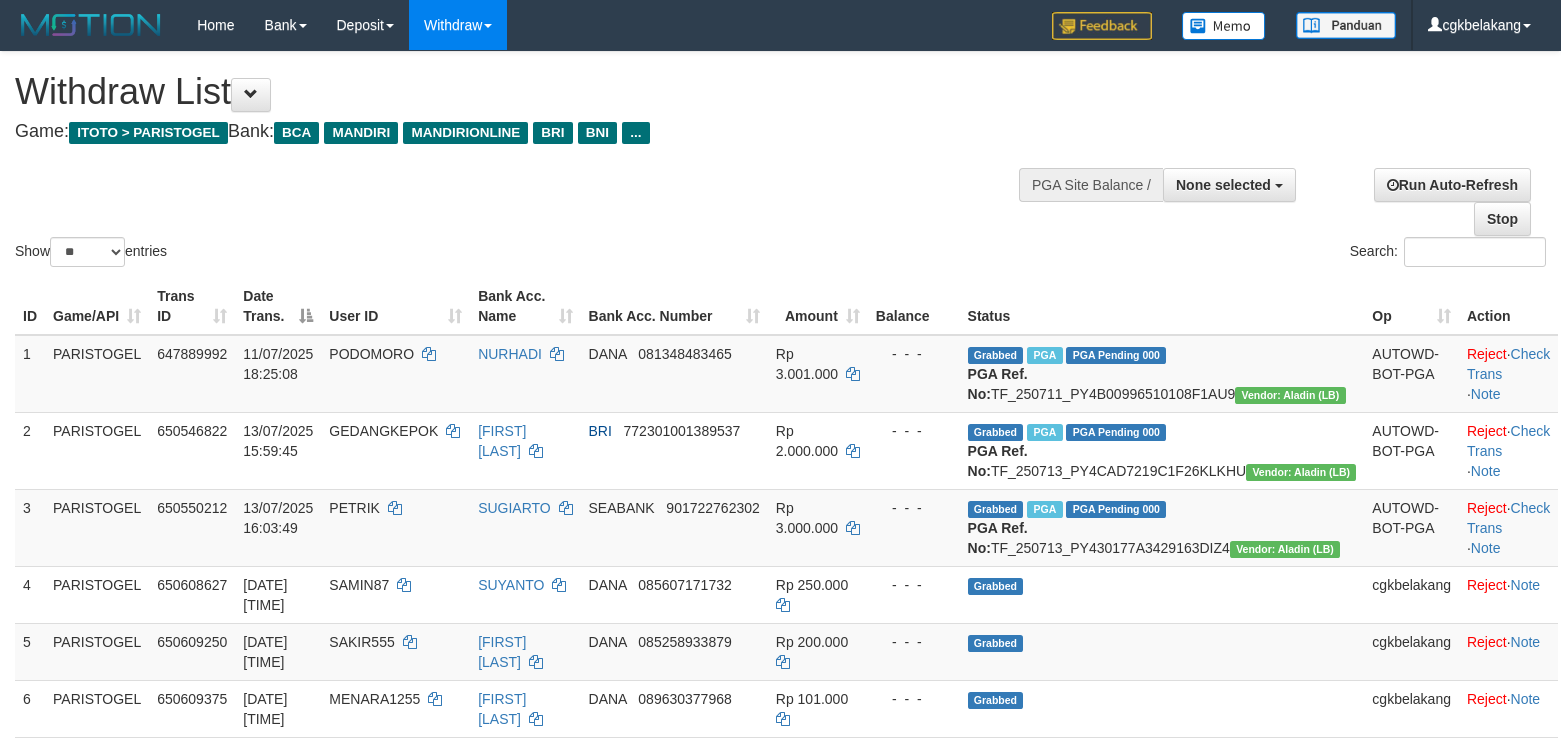 select 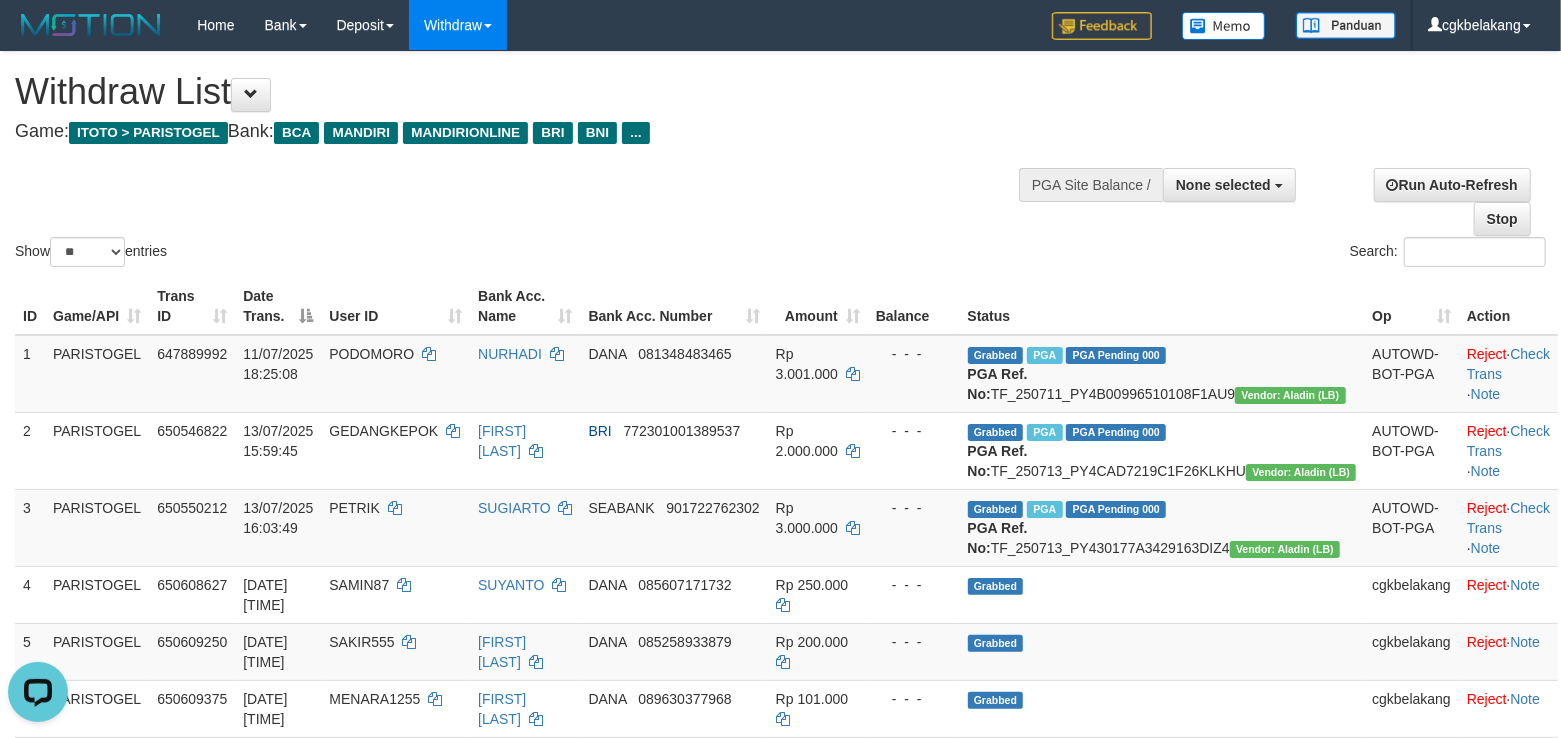 scroll, scrollTop: 0, scrollLeft: 0, axis: both 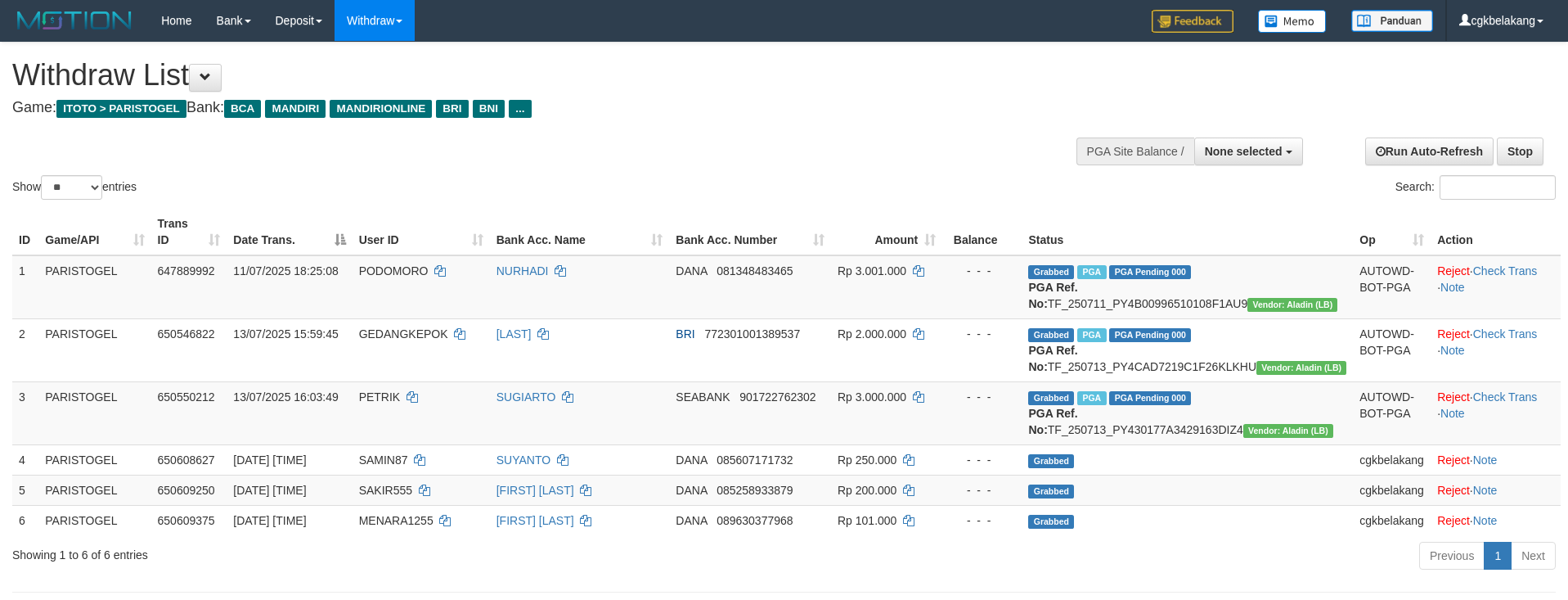 select 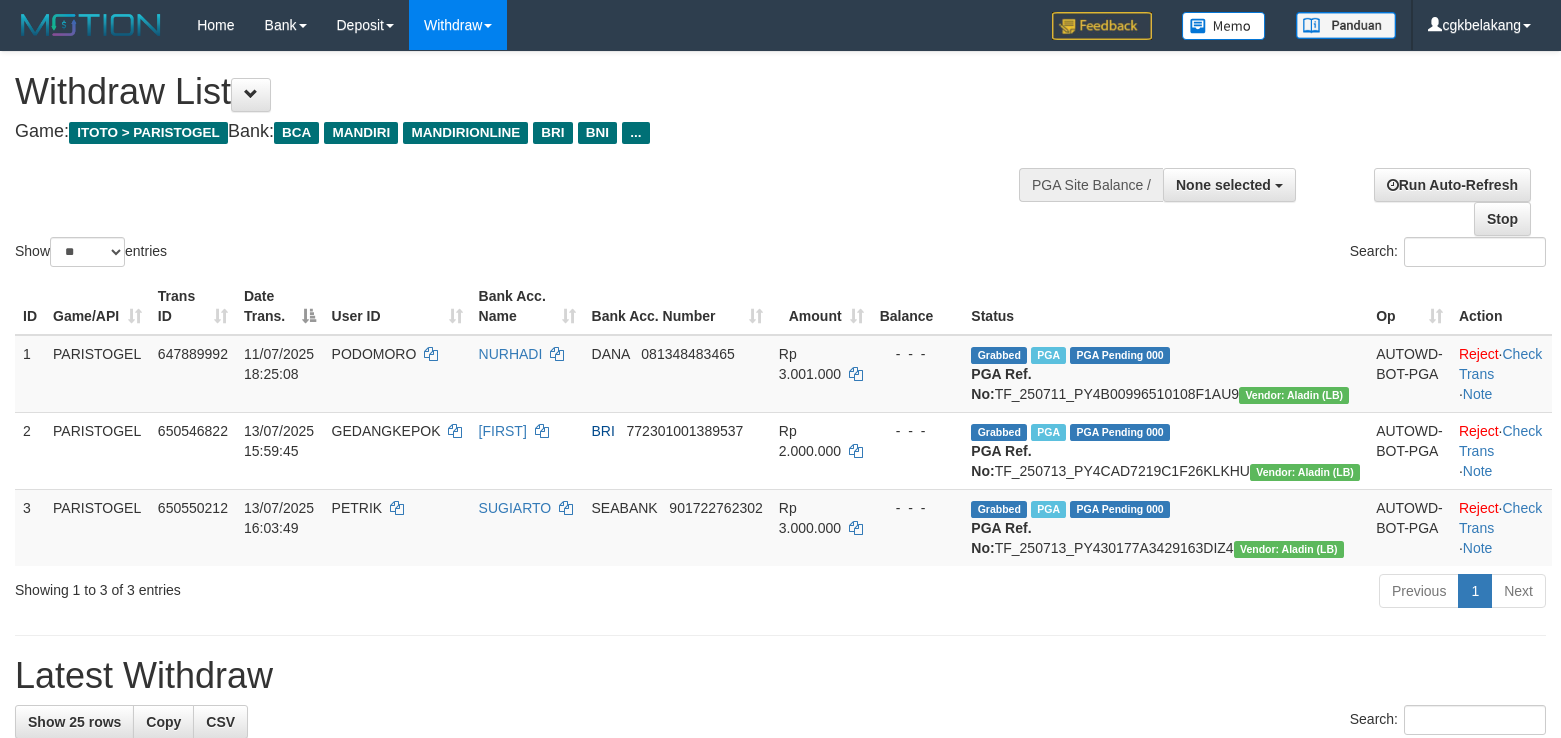 select 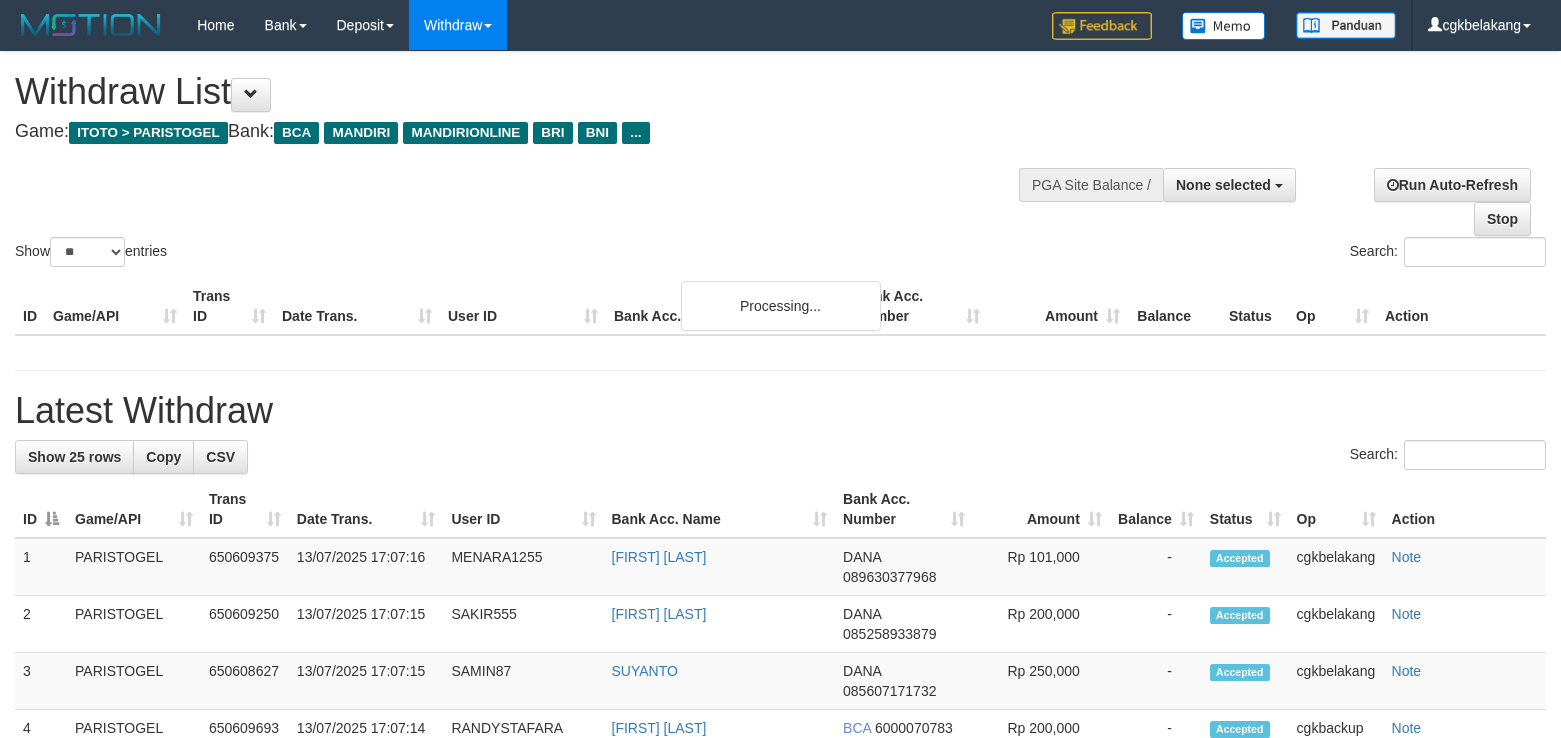 select 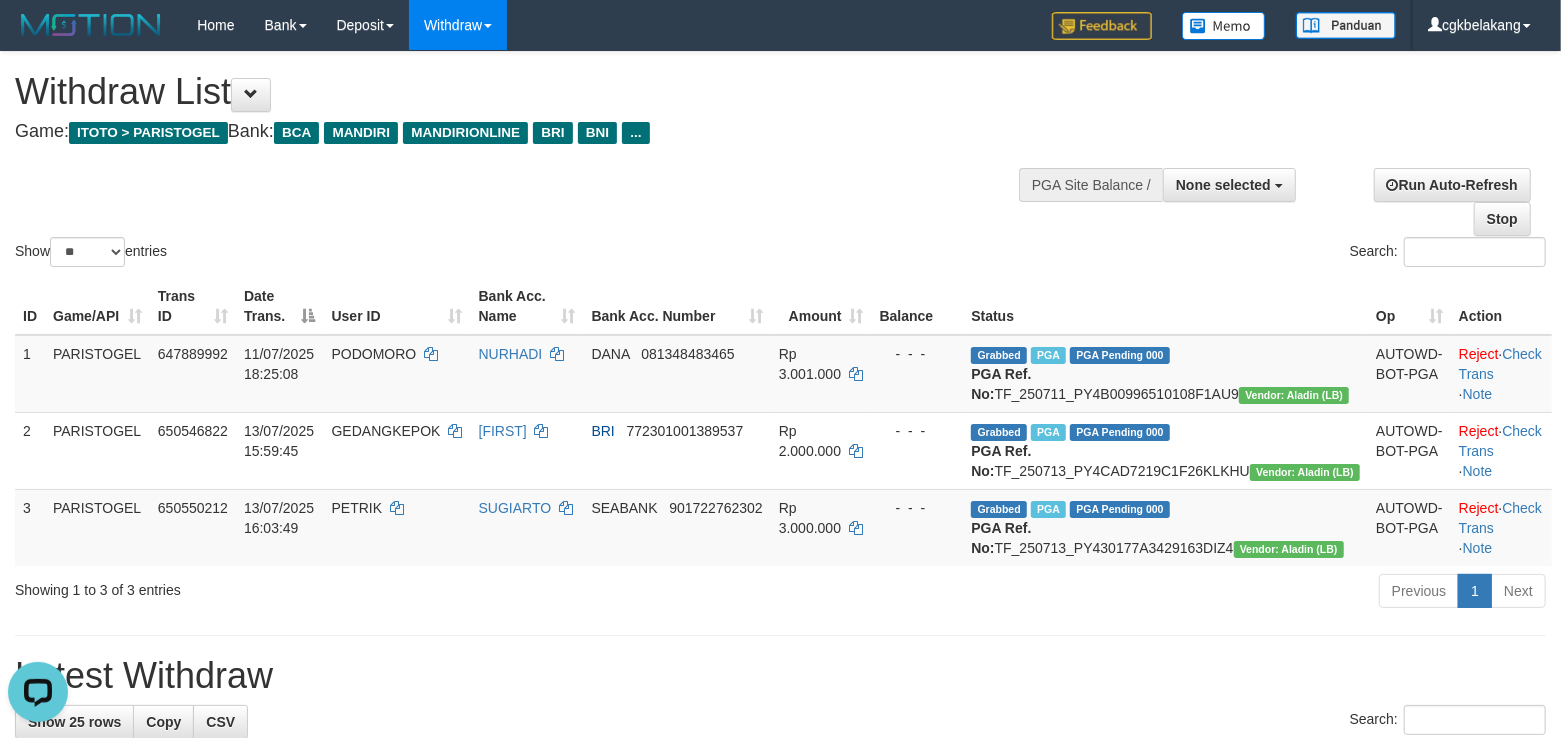 scroll, scrollTop: 0, scrollLeft: 0, axis: both 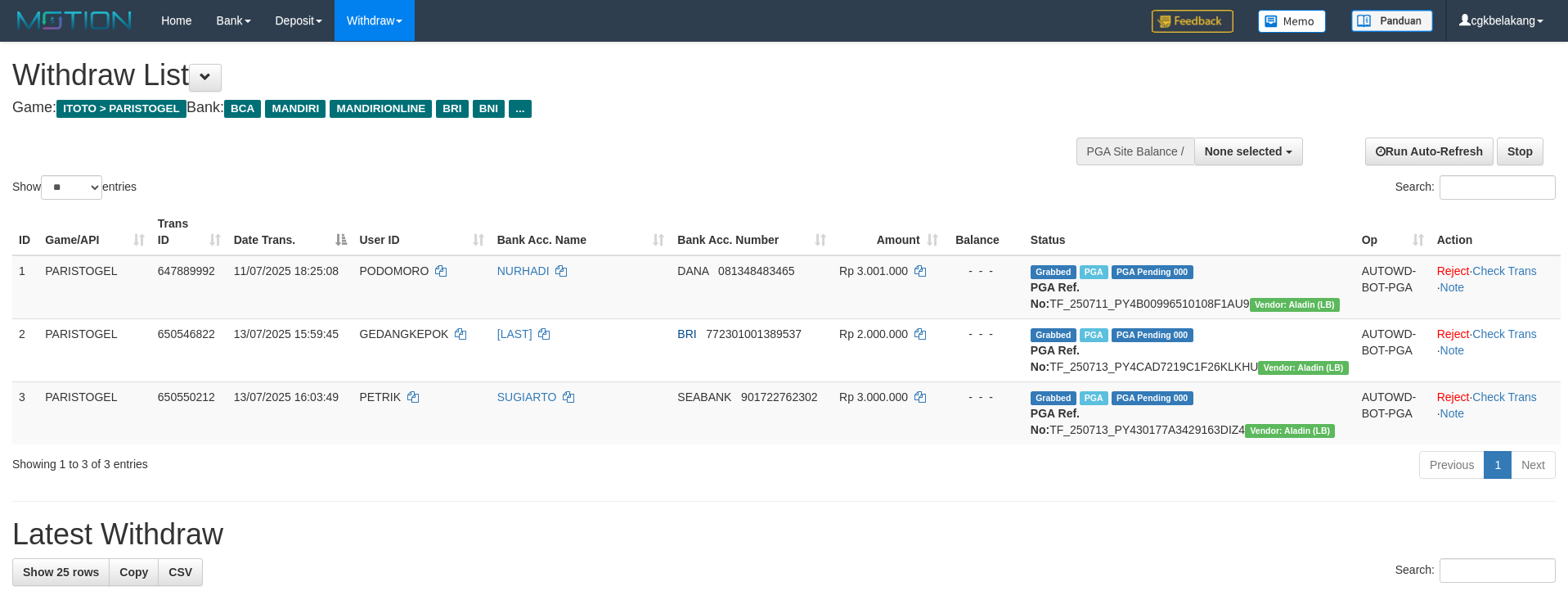 select 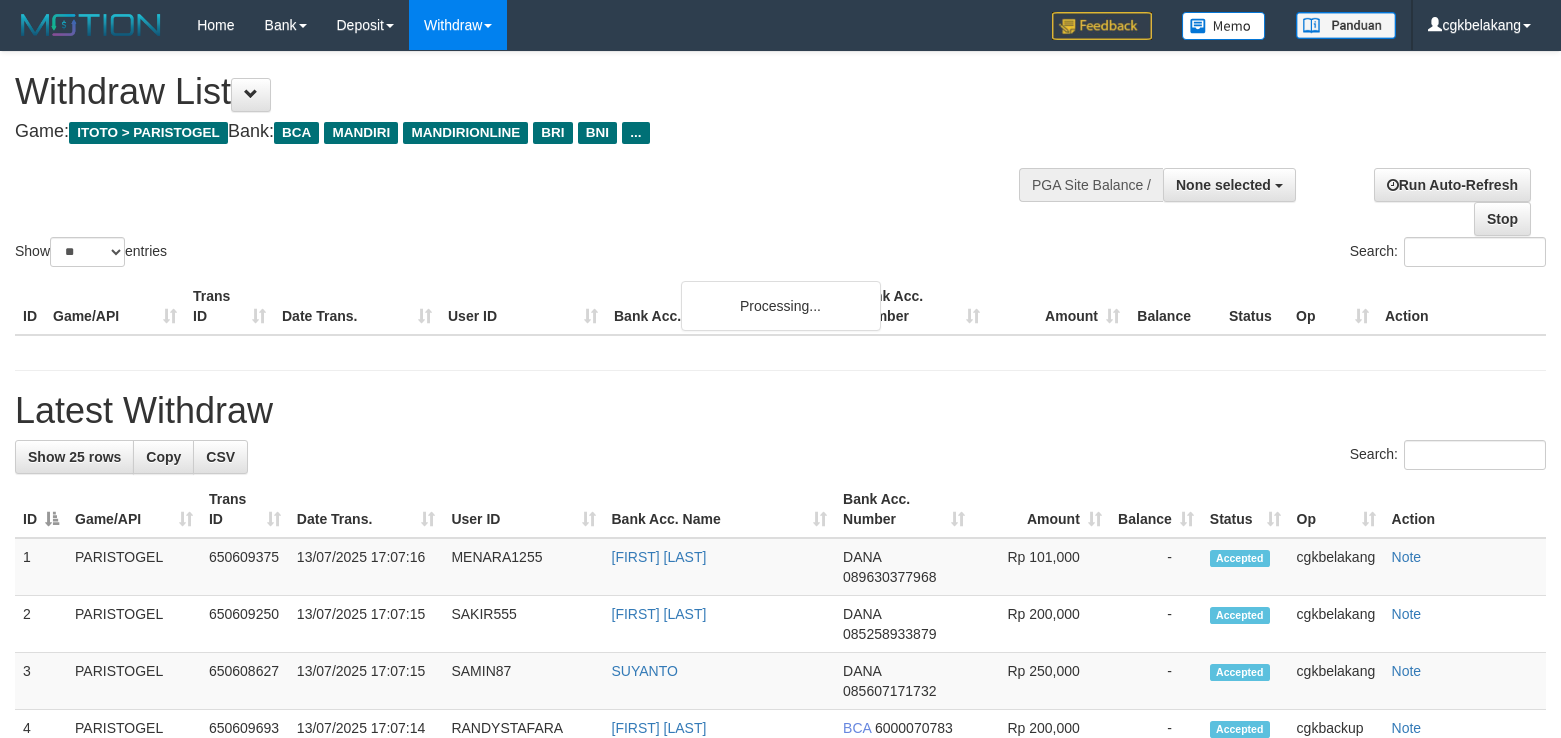 select 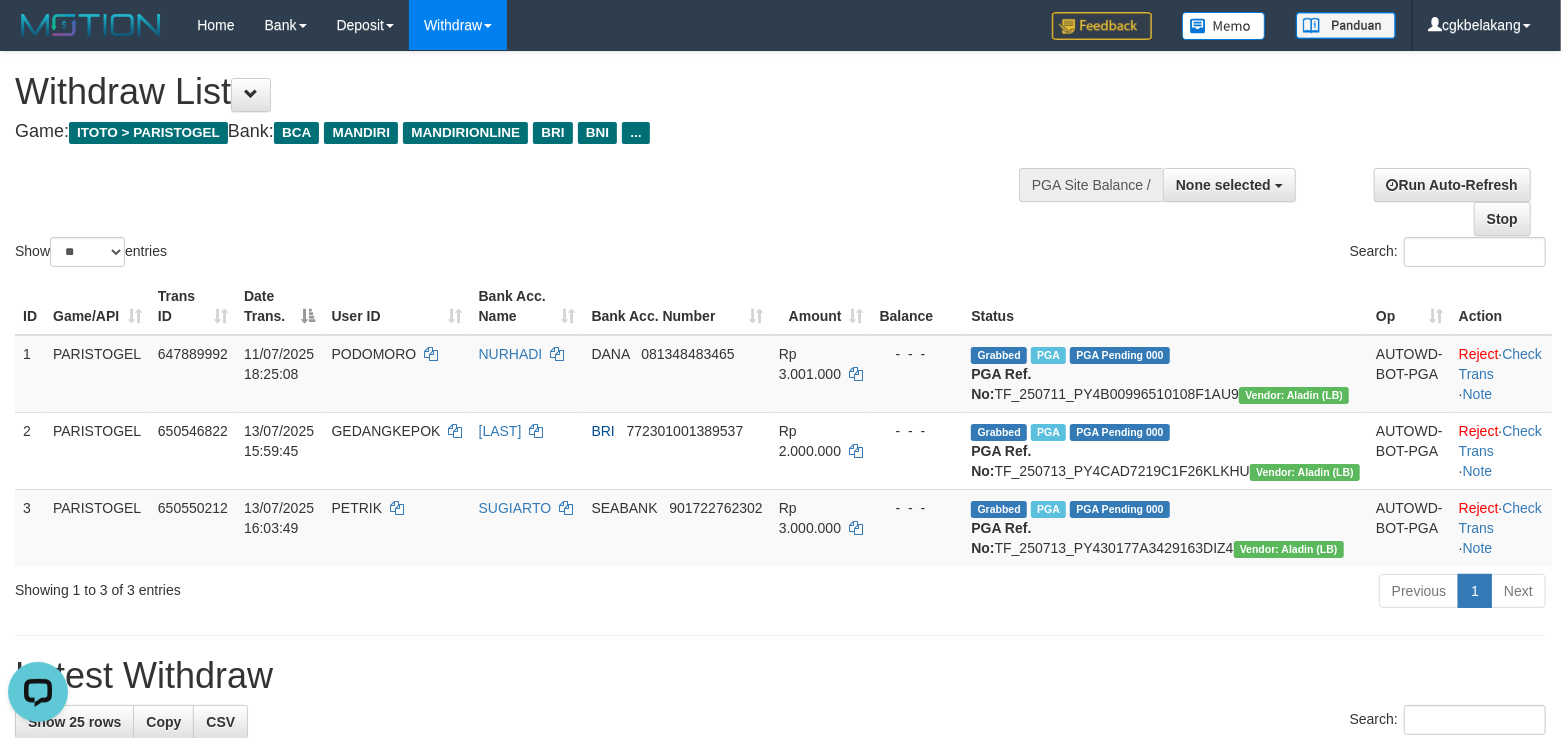 scroll, scrollTop: 0, scrollLeft: 0, axis: both 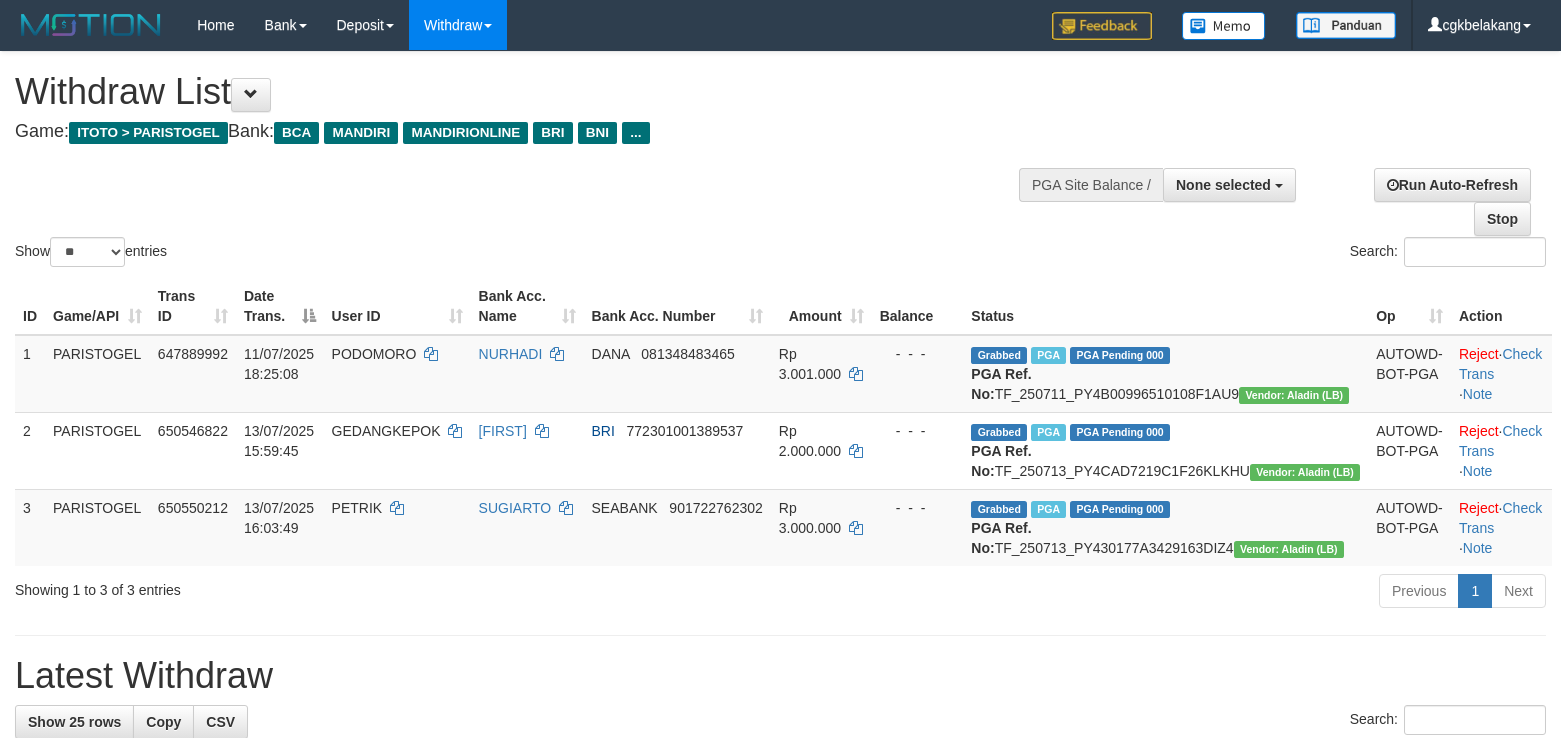 select 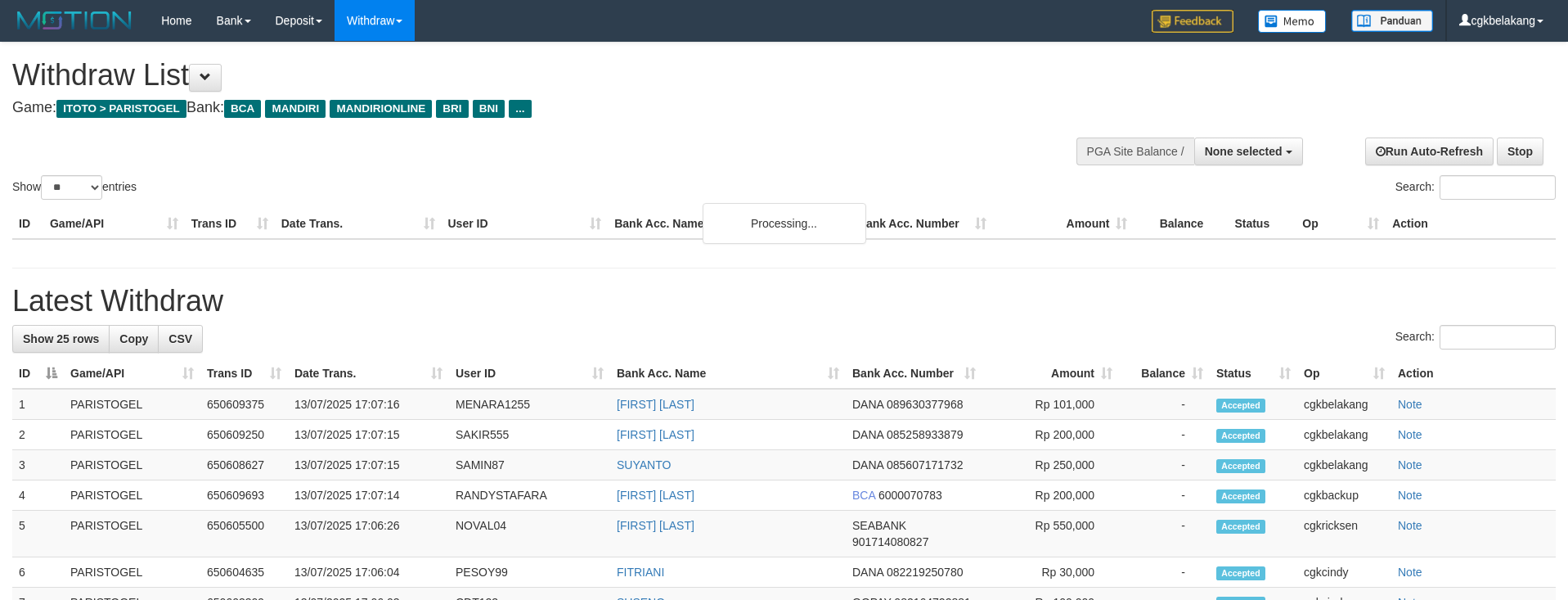 select 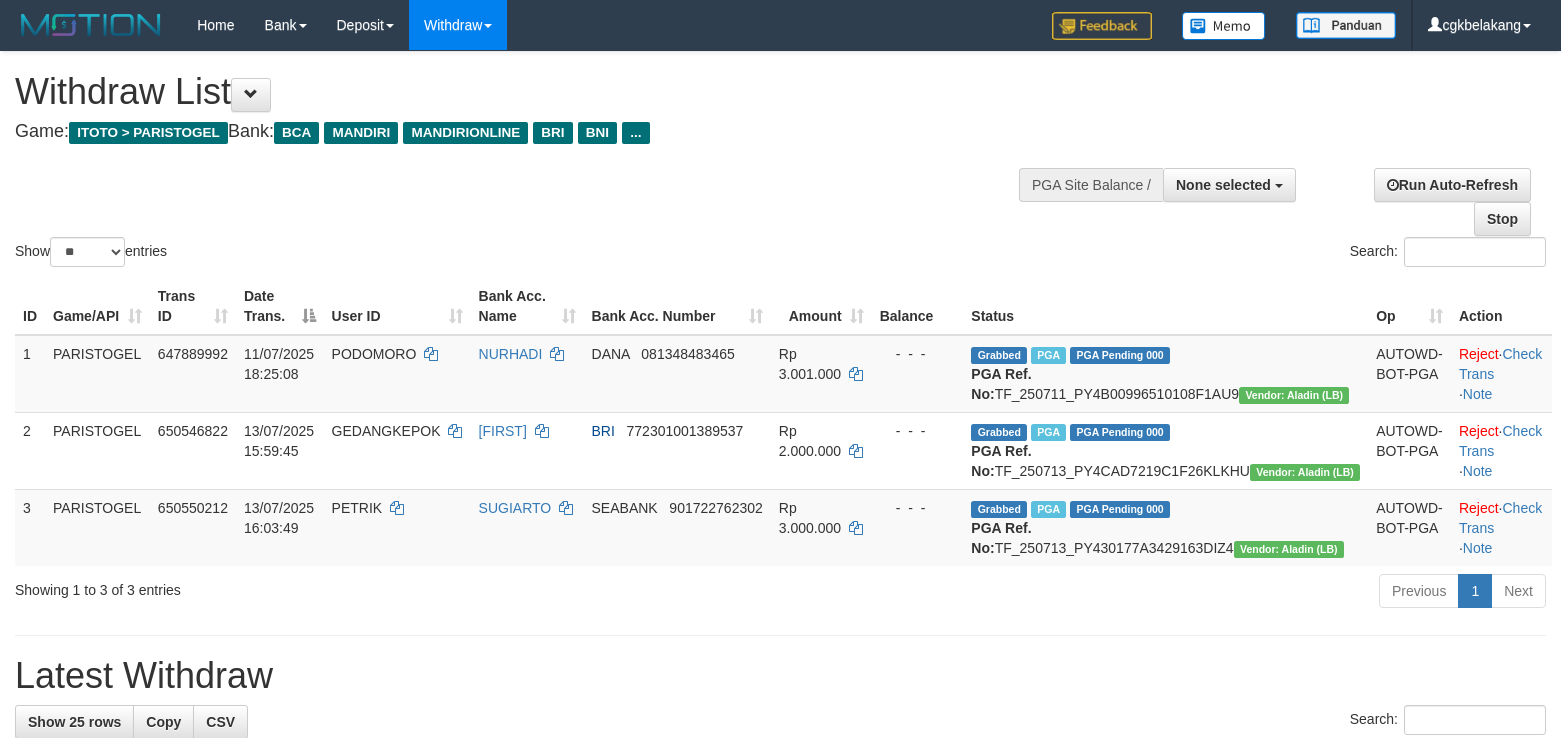 select 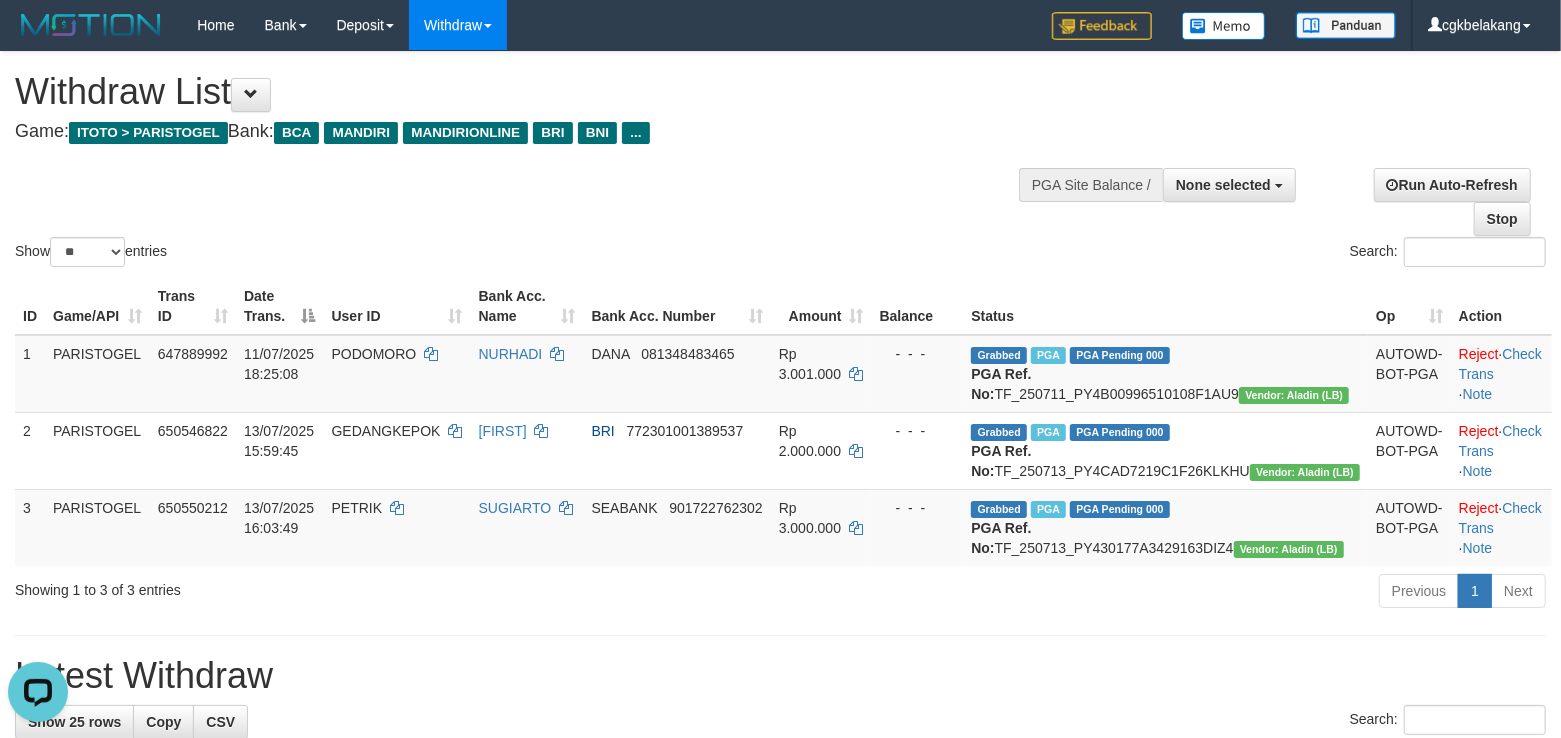 scroll, scrollTop: 0, scrollLeft: 0, axis: both 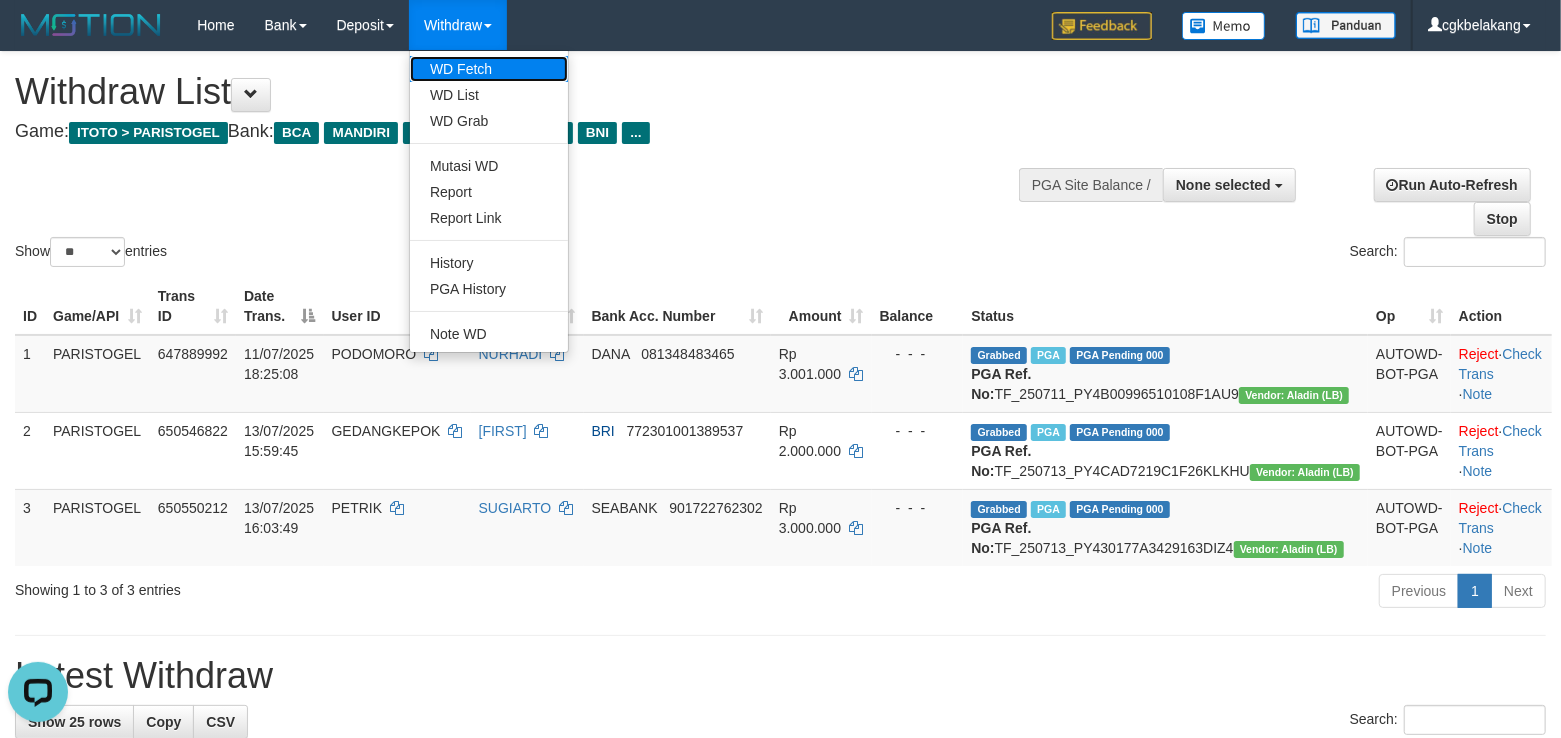 click on "WD Fetch" at bounding box center [489, 69] 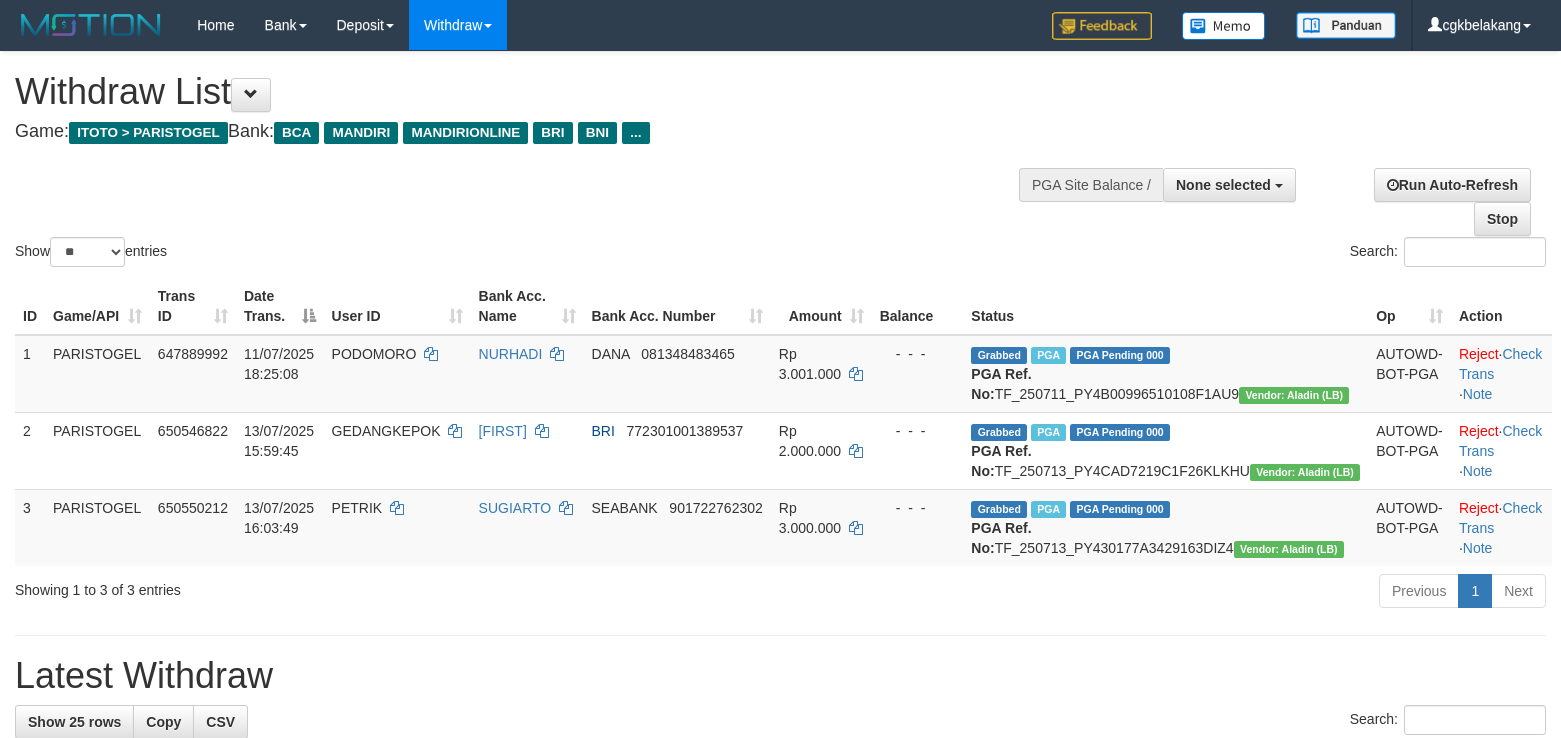 select 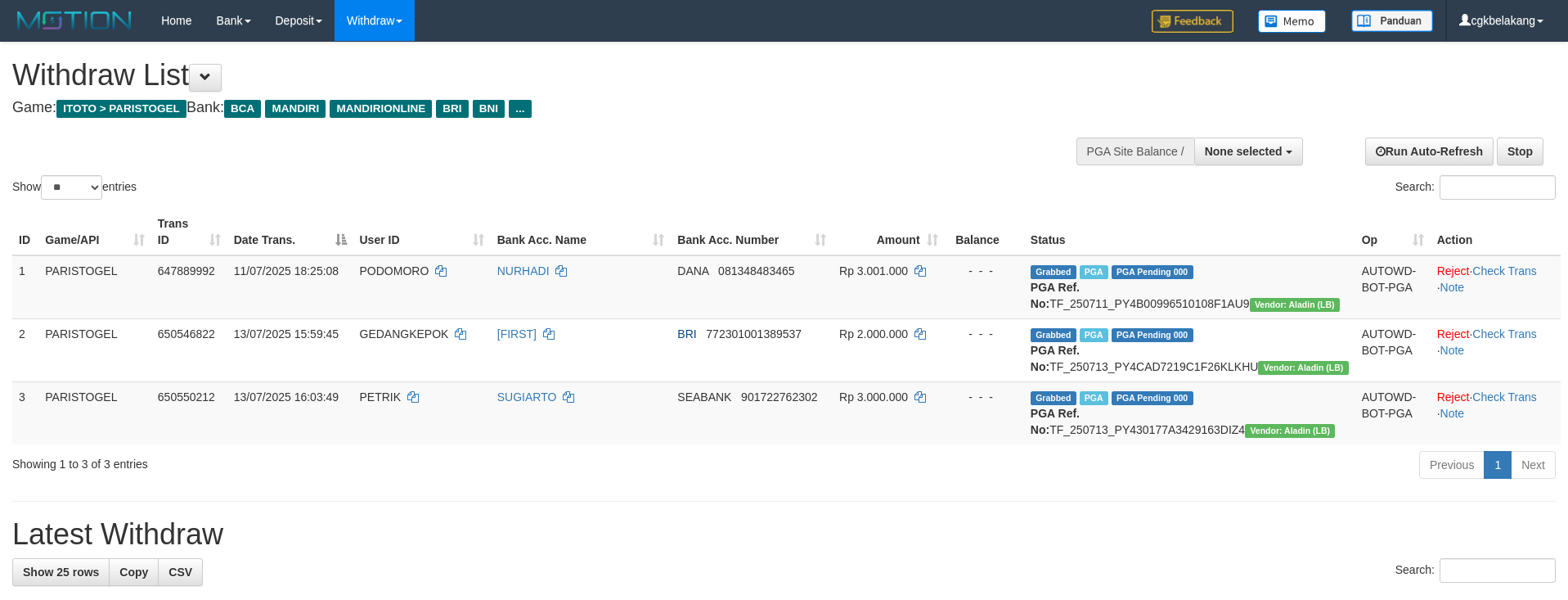 select 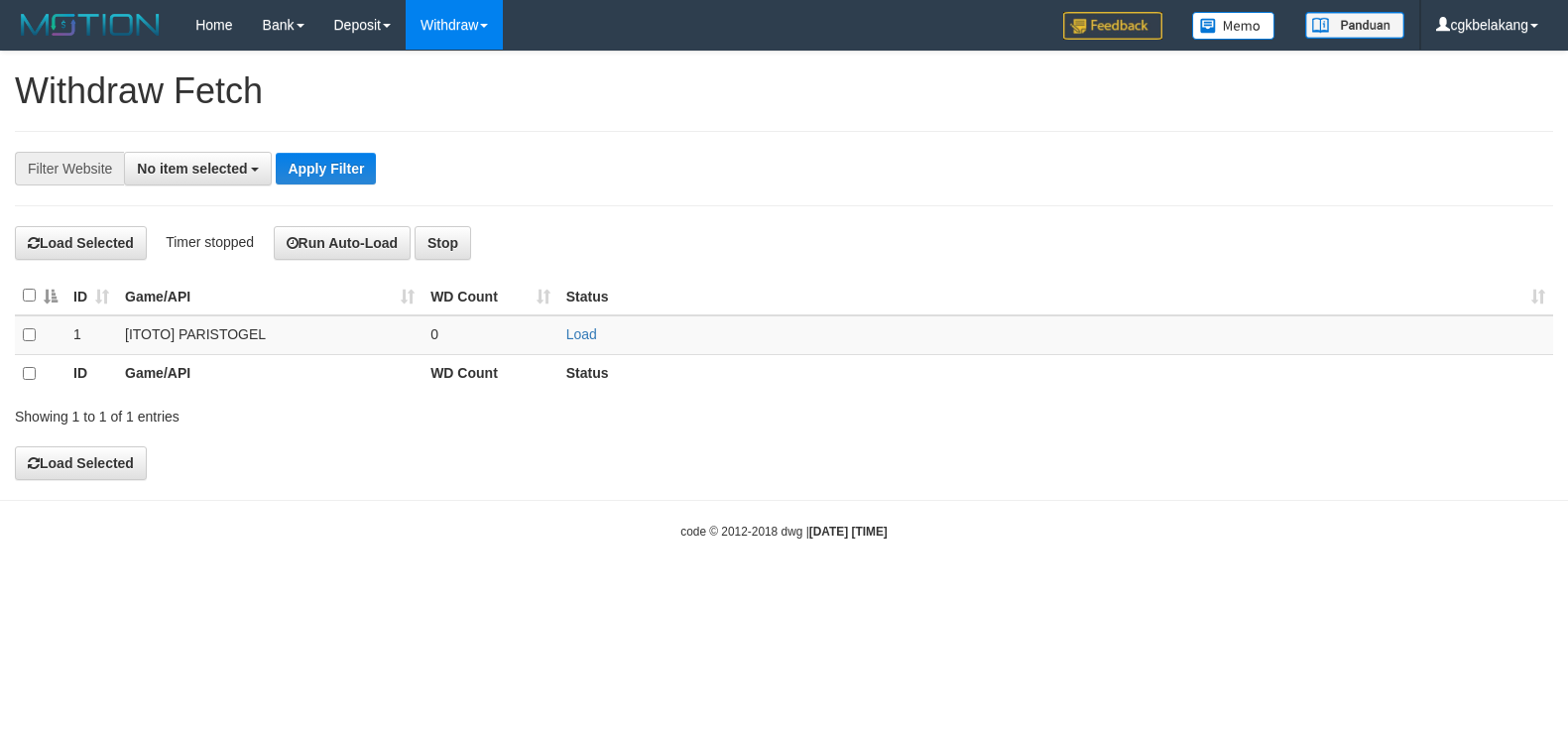 select 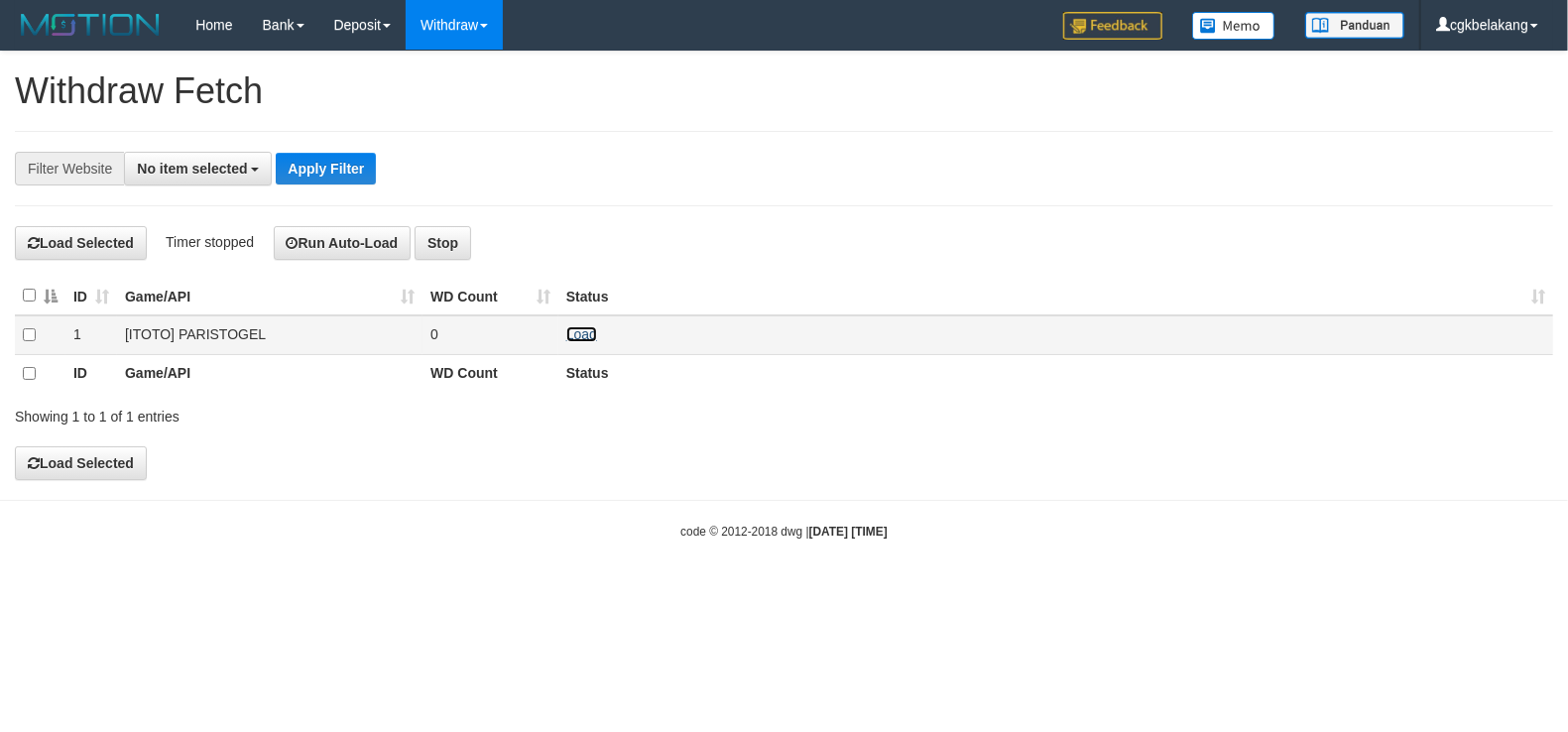 click on "Load" at bounding box center (581, 334) 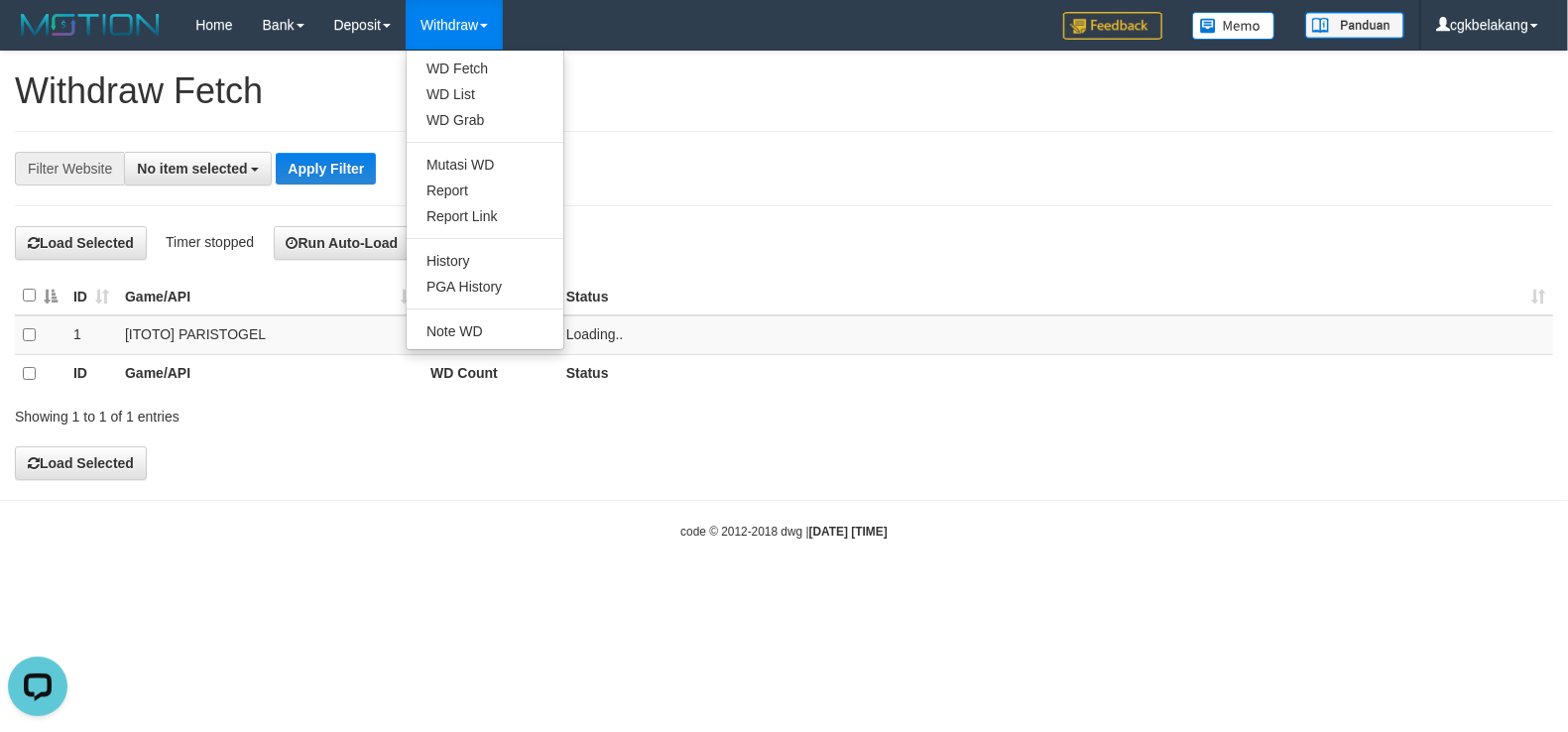 scroll, scrollTop: 0, scrollLeft: 0, axis: both 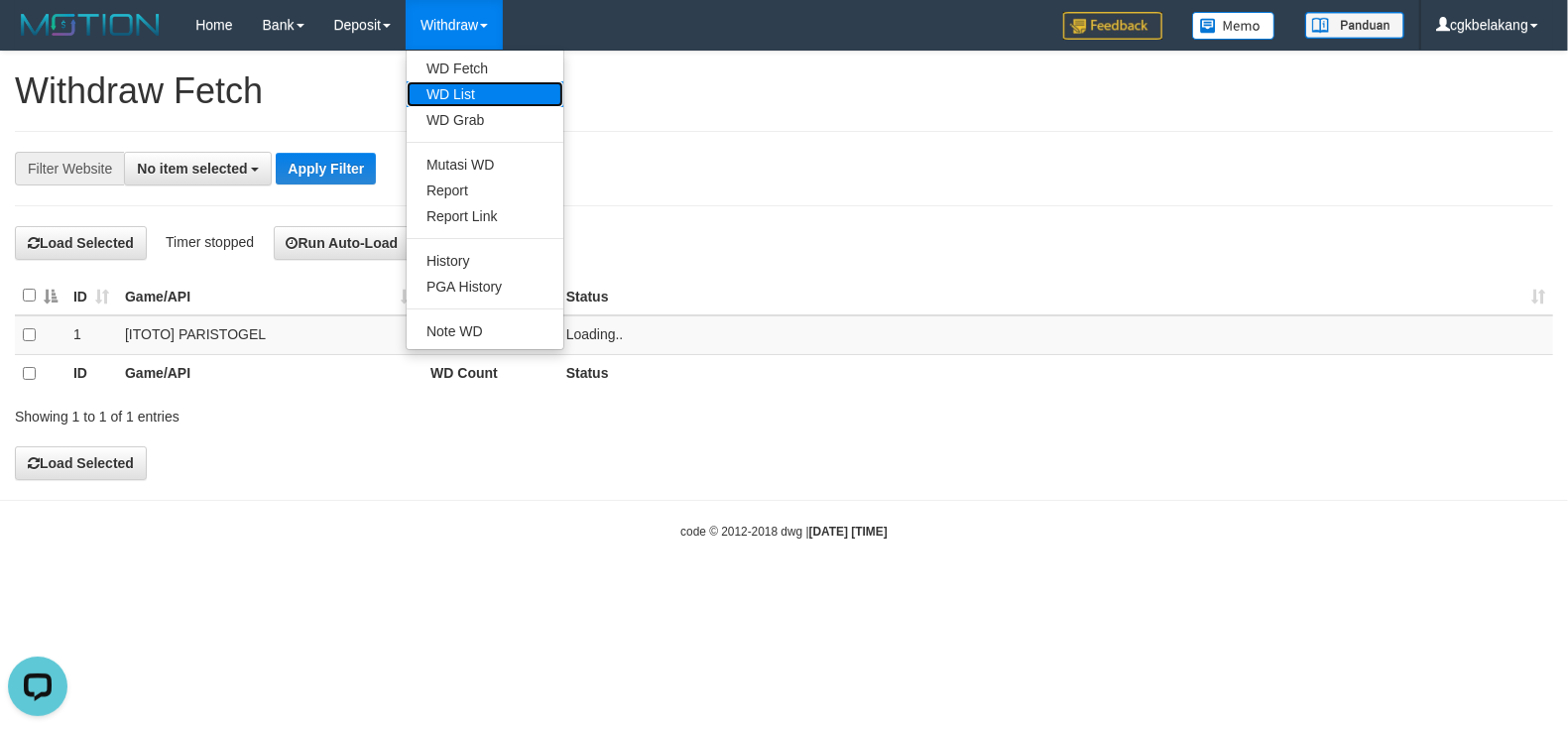 click on "WD List" at bounding box center [485, 94] 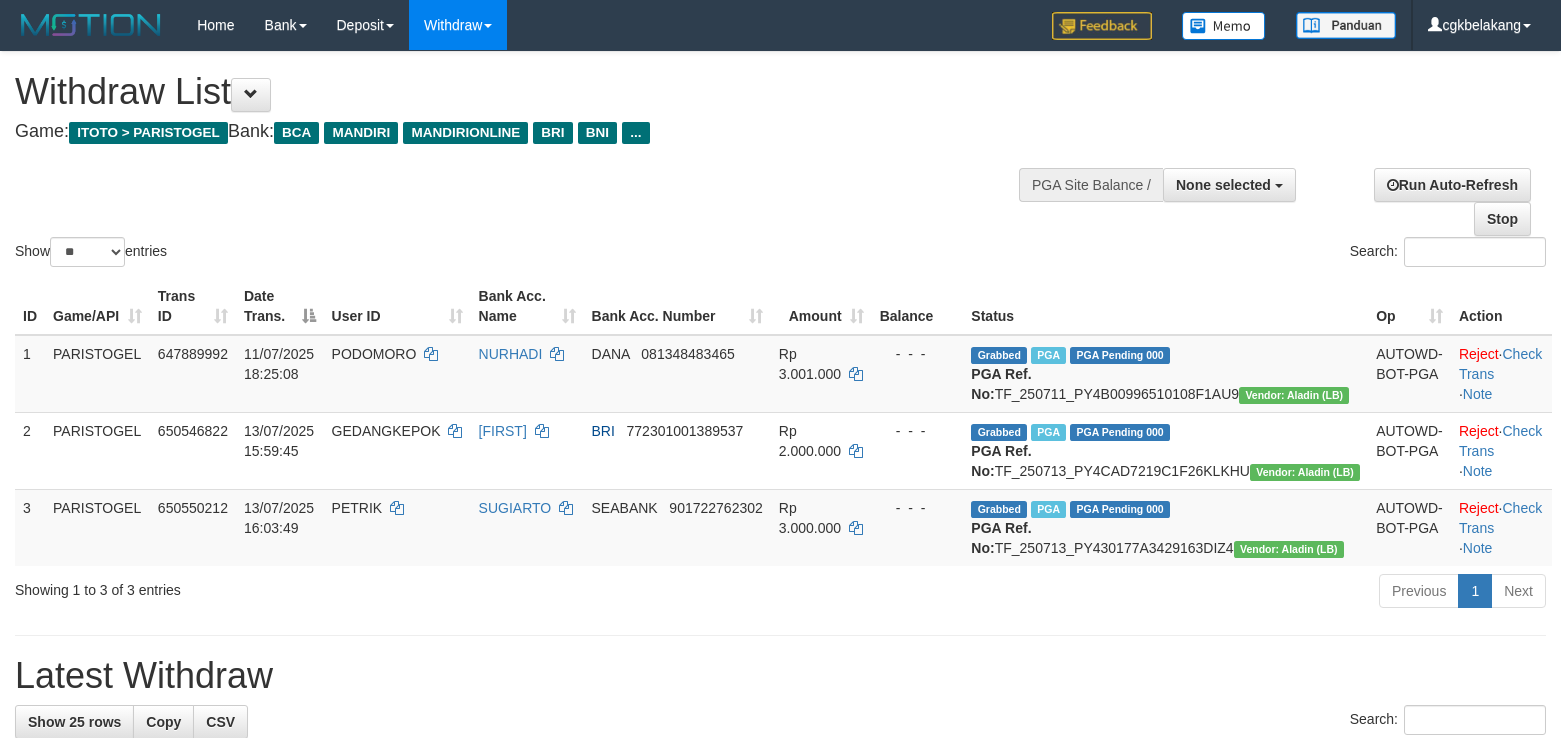 select 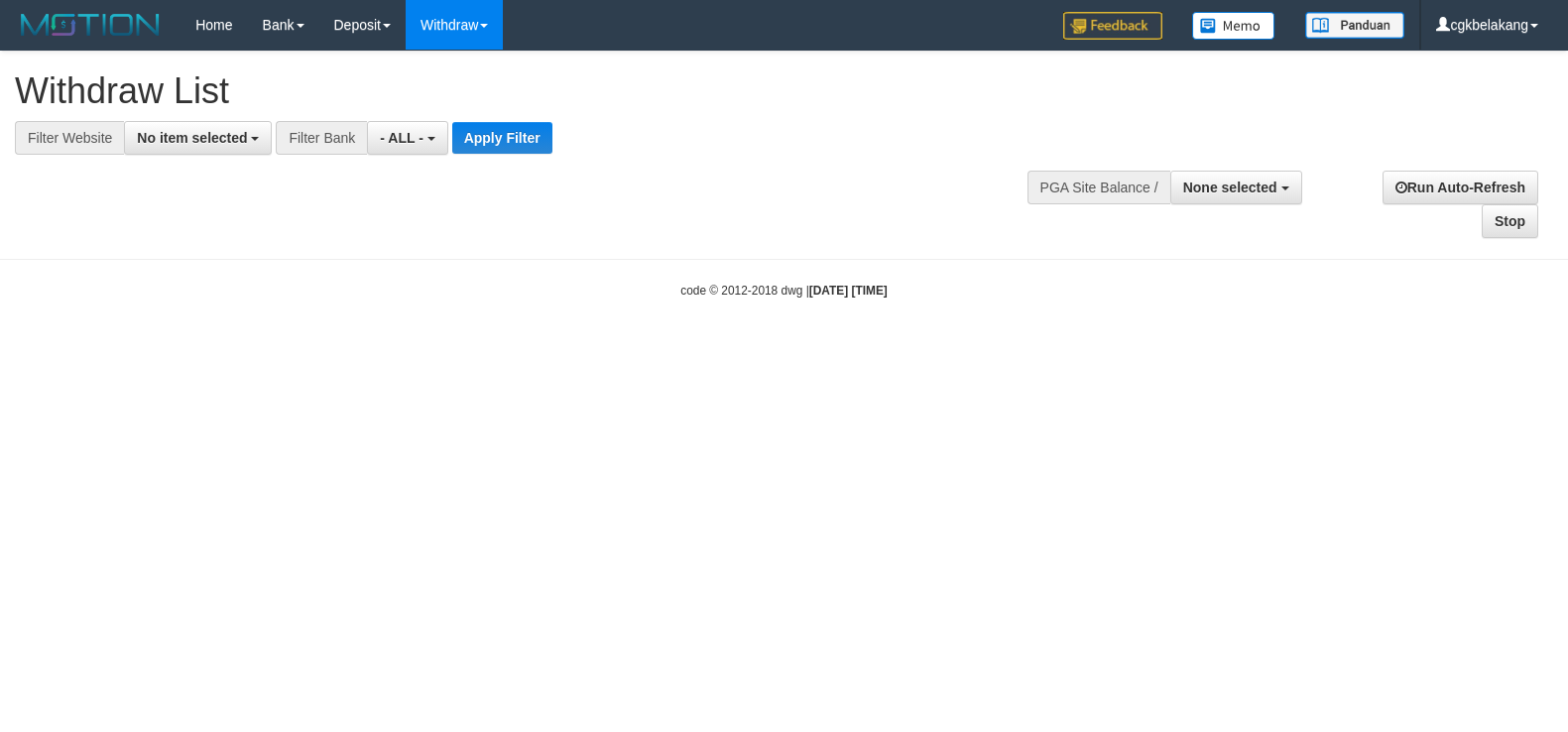 select 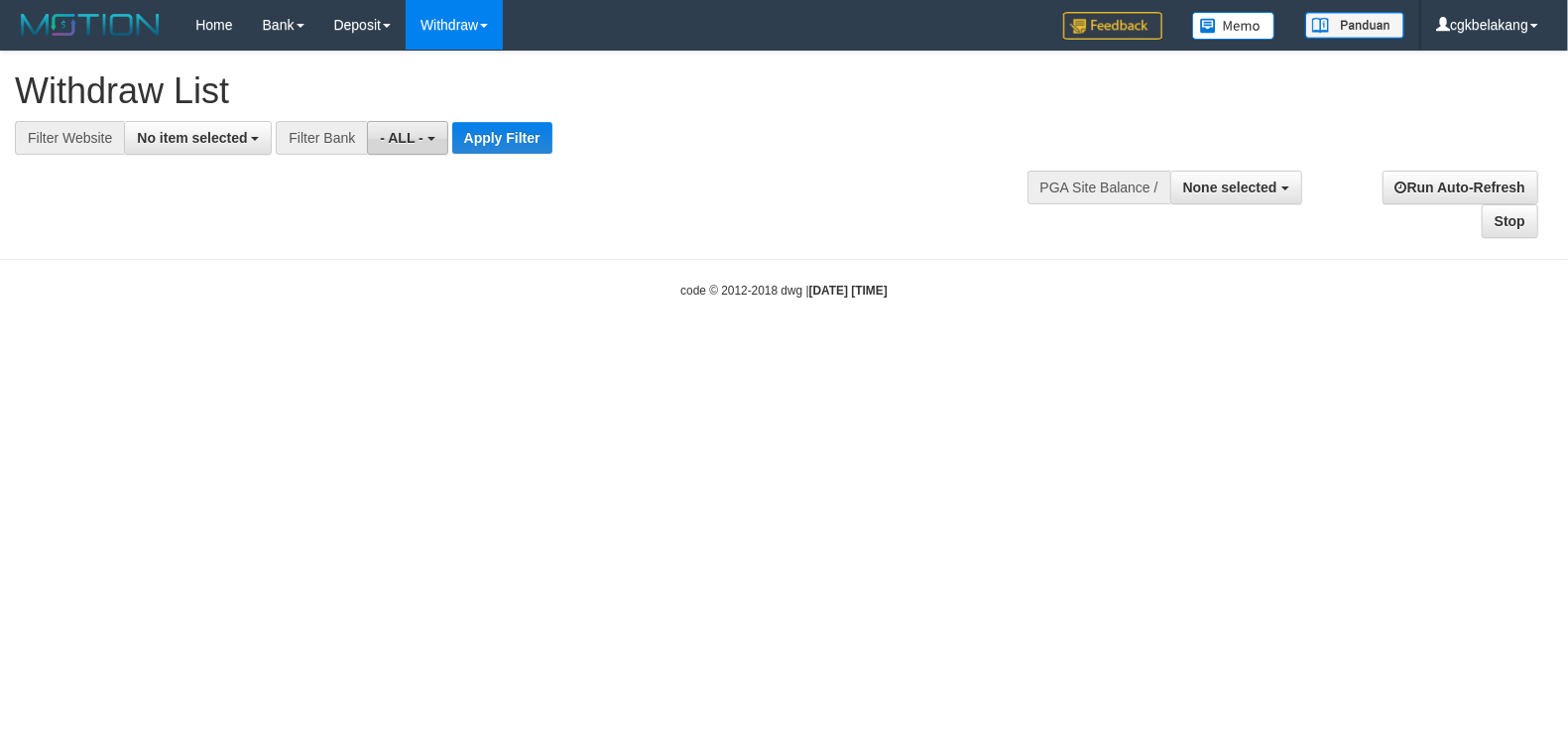 click on "- ALL -" at bounding box center [407, 138] 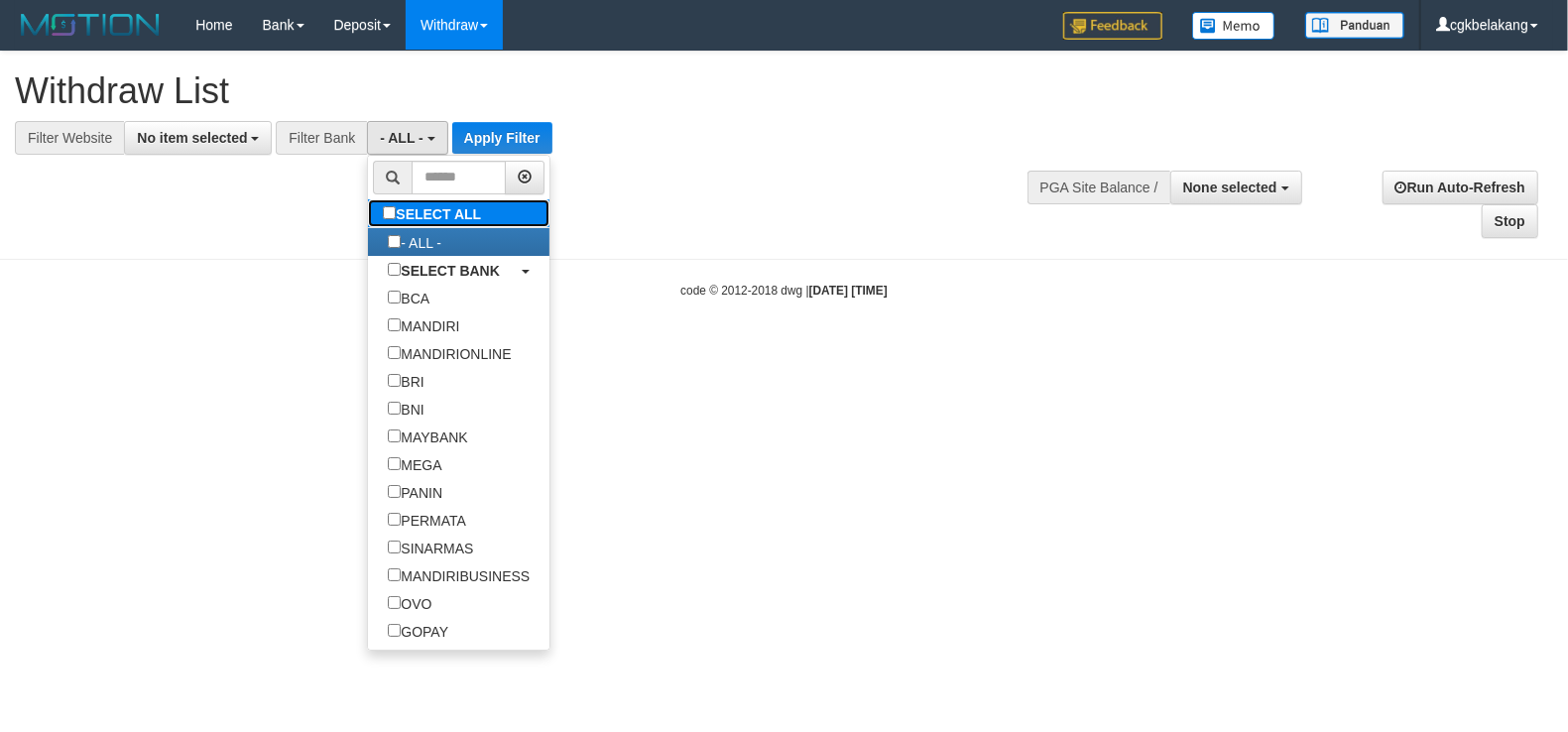 click on "SELECT ALL" at bounding box center [434, 213] 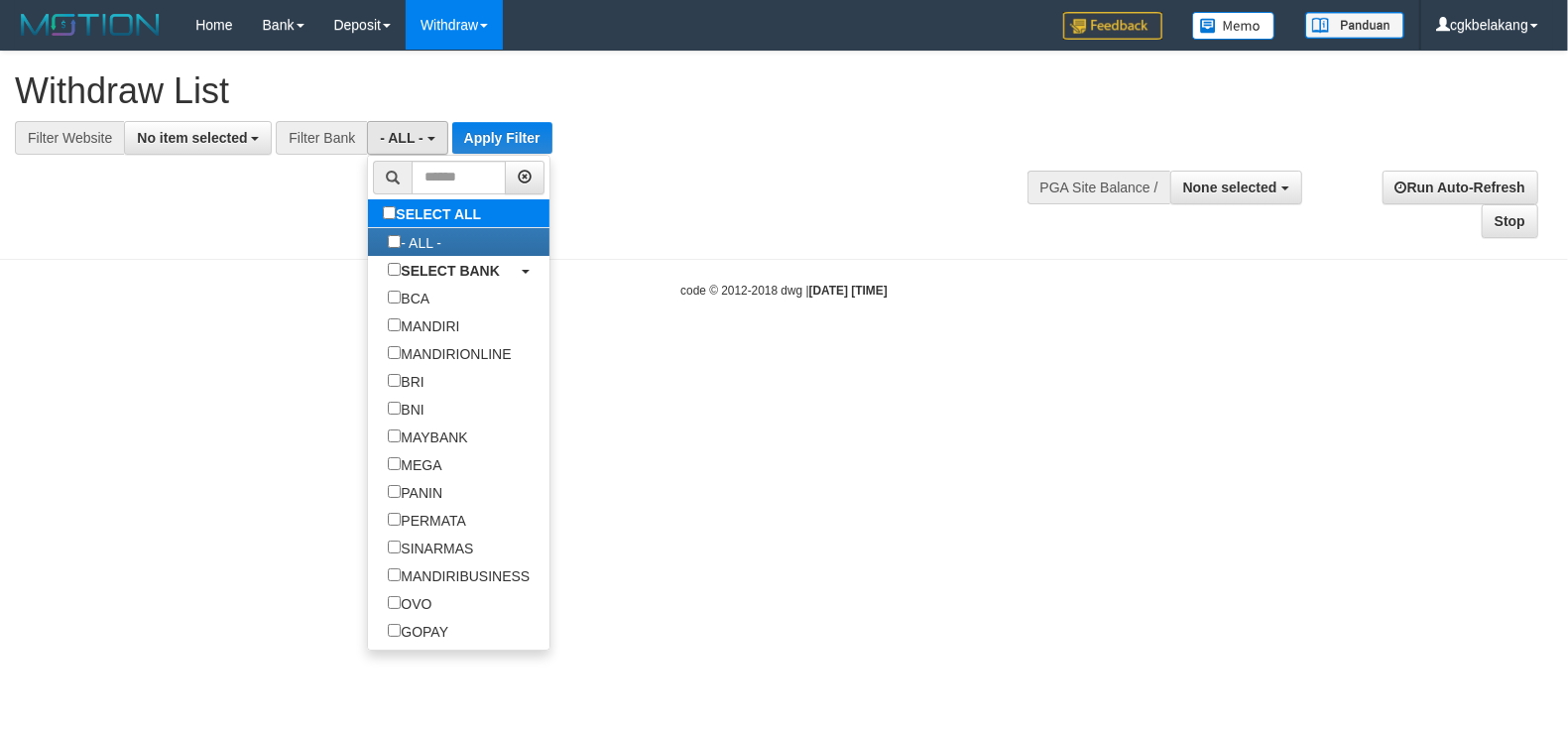 type 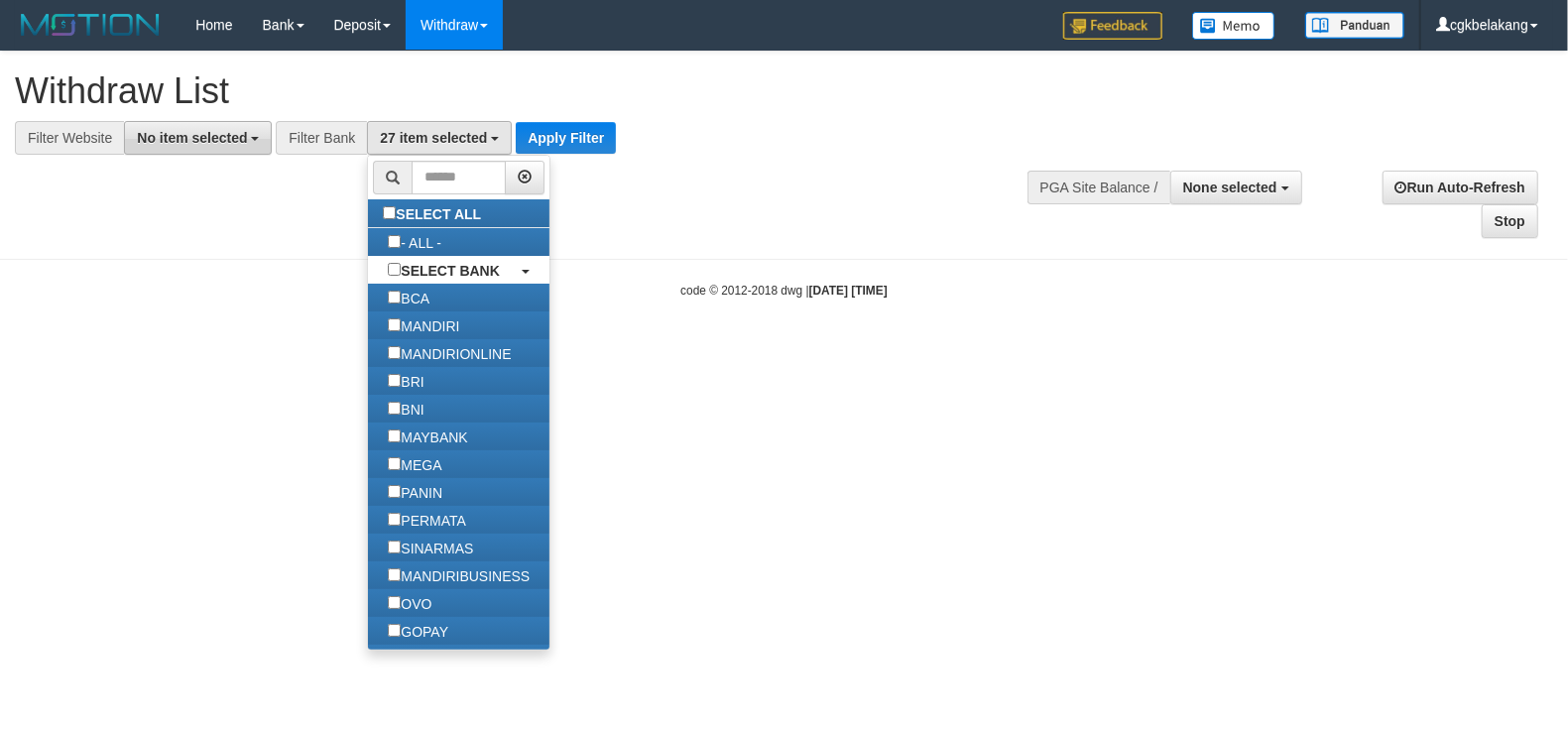 click on "No item selected" at bounding box center (191, 138) 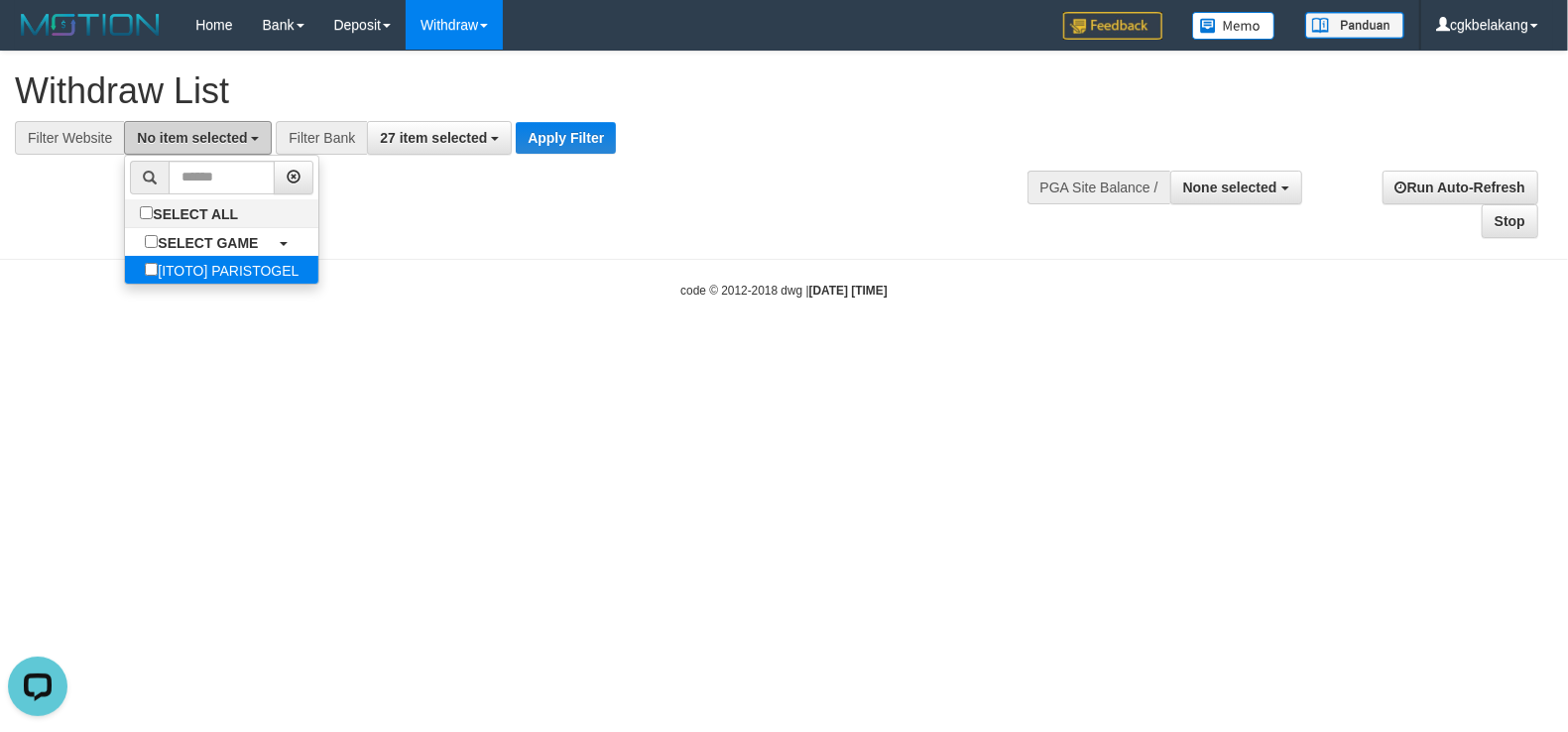 scroll, scrollTop: 0, scrollLeft: 0, axis: both 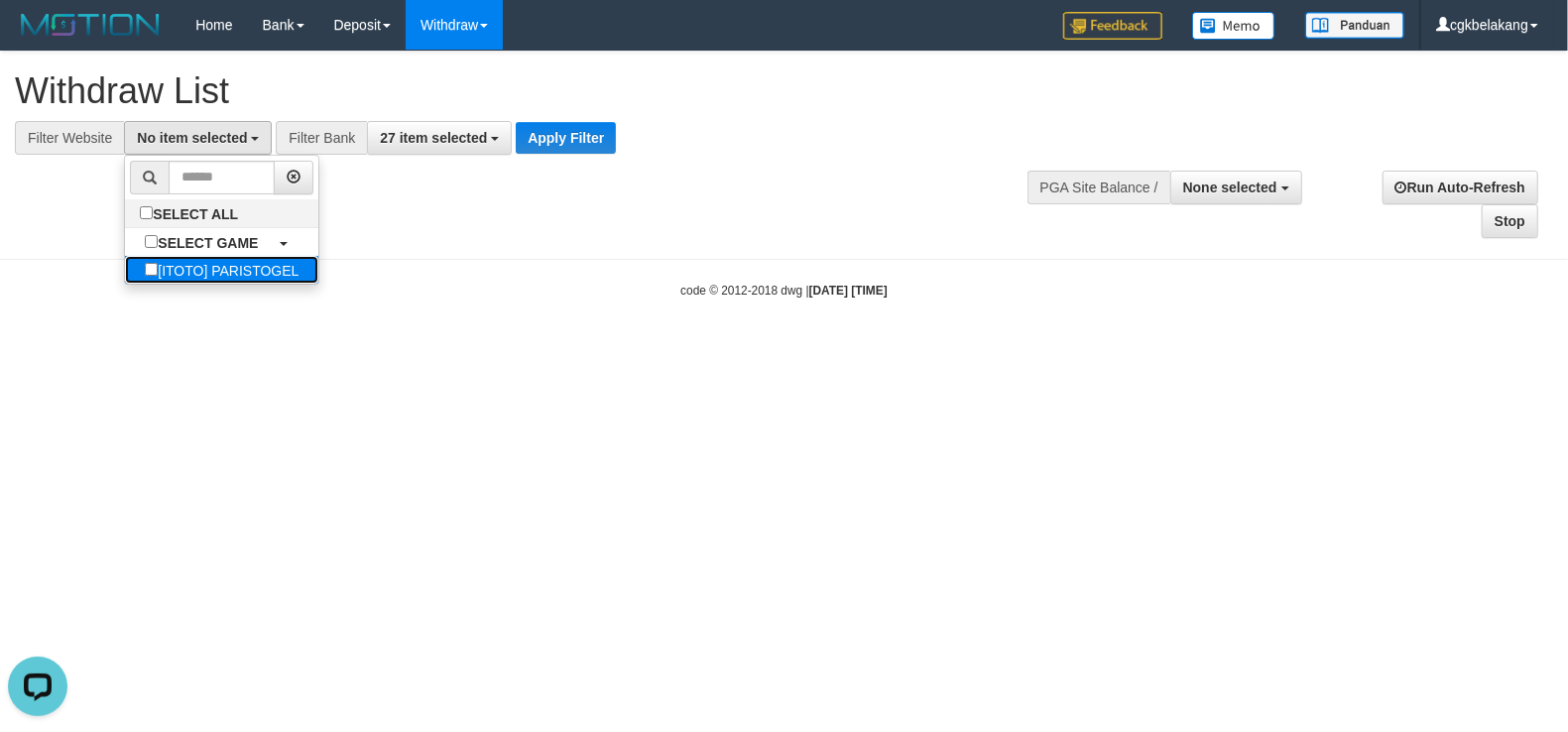 click on "[ITOTO] PARISTOGEL" at bounding box center [221, 270] 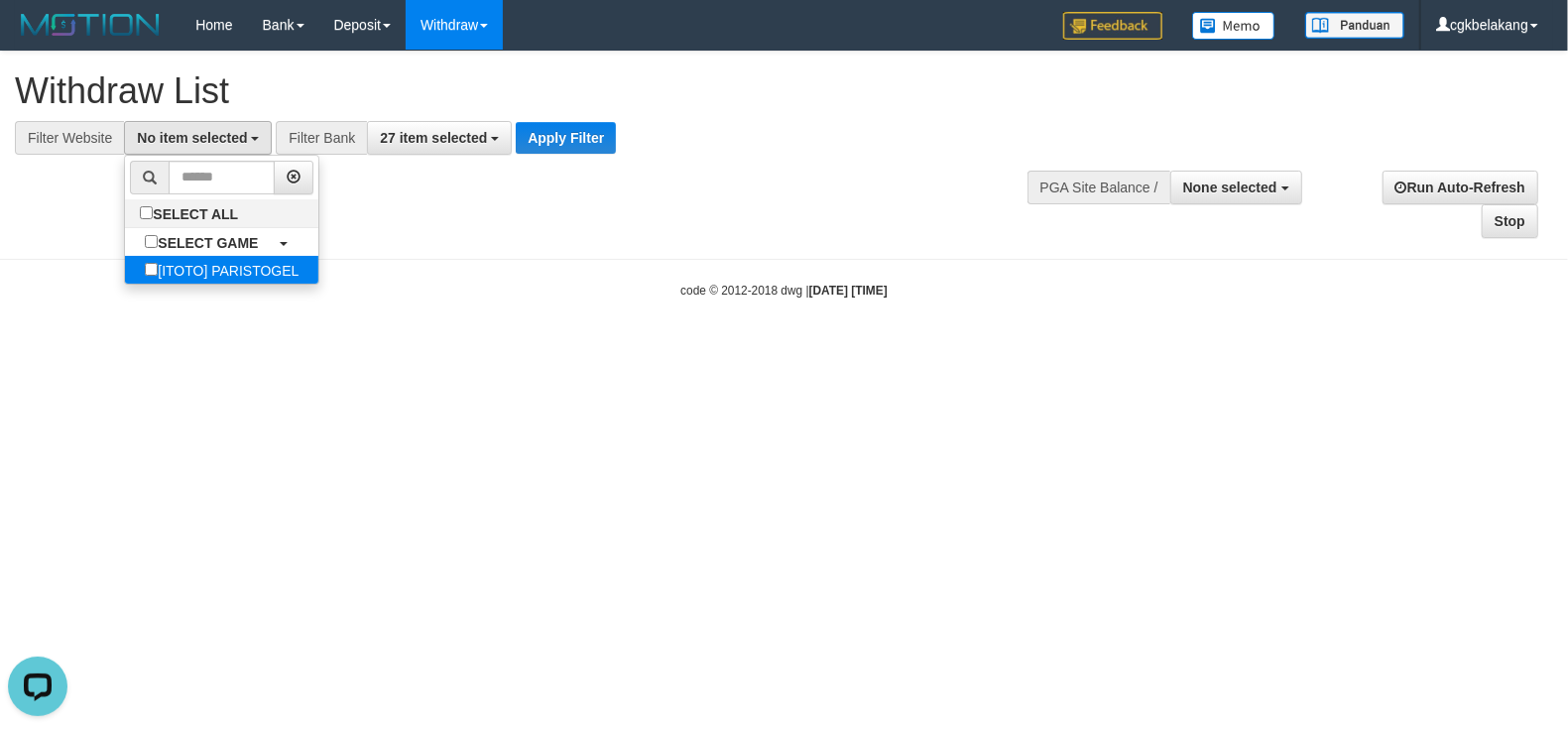select on "****" 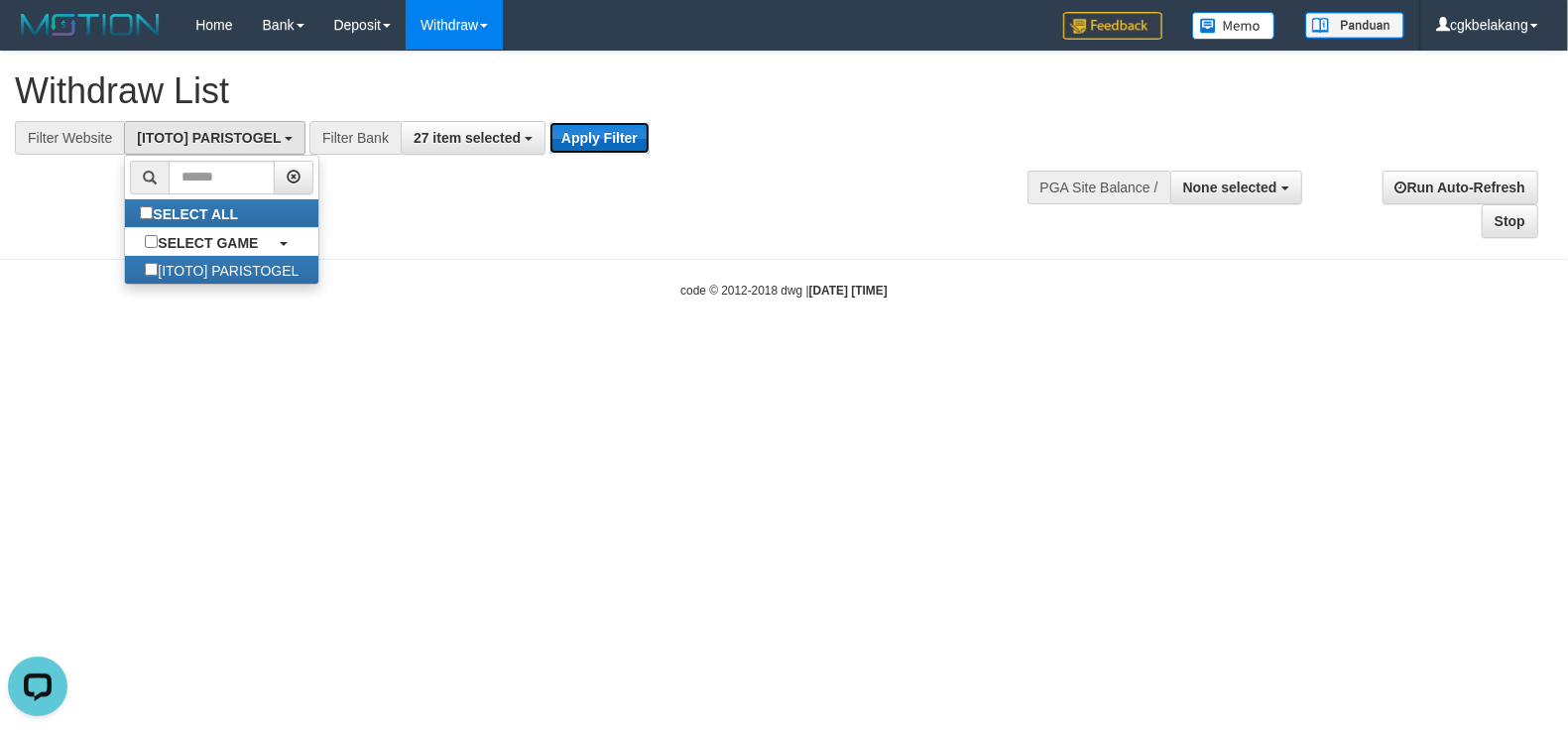 click on "Apply Filter" at bounding box center (599, 138) 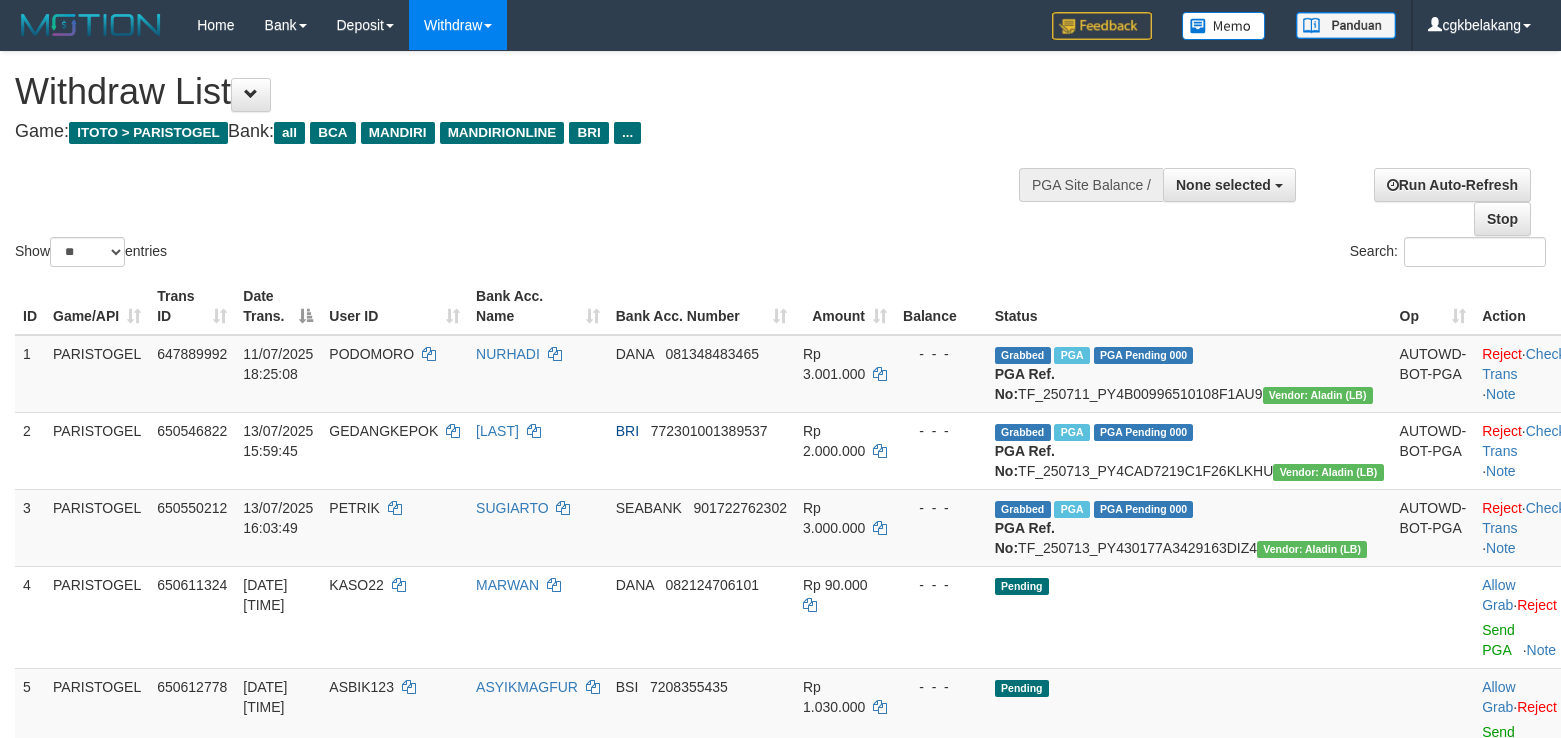 select 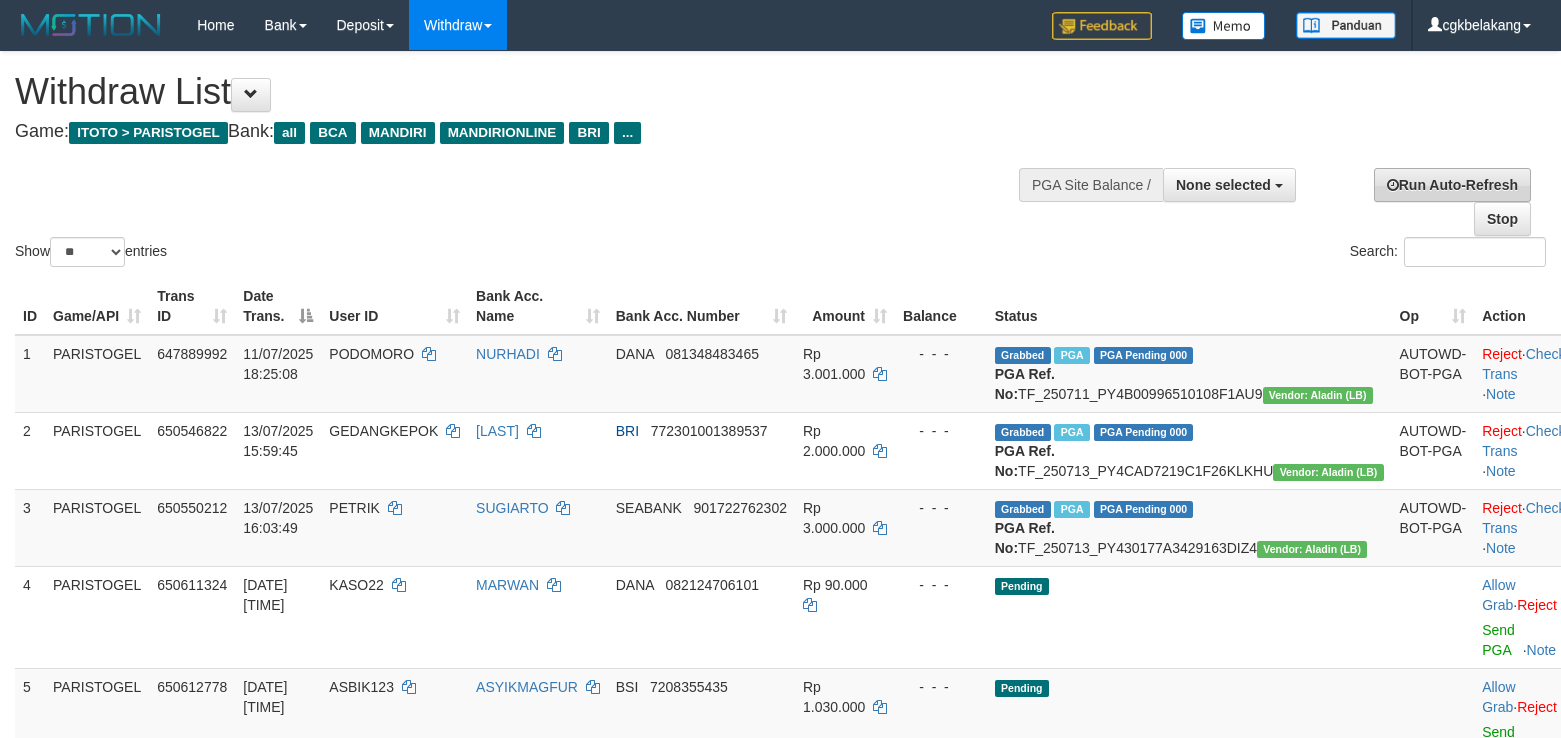 scroll, scrollTop: 0, scrollLeft: 0, axis: both 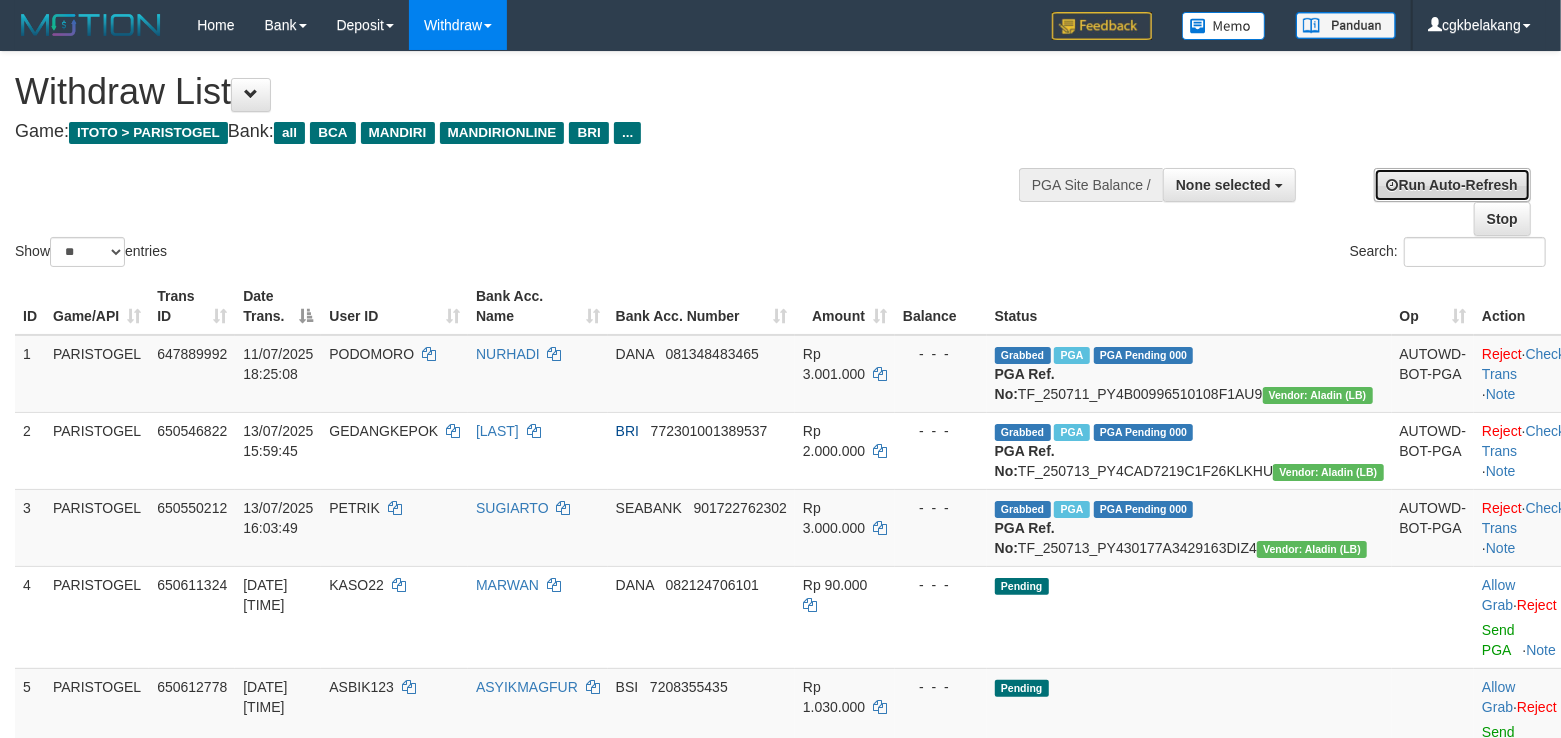 click on "Run Auto-Refresh" at bounding box center [1452, 185] 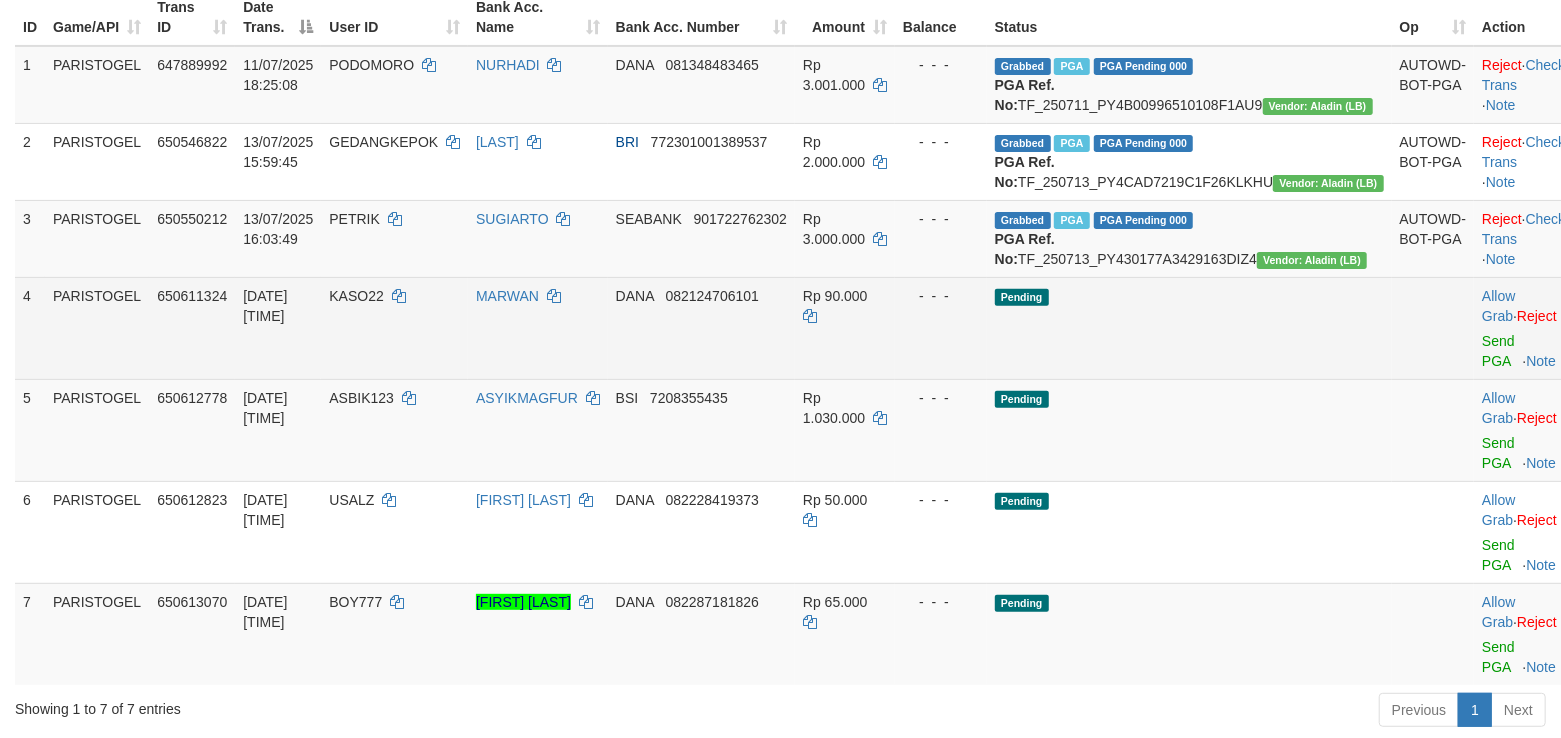 scroll, scrollTop: 533, scrollLeft: 0, axis: vertical 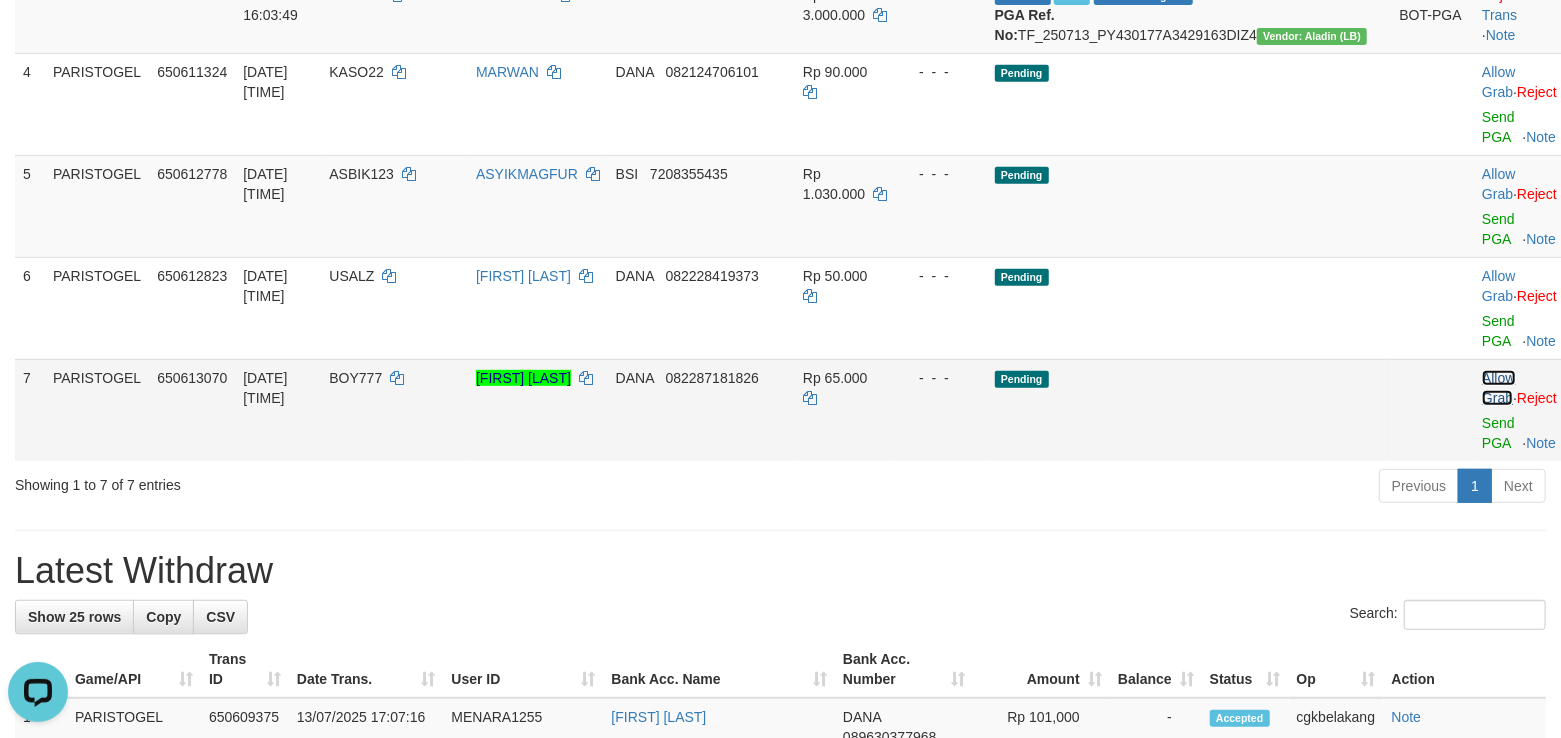 click on "Allow Grab" at bounding box center (1498, 388) 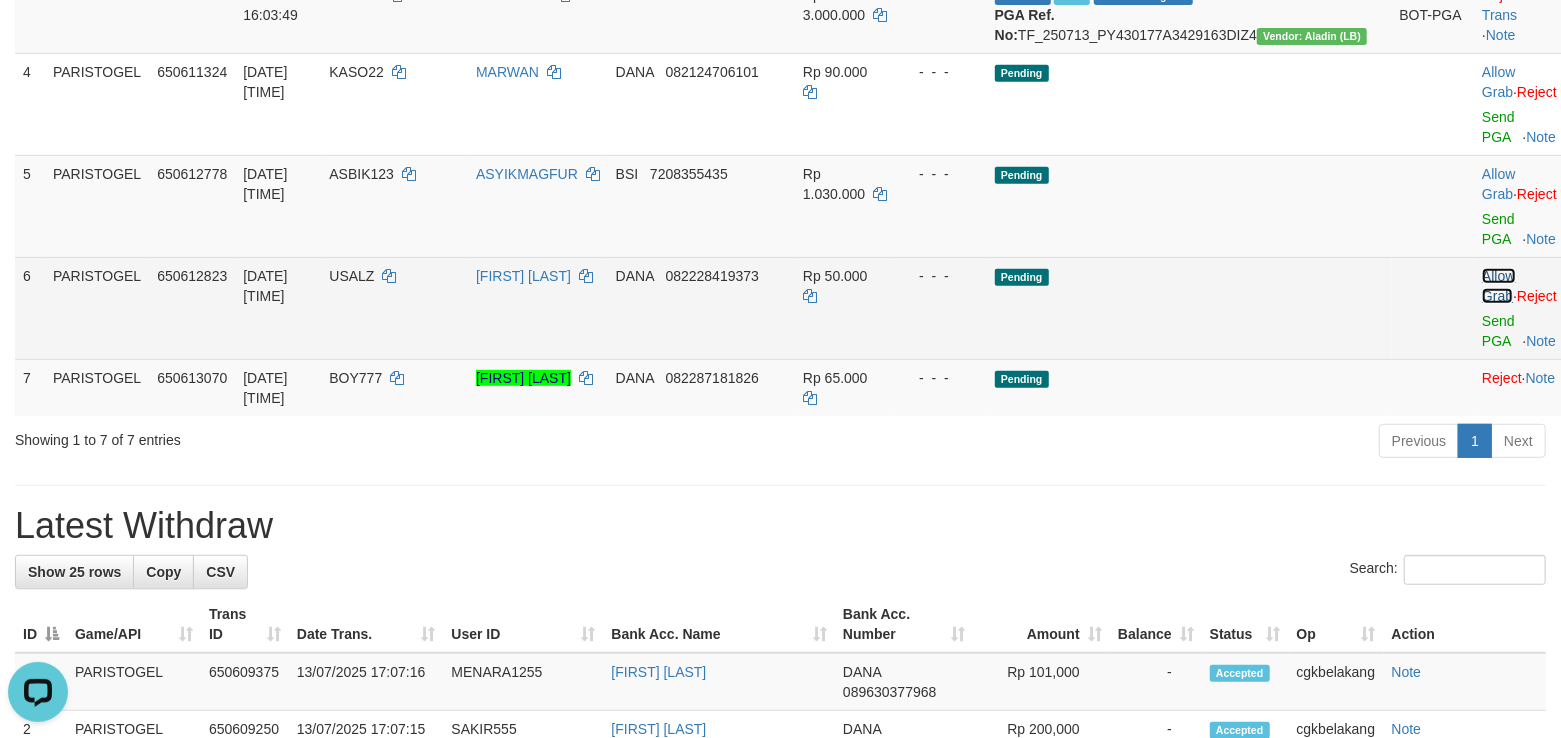 click on "Allow Grab" at bounding box center [1498, 286] 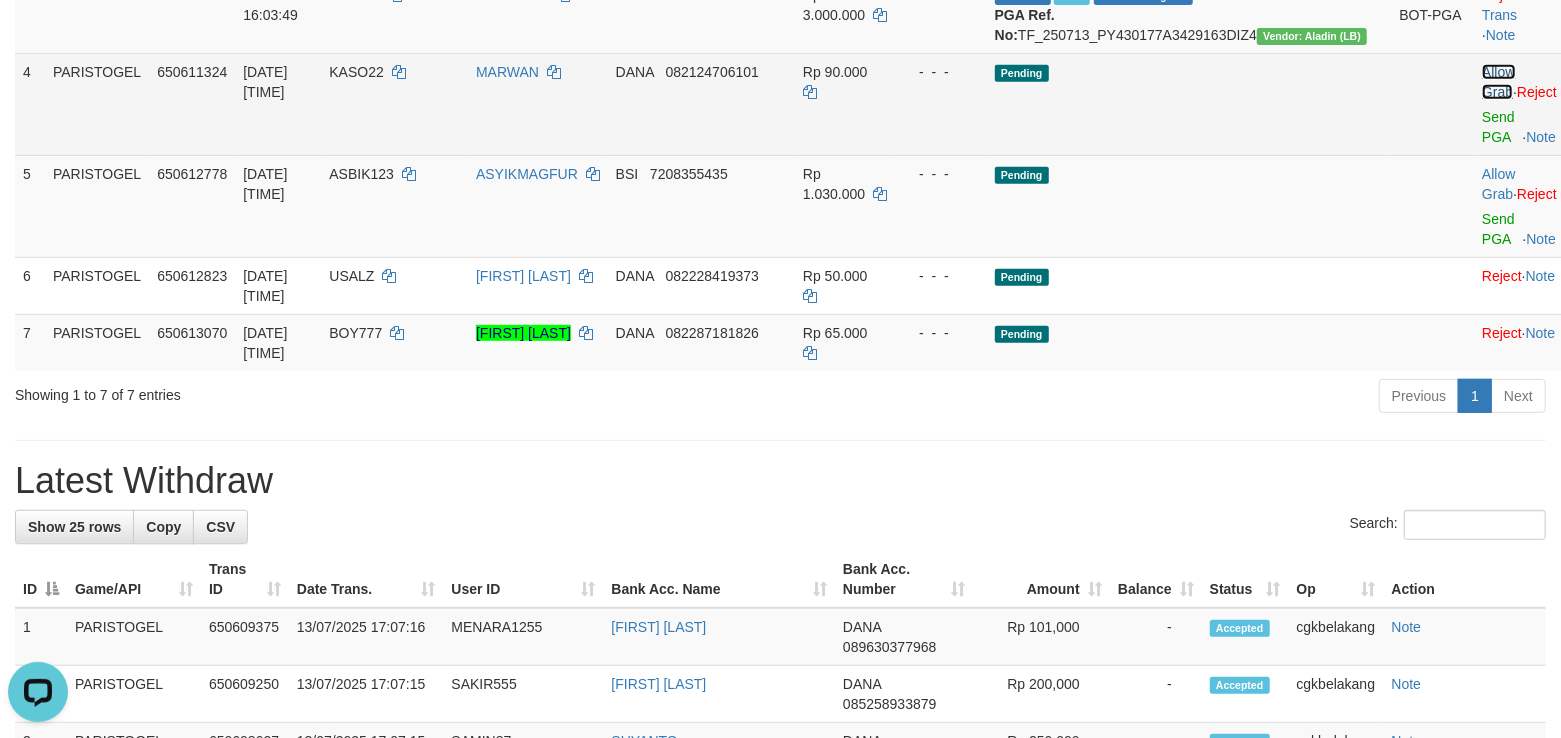 click on "Allow Grab" at bounding box center (1498, 82) 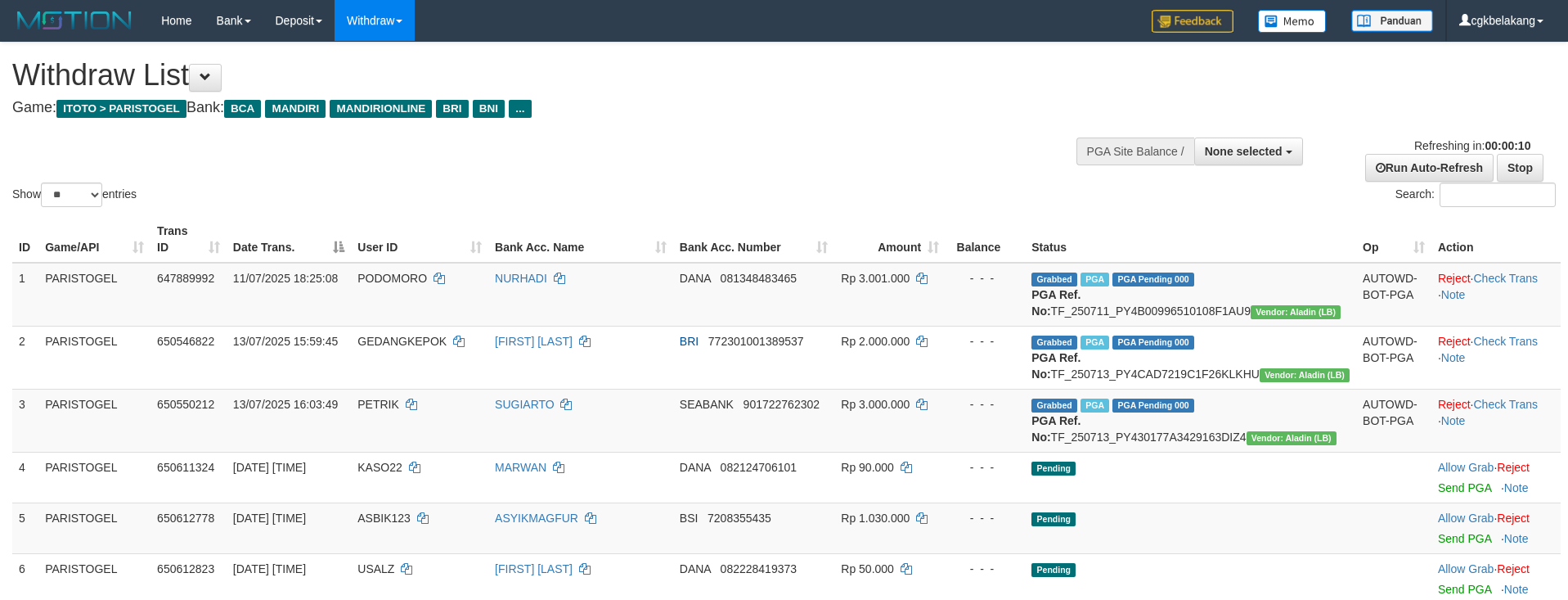 select 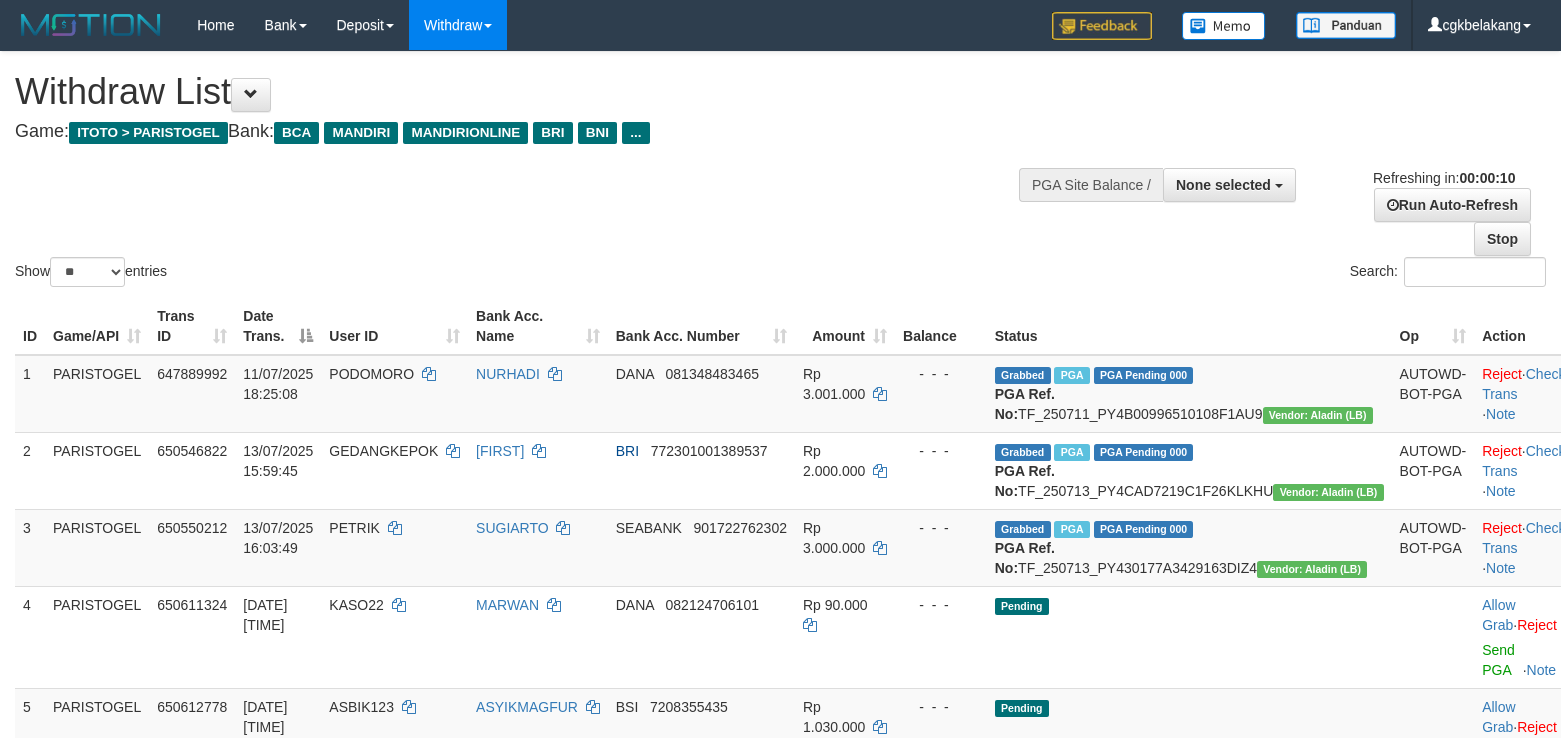 select 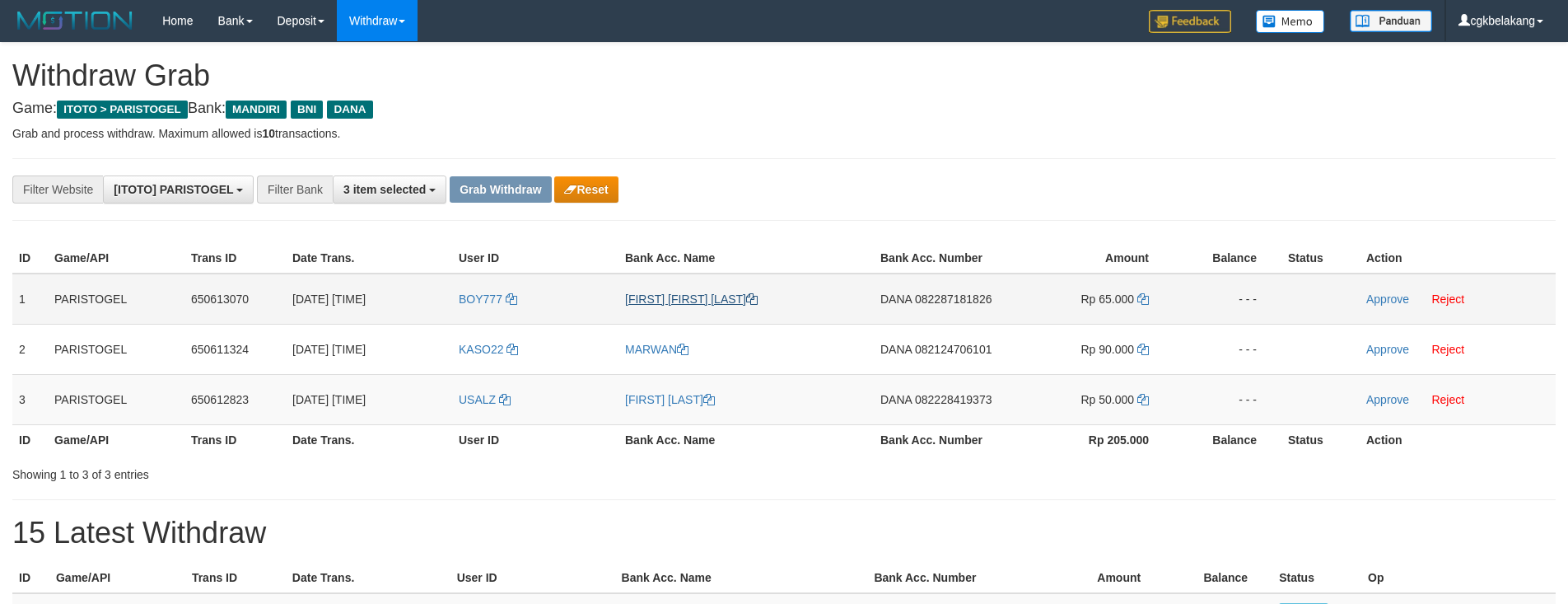 scroll, scrollTop: 0, scrollLeft: 0, axis: both 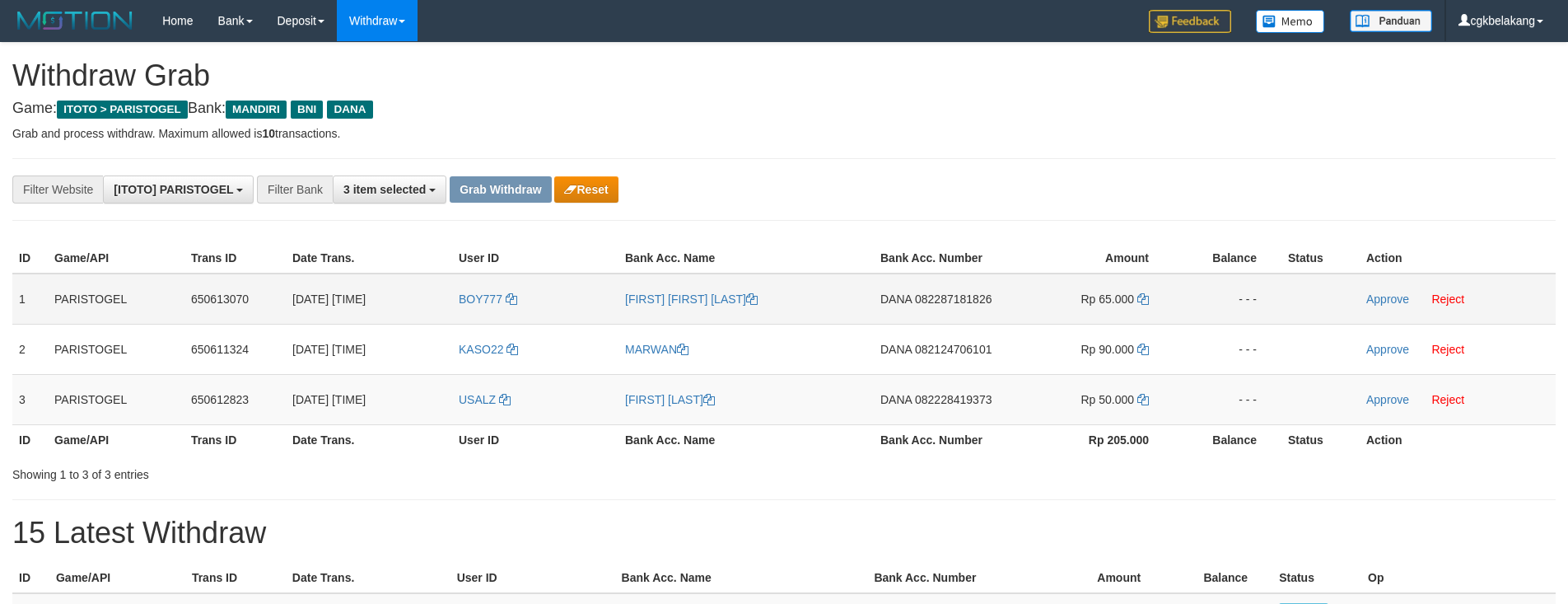 click on "BOY777" at bounding box center (535, 299) 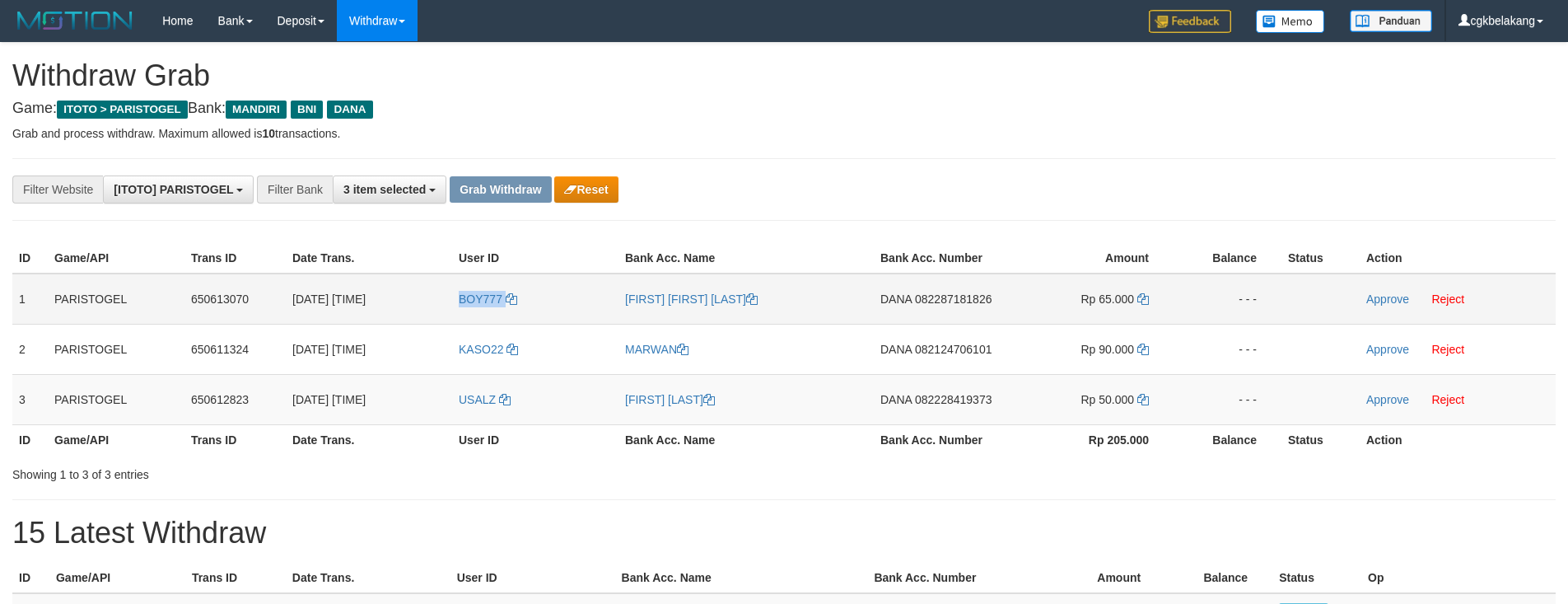 click on "BOY777" at bounding box center [535, 299] 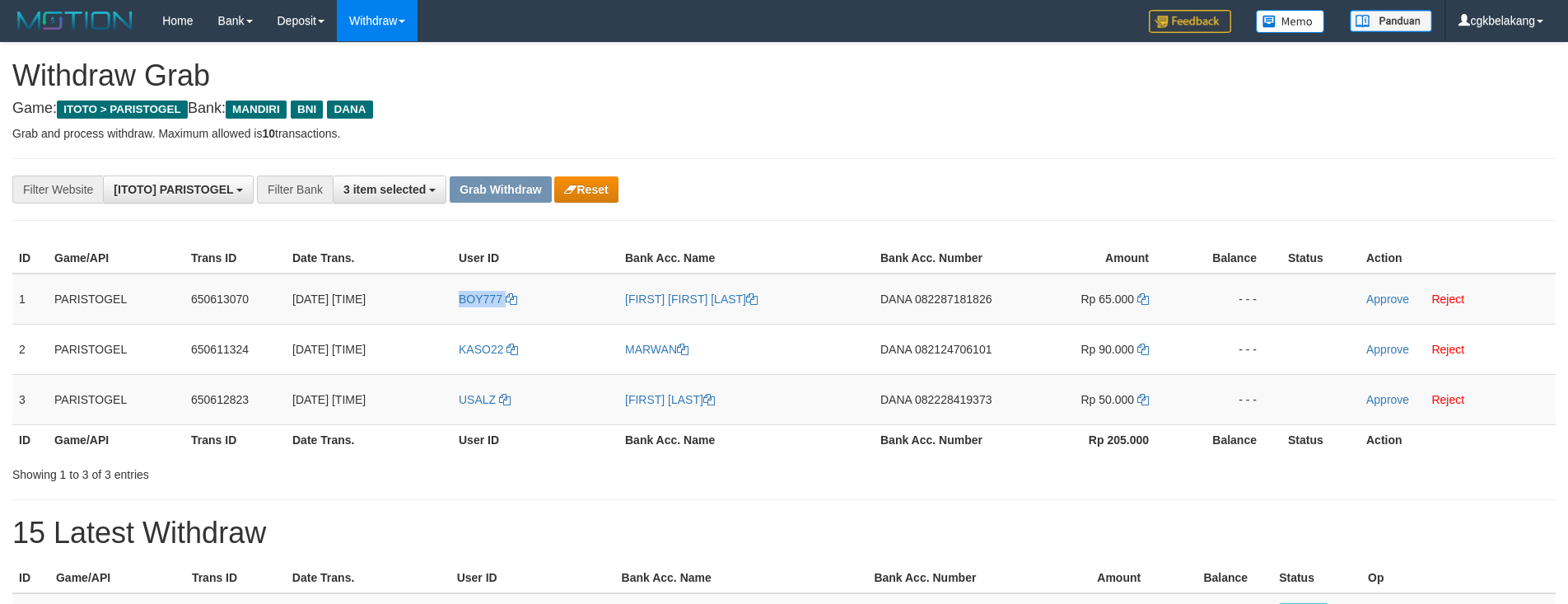 copy on "BOY777" 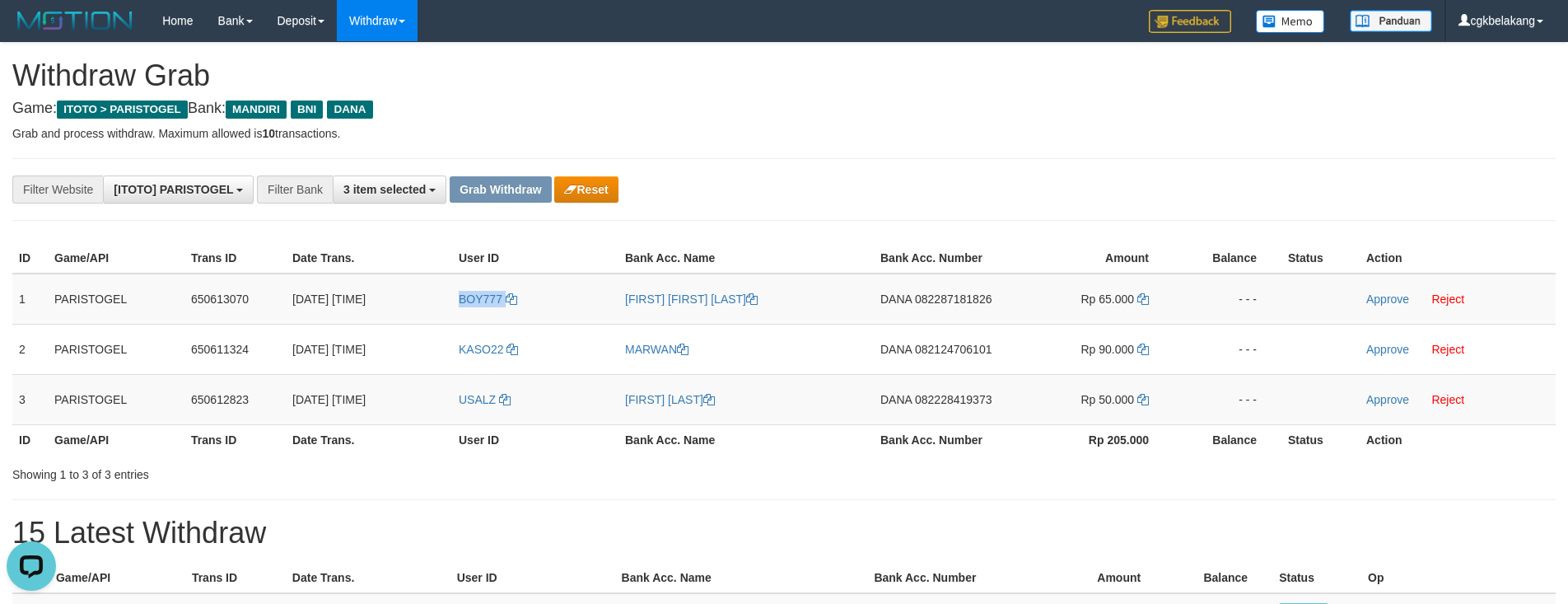 scroll, scrollTop: 0, scrollLeft: 0, axis: both 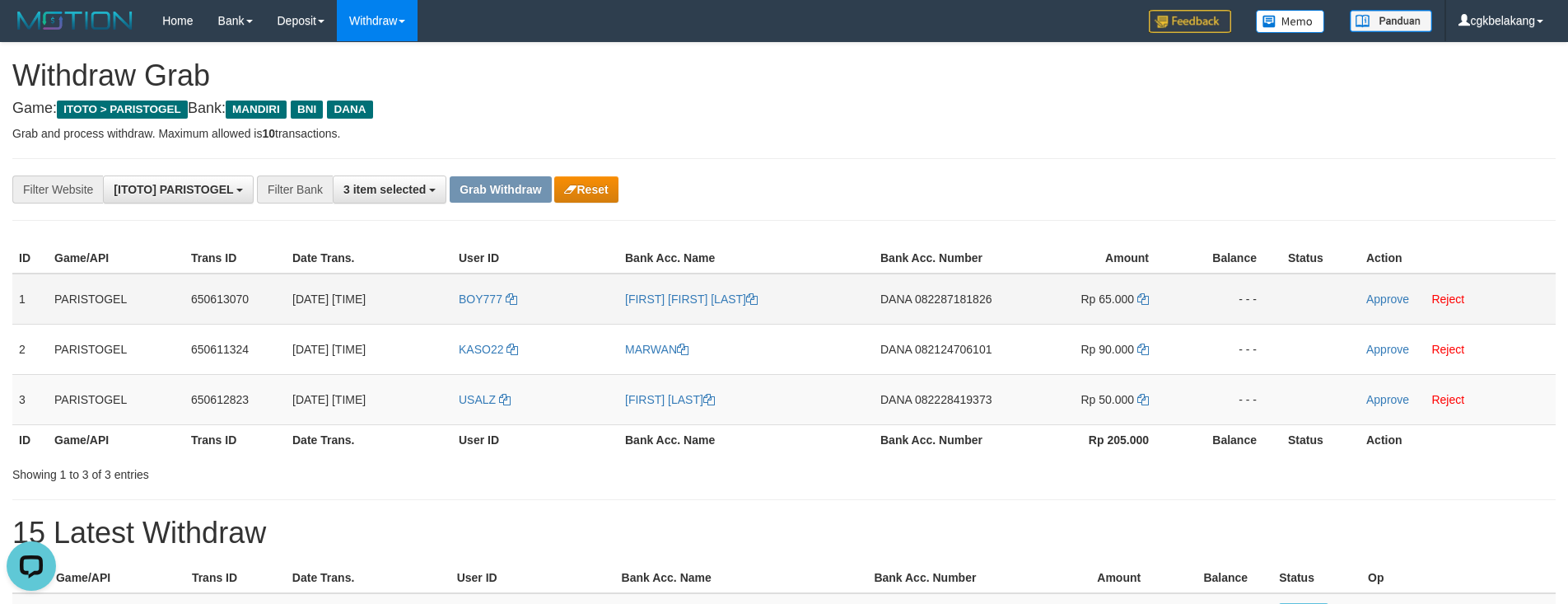 click on "[FIRST] [LAST]" at bounding box center (746, 299) 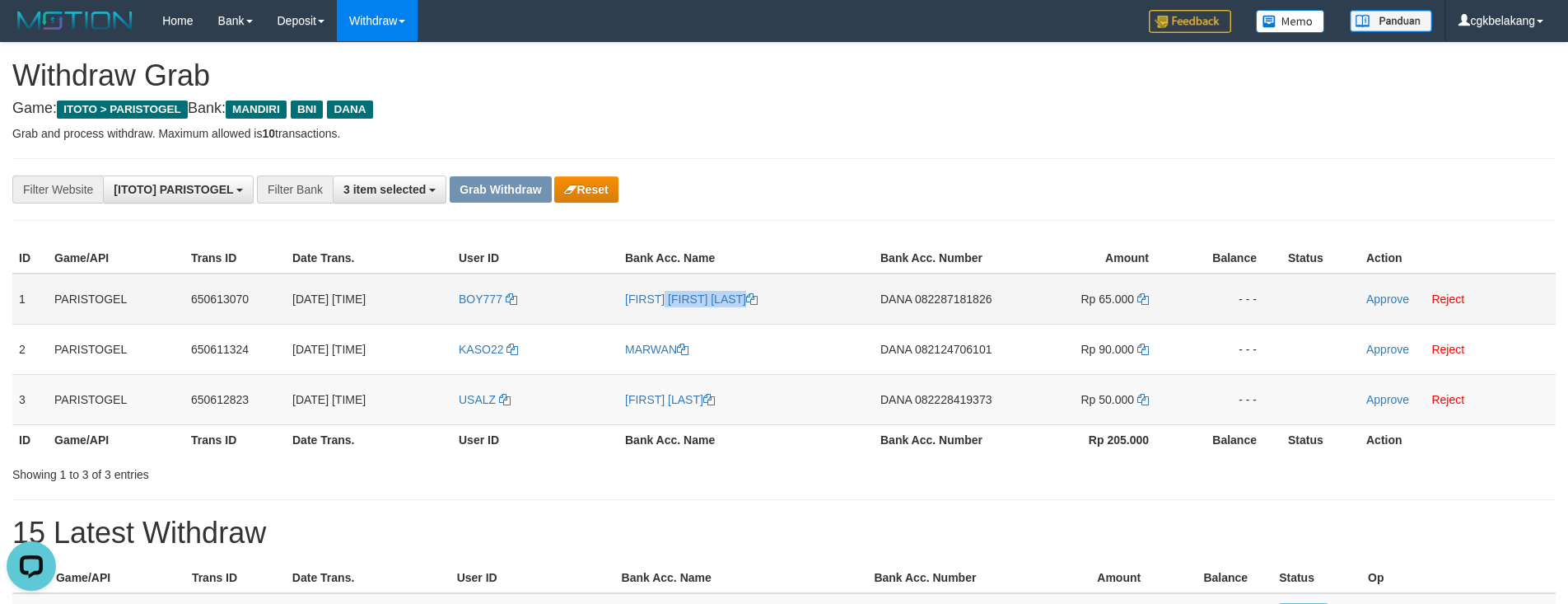 click on "[FIRST] [LAST]" at bounding box center (746, 299) 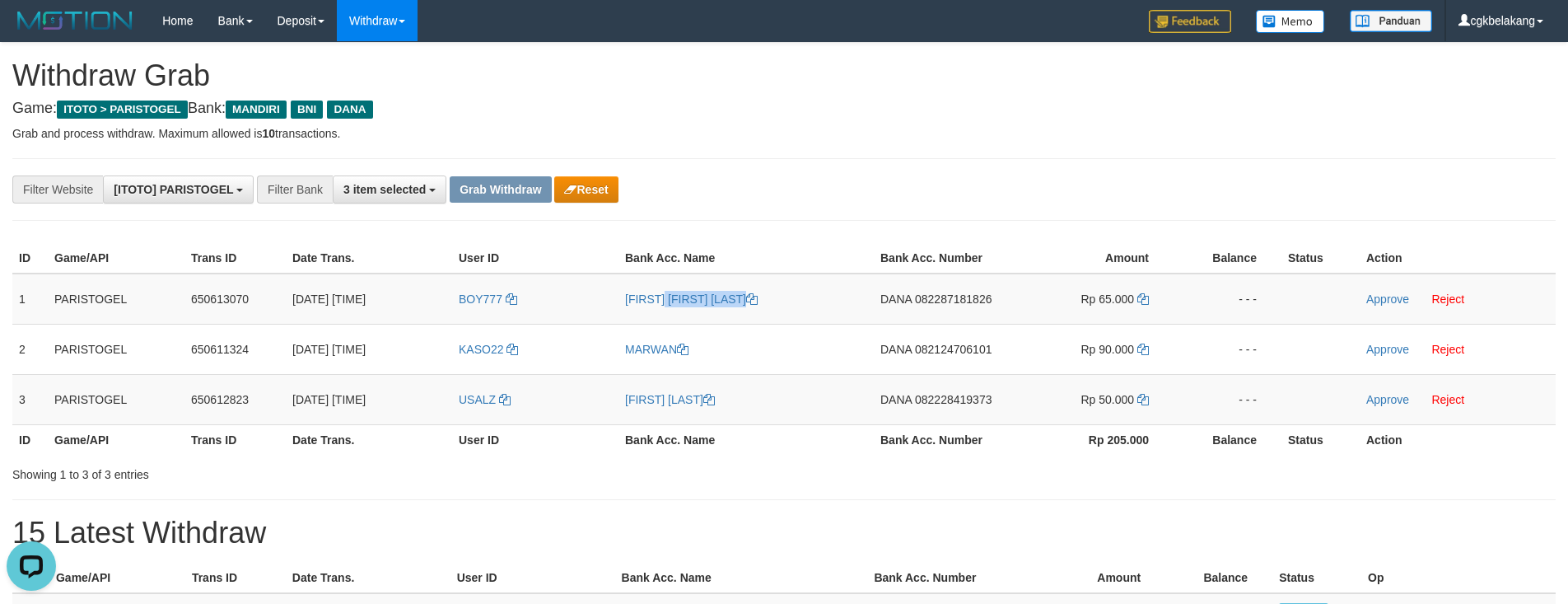 copy on "[FIRST] [LAST]" 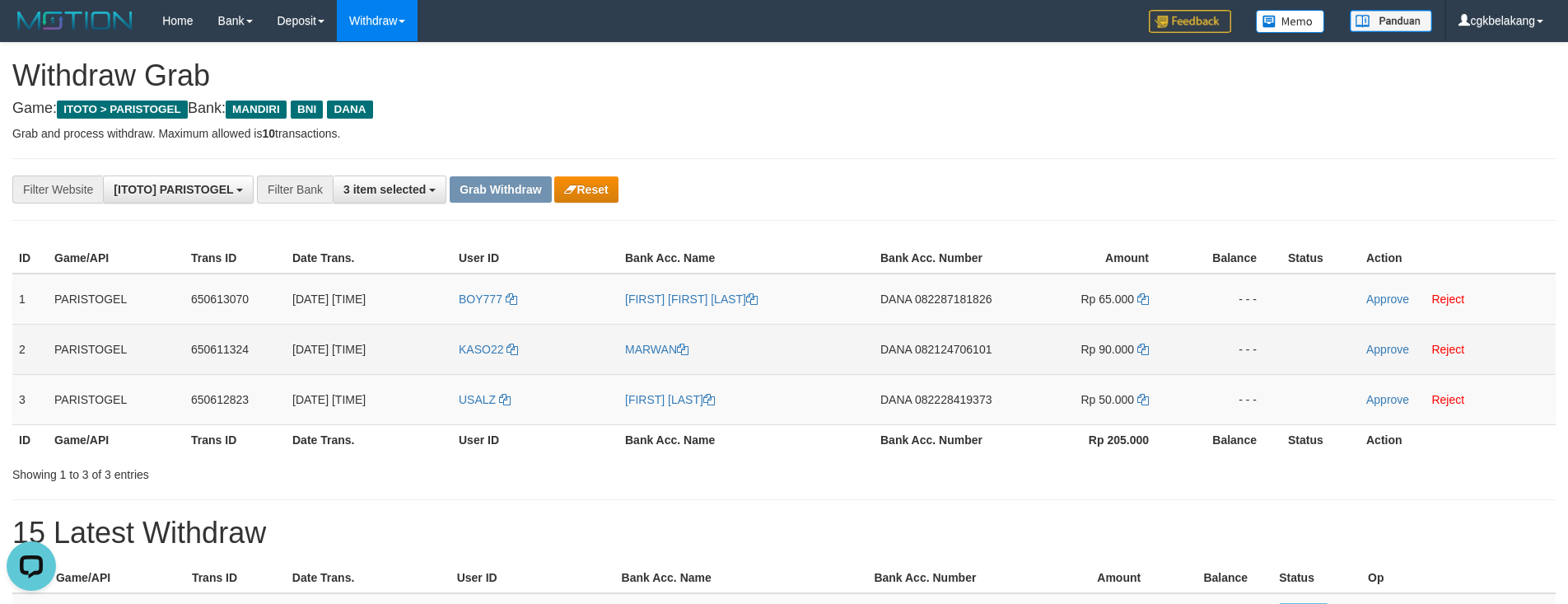 click on "KASO22" at bounding box center [535, 349] 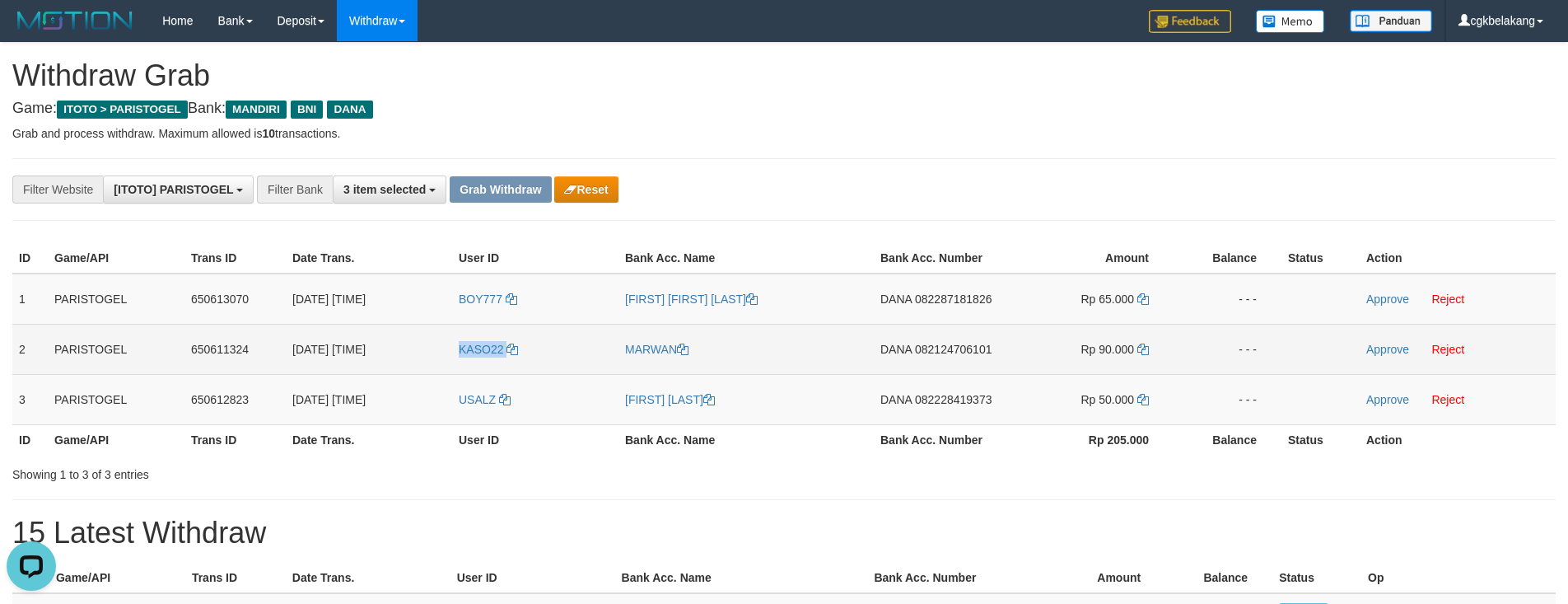 click on "KASO22" at bounding box center (535, 349) 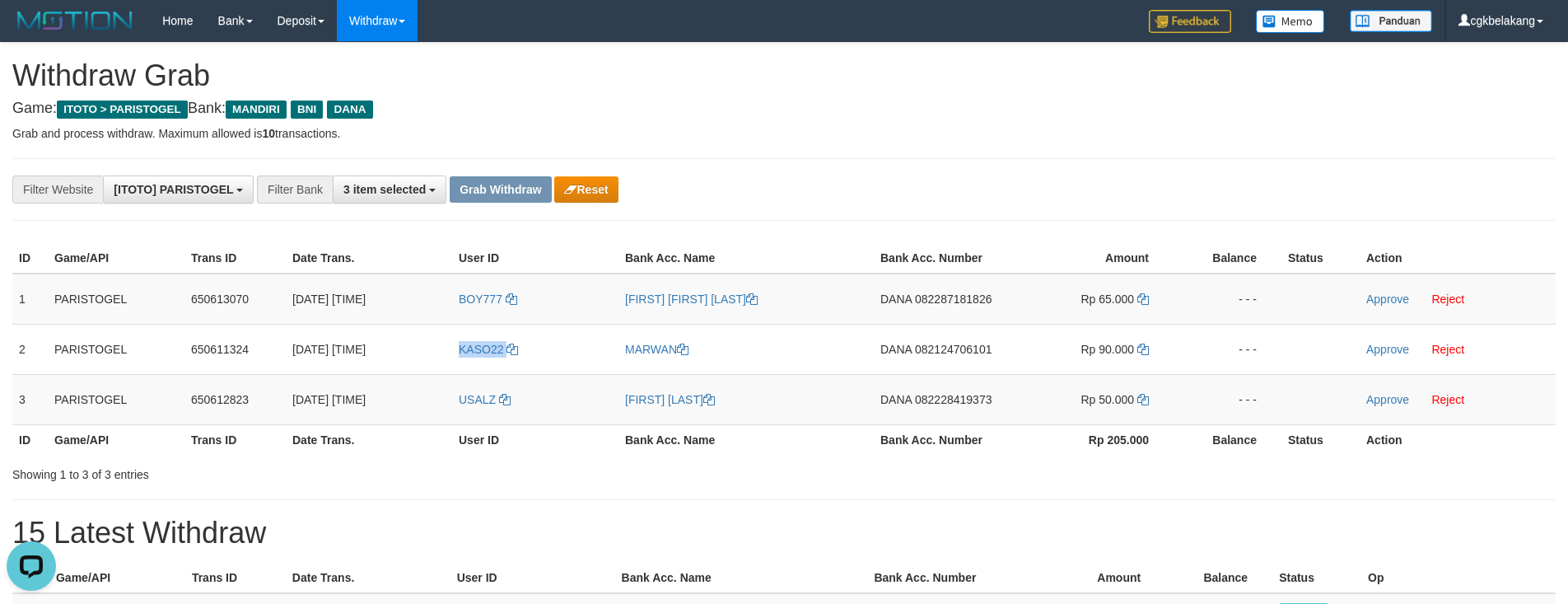 copy on "KASO22" 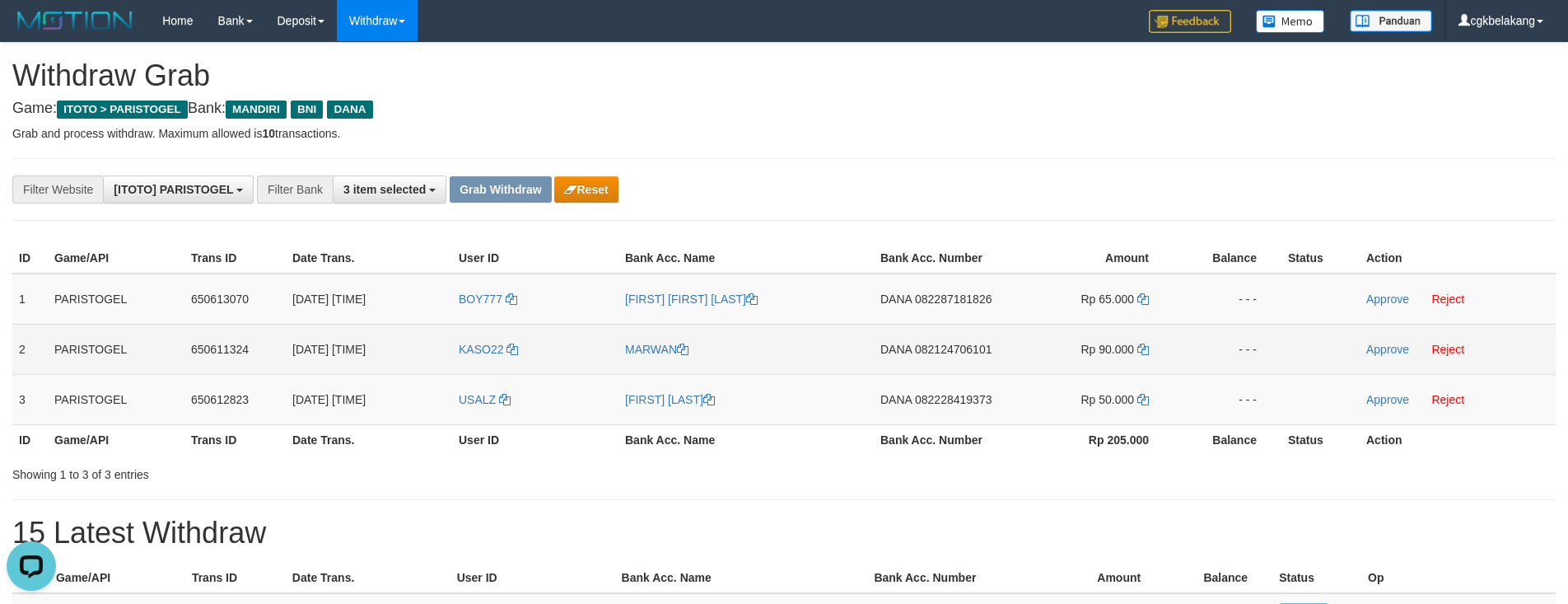 click on "MARWAN" at bounding box center (746, 349) 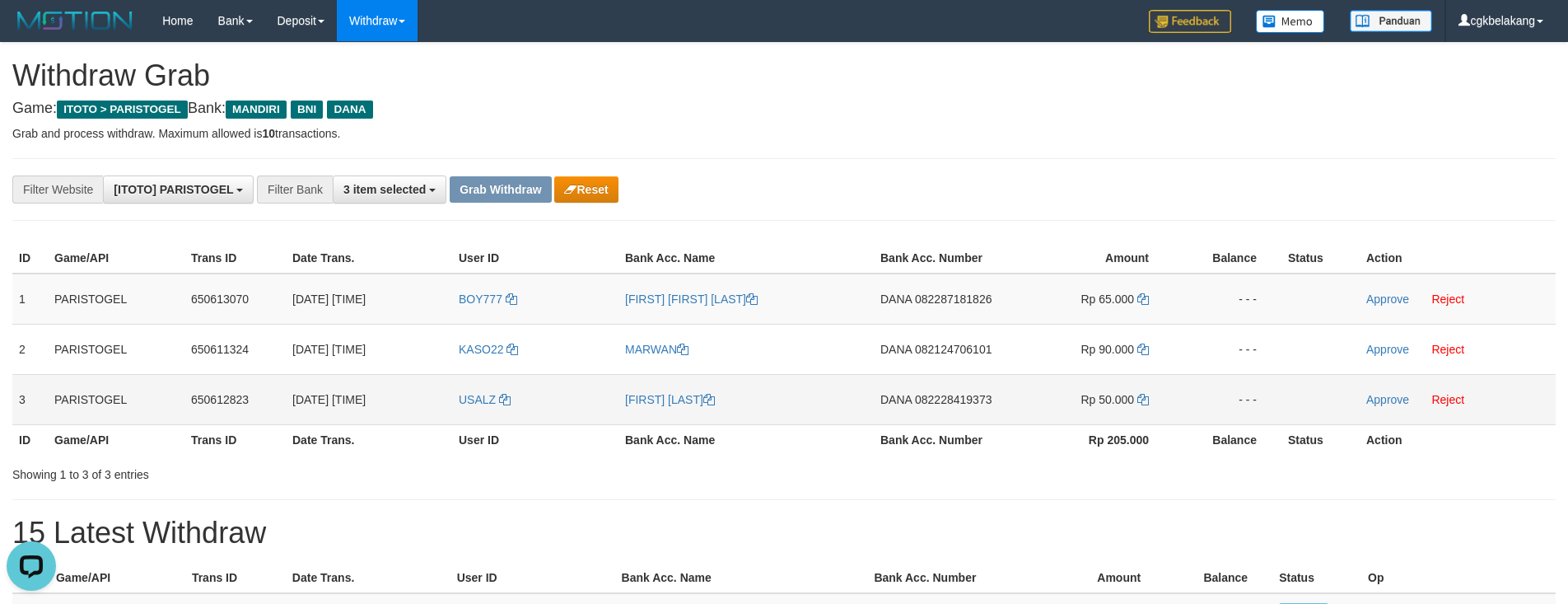 click on "USALZ" at bounding box center [535, 399] 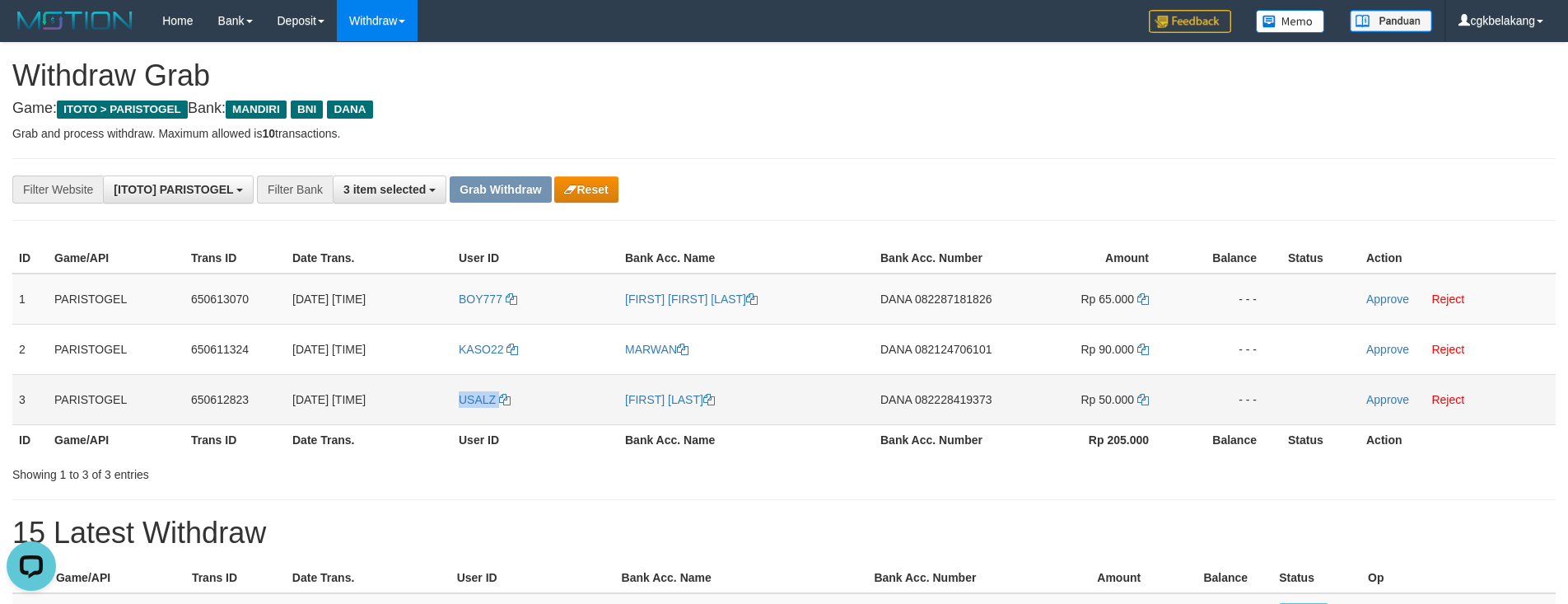 click on "USALZ" at bounding box center [535, 399] 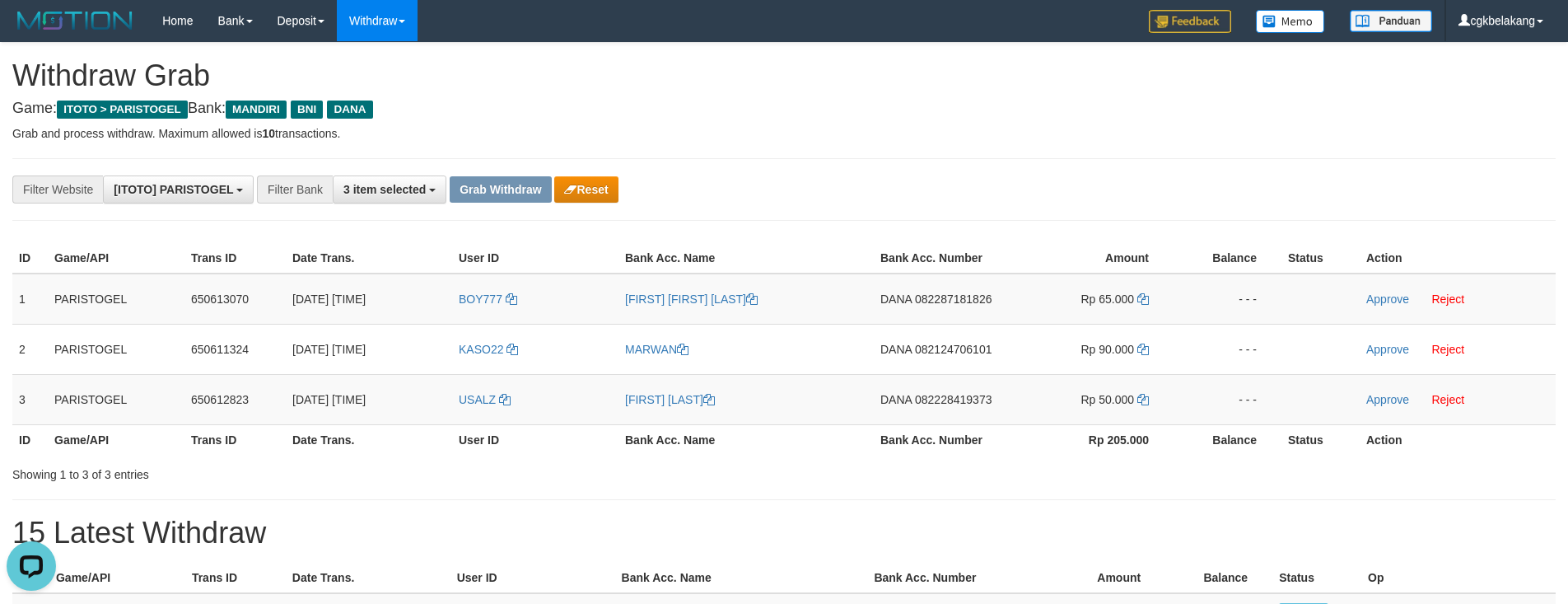 click on "Bank Acc. Name" at bounding box center (746, 439) 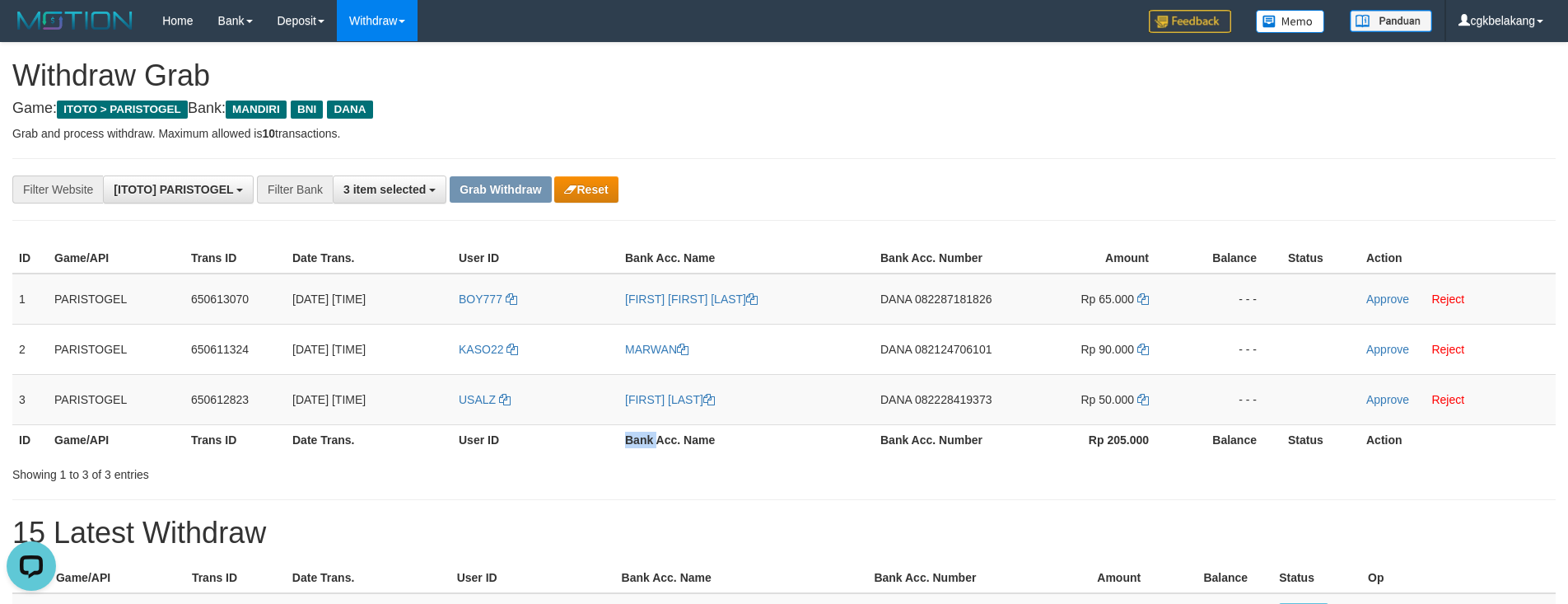 click on "Bank Acc. Name" at bounding box center (746, 439) 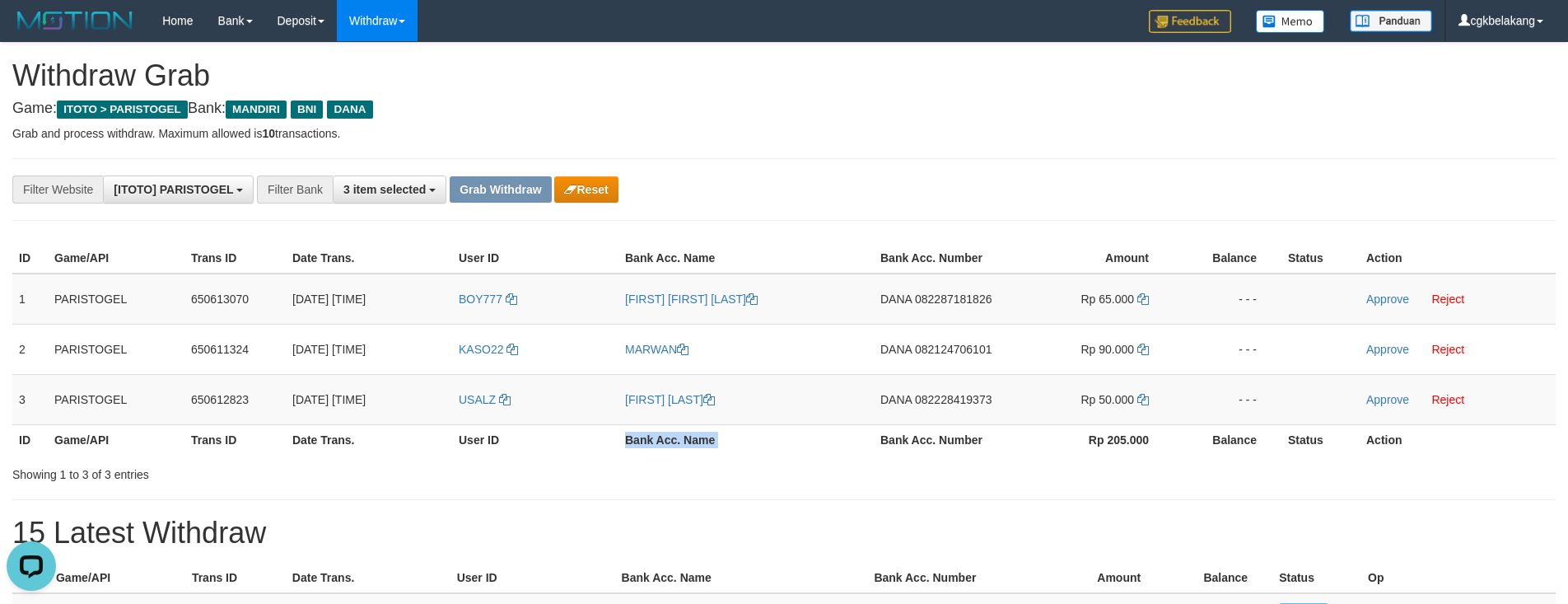 click on "Bank Acc. Name" at bounding box center [746, 439] 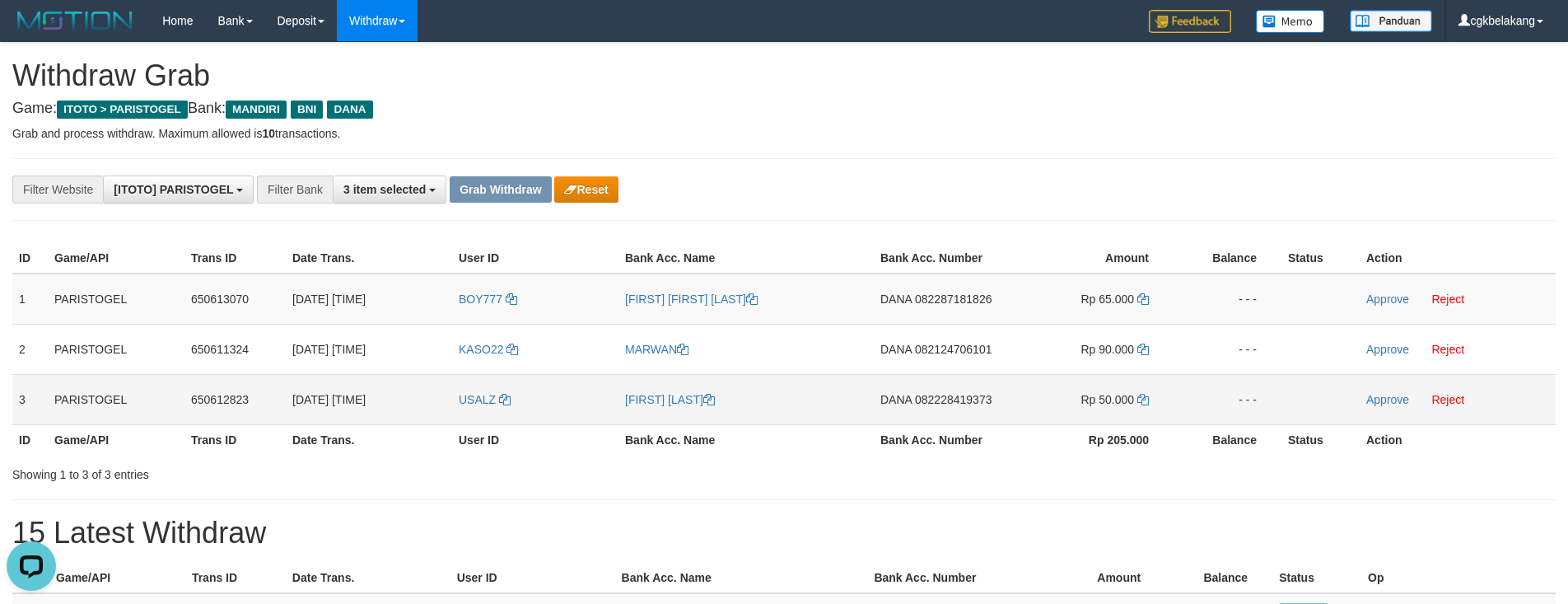 click on "[FIRST] [LAST]" at bounding box center (746, 399) 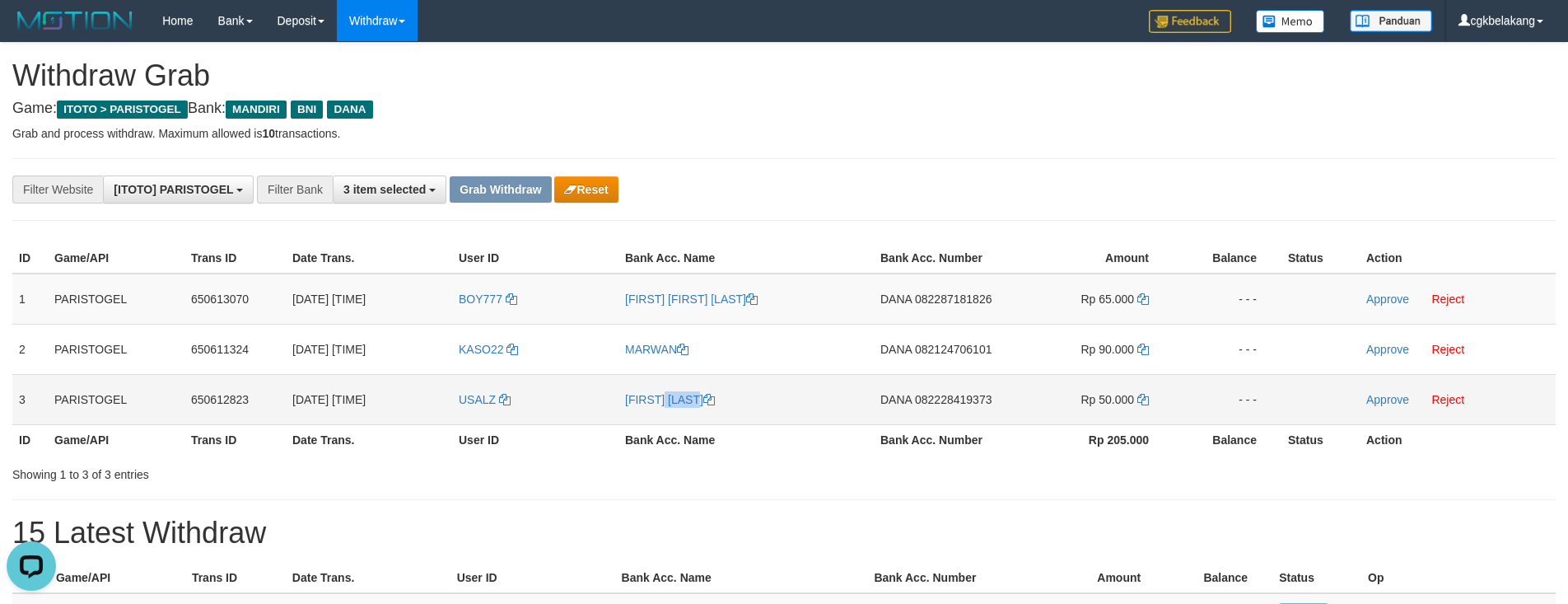 click on "[FIRST] [LAST]" at bounding box center (746, 399) 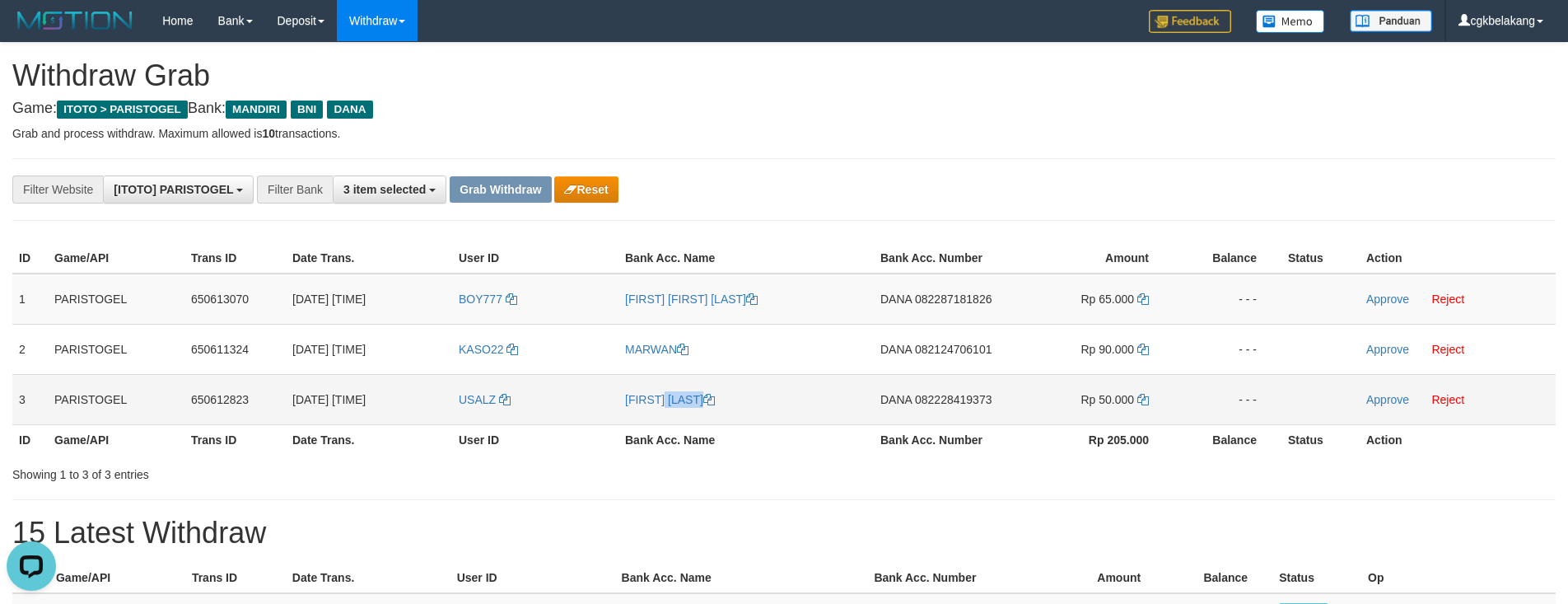 click on "[FIRST] [LAST]" at bounding box center (746, 399) 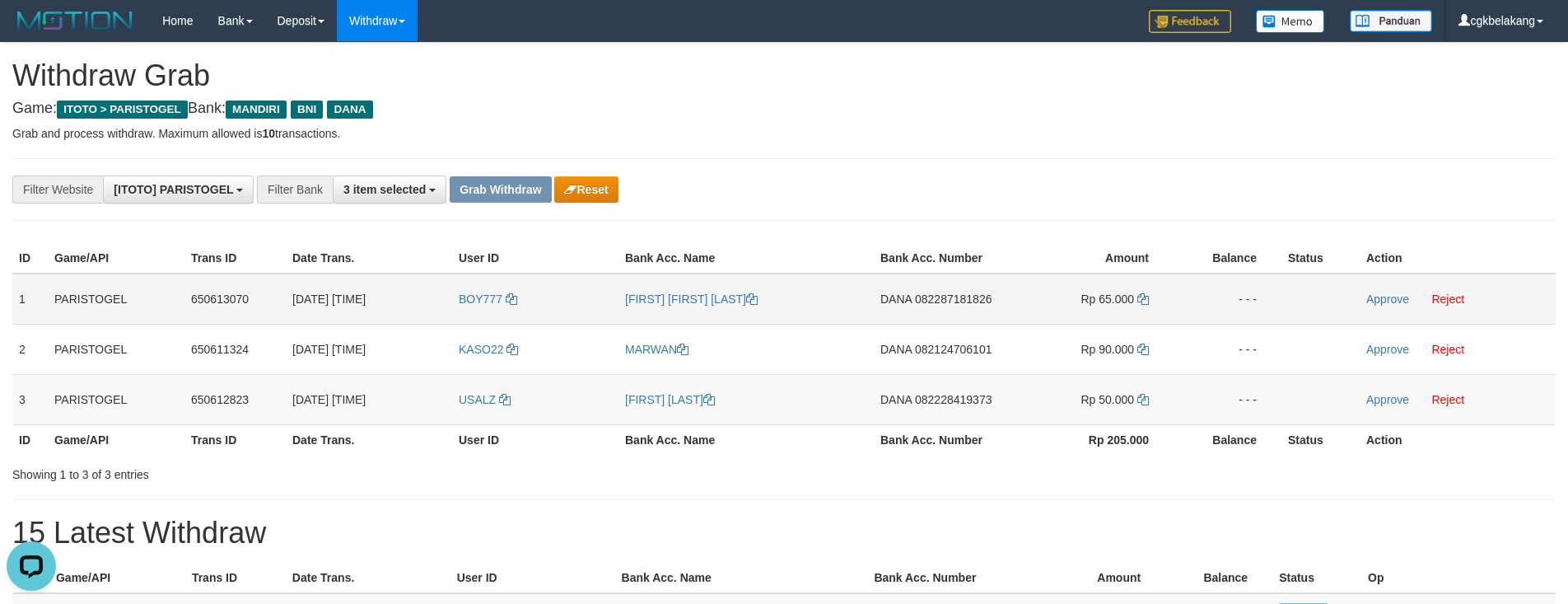 click on "DANA
082287181826" at bounding box center (942, 299) 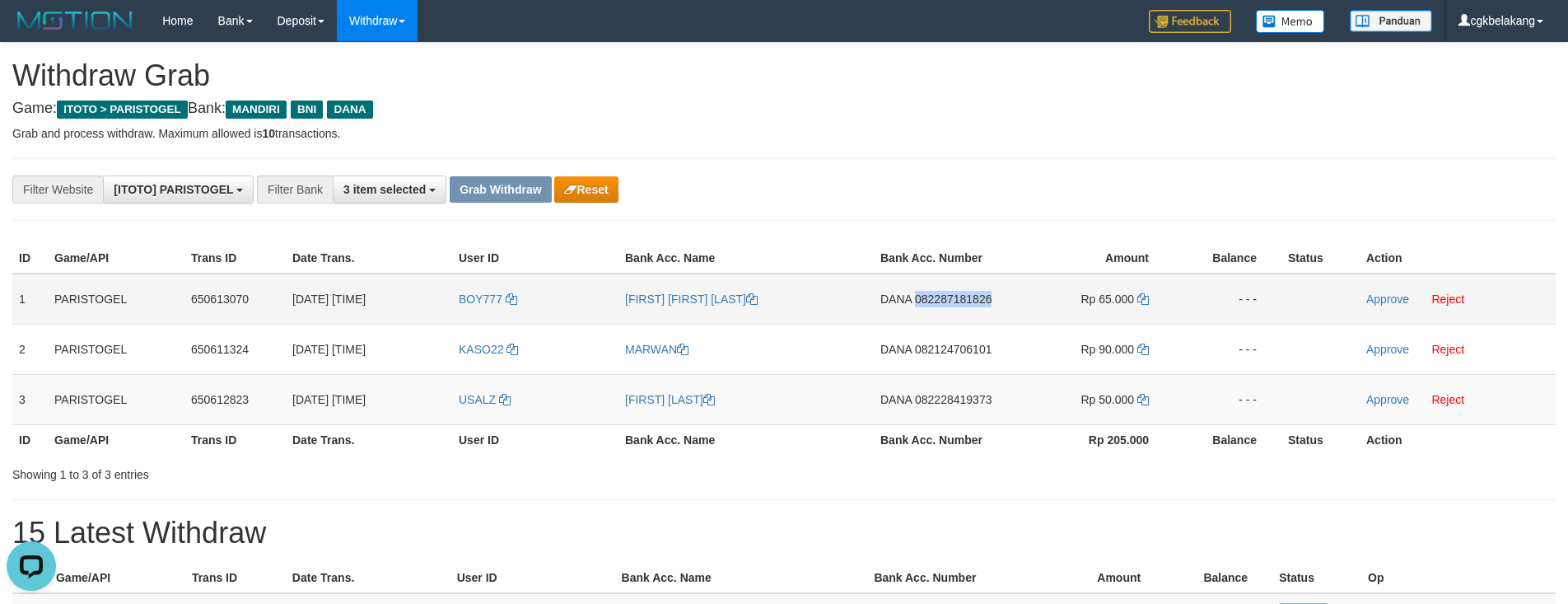 copy on "082287181826" 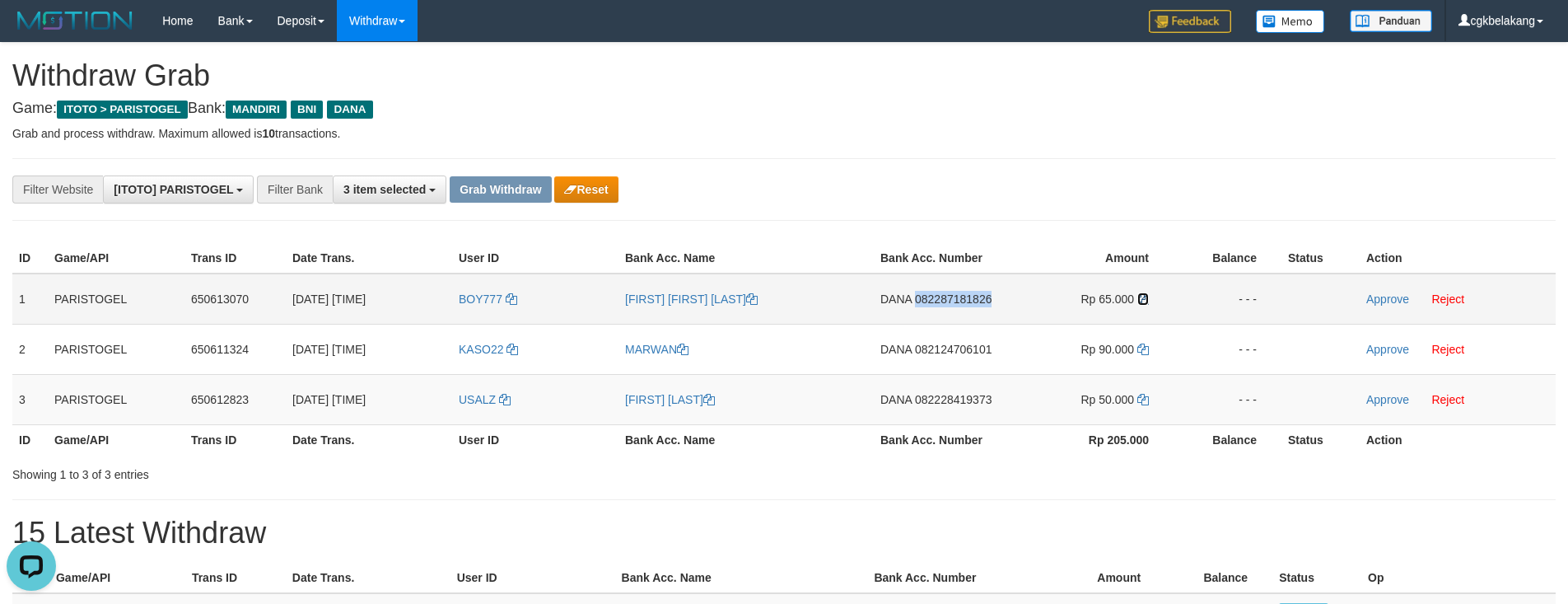 click at bounding box center [1143, 299] 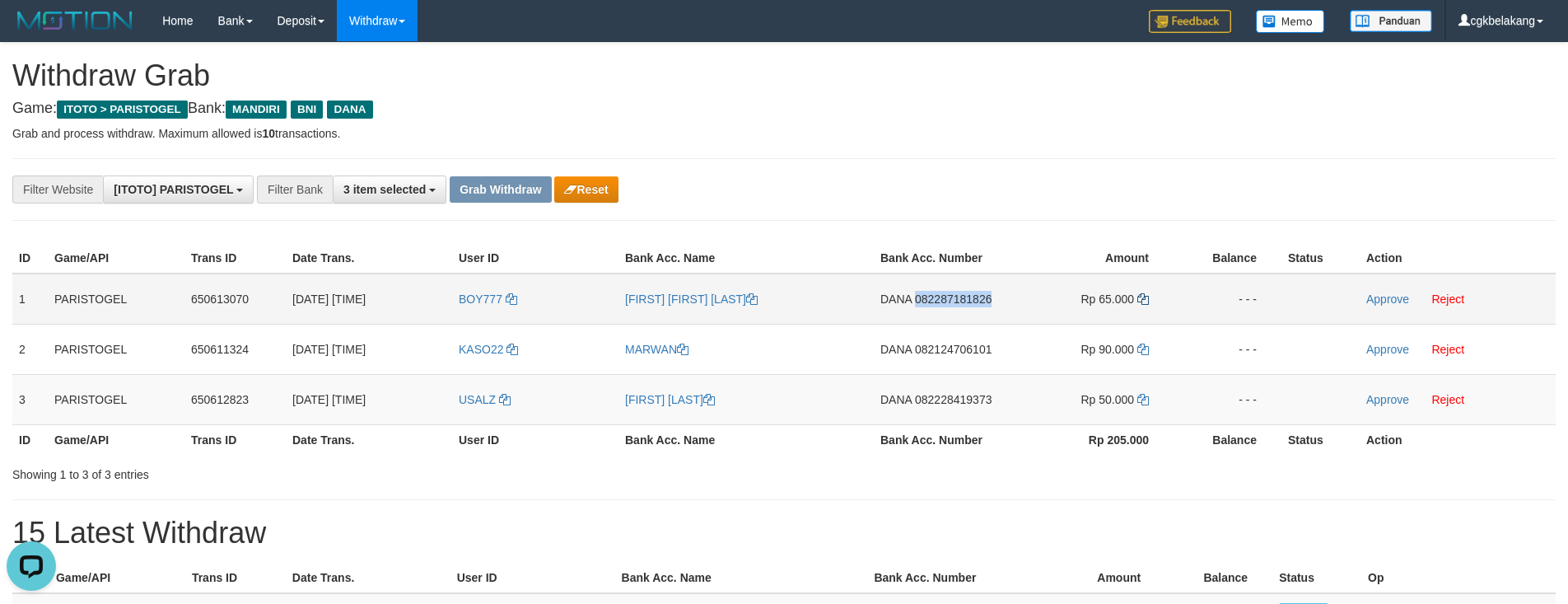 copy on "082287181826" 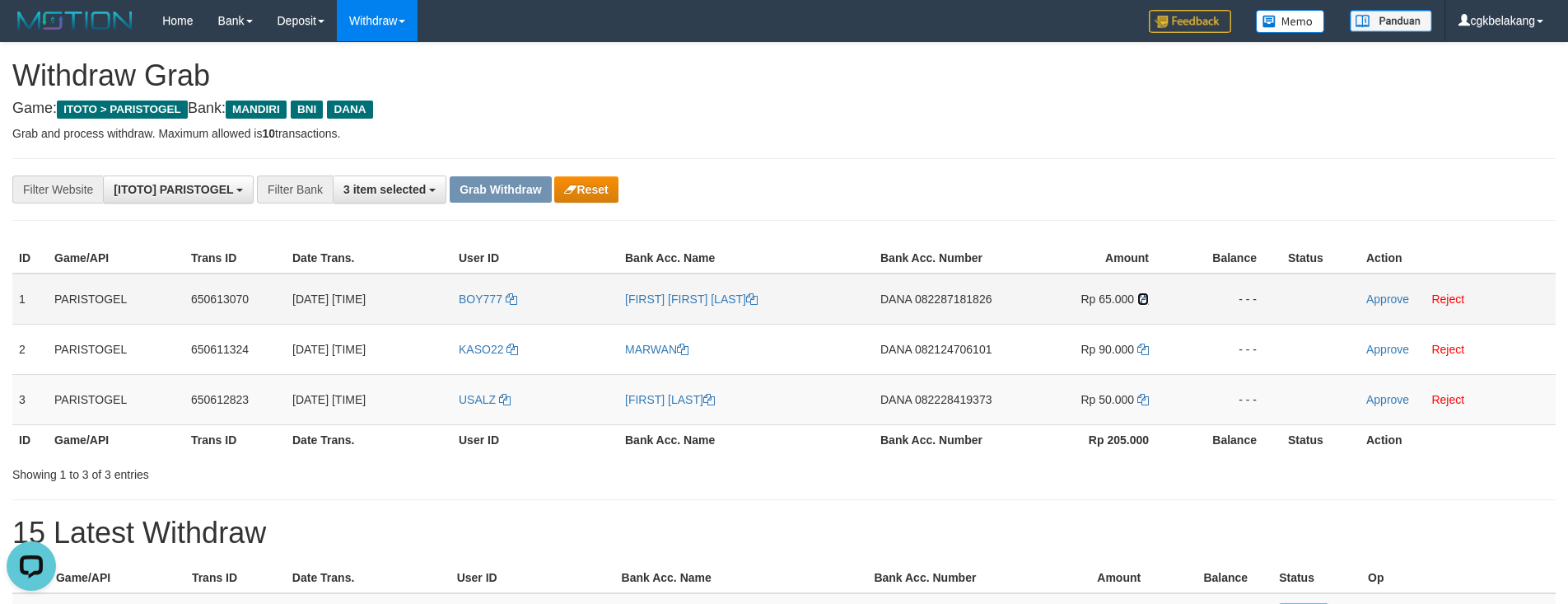 click at bounding box center (1143, 299) 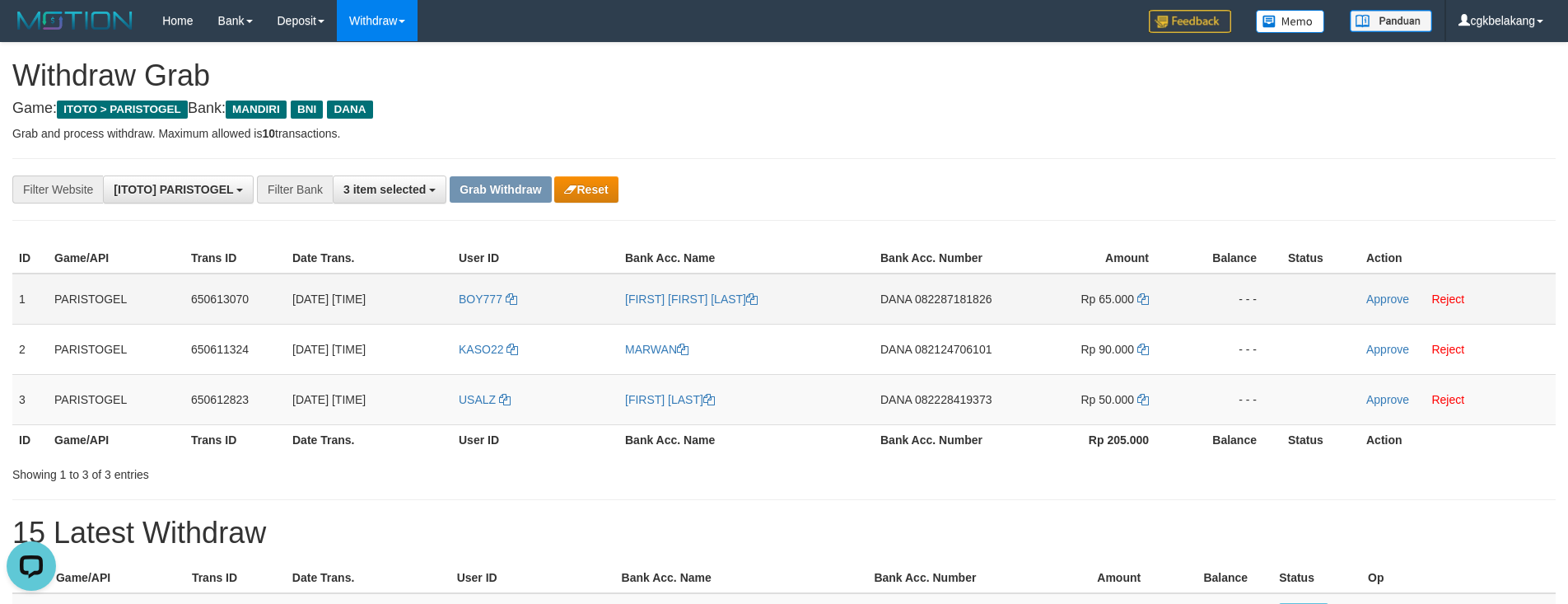click on "DANA
082287181826" at bounding box center (942, 299) 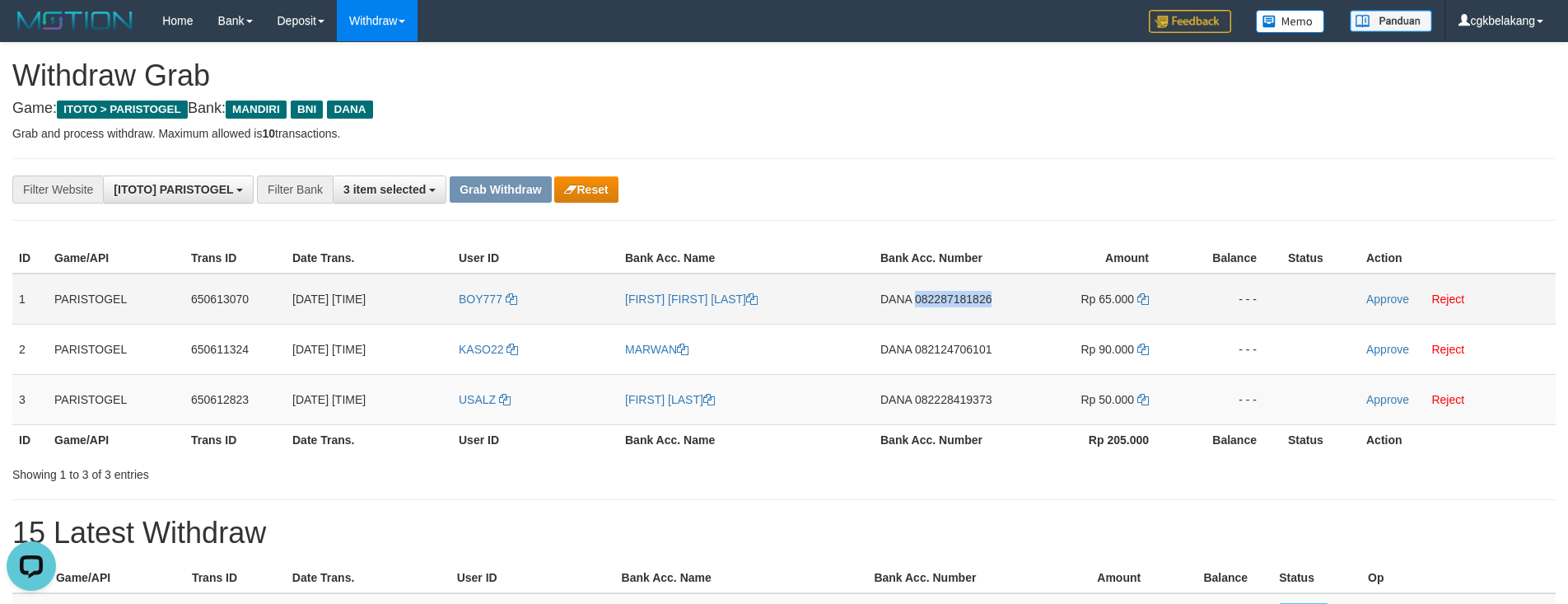 click on "DANA
082287181826" at bounding box center (942, 299) 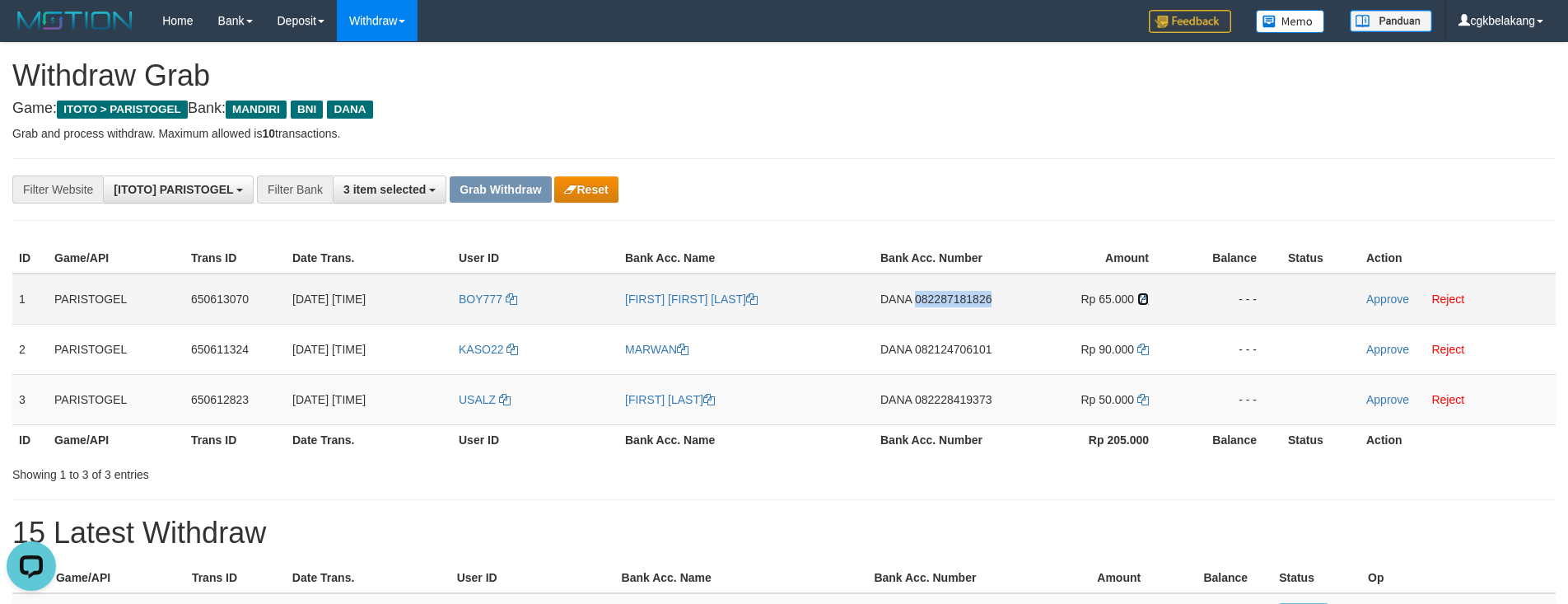 click at bounding box center (1143, 299) 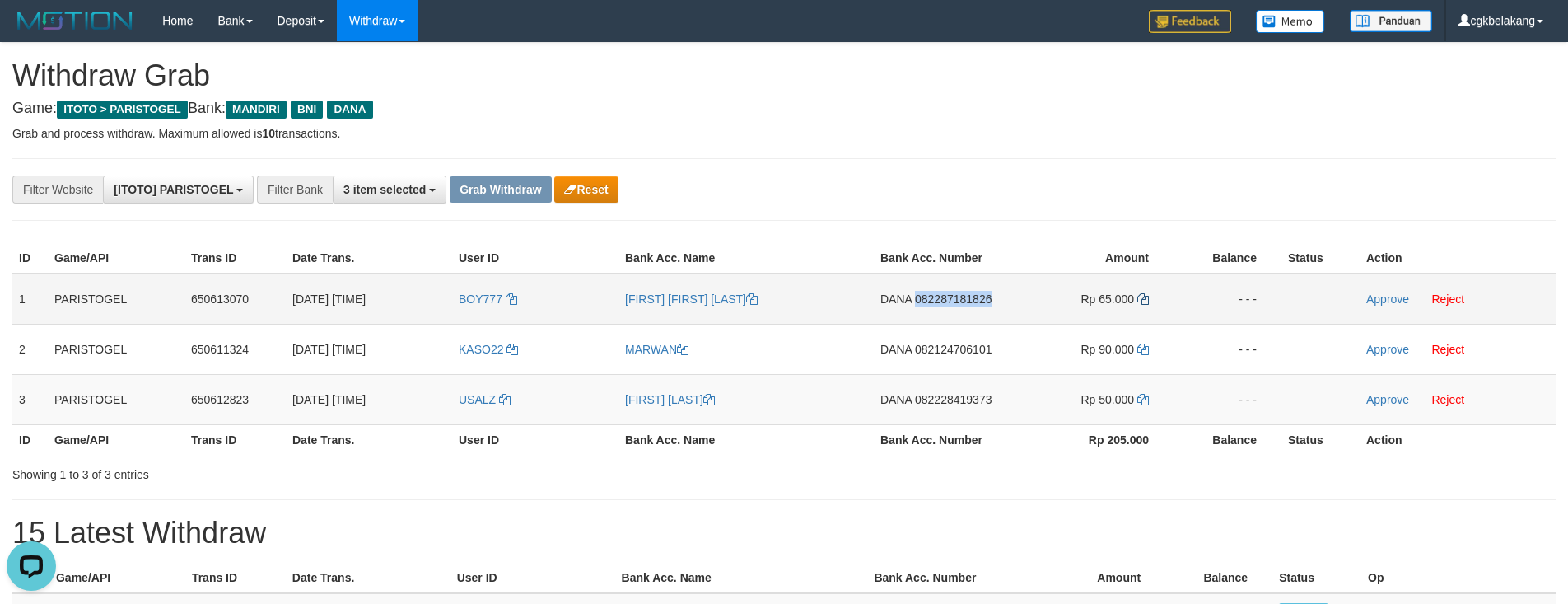copy on "082287181826" 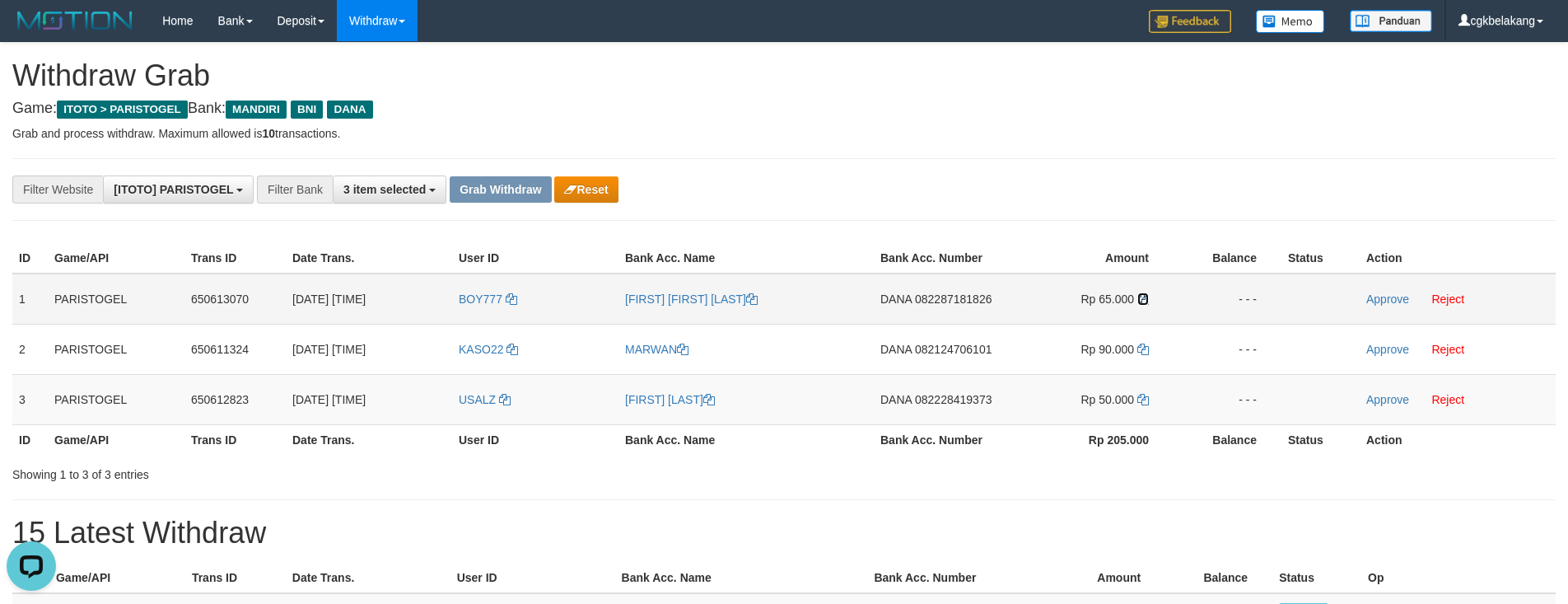 click at bounding box center [1143, 299] 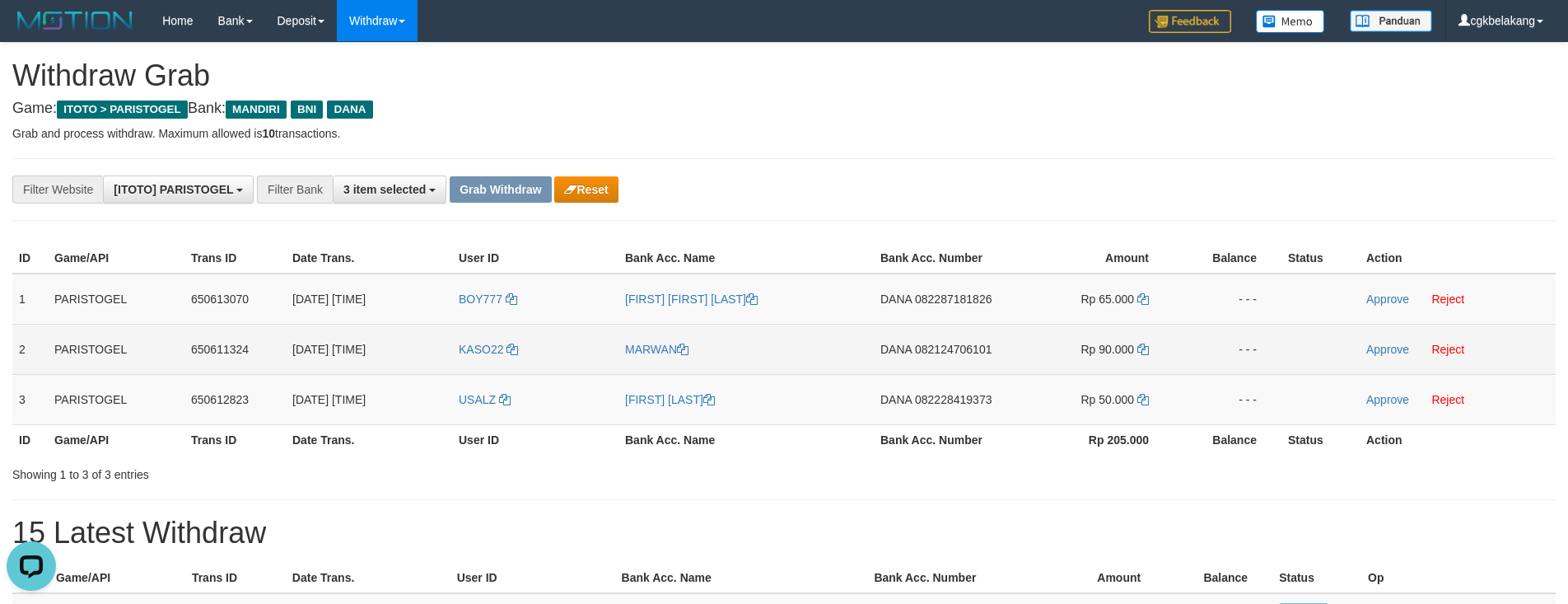 click on "DANA
082124706101" at bounding box center [942, 349] 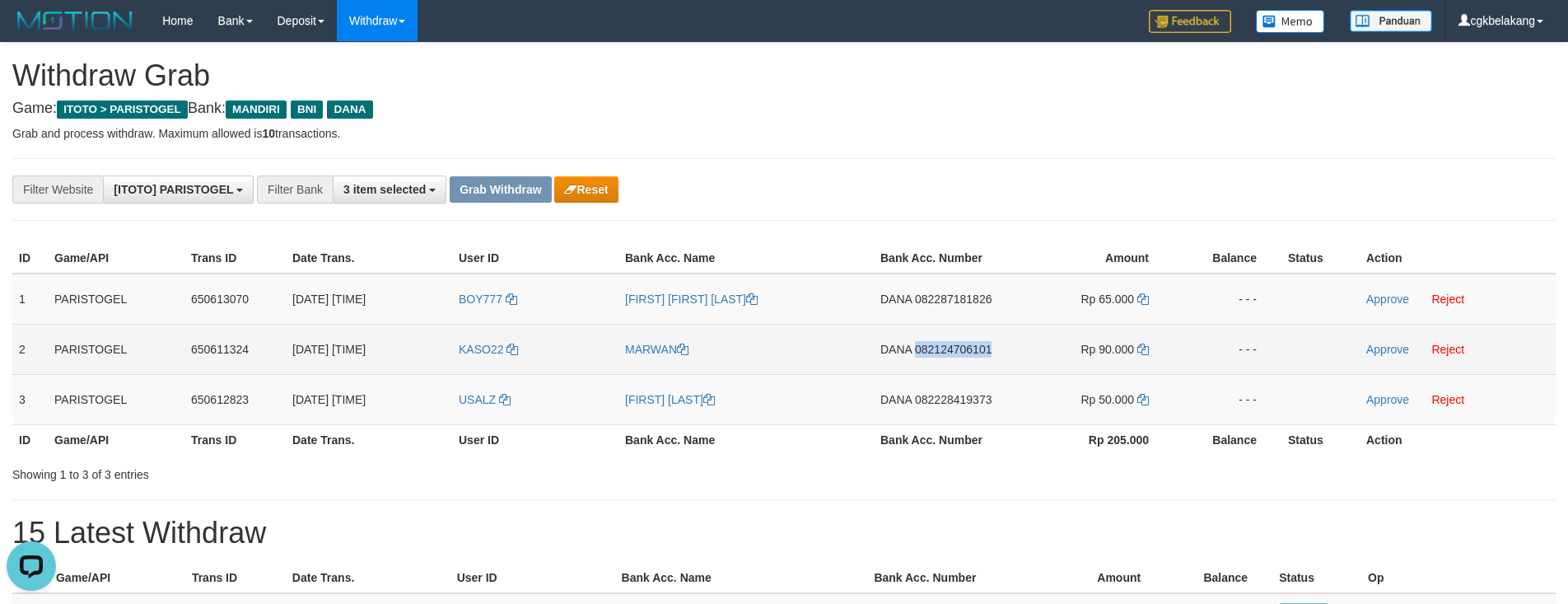 click on "DANA
082124706101" at bounding box center (942, 349) 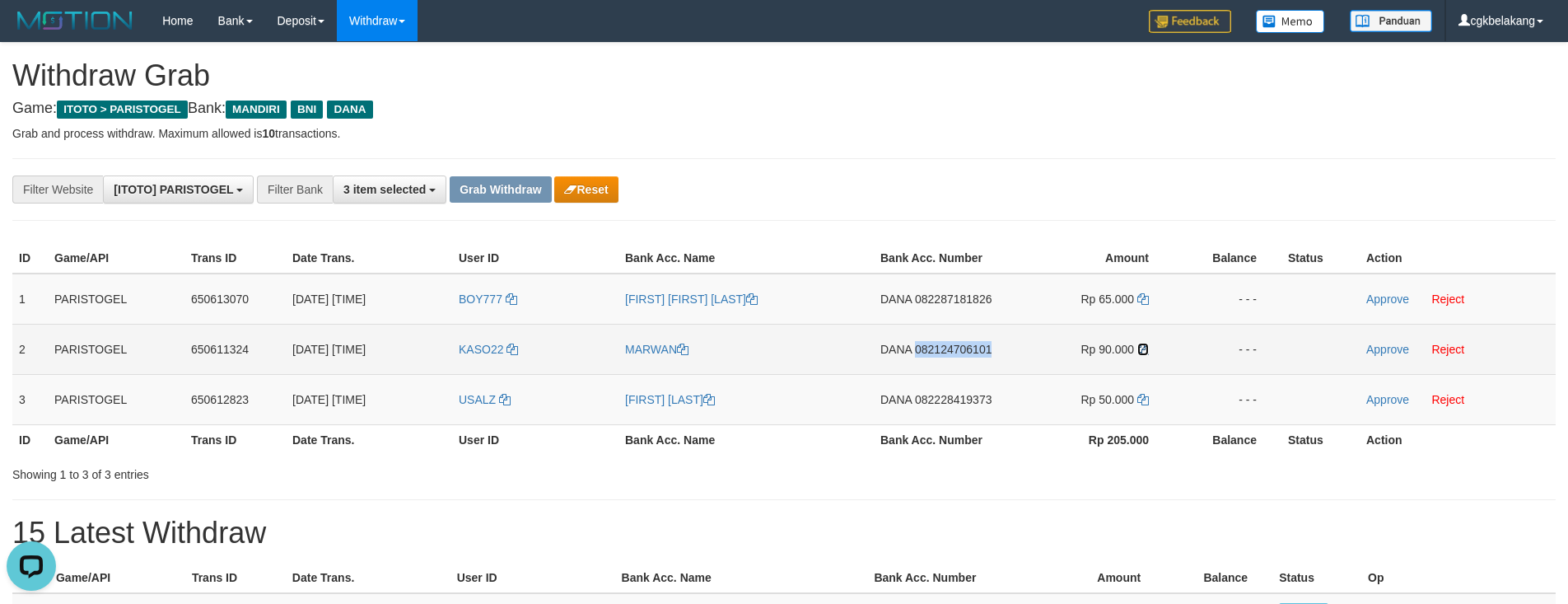 click at bounding box center [1143, 349] 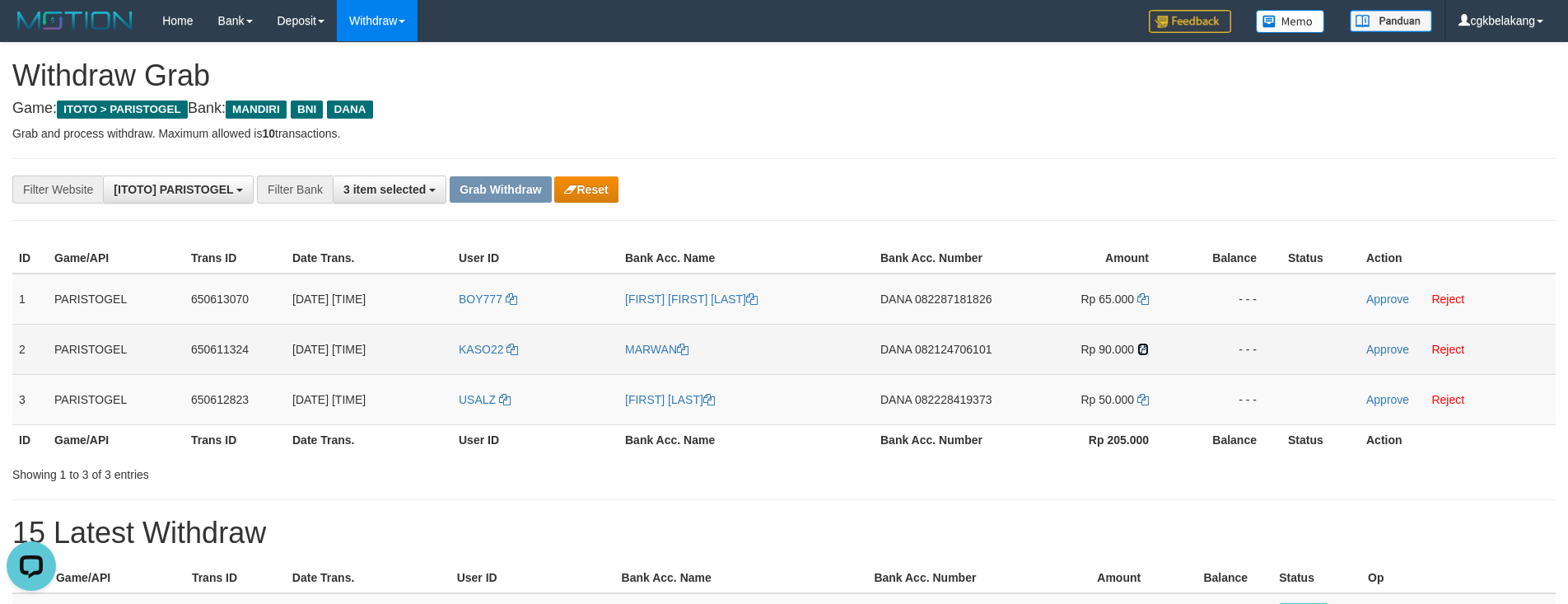 click at bounding box center [1143, 349] 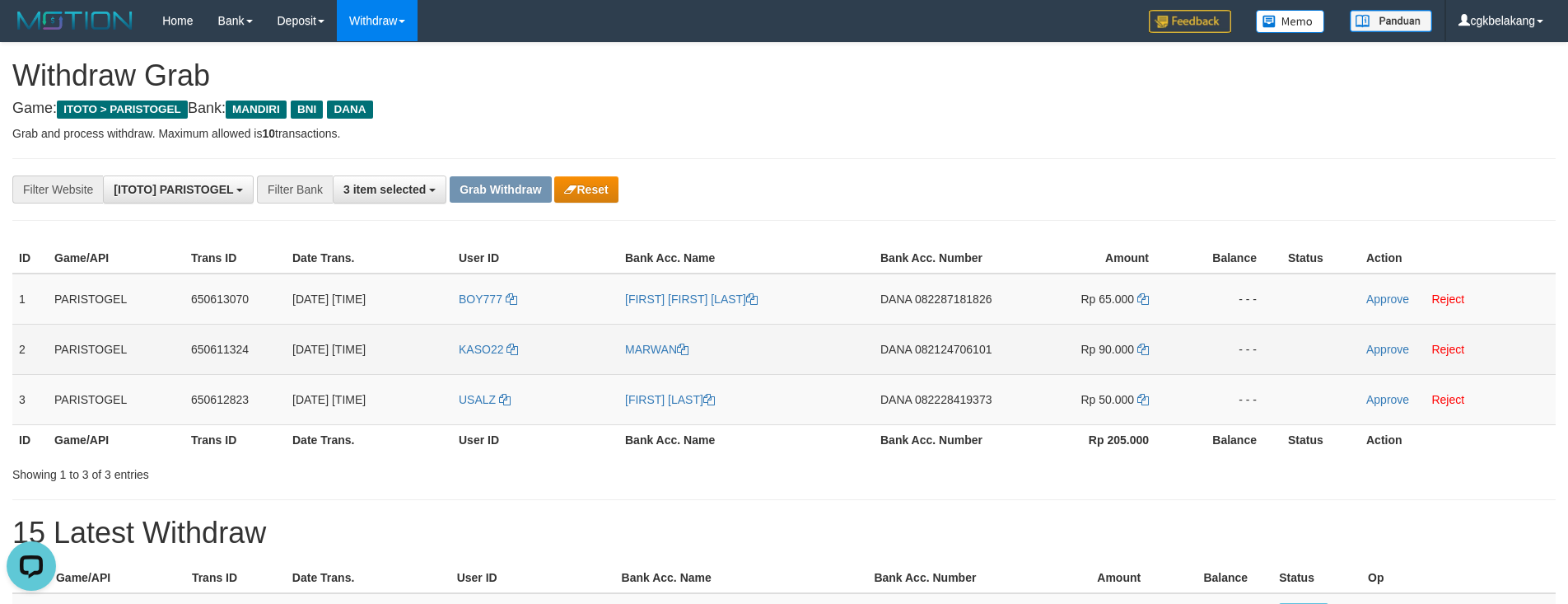click on "DANA
082124706101" at bounding box center [942, 349] 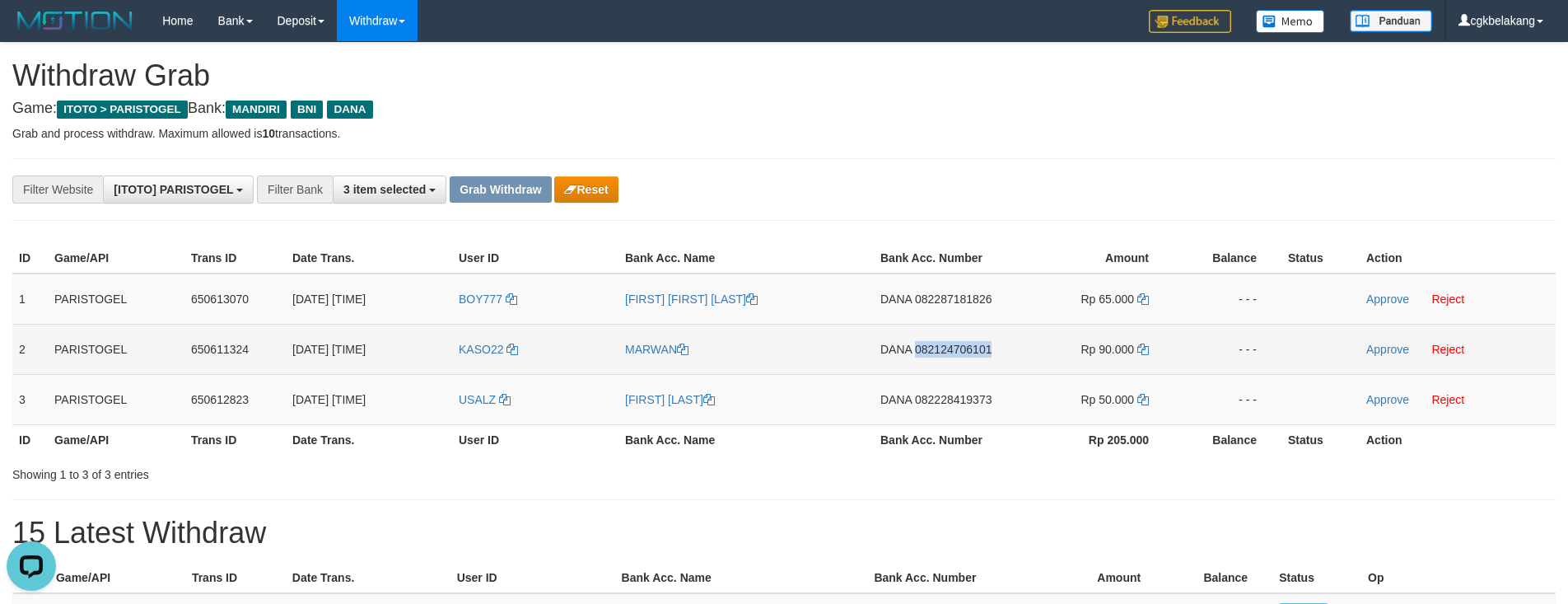 click on "DANA
082124706101" at bounding box center [942, 349] 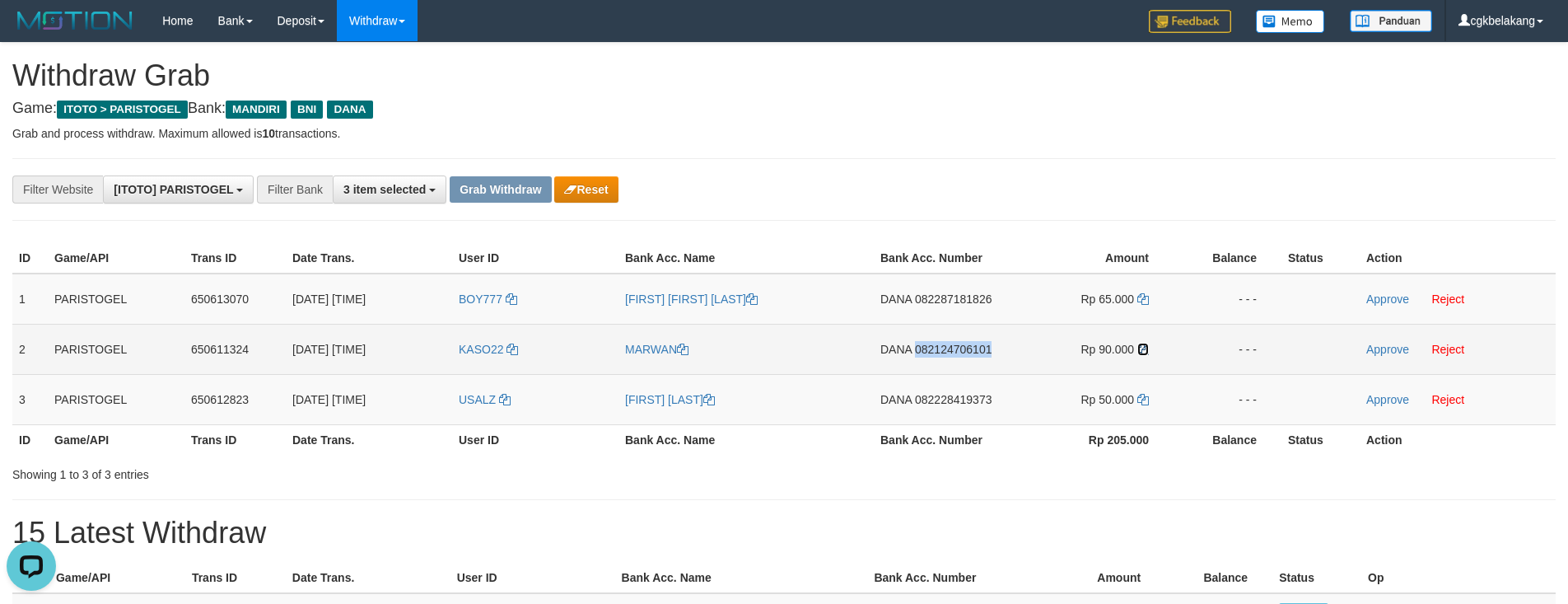 click at bounding box center (1143, 349) 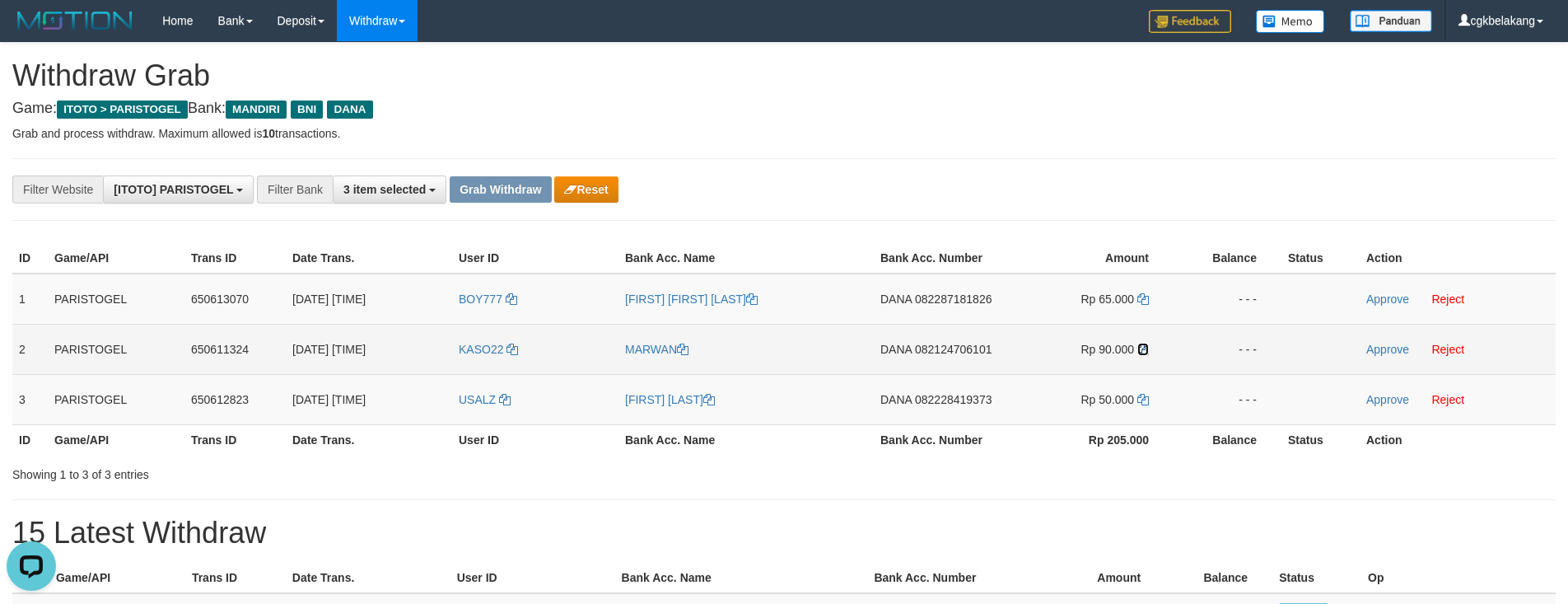 click at bounding box center [1143, 349] 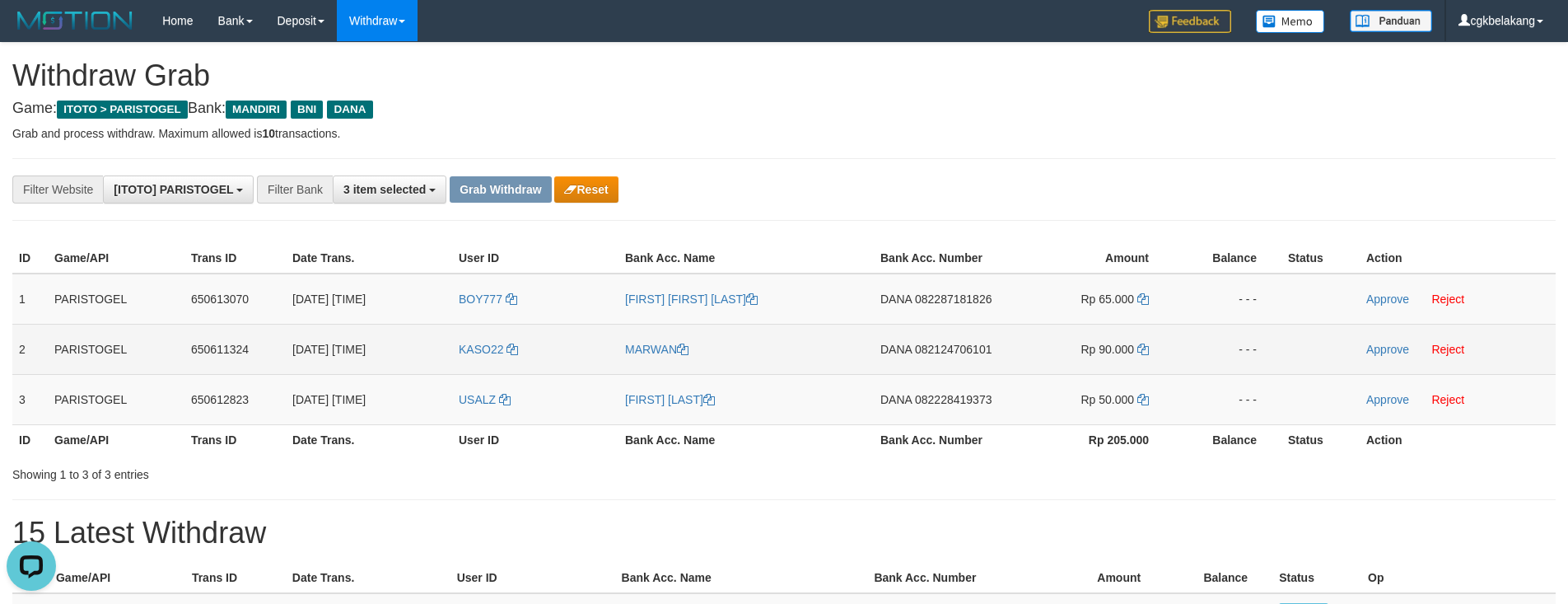 click on "DANA
082124706101" at bounding box center [942, 349] 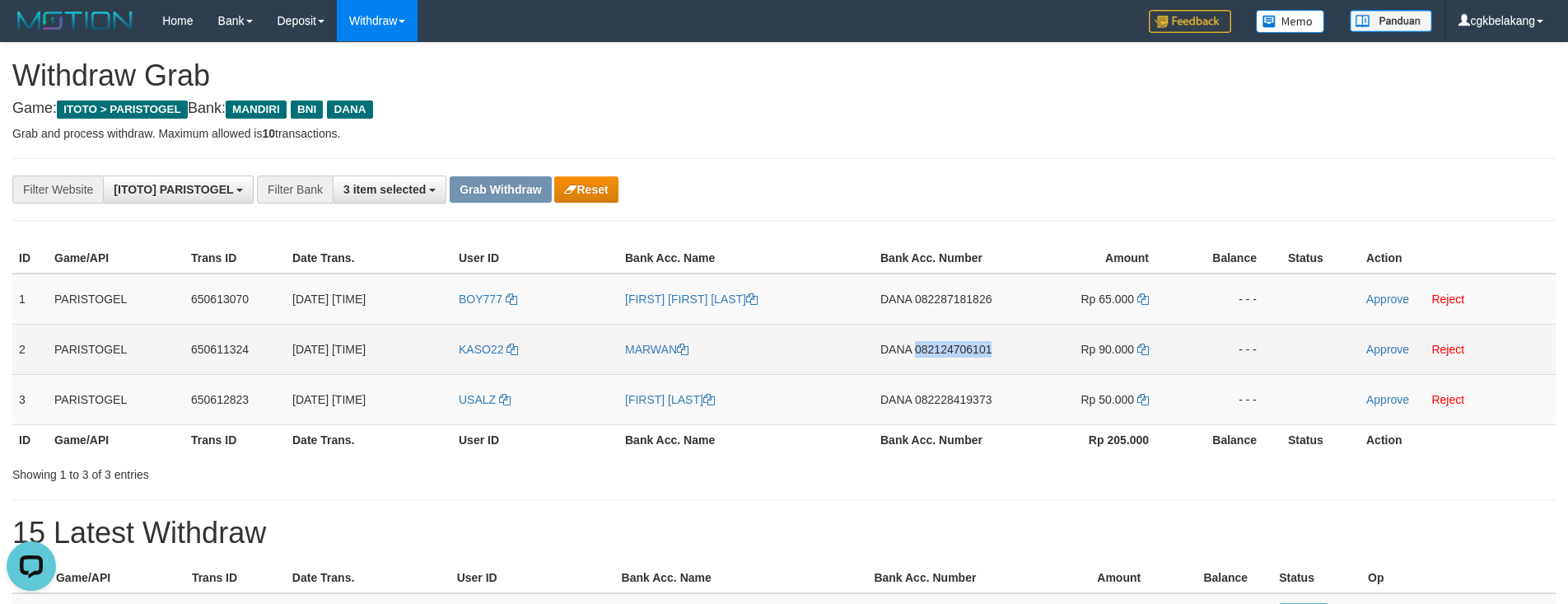 click on "DANA
082124706101" at bounding box center (942, 349) 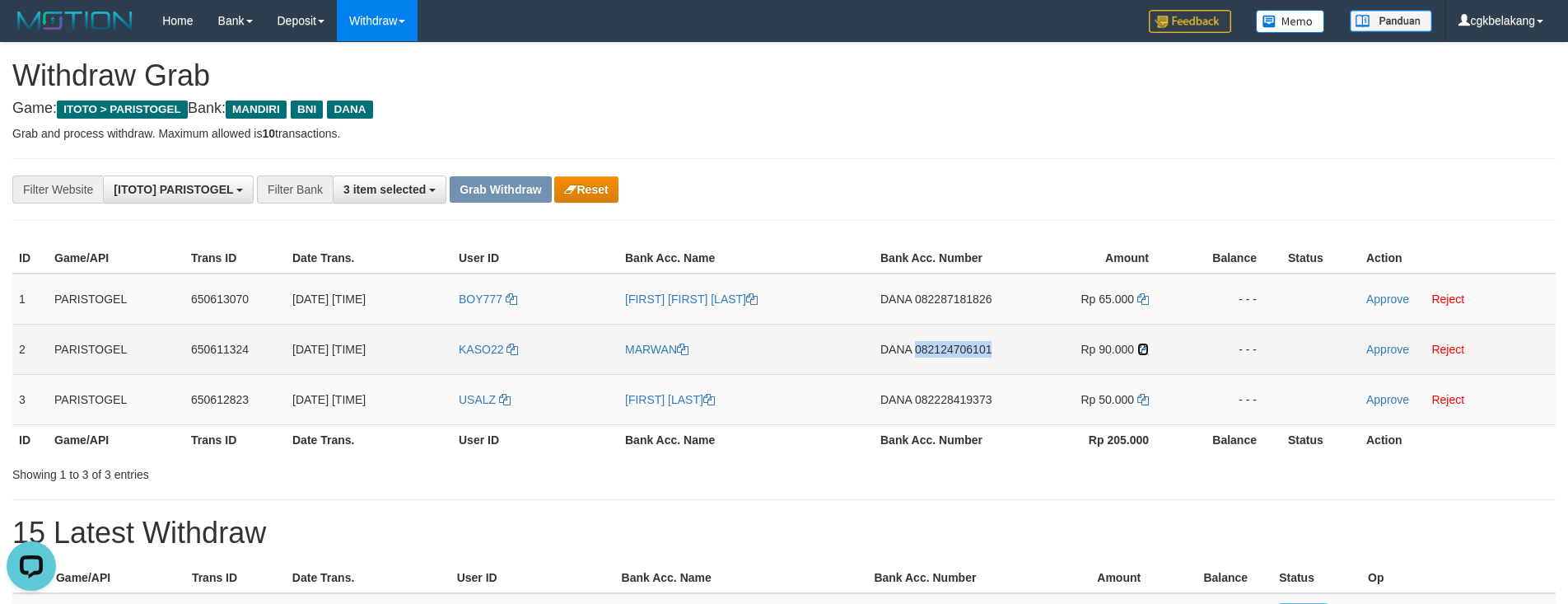click at bounding box center [1143, 349] 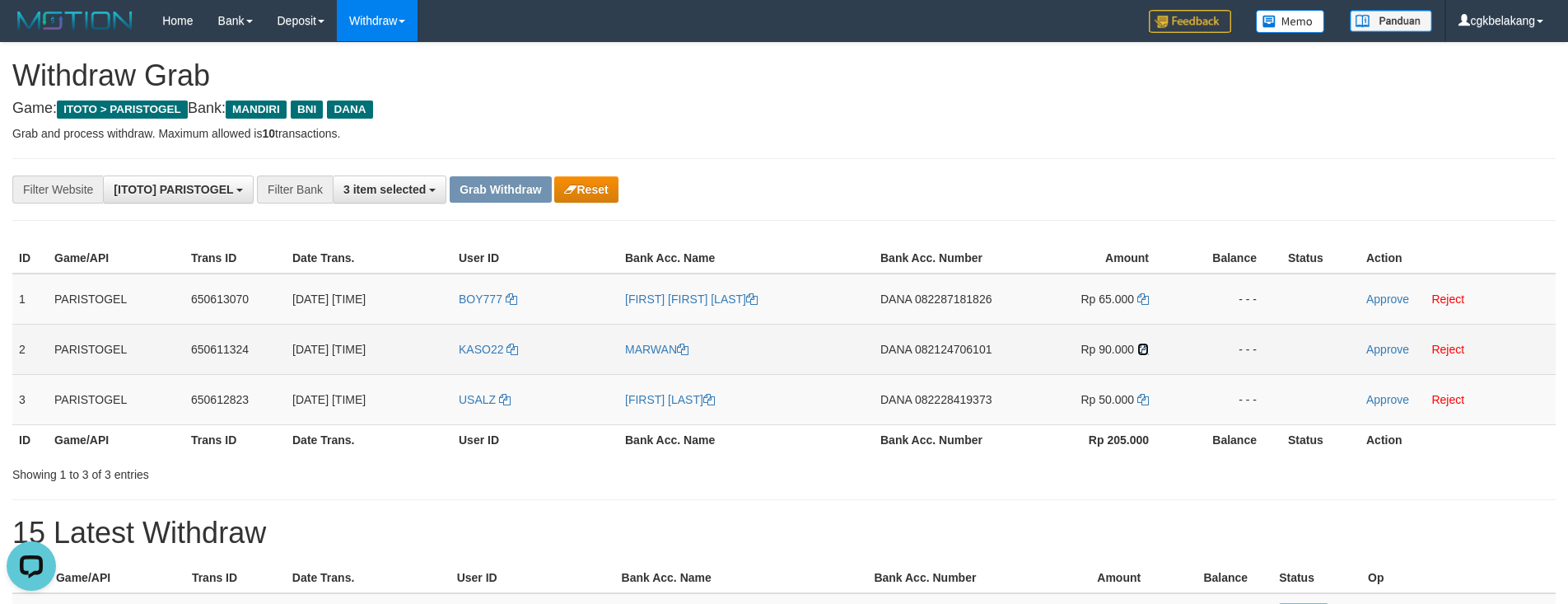 click at bounding box center (1143, 349) 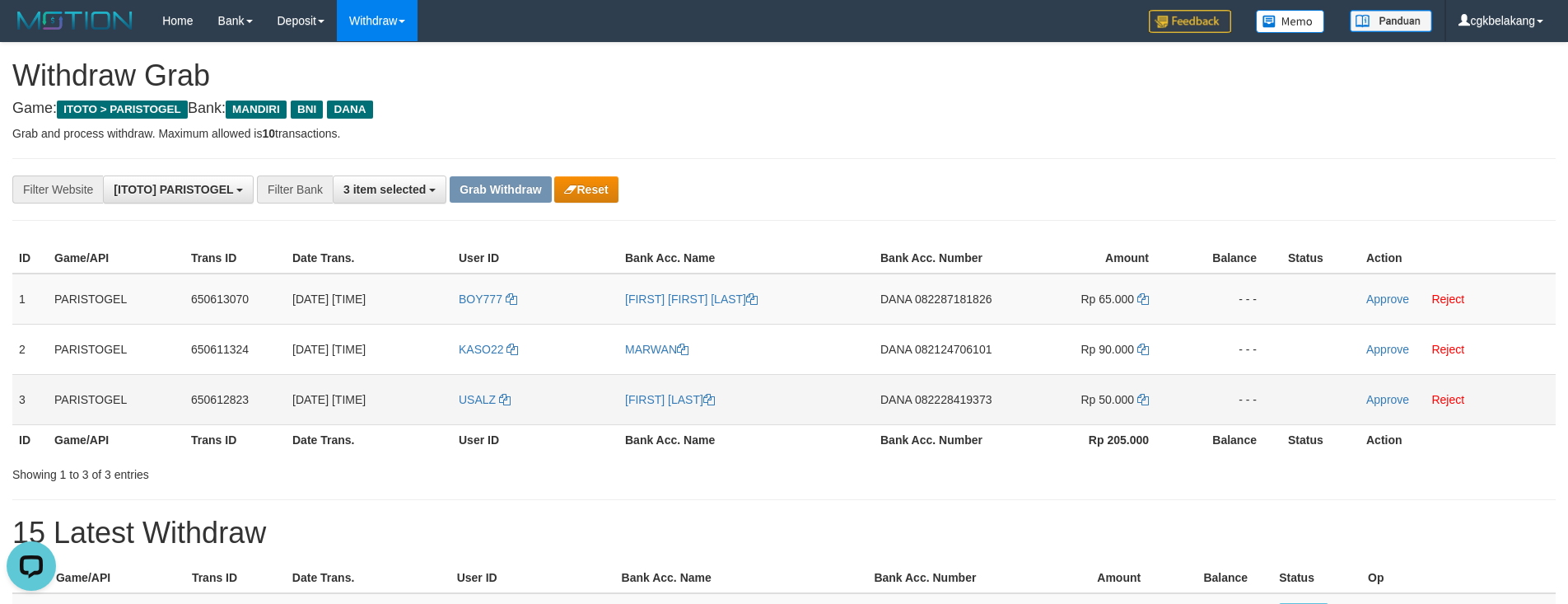 click on "DANA
082228419373" at bounding box center [942, 399] 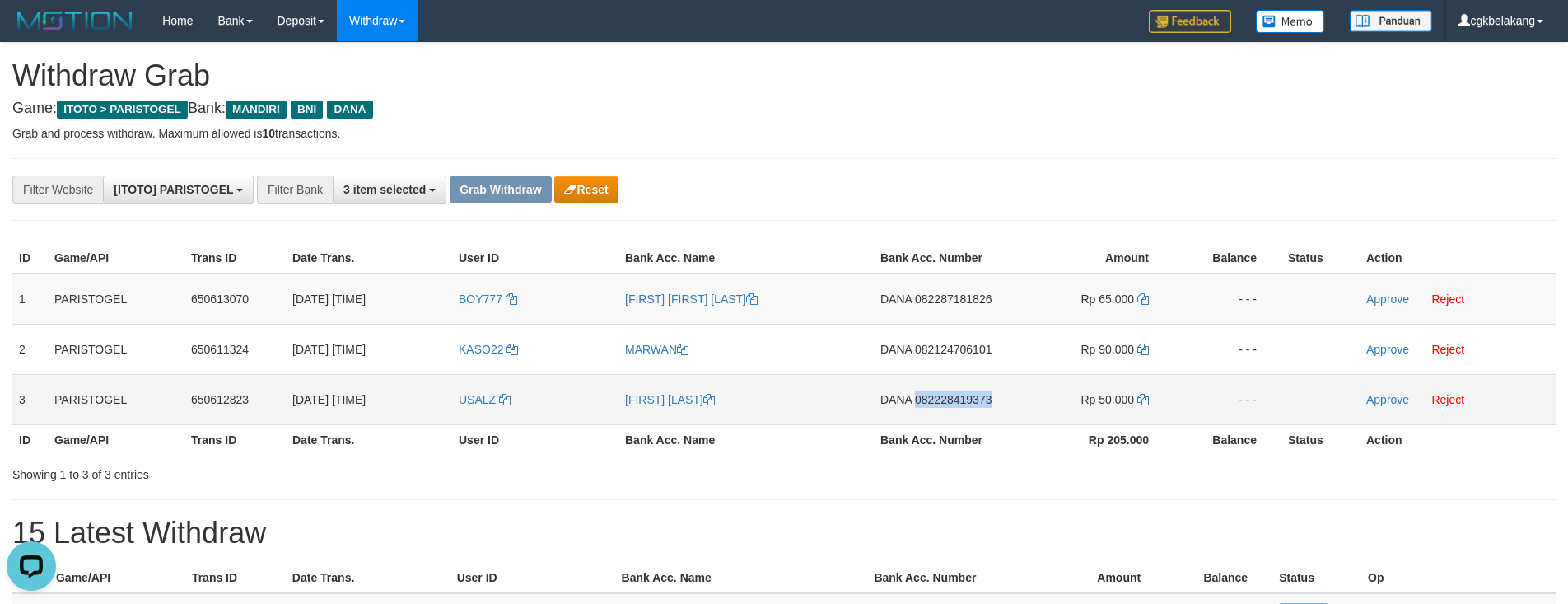 click on "DANA
082228419373" at bounding box center (942, 399) 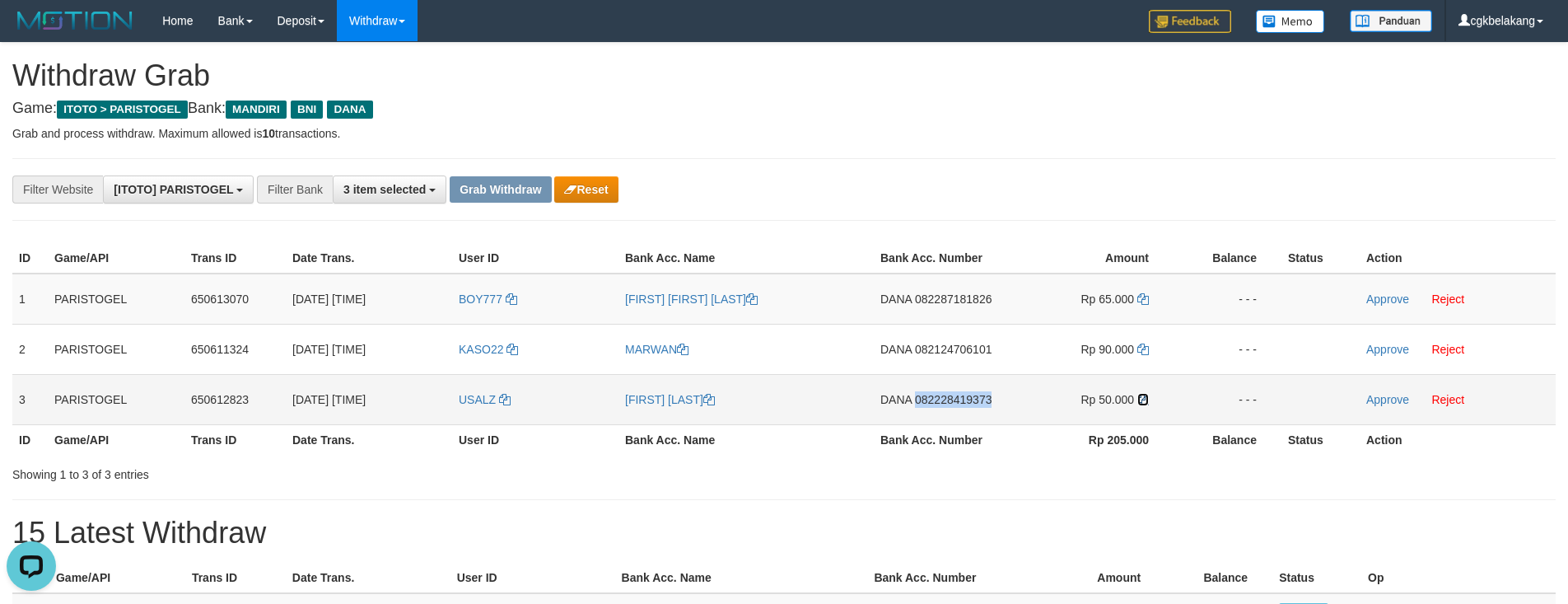click at bounding box center (1143, 400) 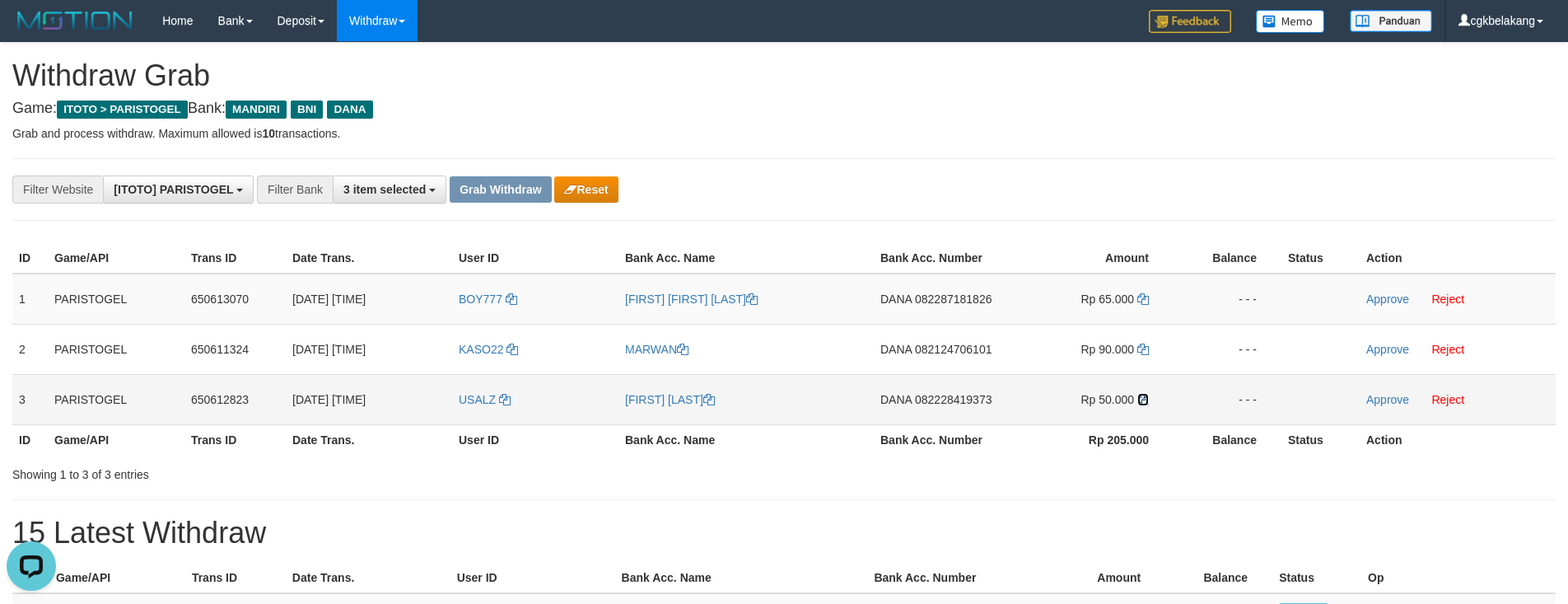 click at bounding box center (1143, 400) 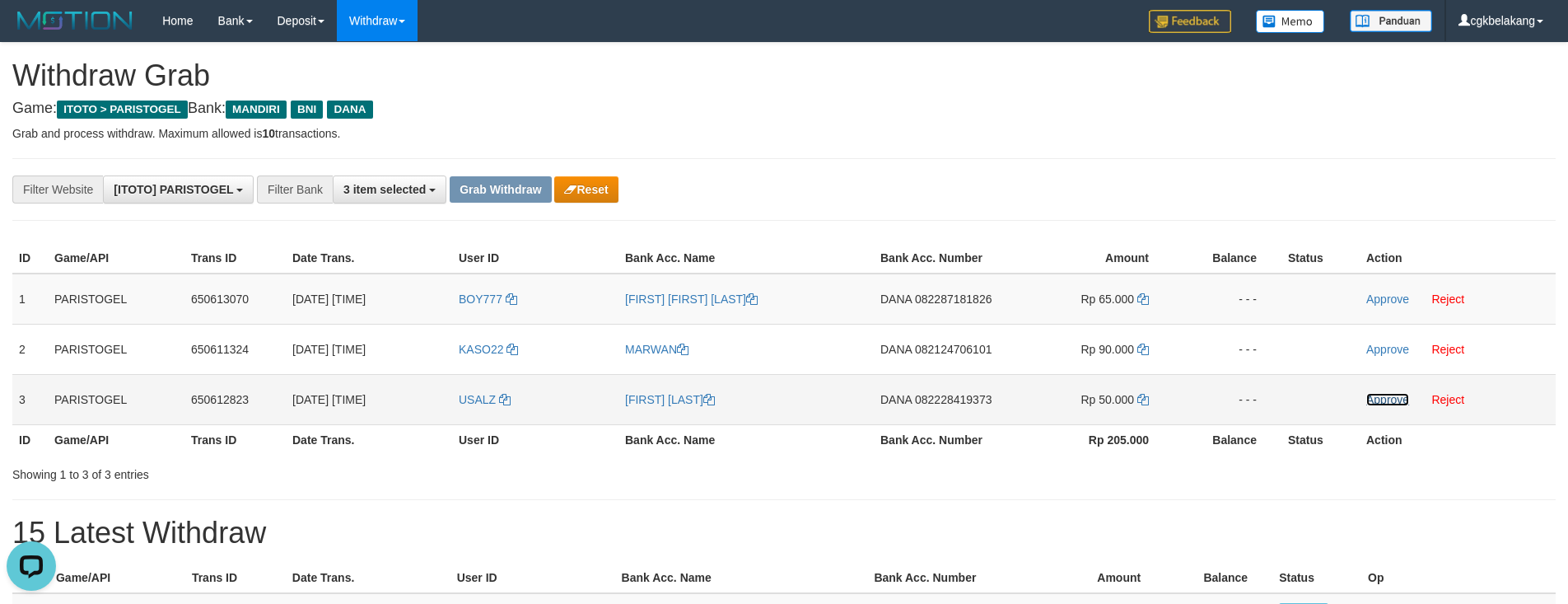 click on "Approve" at bounding box center [1388, 400] 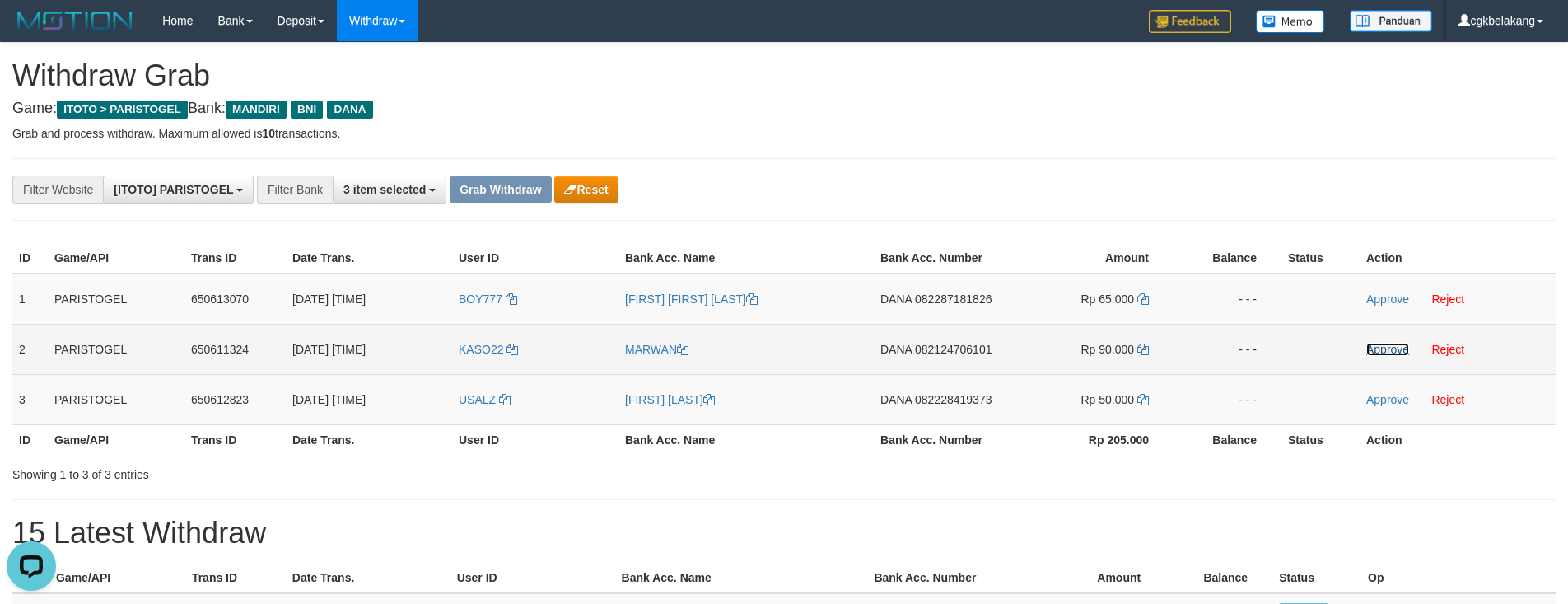 click on "Approve" at bounding box center [1388, 349] 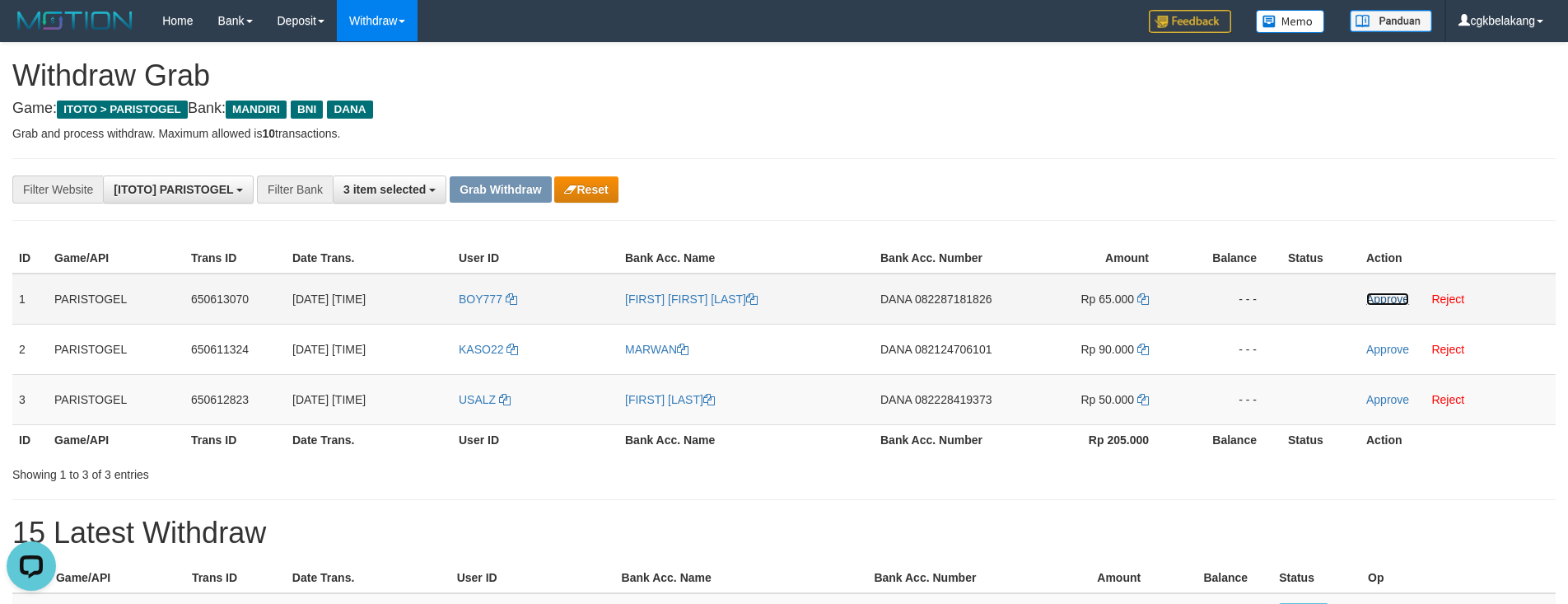 click on "Approve" at bounding box center [1388, 299] 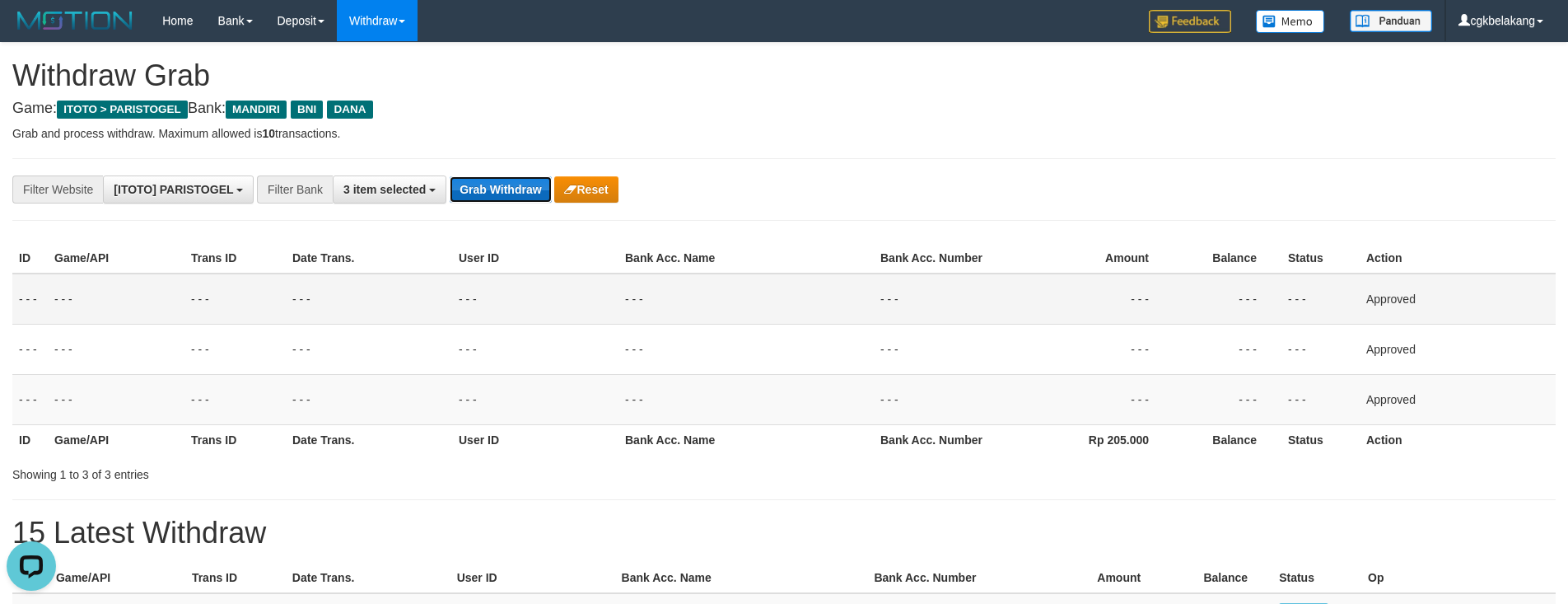 click on "Grab Withdraw" at bounding box center (500, 190) 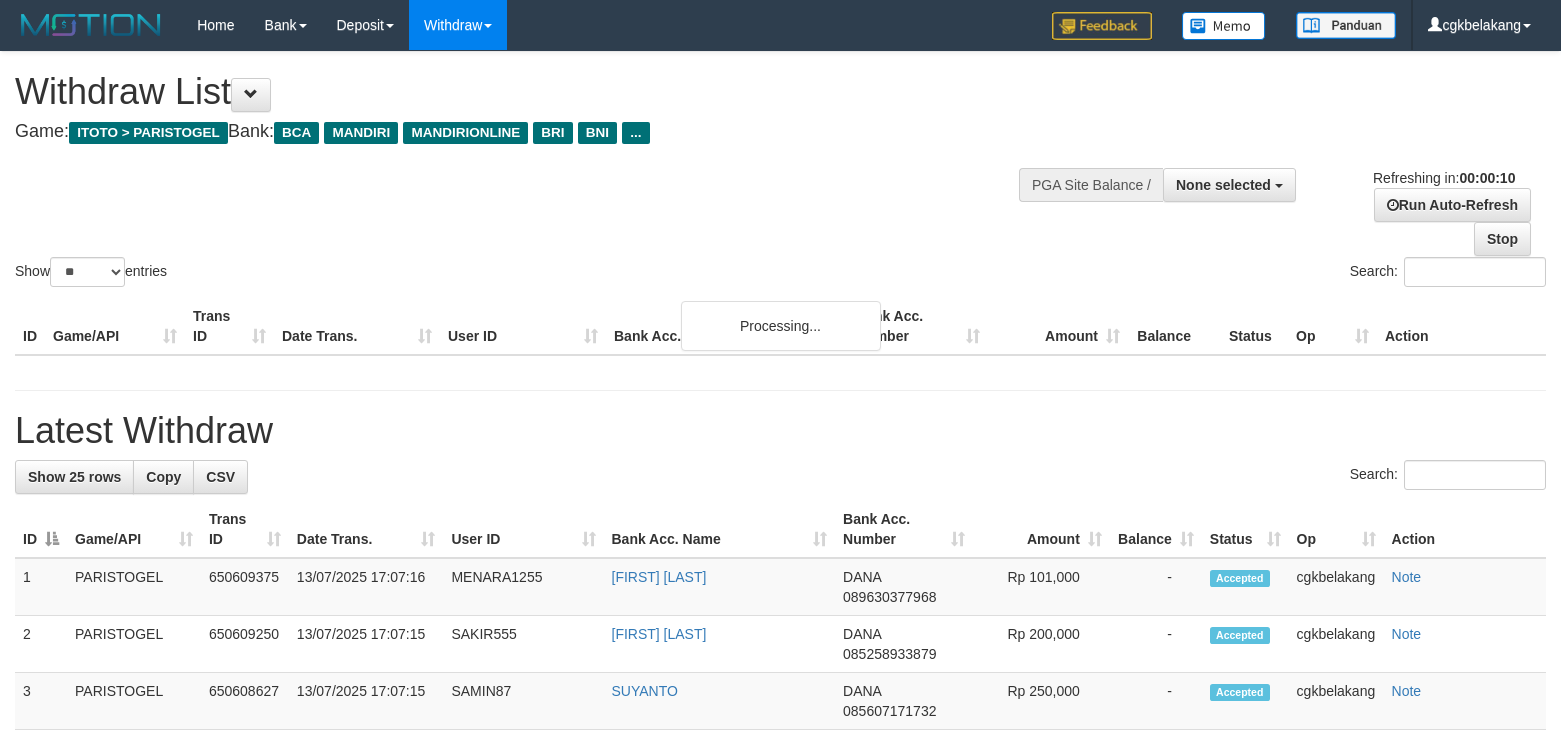 select 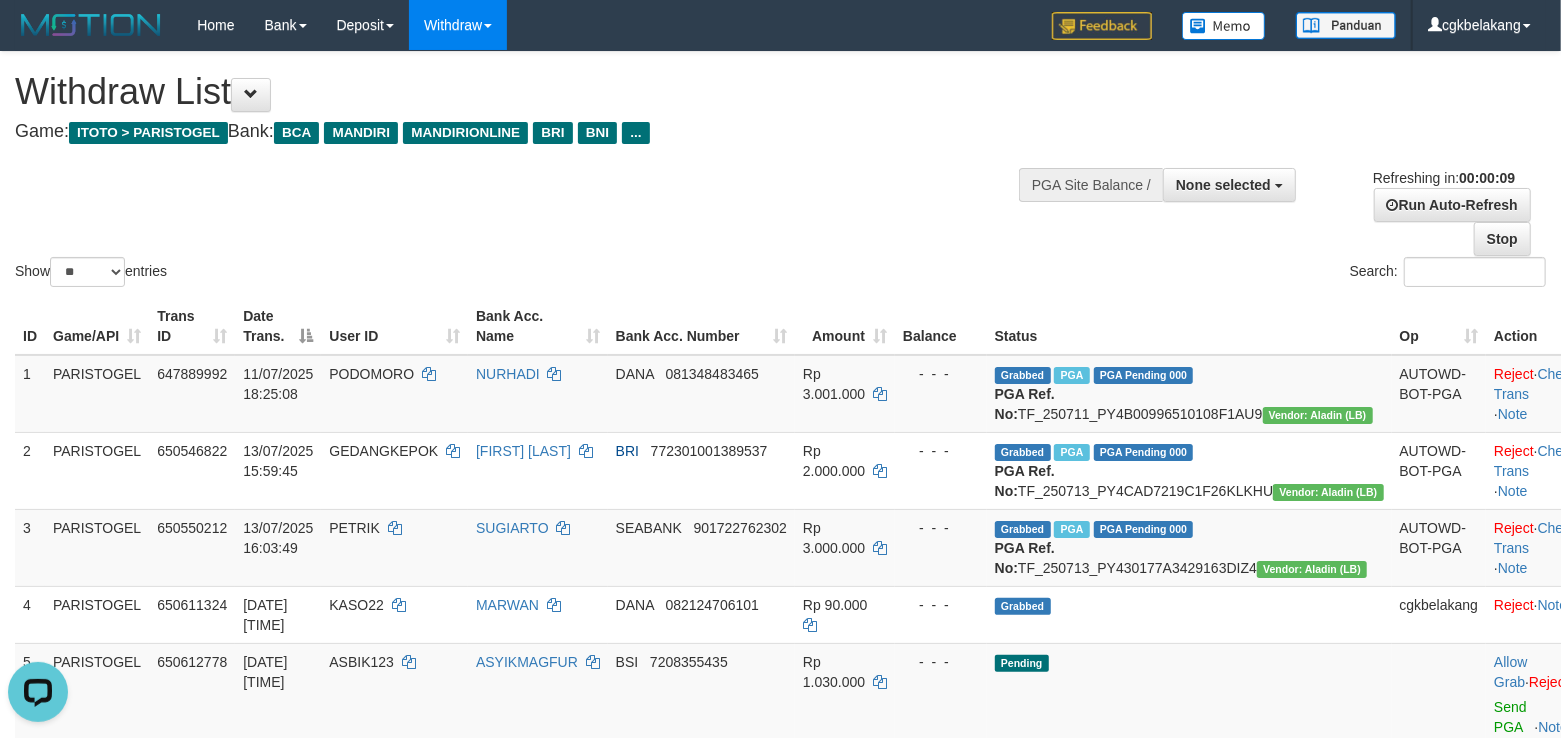 scroll, scrollTop: 0, scrollLeft: 0, axis: both 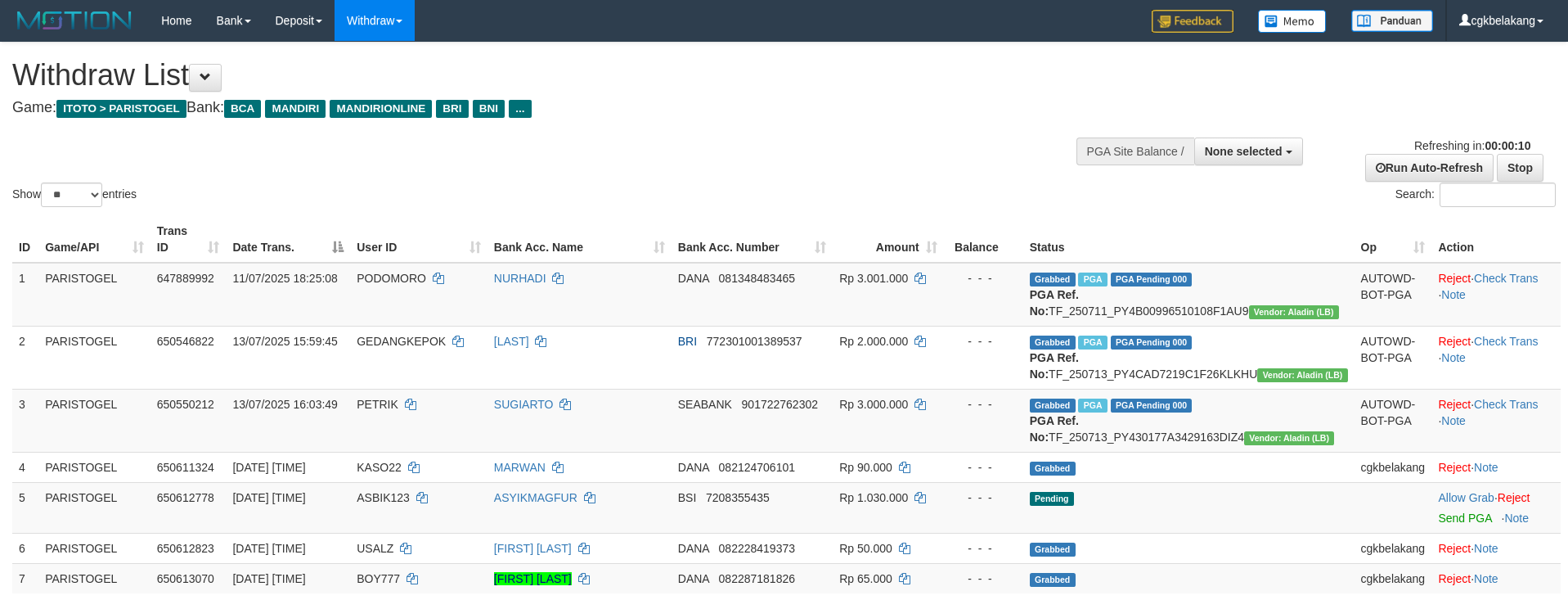 select 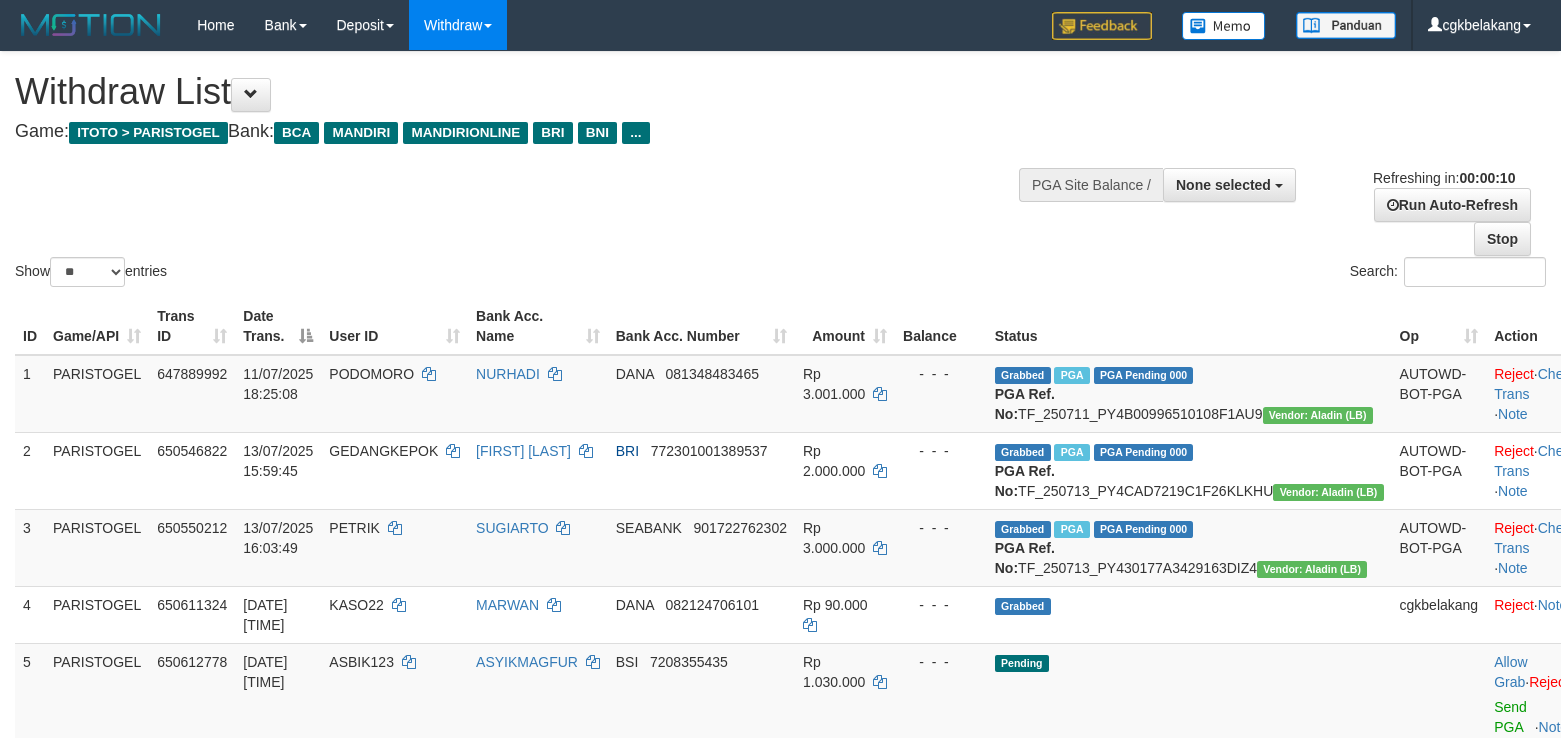 select 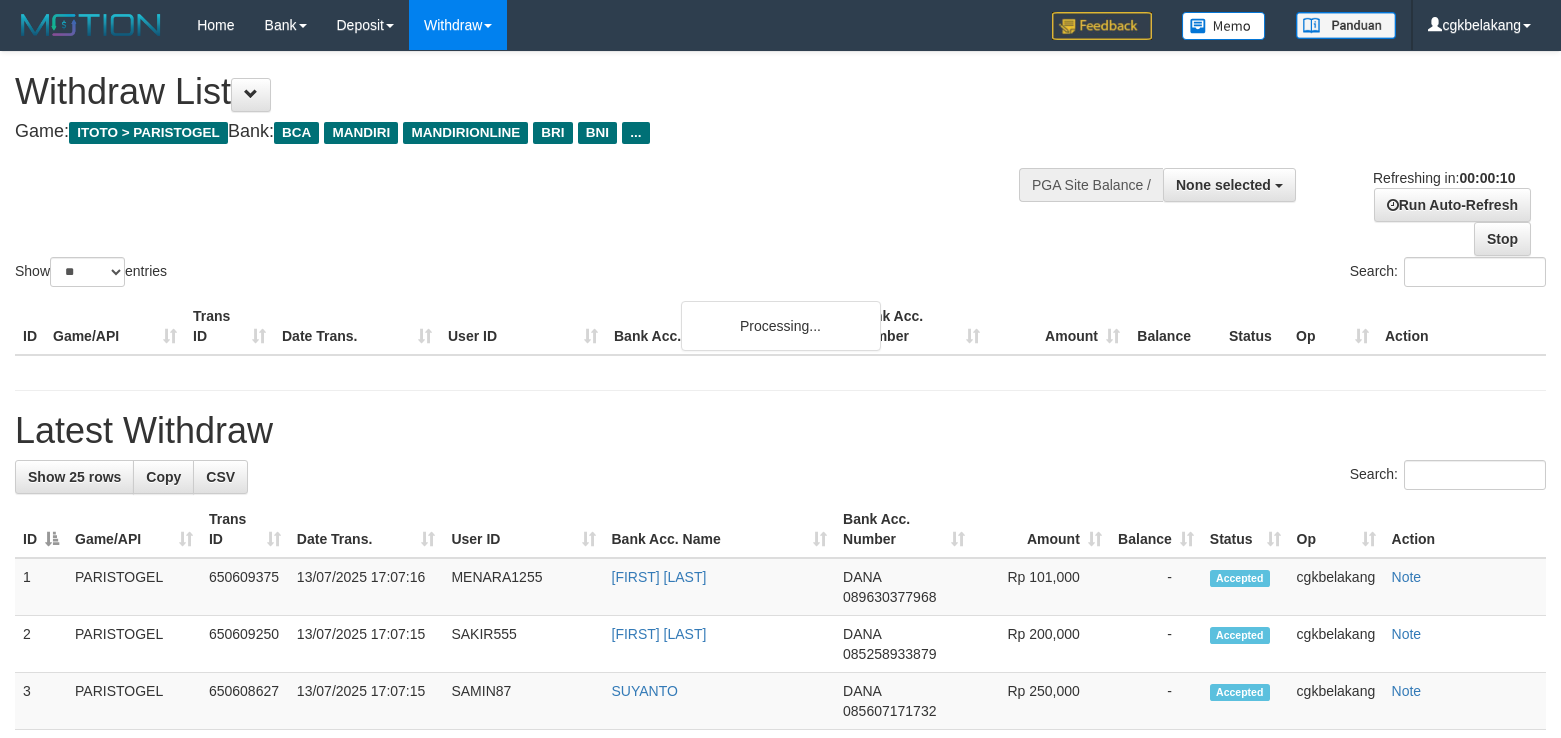 select 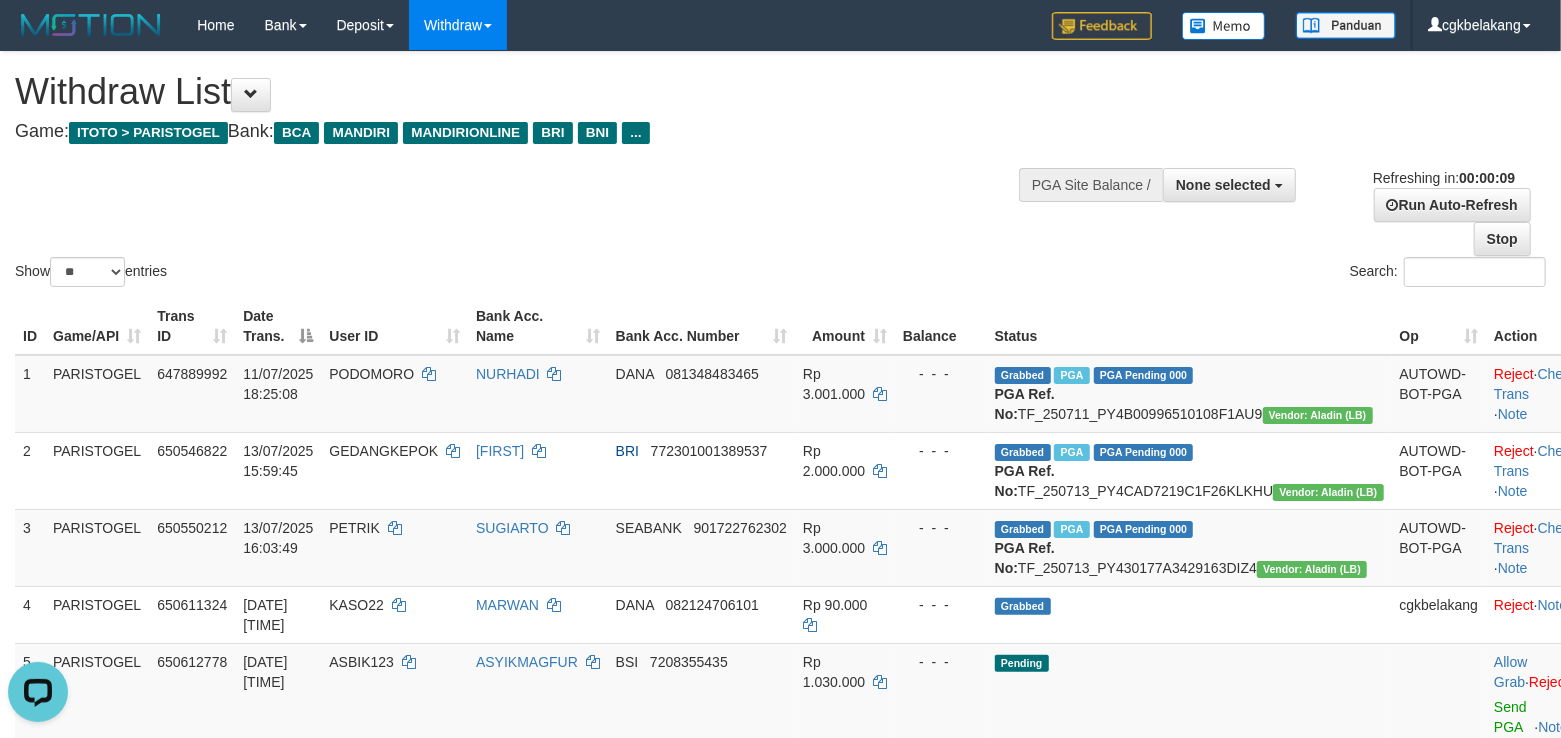 scroll, scrollTop: 0, scrollLeft: 0, axis: both 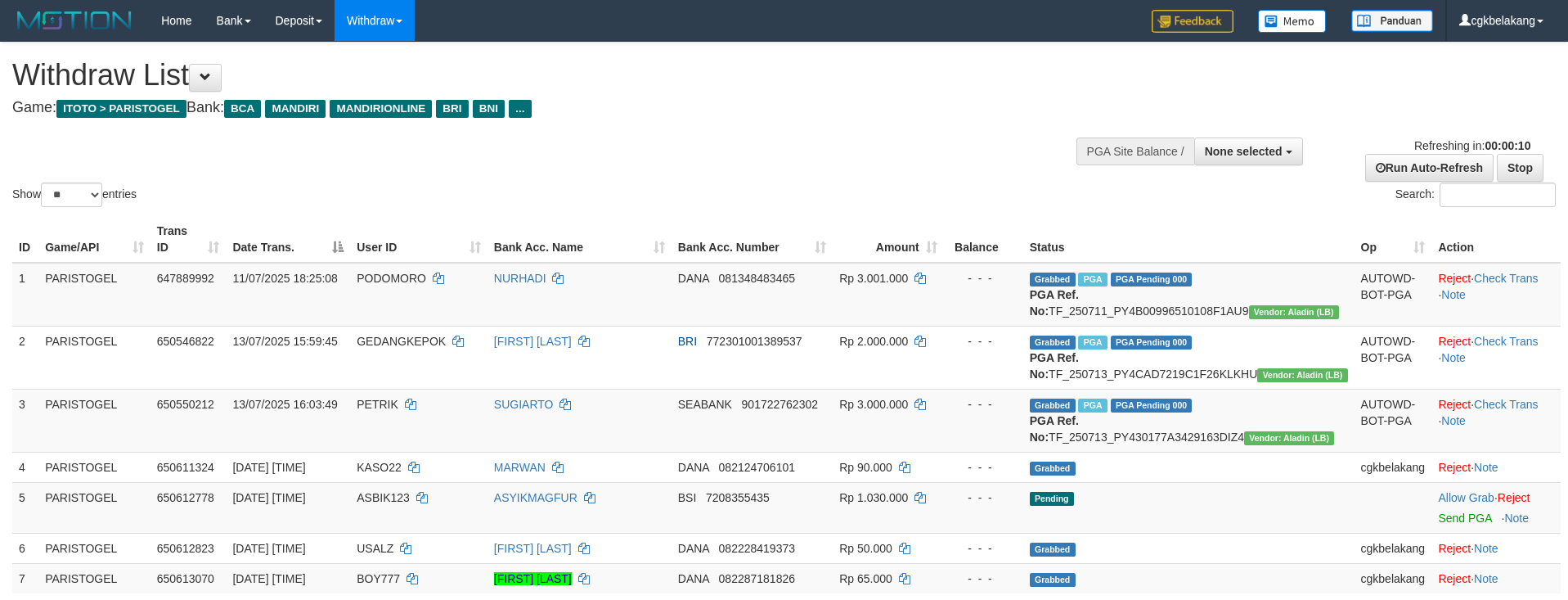 select 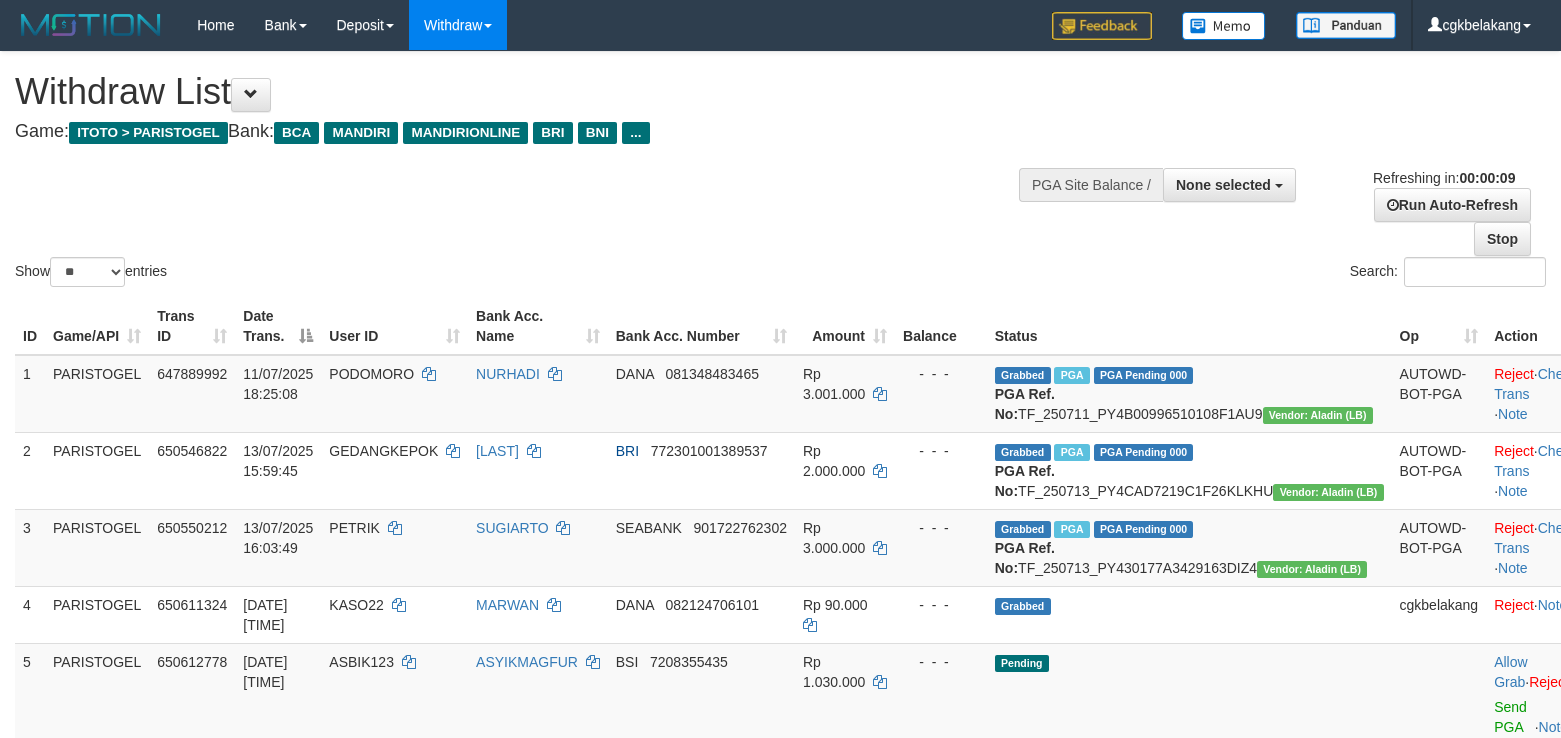 select 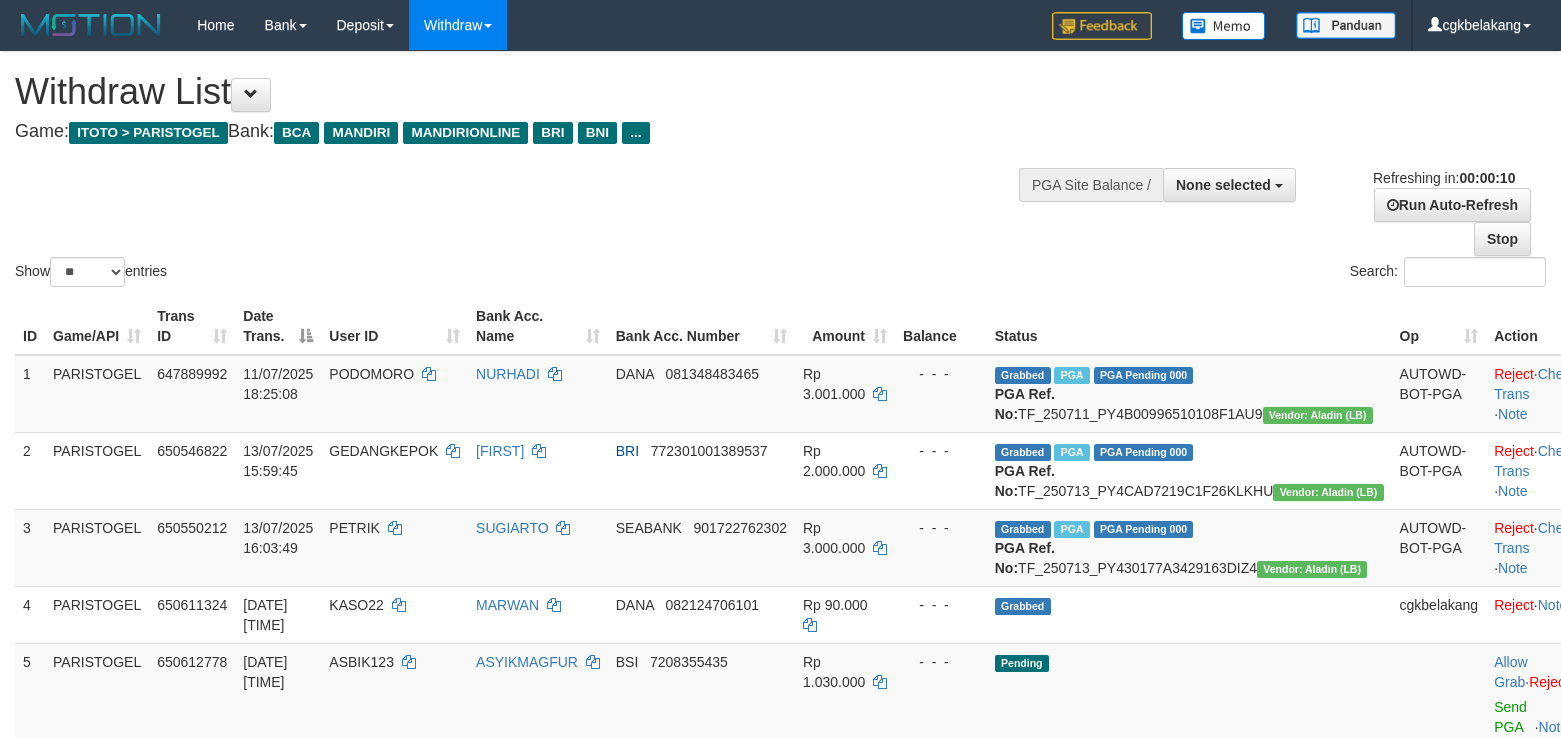 select 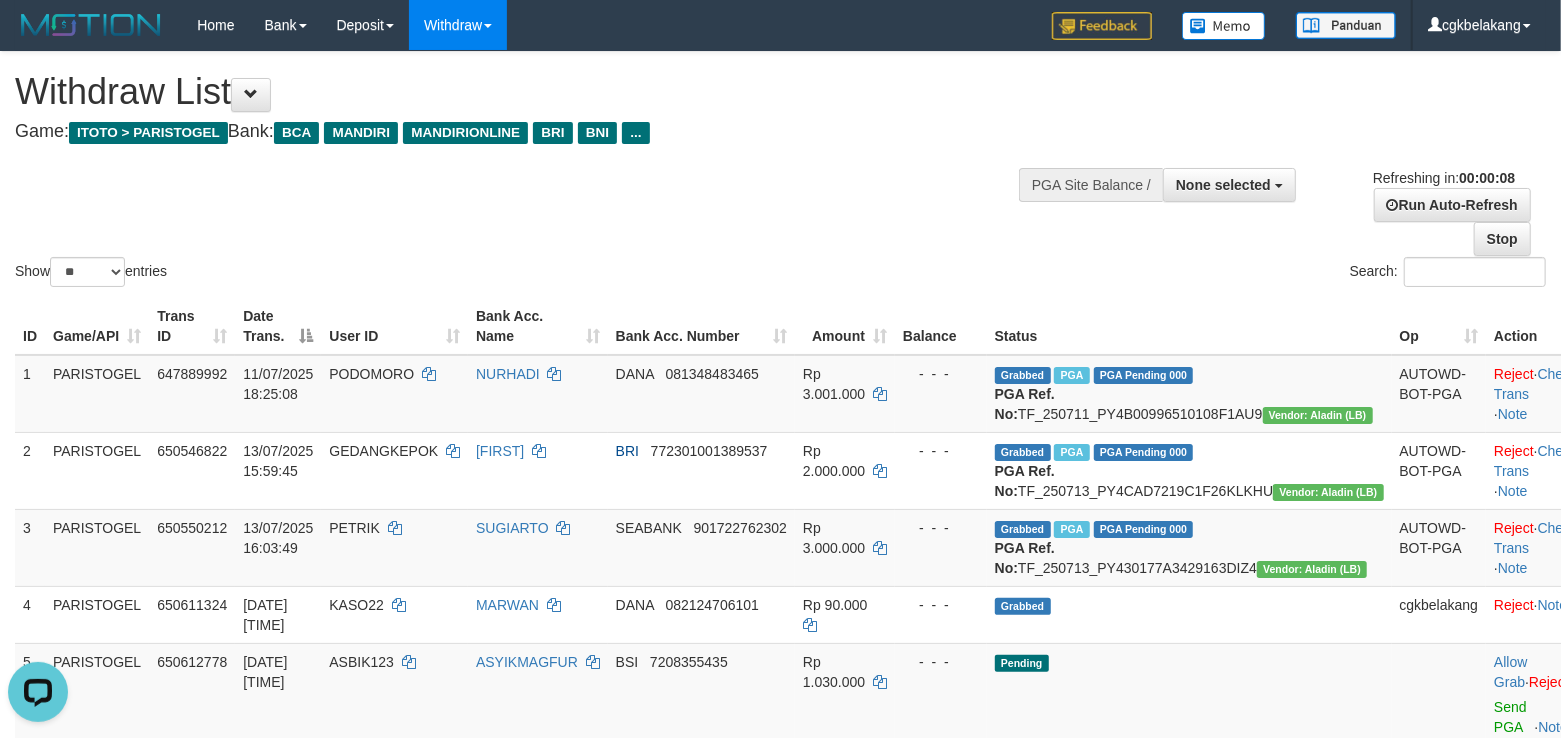 scroll, scrollTop: 0, scrollLeft: 0, axis: both 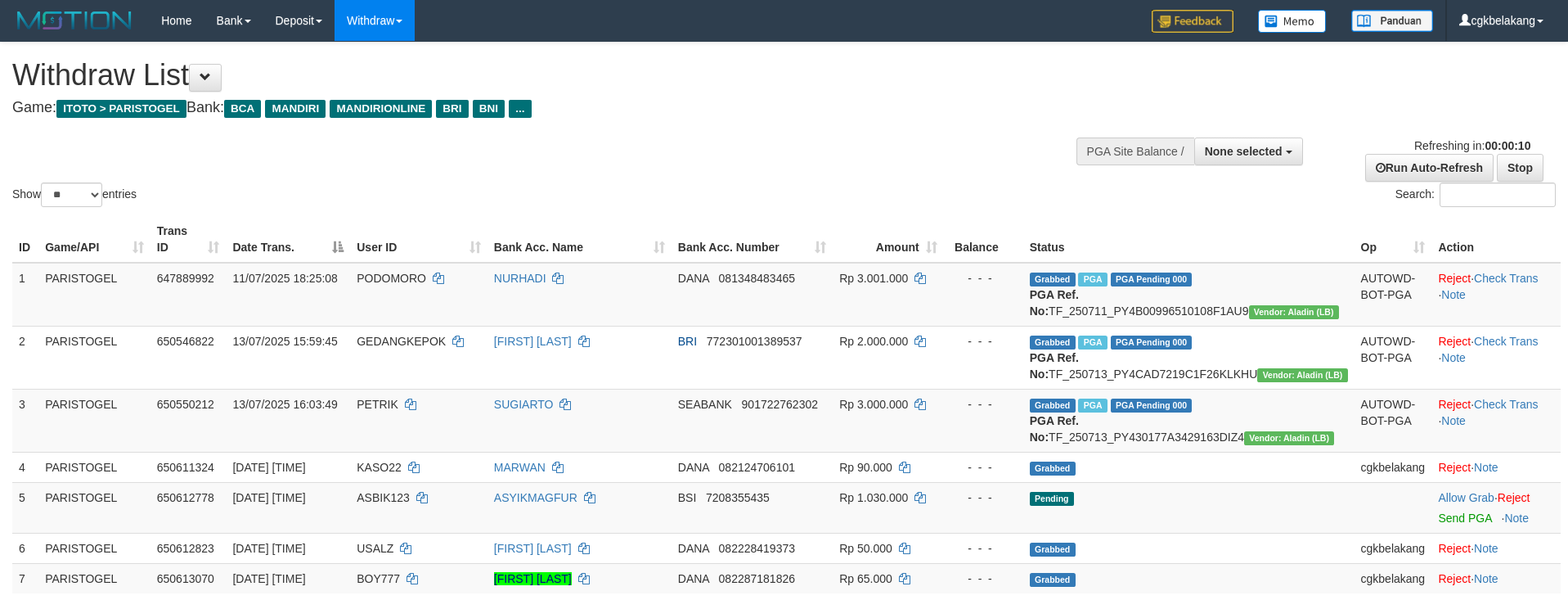 select 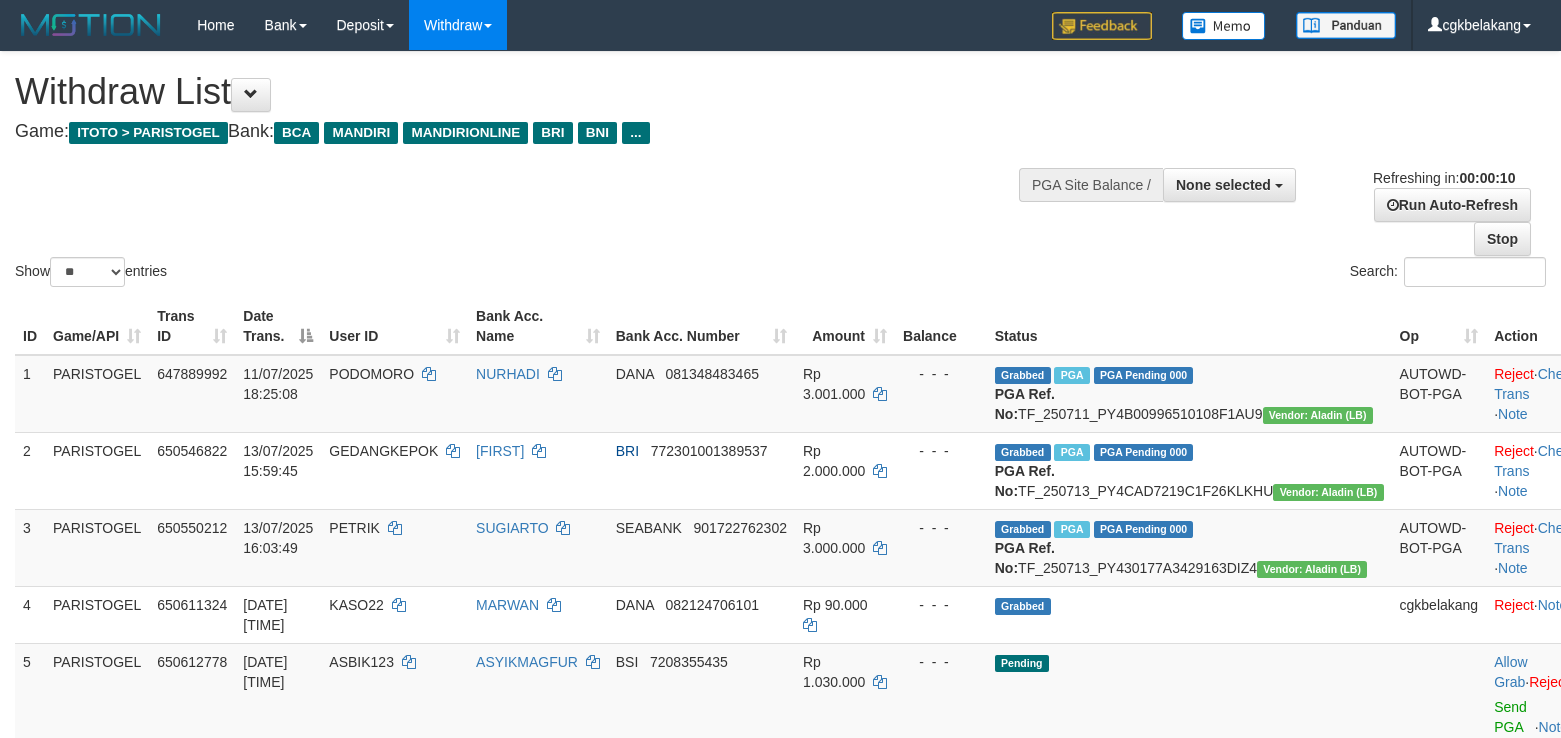 select 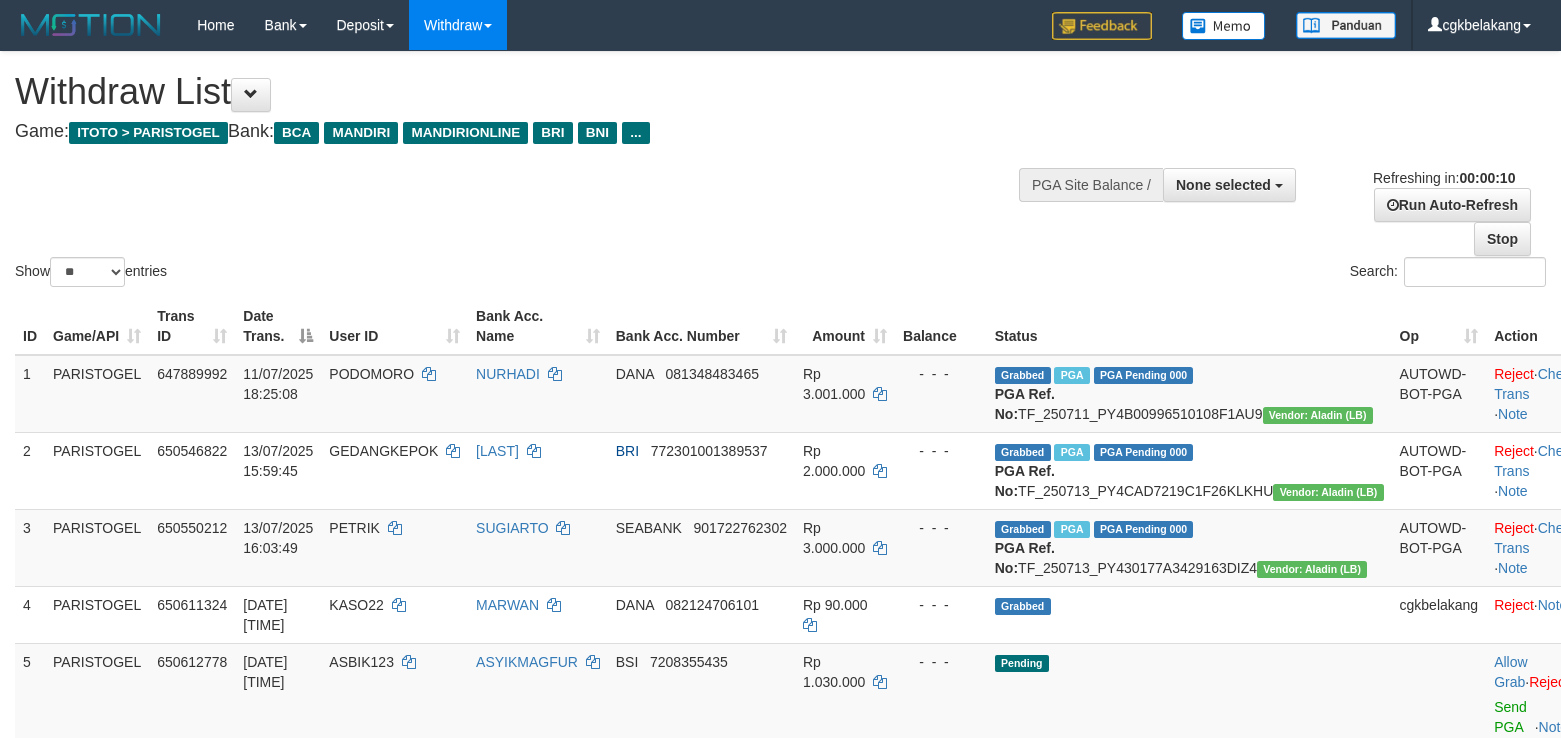 select 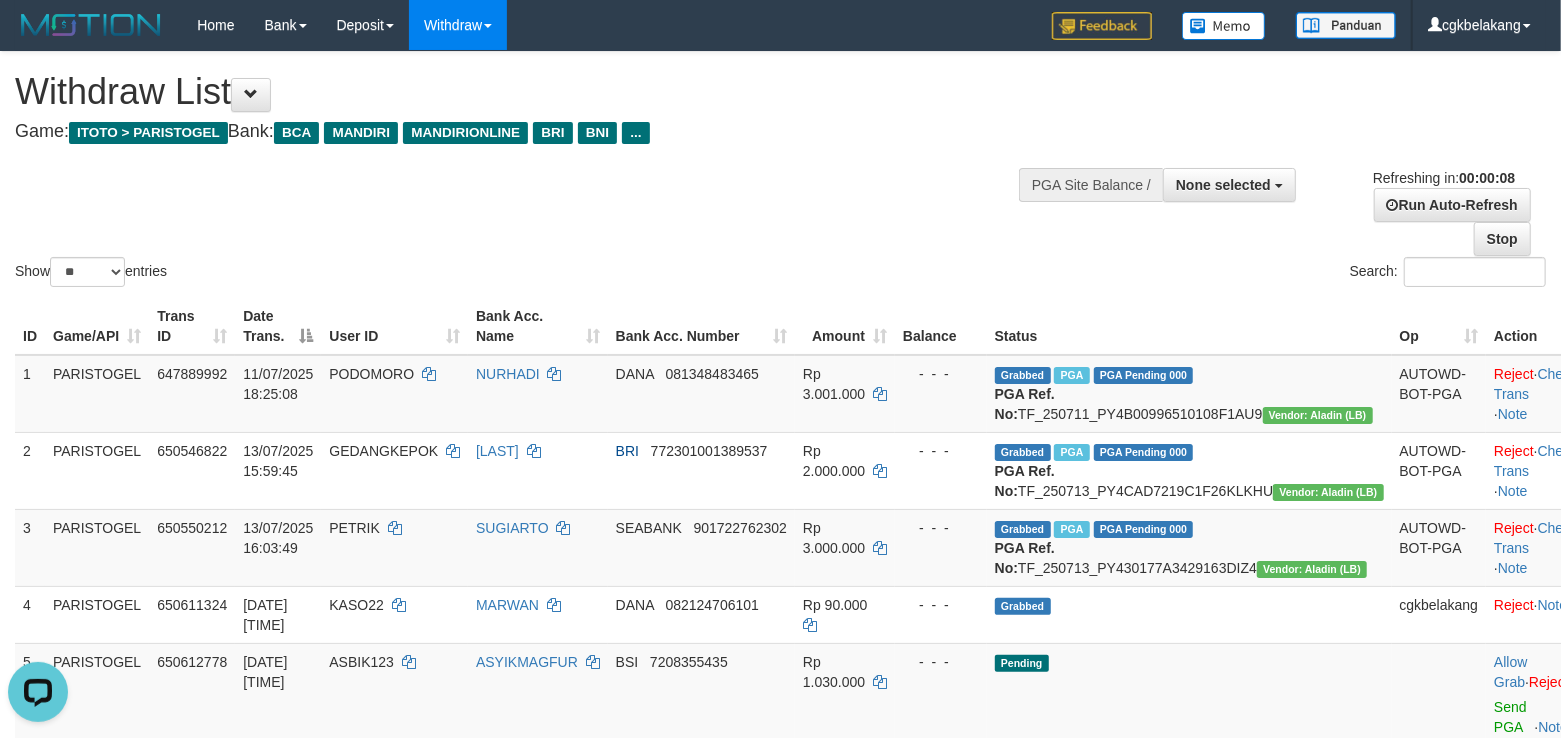 scroll, scrollTop: 0, scrollLeft: 0, axis: both 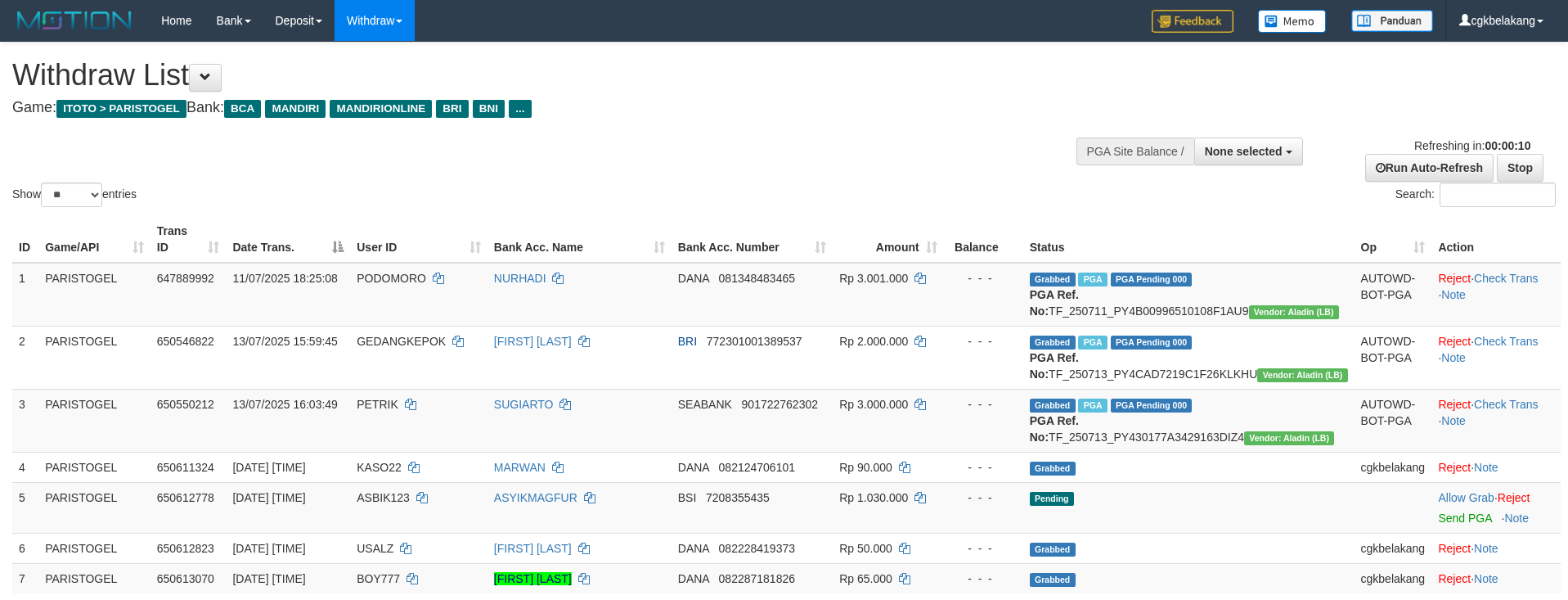select 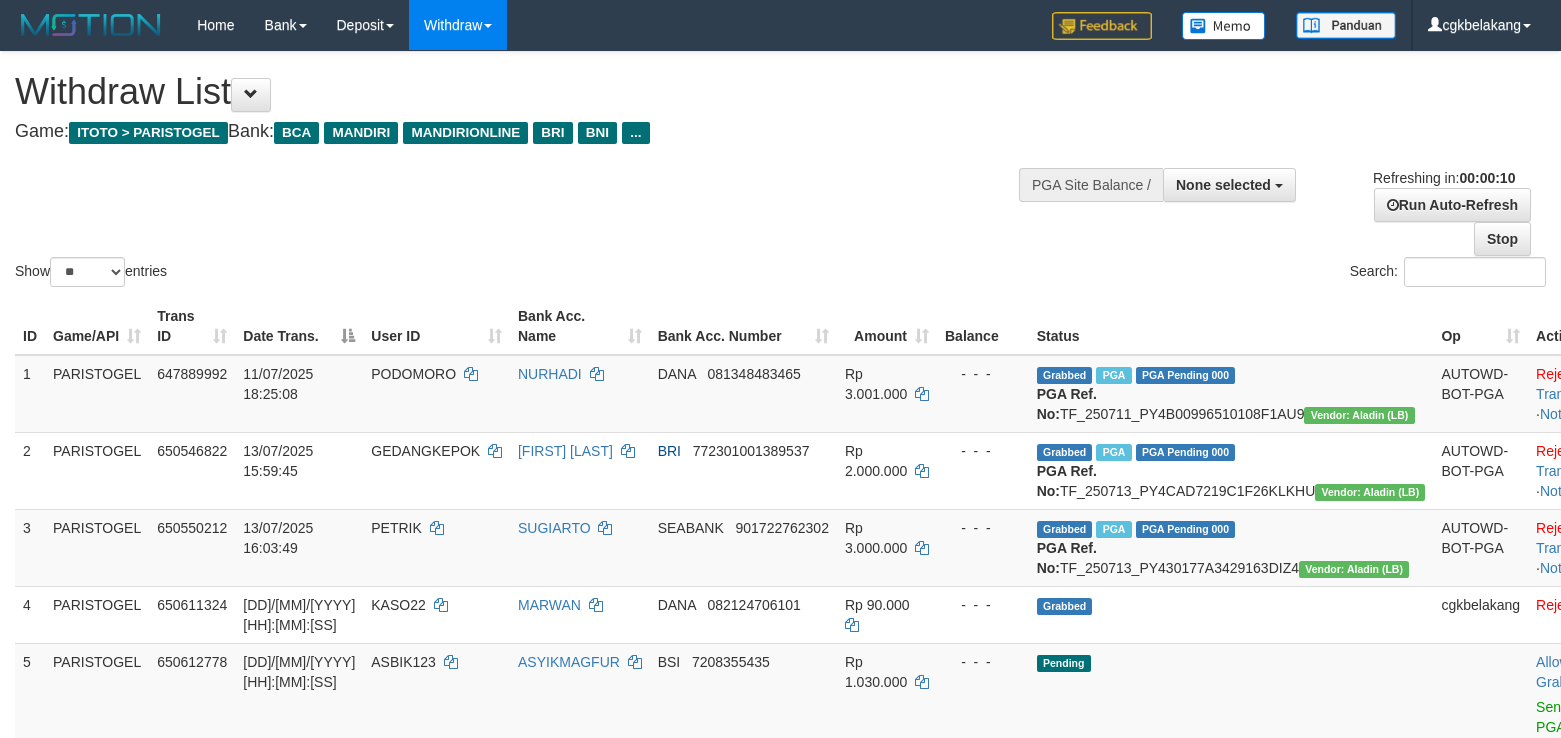 select 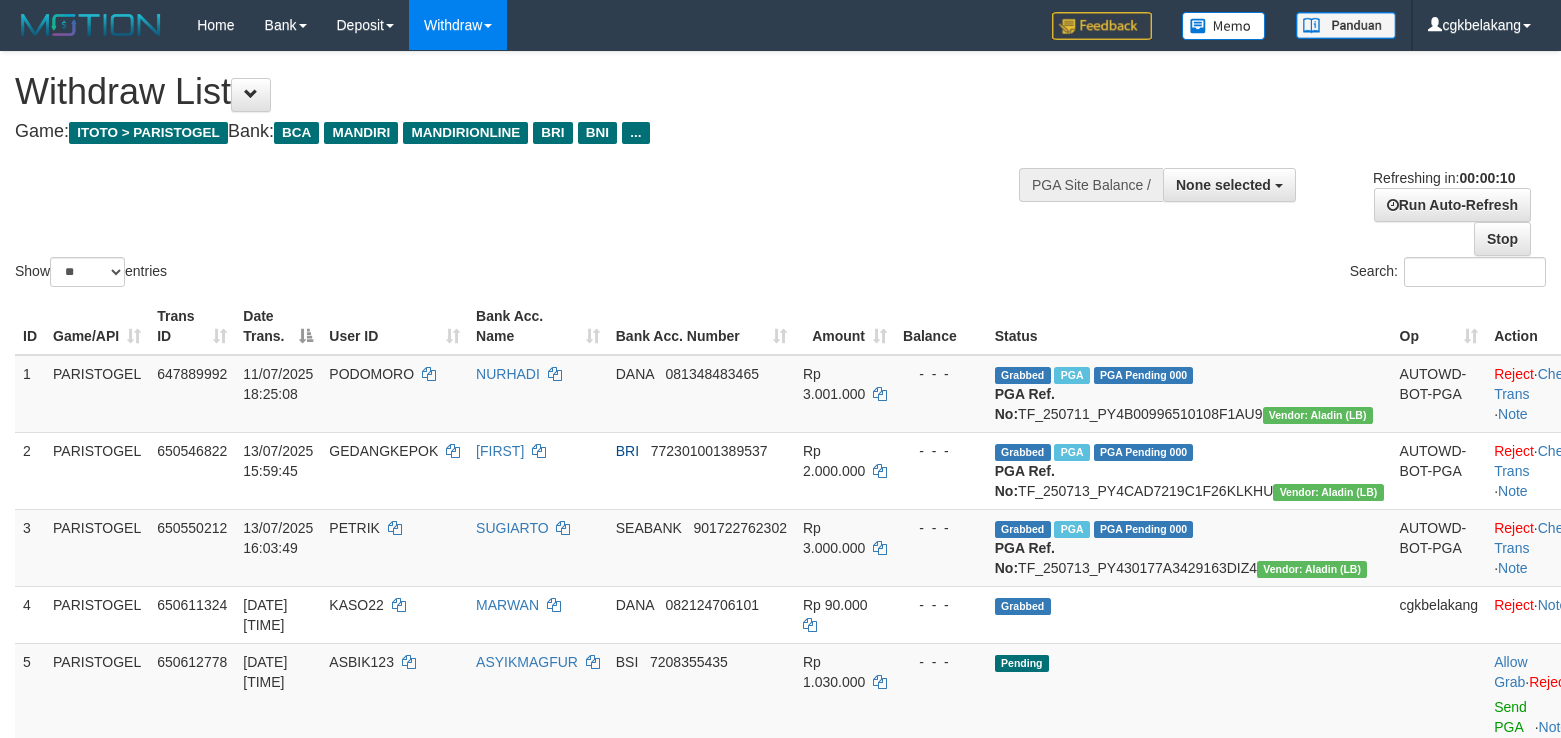 select 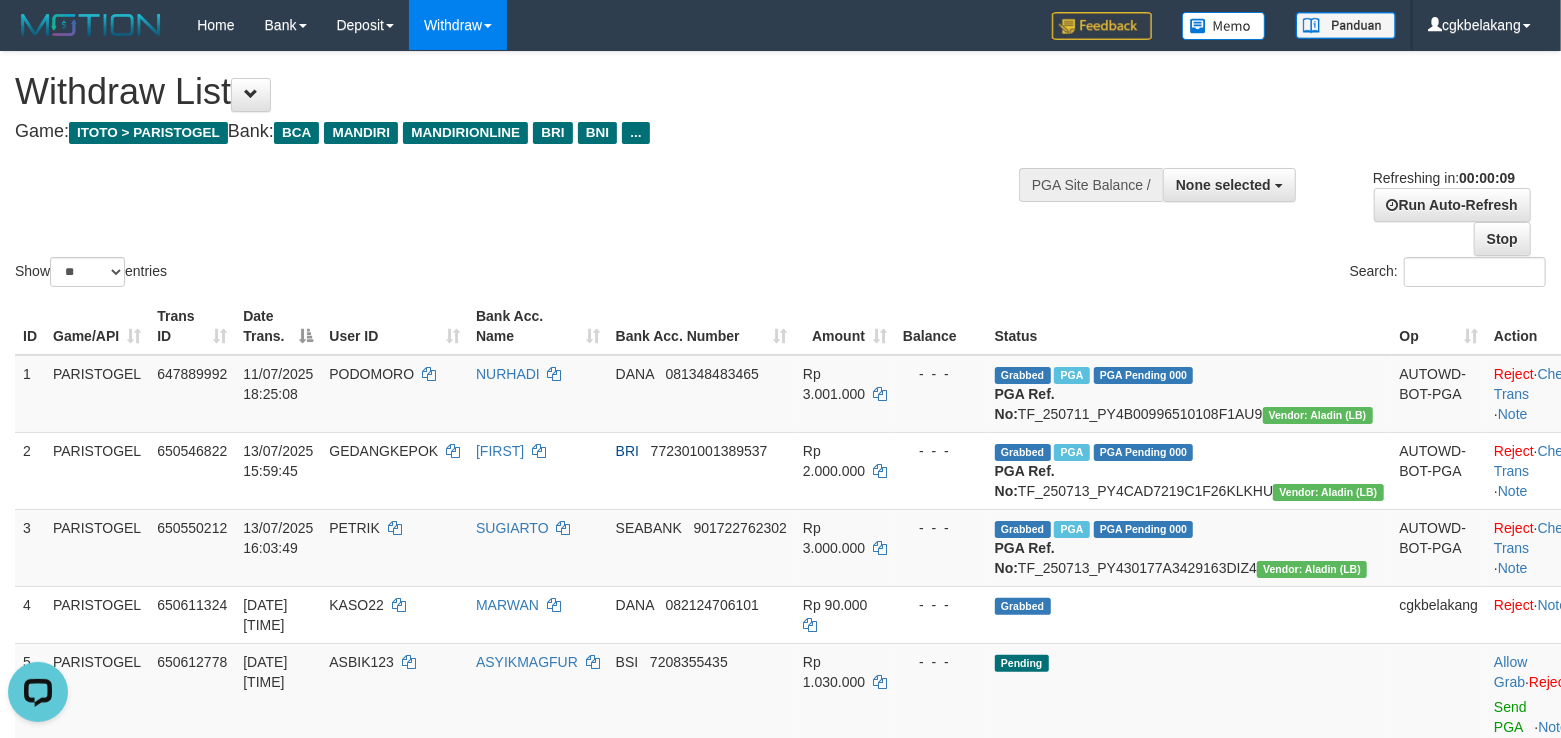scroll, scrollTop: 0, scrollLeft: 0, axis: both 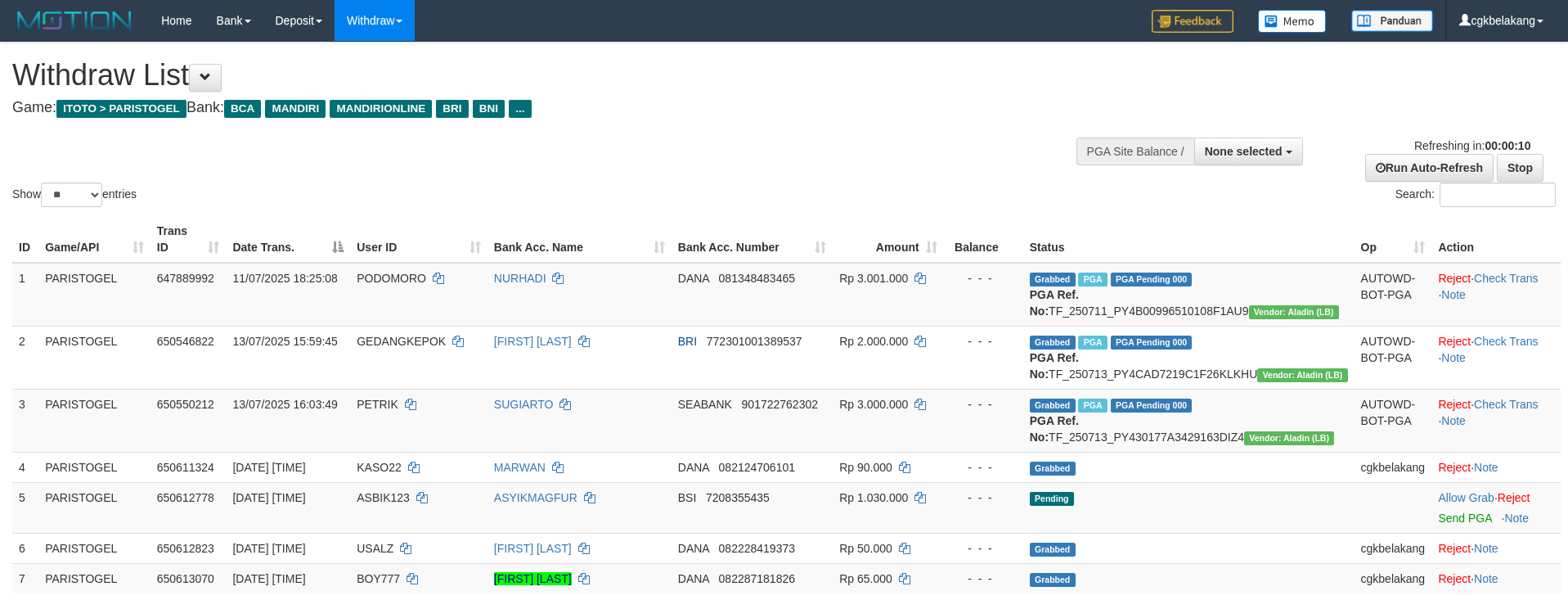 select 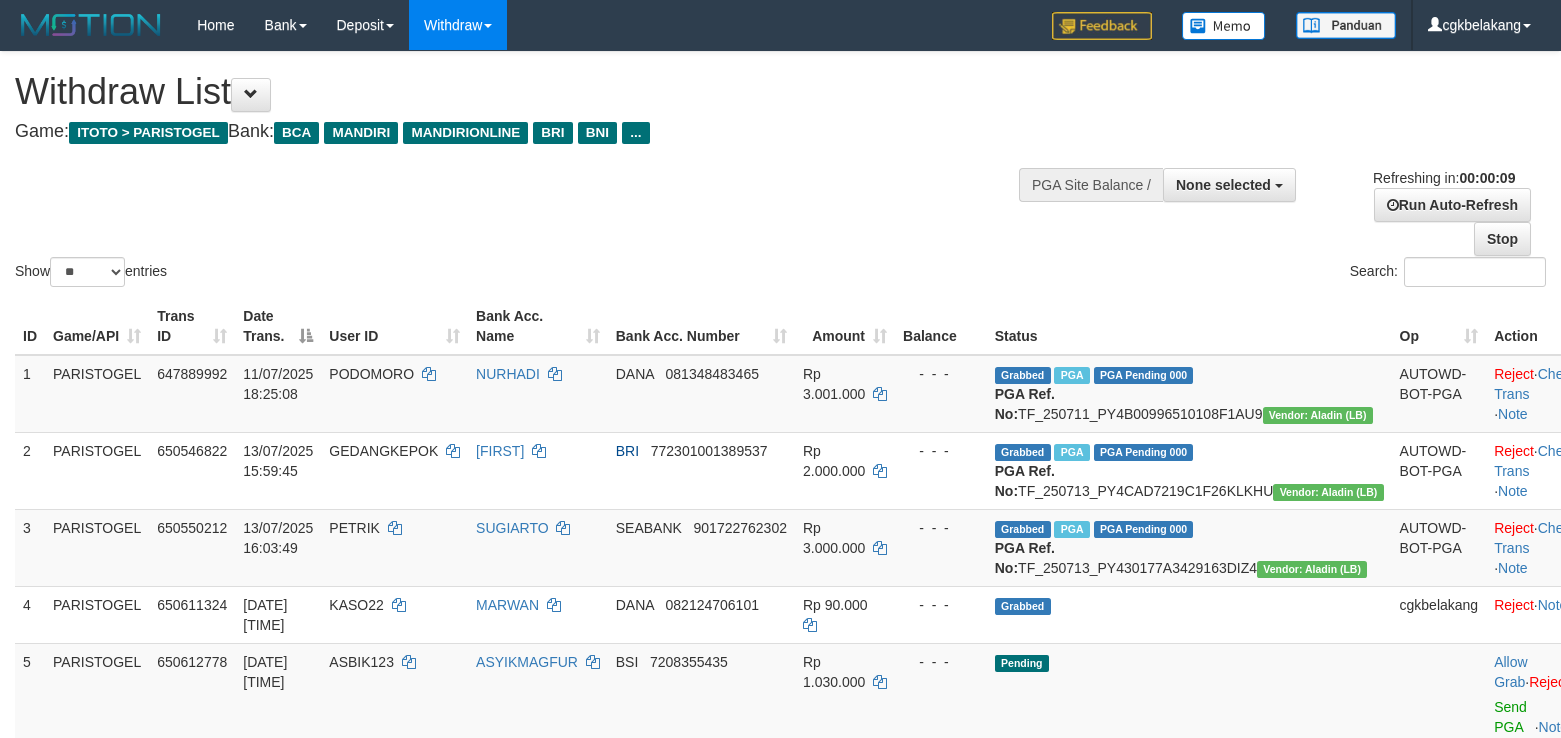 select 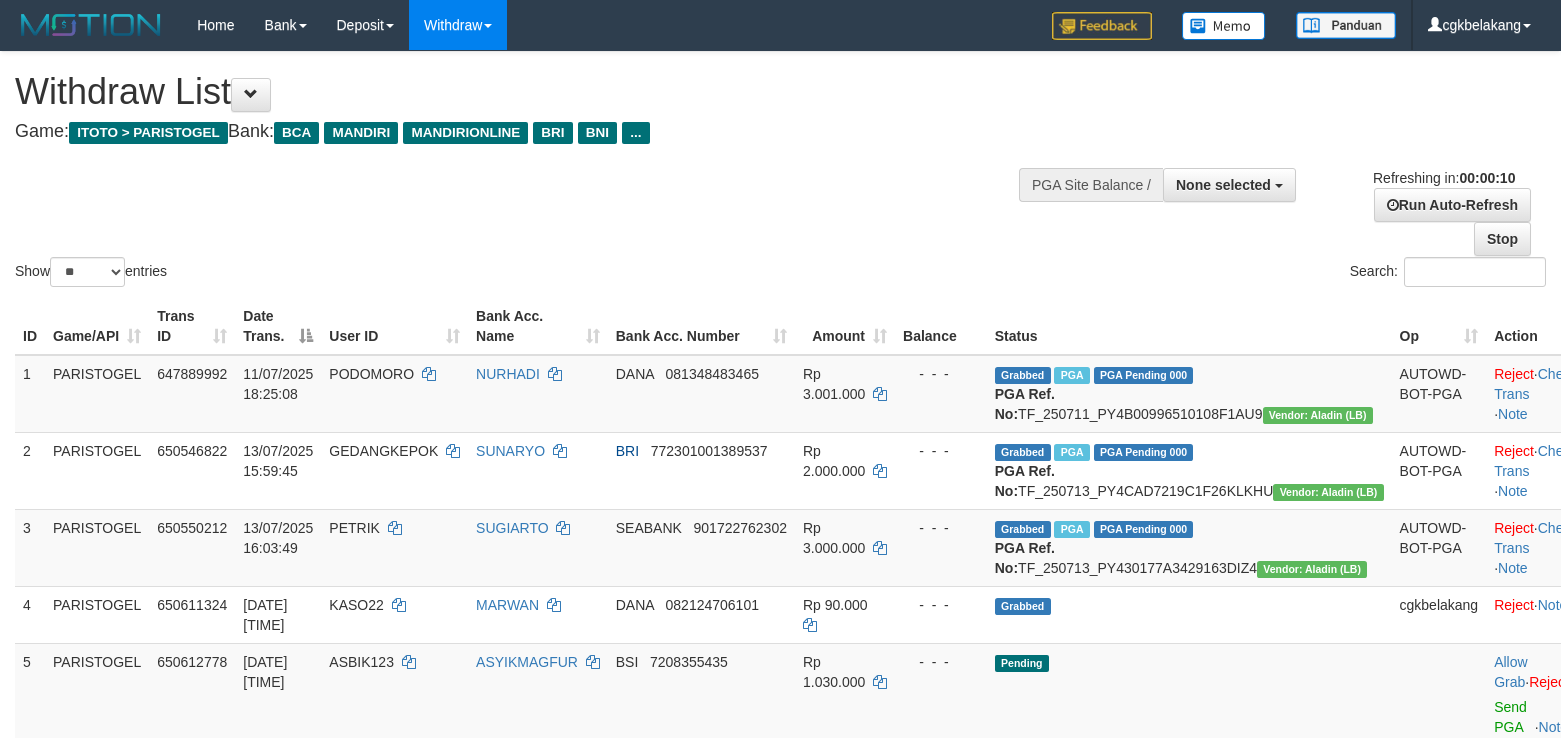 select 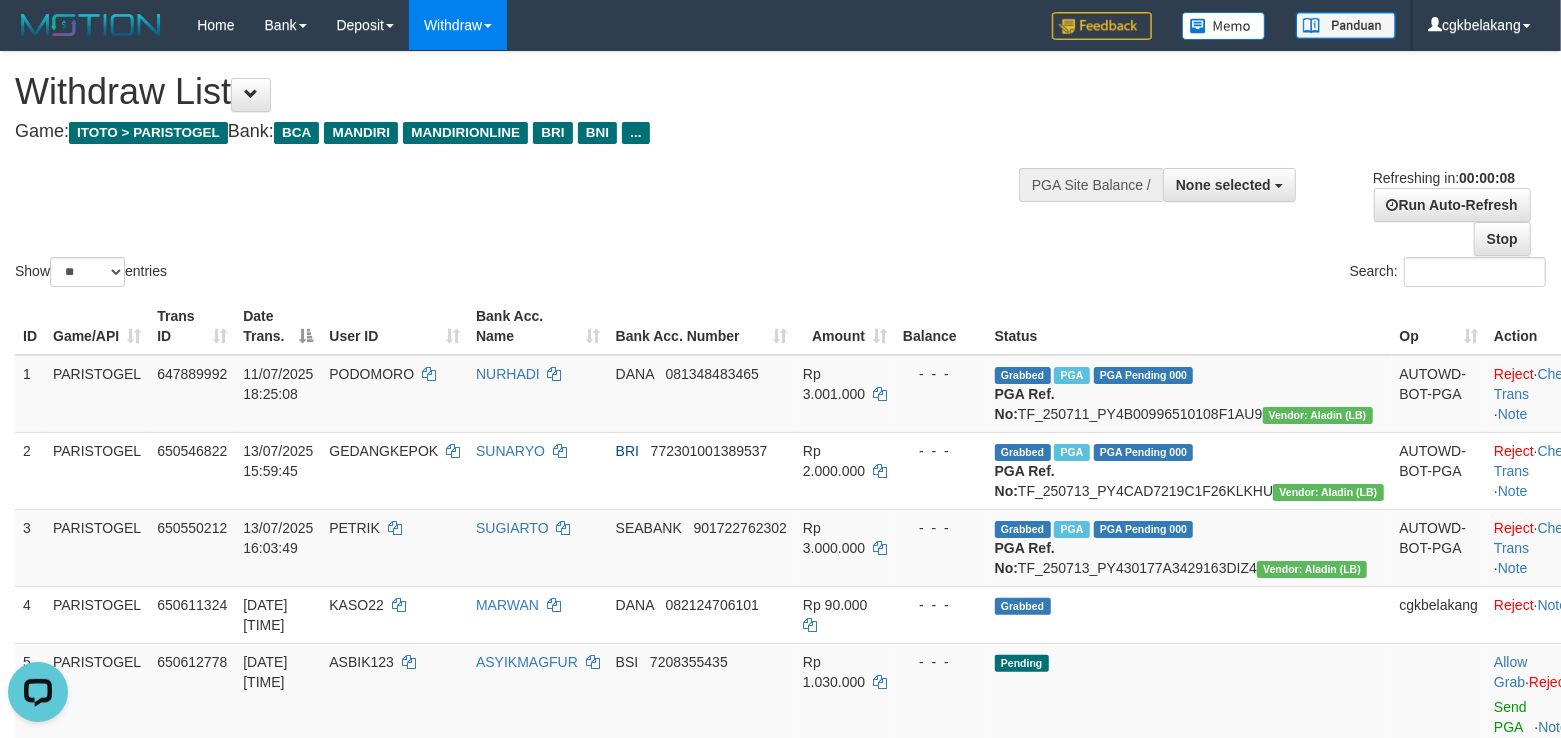 scroll, scrollTop: 0, scrollLeft: 0, axis: both 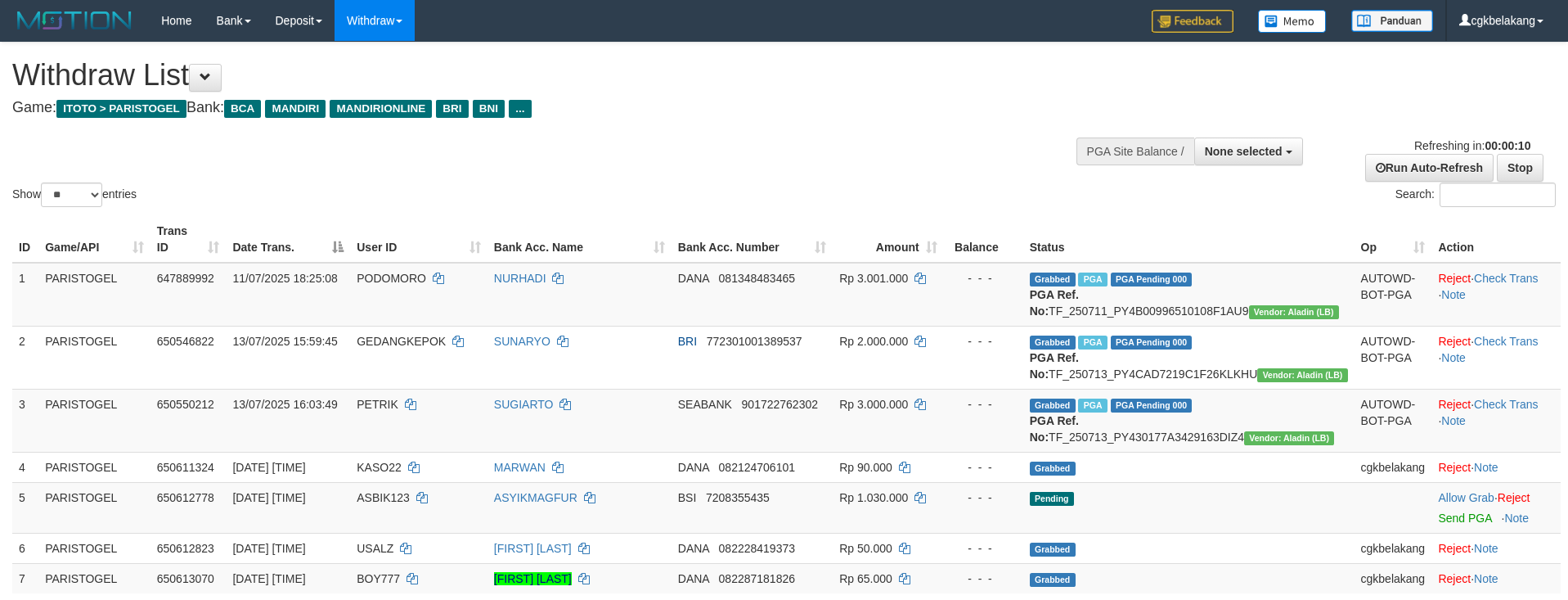 select 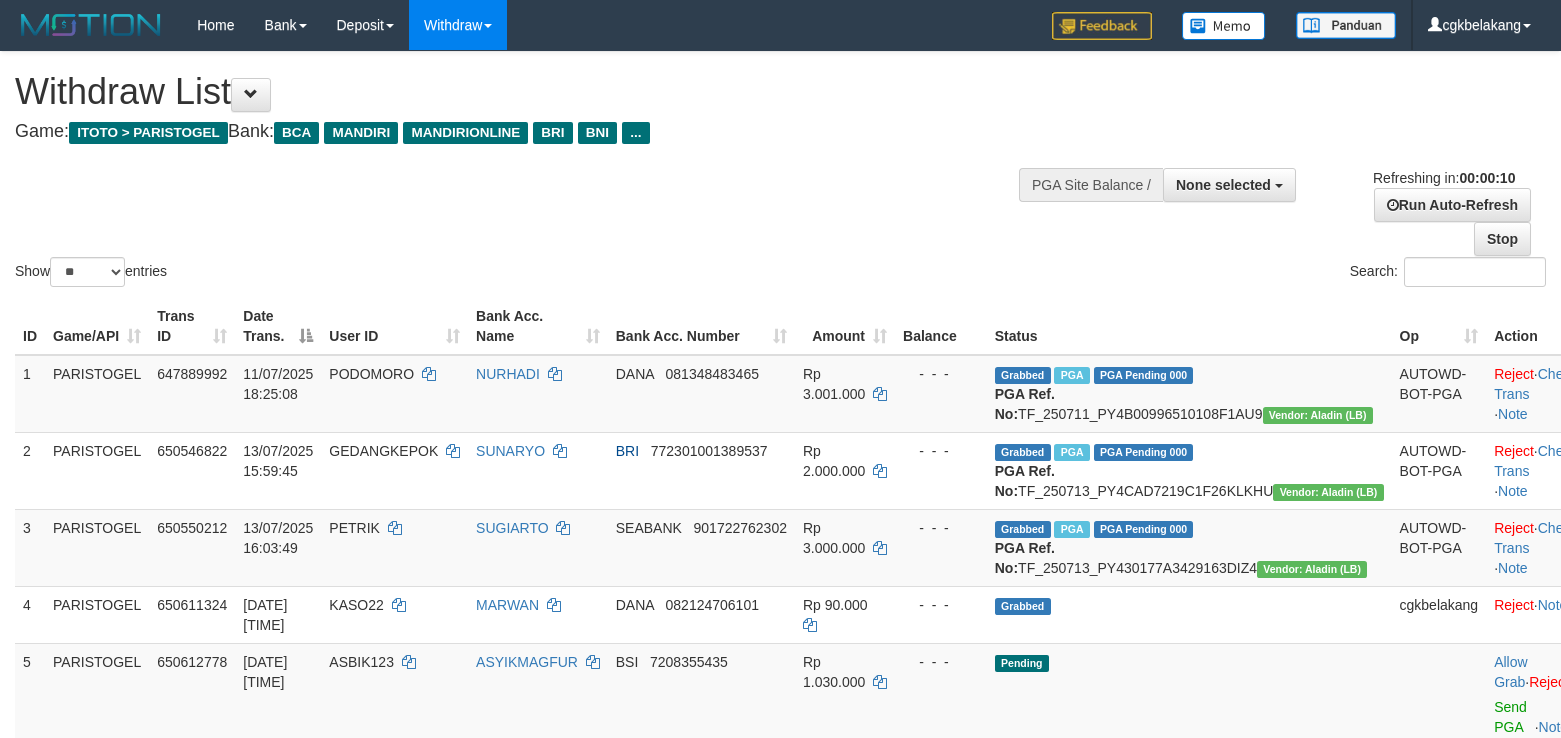 select 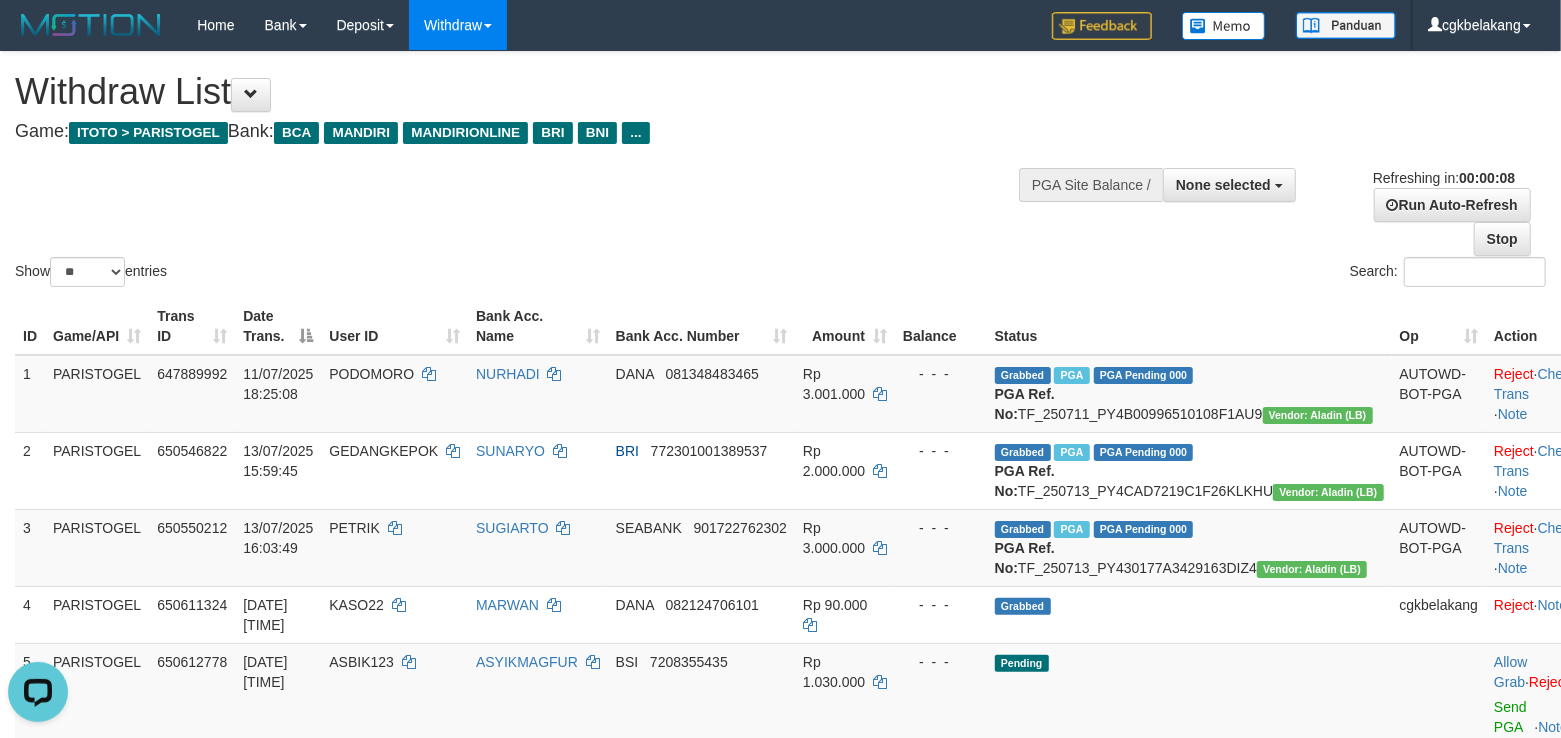 scroll, scrollTop: 0, scrollLeft: 0, axis: both 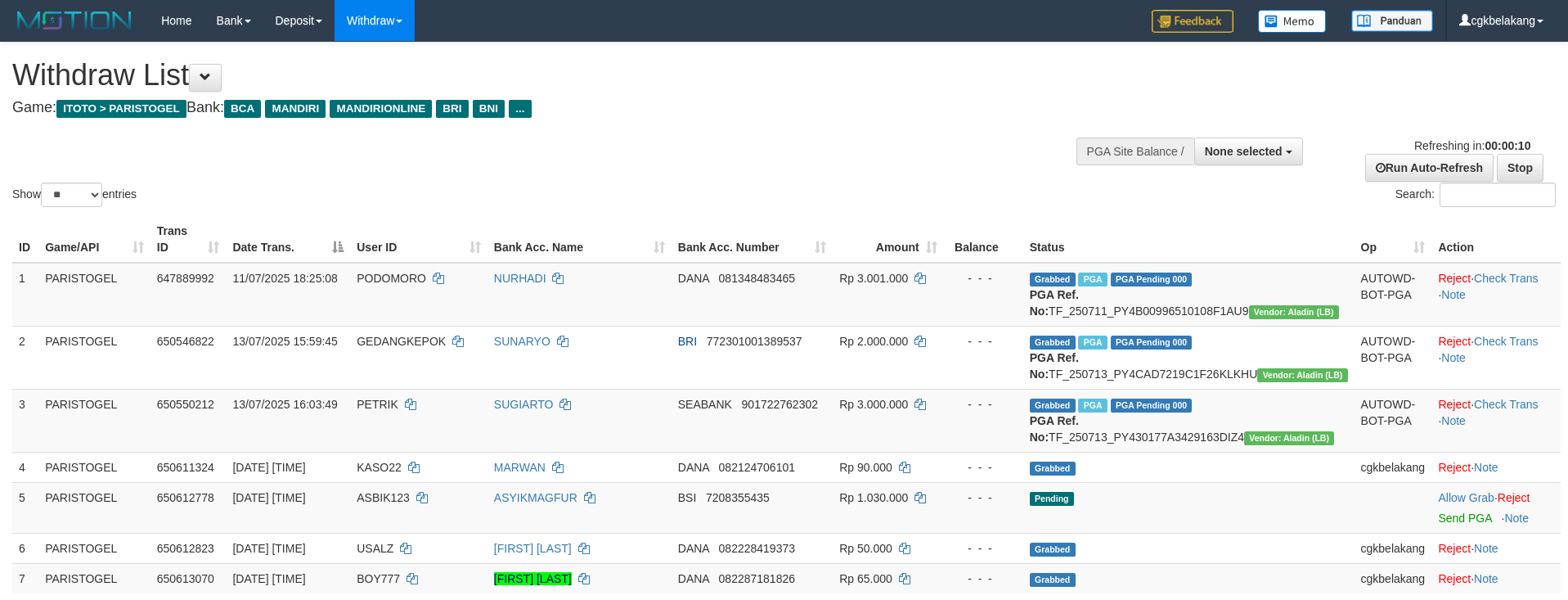 select 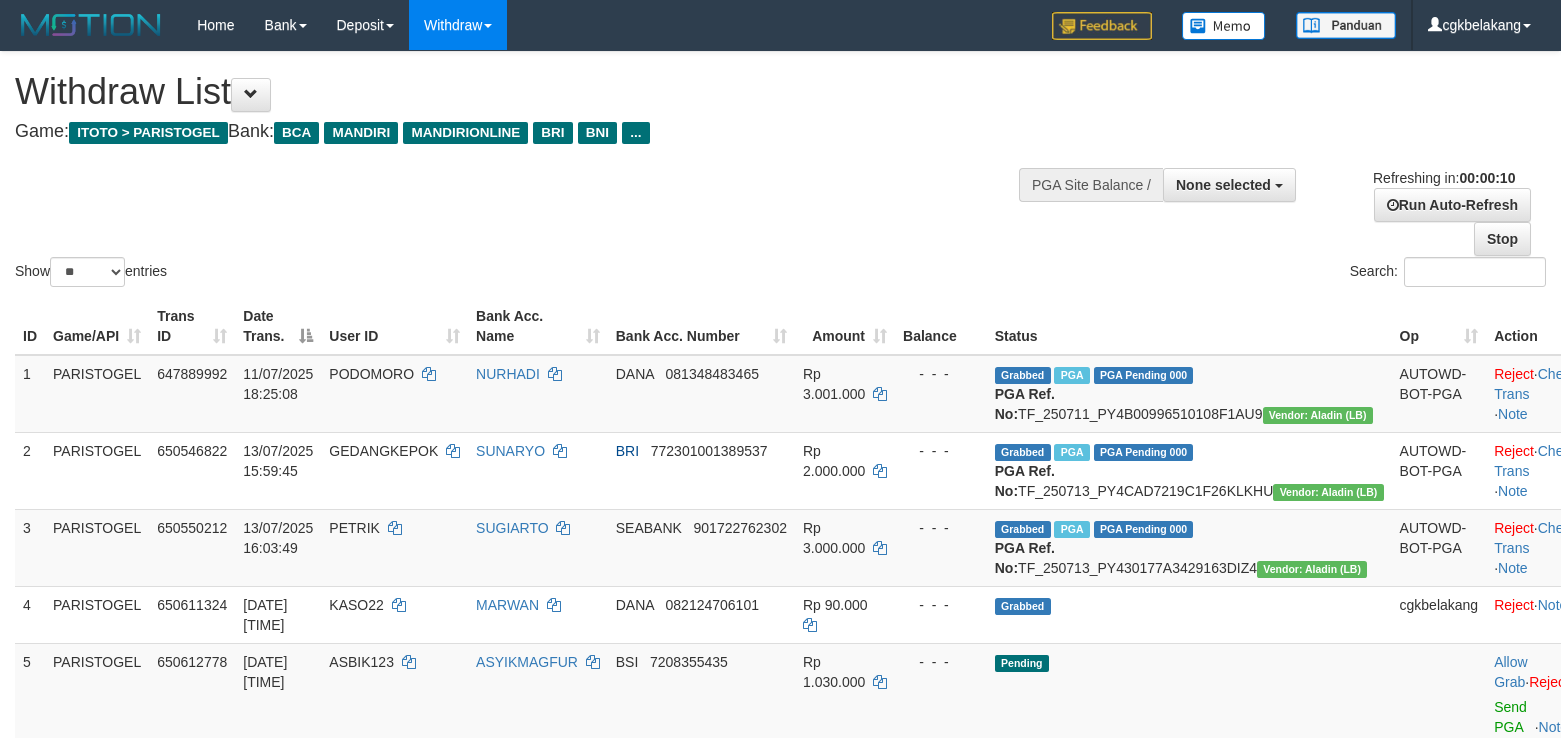 select 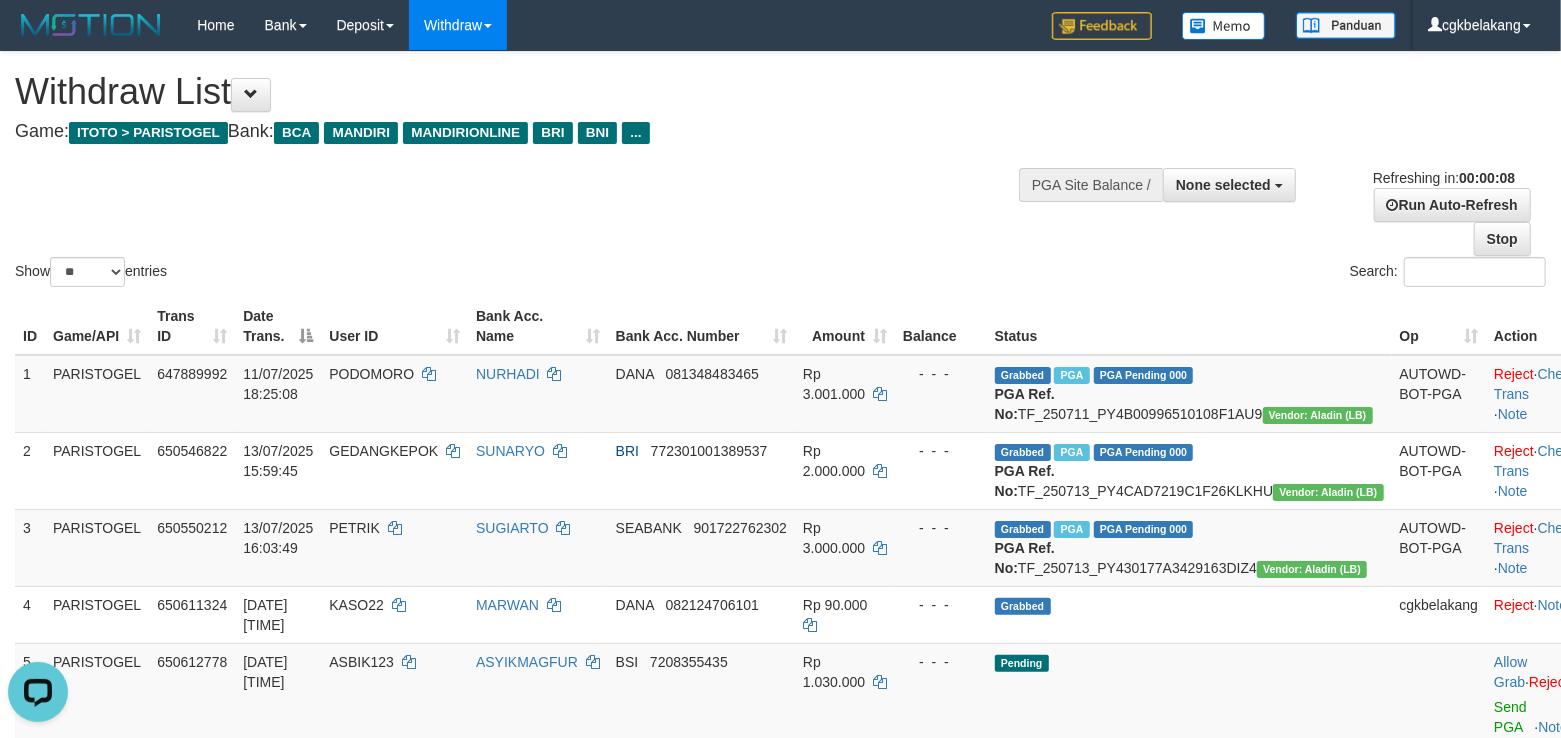 scroll, scrollTop: 0, scrollLeft: 0, axis: both 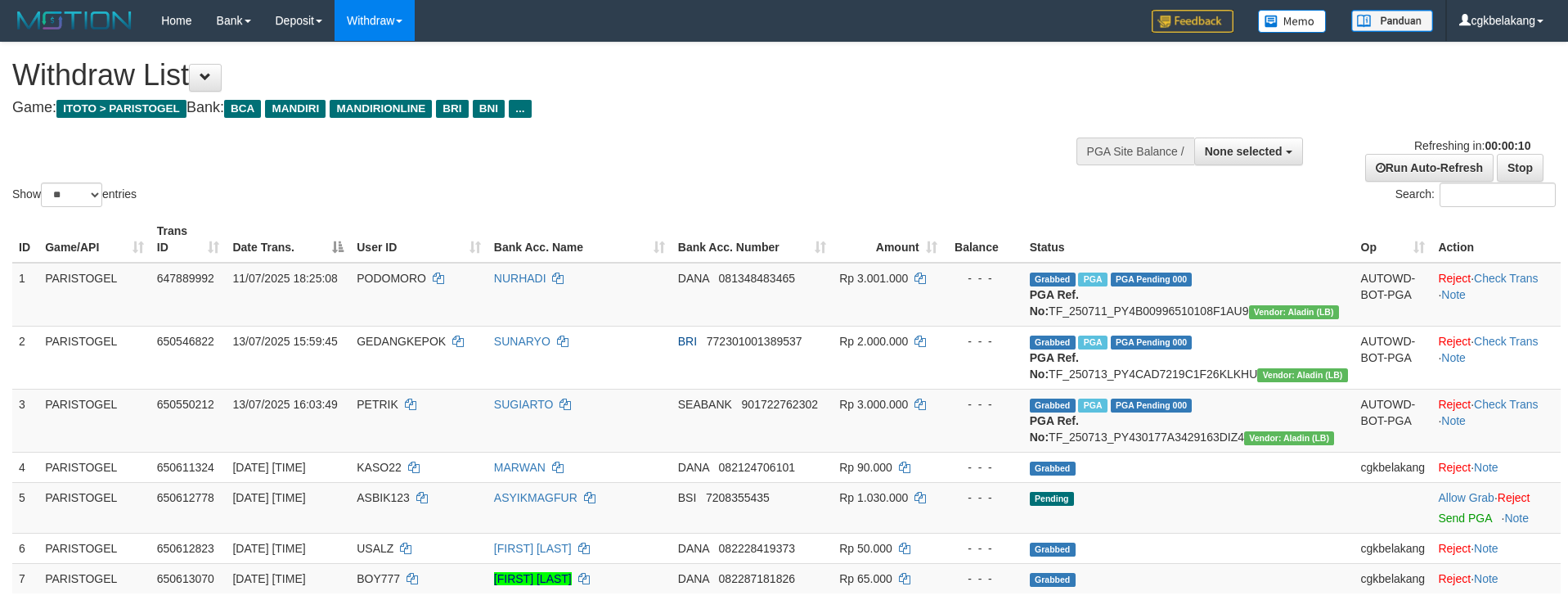 select 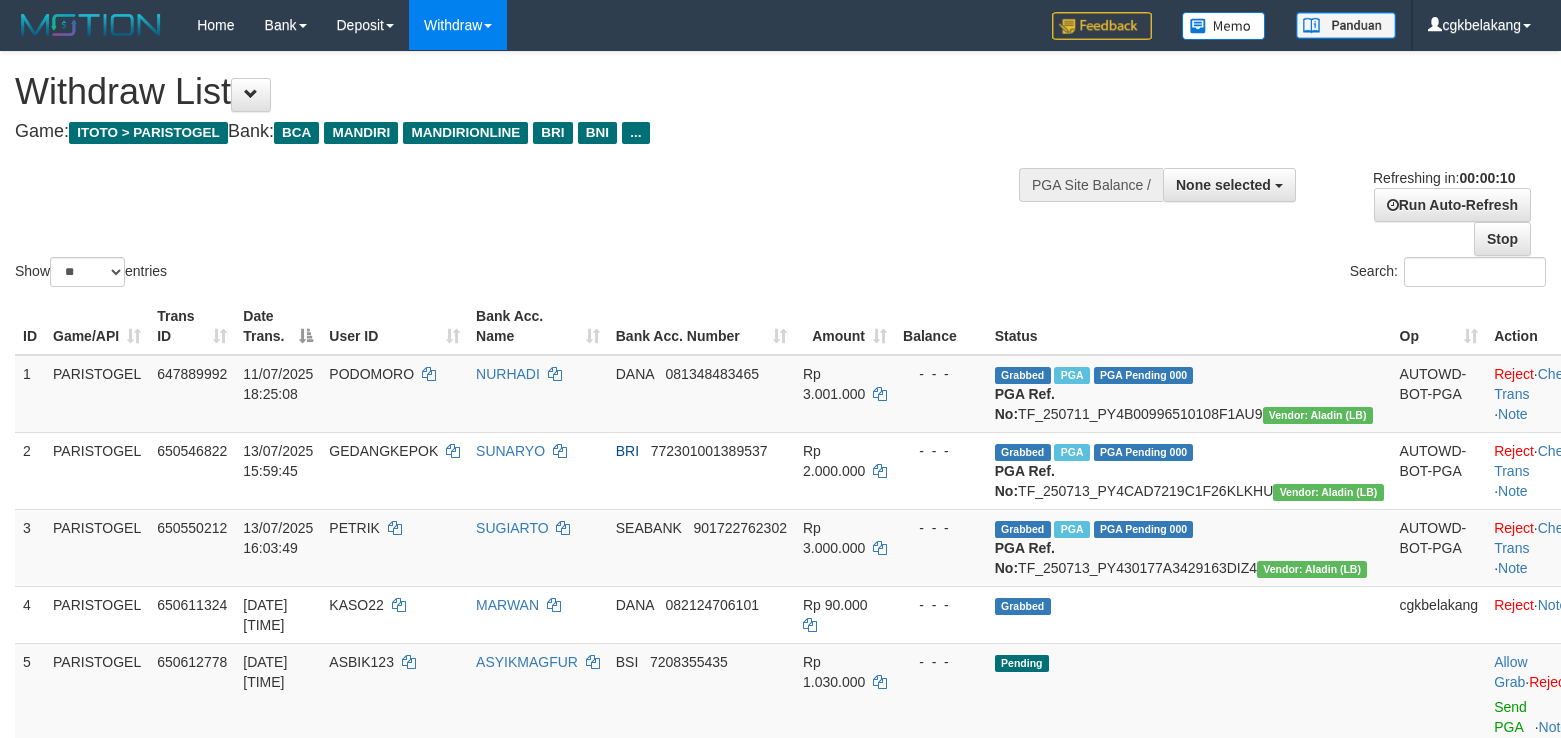 select 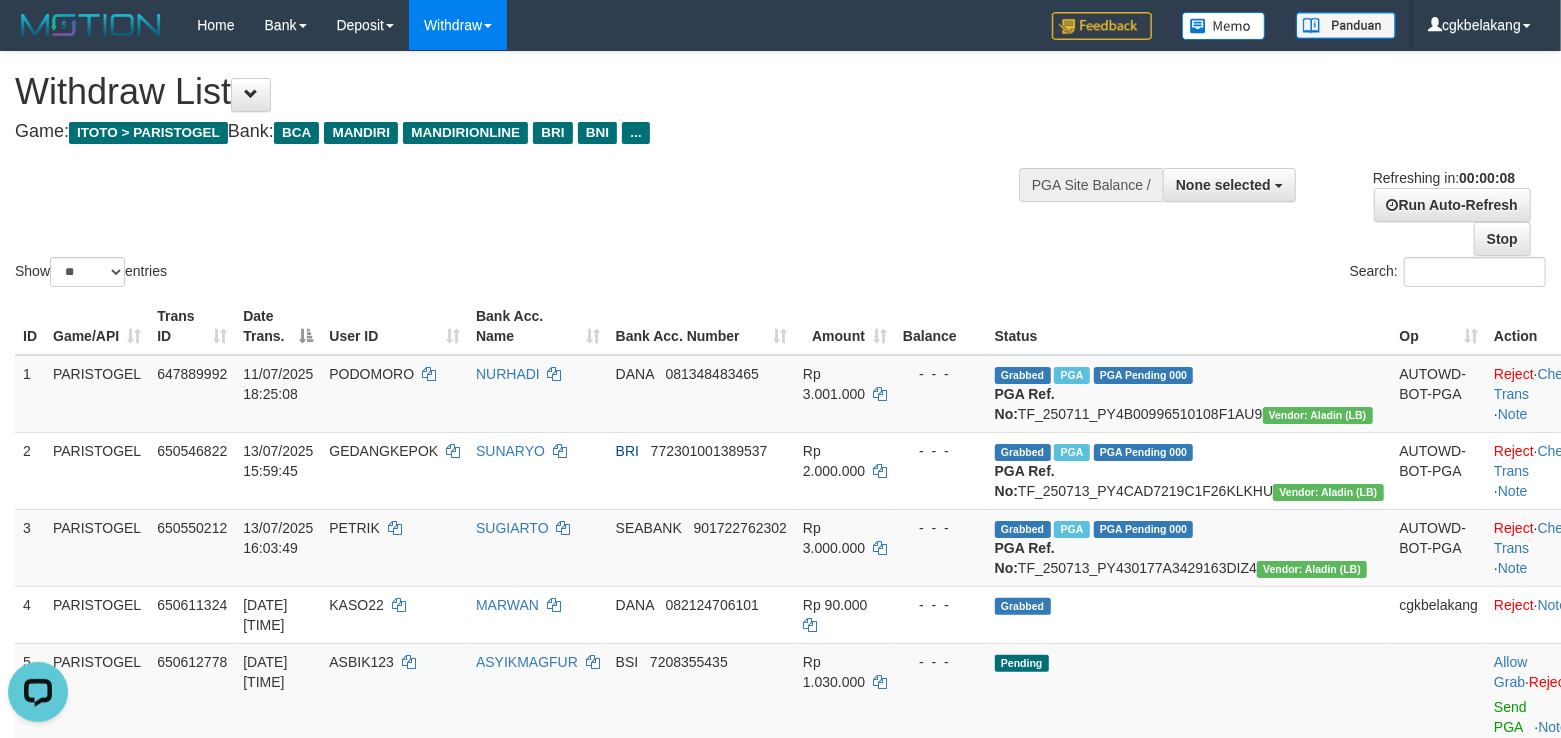 scroll, scrollTop: 0, scrollLeft: 0, axis: both 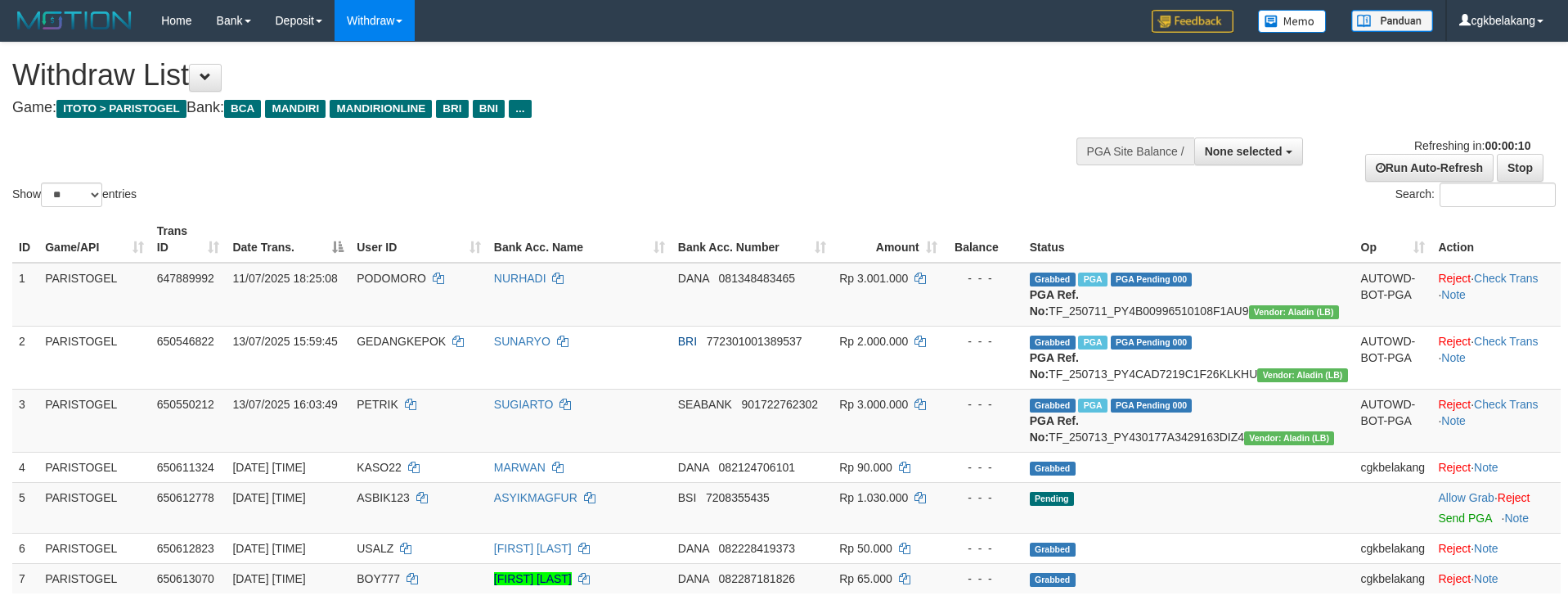 select 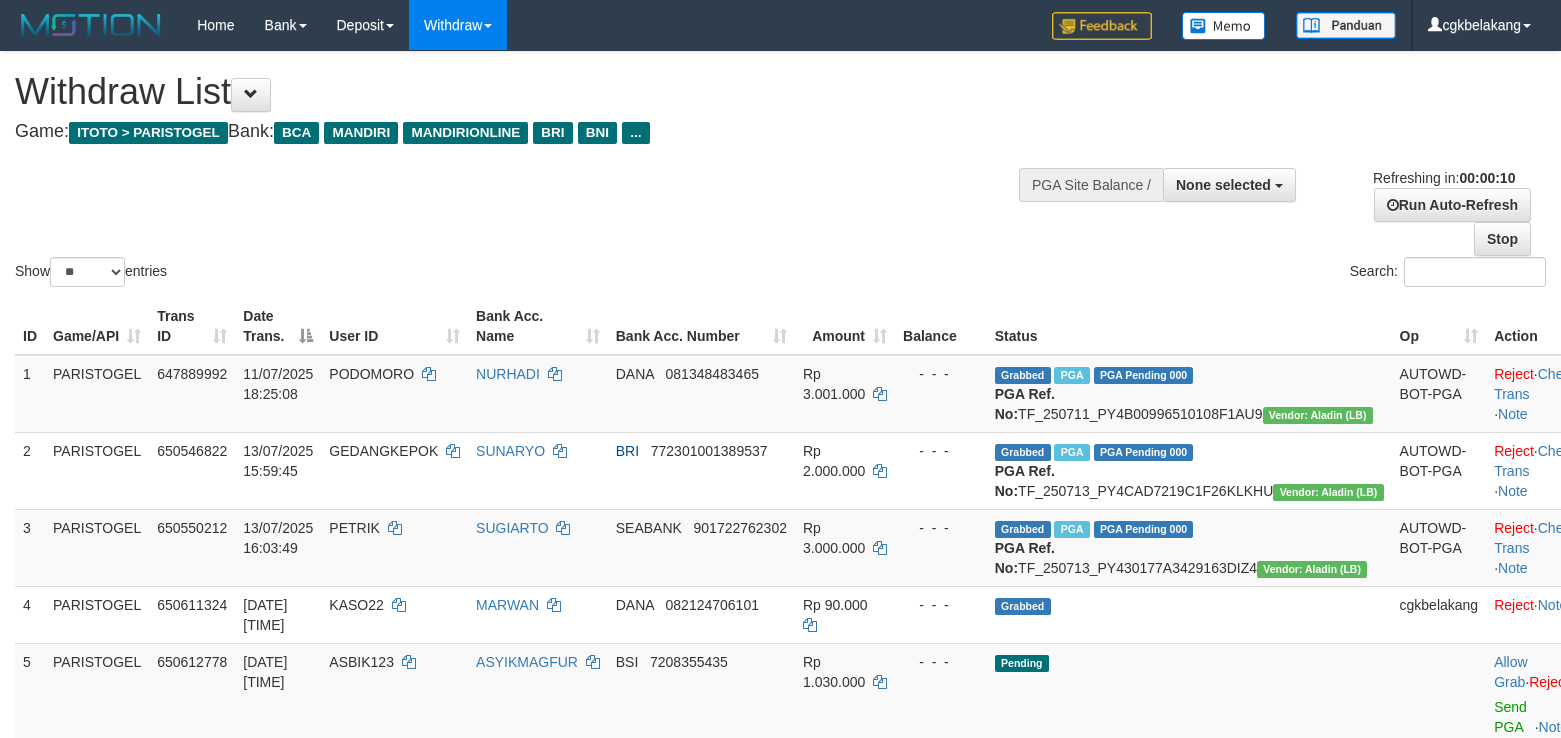 select 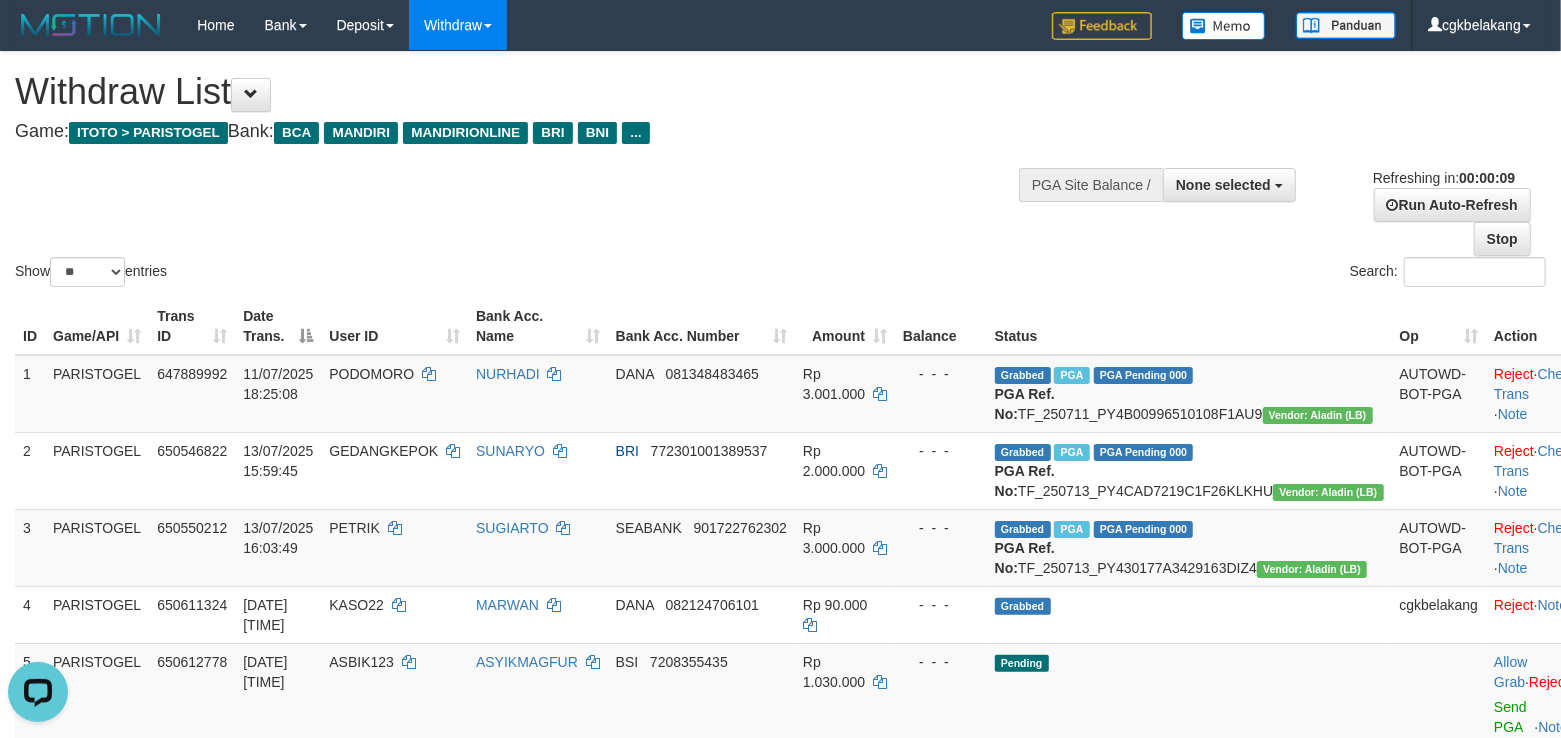 scroll, scrollTop: 0, scrollLeft: 0, axis: both 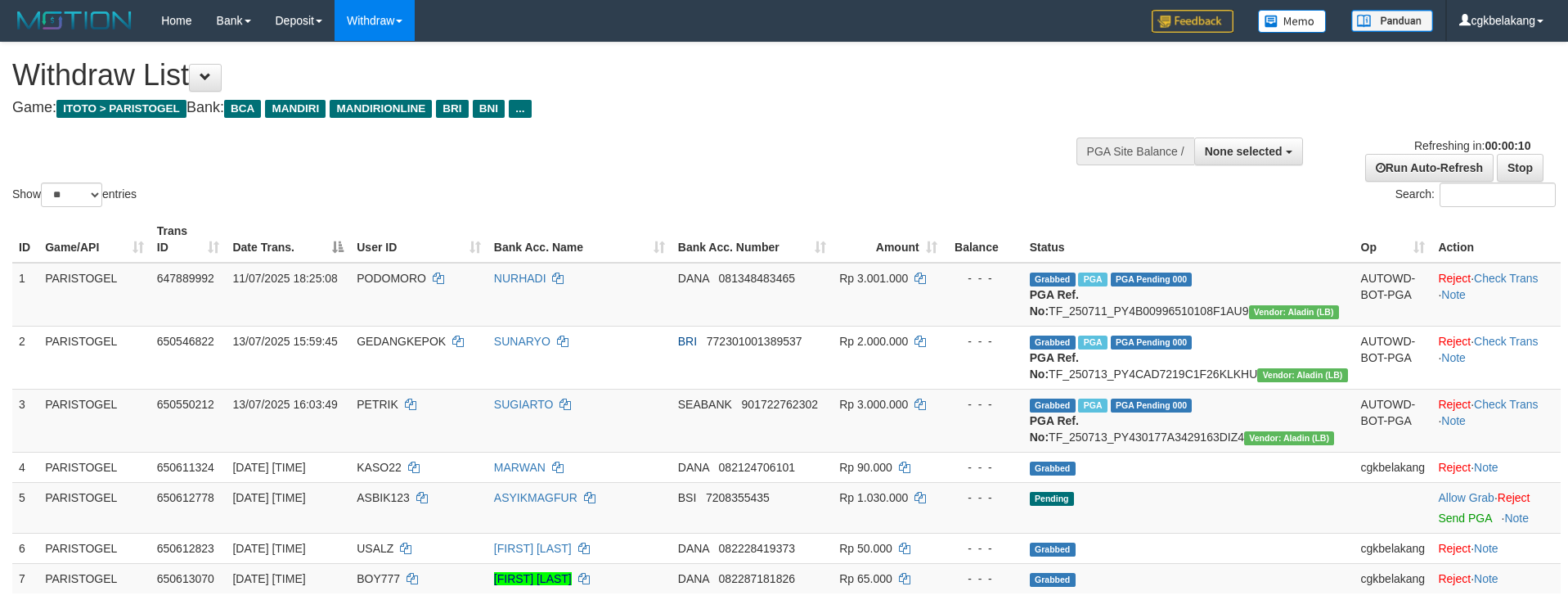 select 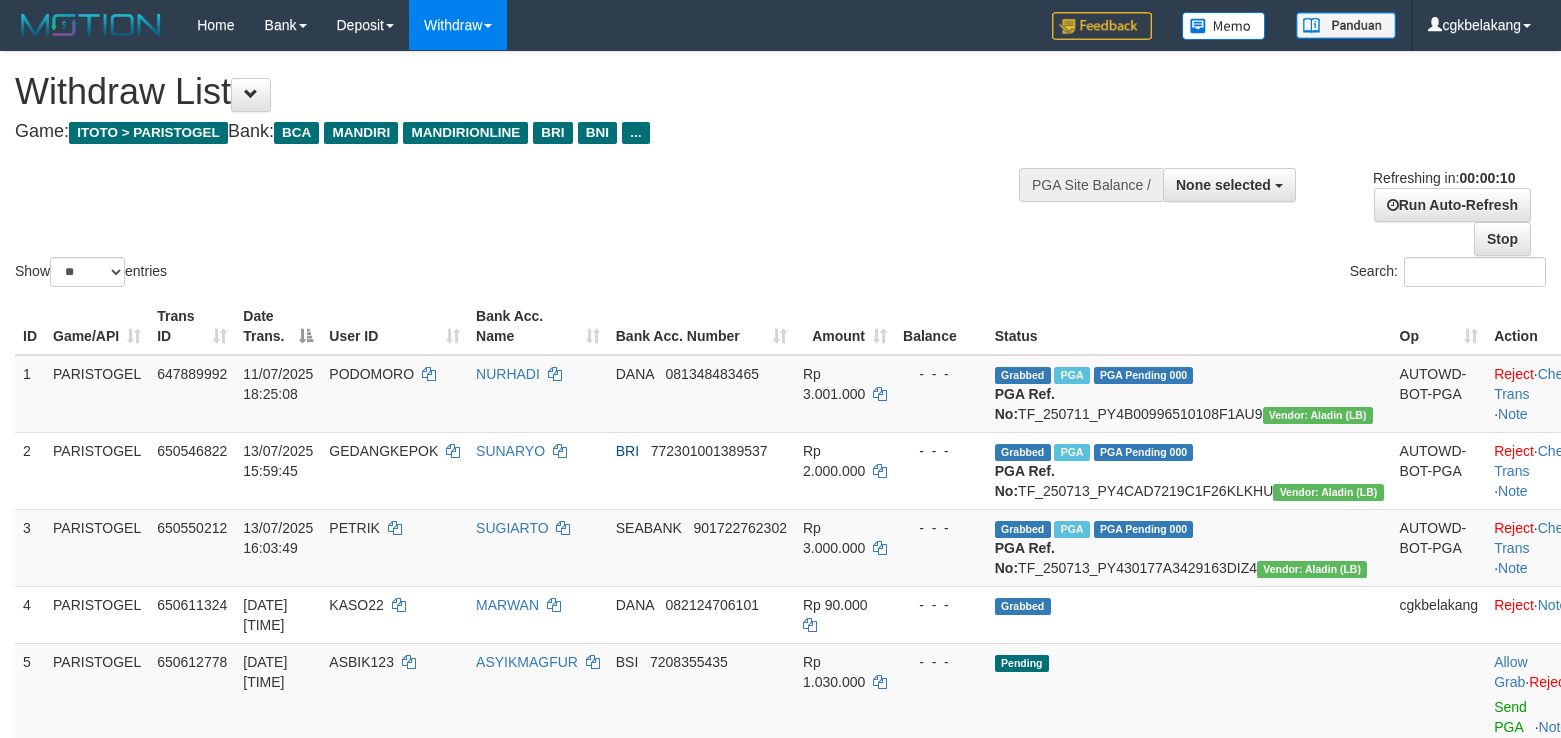 select 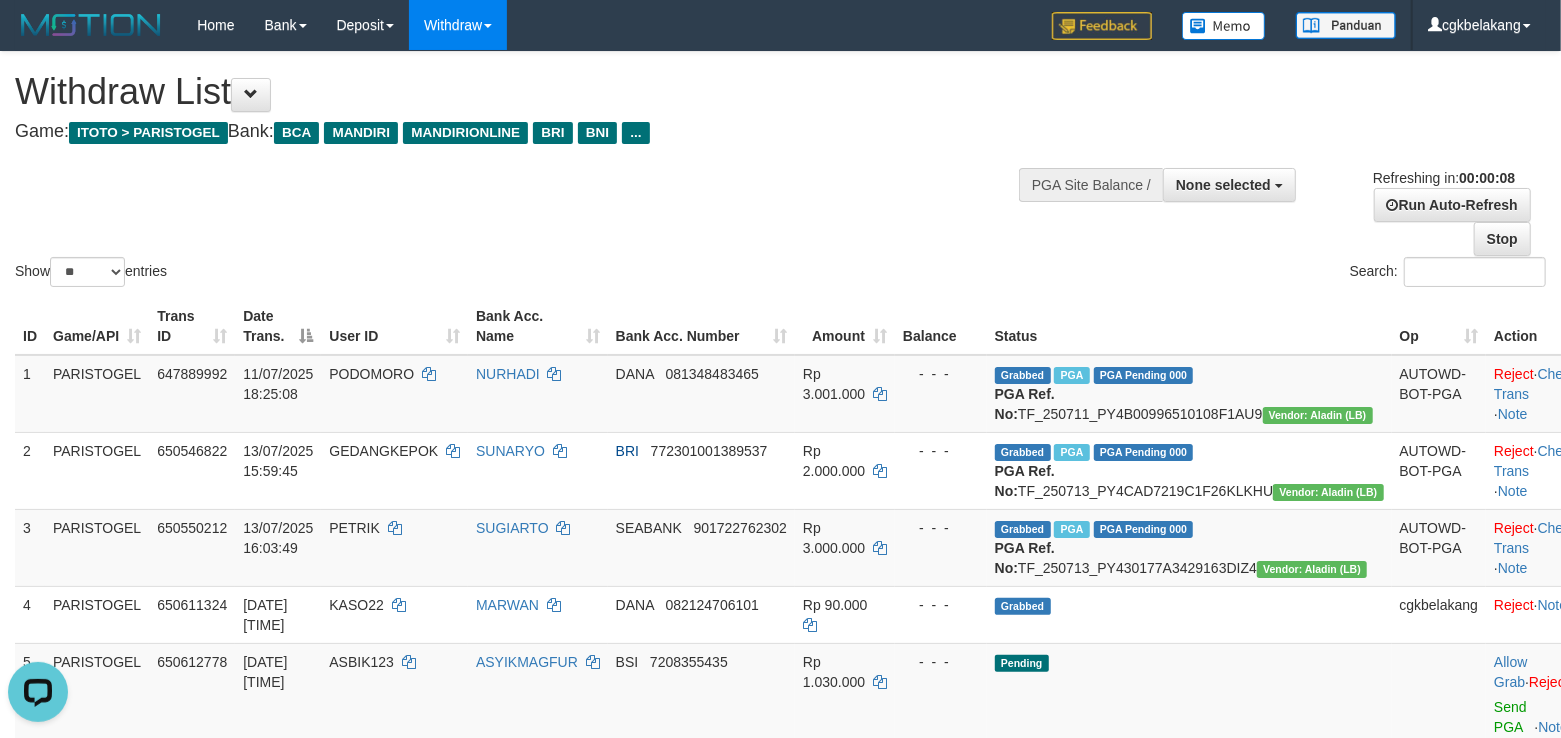 scroll, scrollTop: 0, scrollLeft: 0, axis: both 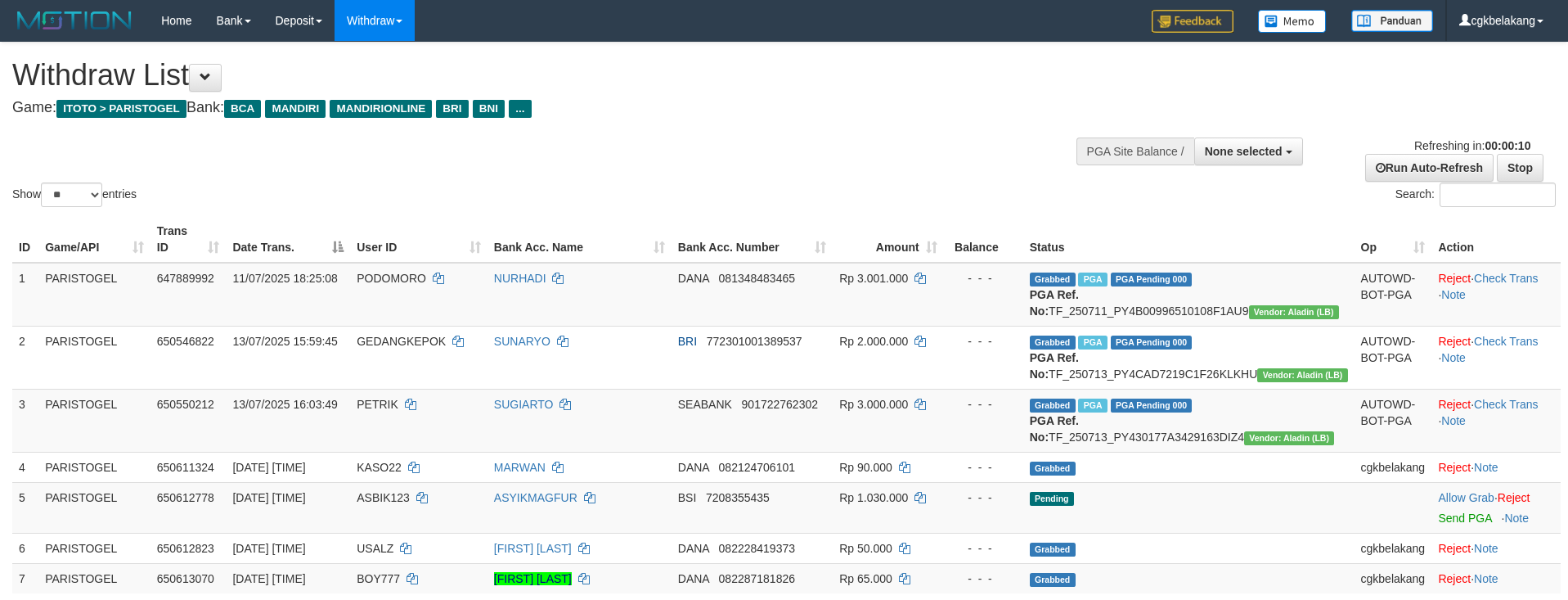 select 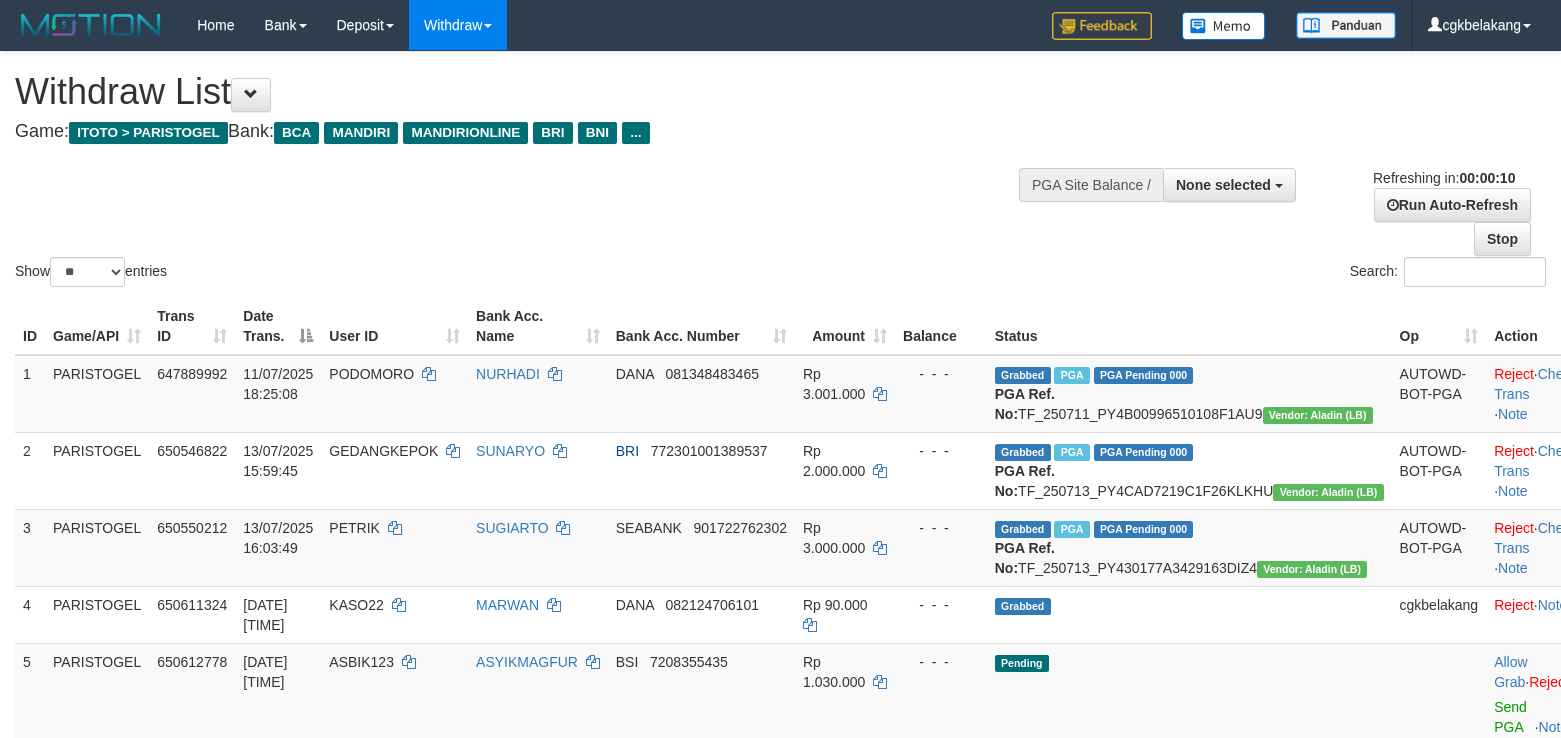 select 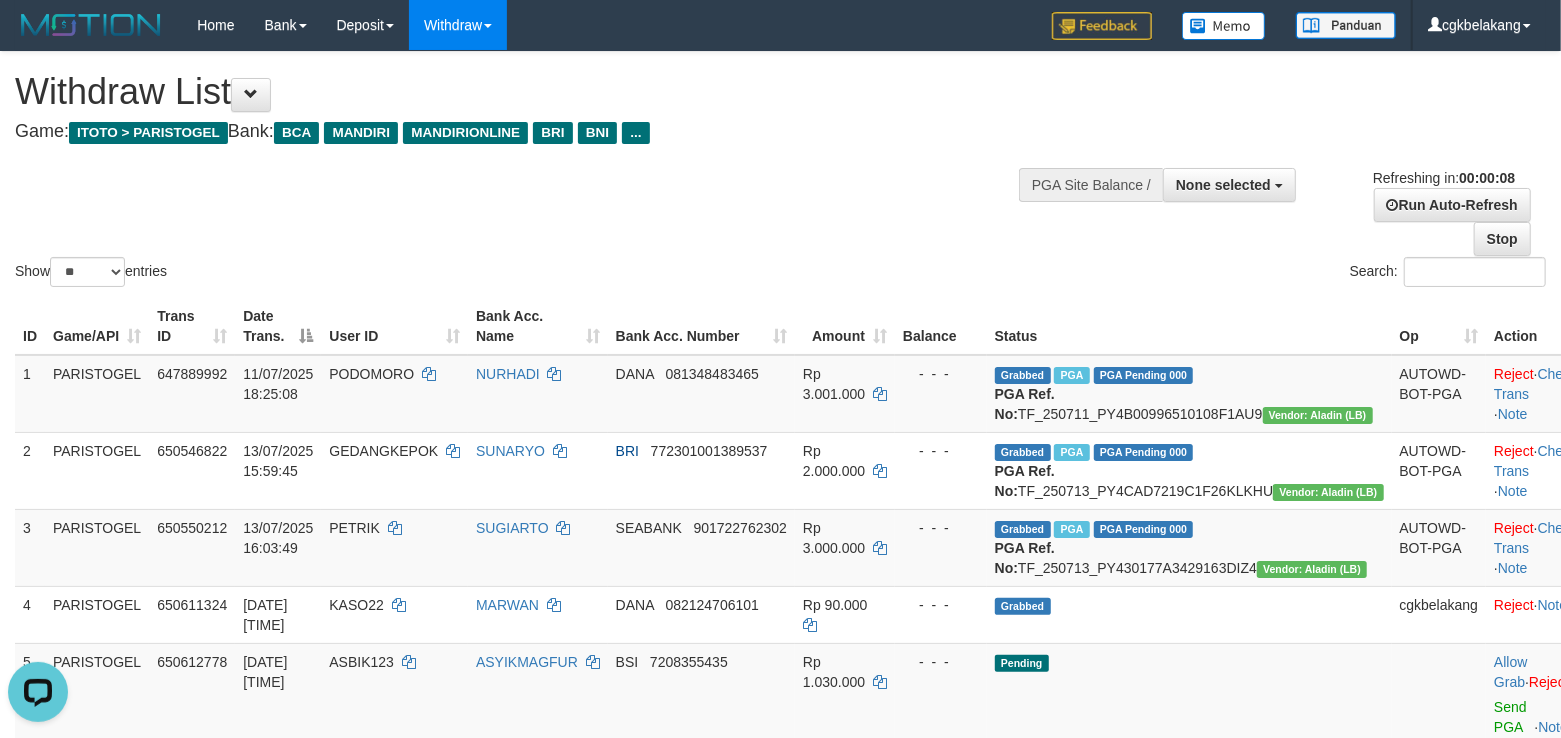 scroll, scrollTop: 0, scrollLeft: 0, axis: both 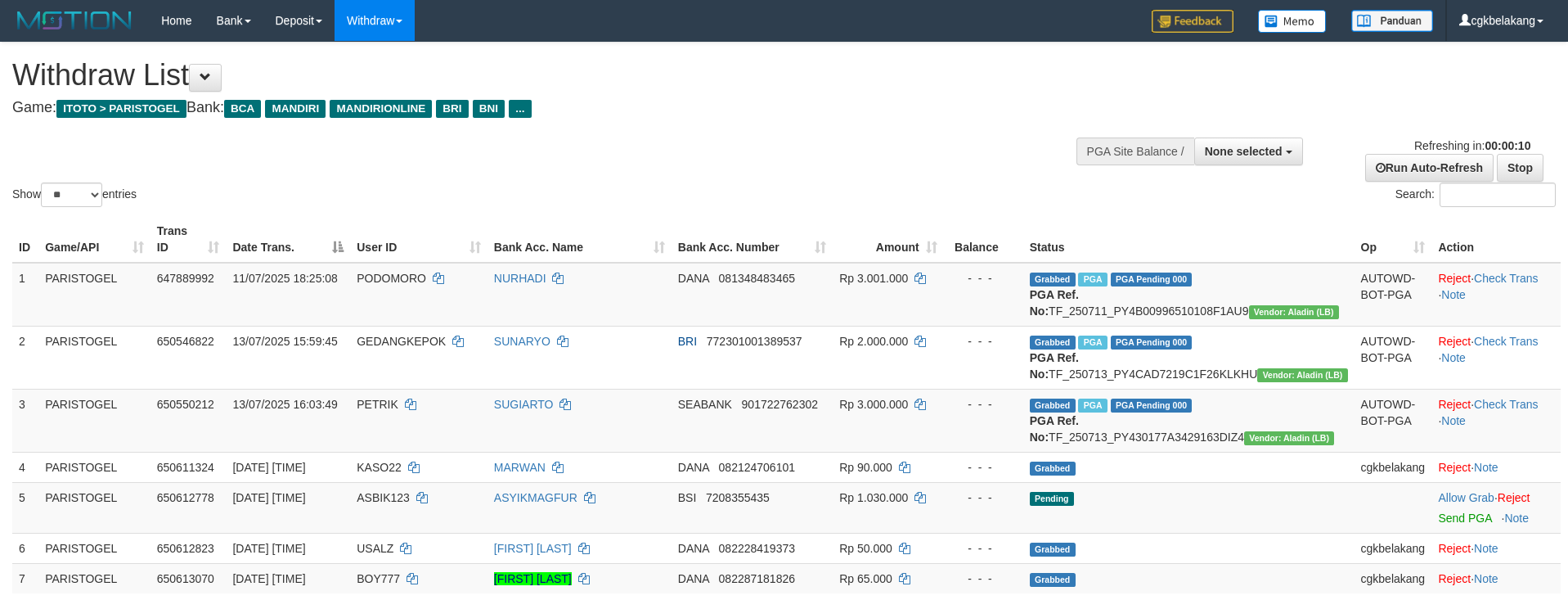 select 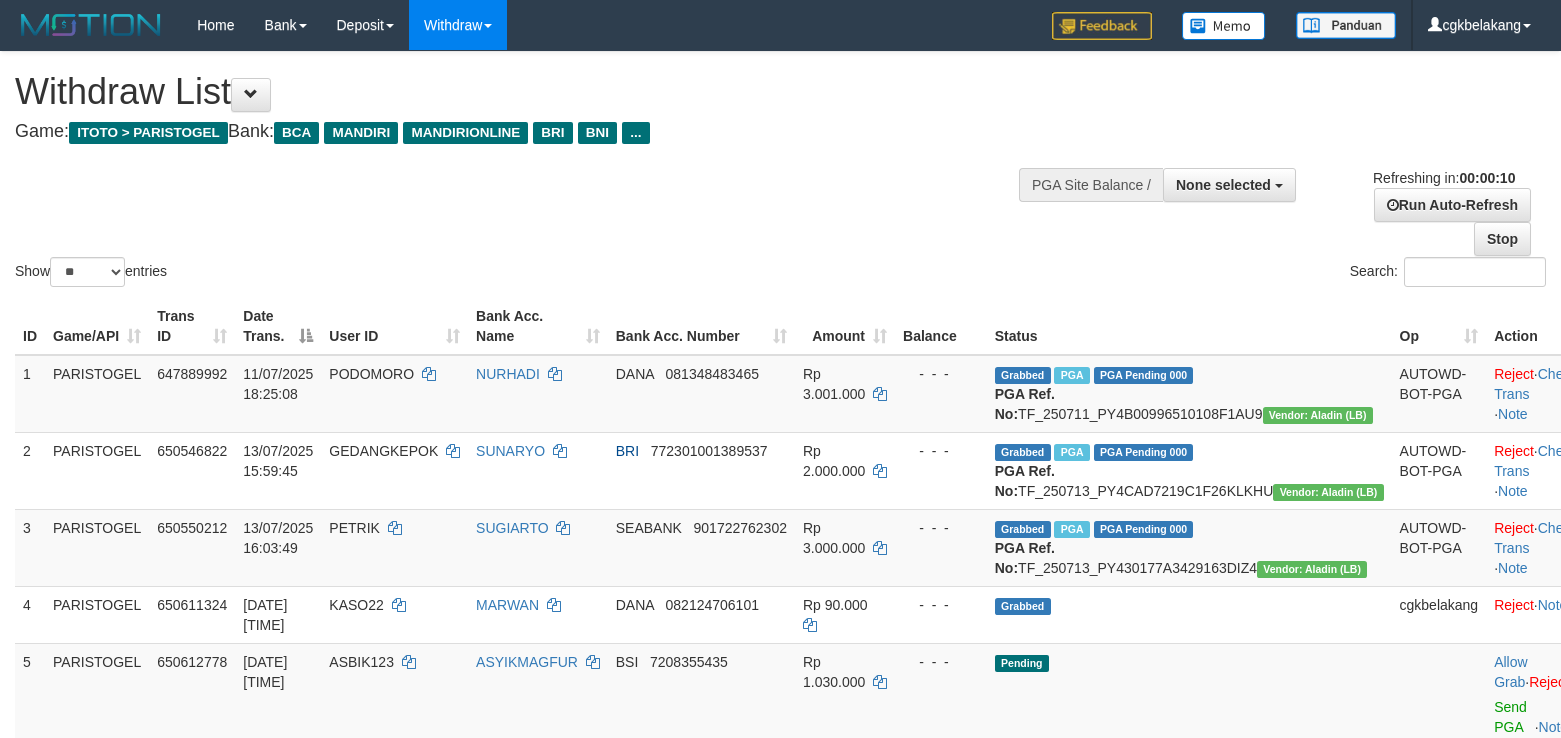 select 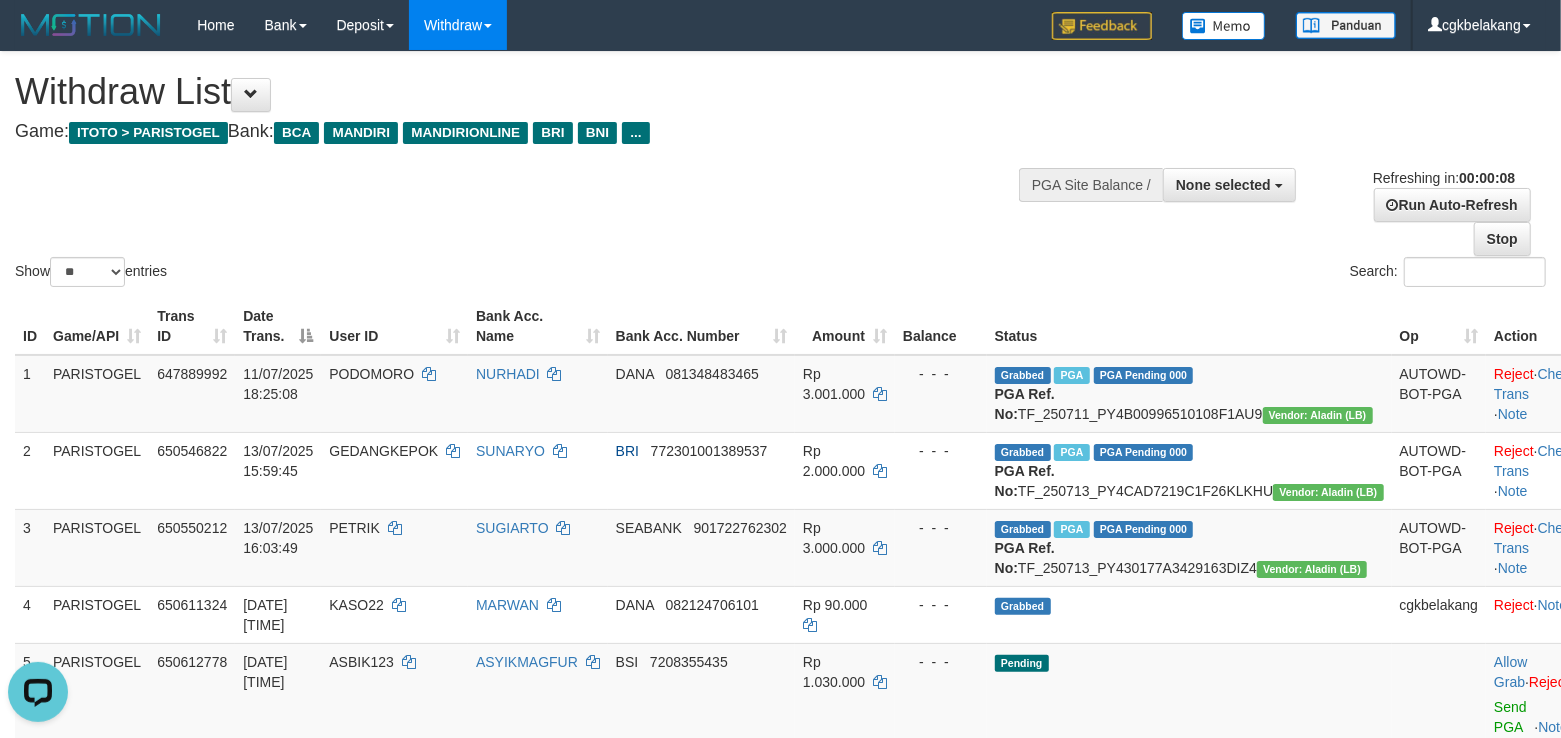 scroll, scrollTop: 0, scrollLeft: 0, axis: both 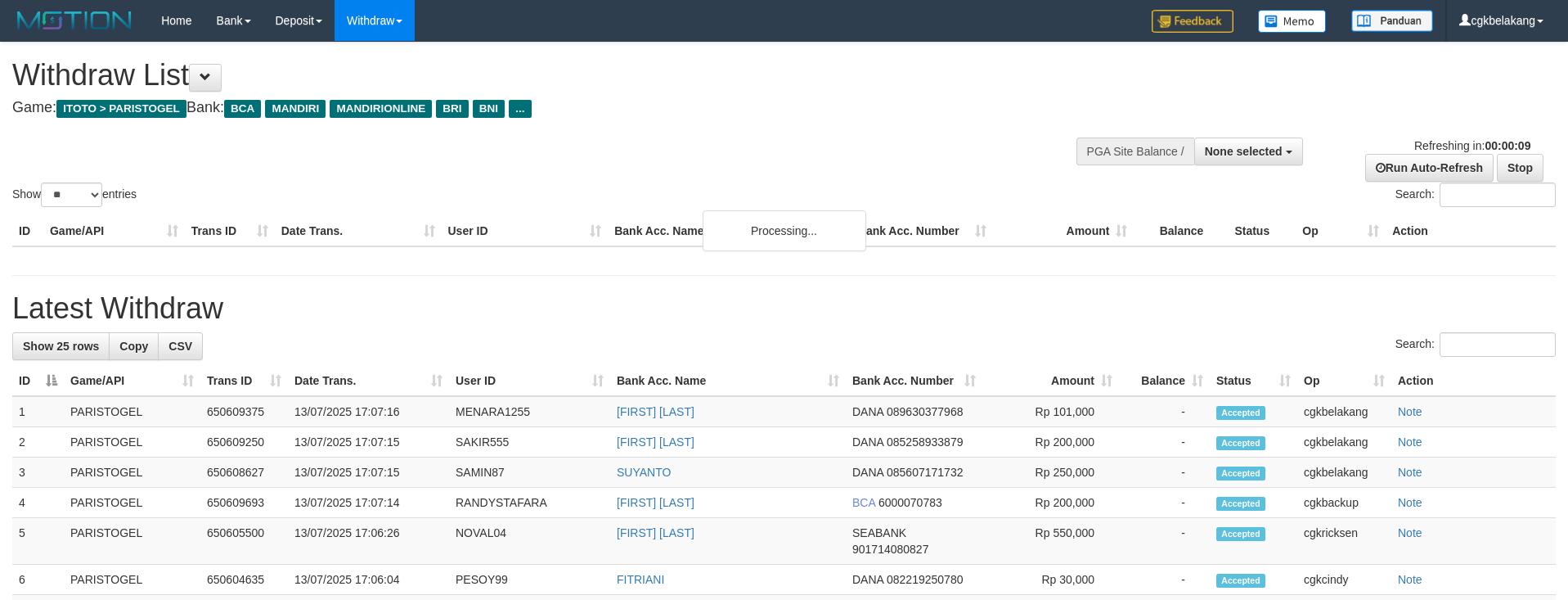 select 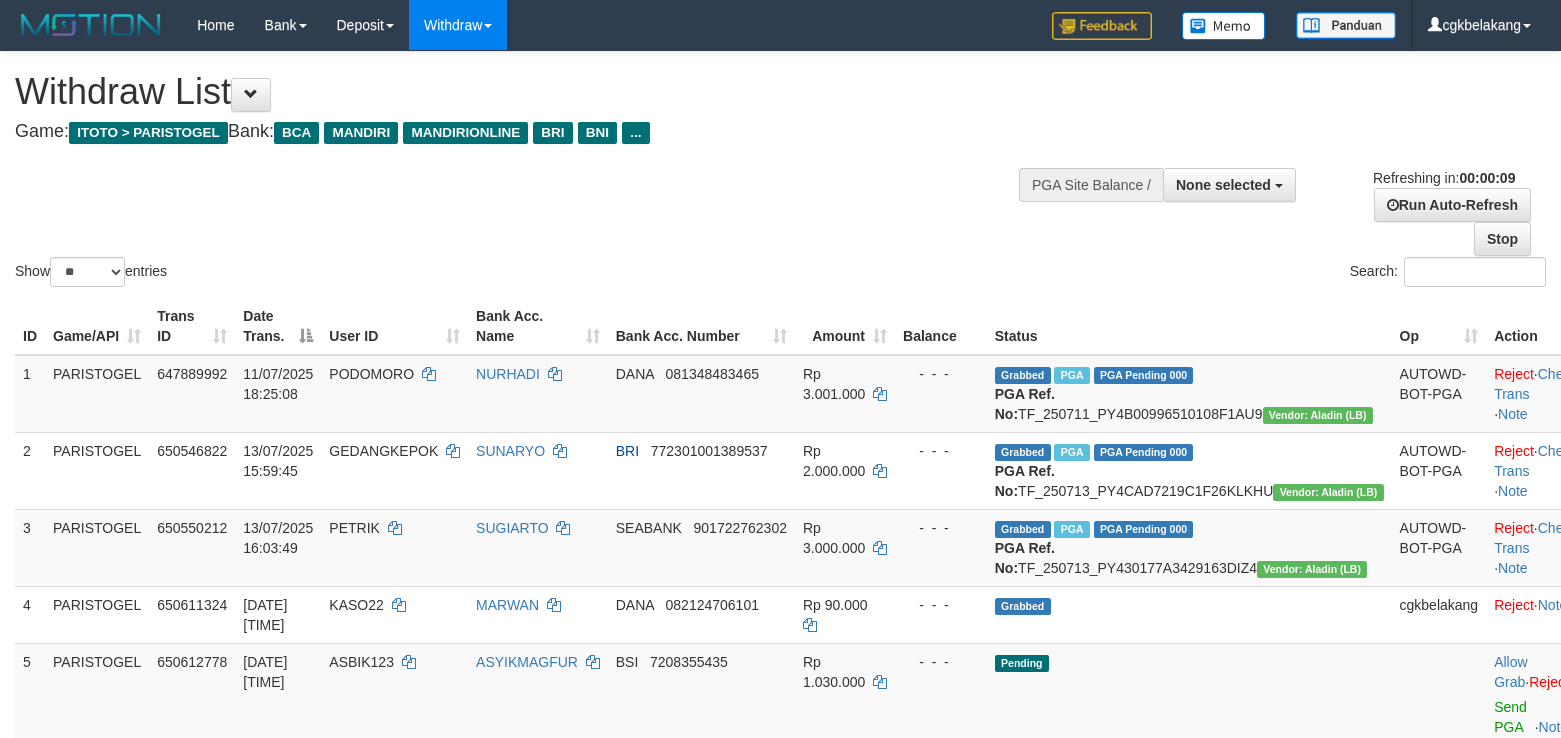 select 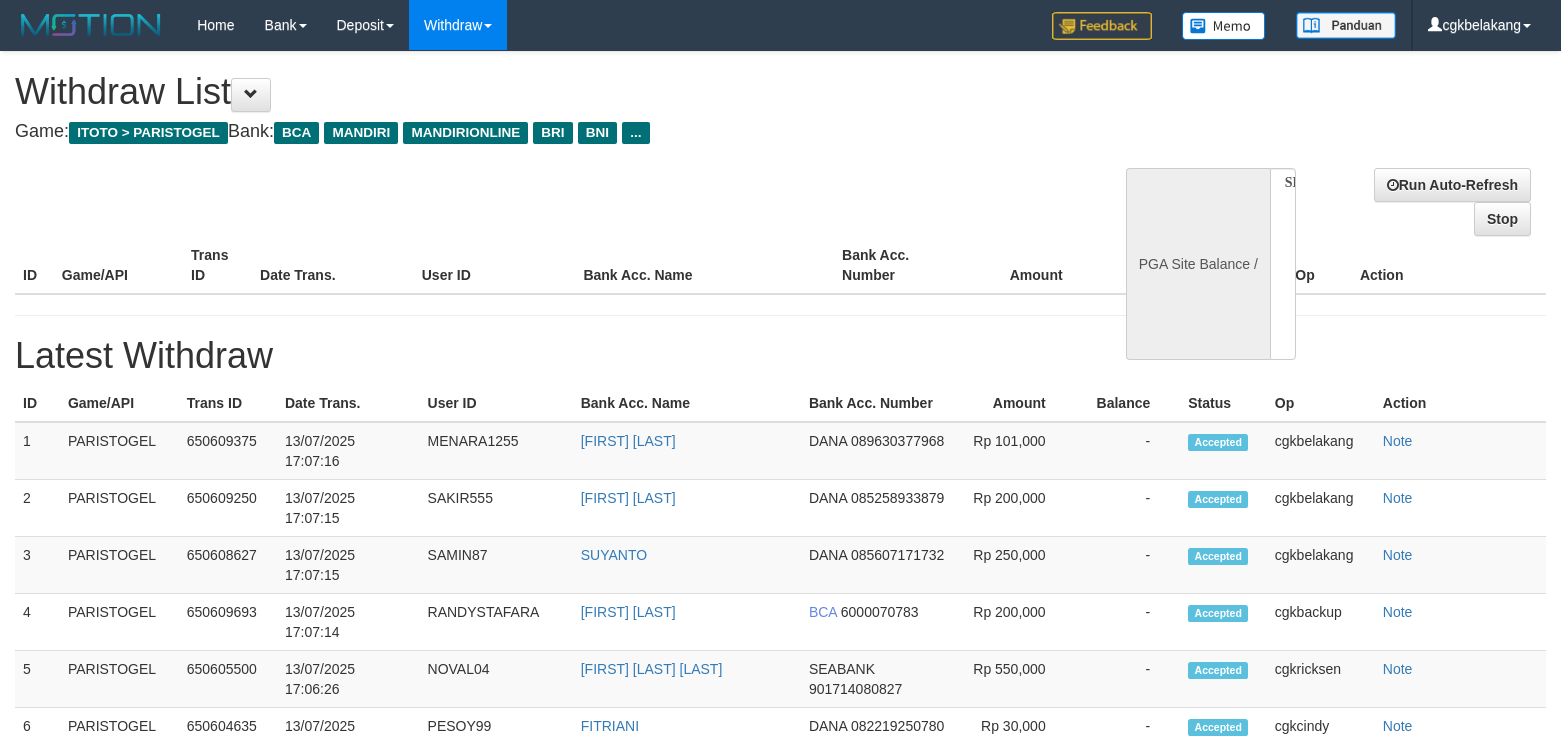 select 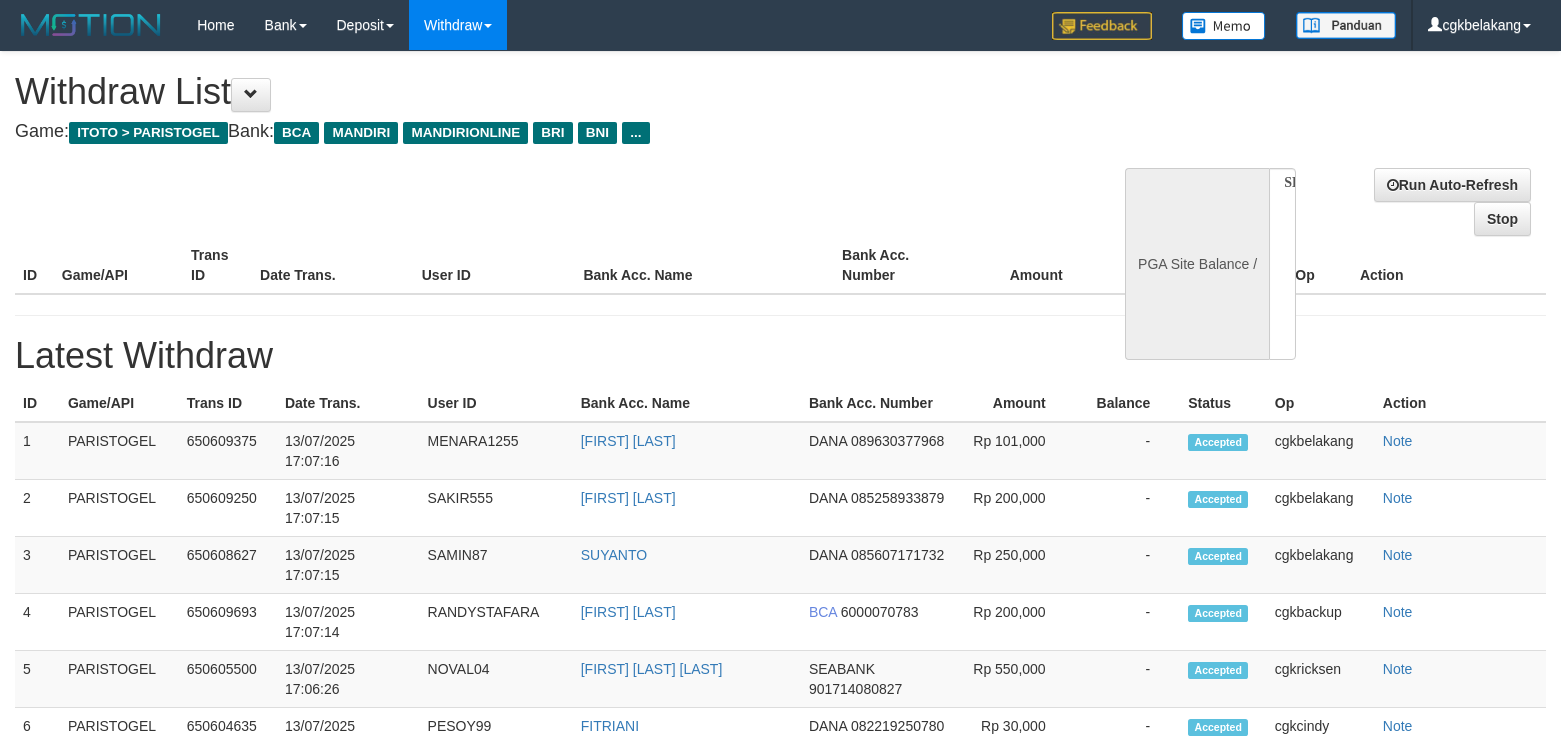 scroll, scrollTop: 0, scrollLeft: 0, axis: both 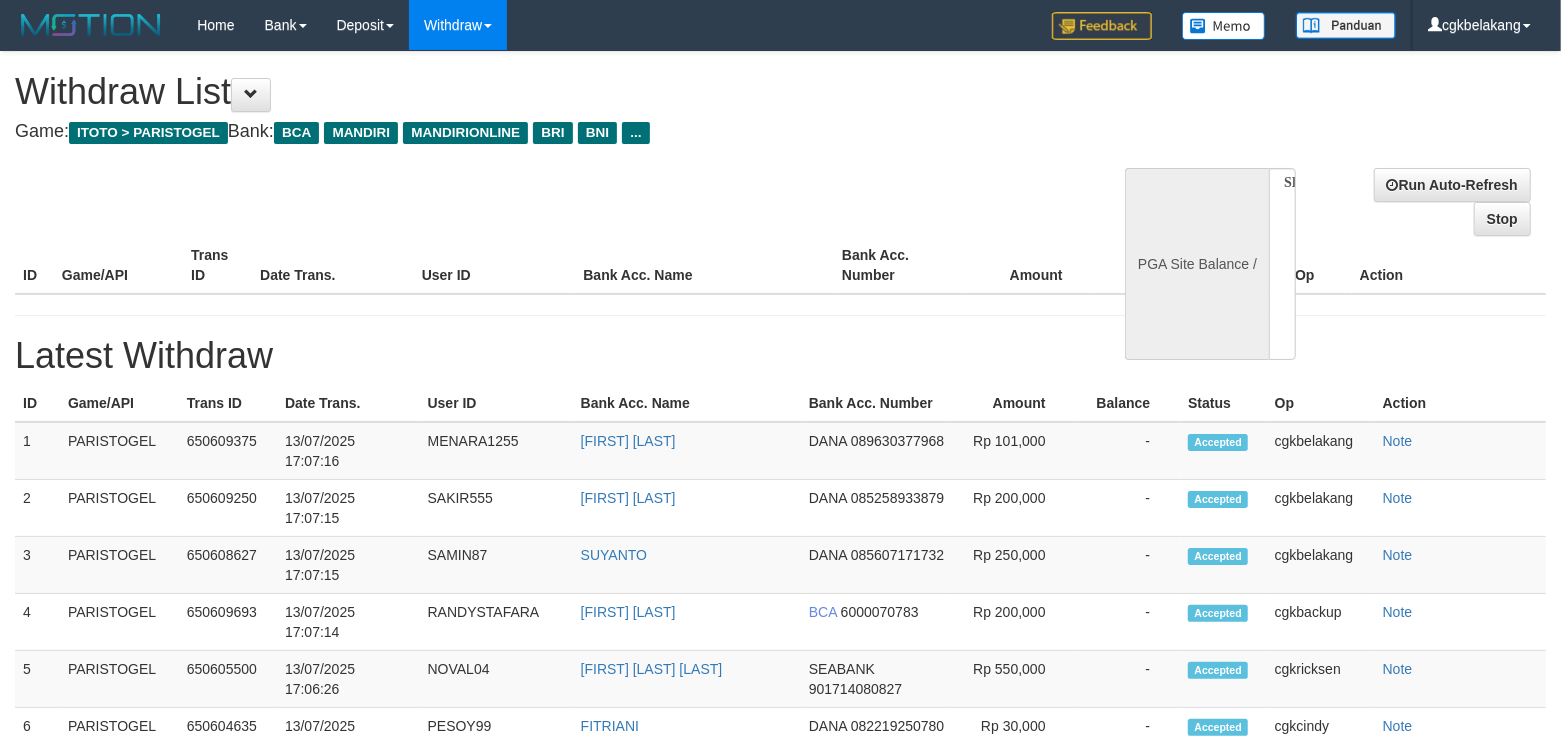 select on "**" 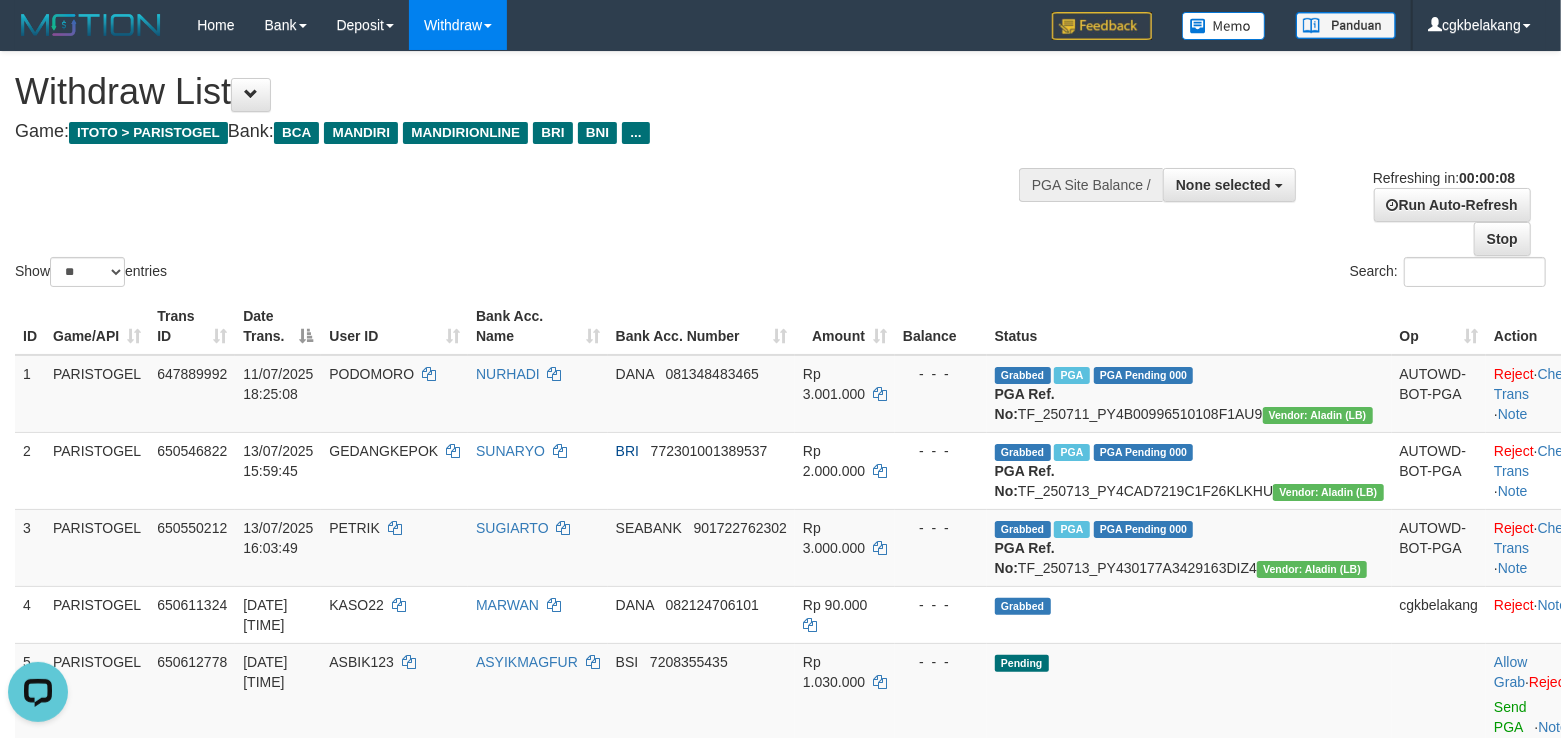 scroll, scrollTop: 0, scrollLeft: 0, axis: both 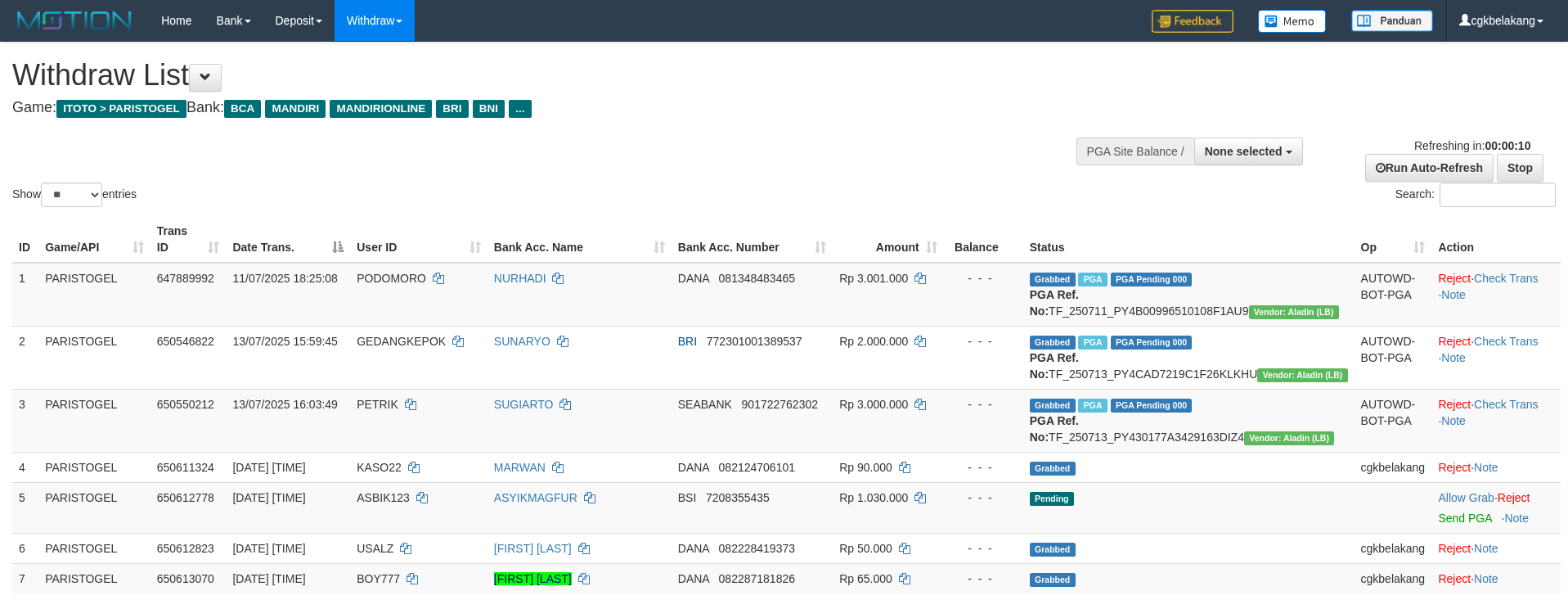 select 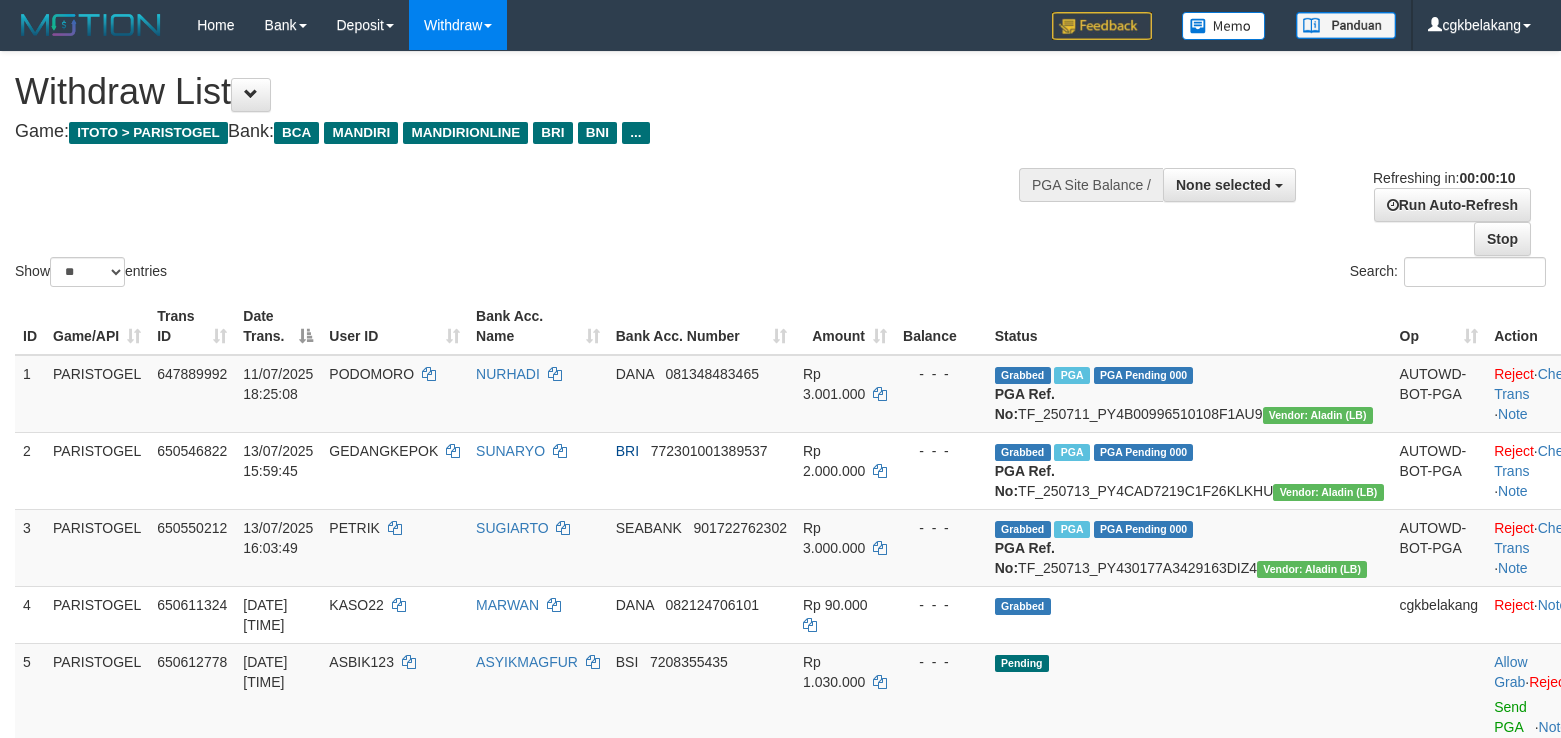 select 